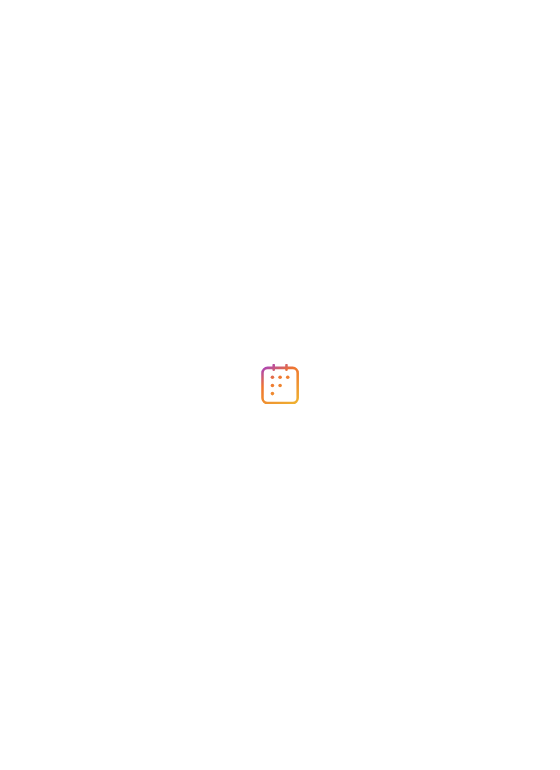 scroll, scrollTop: 0, scrollLeft: 0, axis: both 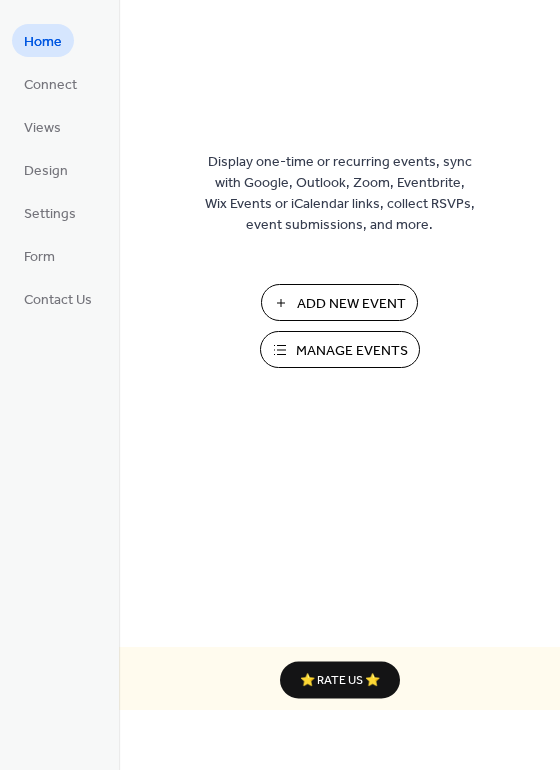 click on "Manage Events" at bounding box center [352, 351] 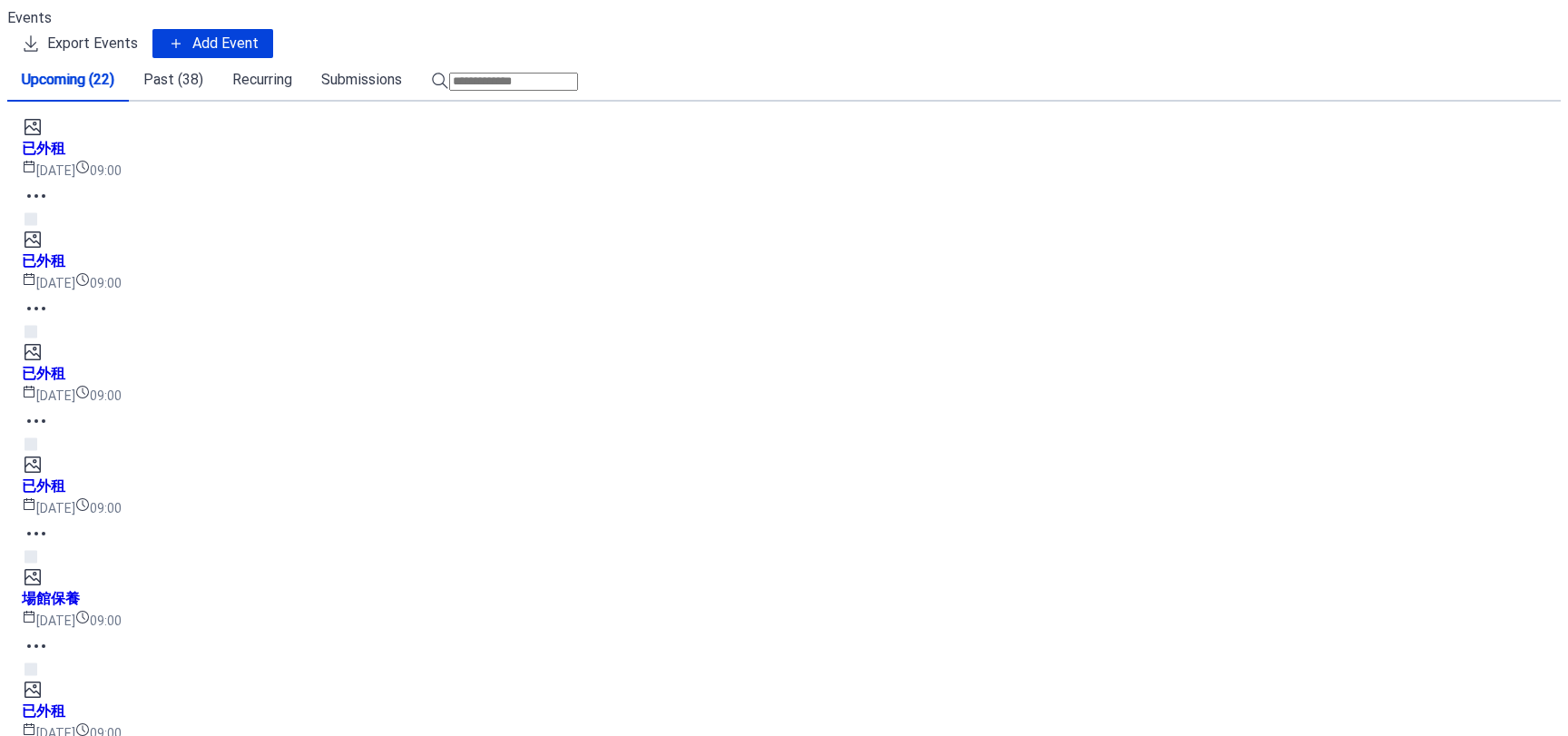 scroll, scrollTop: 0, scrollLeft: 0, axis: both 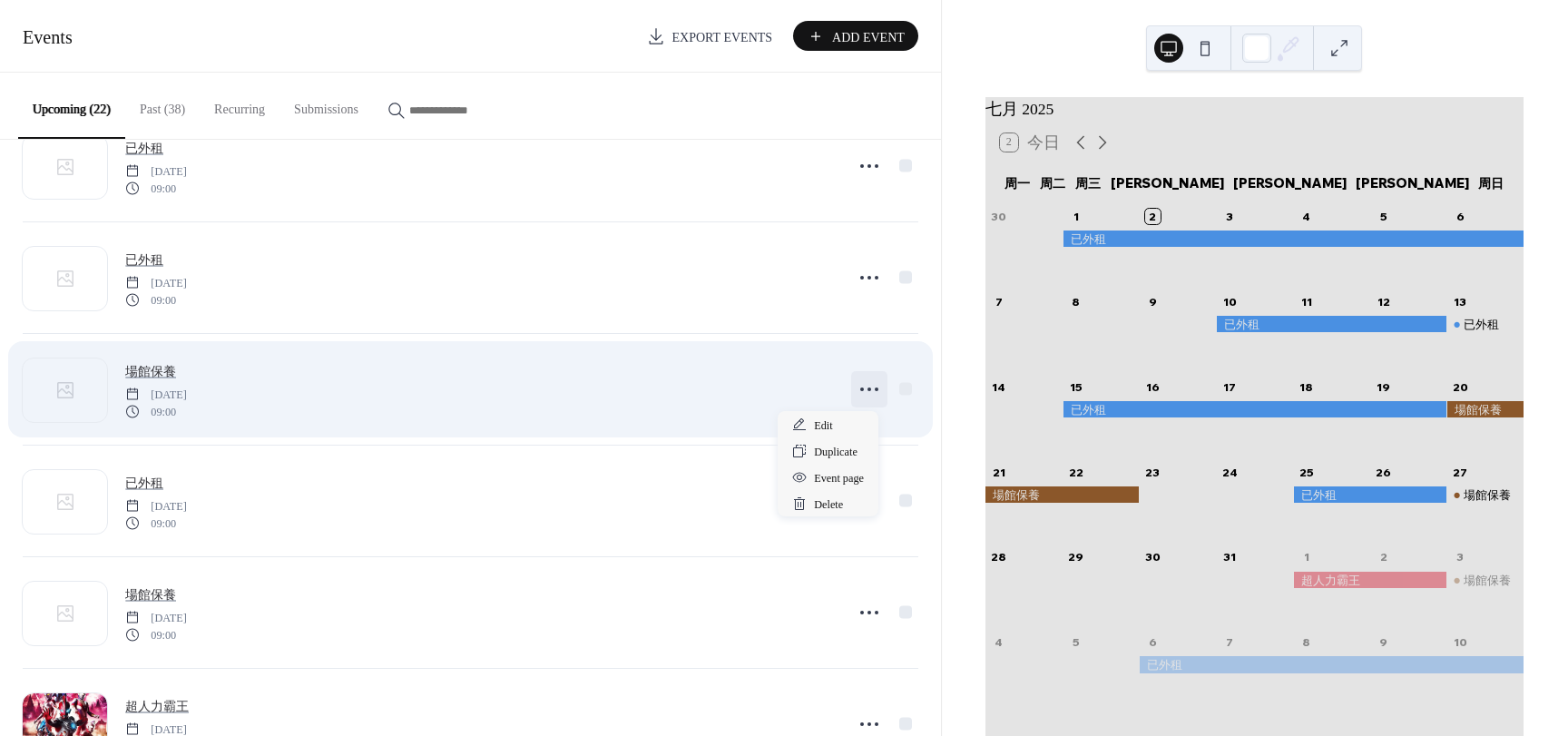 click 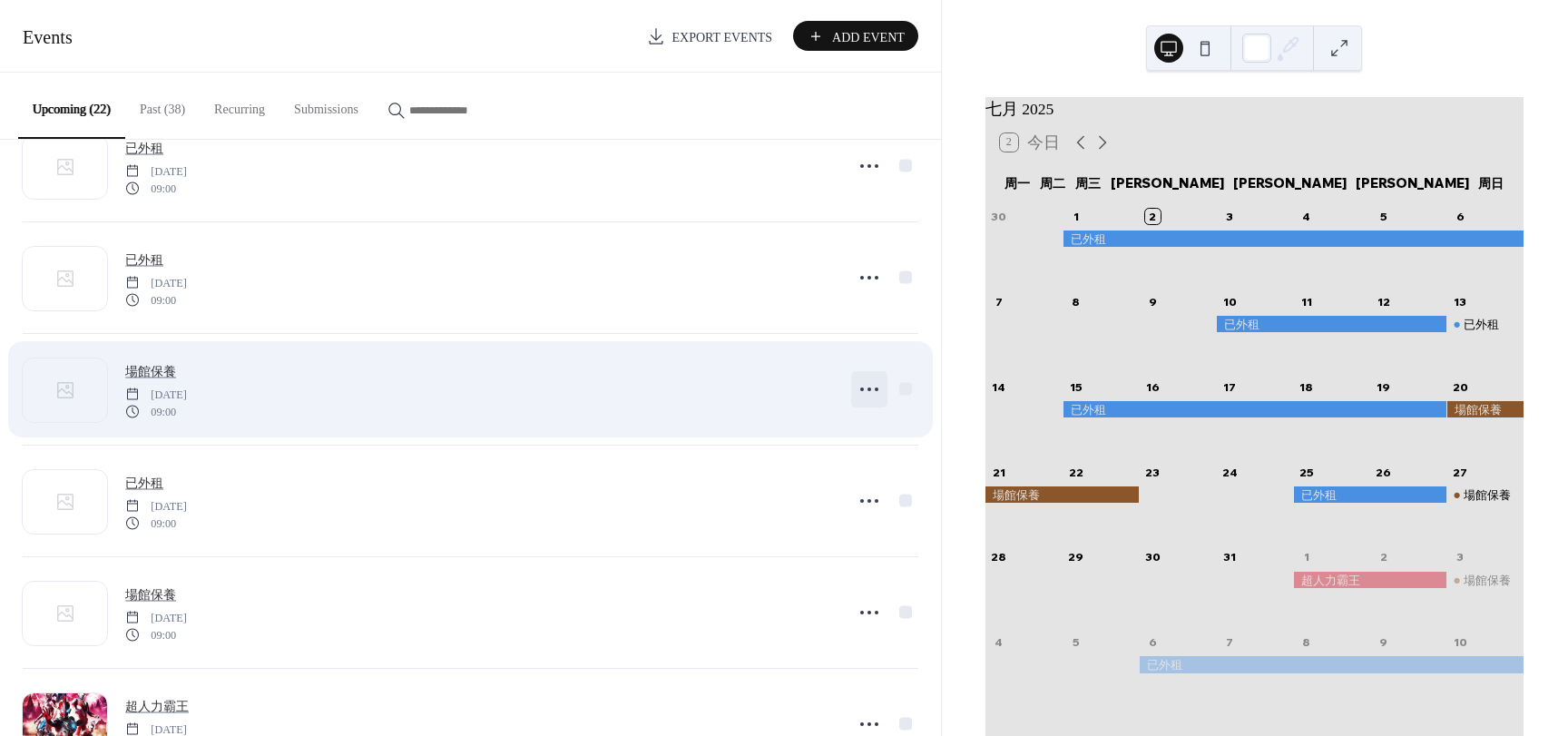 click 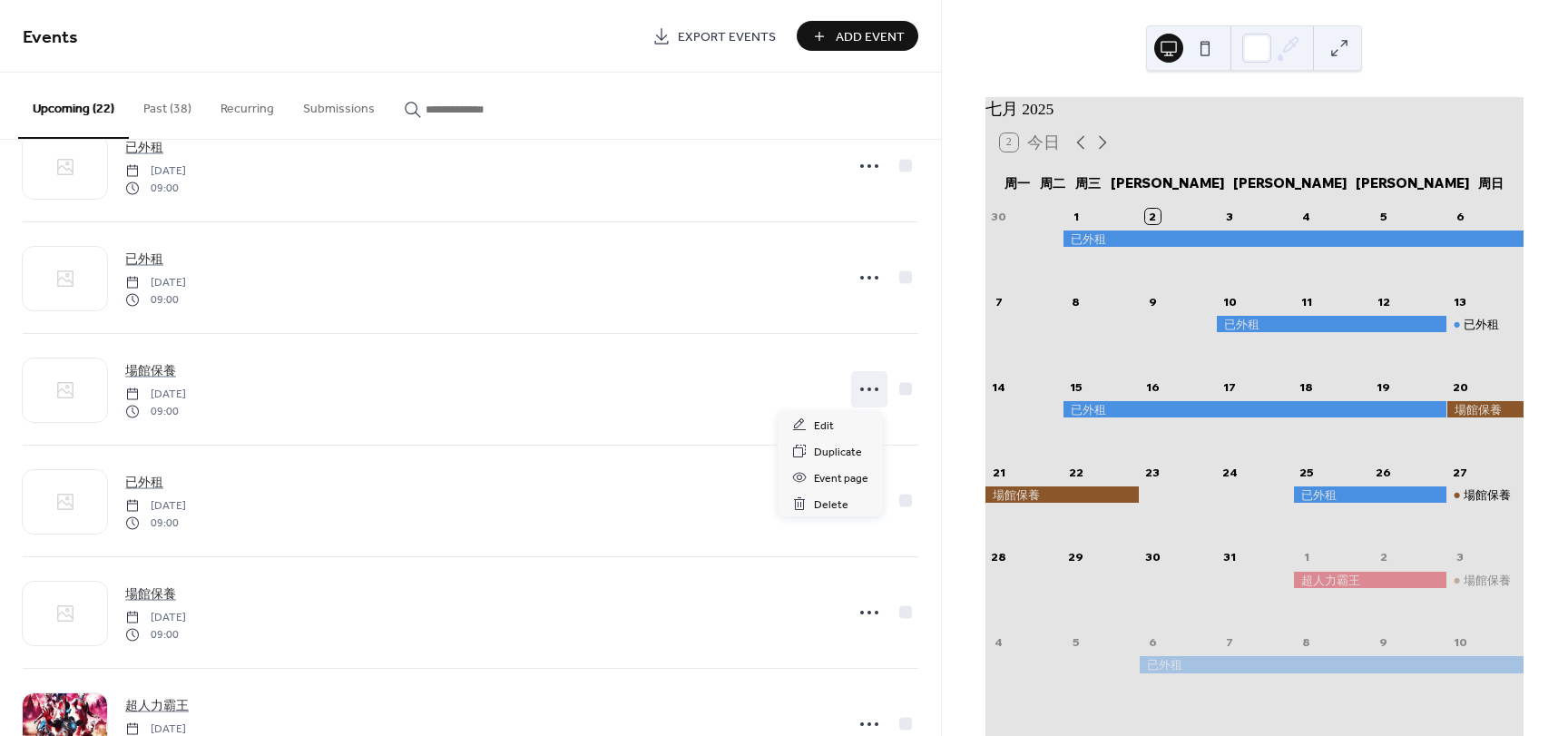 click at bounding box center (1062, 495) 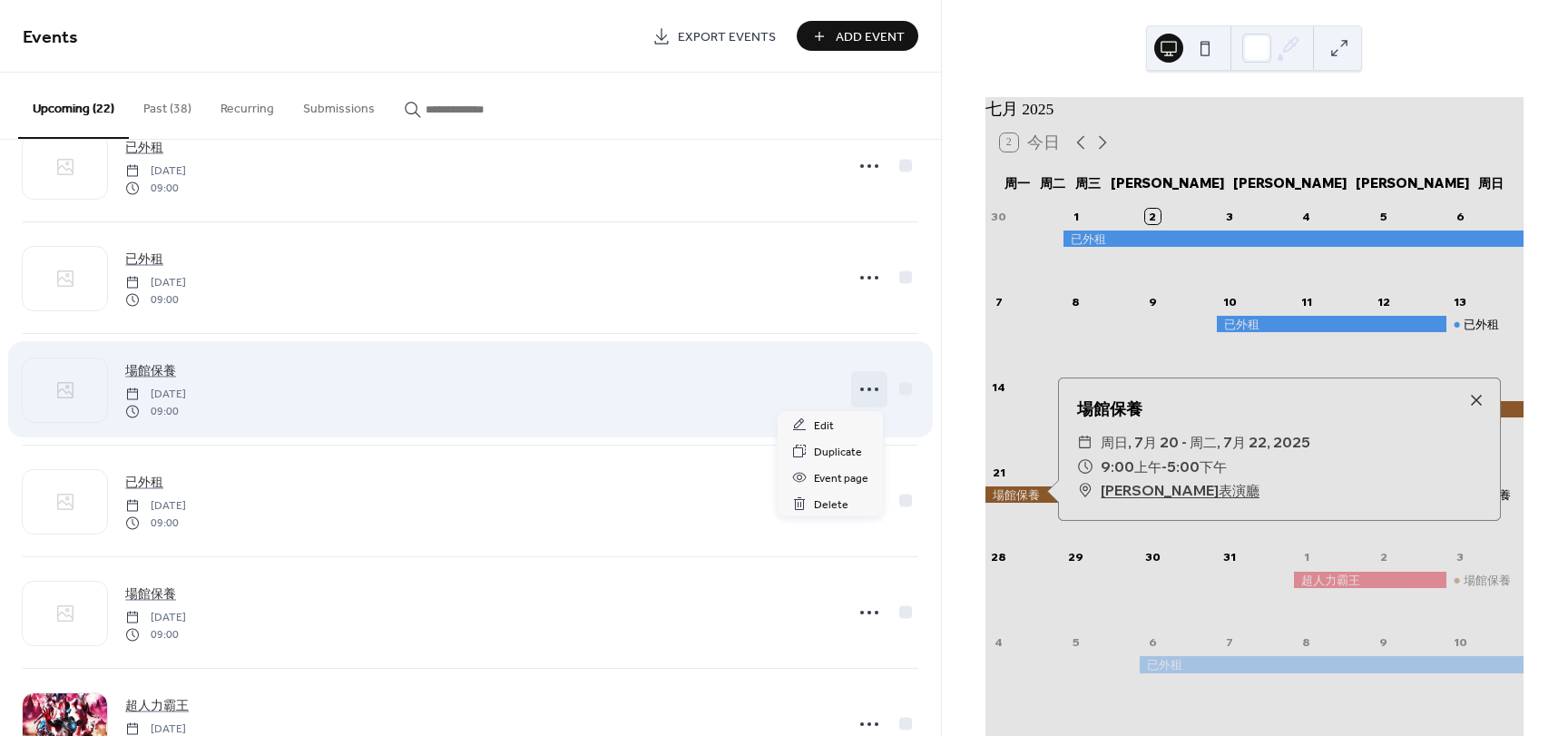 click 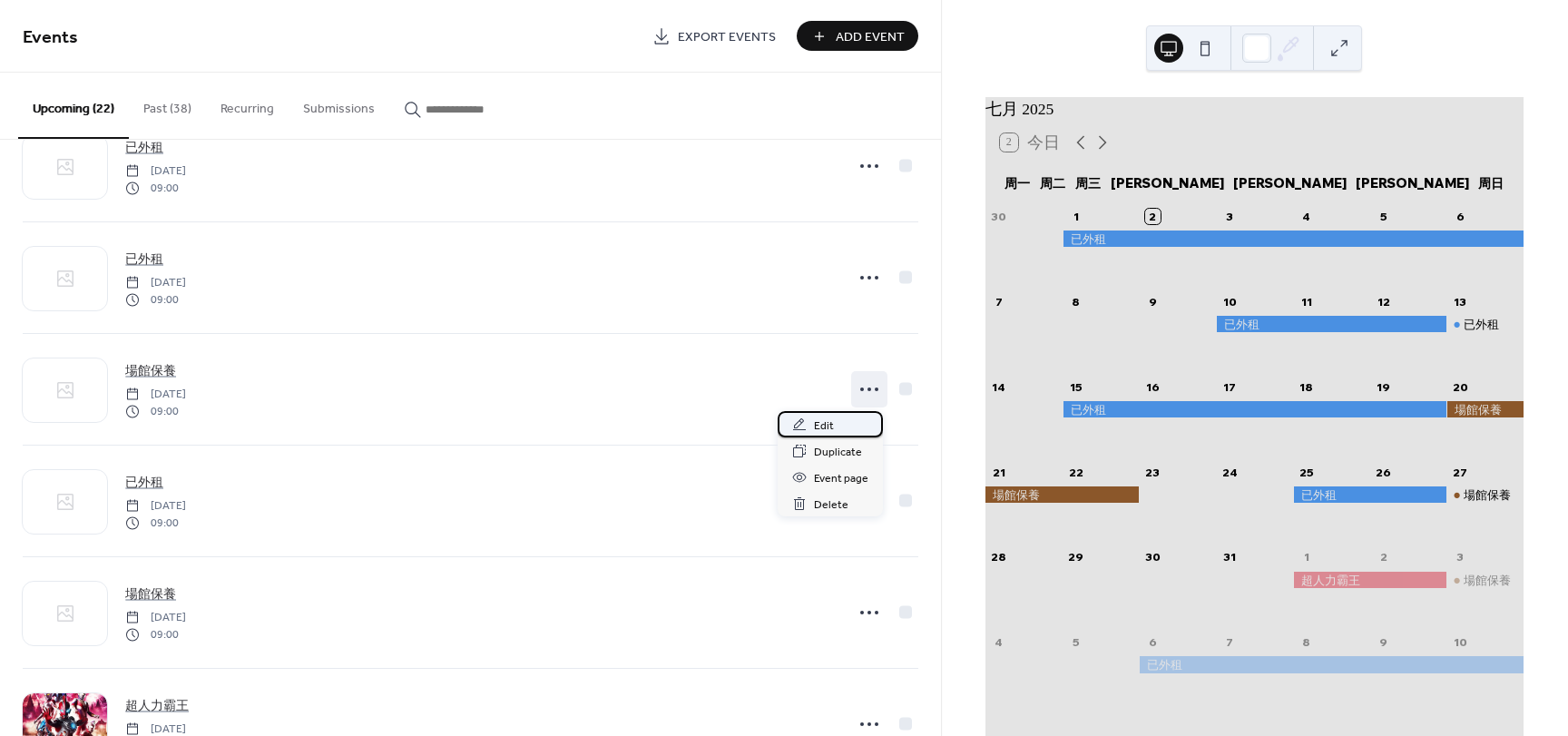 click on "Edit" at bounding box center (824, 426) 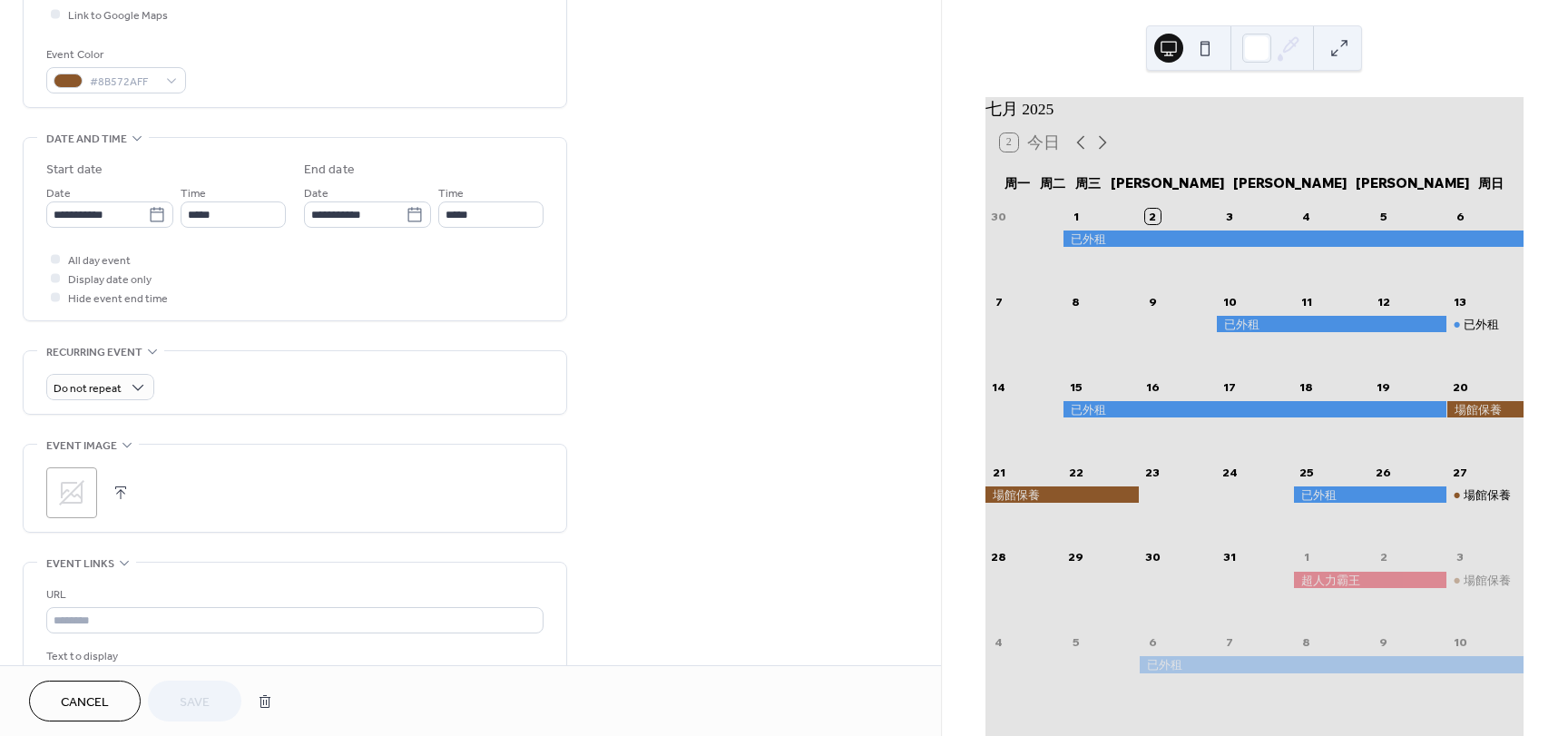 scroll, scrollTop: 454, scrollLeft: 0, axis: vertical 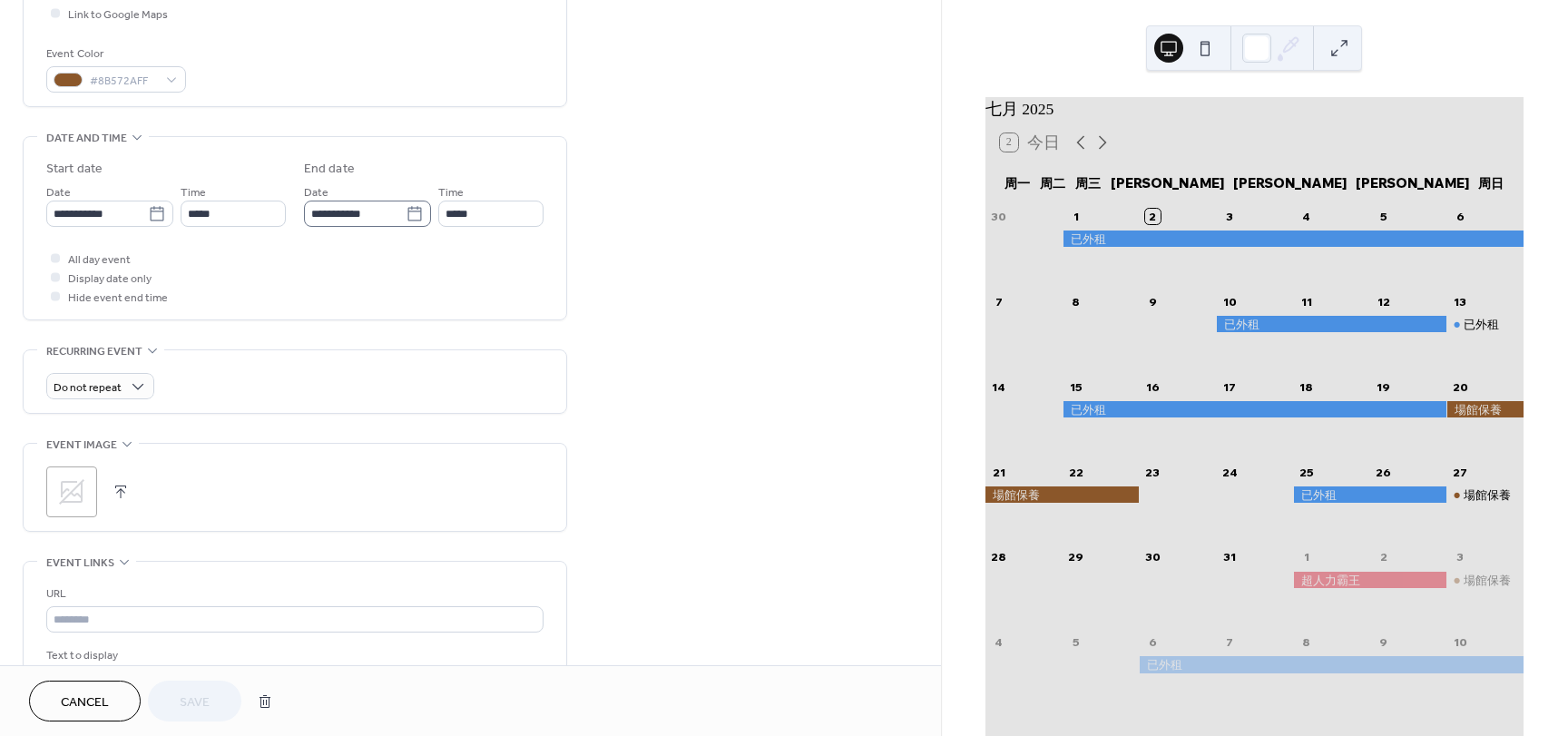 click 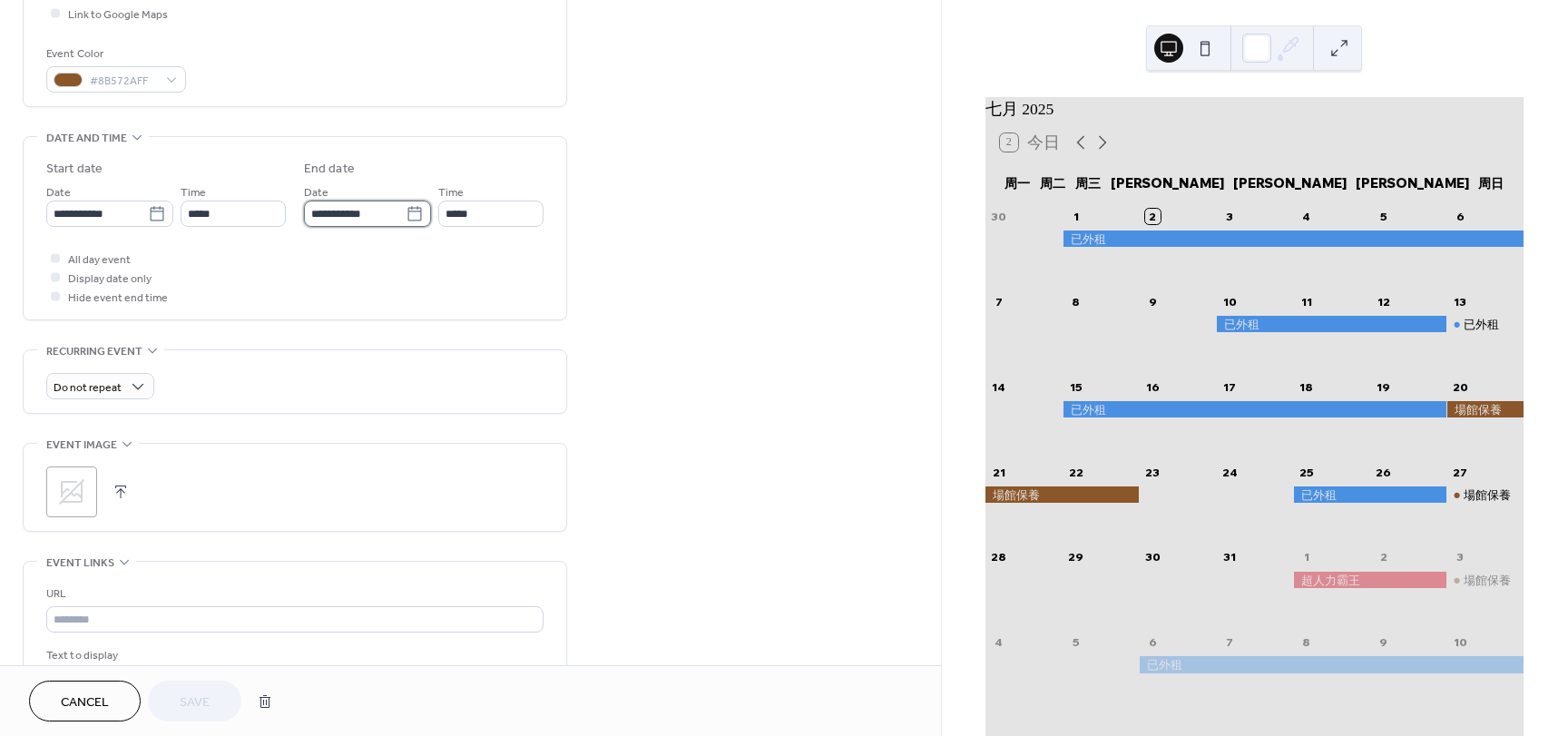 click on "**********" at bounding box center [355, 213] 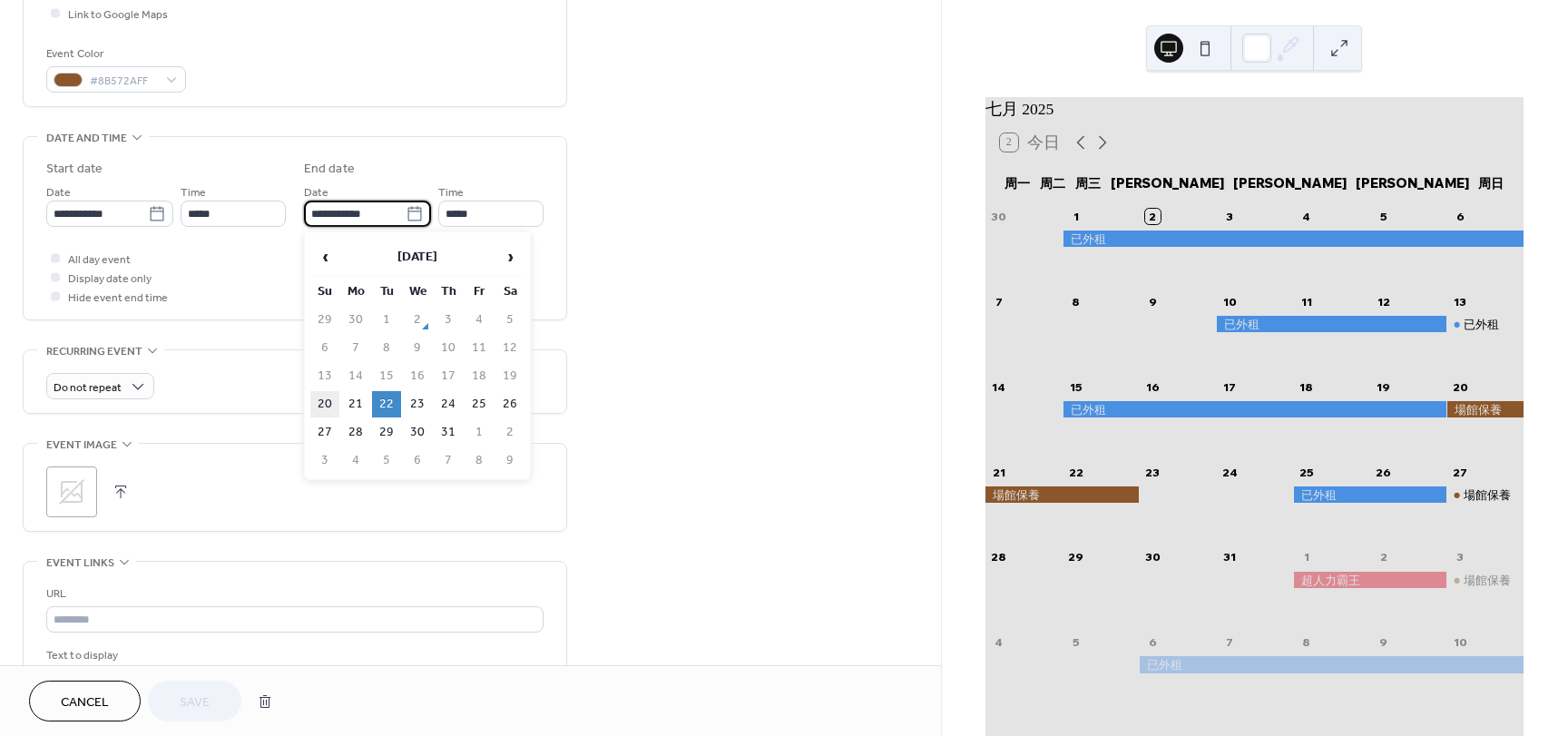click on "20" at bounding box center [325, 404] 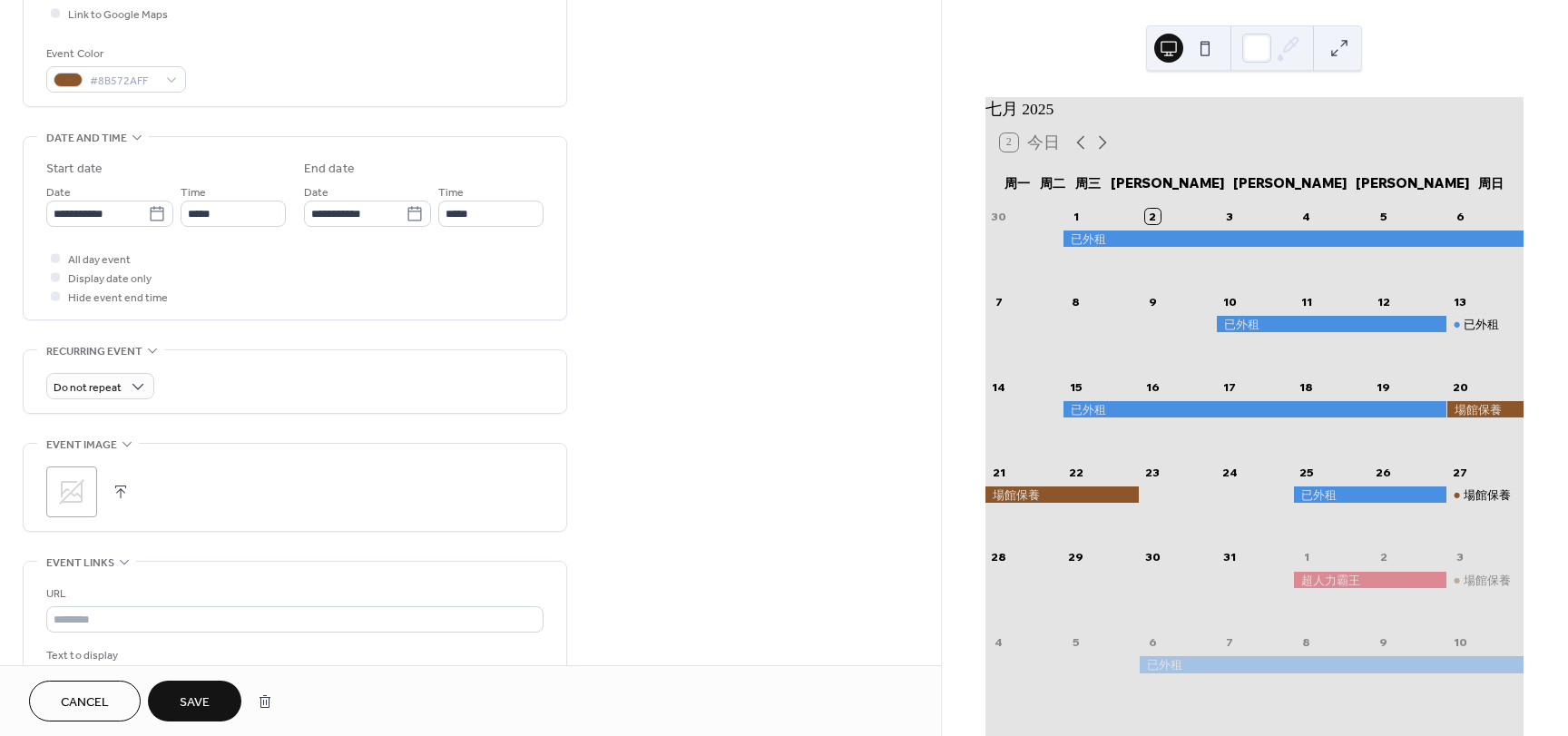 click on "Save" at bounding box center (194, 702) 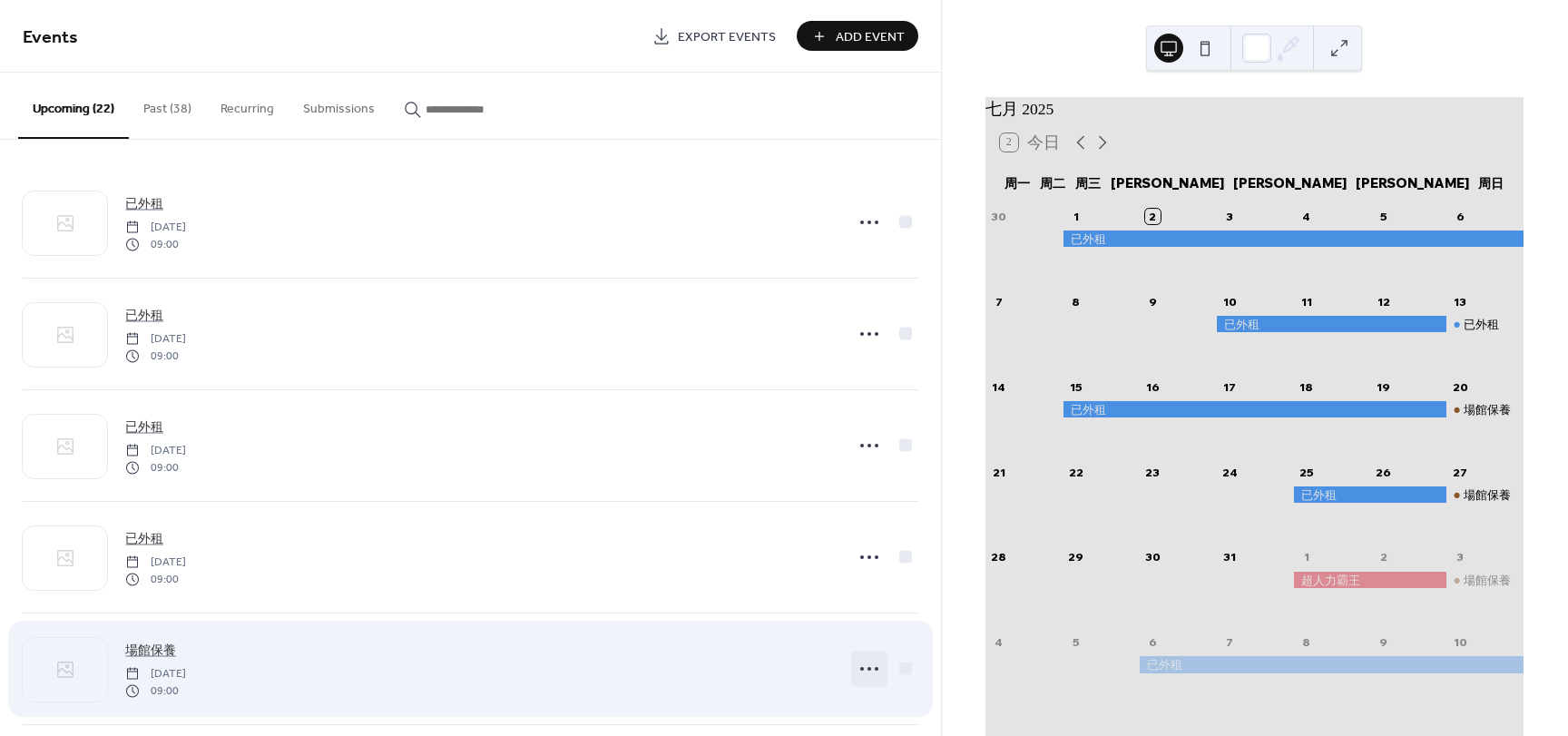 click 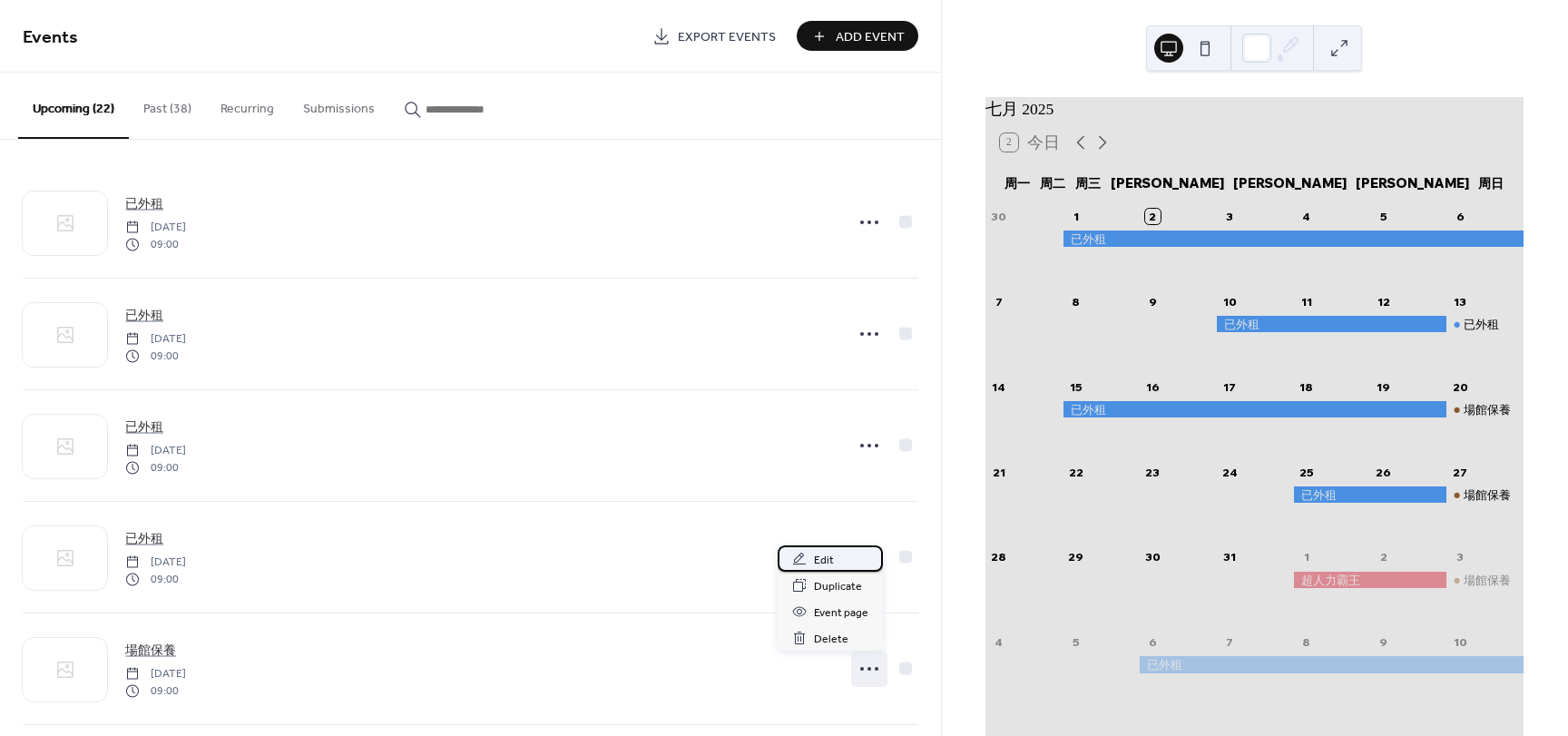 click on "Edit" at bounding box center (824, 560) 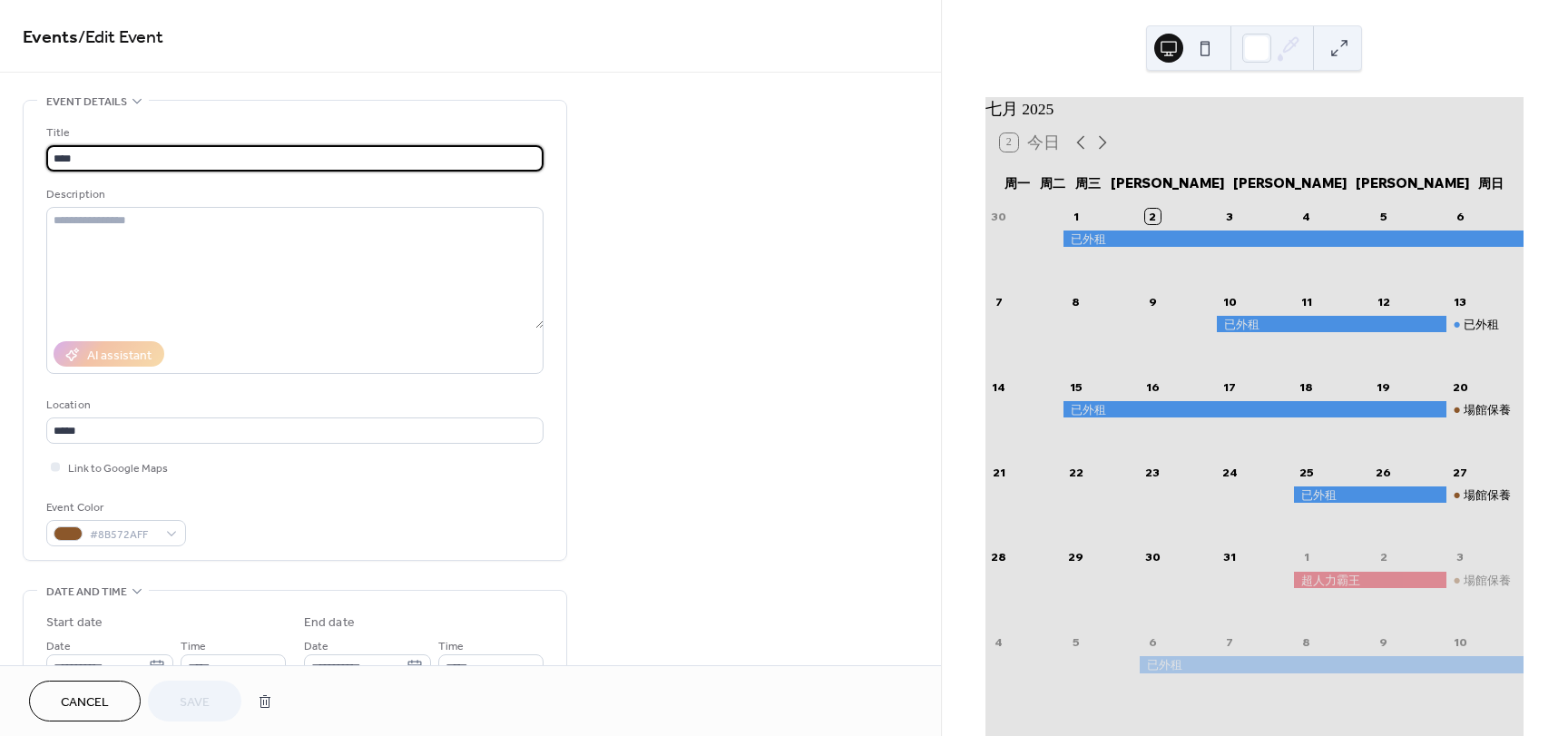 click on "****" at bounding box center [295, 158] 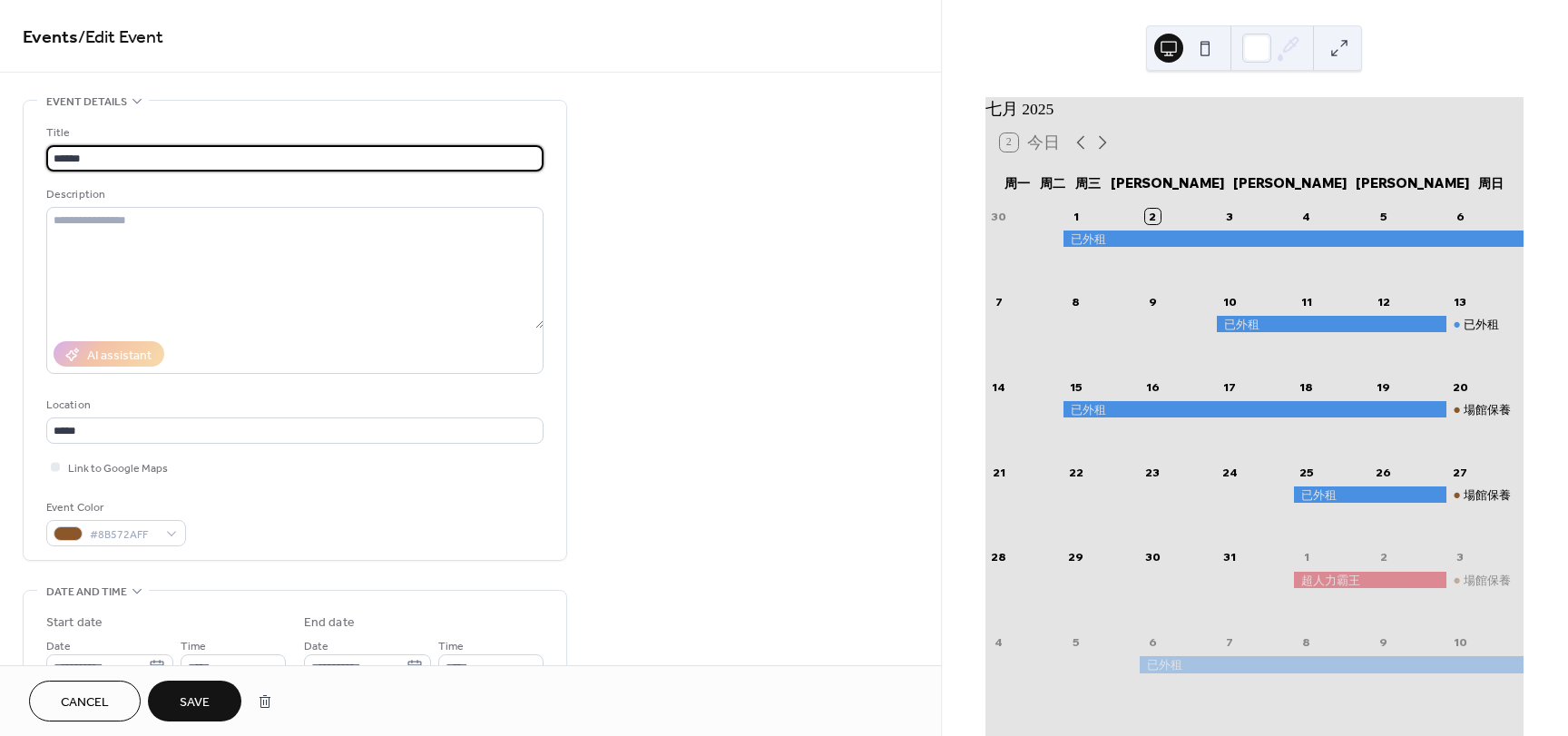 type on "******" 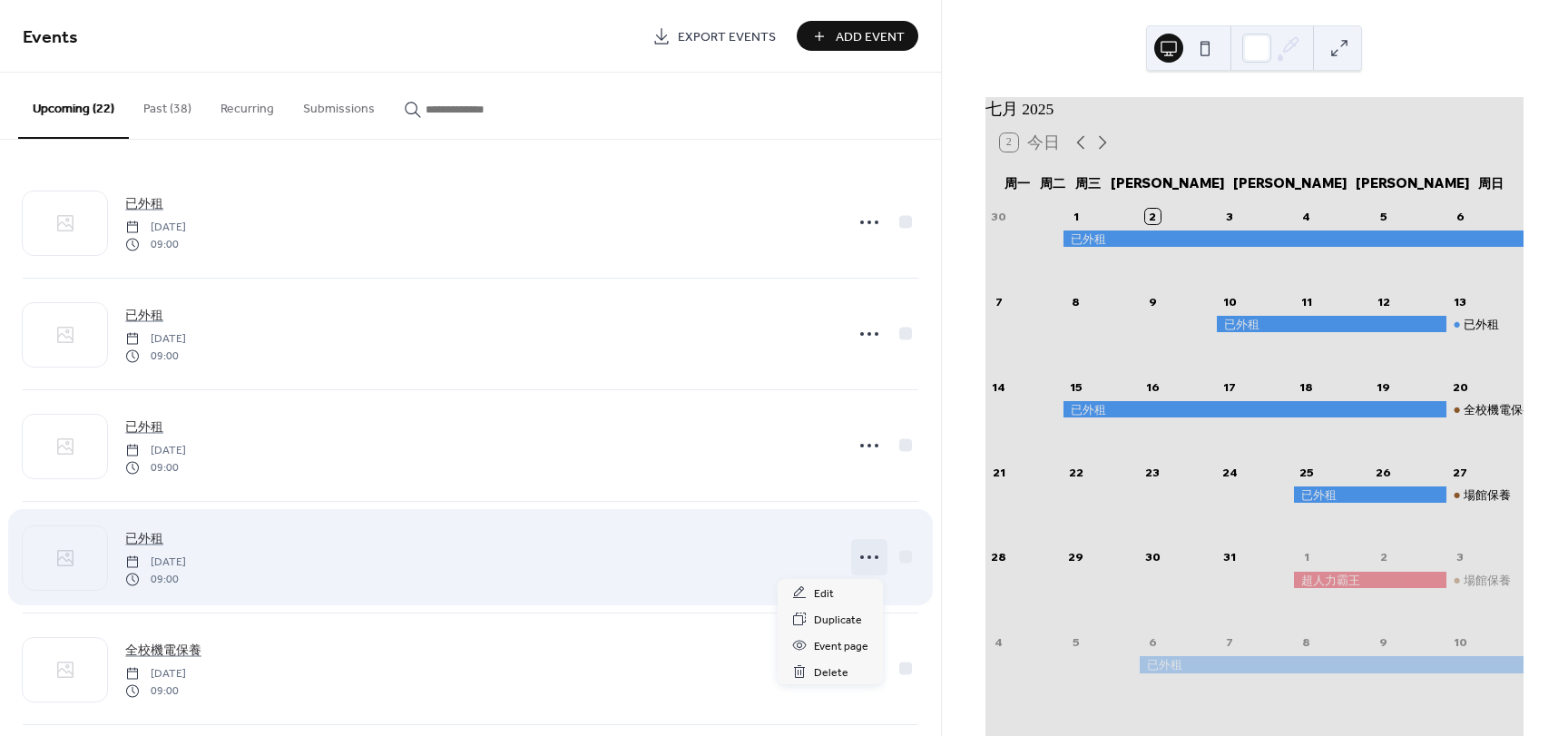 click 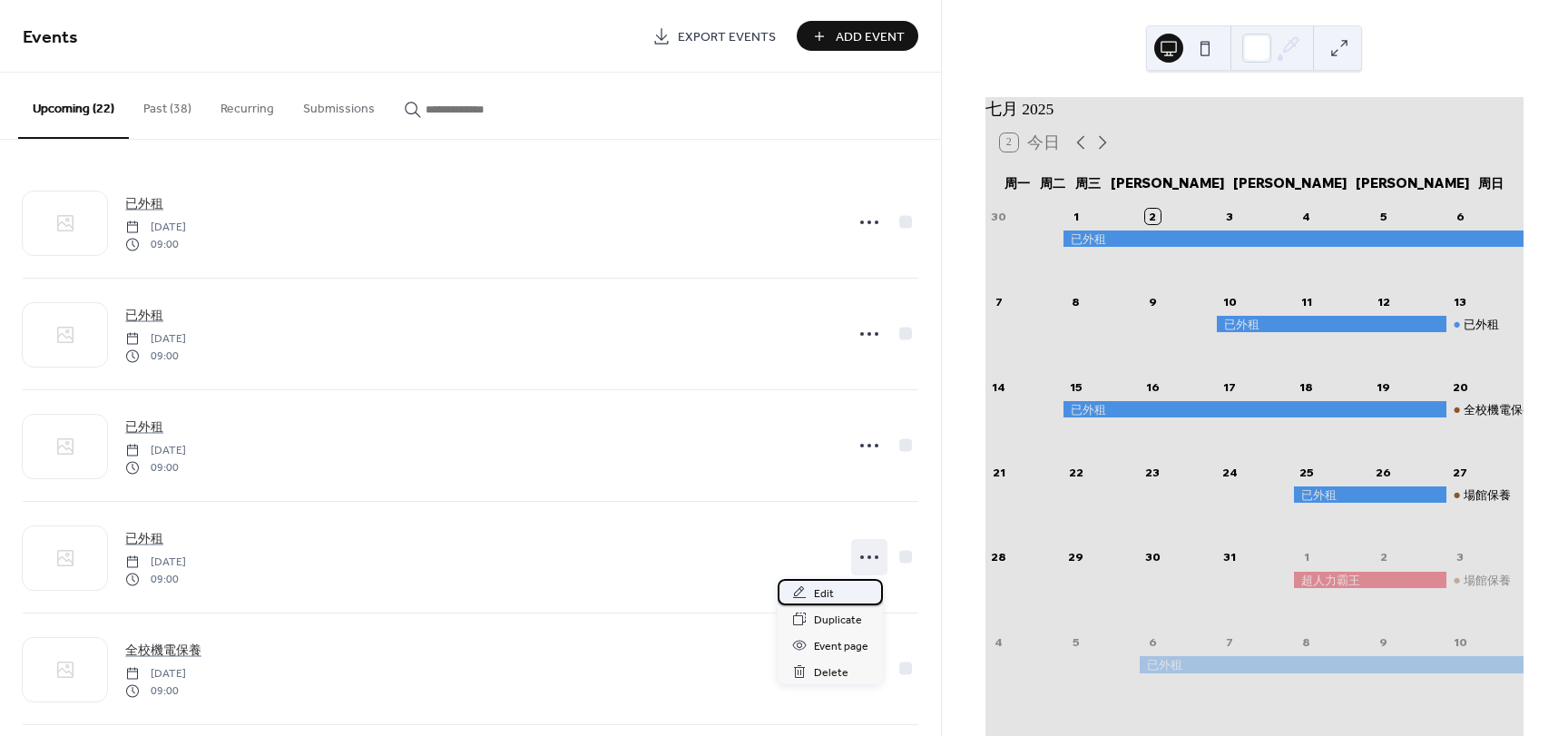 click on "Edit" at bounding box center [824, 594] 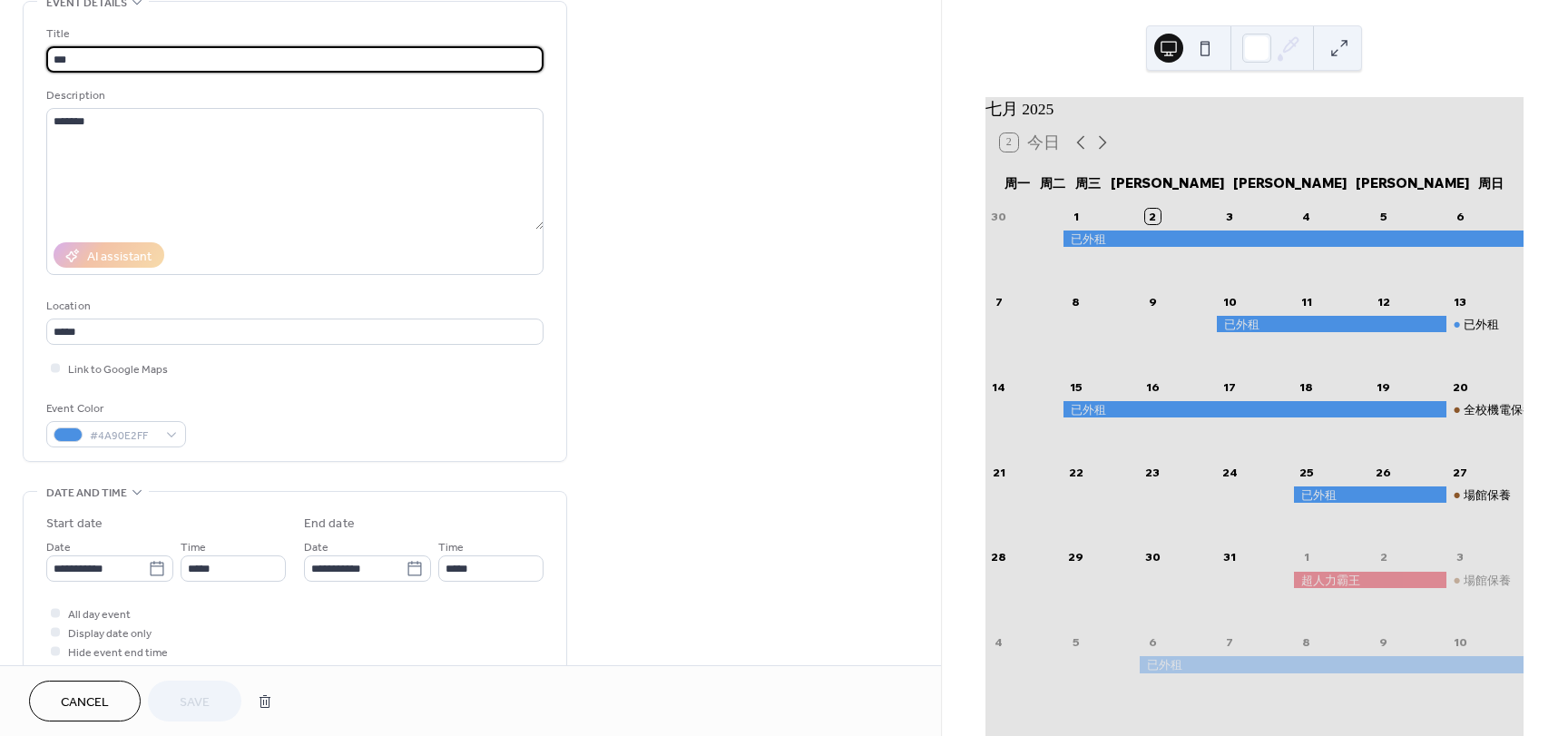 scroll, scrollTop: 272, scrollLeft: 0, axis: vertical 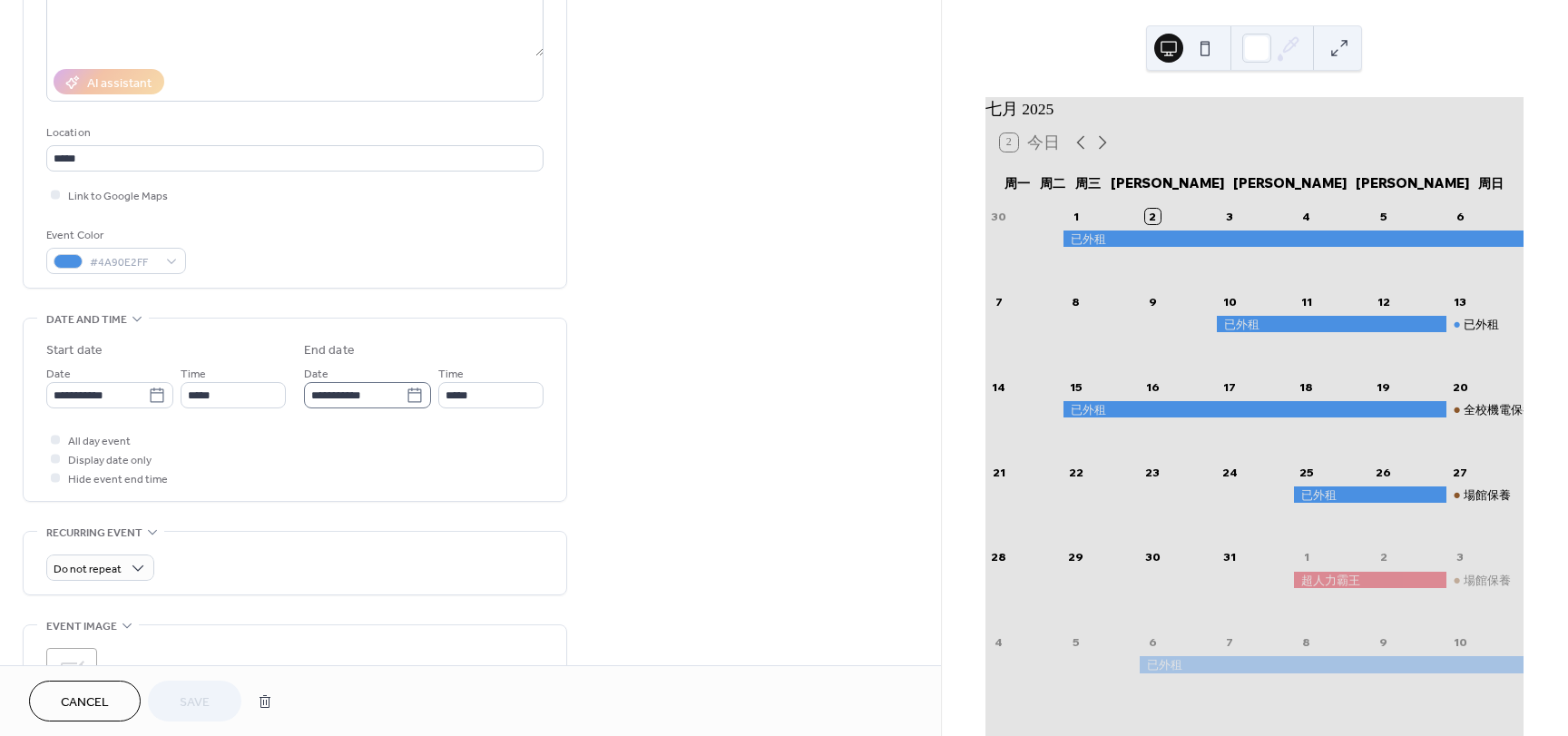 click 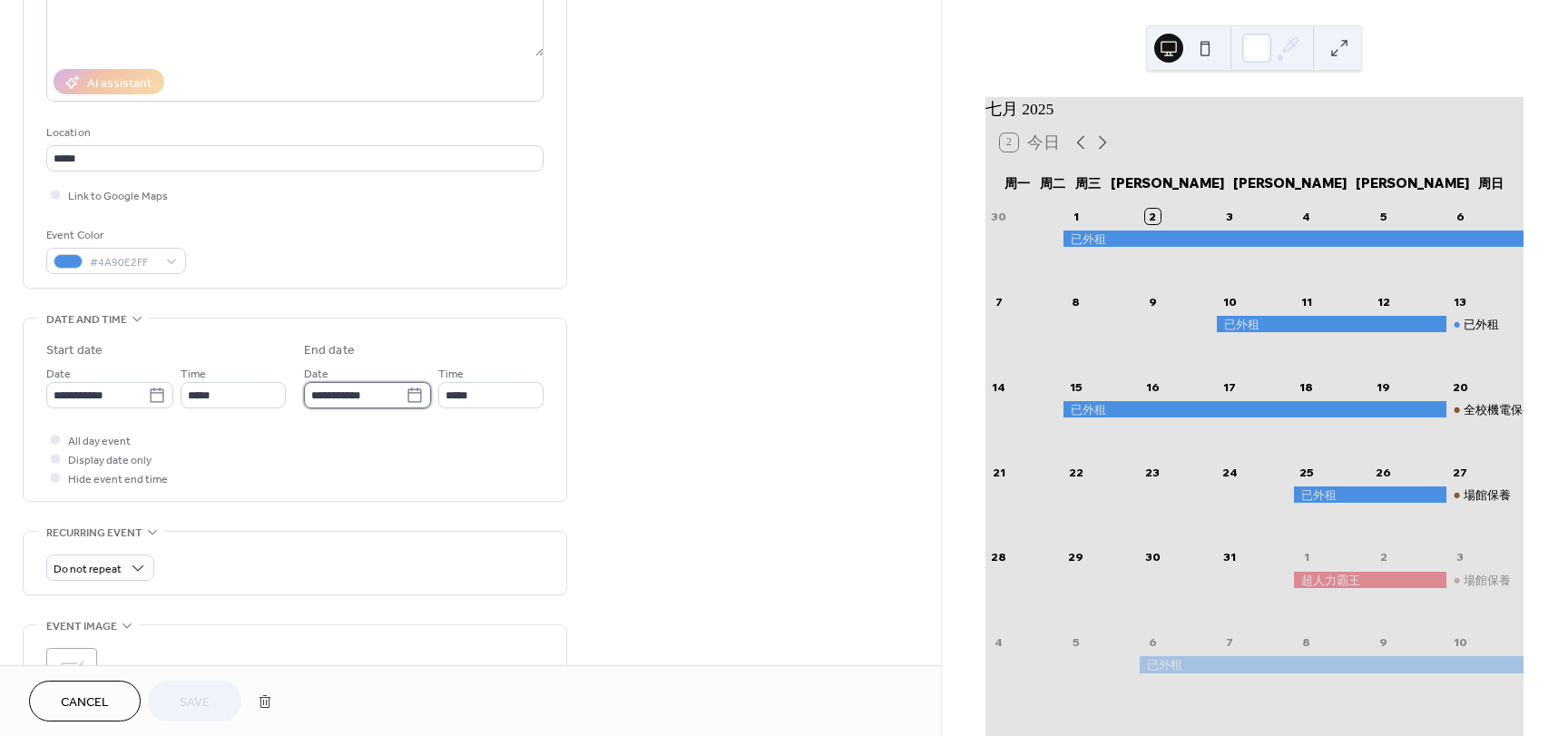 click on "**********" at bounding box center [355, 395] 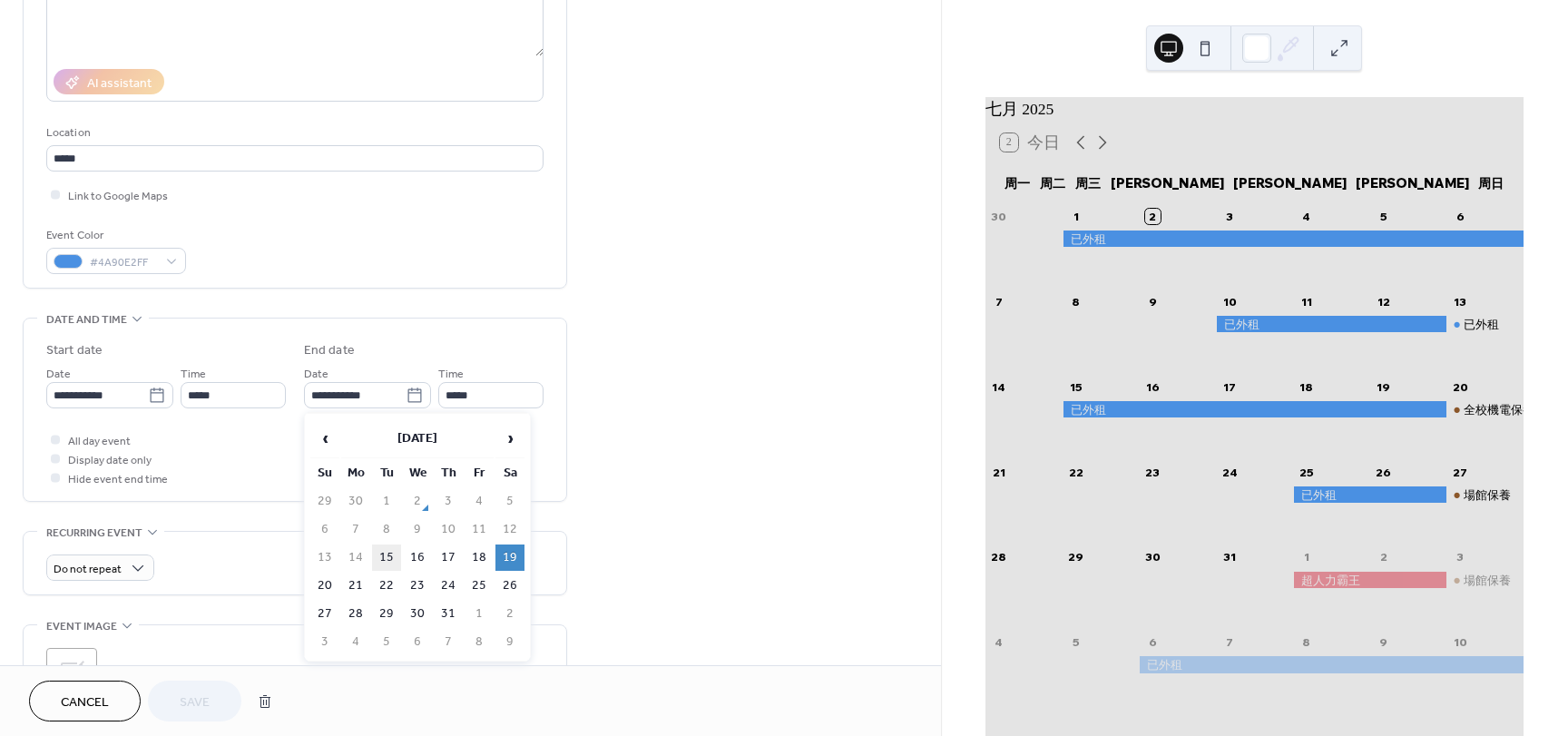 click on "15" at bounding box center [387, 557] 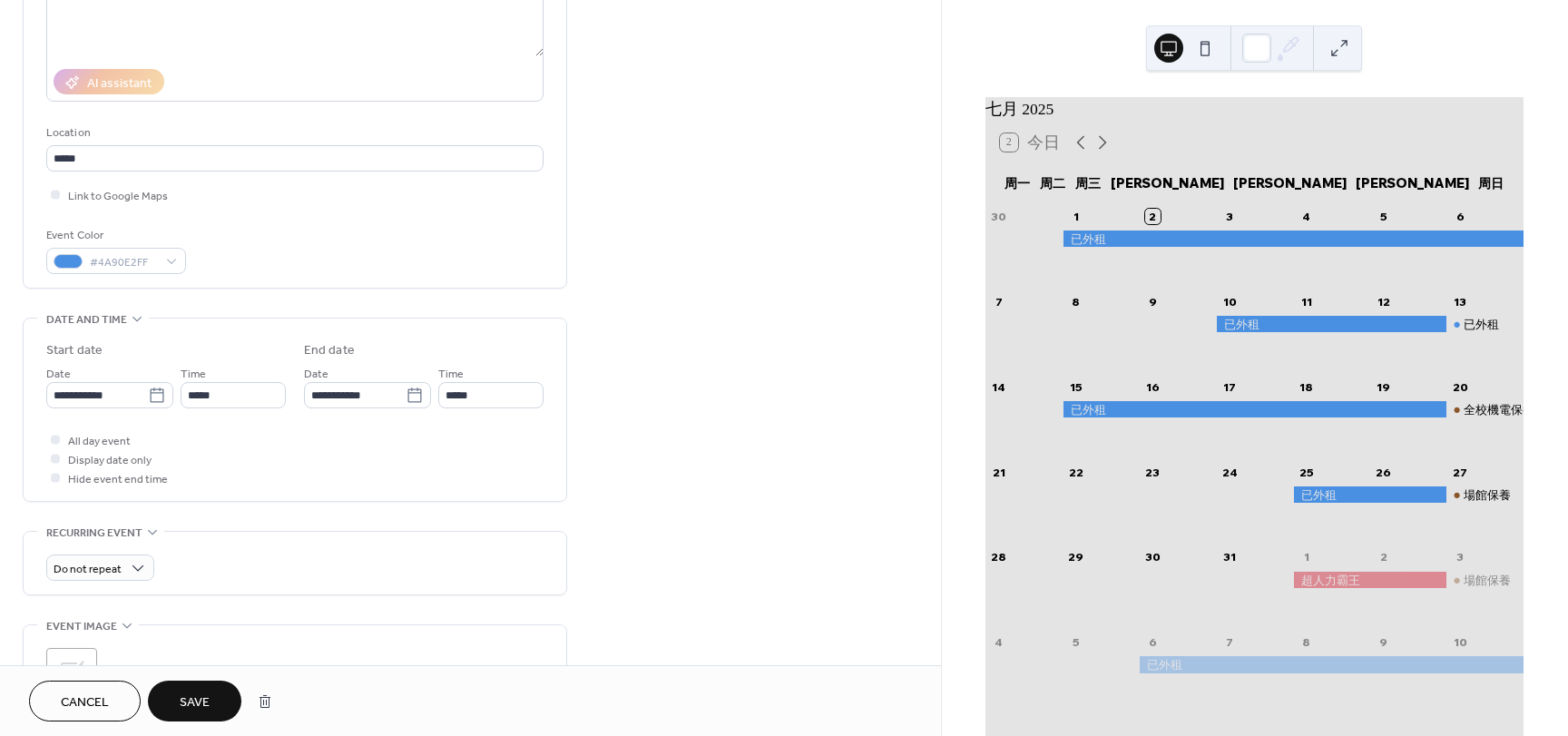 click on "Save" at bounding box center [194, 702] 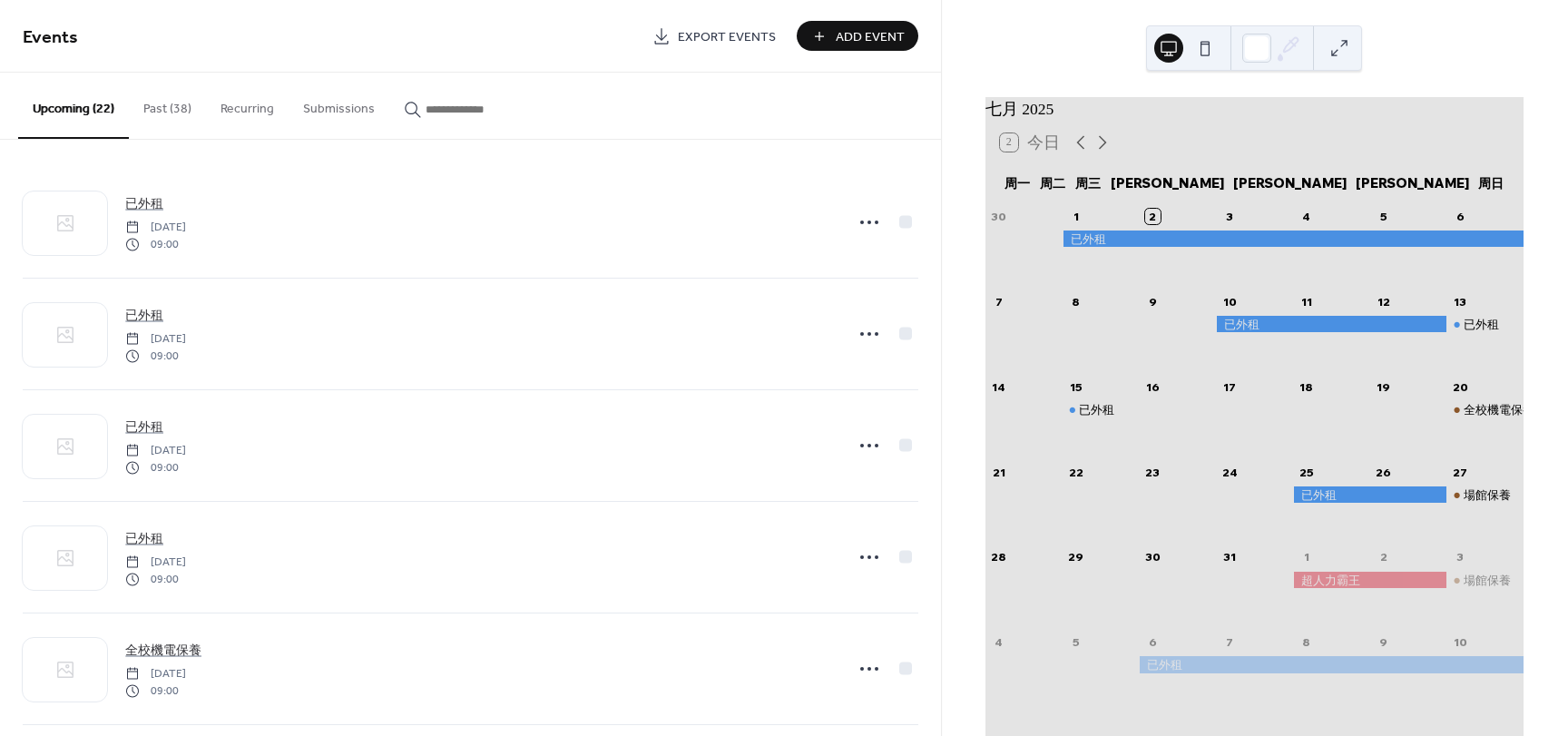 click on "Add Event" at bounding box center (858, 35) 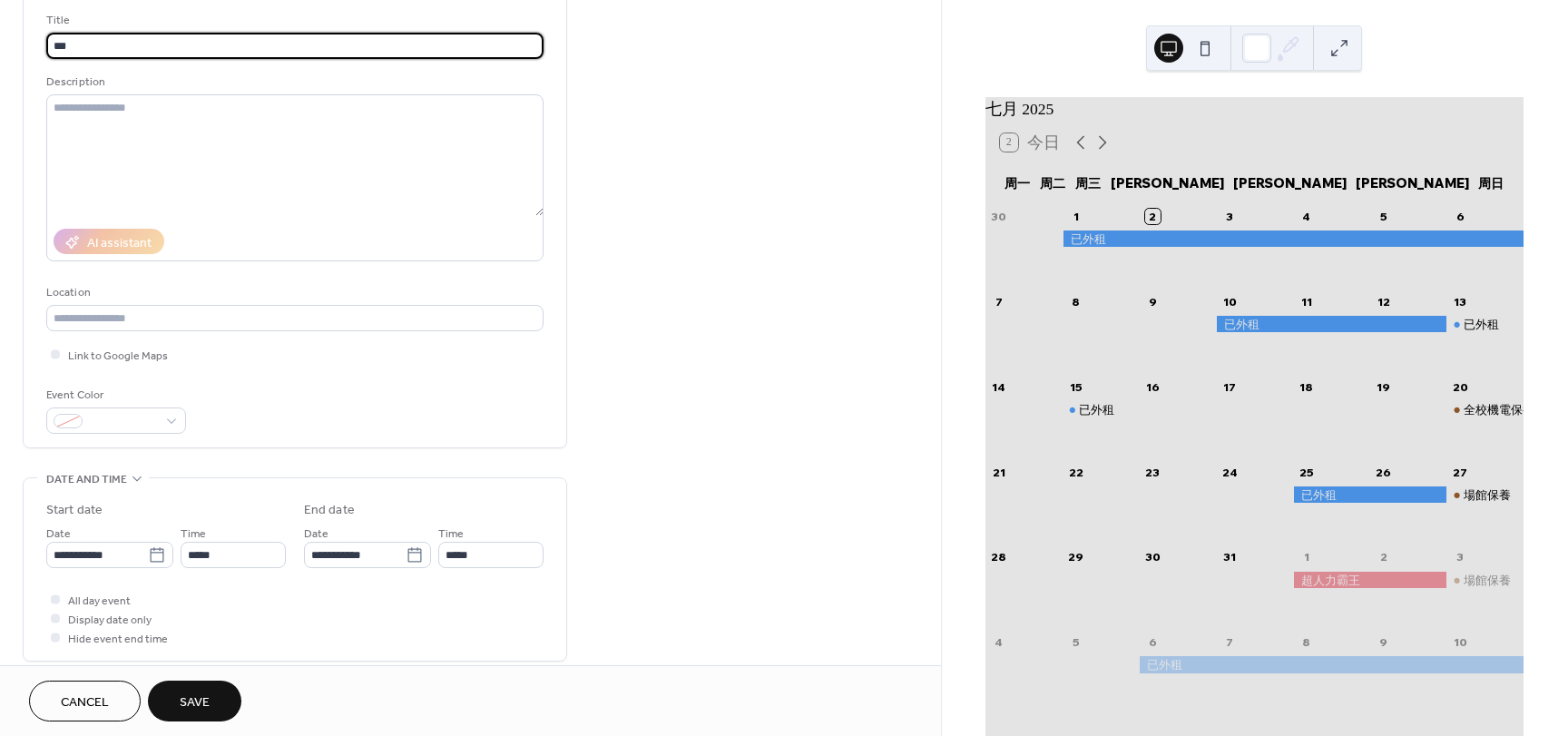 scroll, scrollTop: 272, scrollLeft: 0, axis: vertical 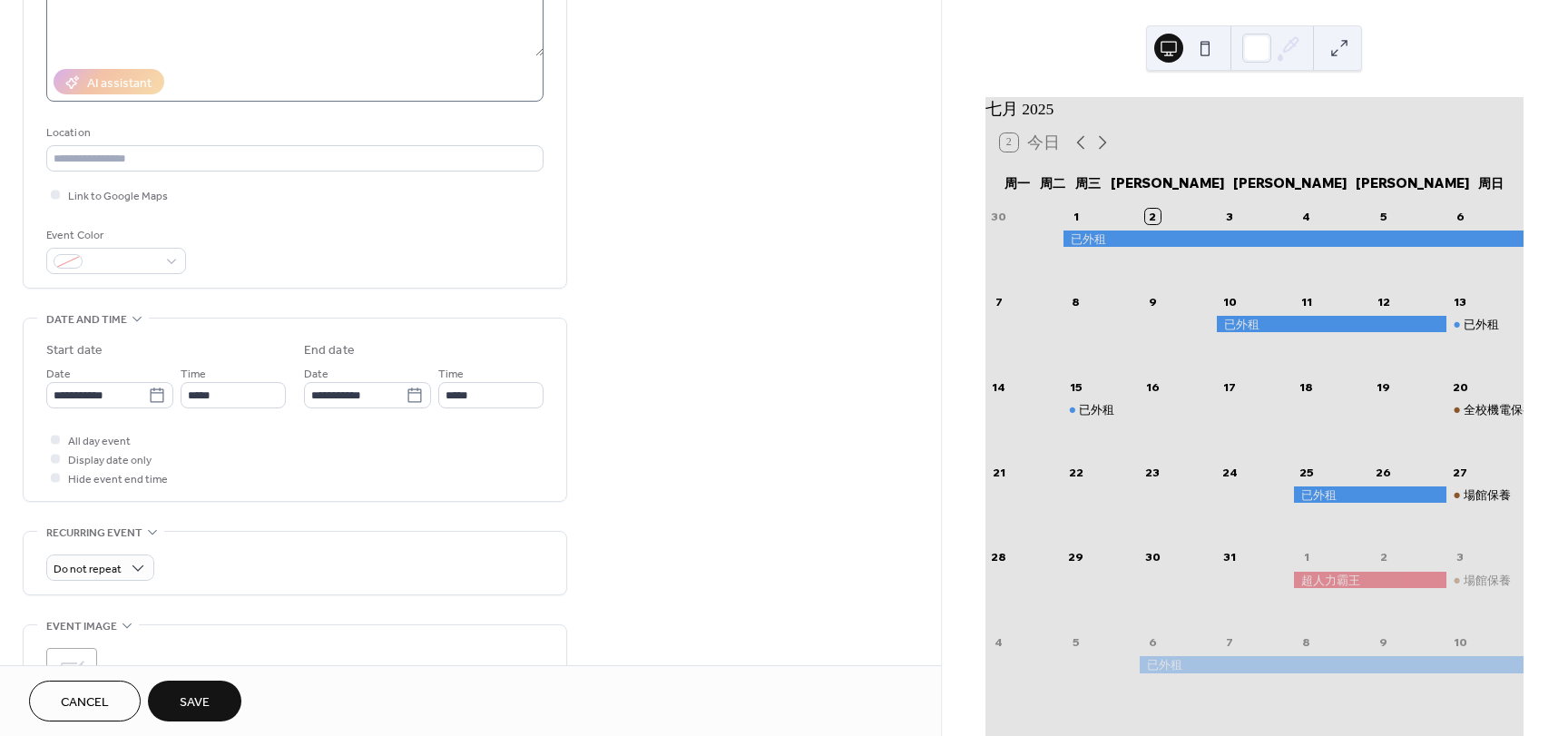 type on "***" 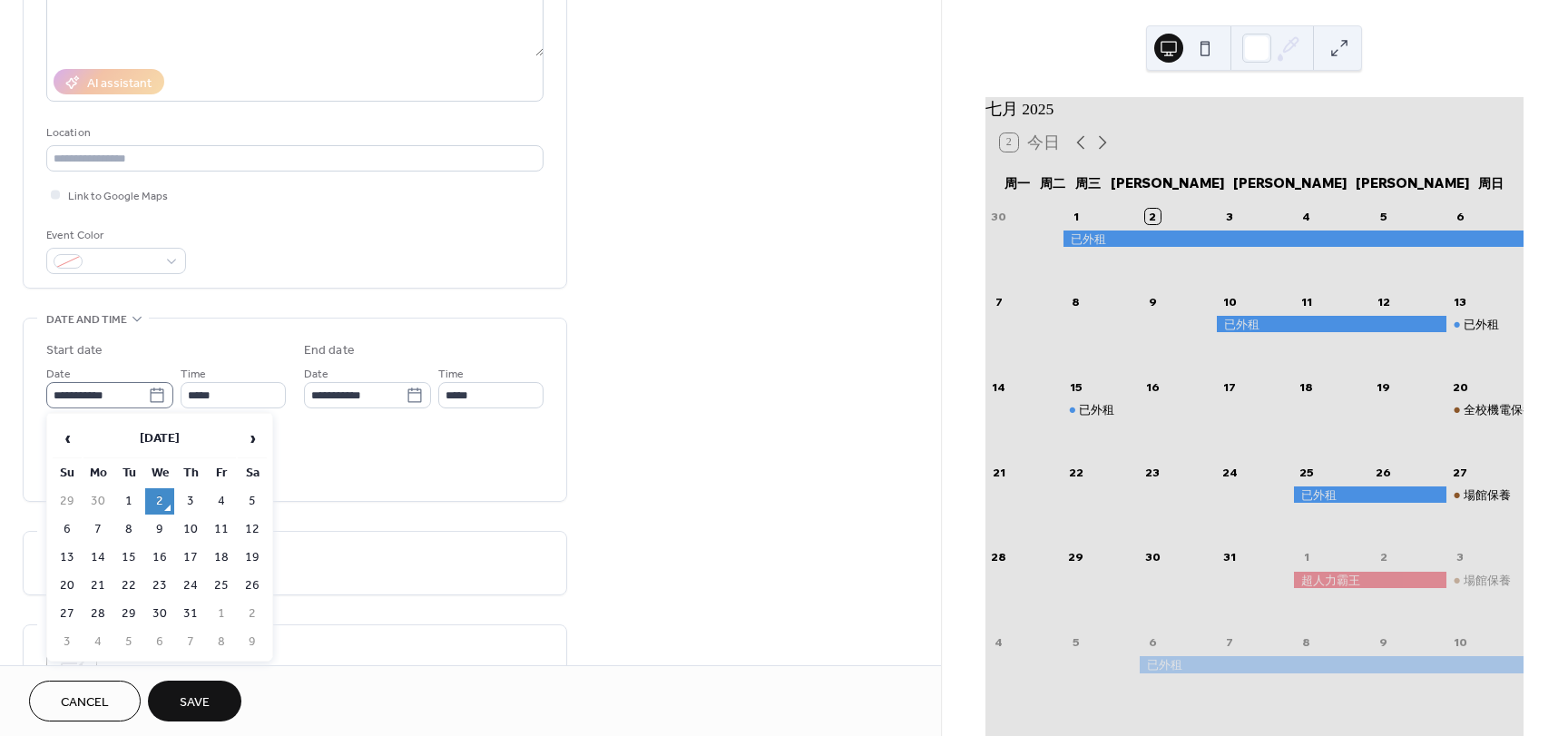 click 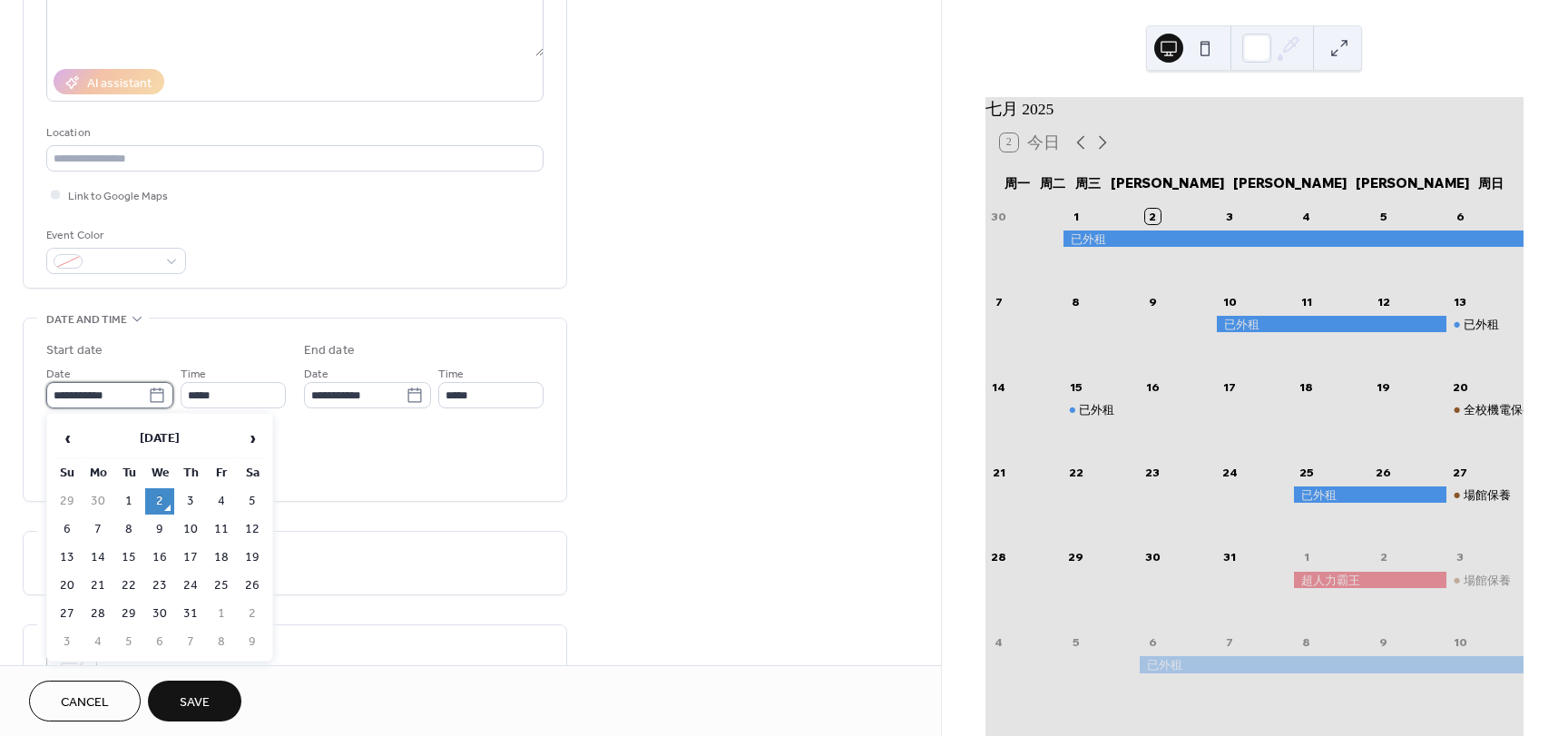 click on "**********" at bounding box center (97, 395) 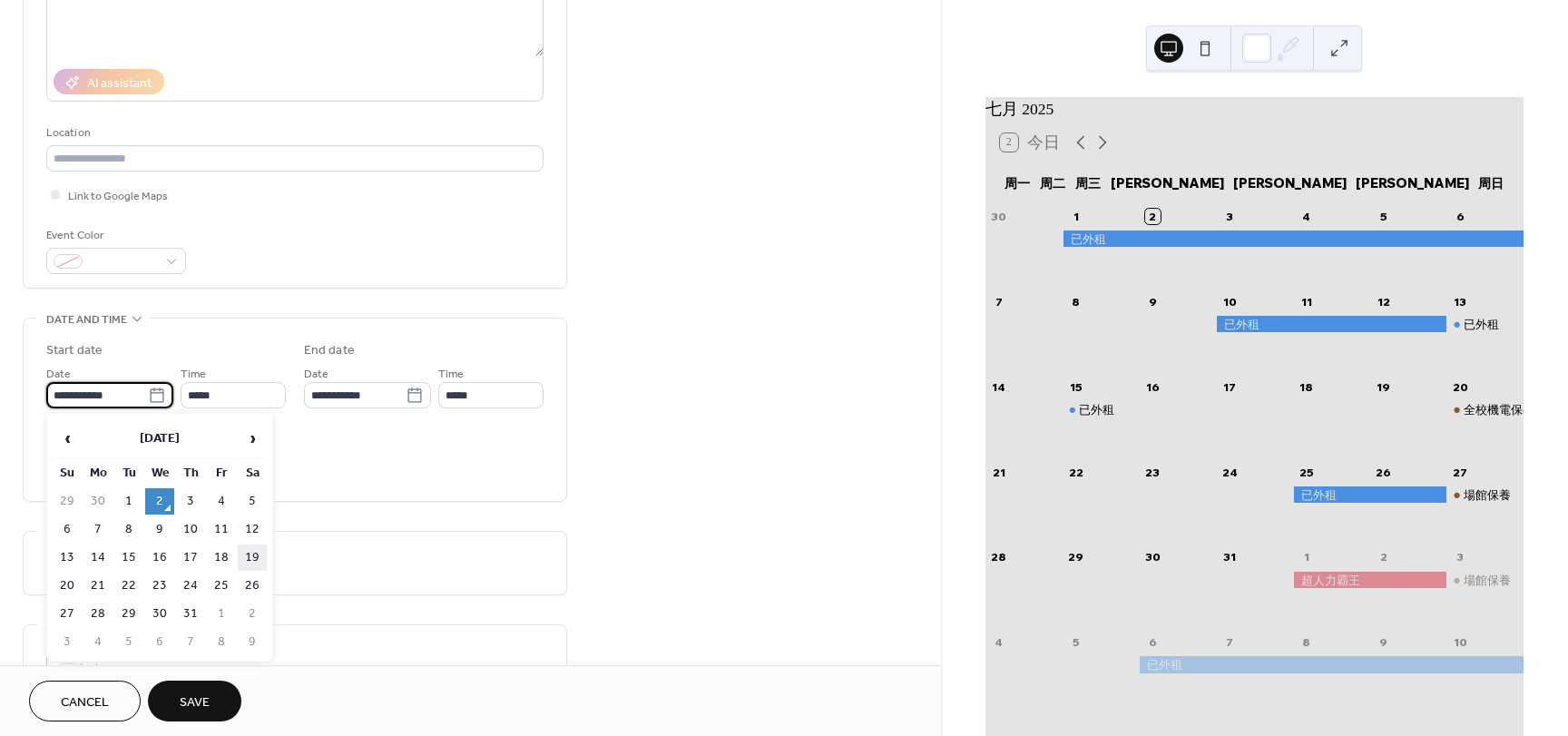click on "19" at bounding box center [252, 557] 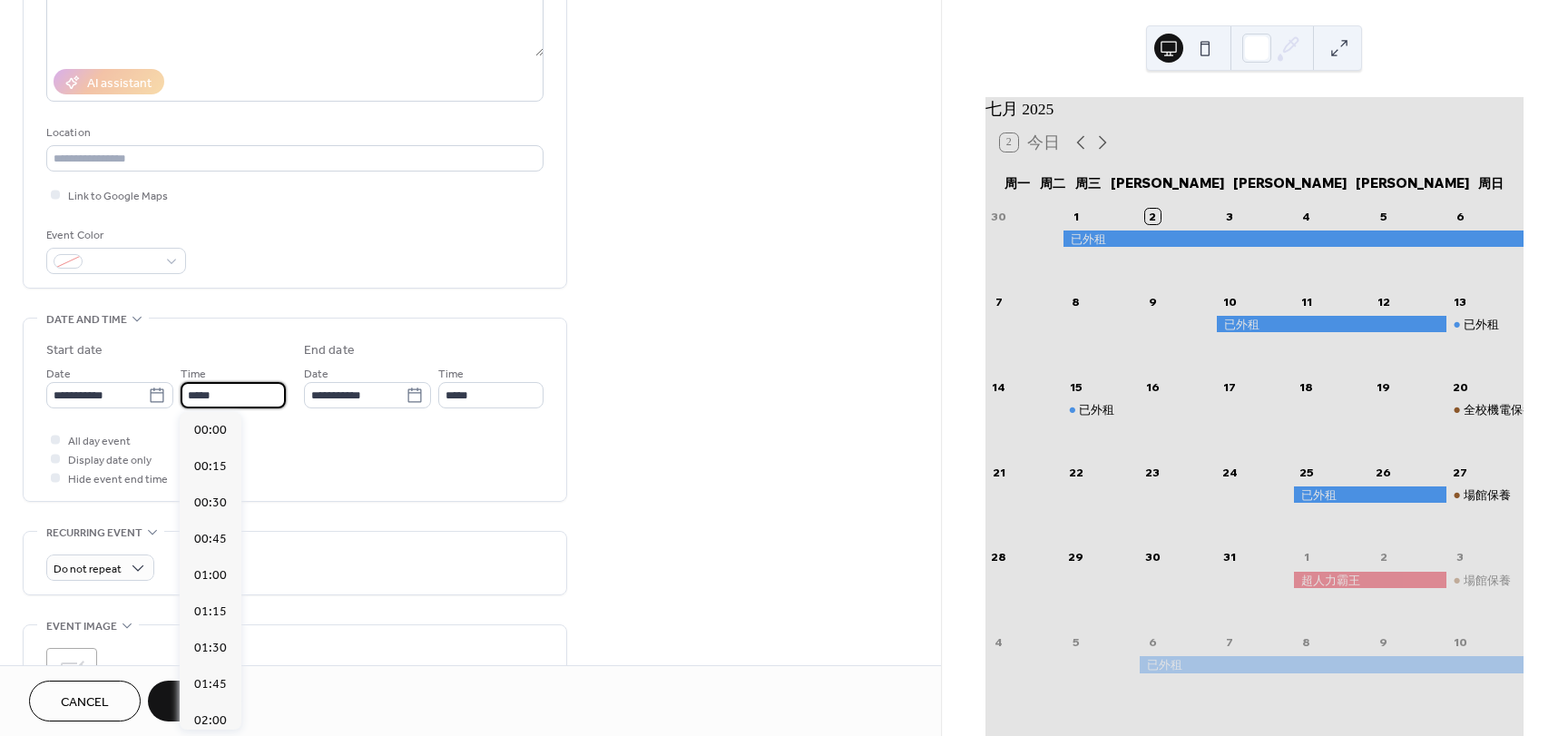scroll, scrollTop: 1786, scrollLeft: 0, axis: vertical 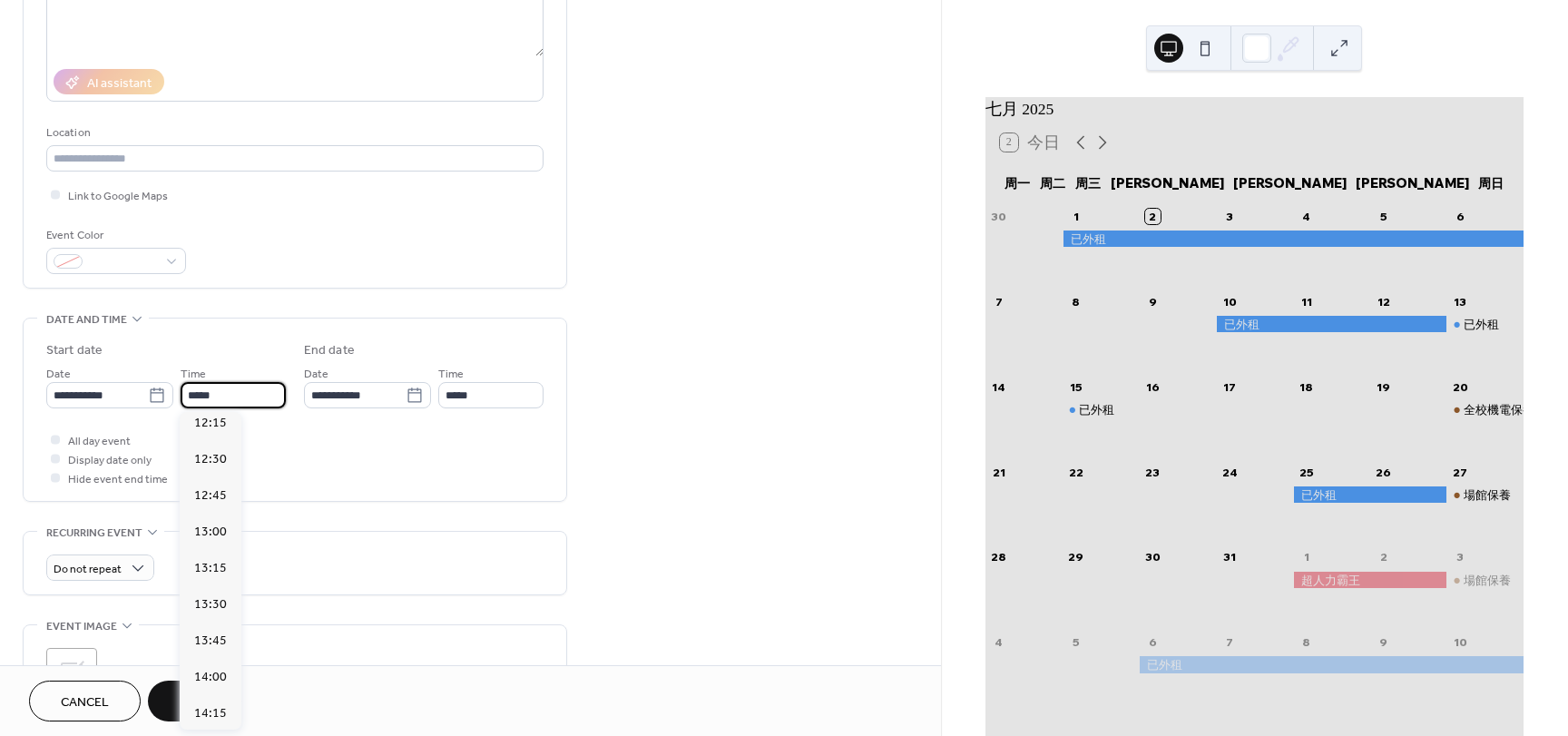 drag, startPoint x: 200, startPoint y: 395, endPoint x: 204, endPoint y: 420, distance: 25.317978 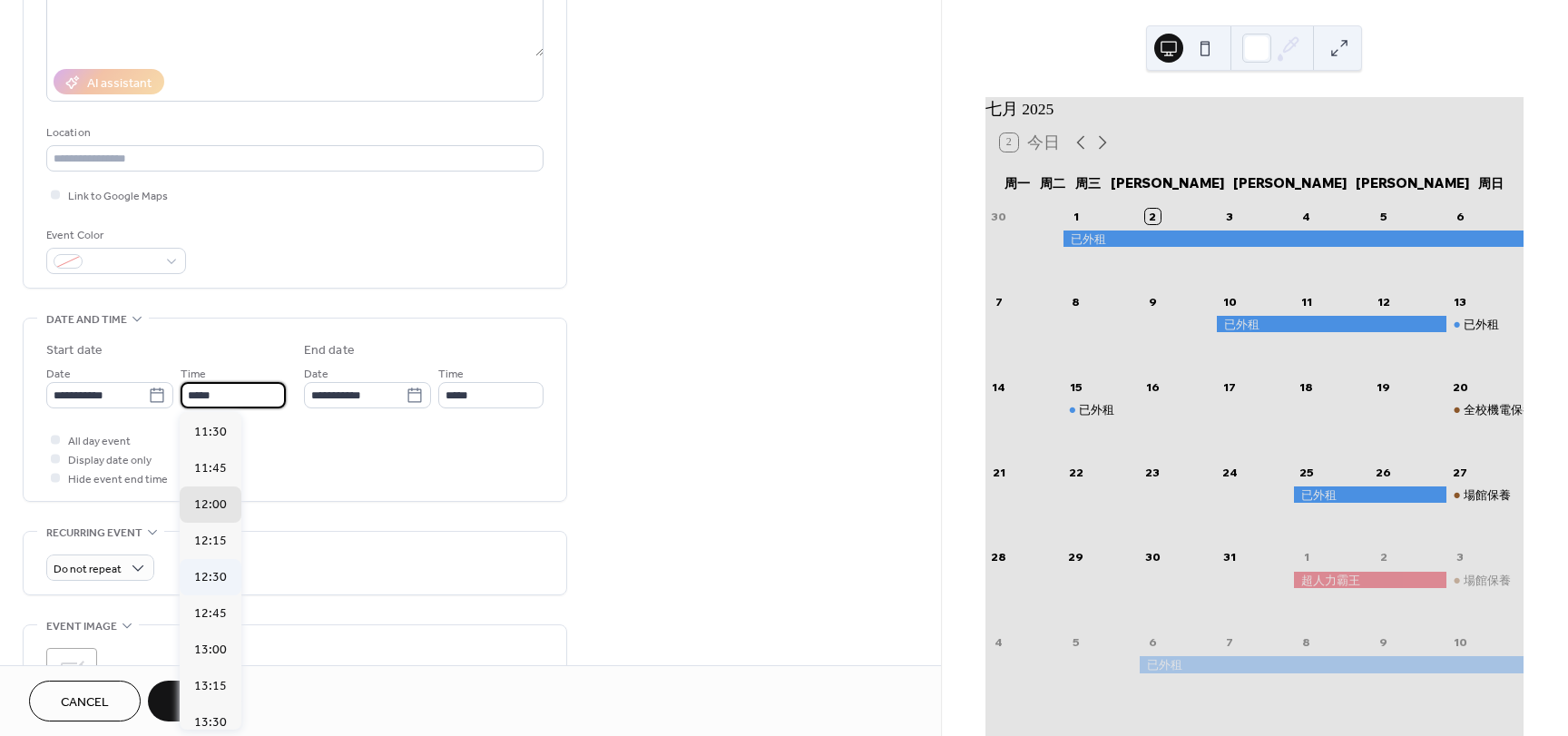 scroll, scrollTop: 1332, scrollLeft: 0, axis: vertical 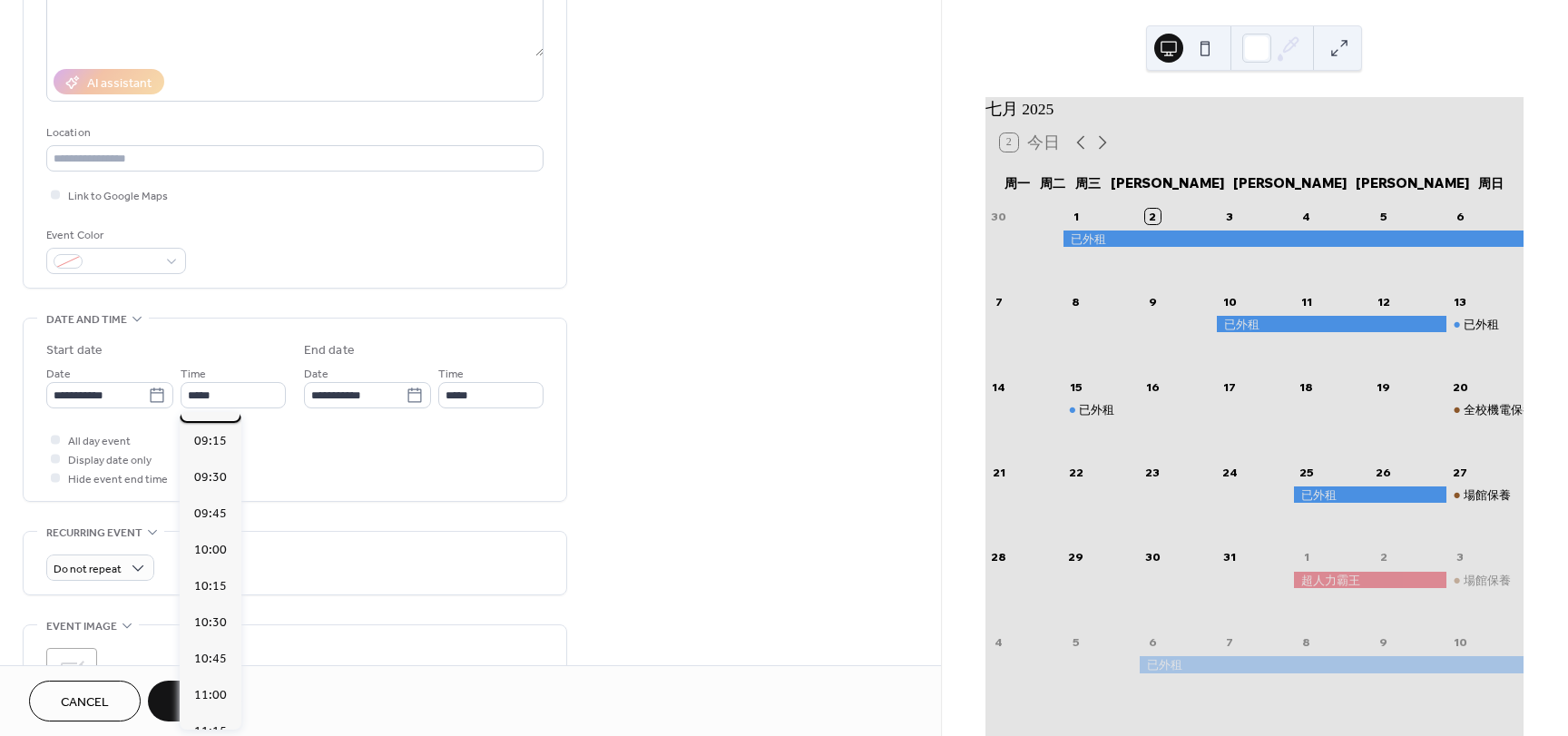click on "09:00" at bounding box center [211, 405] 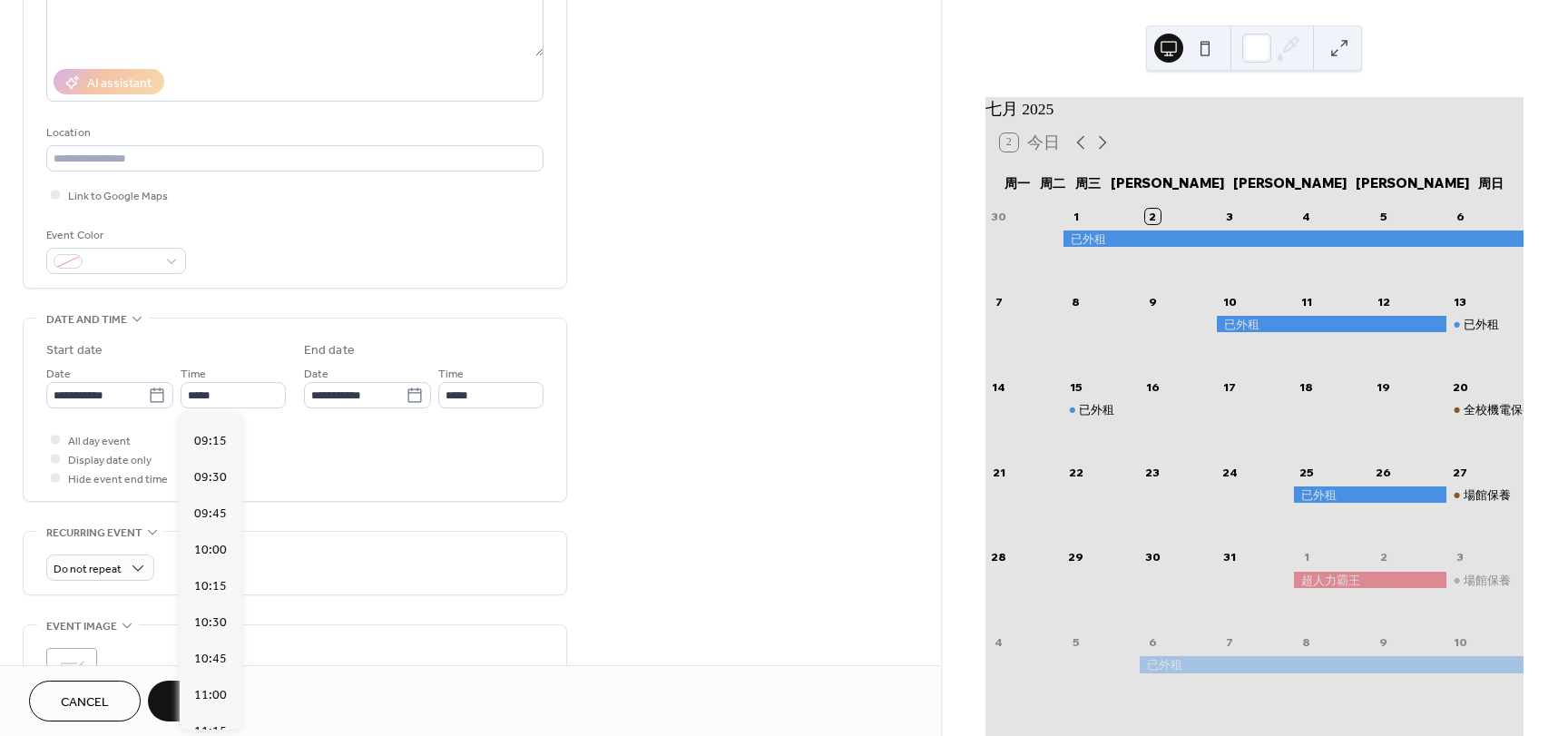 type on "*****" 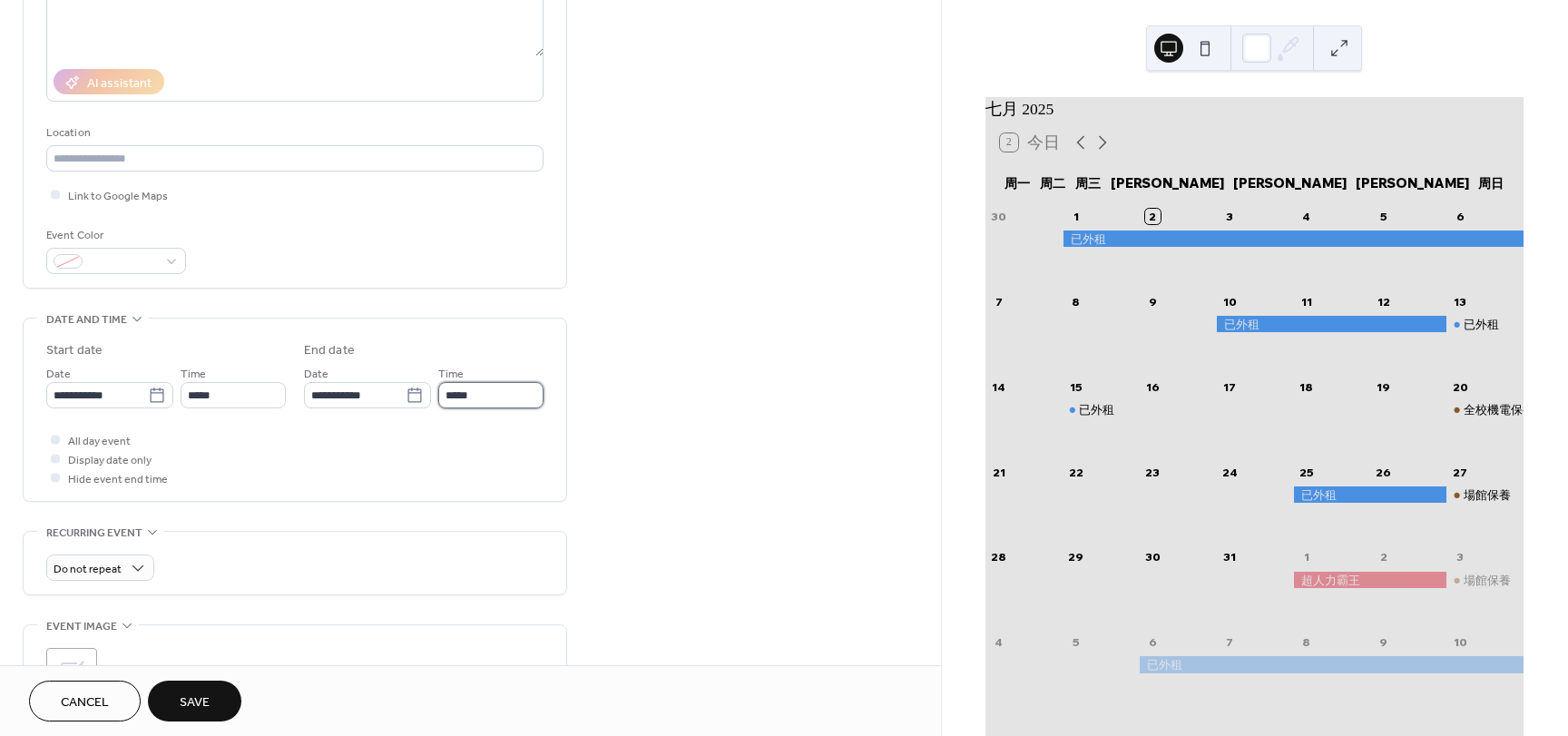 click on "*****" at bounding box center [491, 395] 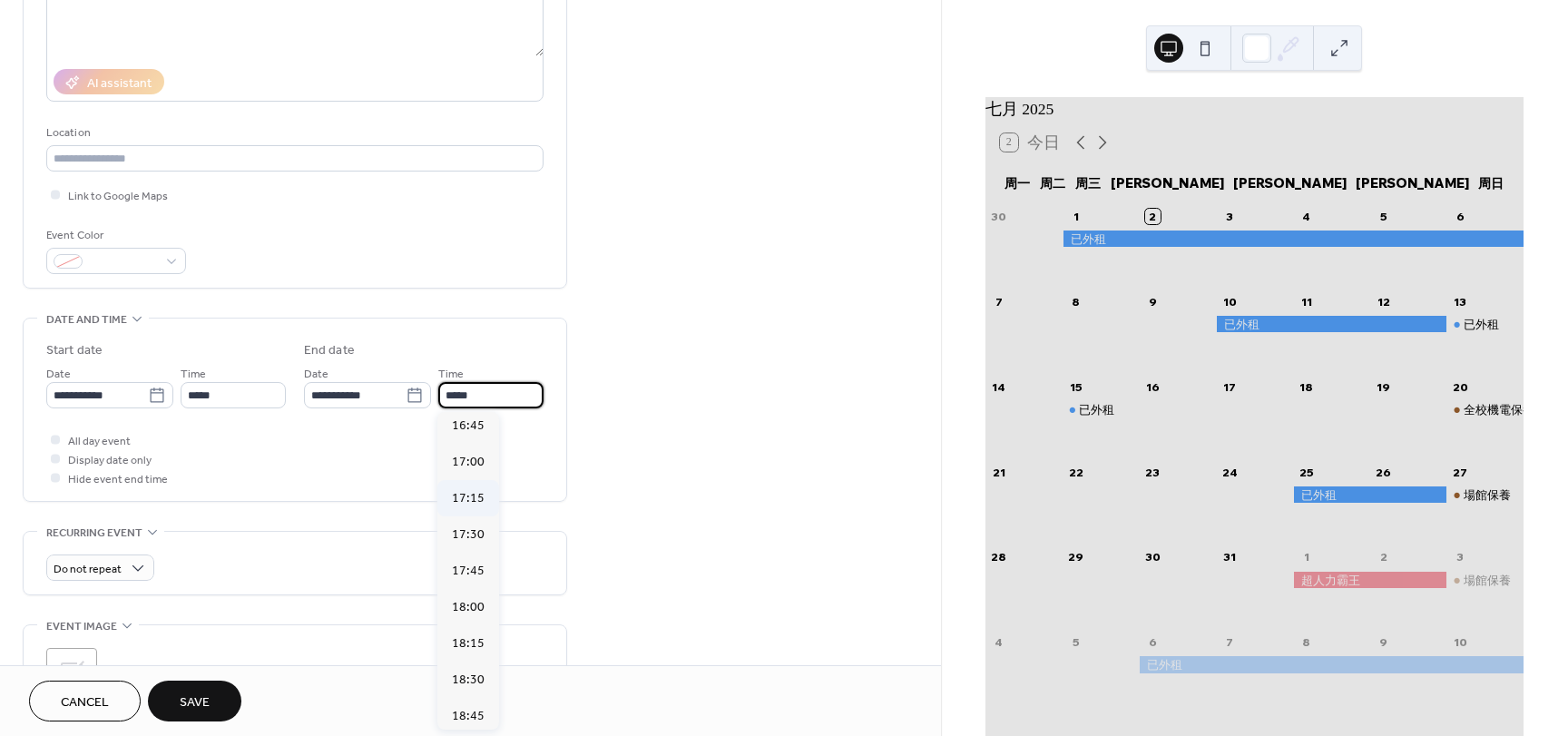 scroll, scrollTop: 1089, scrollLeft: 0, axis: vertical 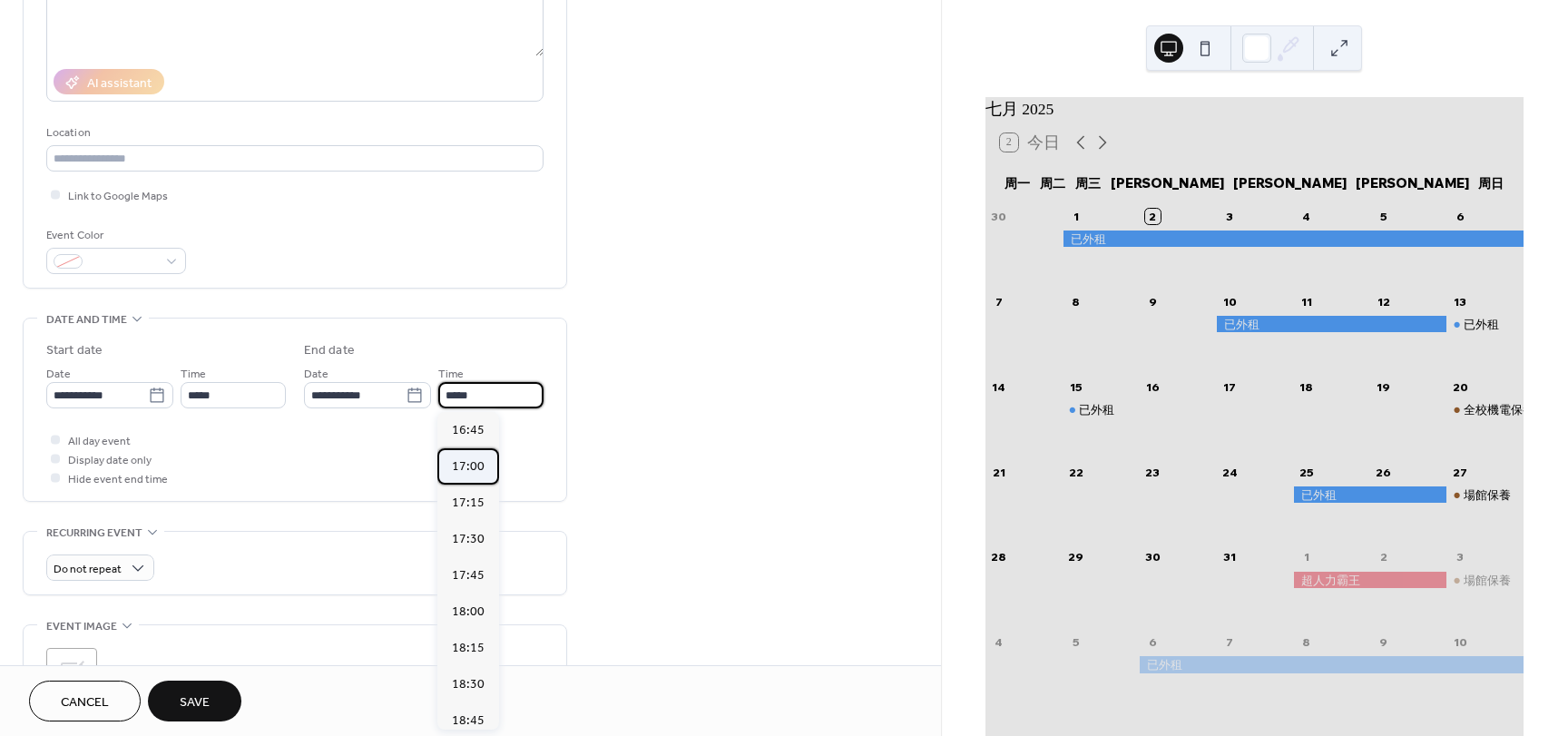 click on "17:00" at bounding box center [468, 466] 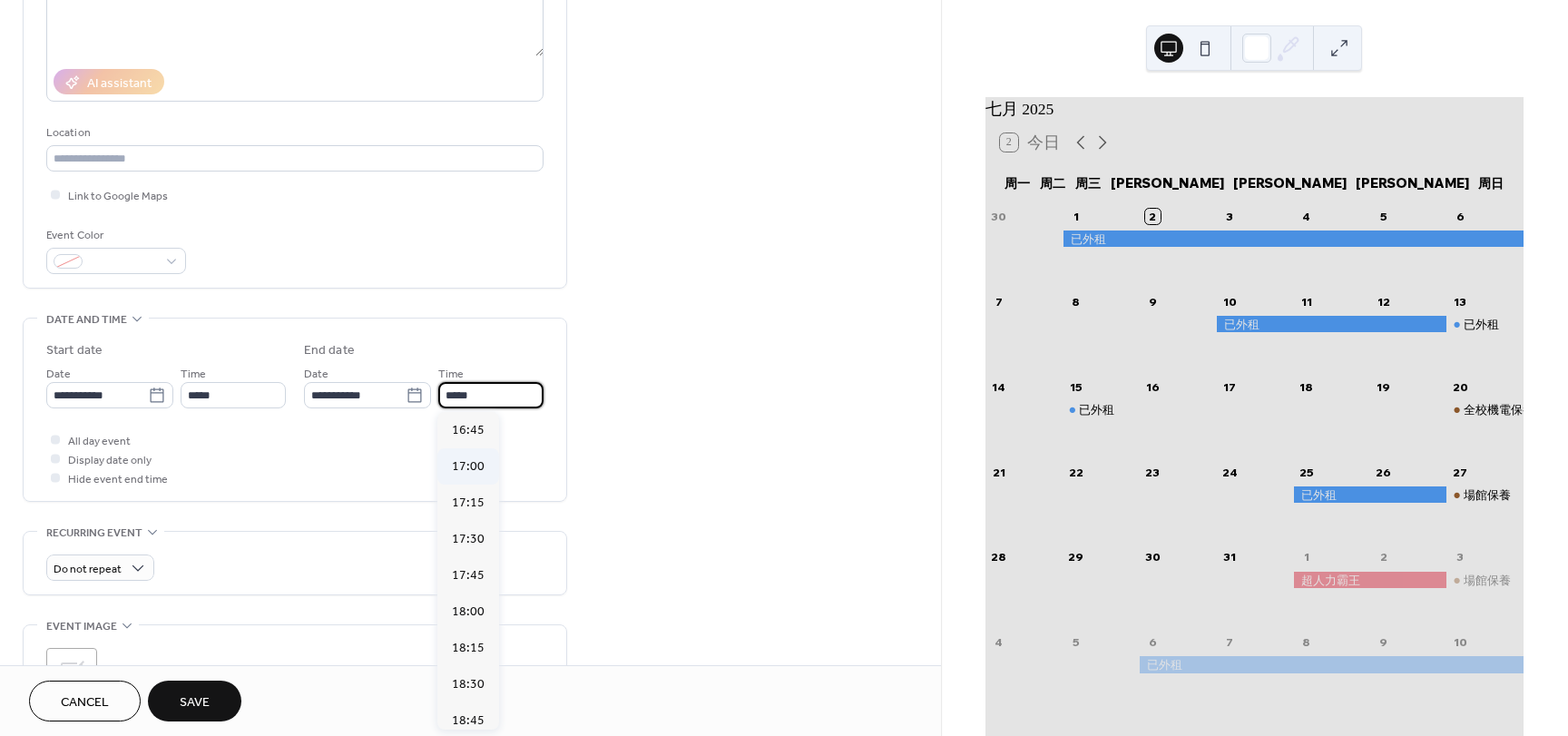 type on "*****" 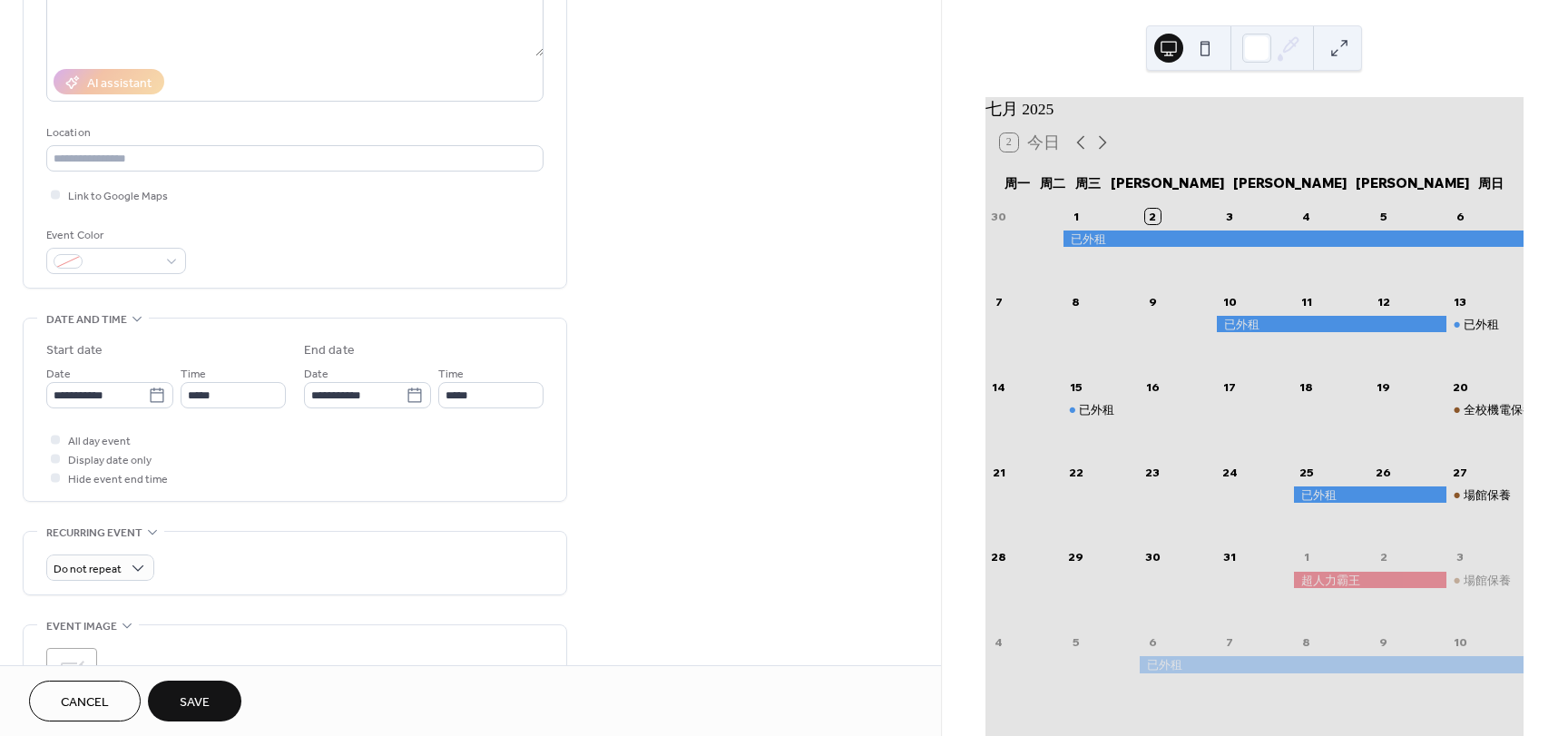 click on "Save" at bounding box center (194, 702) 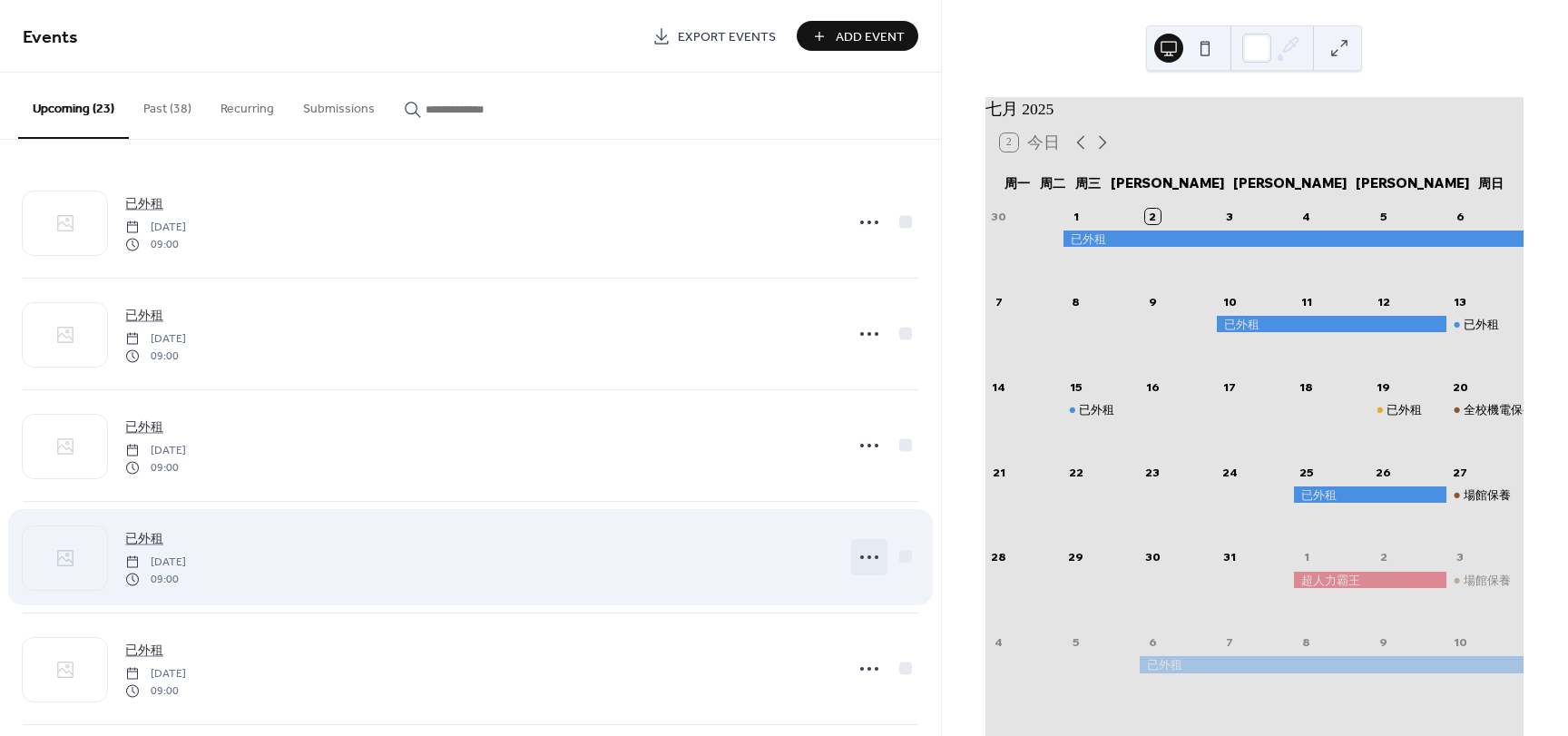 click 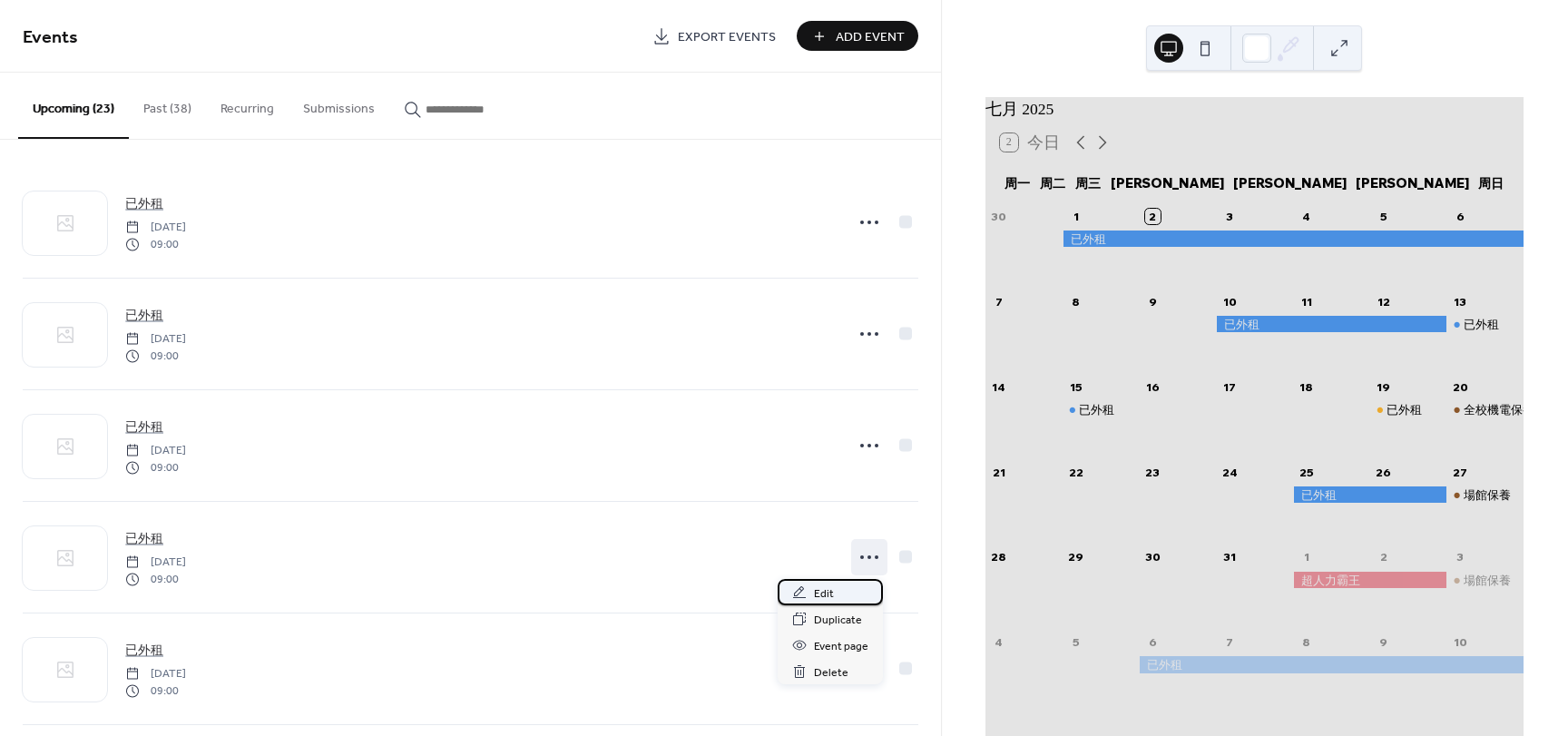 click on "Edit" at bounding box center (824, 594) 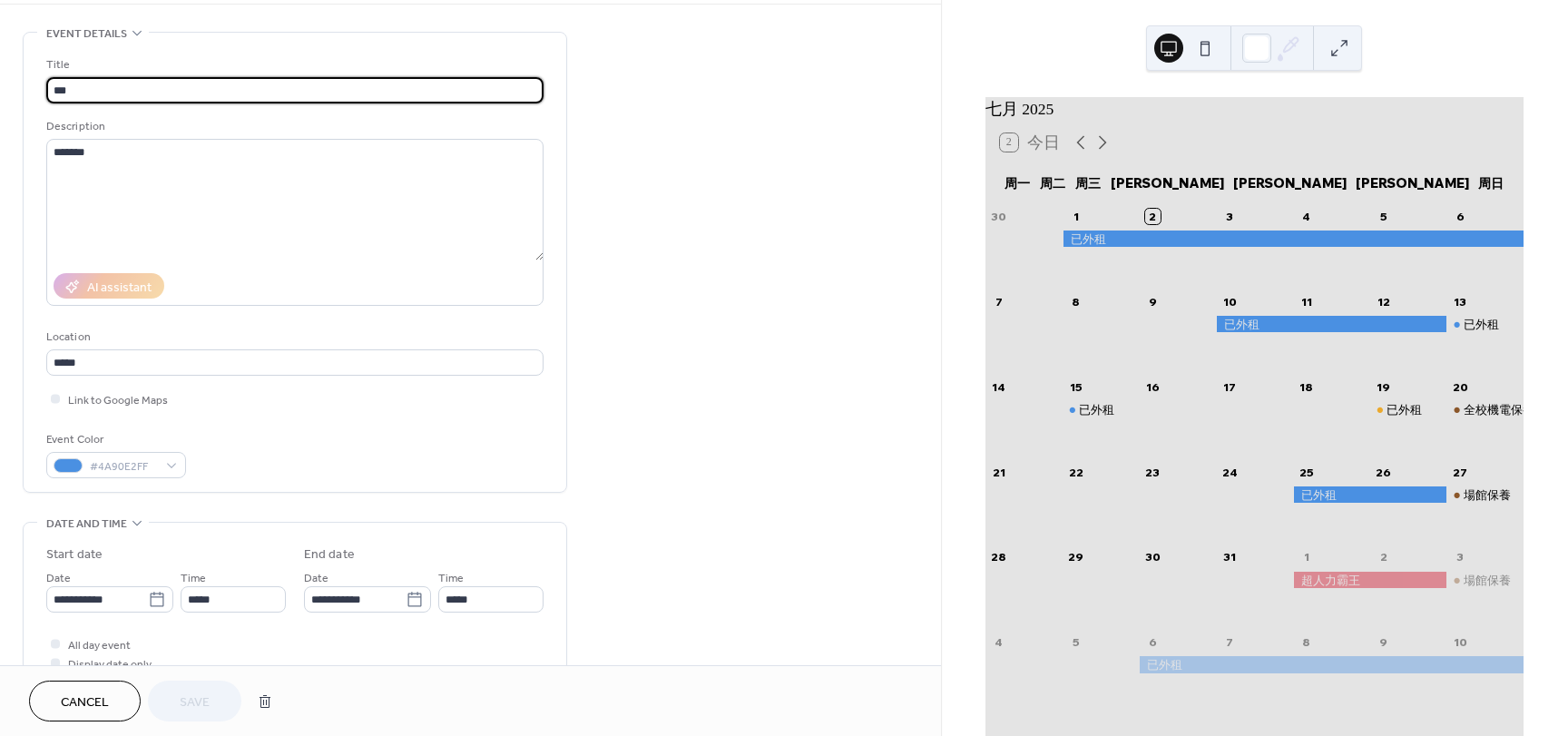 scroll, scrollTop: 182, scrollLeft: 0, axis: vertical 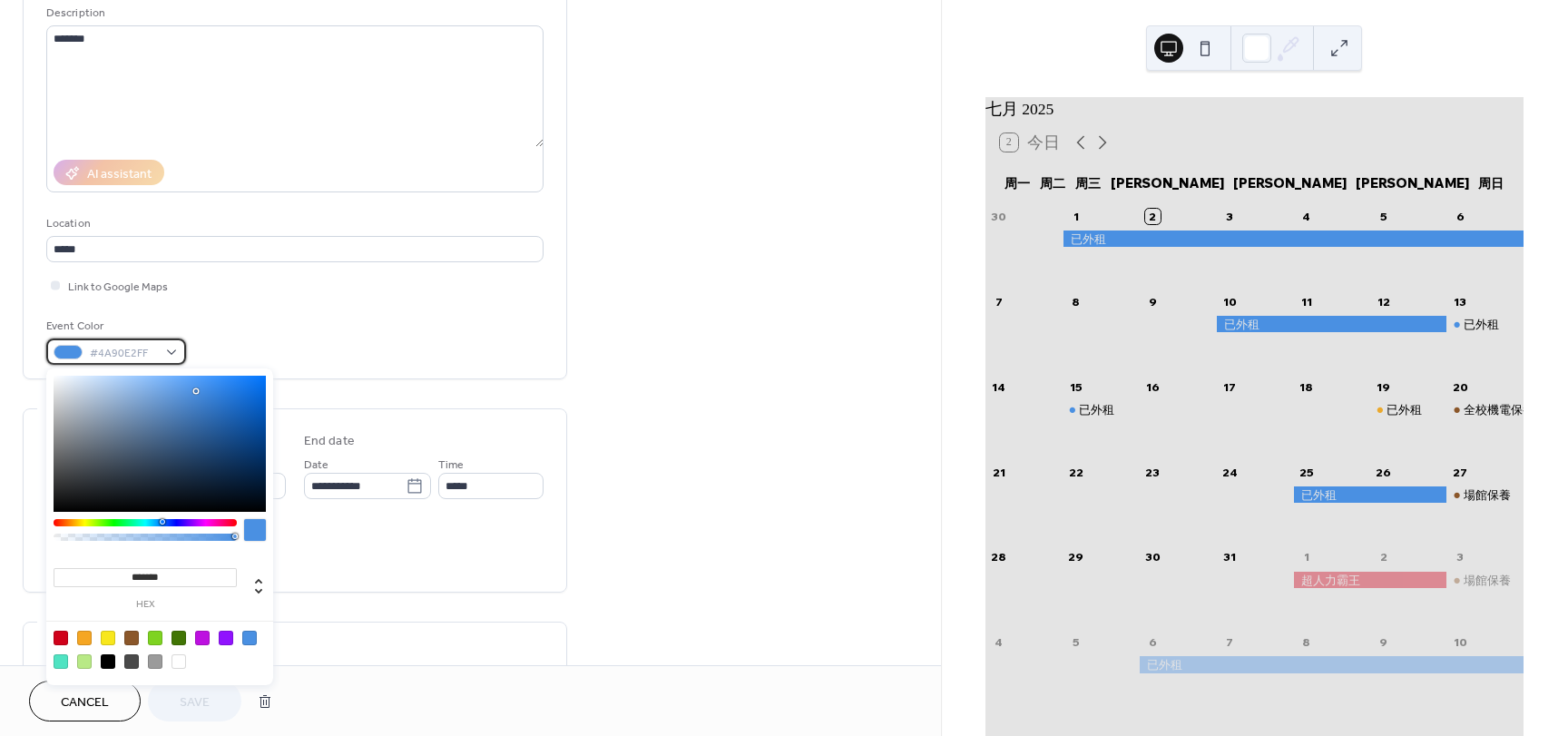 click on "#4A90E2FF" at bounding box center (116, 351) 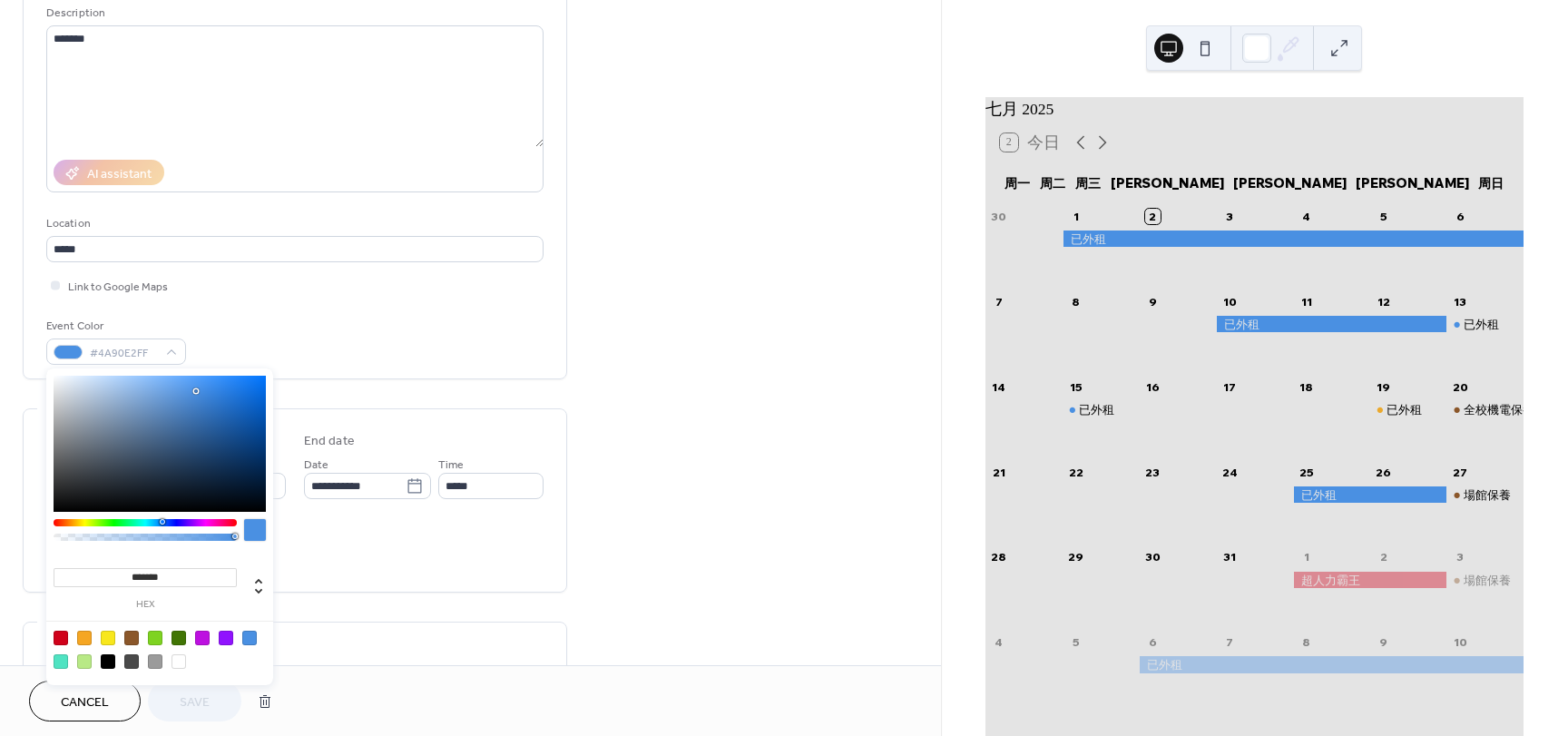 click at bounding box center [250, 638] 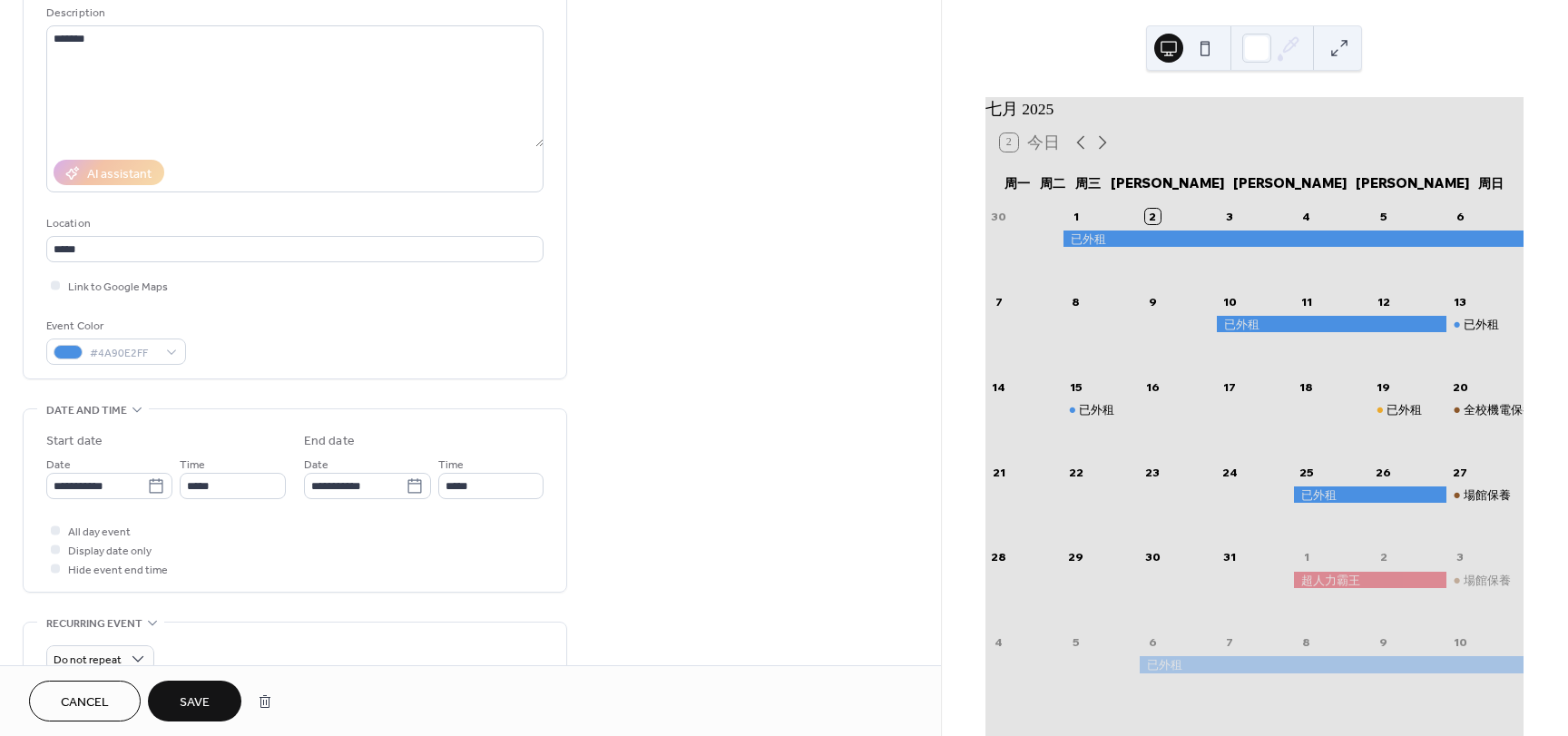 click on "Save" at bounding box center (194, 702) 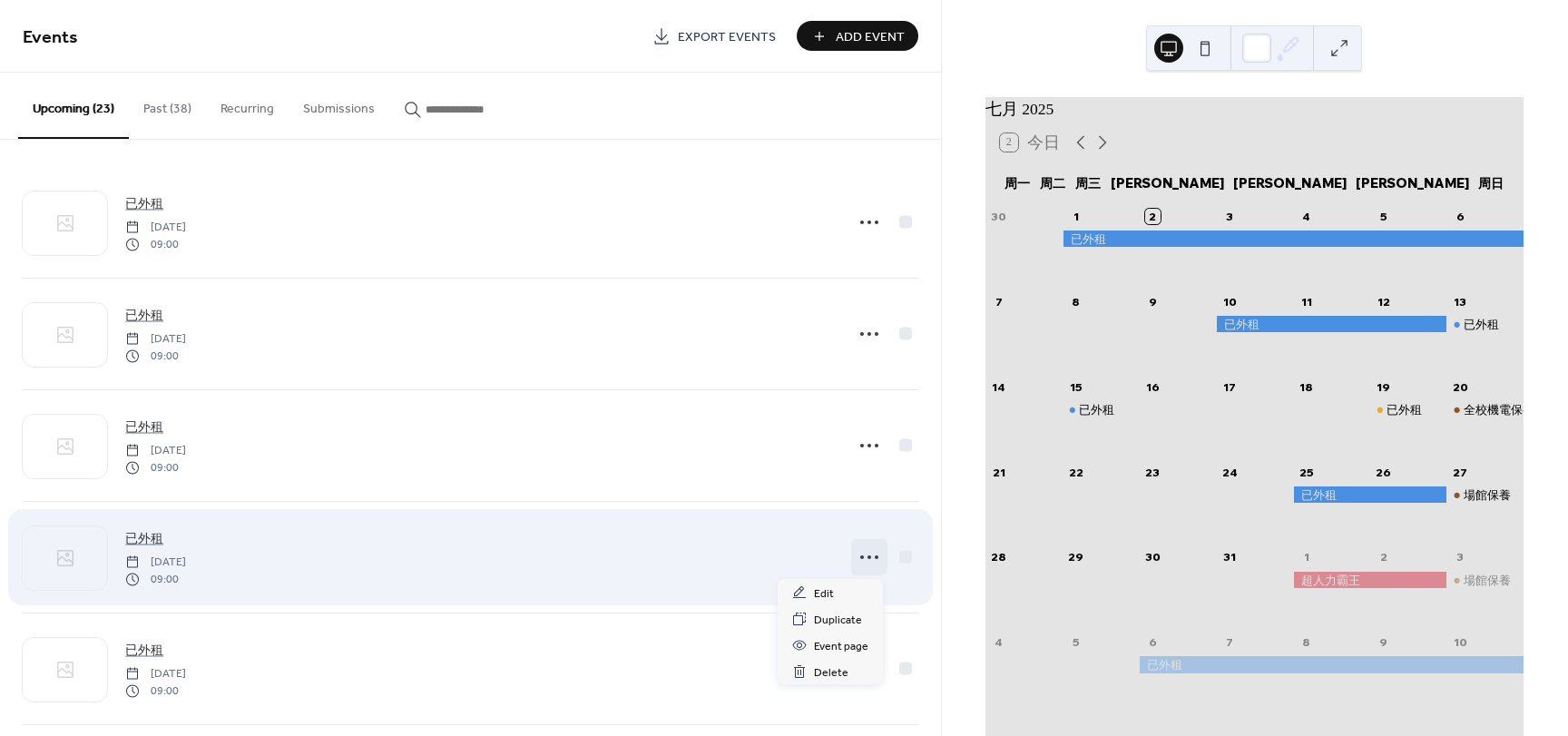 click 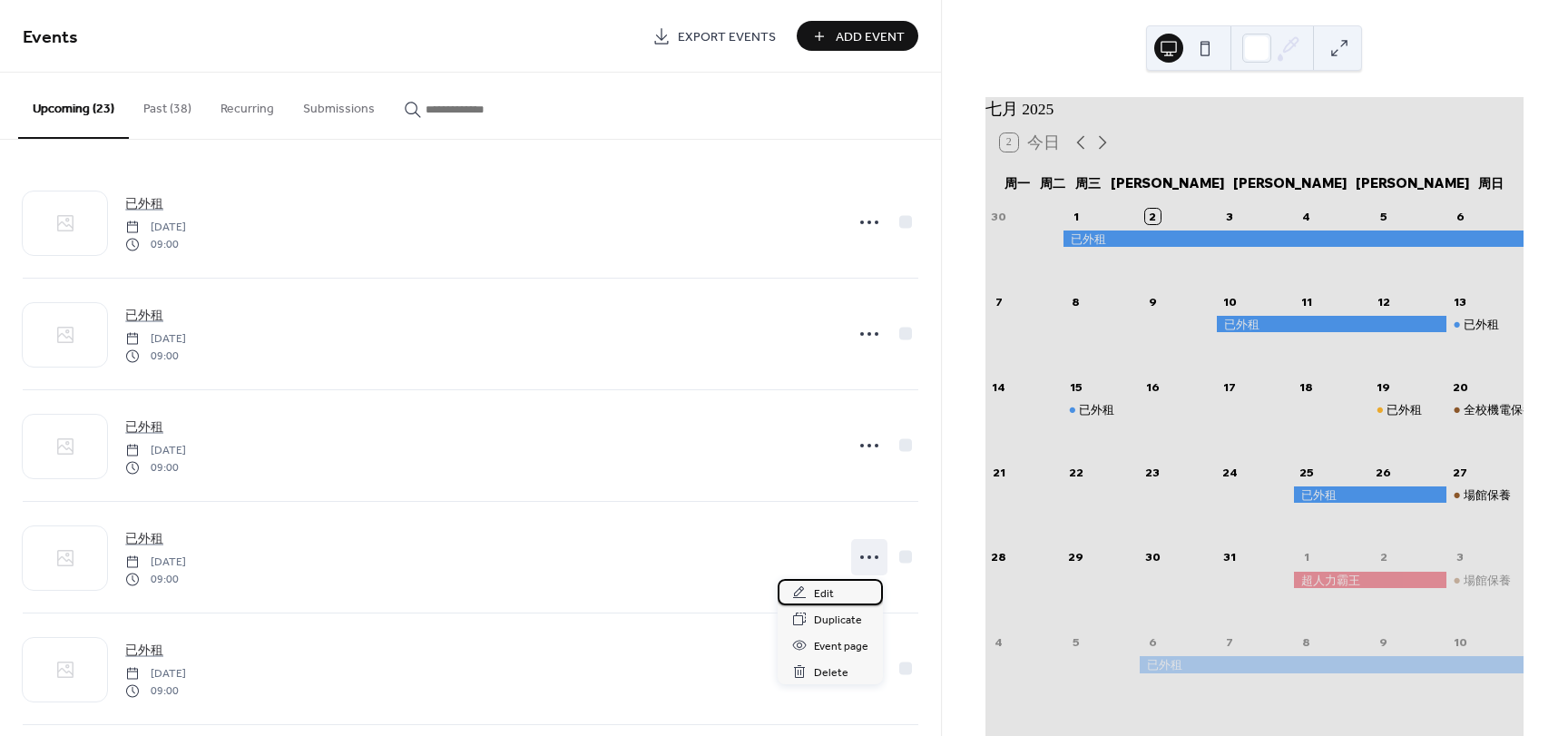 click on "Edit" at bounding box center (824, 594) 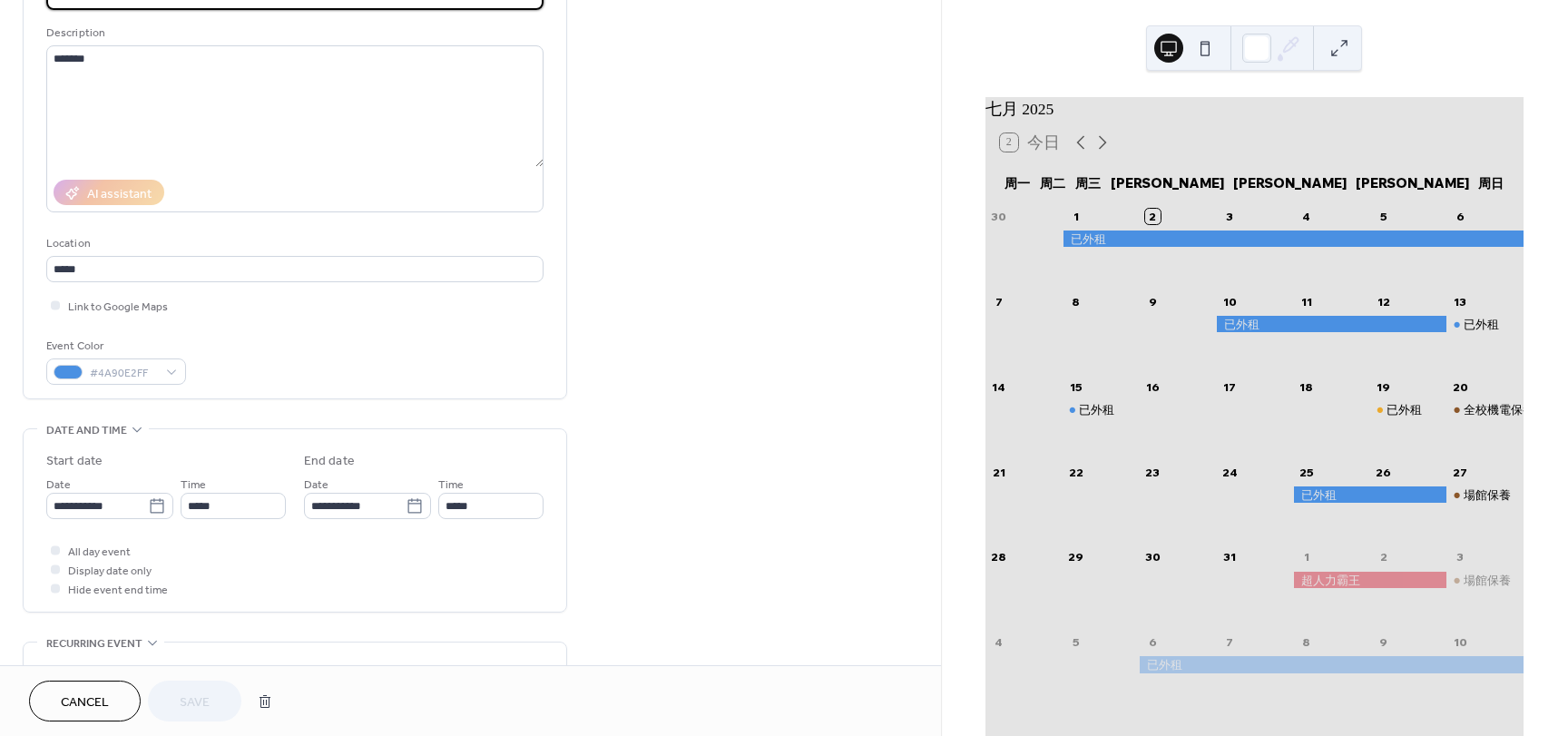 scroll, scrollTop: 123, scrollLeft: 0, axis: vertical 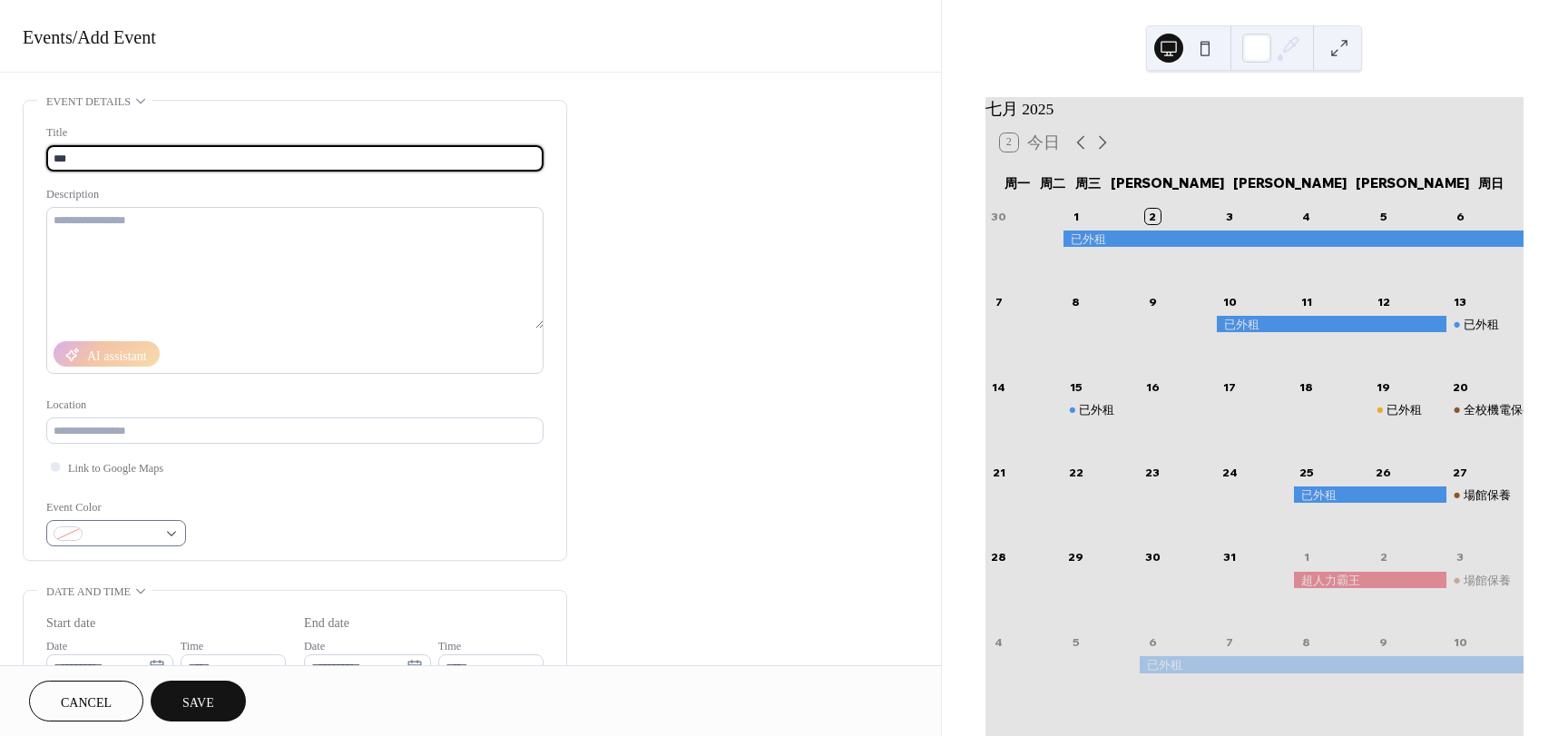 type on "***" 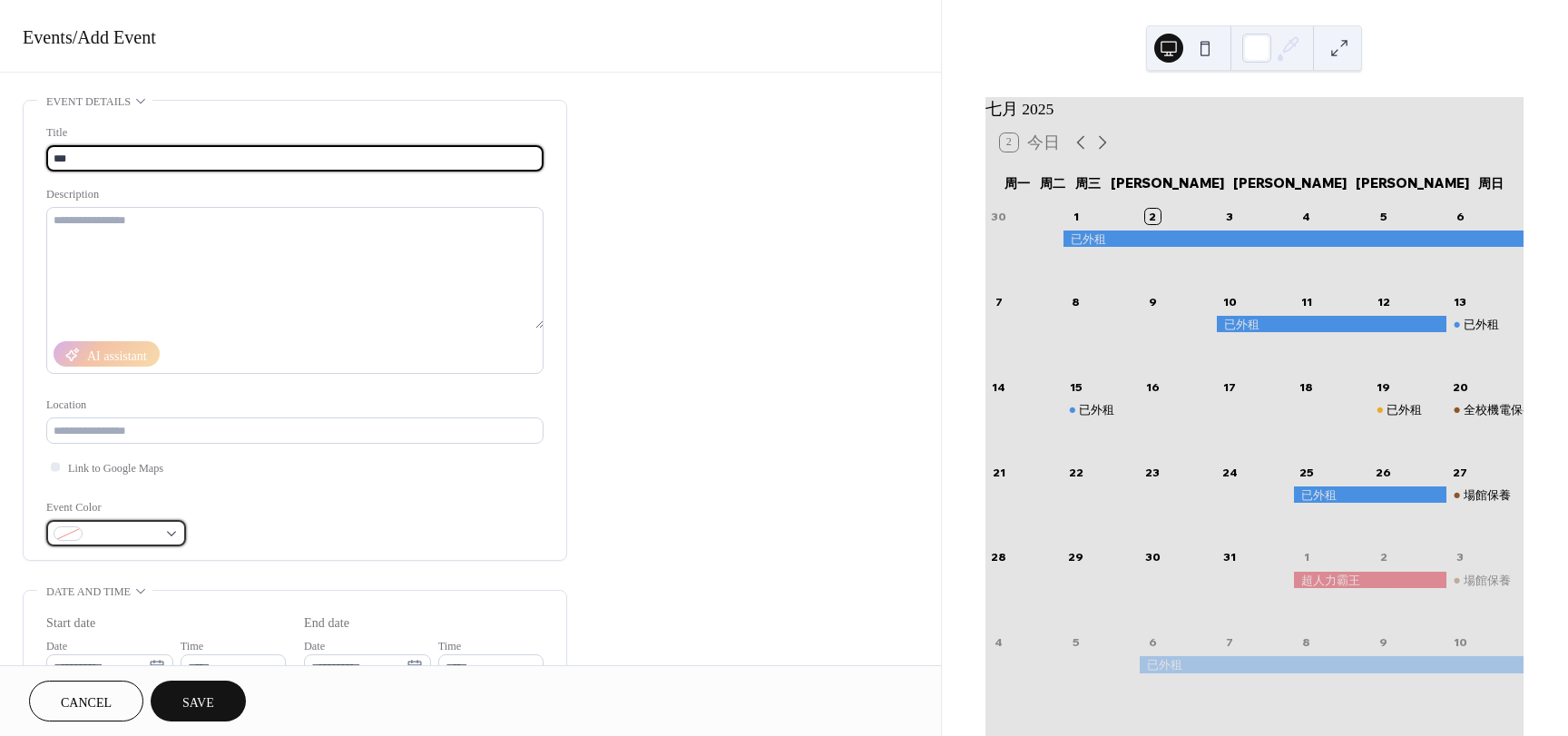 click at bounding box center [116, 533] 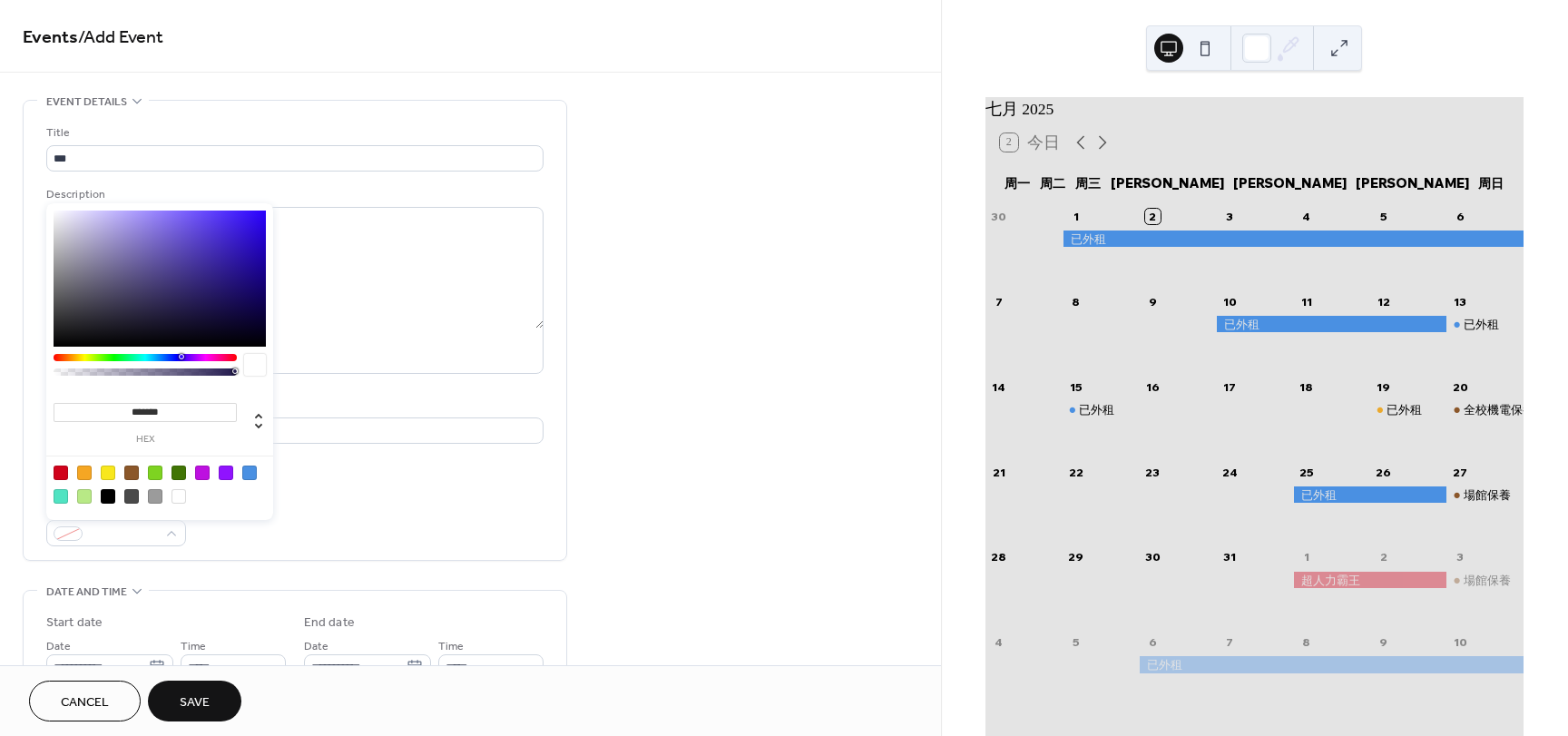 click at bounding box center [250, 473] 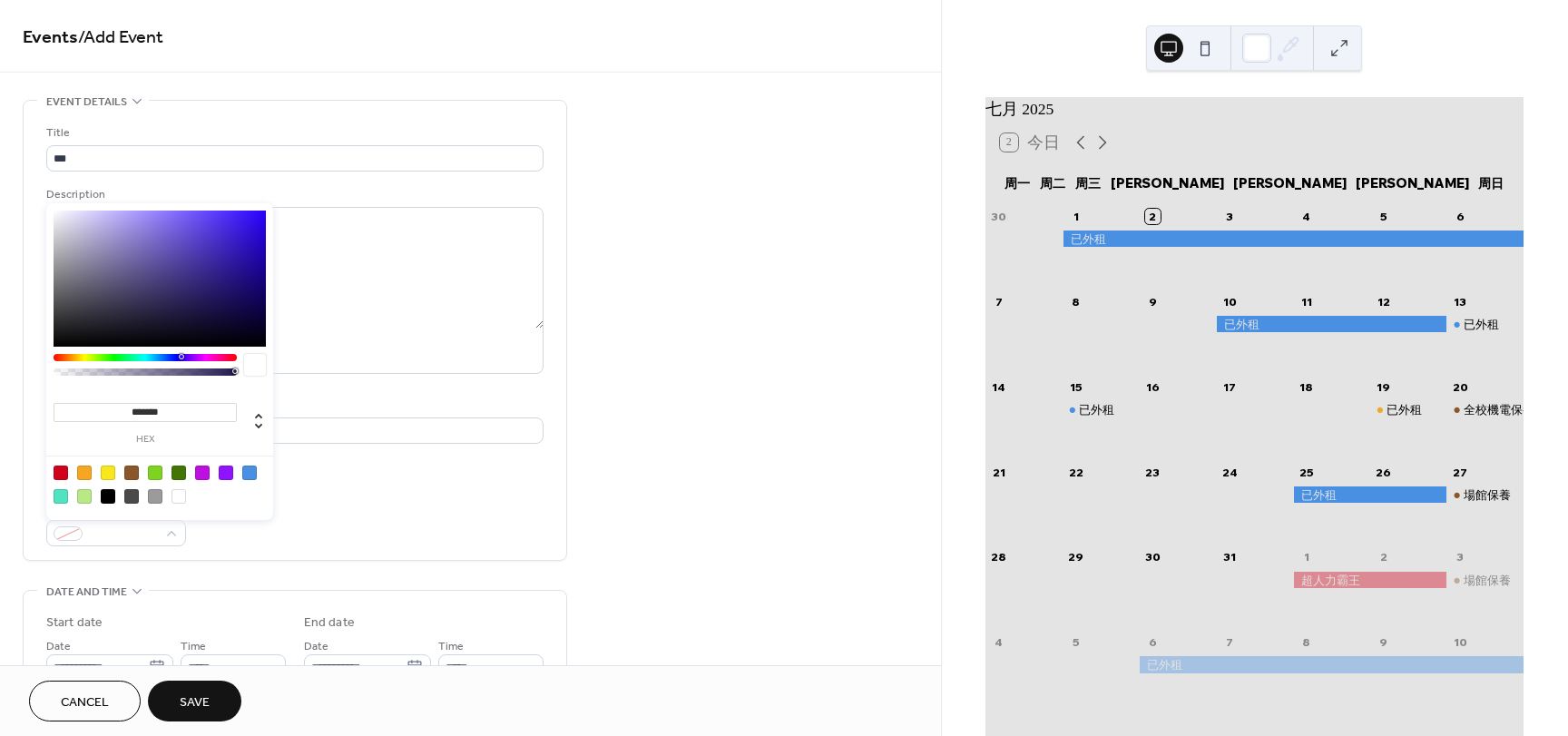 type on "*******" 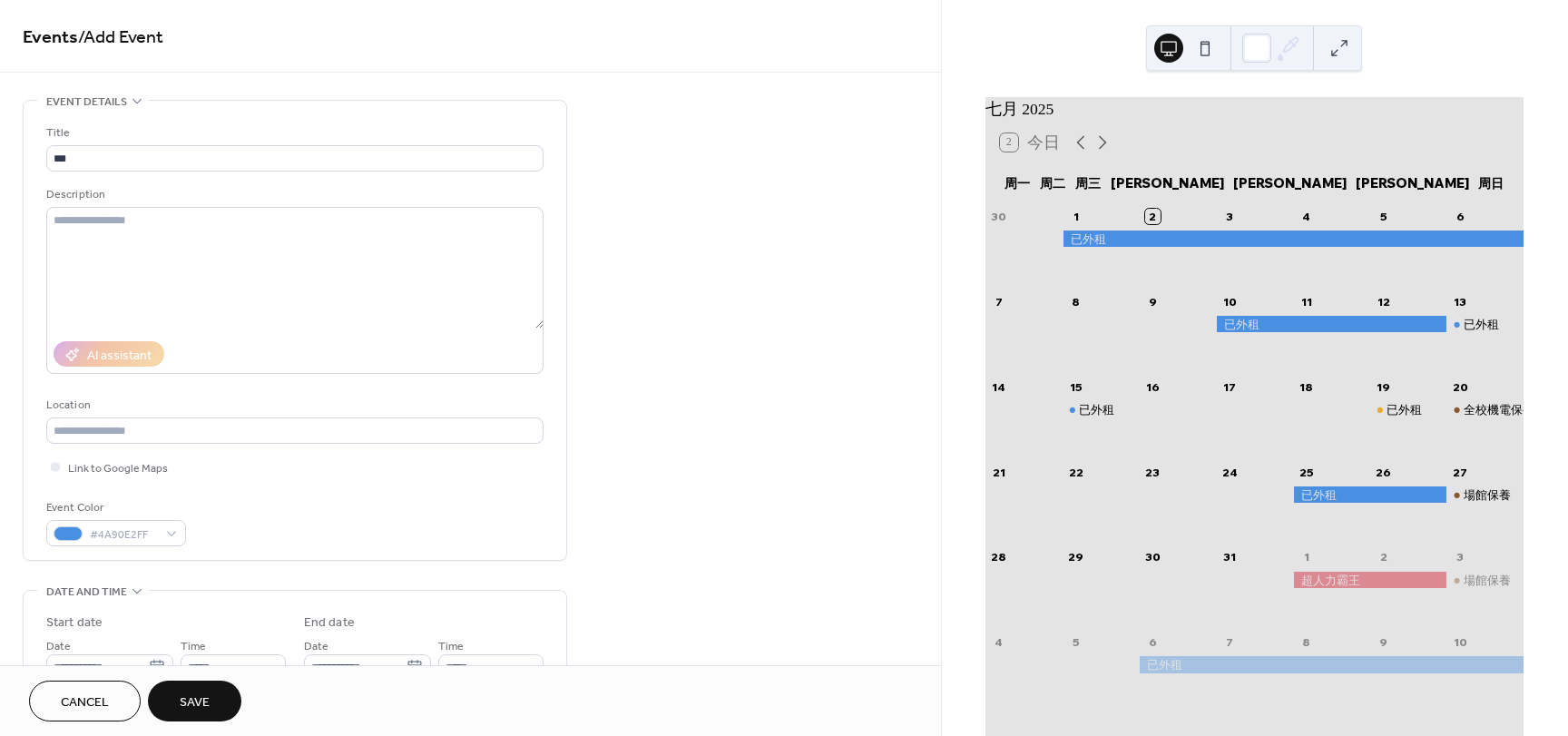 click on "**********" at bounding box center [470, 761] 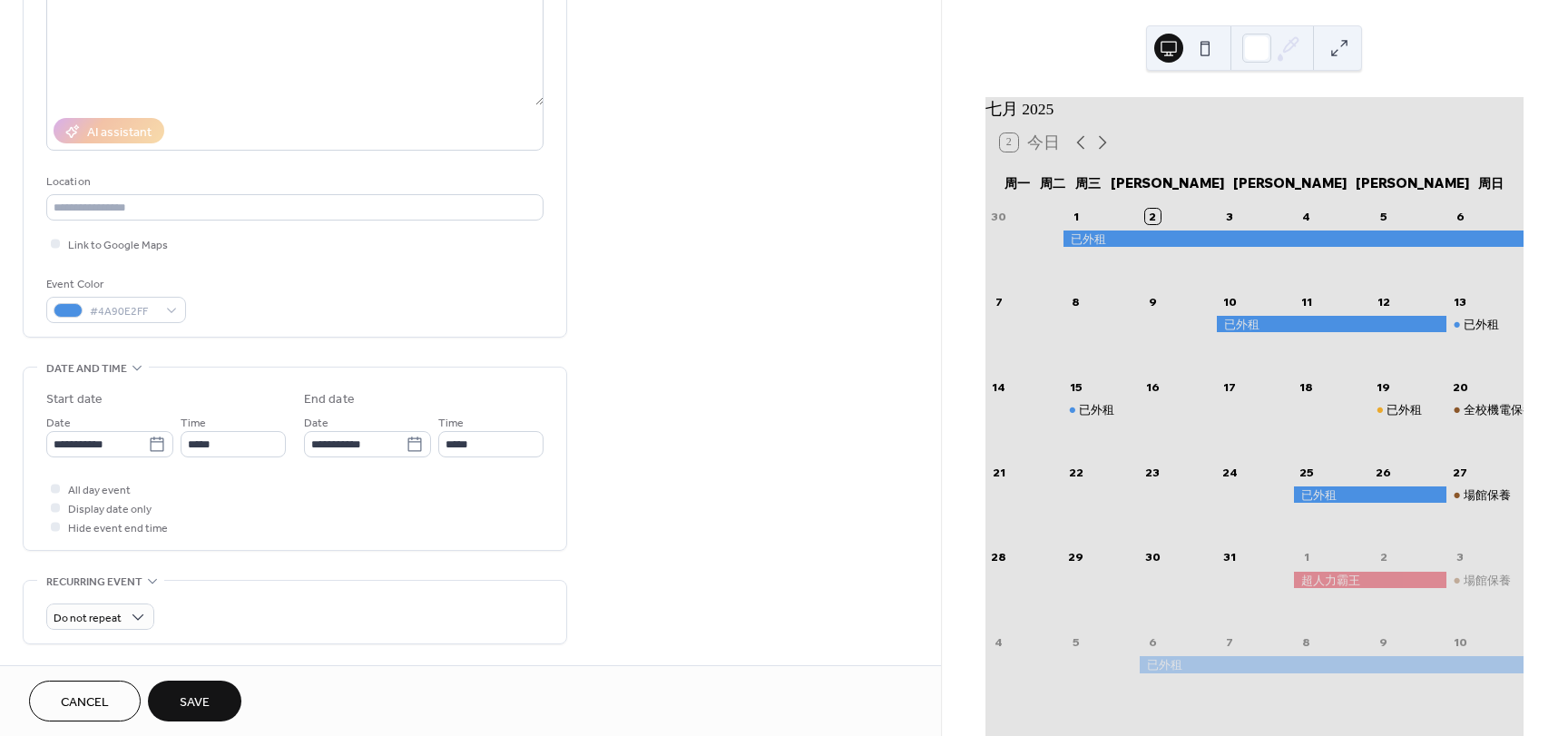 scroll, scrollTop: 272, scrollLeft: 0, axis: vertical 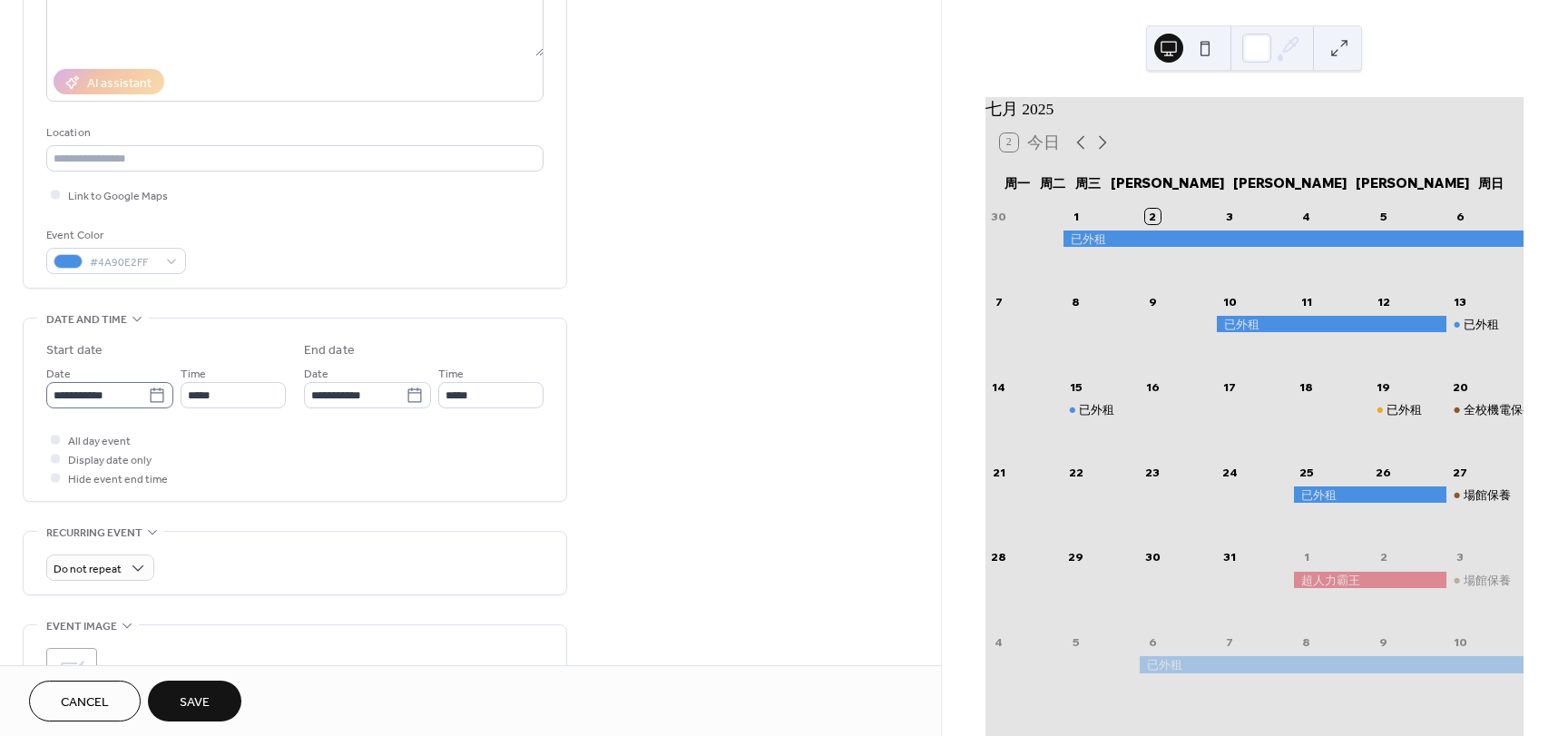 click 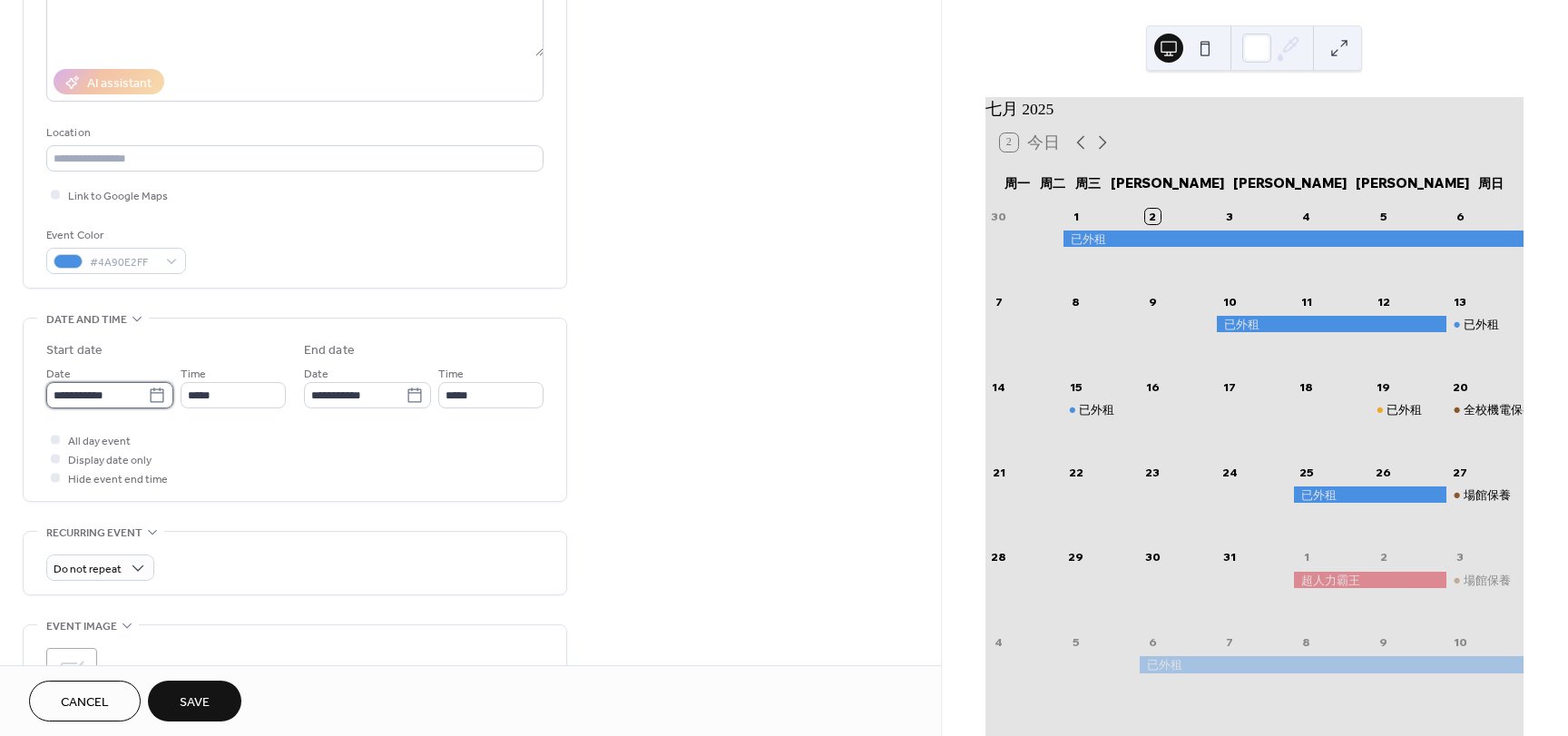 click on "**********" at bounding box center (97, 395) 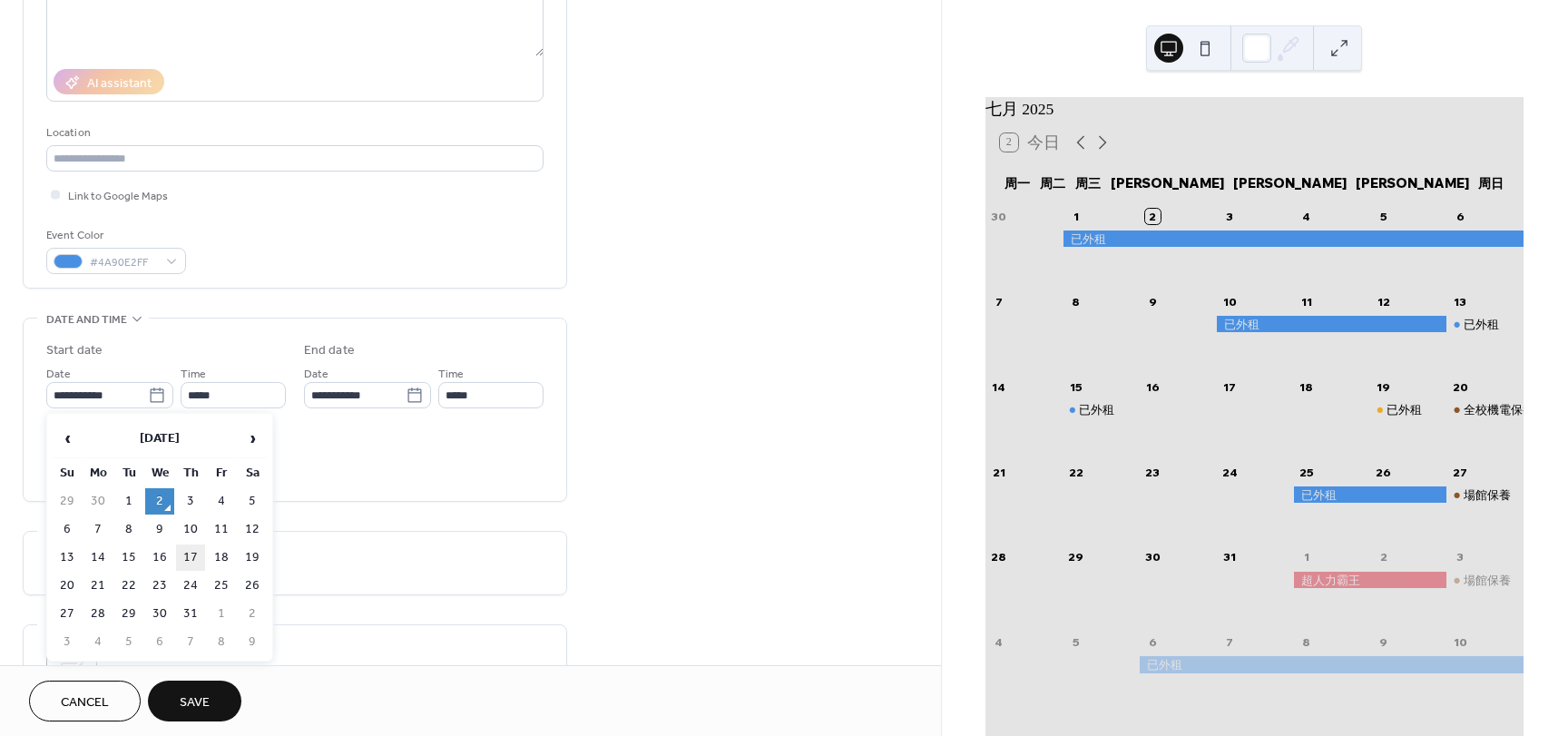 click on "17" at bounding box center (191, 557) 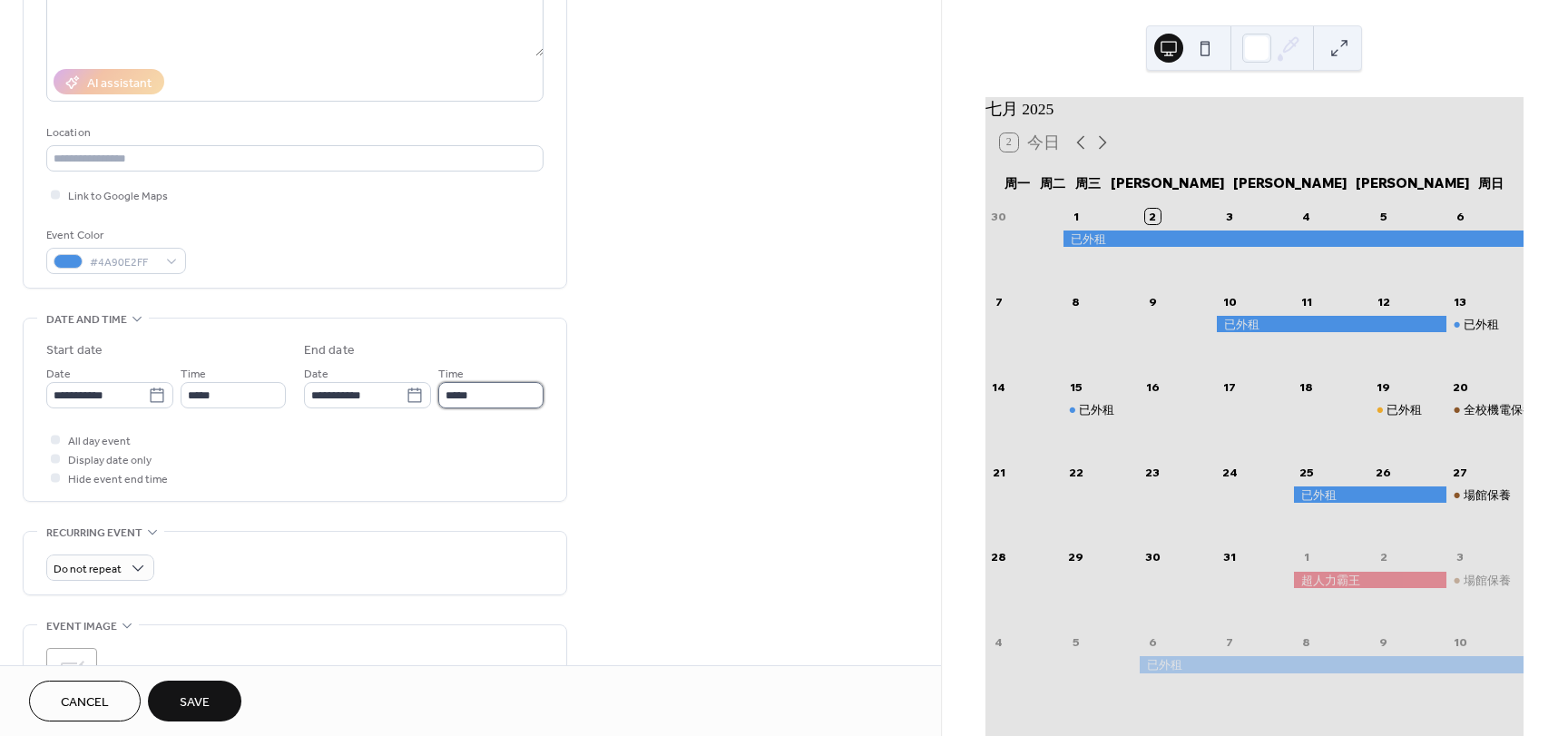 click on "*****" at bounding box center (491, 395) 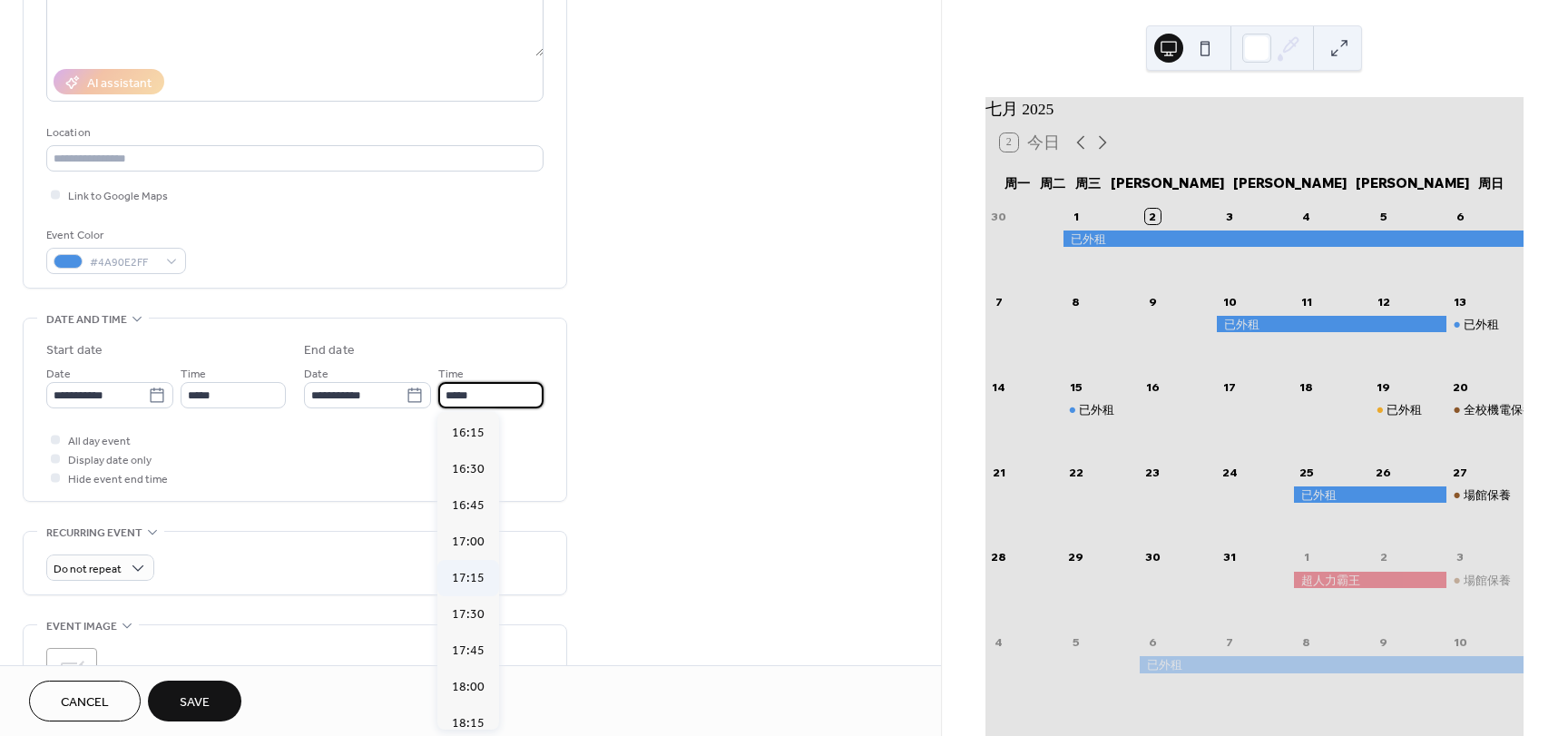 scroll, scrollTop: 635, scrollLeft: 0, axis: vertical 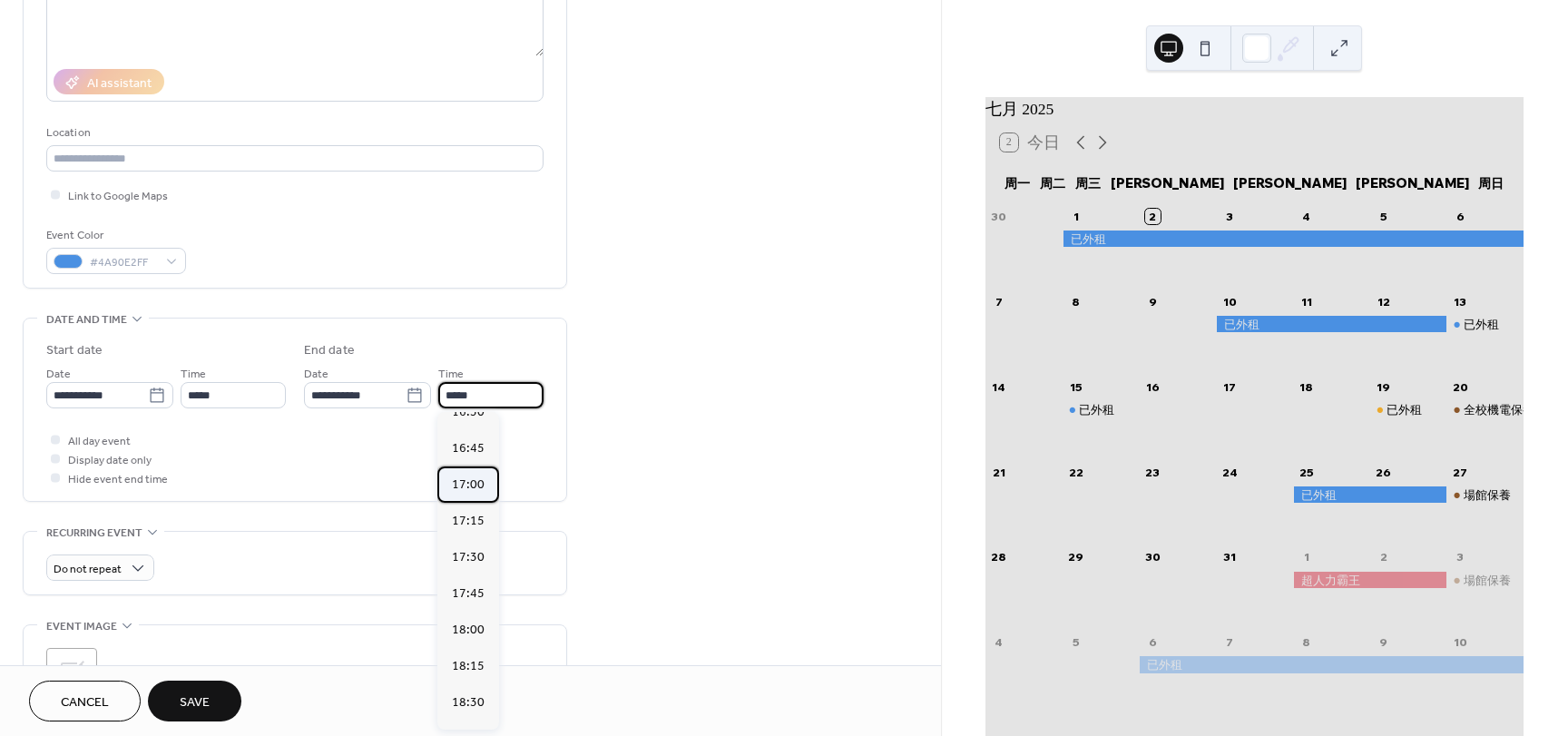 click on "17:00" at bounding box center (468, 485) 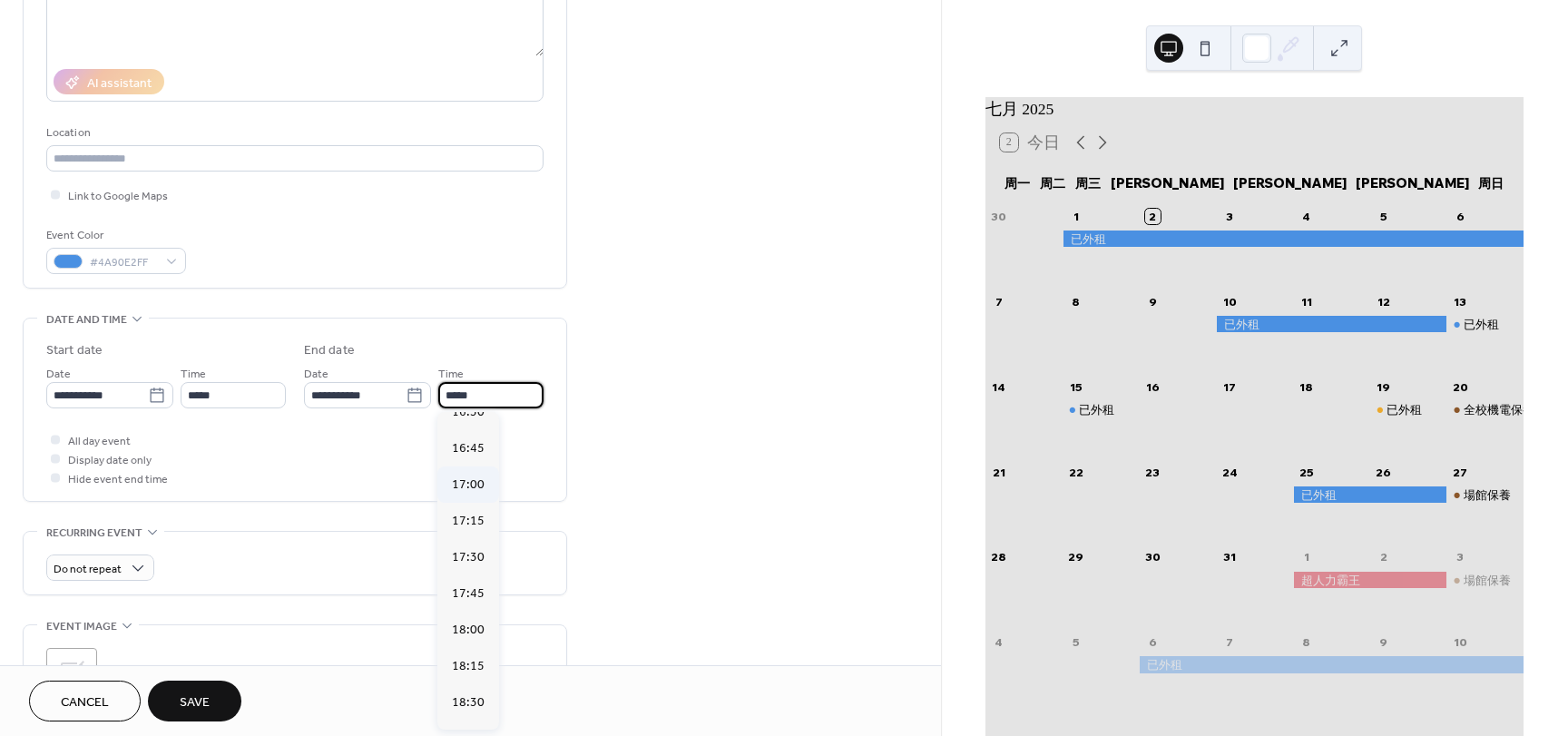 type on "*****" 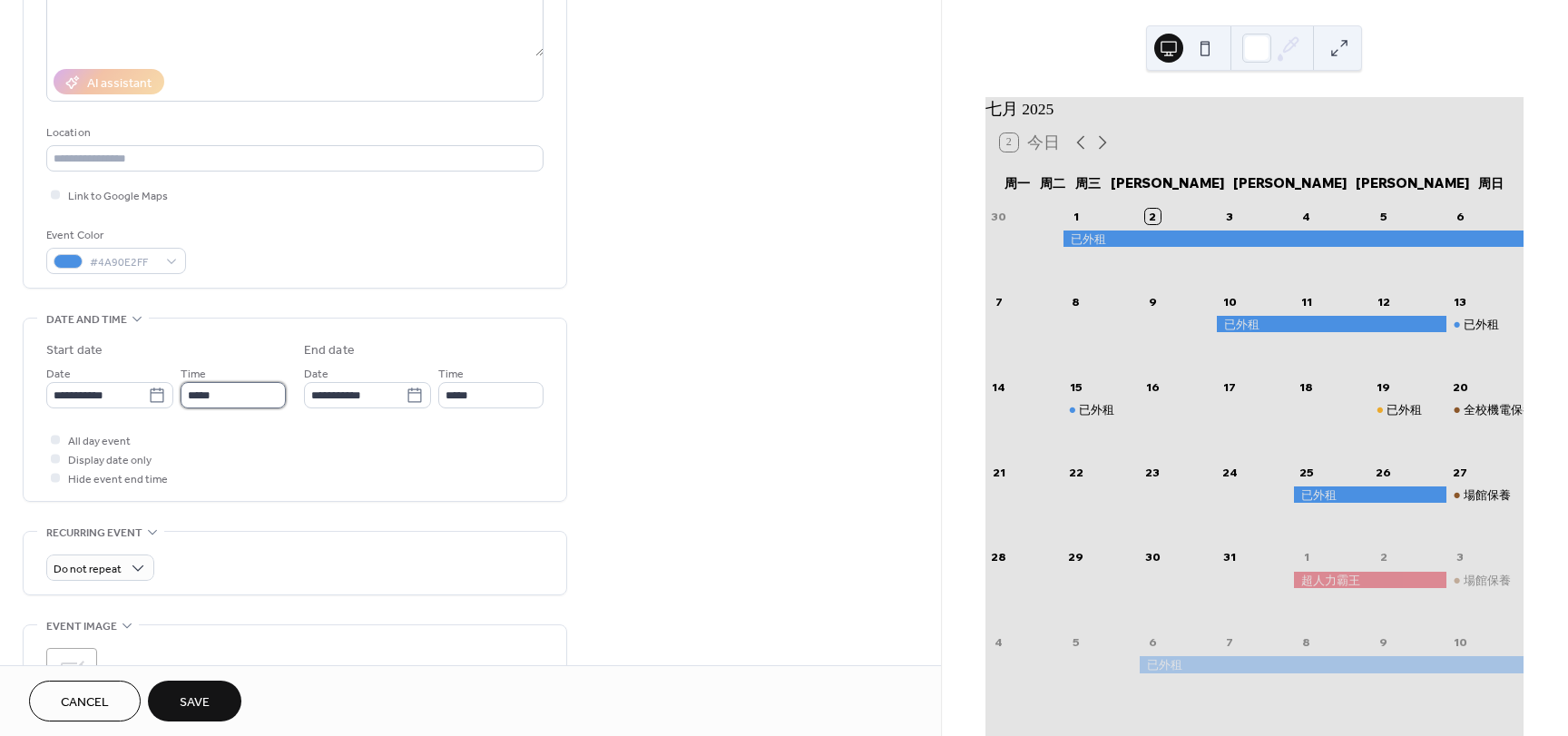 click on "*****" at bounding box center [233, 395] 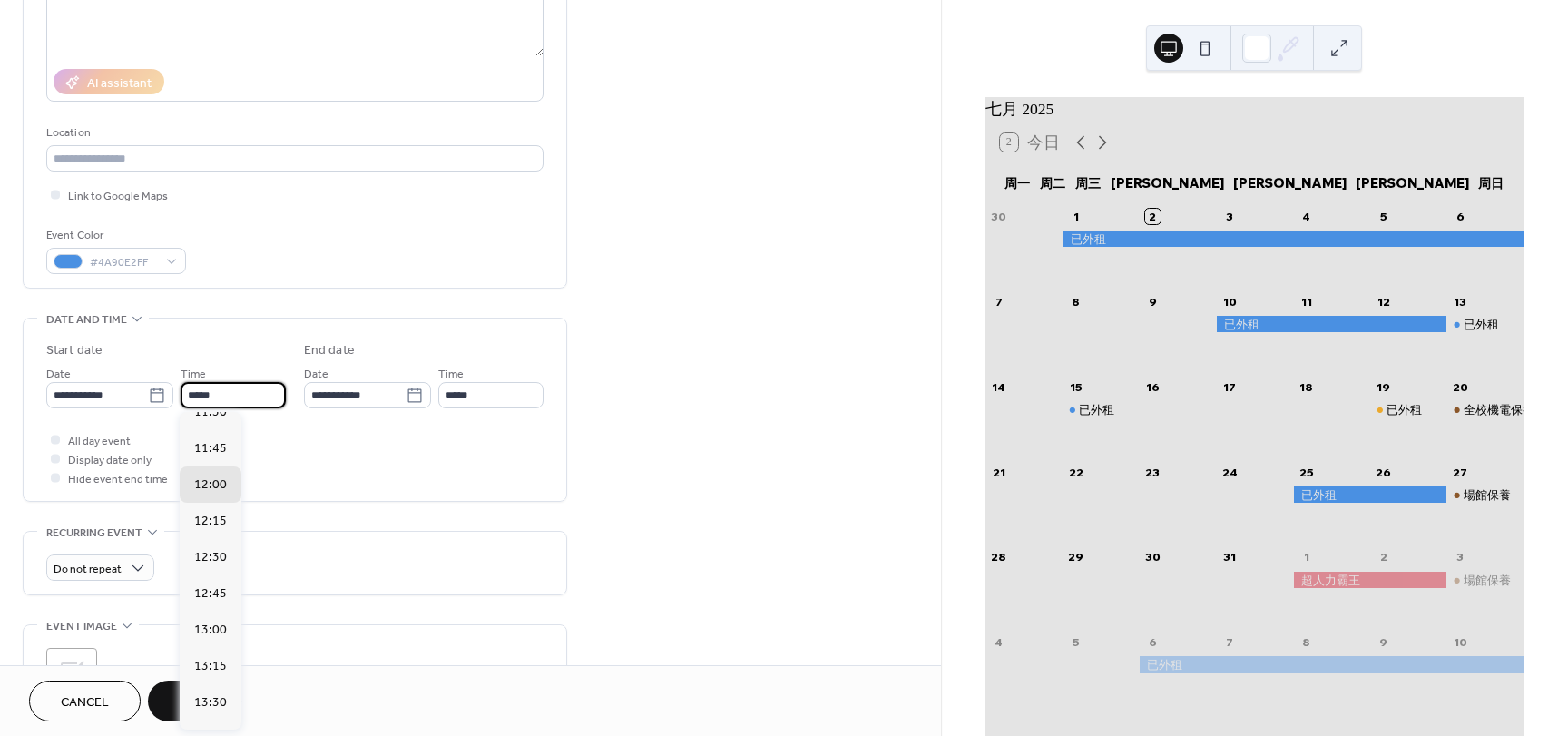 scroll, scrollTop: 1151, scrollLeft: 0, axis: vertical 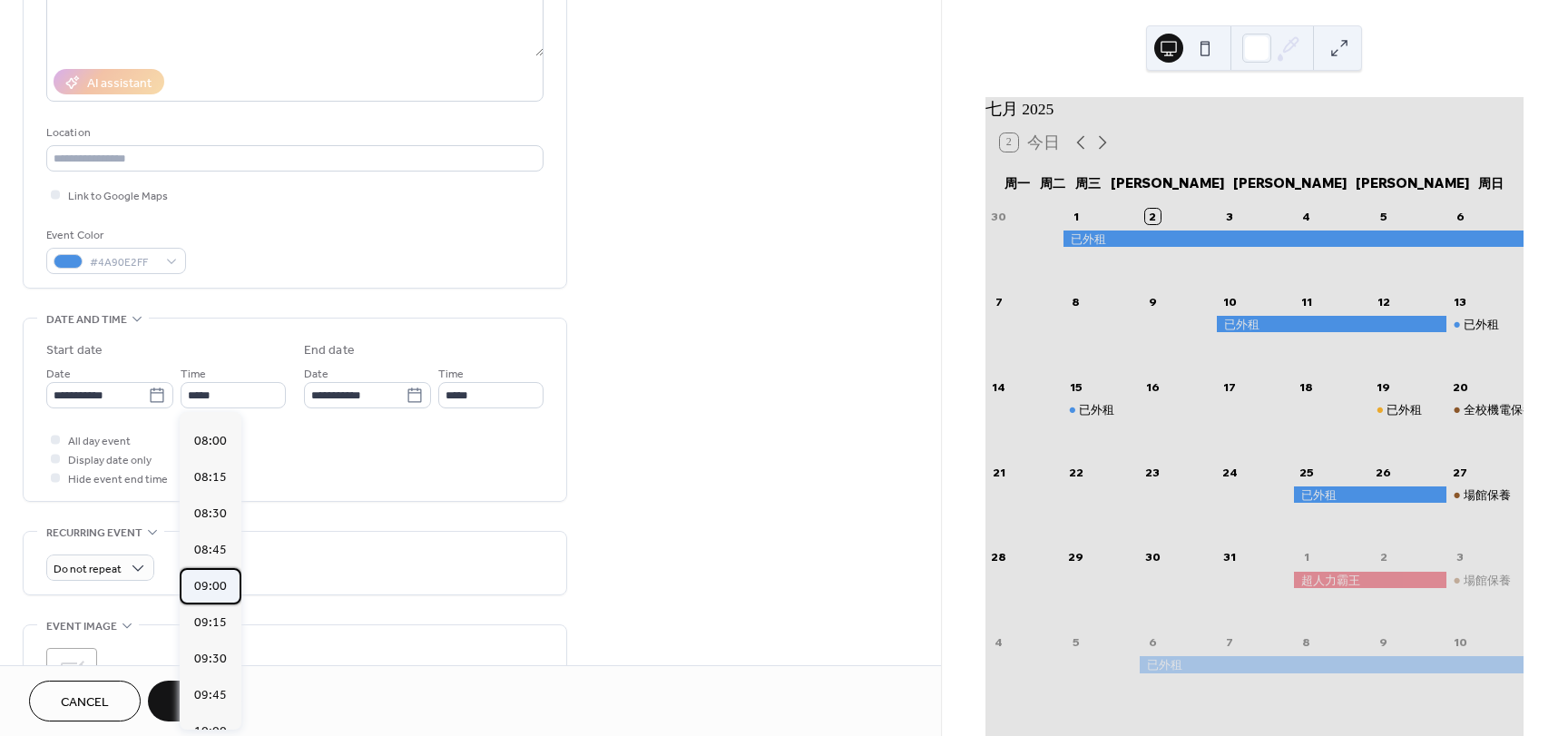 click on "09:00" at bounding box center (211, 586) 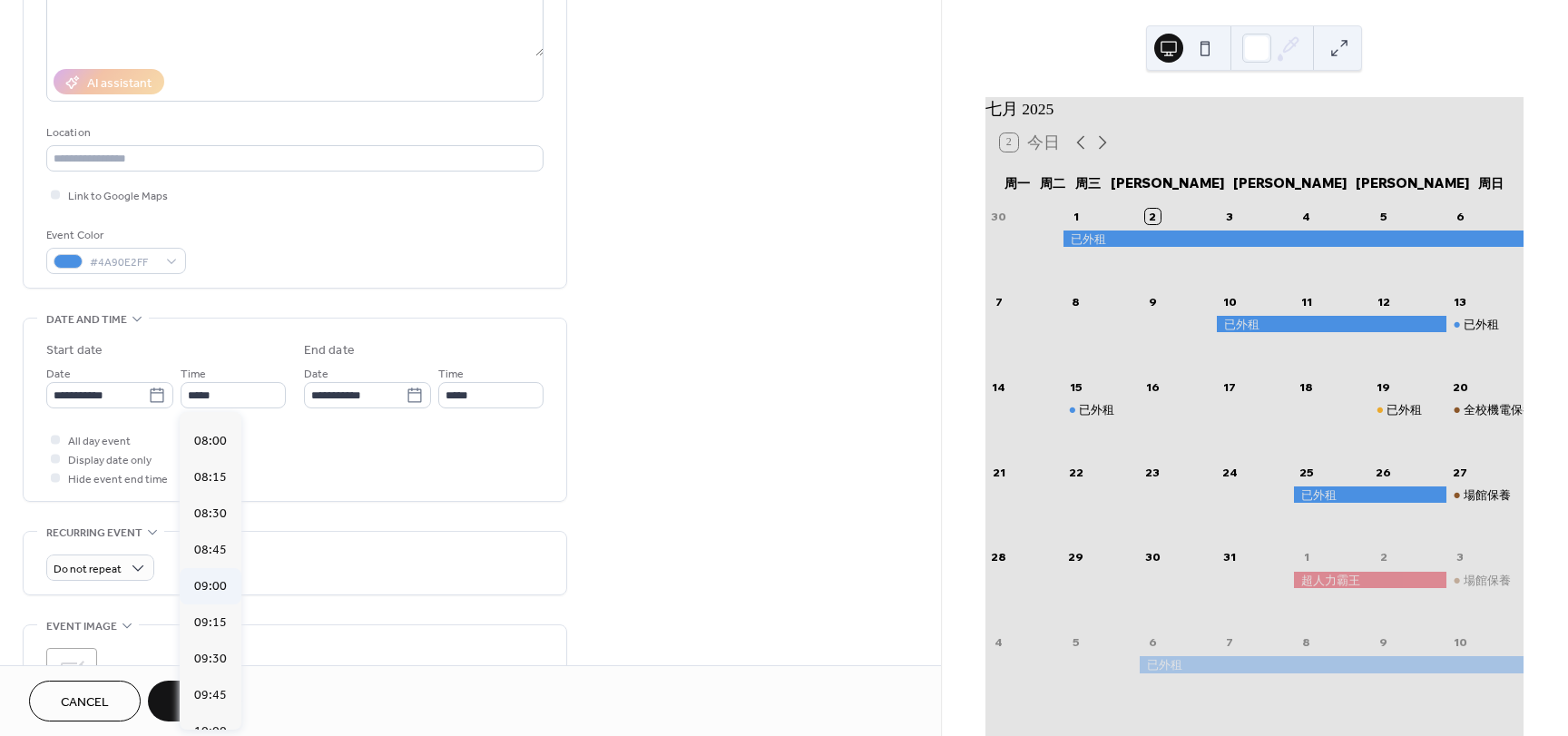 type on "*****" 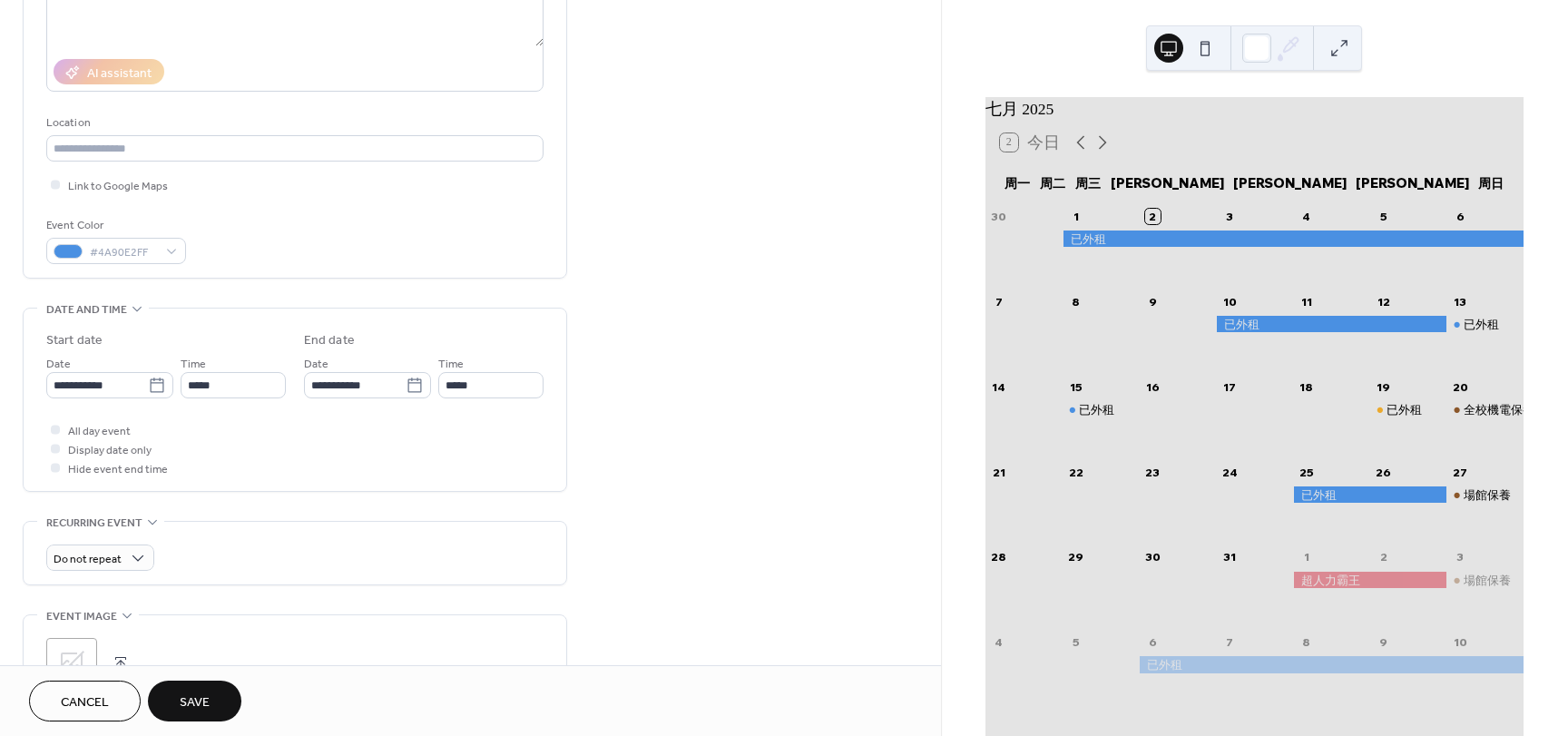 scroll, scrollTop: 272, scrollLeft: 0, axis: vertical 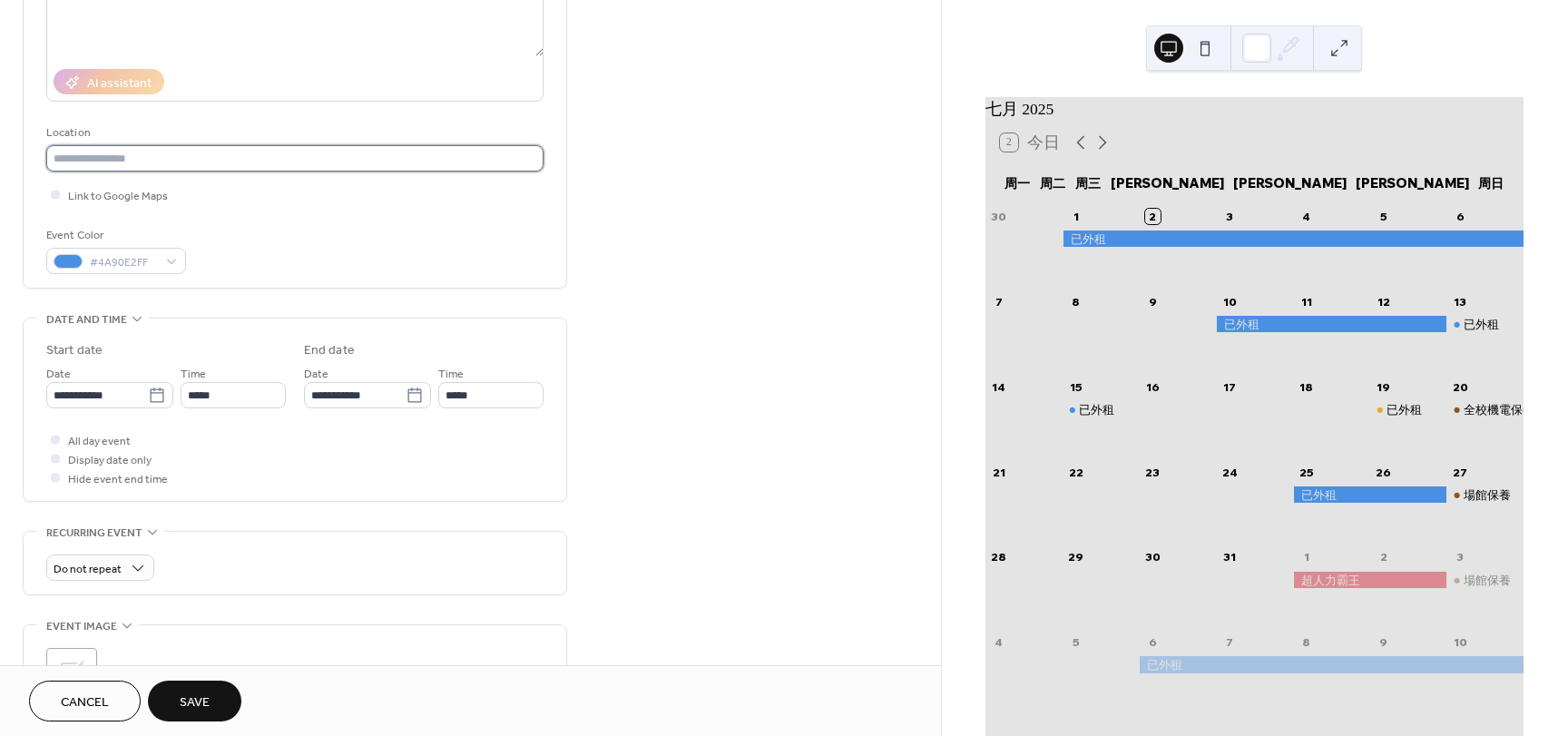 click at bounding box center (295, 158) 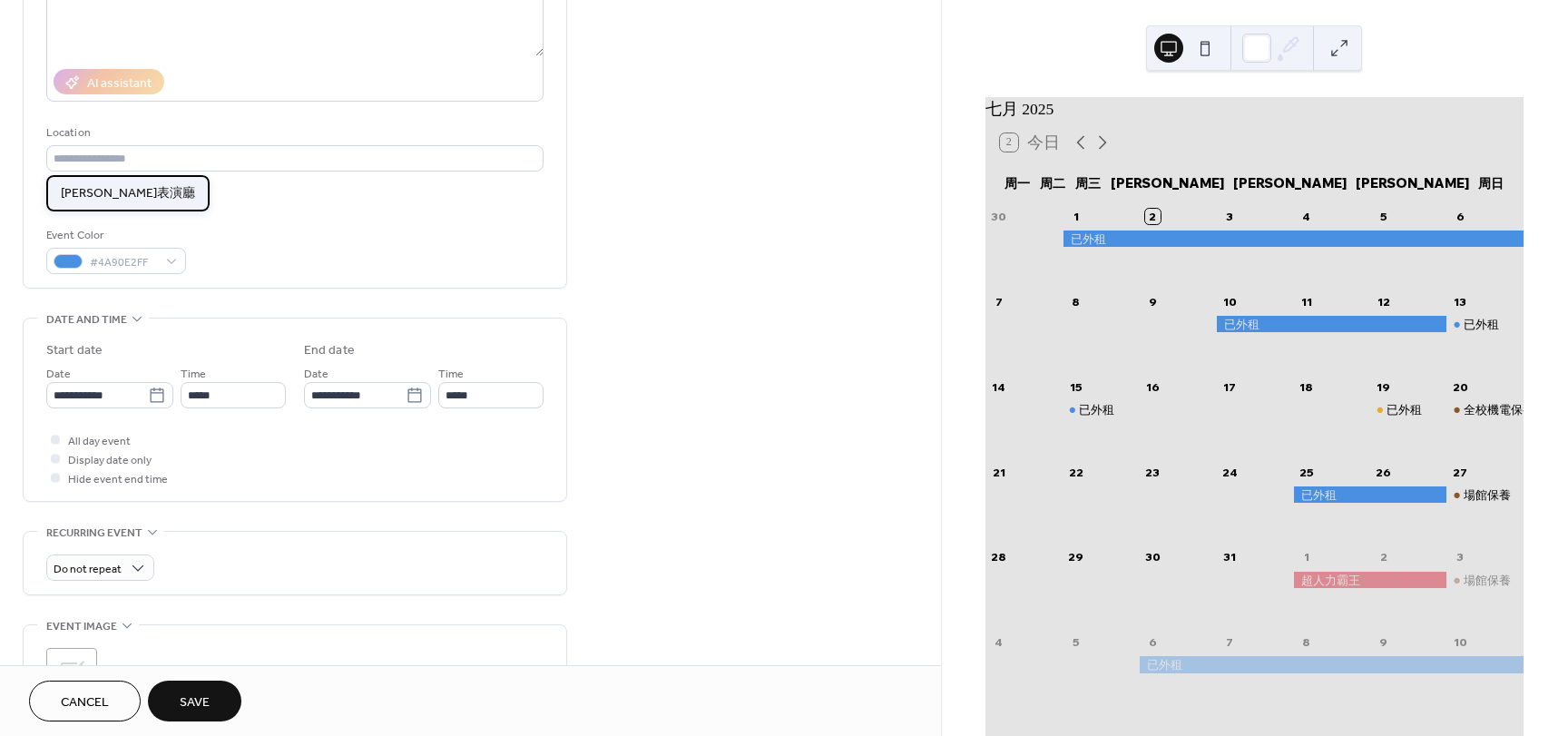 click on "雲泰表演廳" at bounding box center (128, 193) 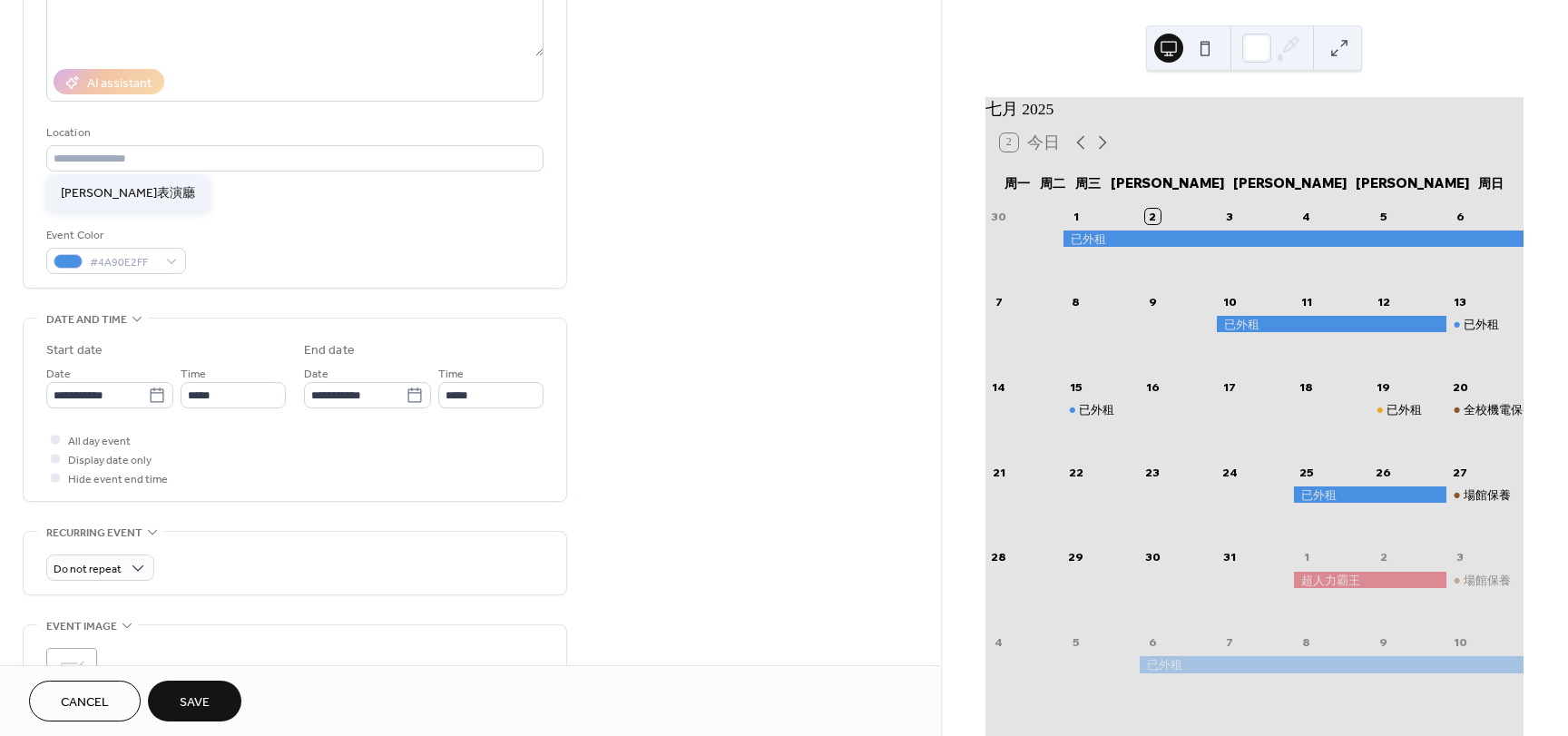 type on "*****" 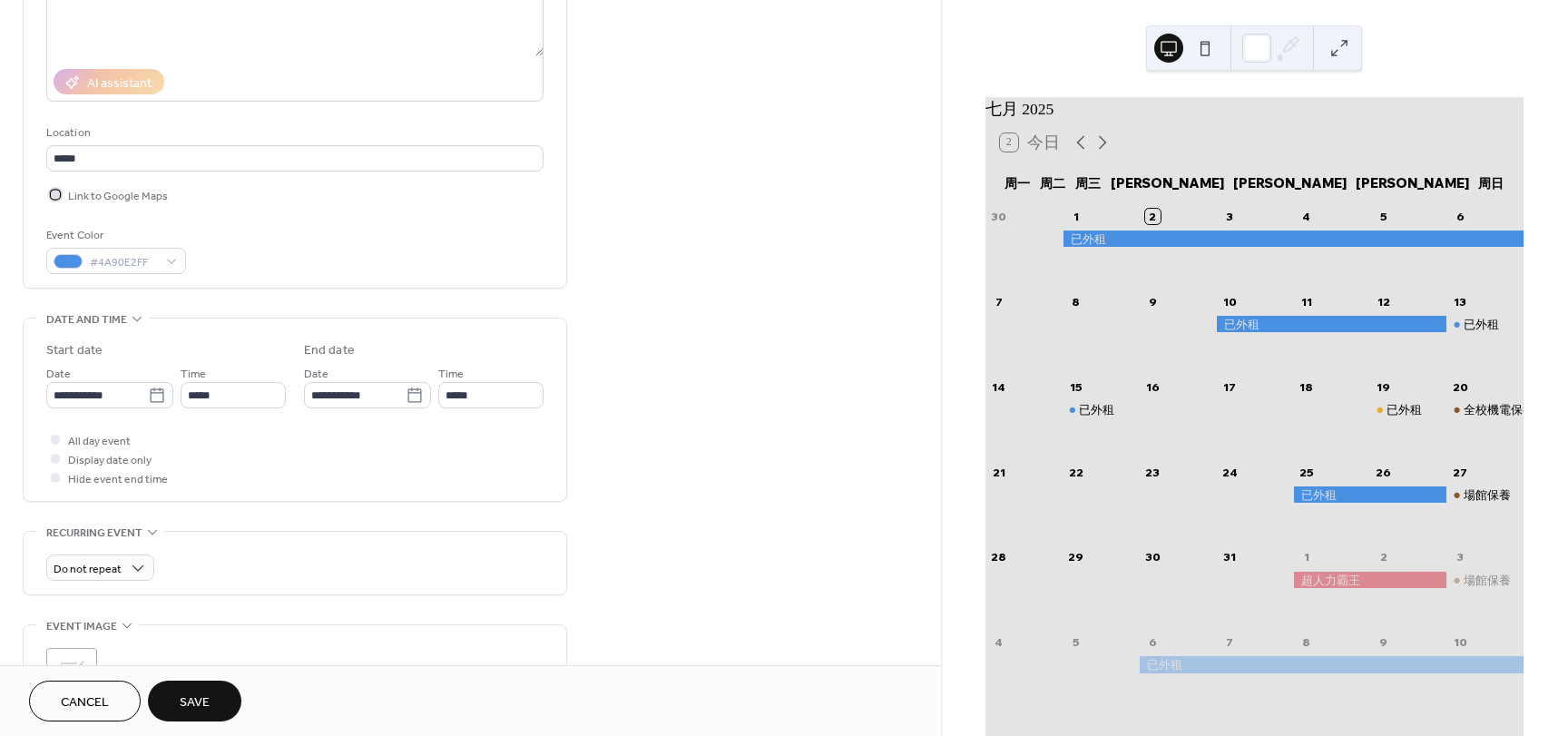 click at bounding box center [55, 194] 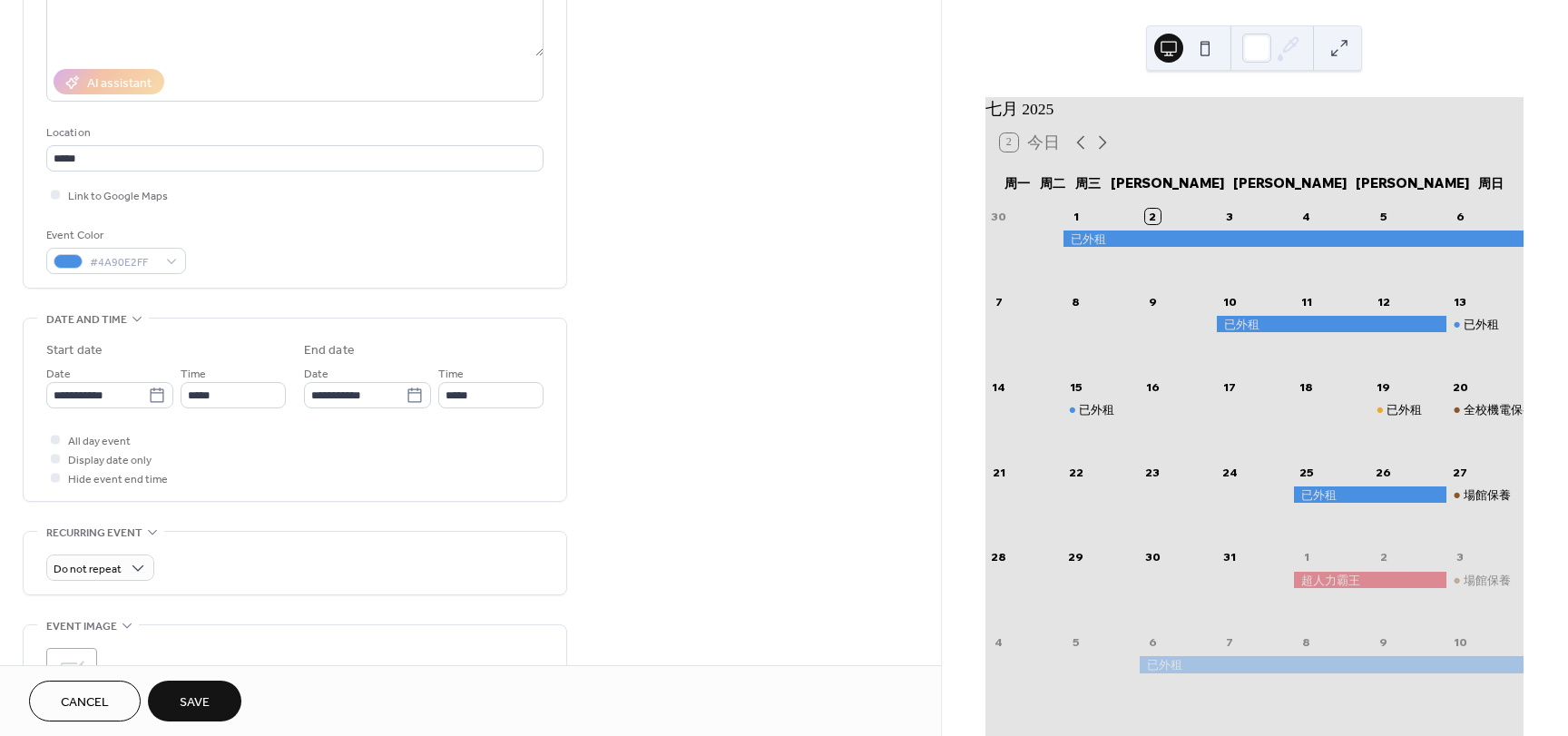 click on "Save" at bounding box center [194, 702] 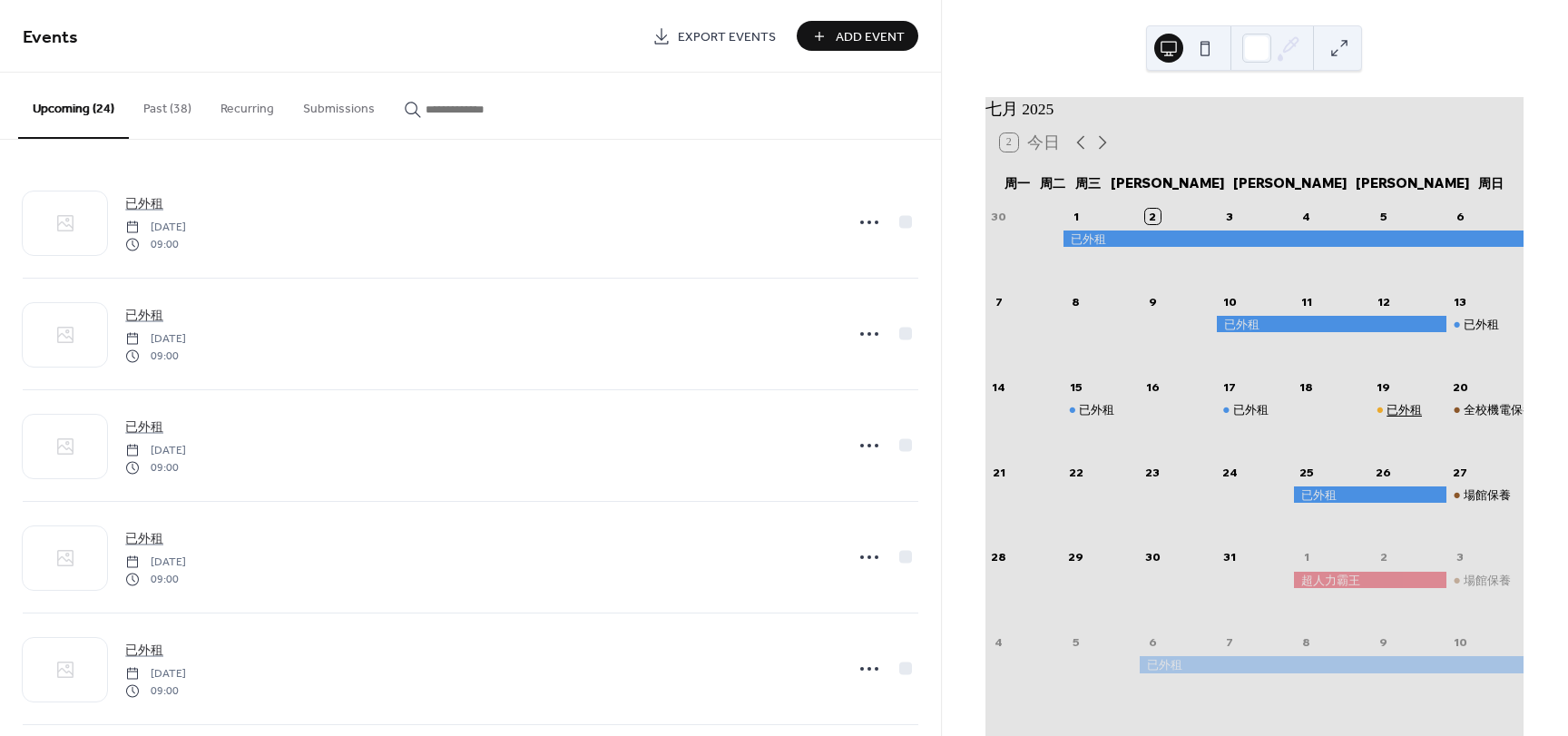 click on "已外租" at bounding box center (1404, 409) 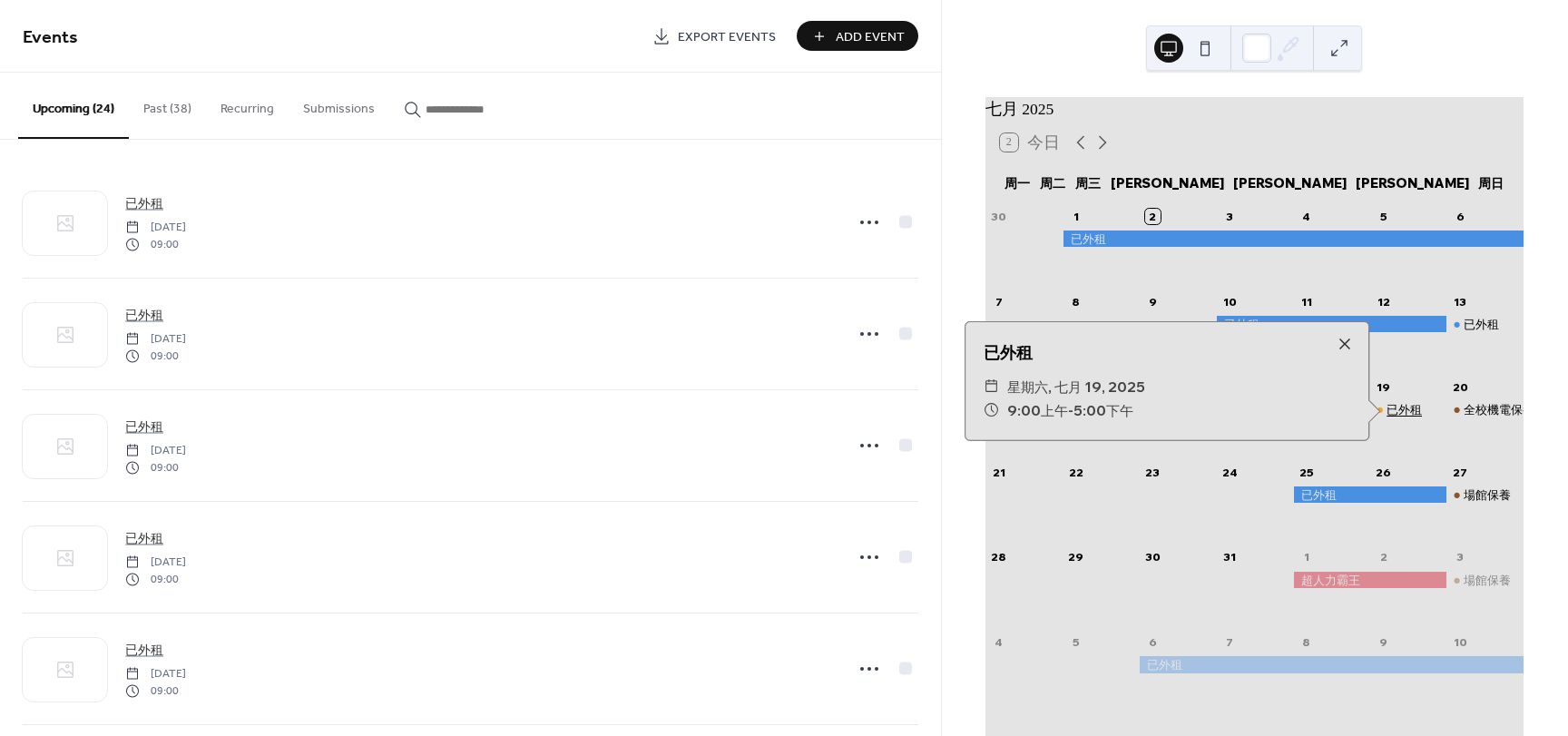 click on "已外租" at bounding box center [1404, 409] 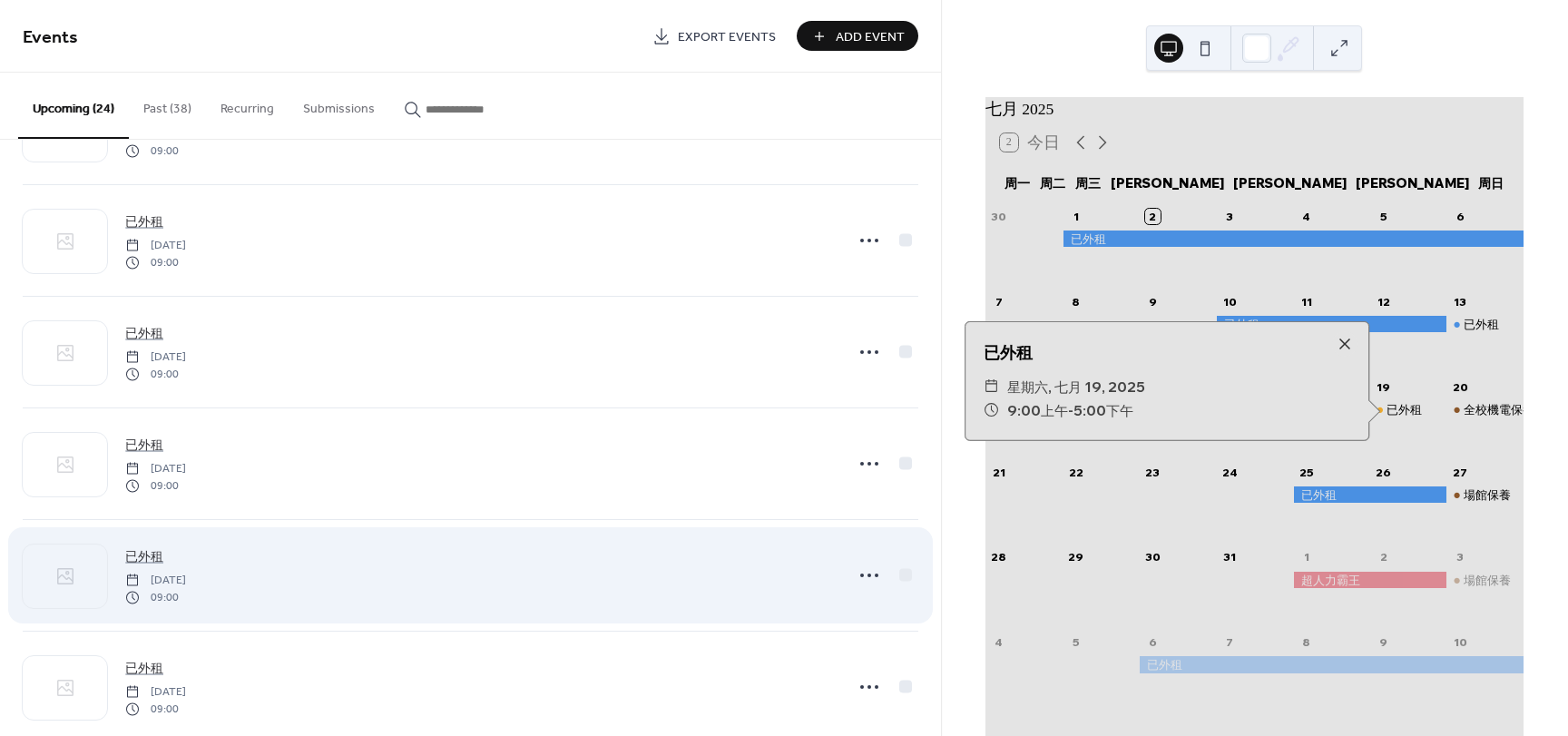 scroll, scrollTop: 182, scrollLeft: 0, axis: vertical 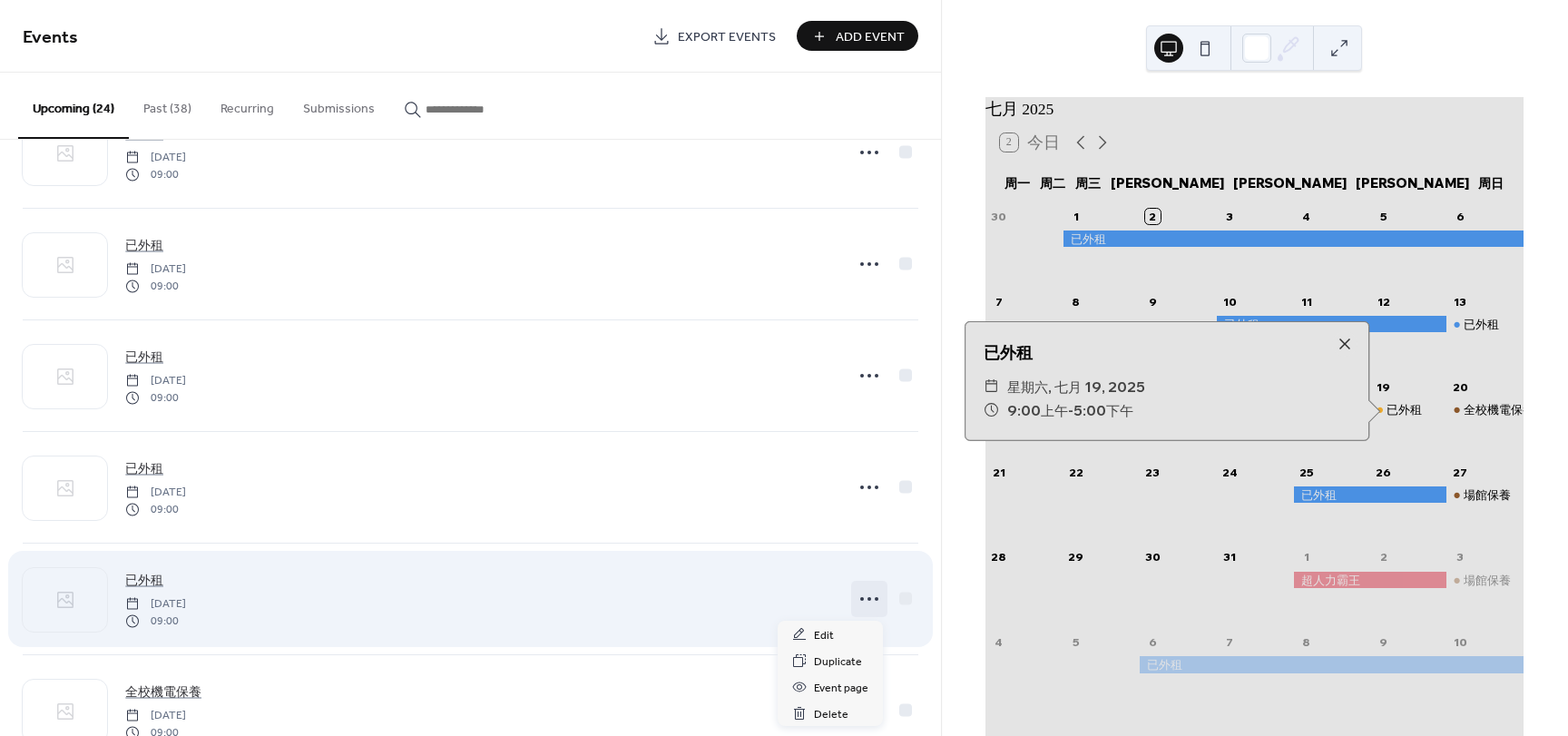 click 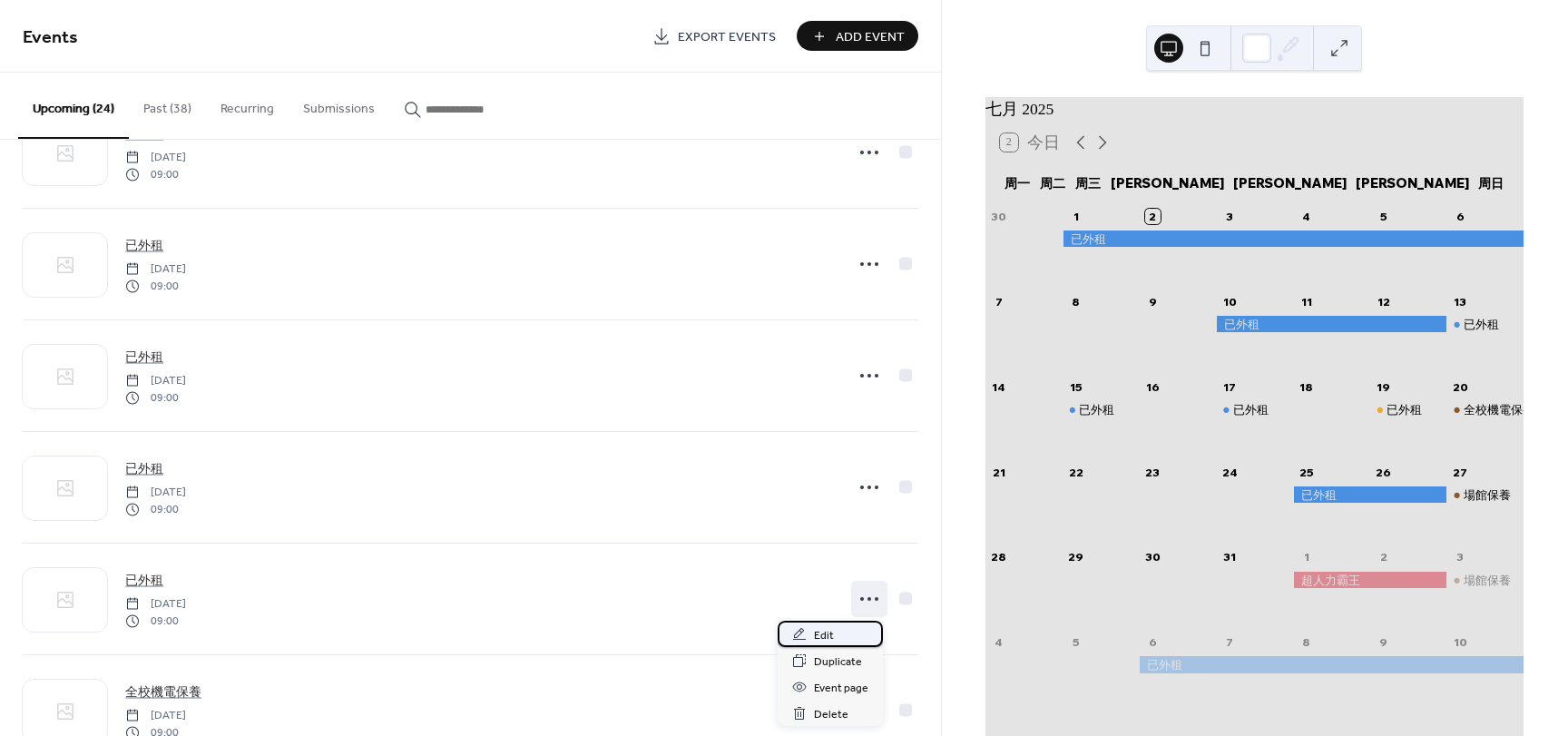 click on "Edit" at bounding box center (824, 635) 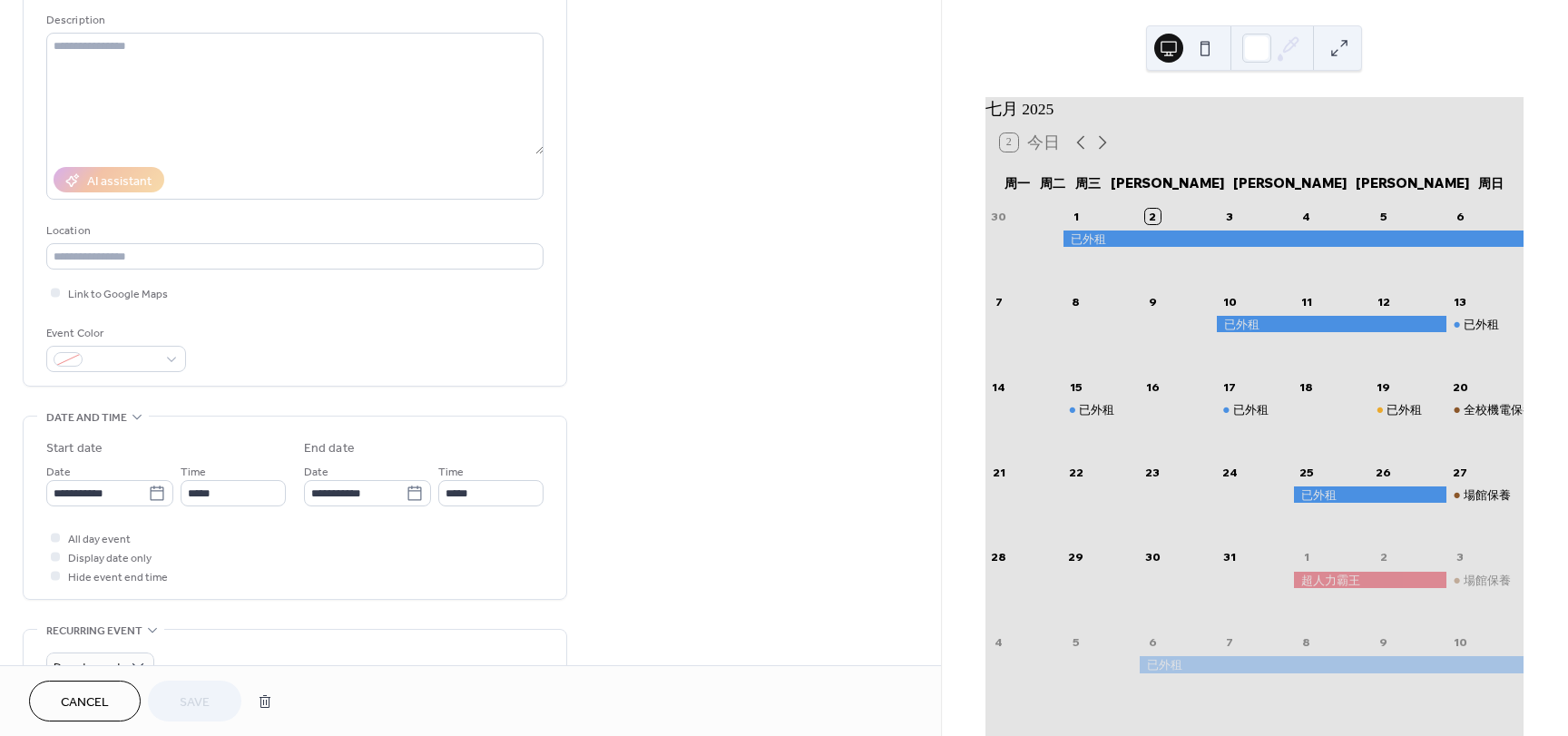 scroll, scrollTop: 272, scrollLeft: 0, axis: vertical 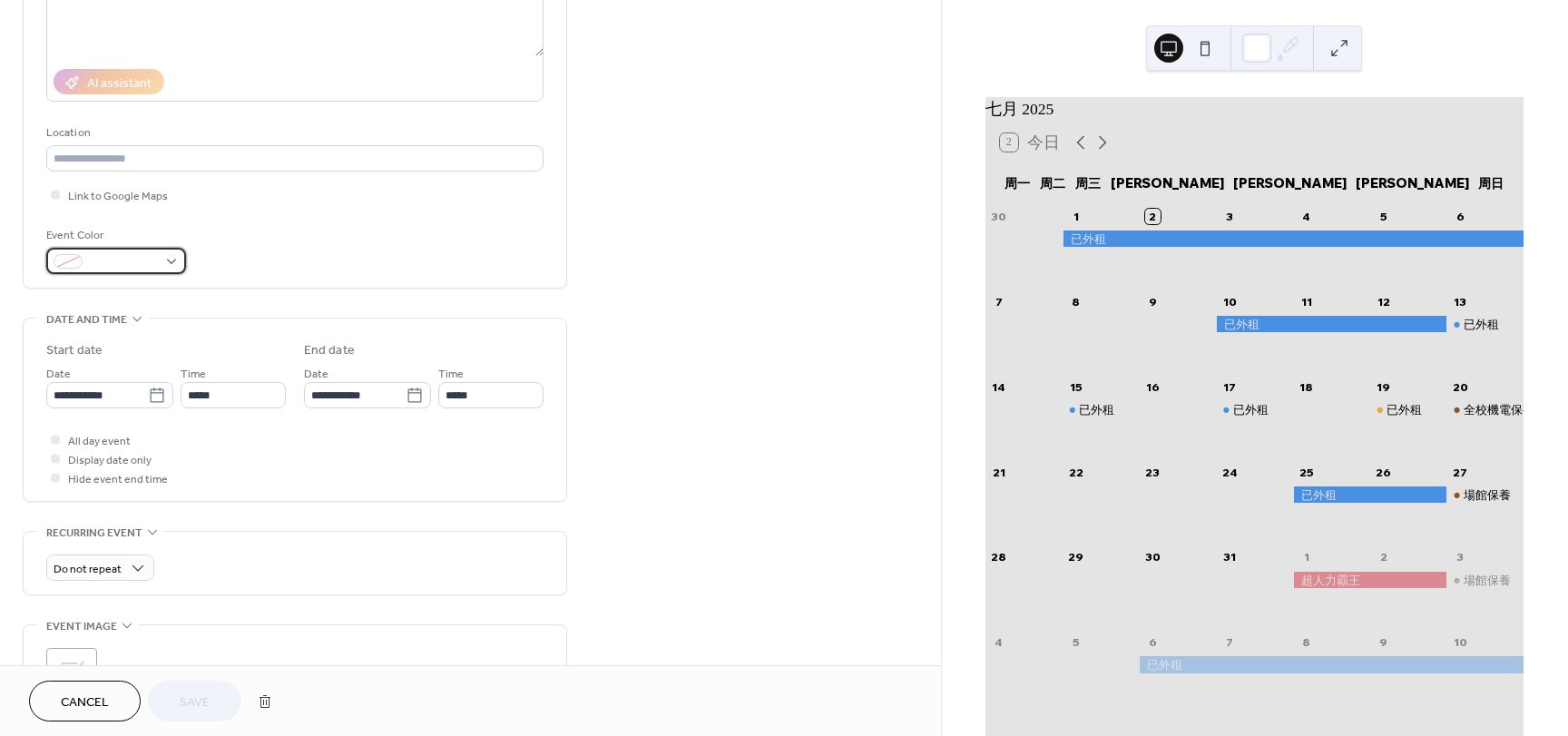 click at bounding box center (116, 260) 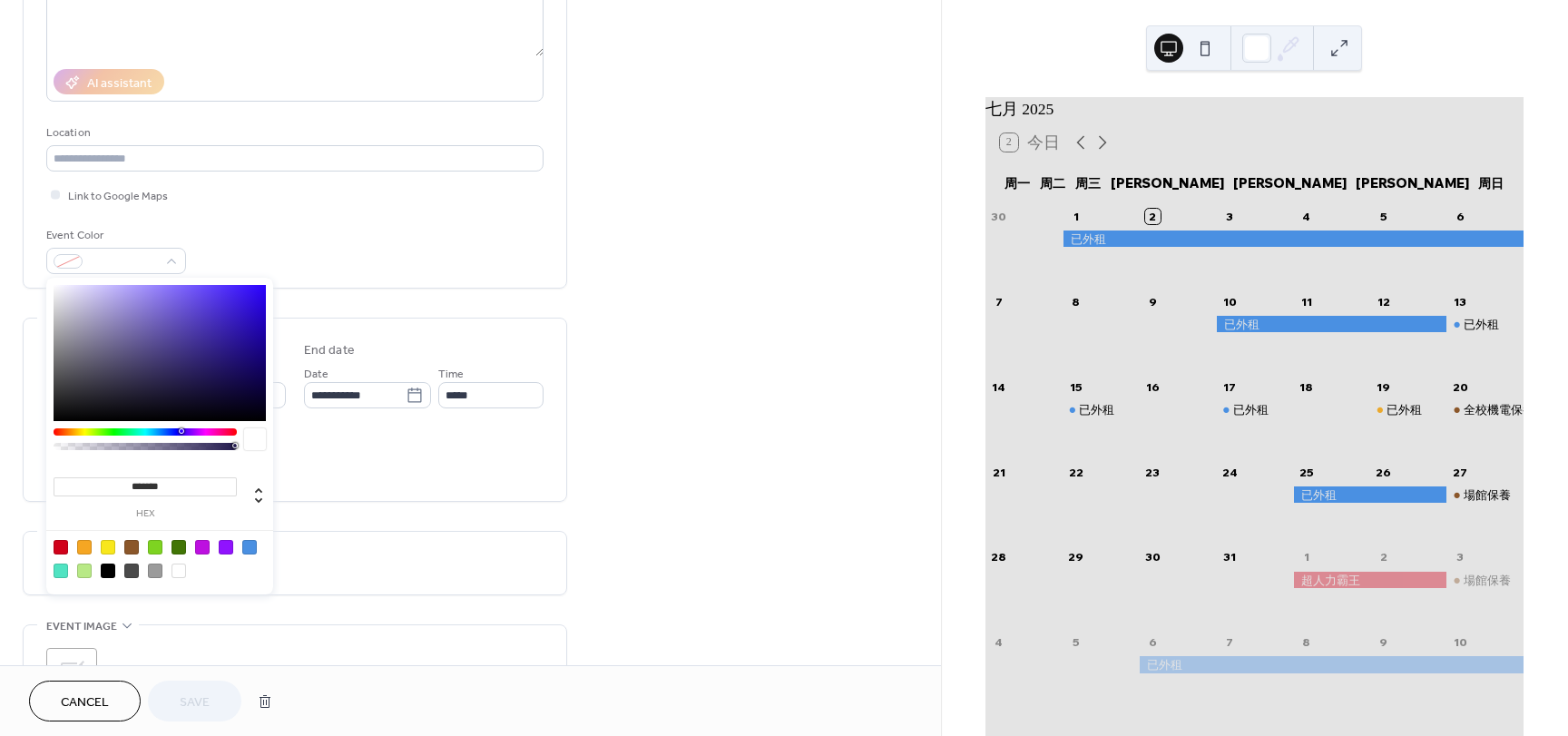 drag, startPoint x: 250, startPoint y: 548, endPoint x: 243, endPoint y: 564, distance: 17.464249 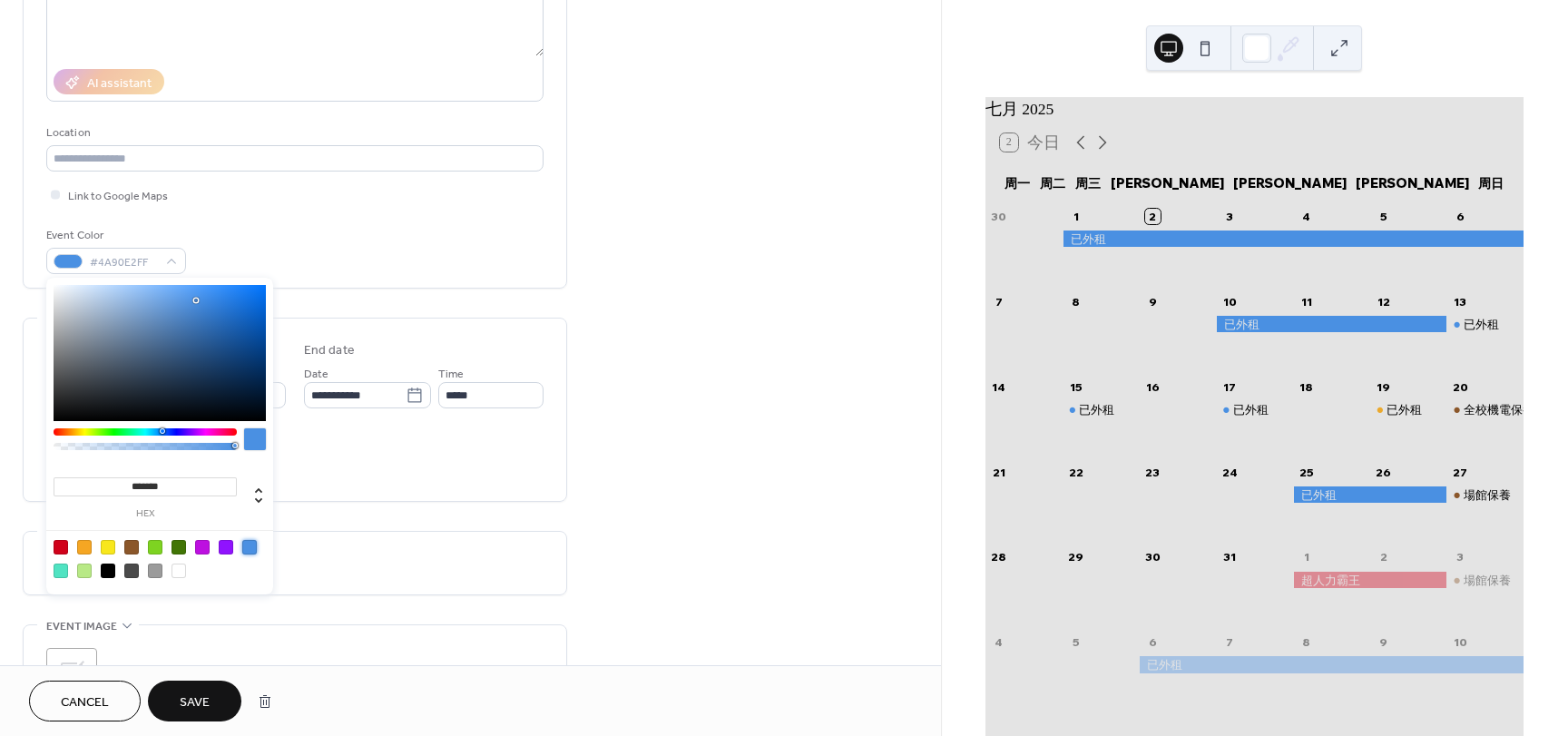 click on "Save" at bounding box center (194, 702) 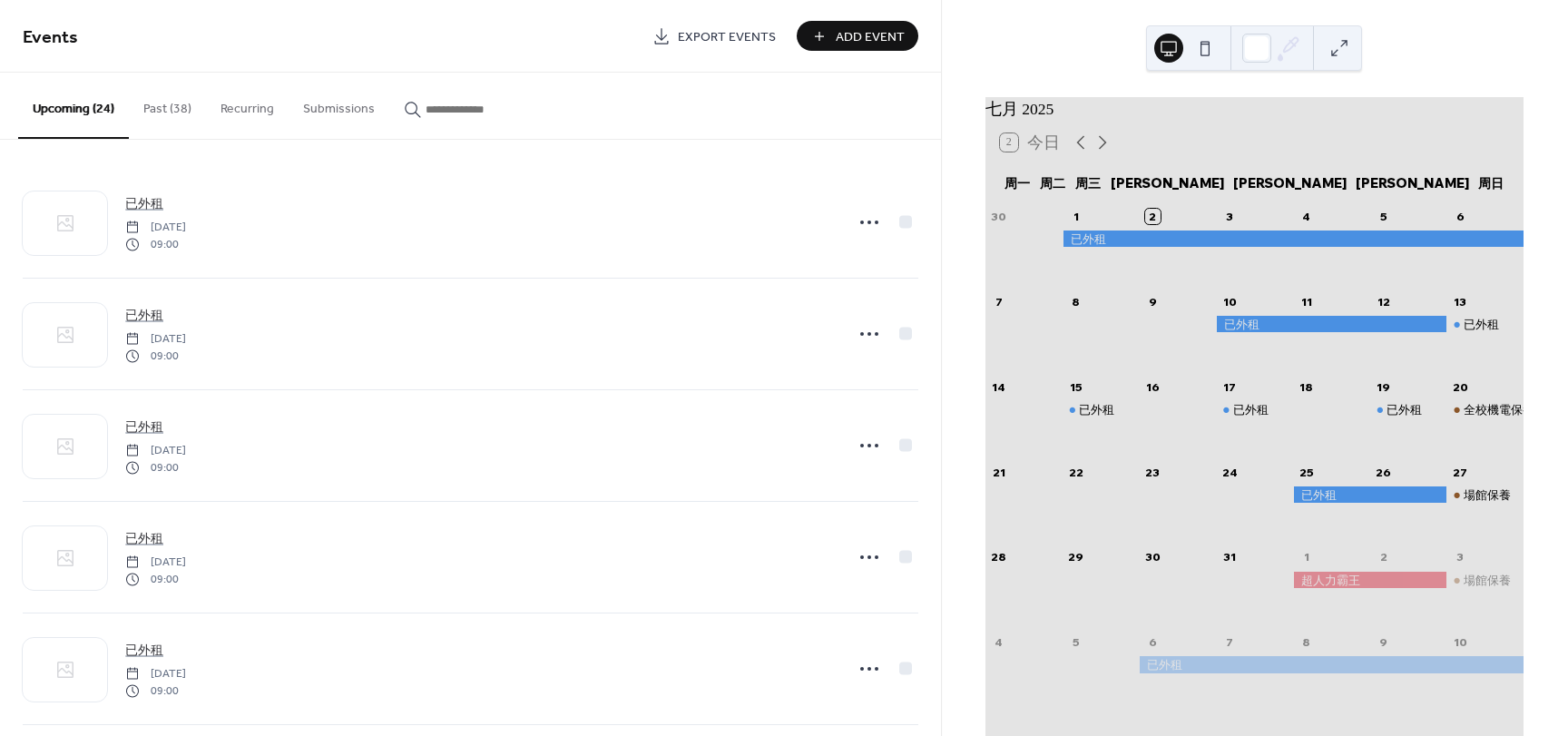click on "Add Event" at bounding box center [870, 37] 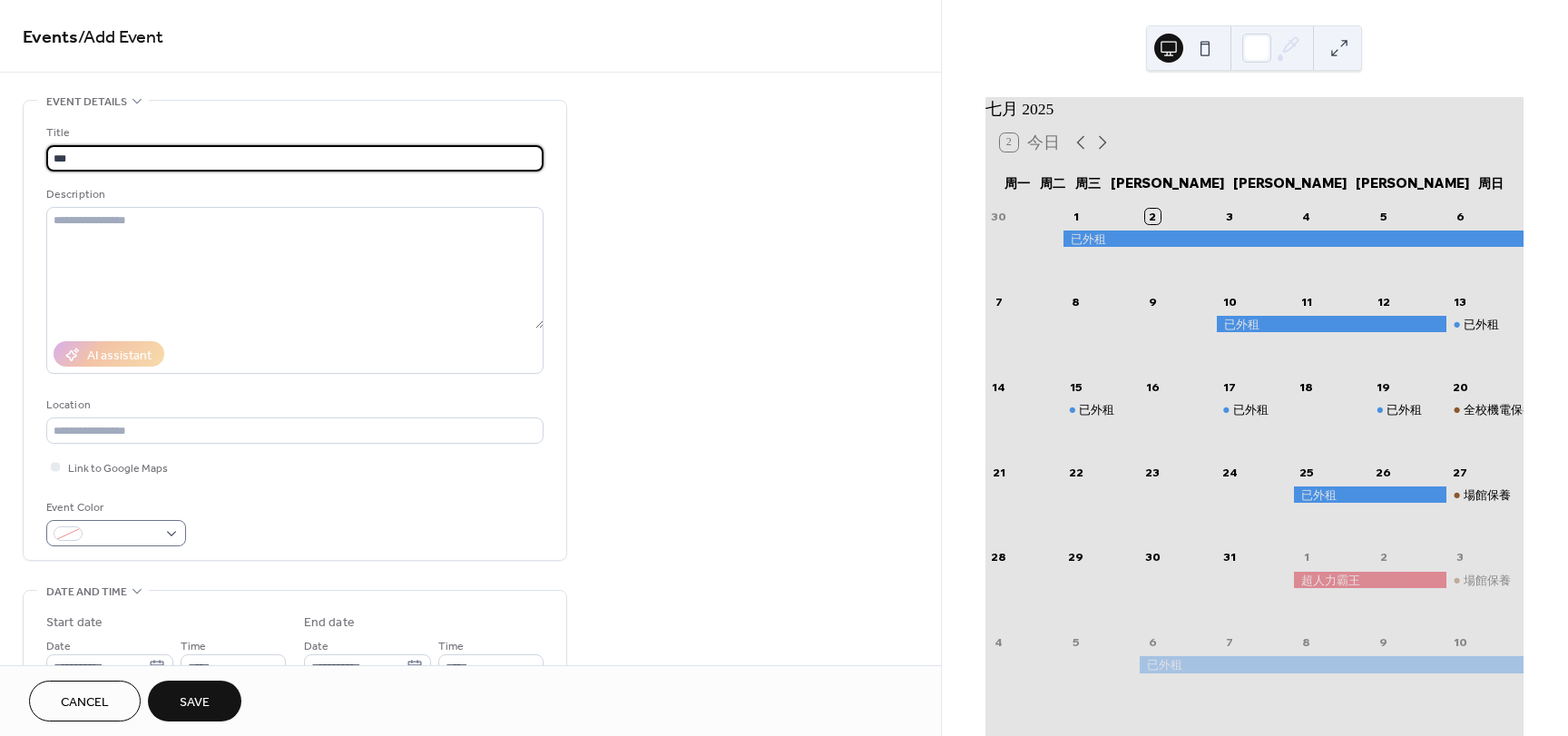 type on "***" 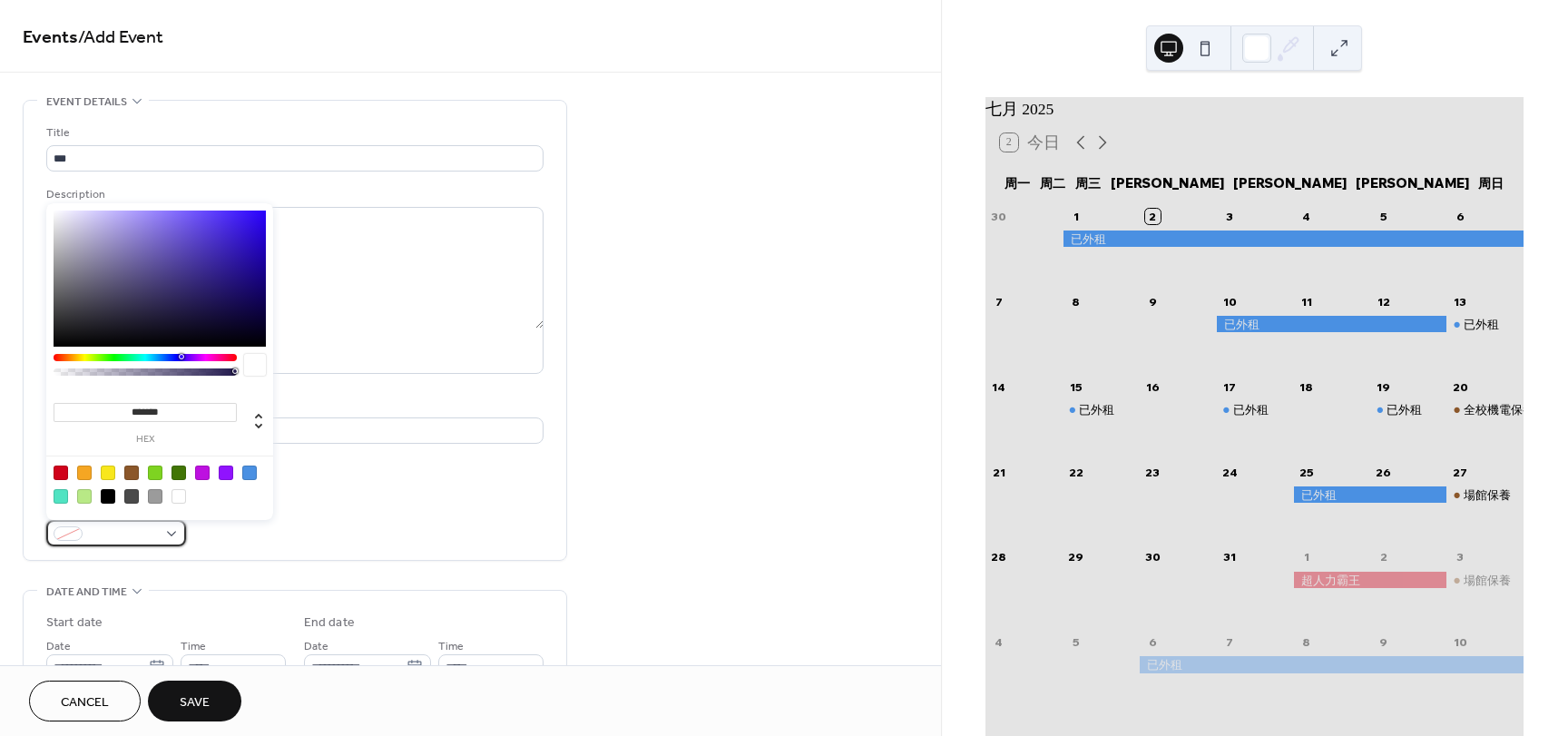 click at bounding box center (116, 533) 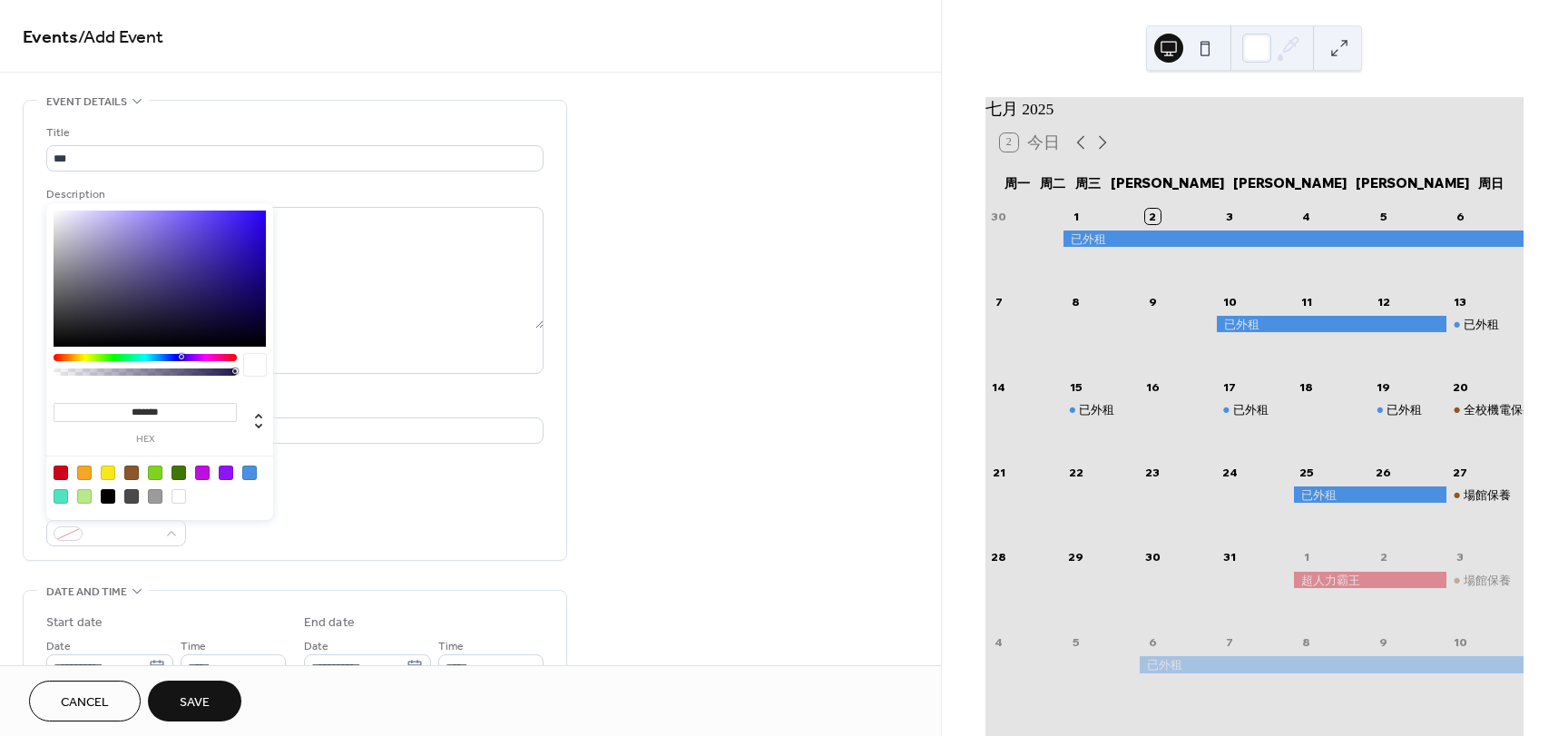 click at bounding box center [250, 473] 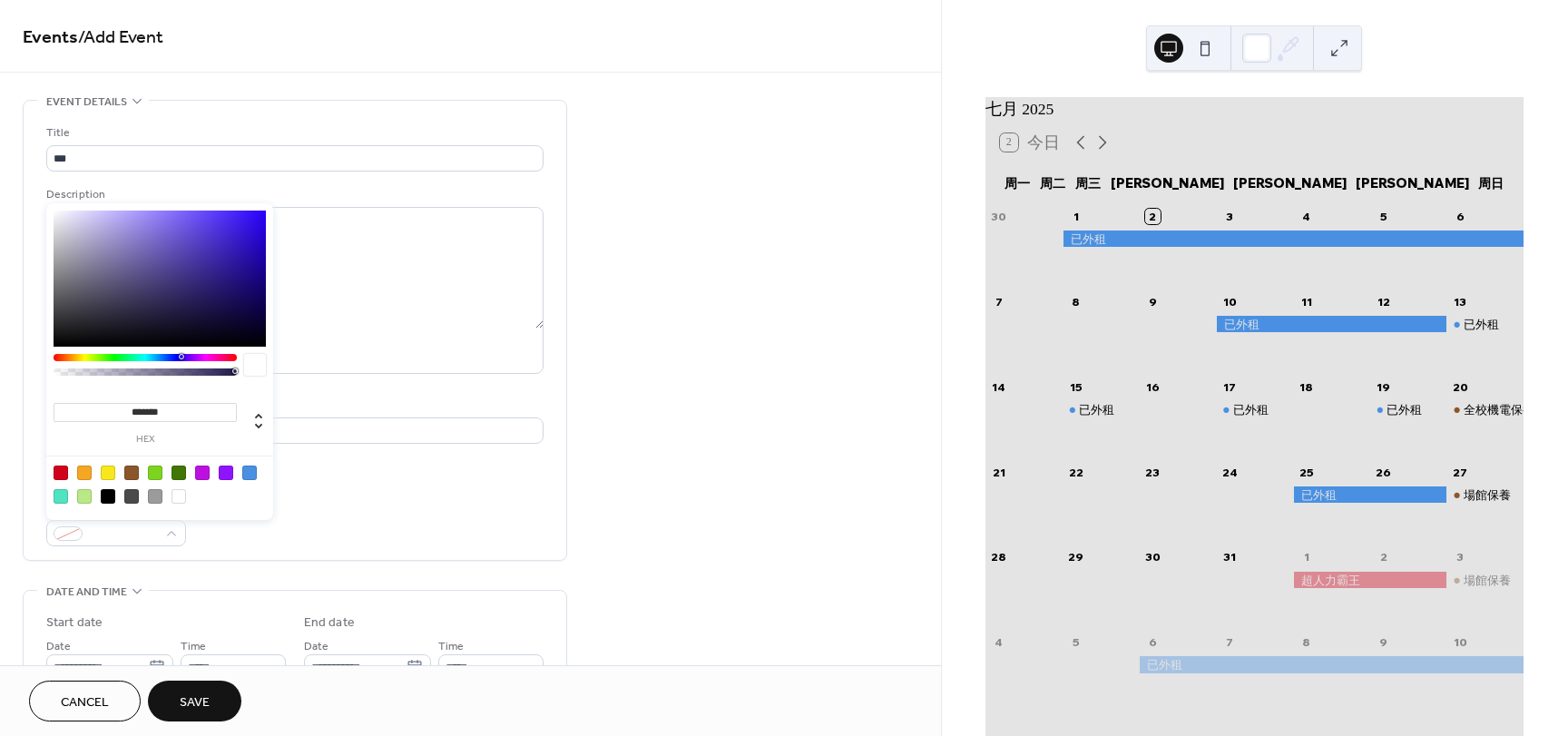 type on "*******" 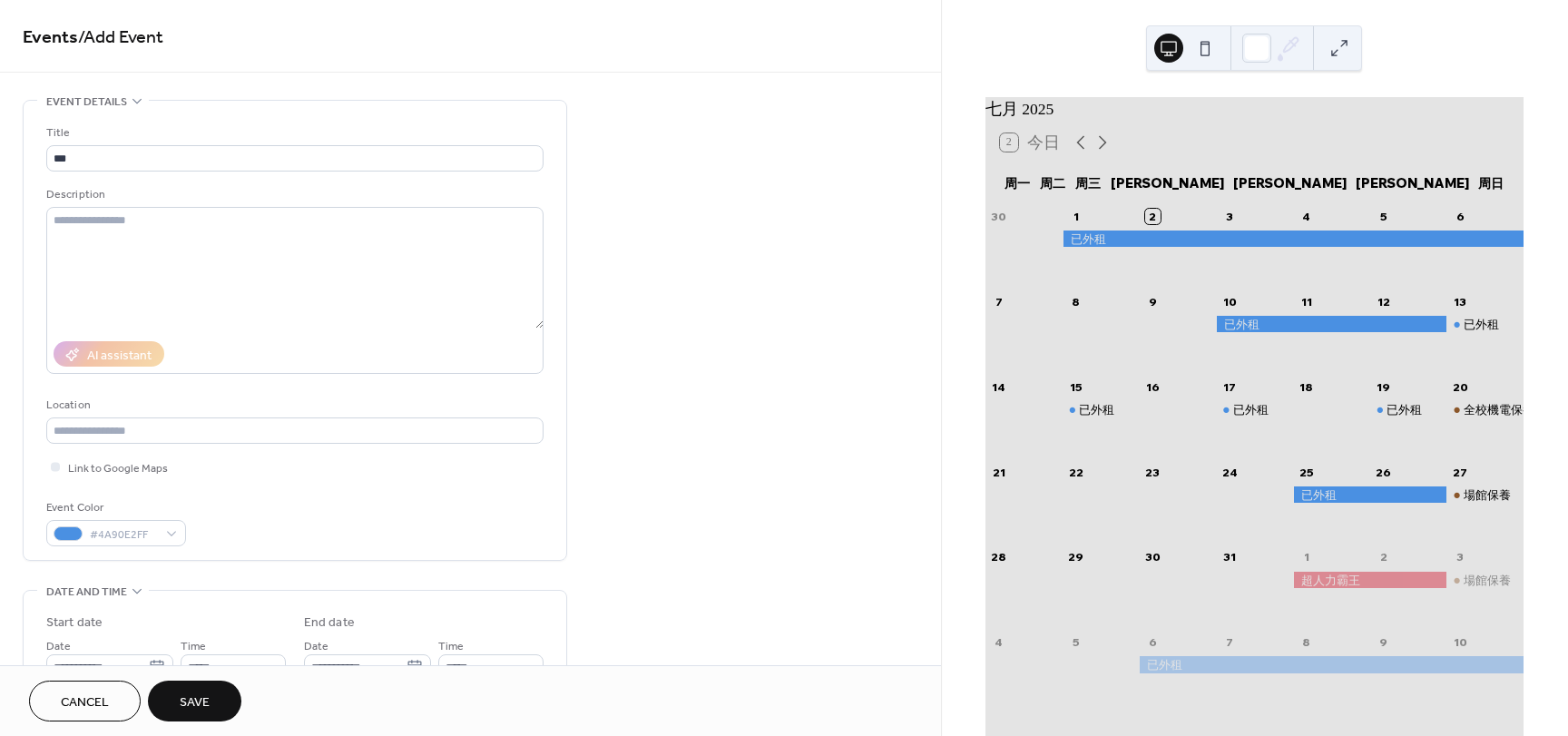 click on "**********" at bounding box center [470, 761] 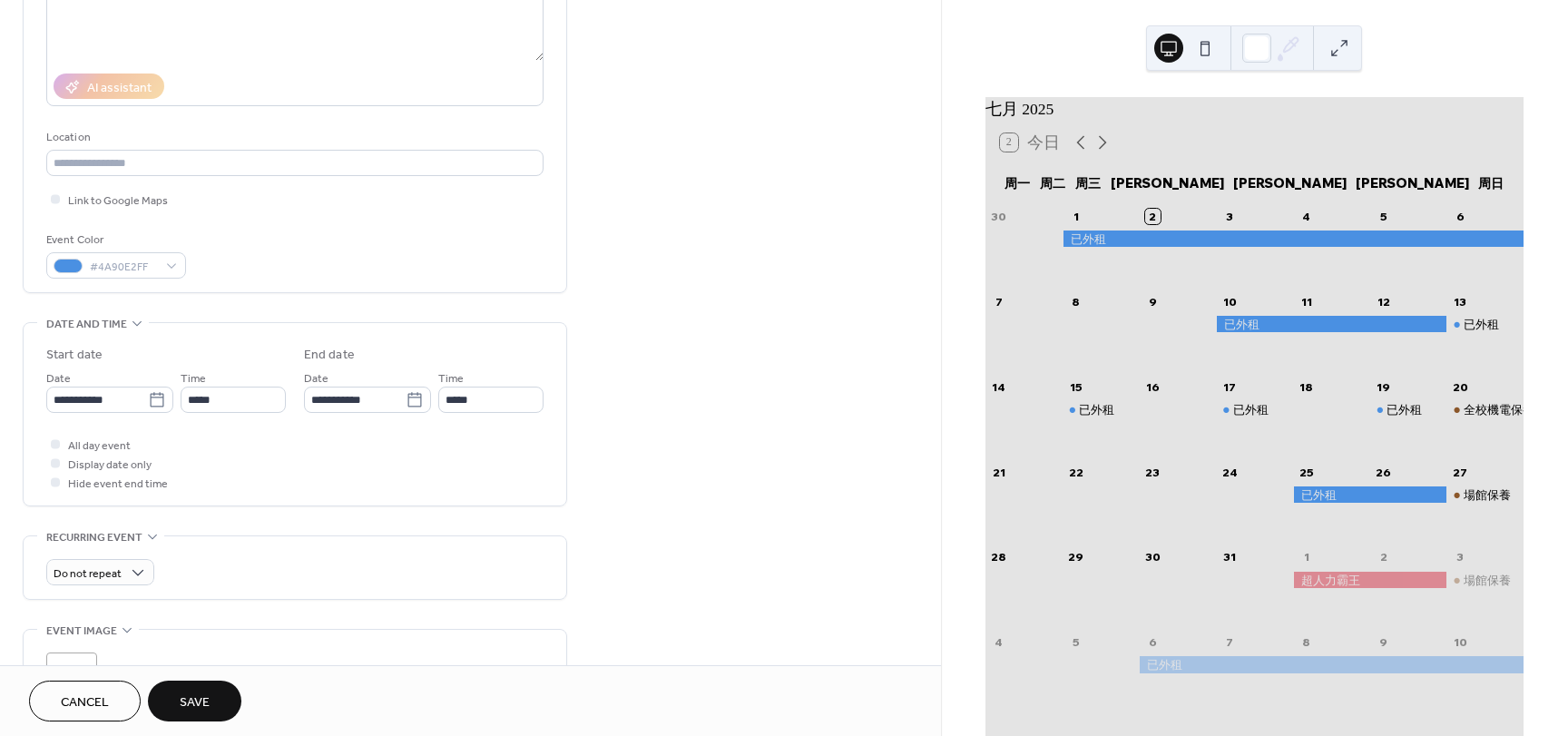 scroll, scrollTop: 272, scrollLeft: 0, axis: vertical 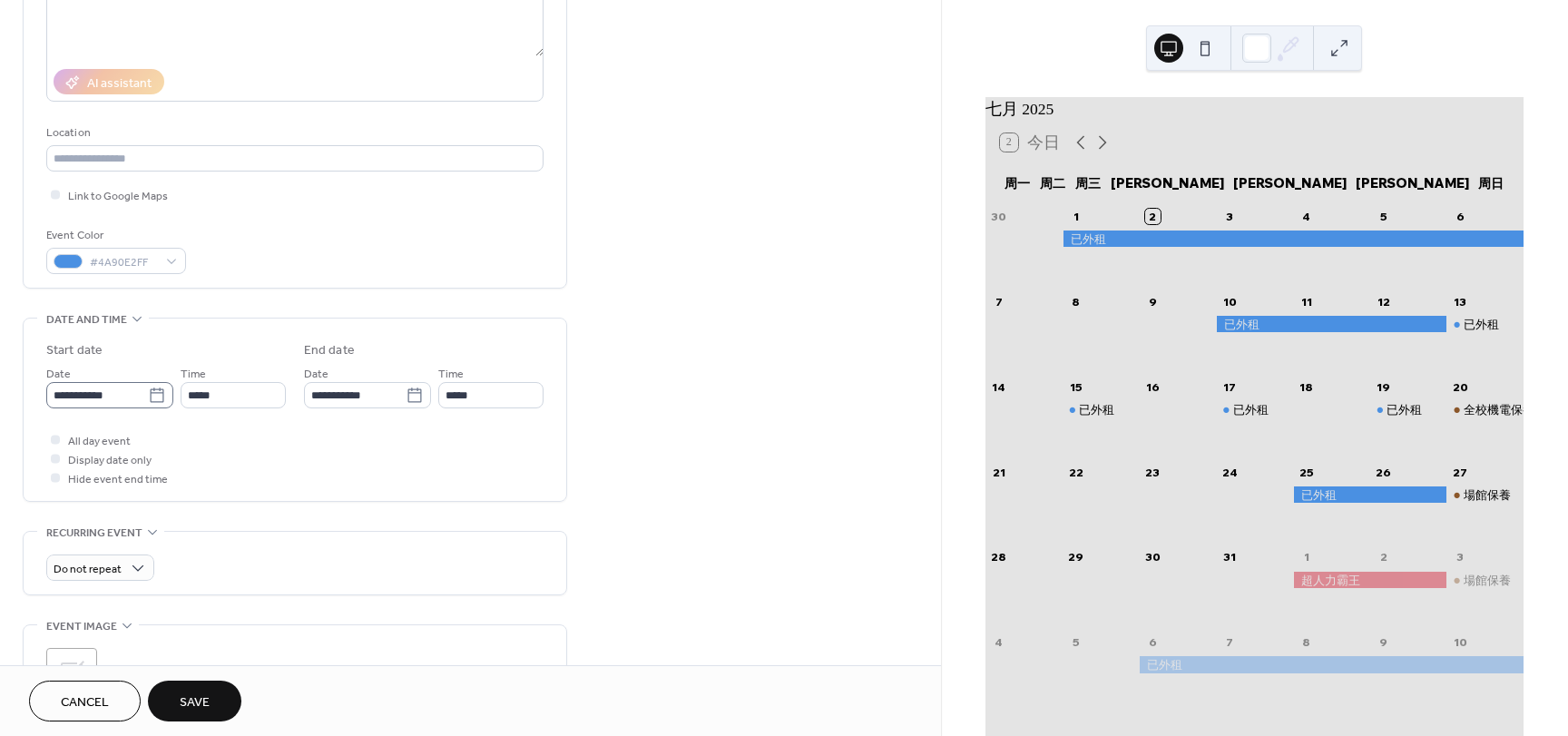 click 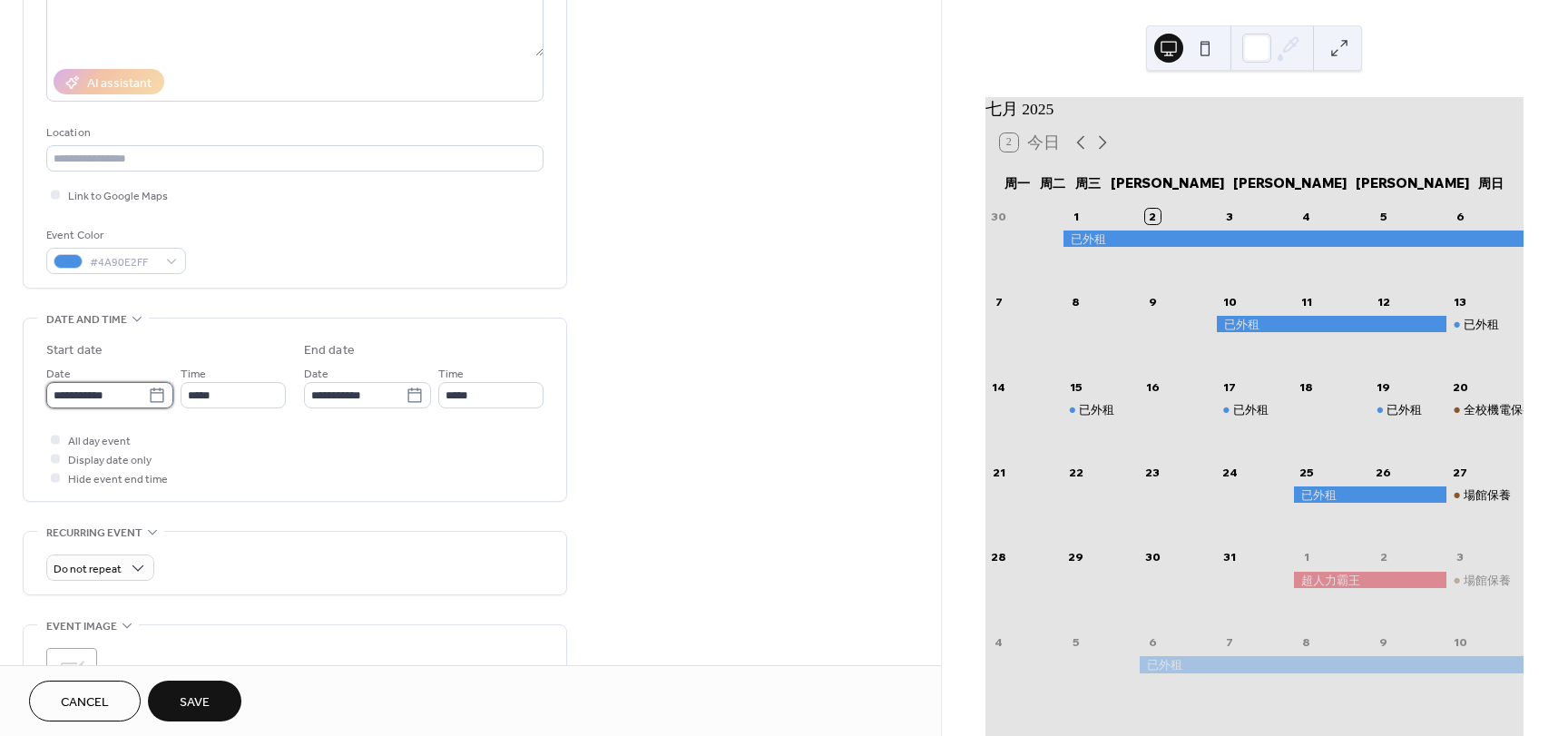 click on "**********" at bounding box center (97, 395) 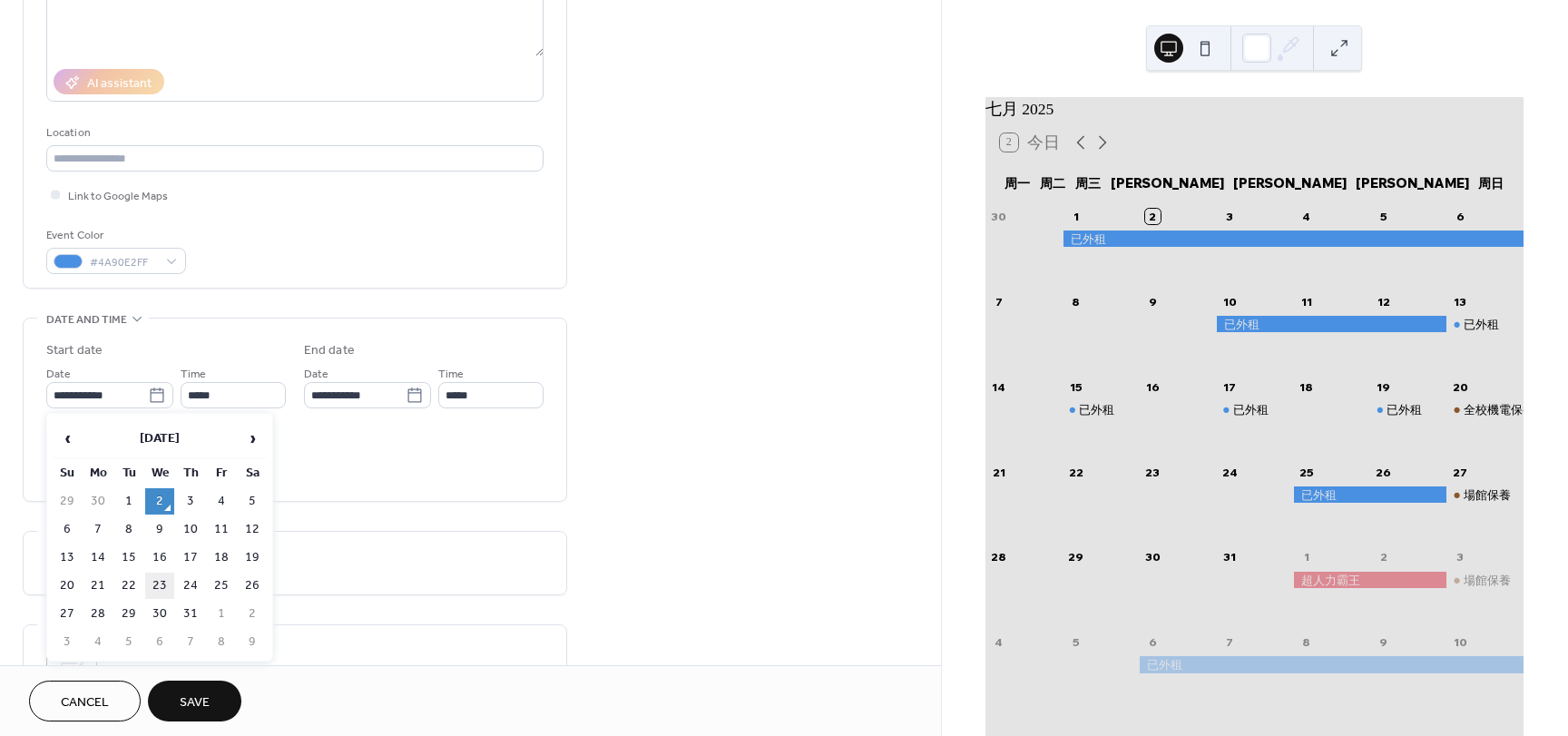 click on "23" at bounding box center [160, 585] 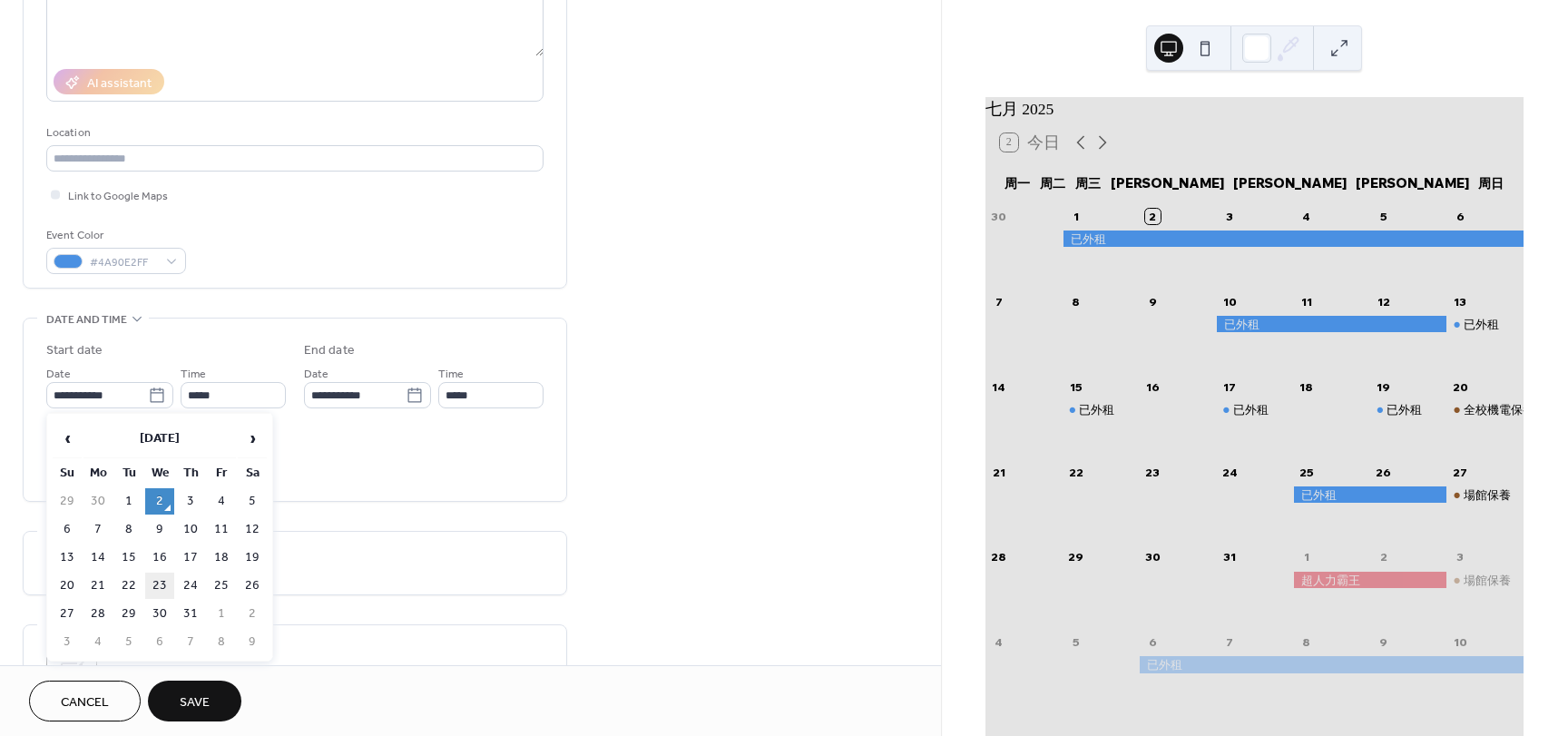 type on "**********" 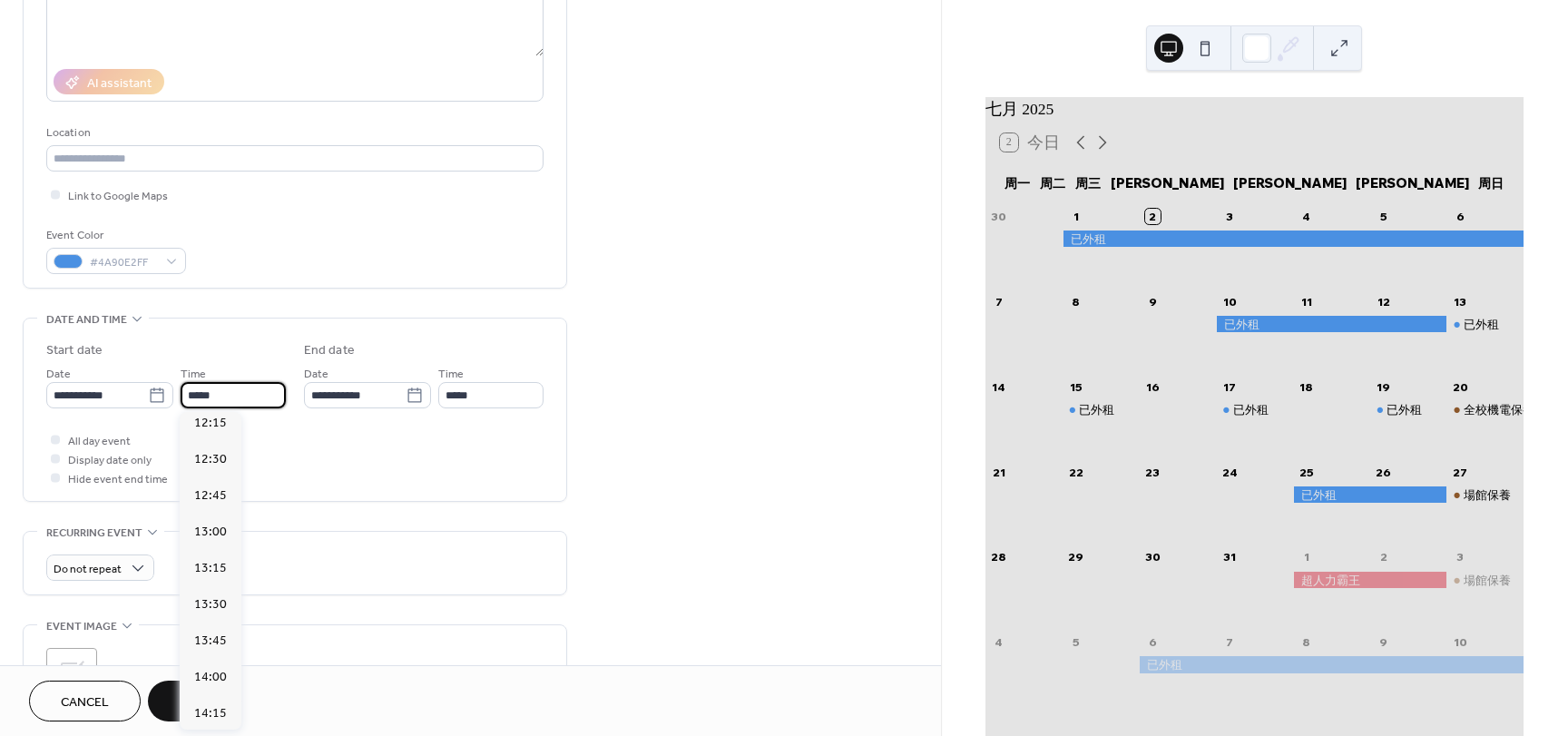 click on "*****" at bounding box center [233, 395] 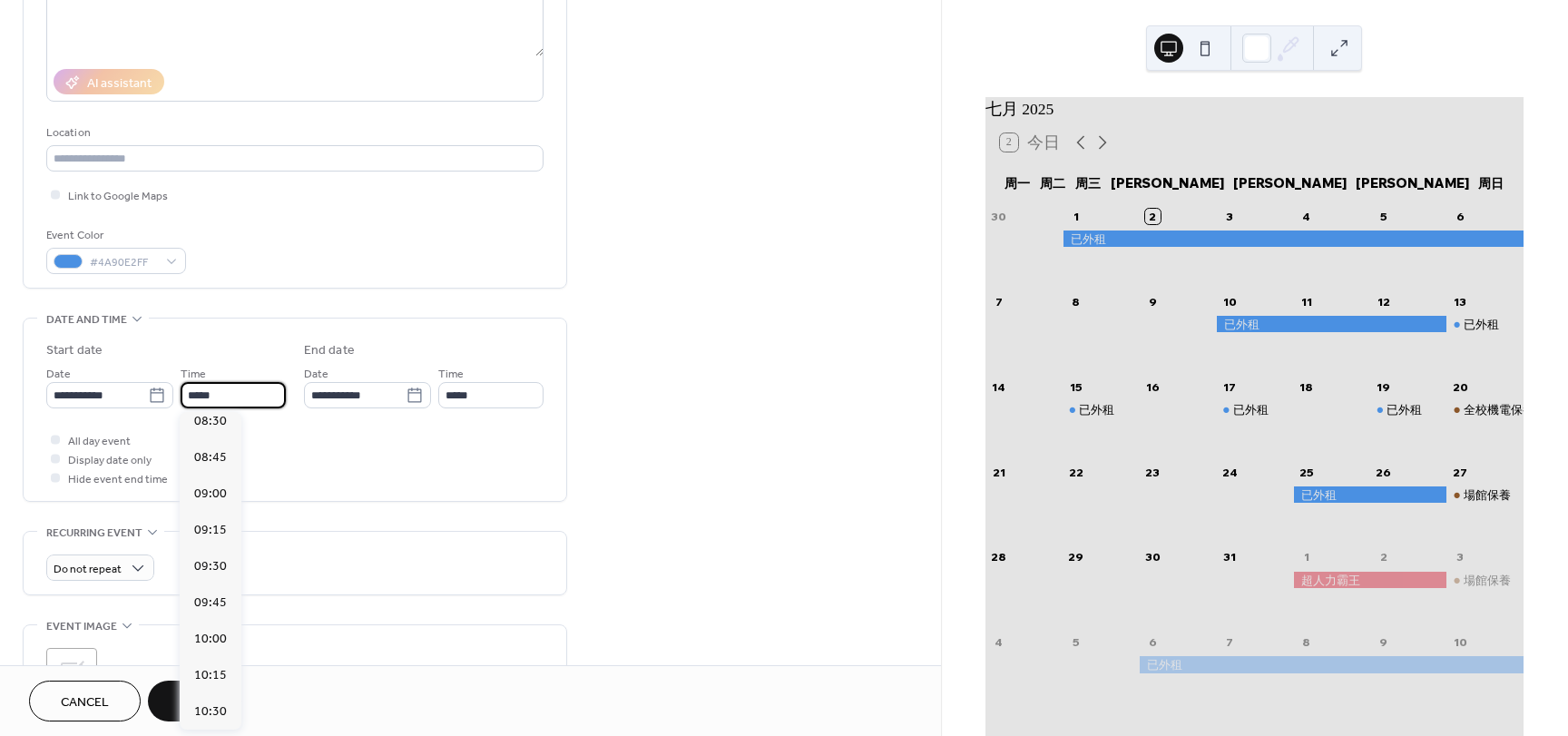 scroll, scrollTop: 1241, scrollLeft: 0, axis: vertical 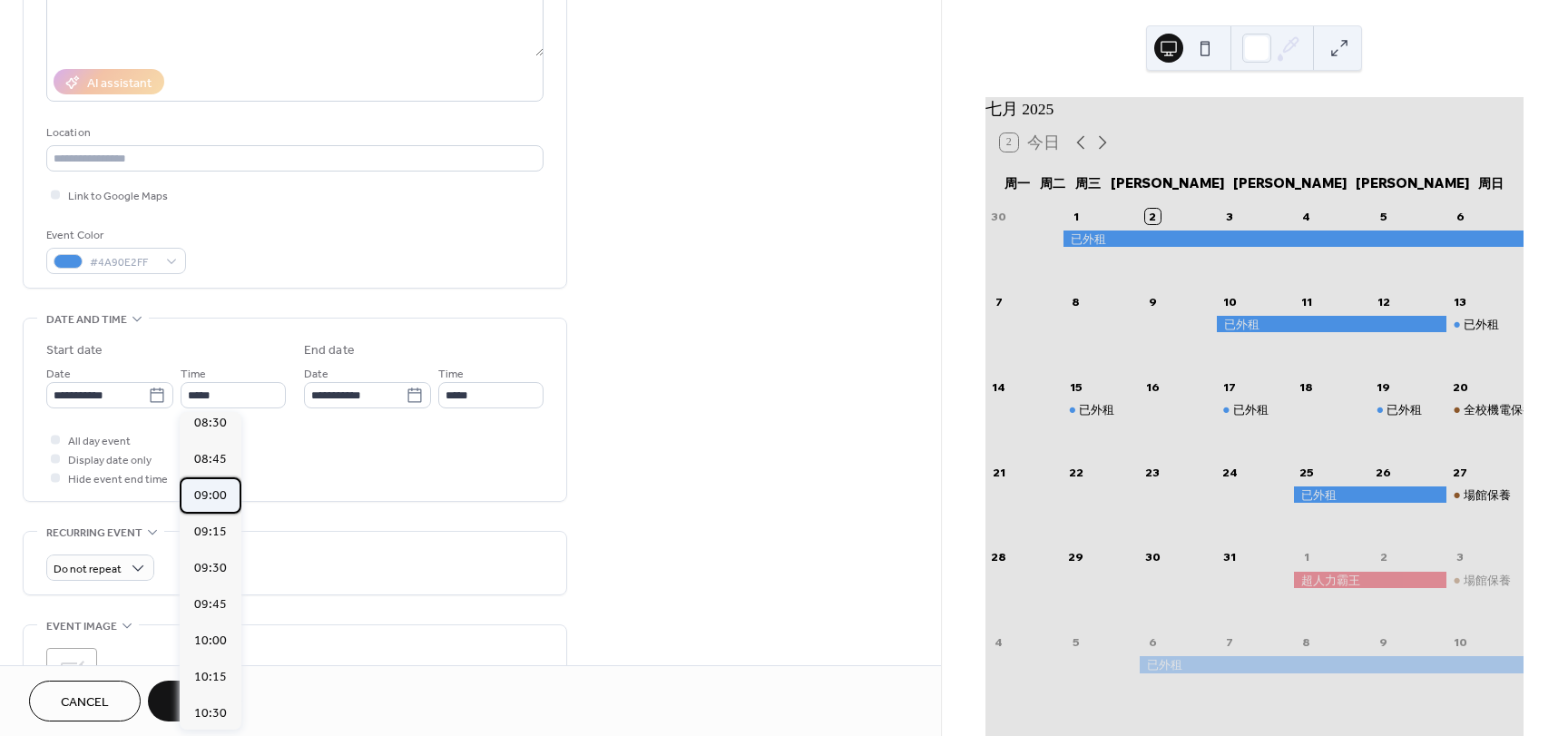 click on "09:00" at bounding box center [211, 496] 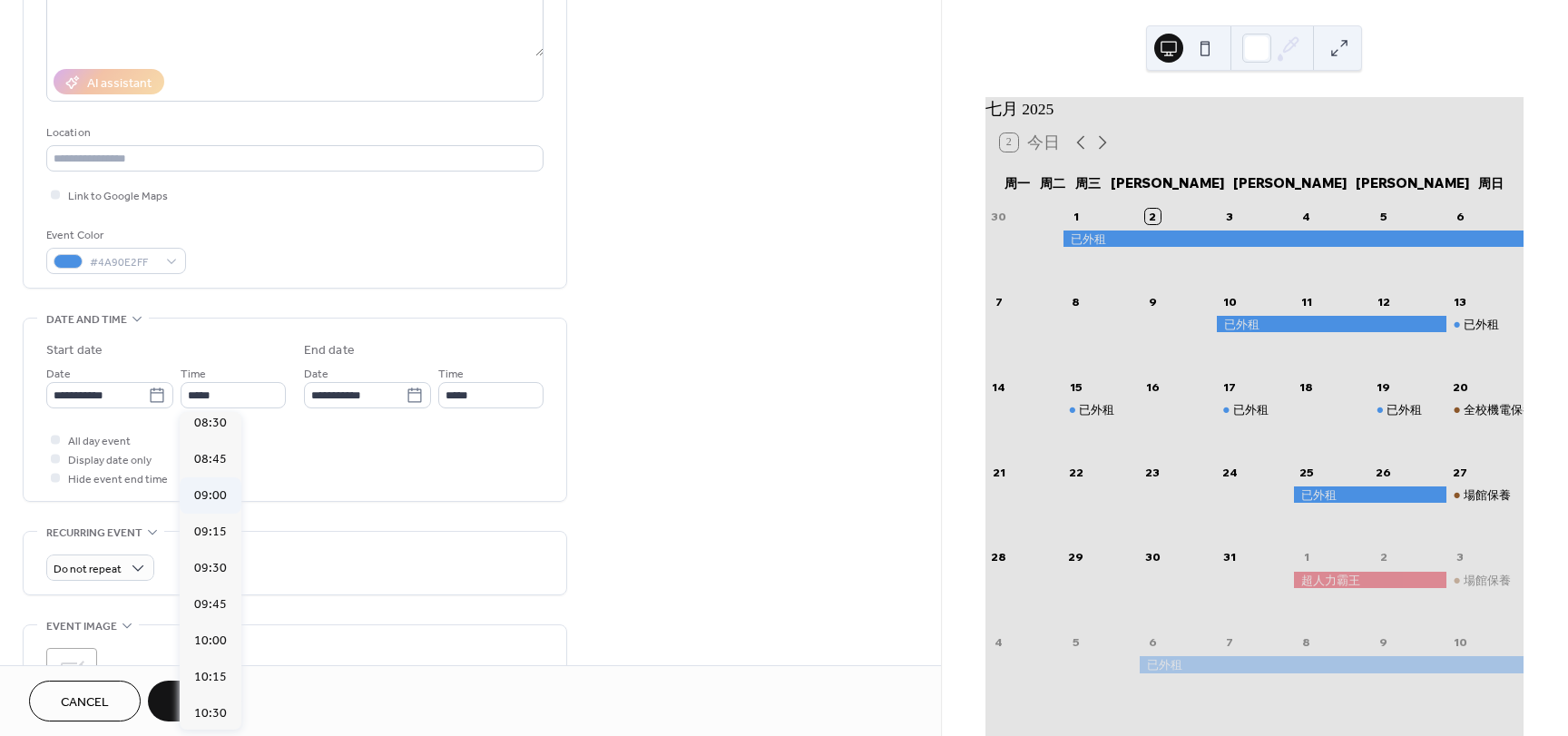 type on "*****" 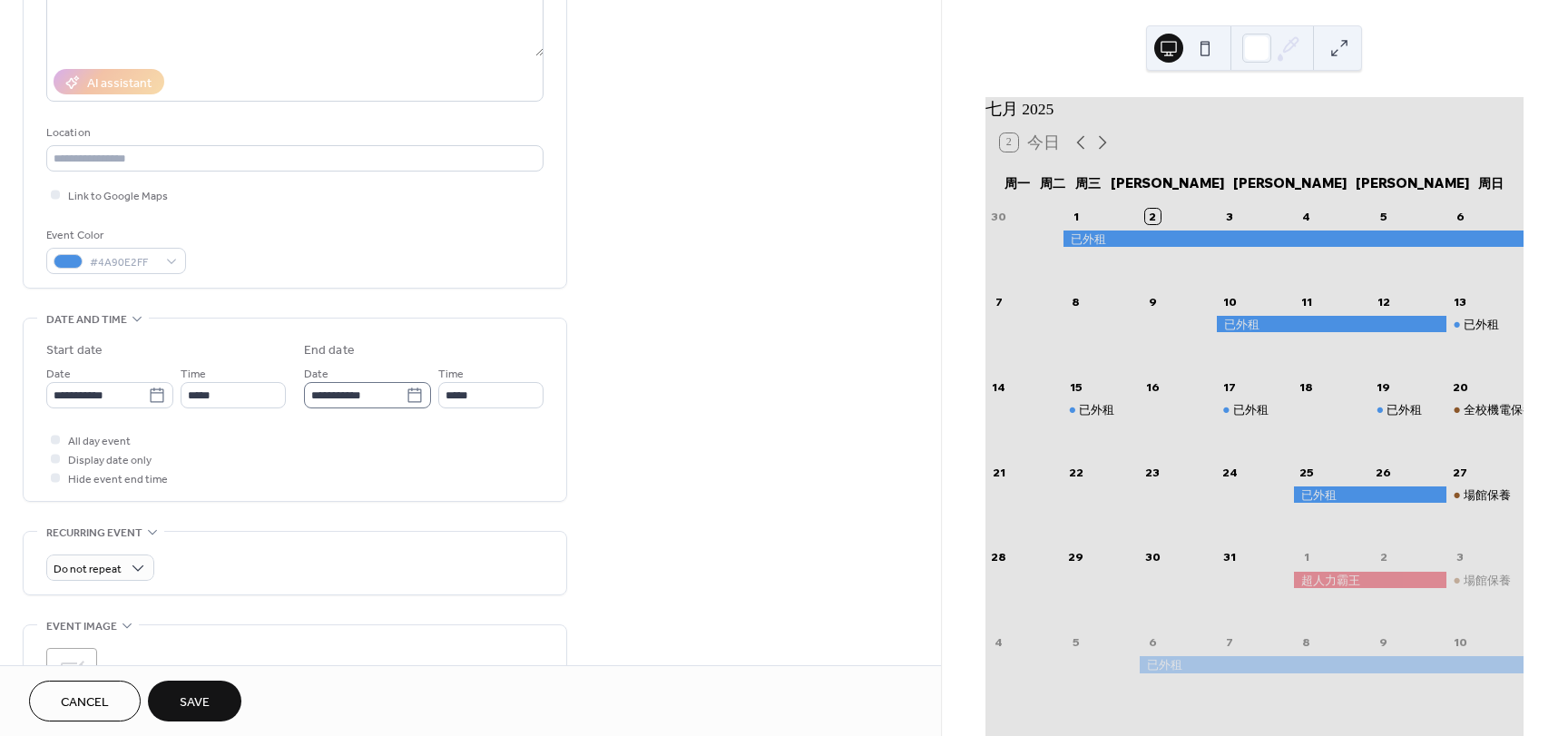 click 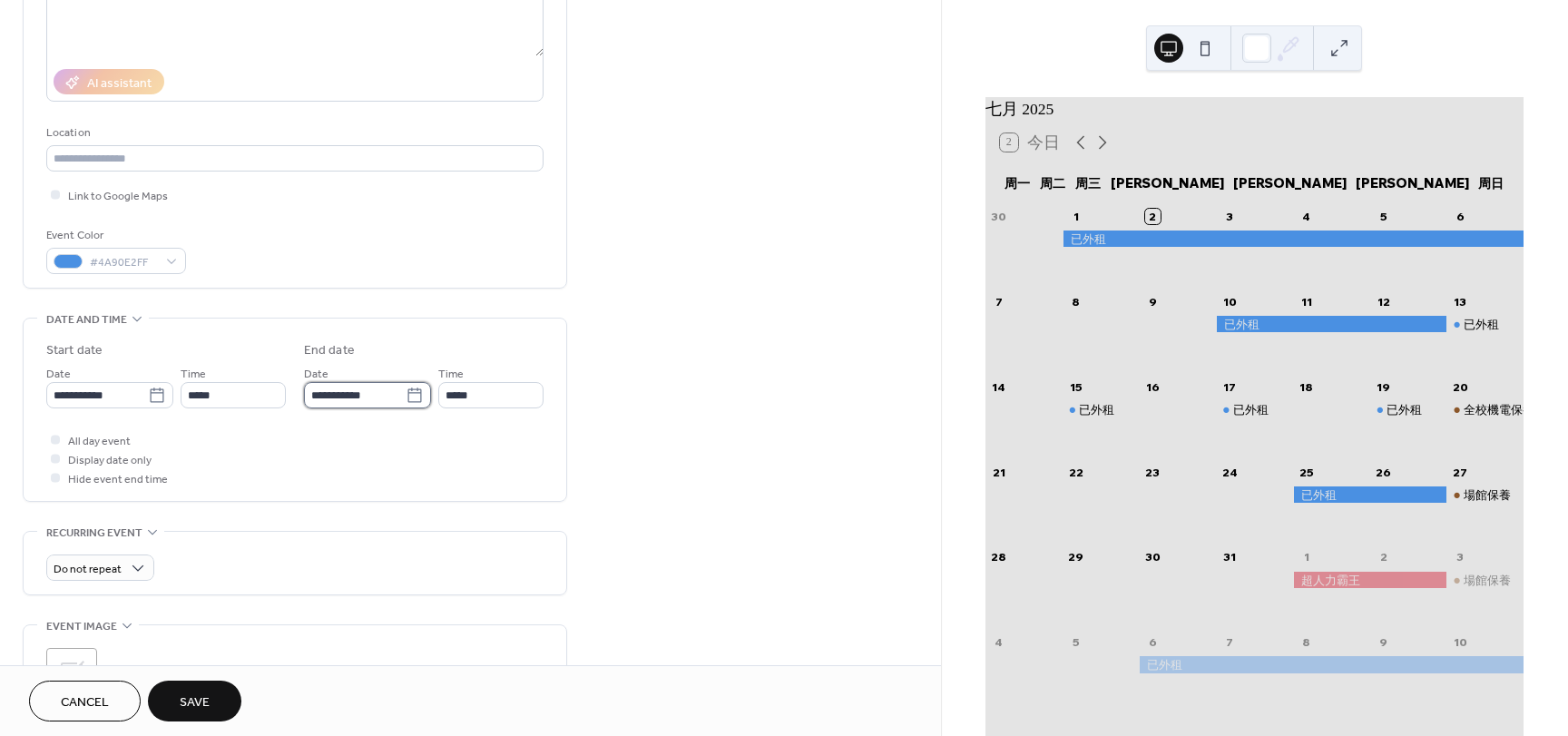 click on "**********" at bounding box center [355, 395] 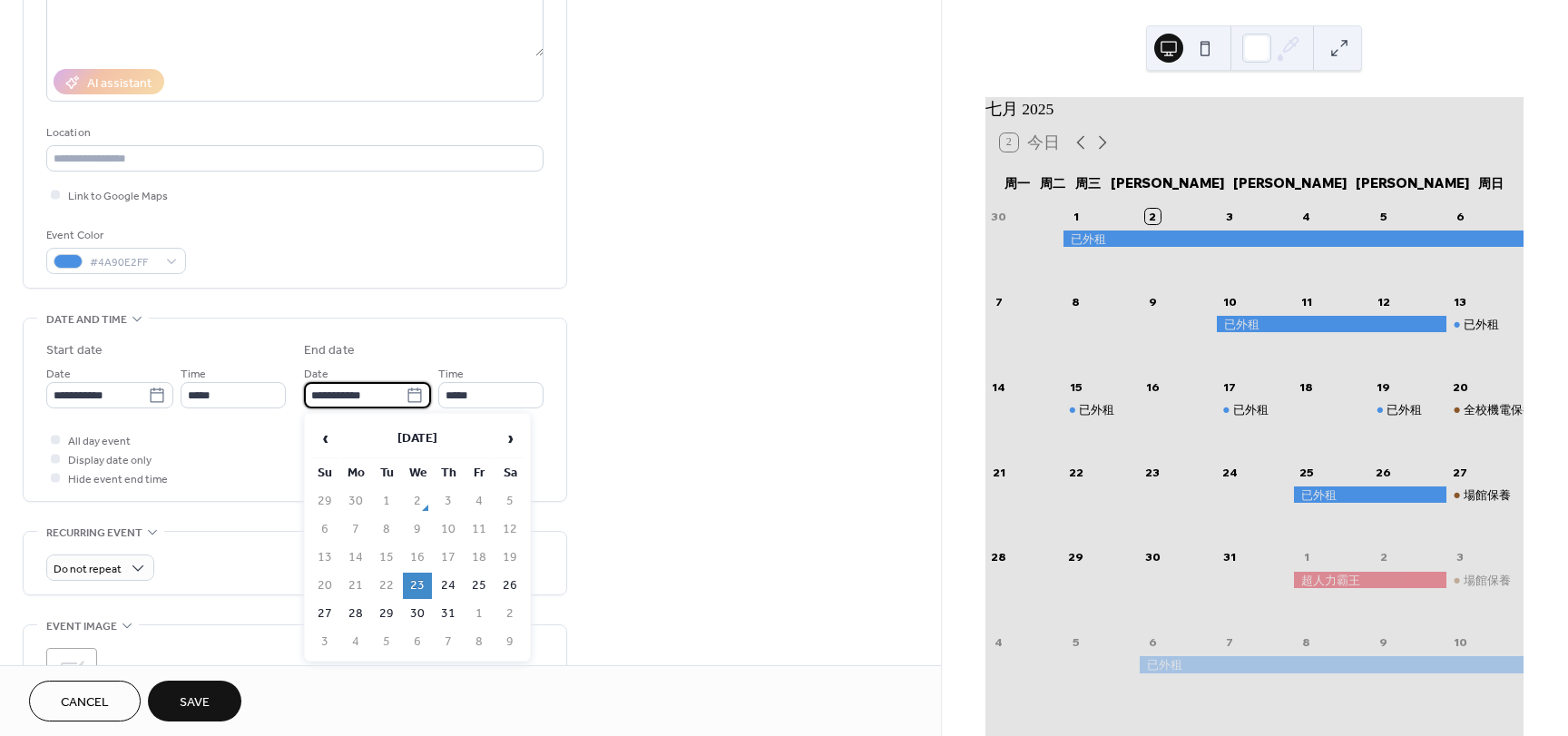 click 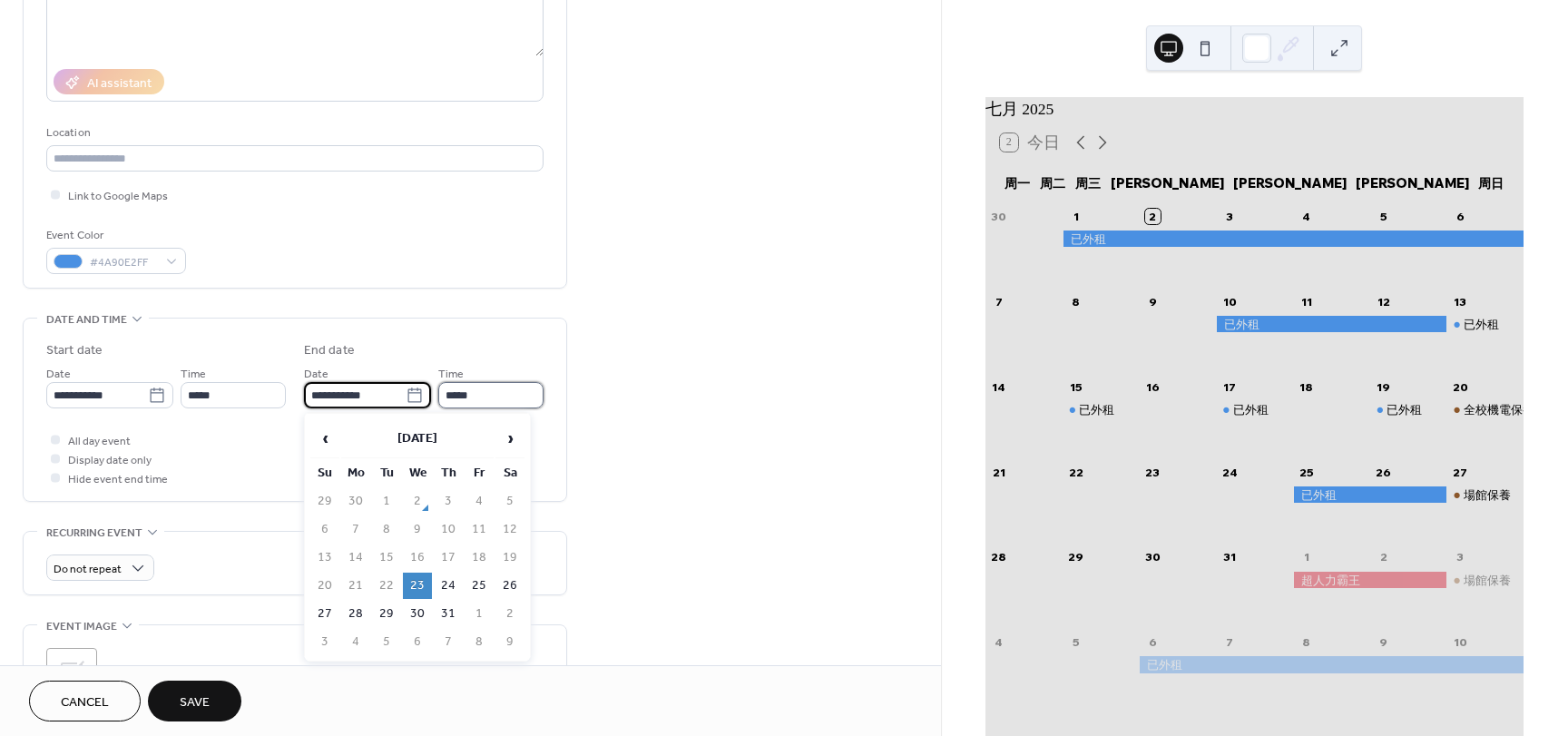 click on "*****" at bounding box center (491, 395) 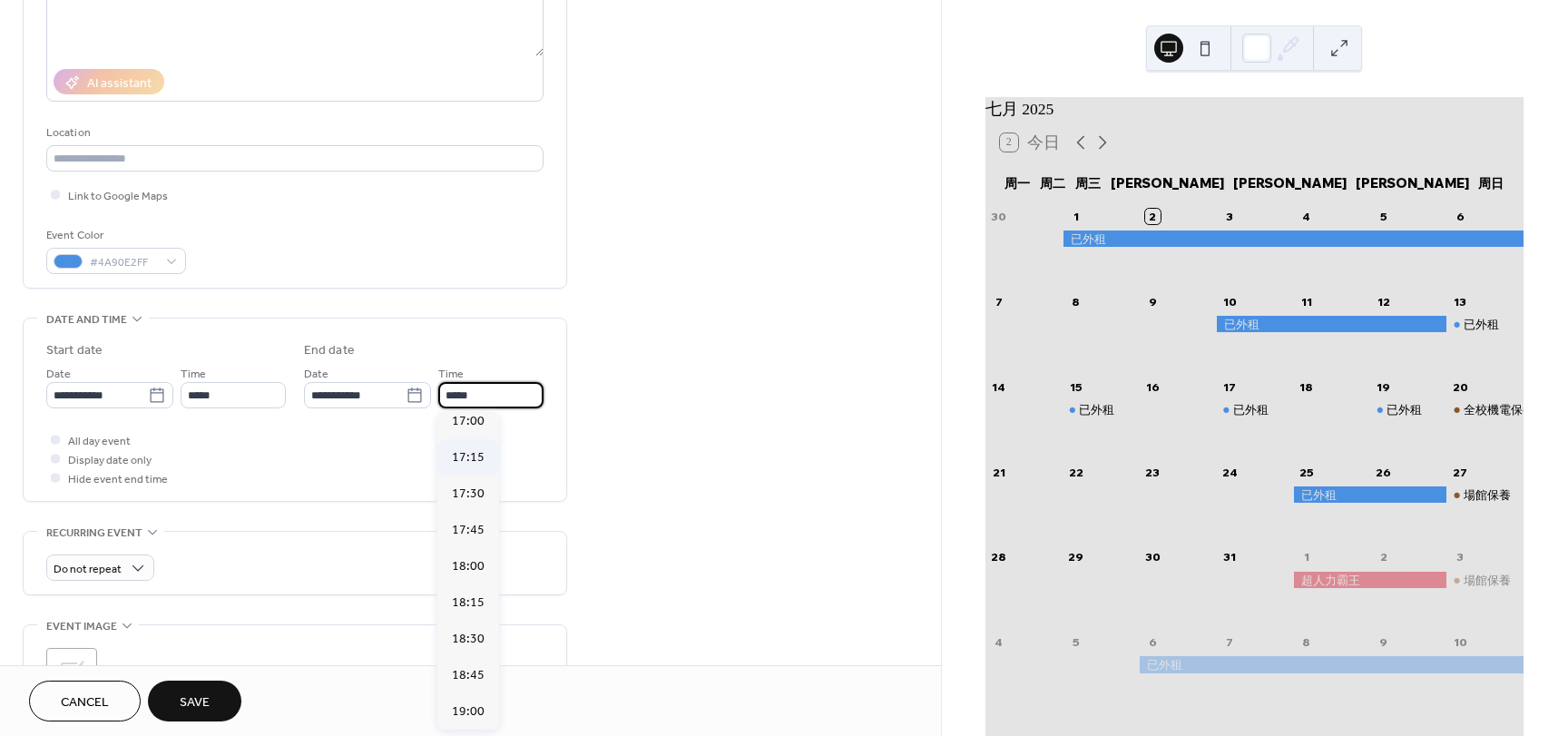 scroll, scrollTop: 1089, scrollLeft: 0, axis: vertical 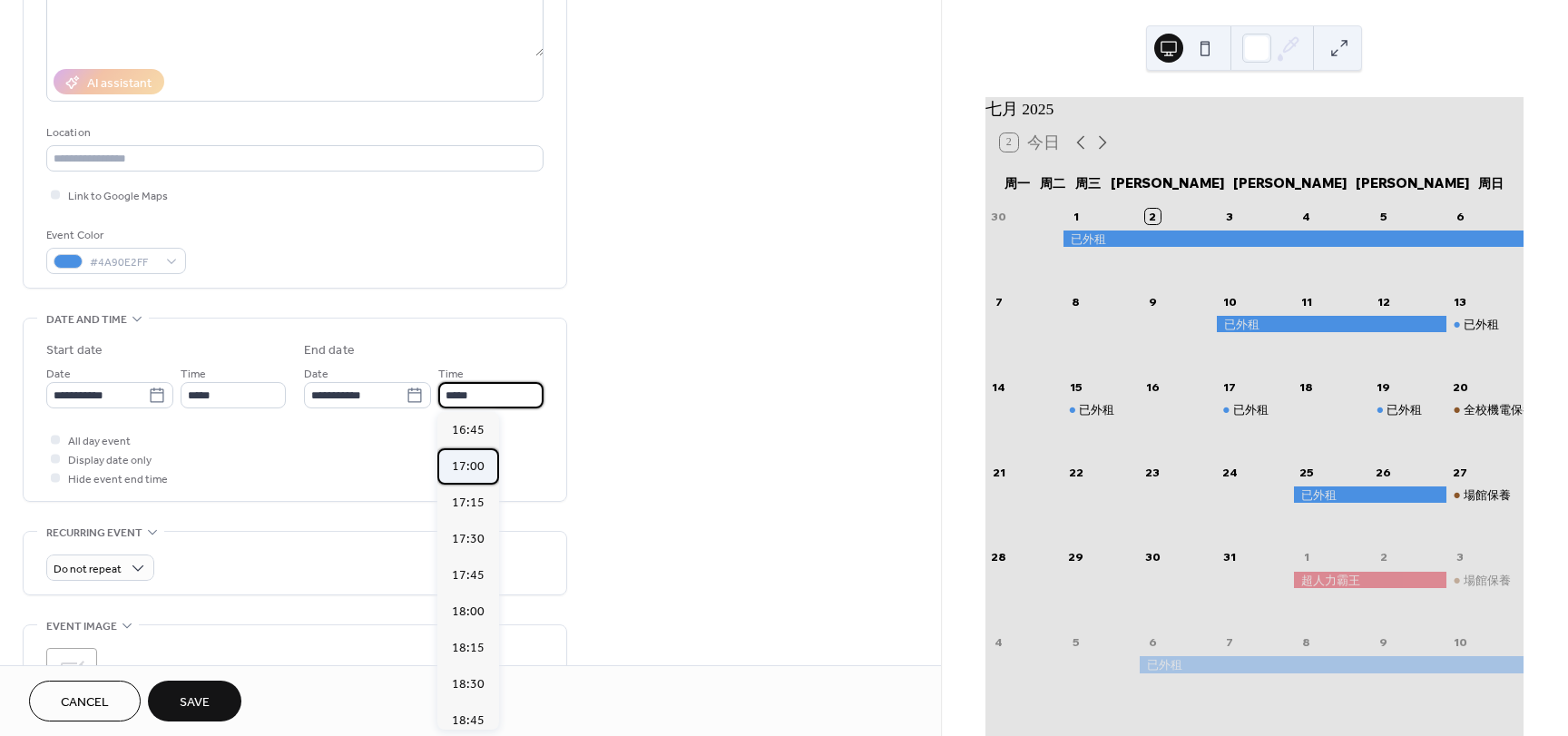 click on "17:00" at bounding box center [468, 466] 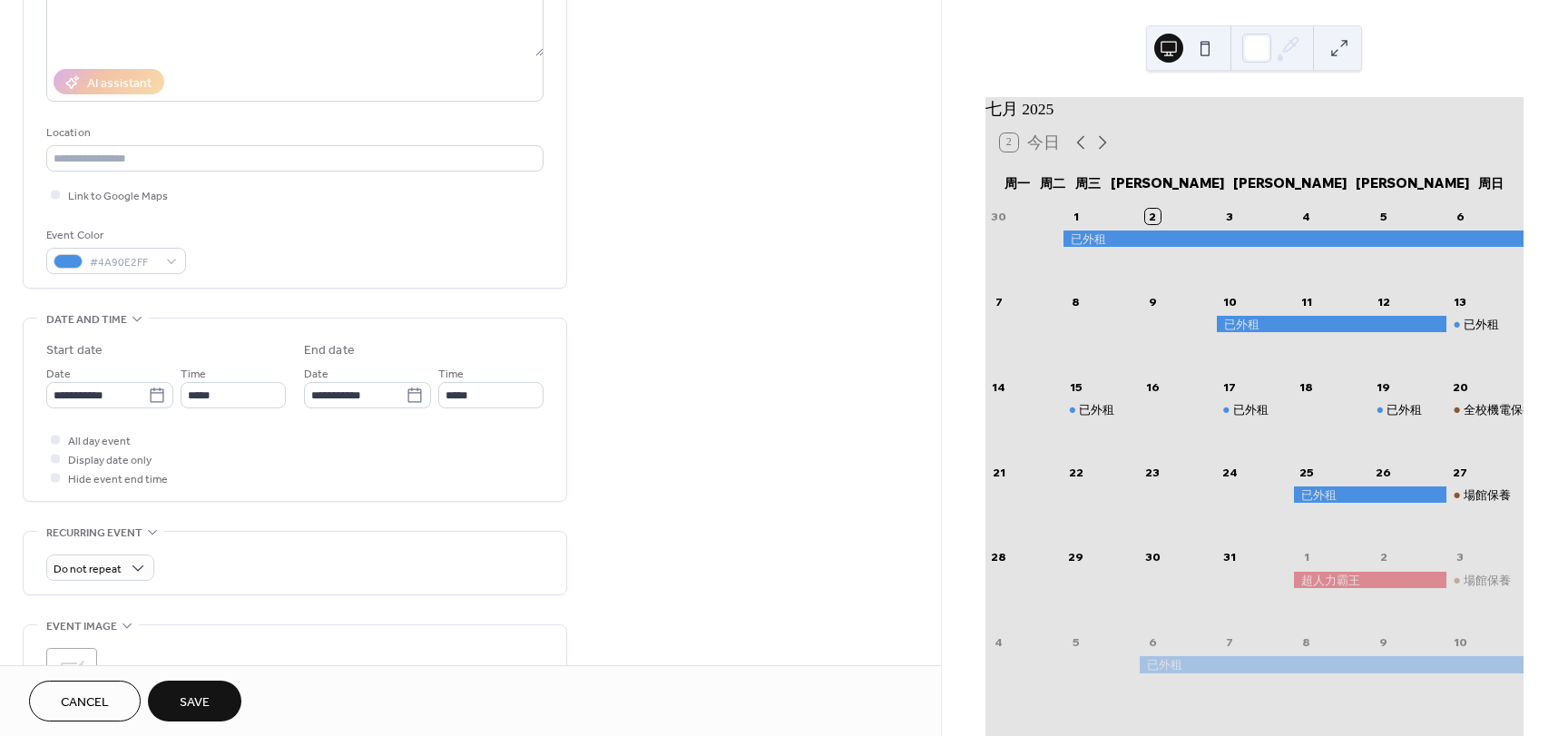 type on "*****" 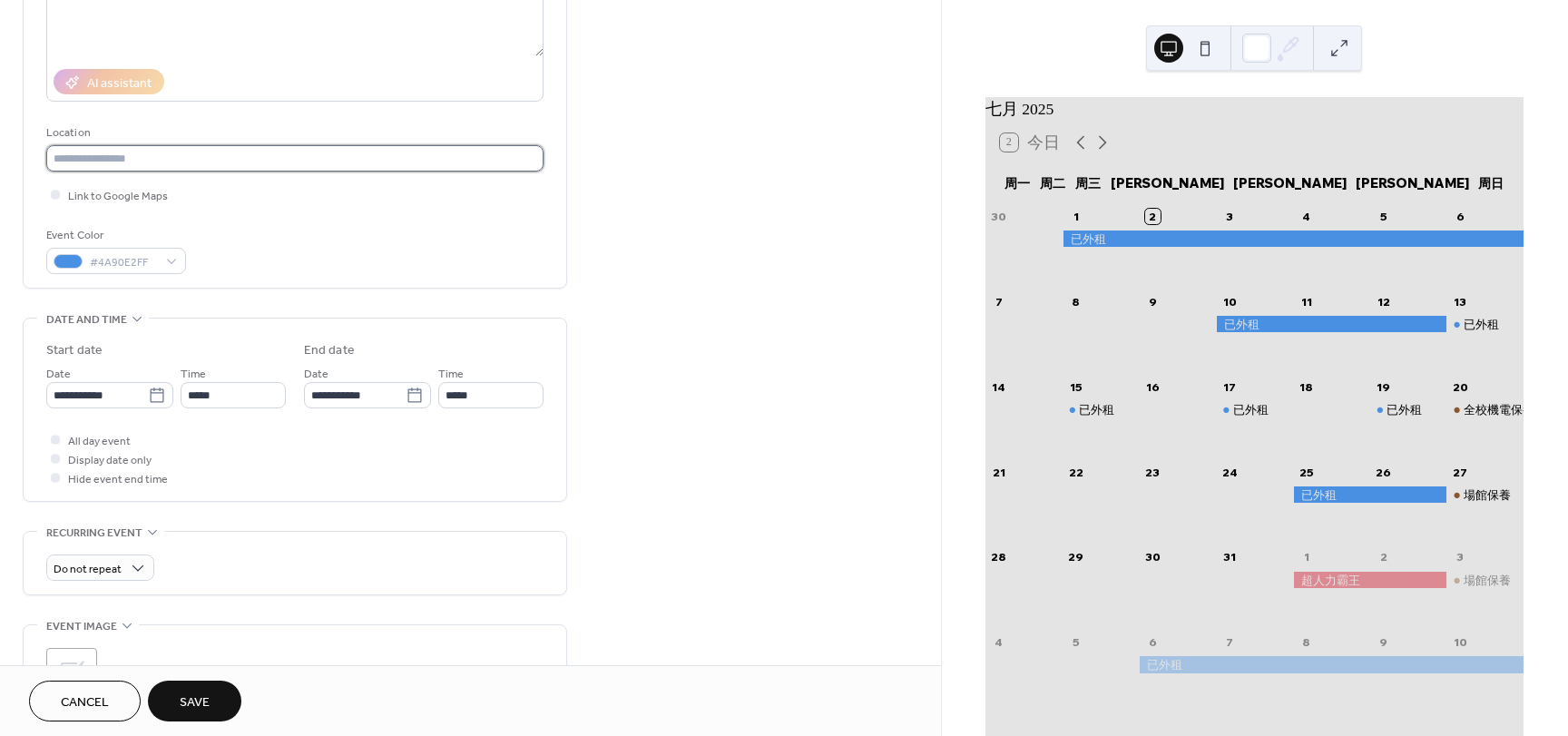 click at bounding box center (295, 158) 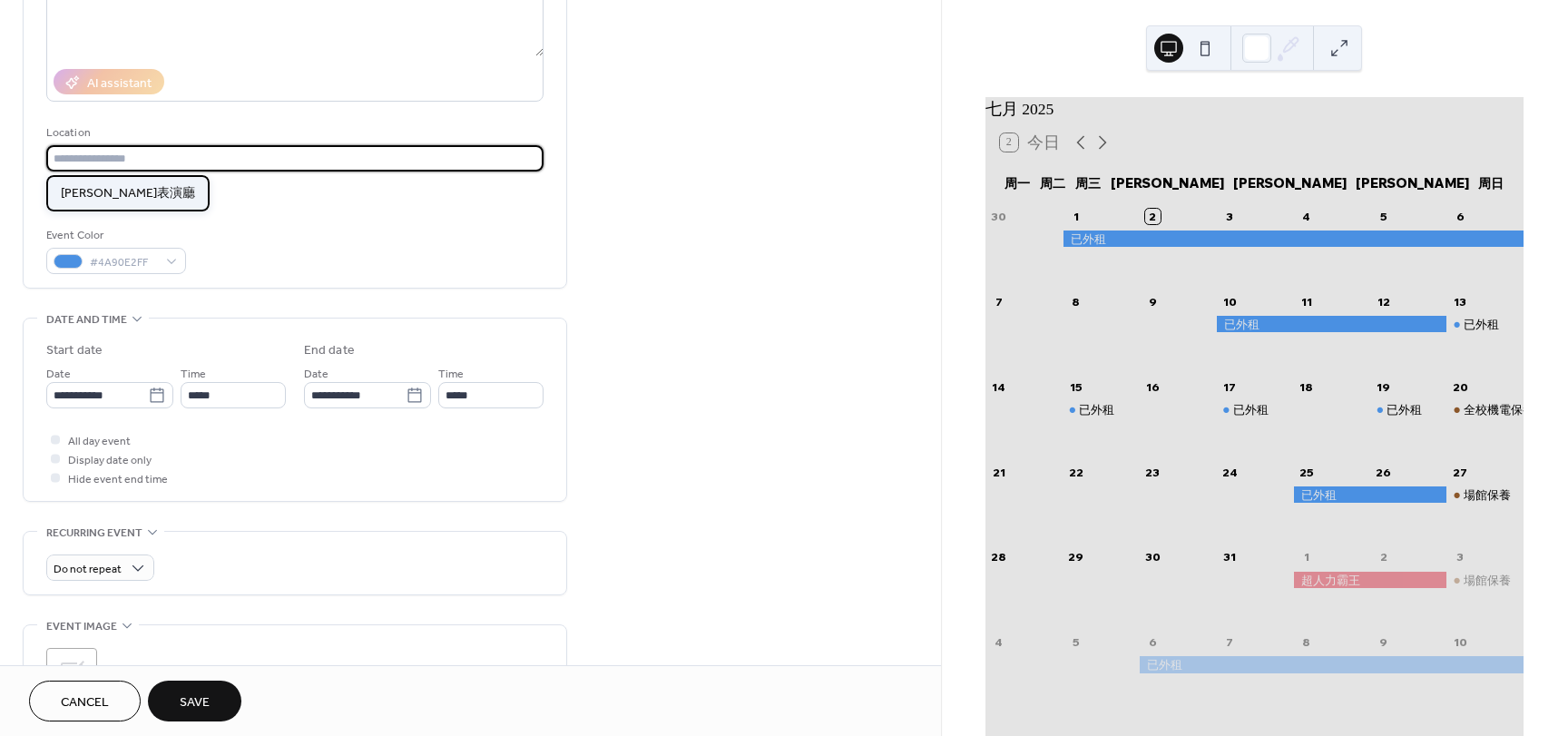 click on "雲泰表演廳" at bounding box center (128, 193) 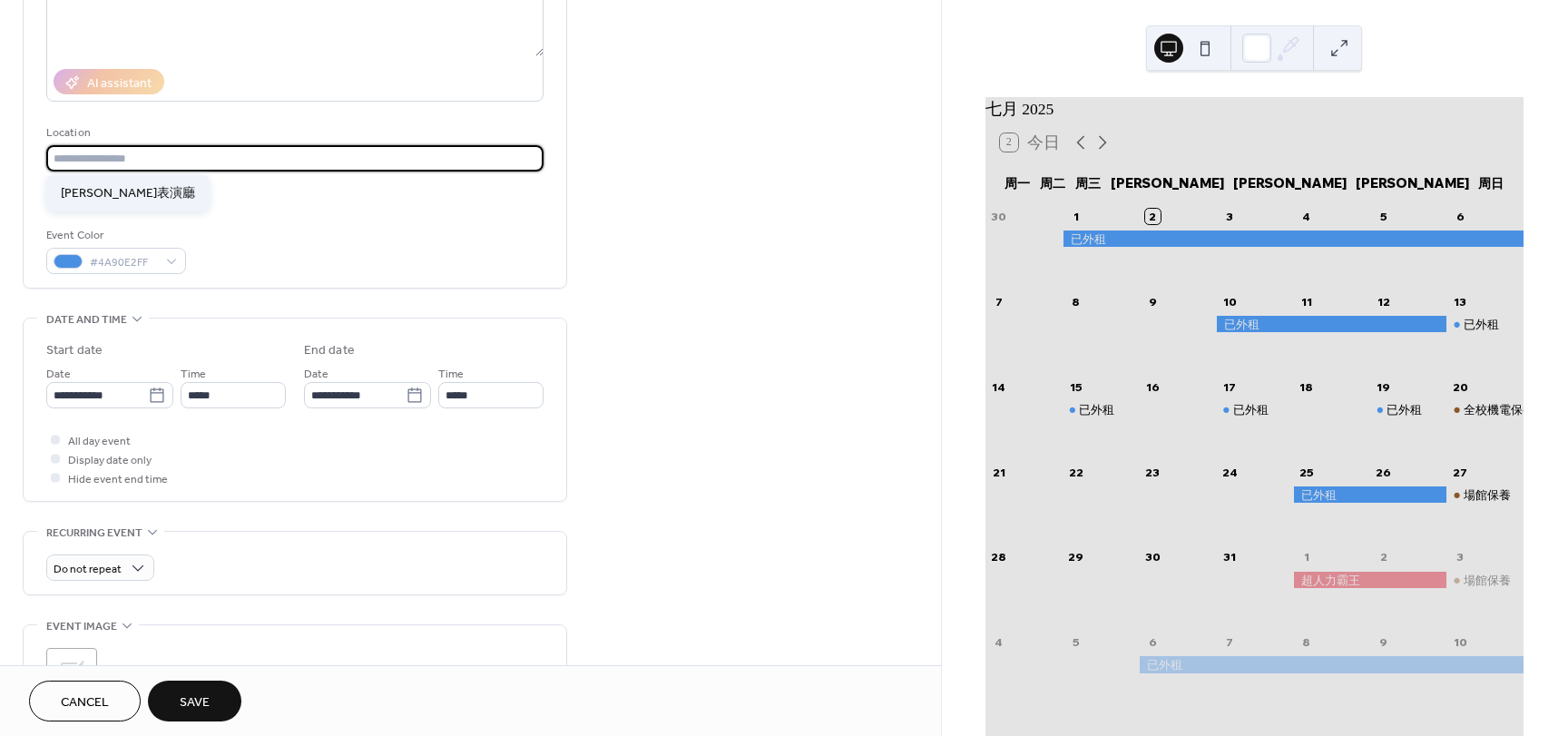 type on "*****" 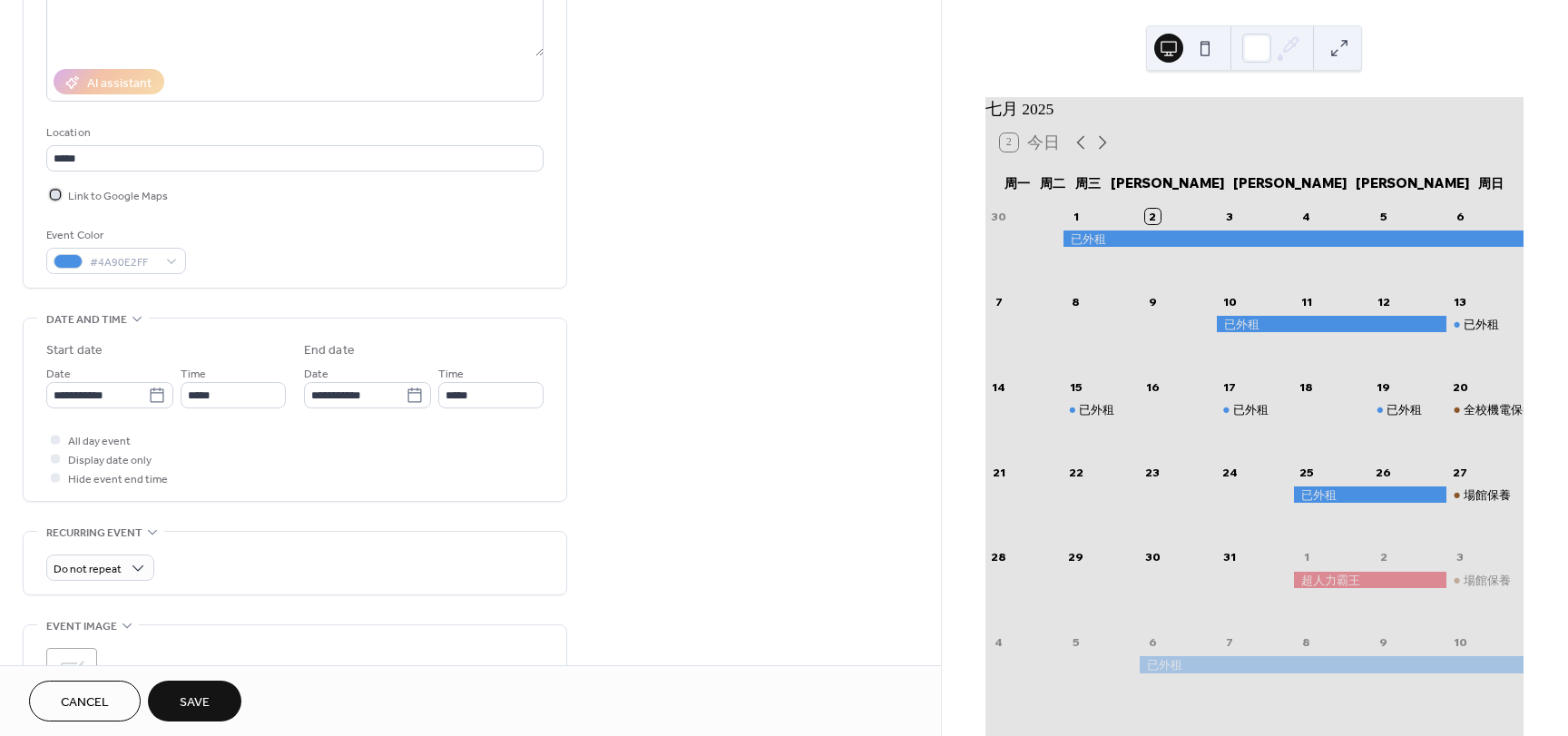 click at bounding box center (55, 194) 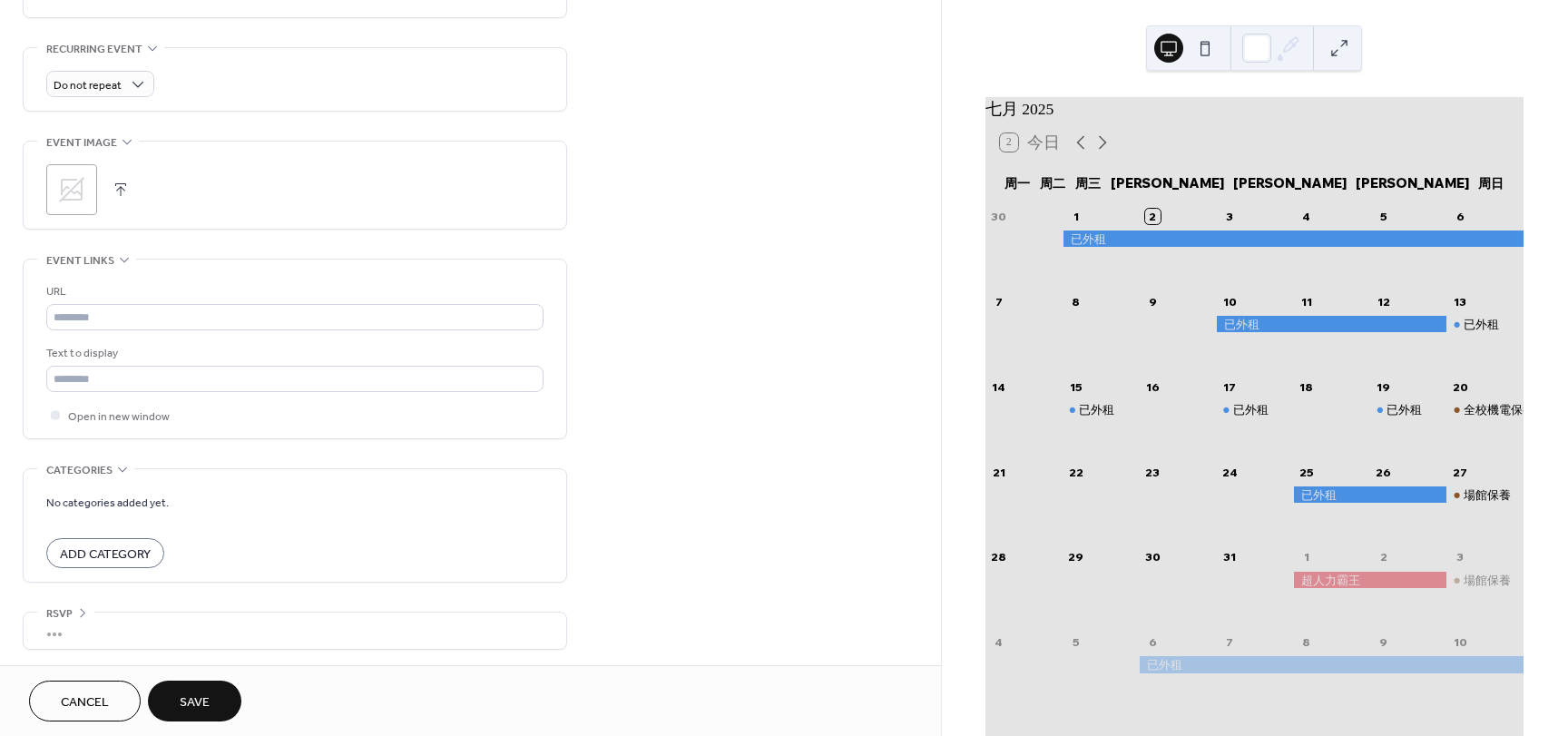 scroll, scrollTop: 759, scrollLeft: 0, axis: vertical 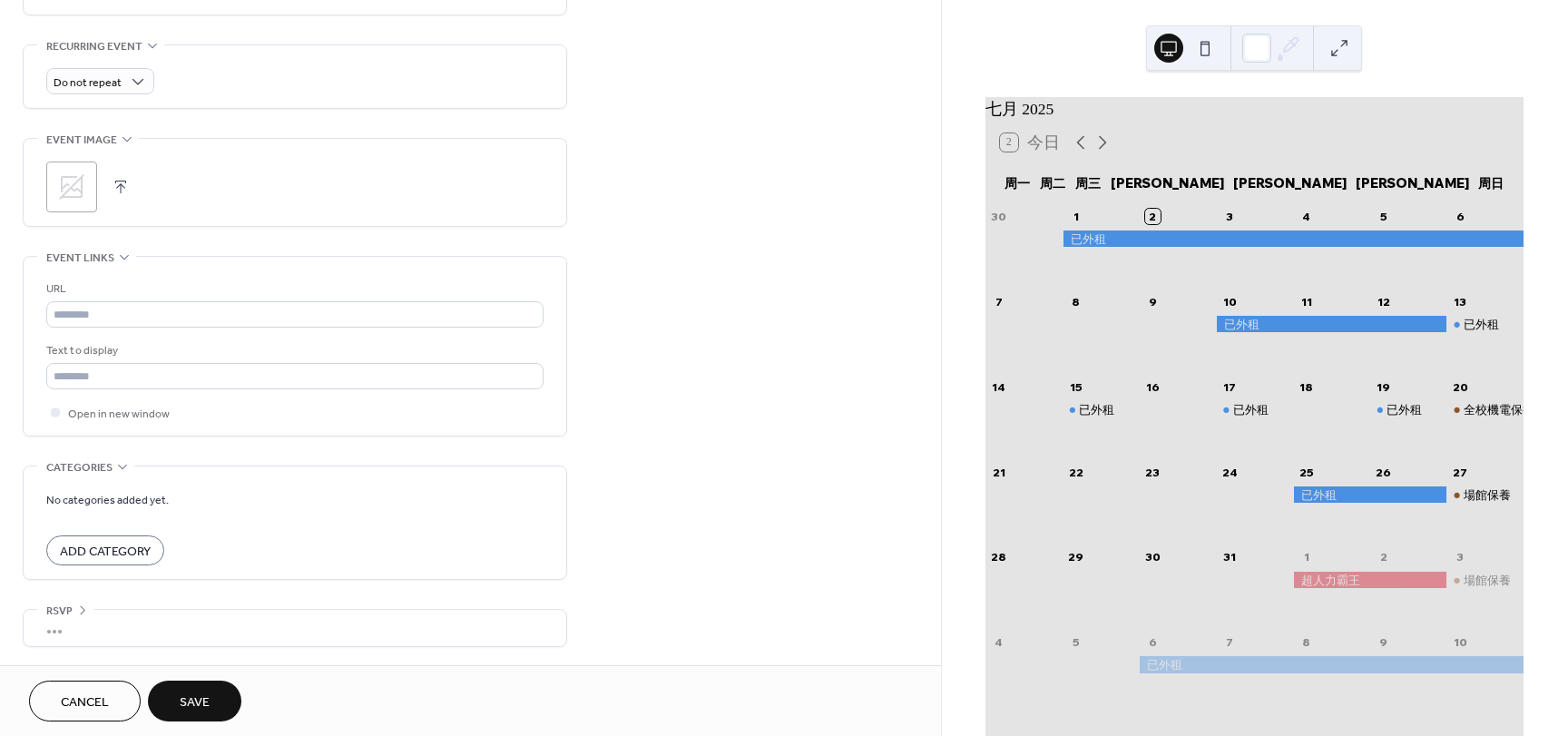 click on "Save" at bounding box center [194, 701] 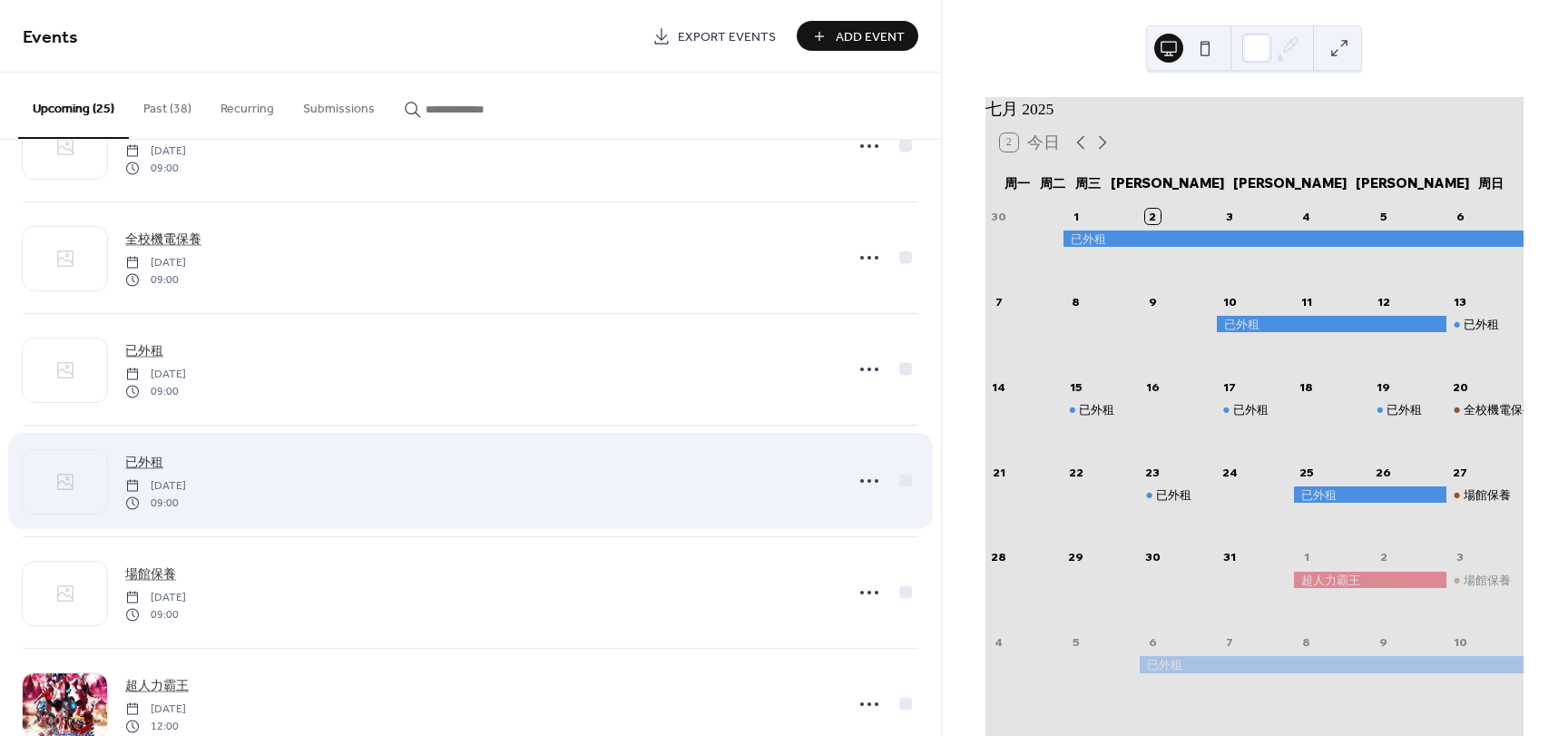 scroll, scrollTop: 635, scrollLeft: 0, axis: vertical 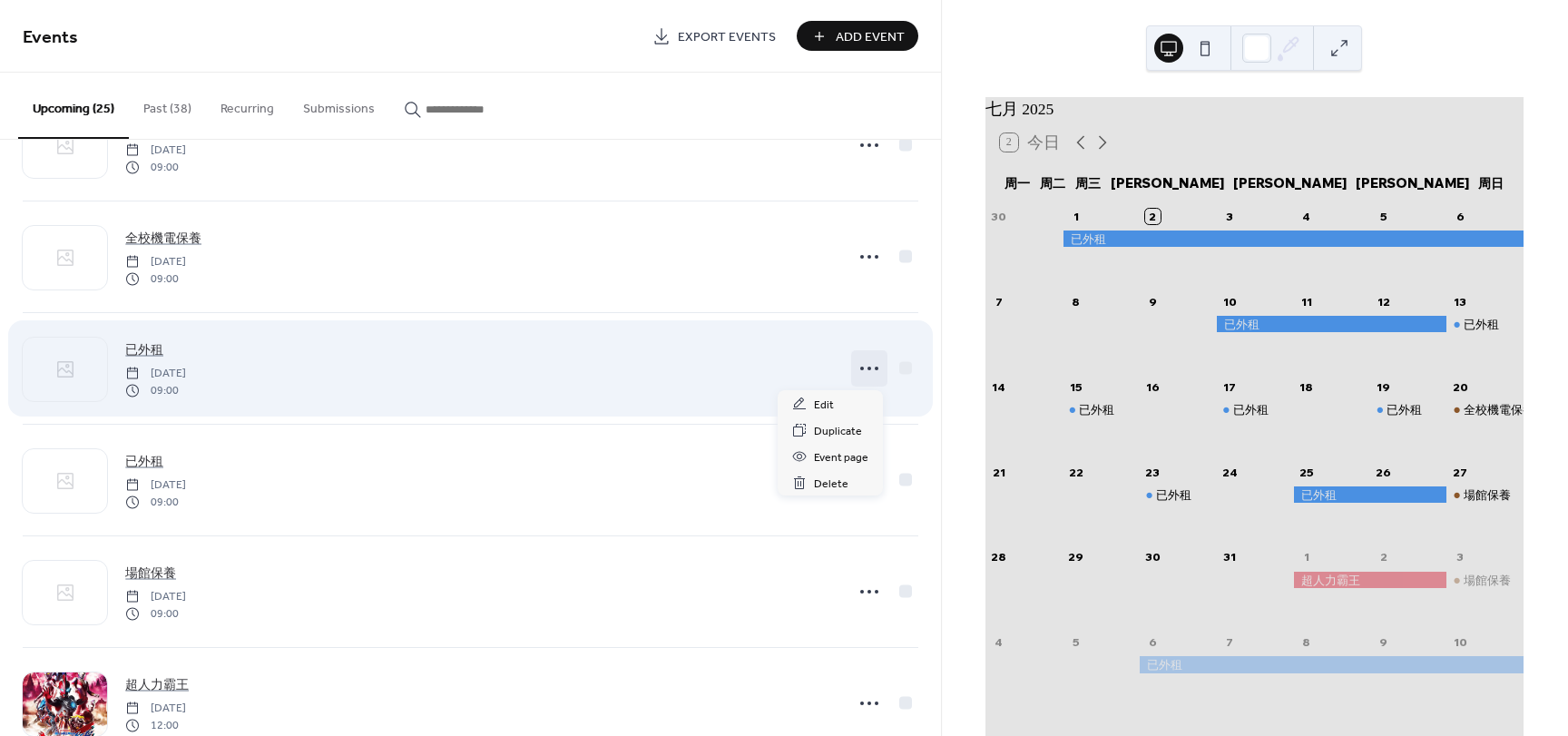 click 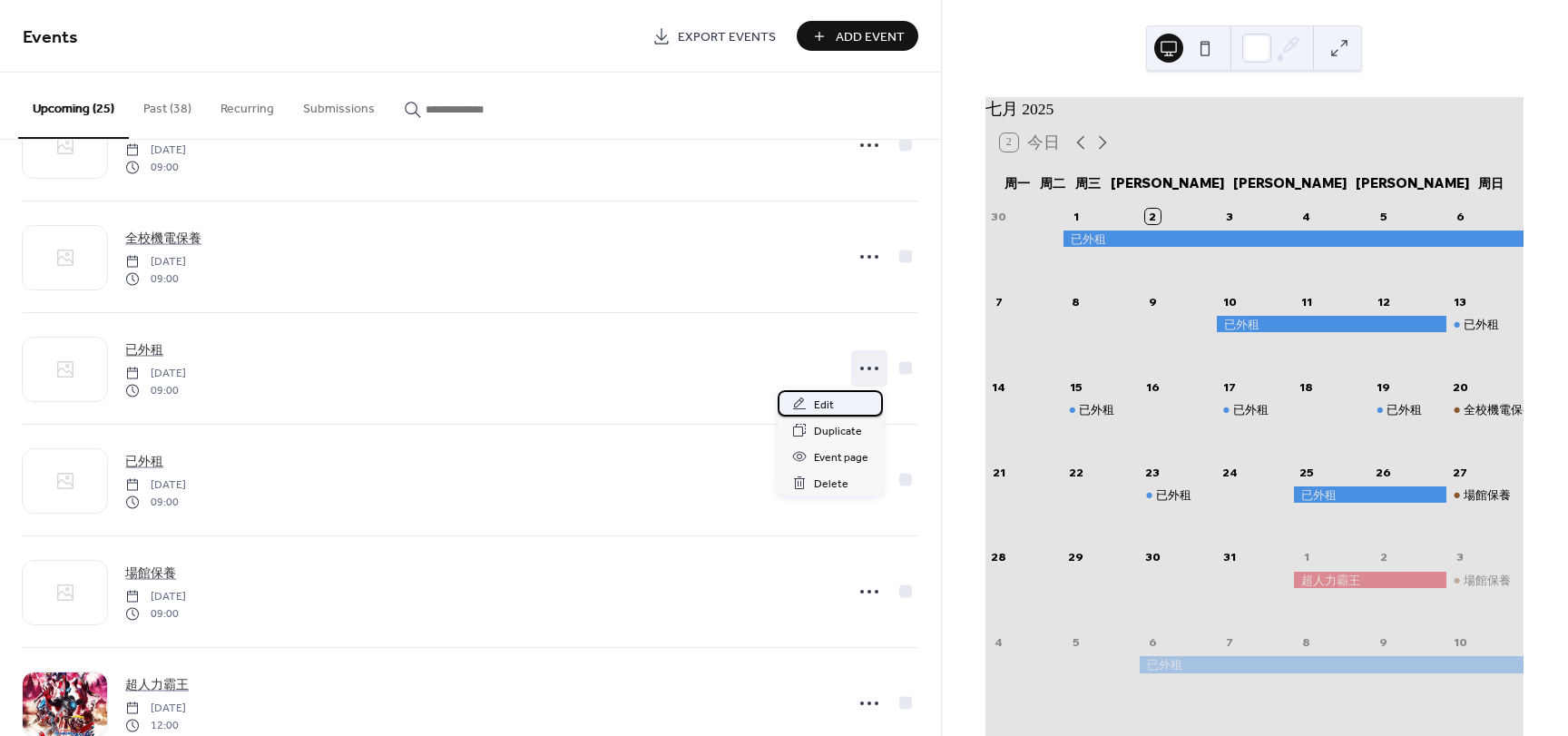 click on "Edit" at bounding box center [824, 405] 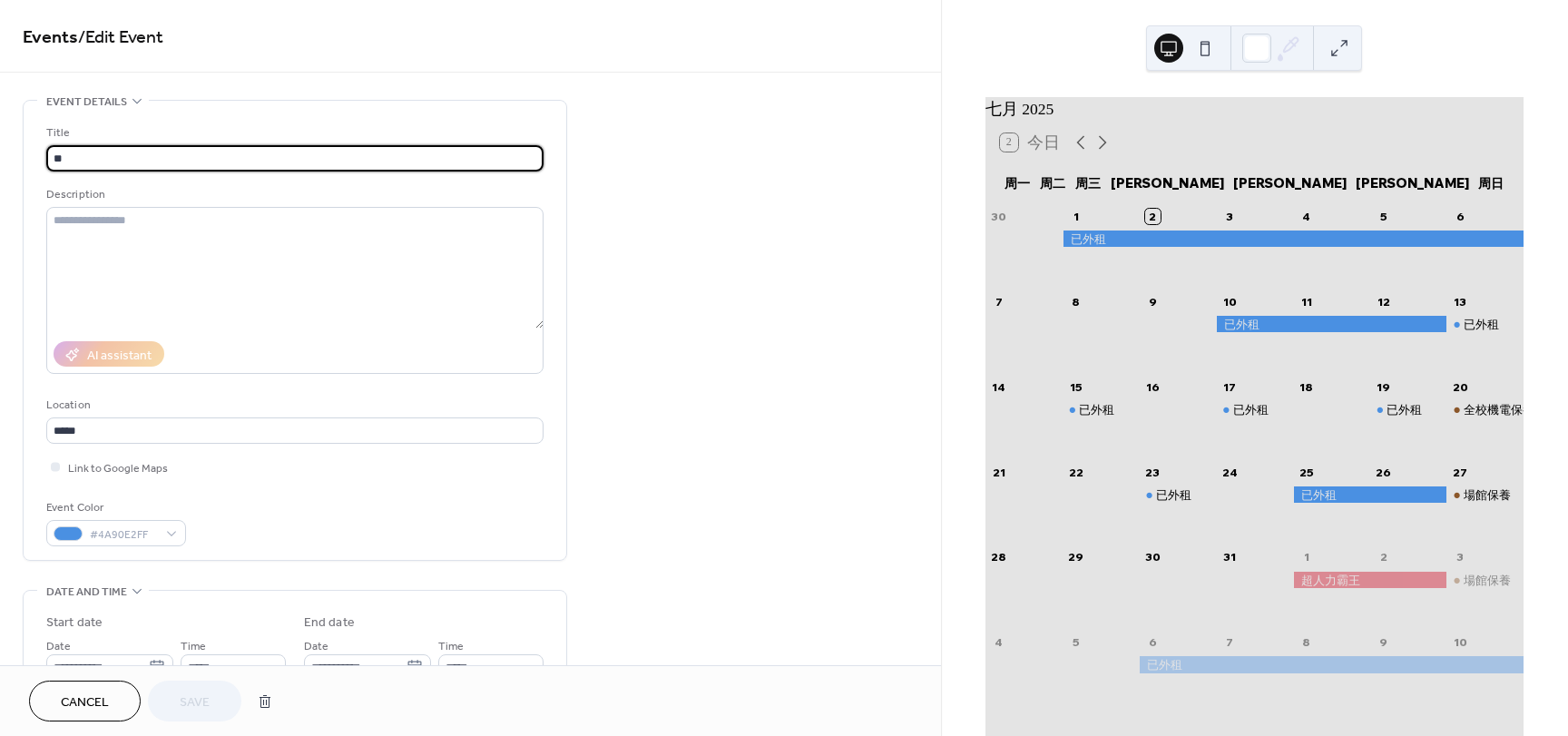 type on "*" 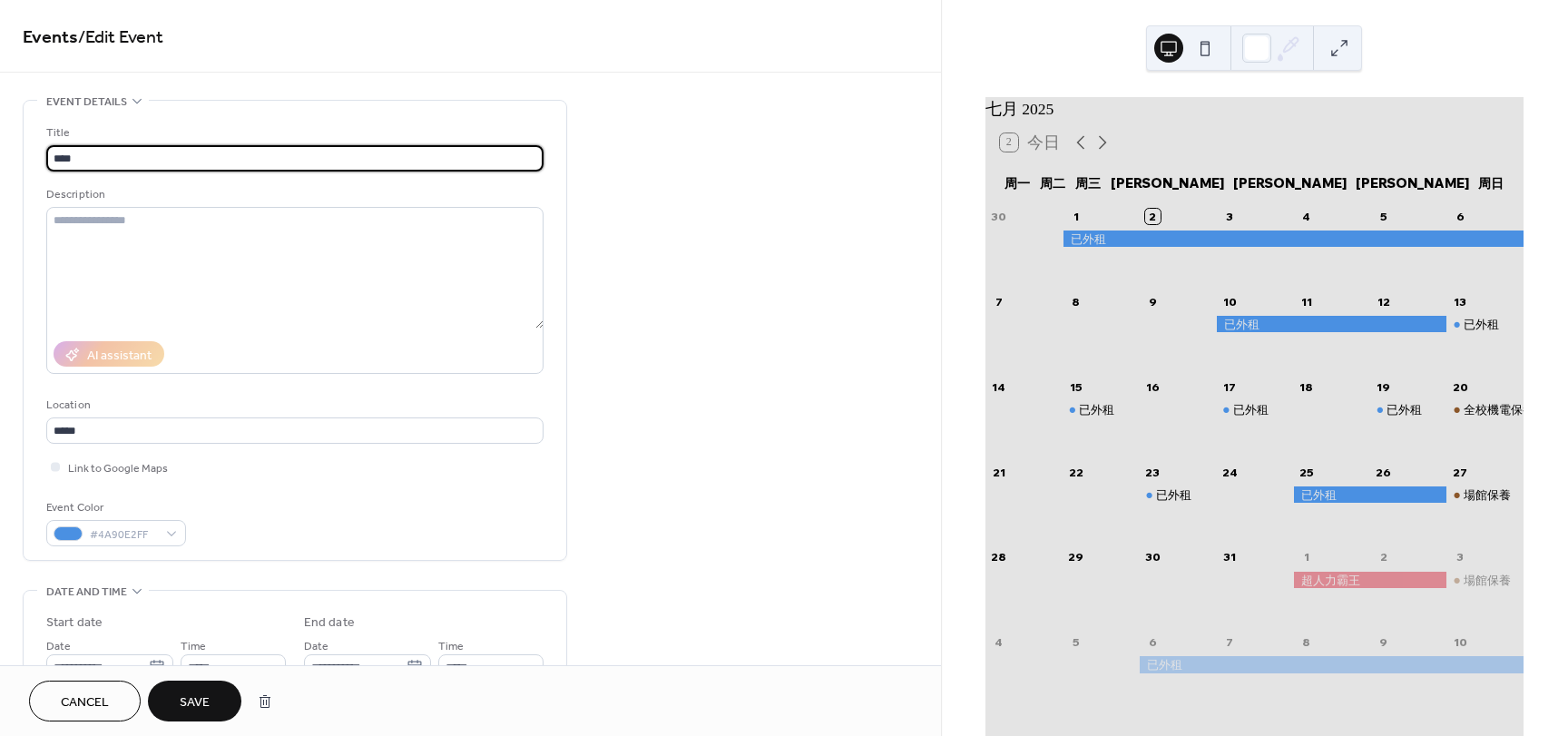 type on "****" 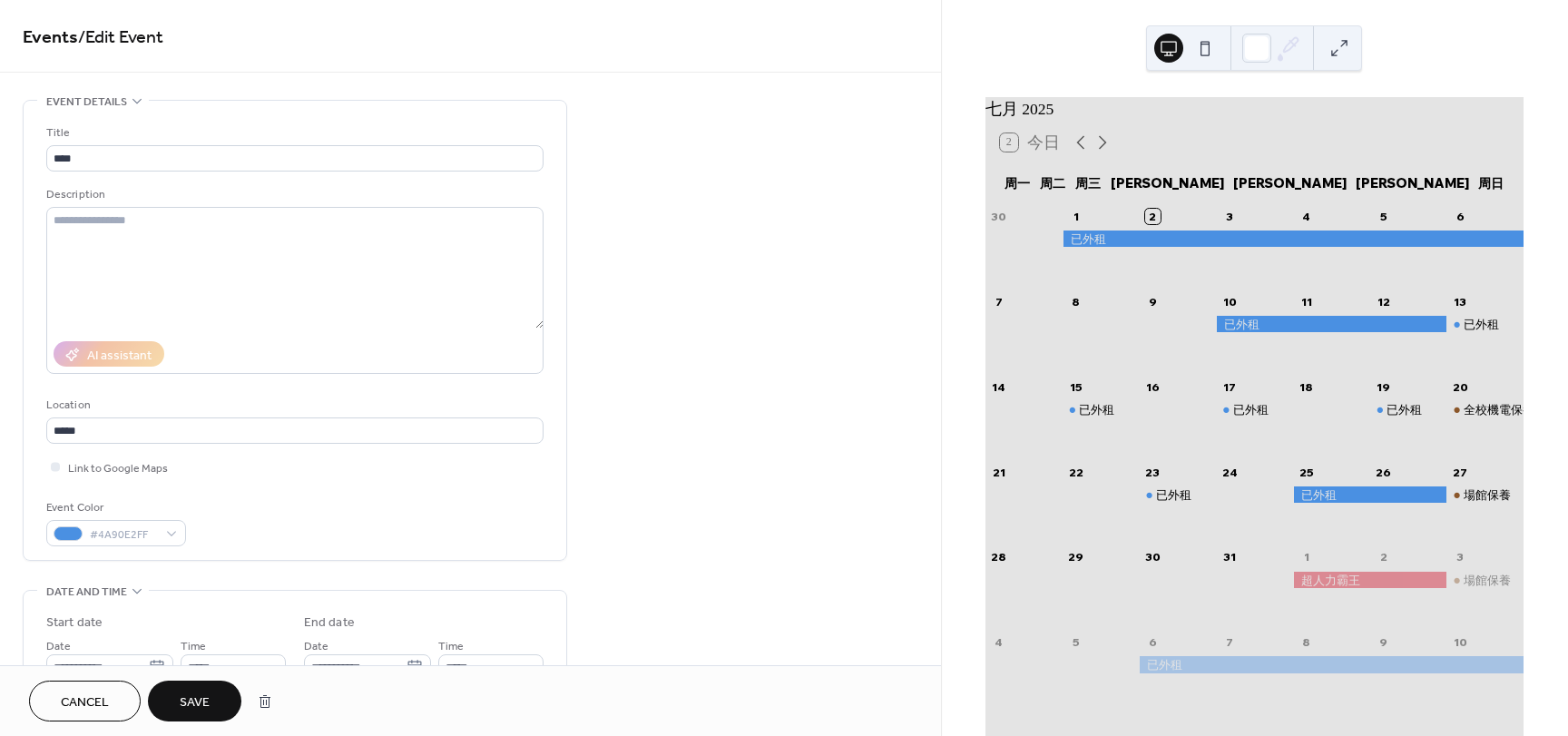 click on "Save" at bounding box center (194, 702) 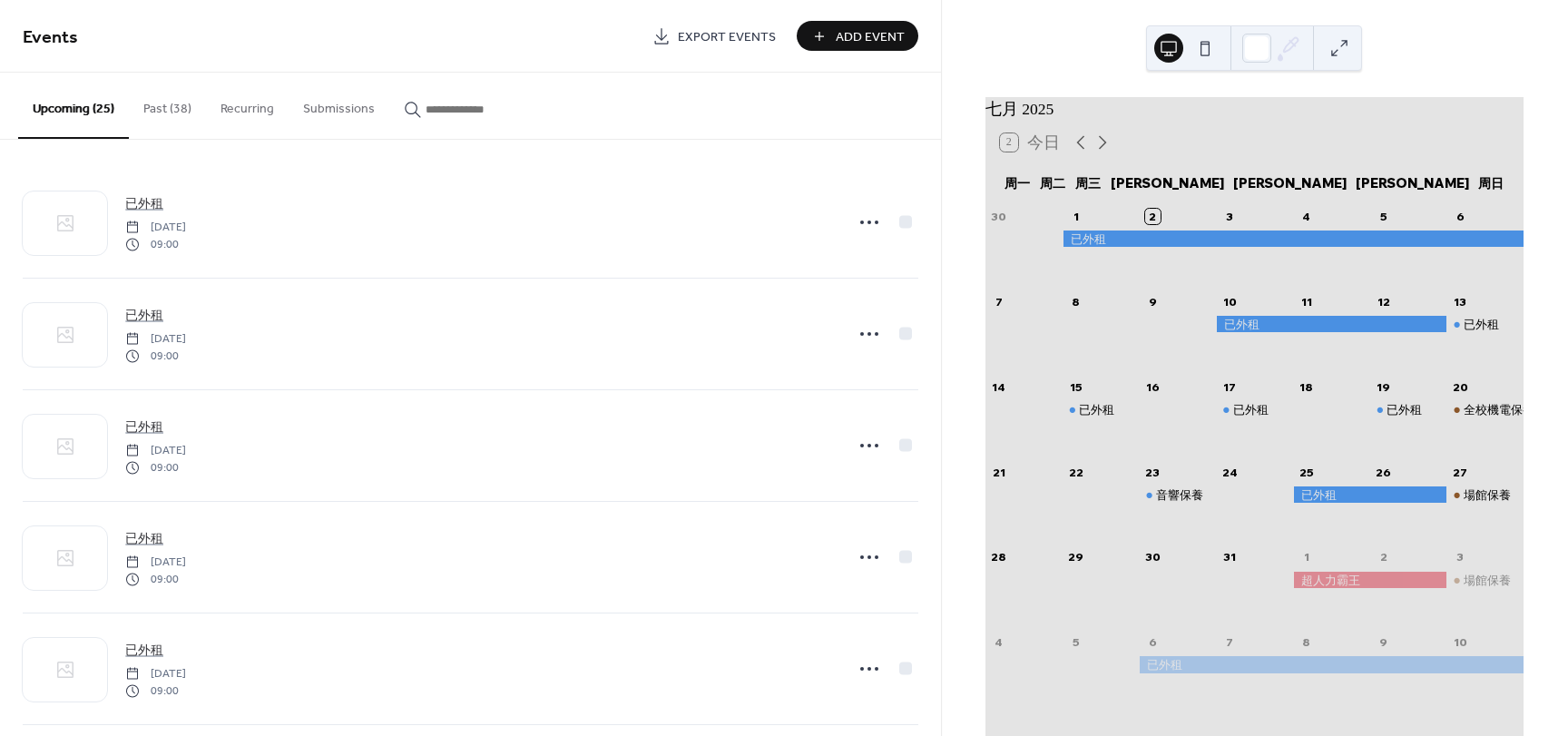 click on "Add Event" at bounding box center (858, 35) 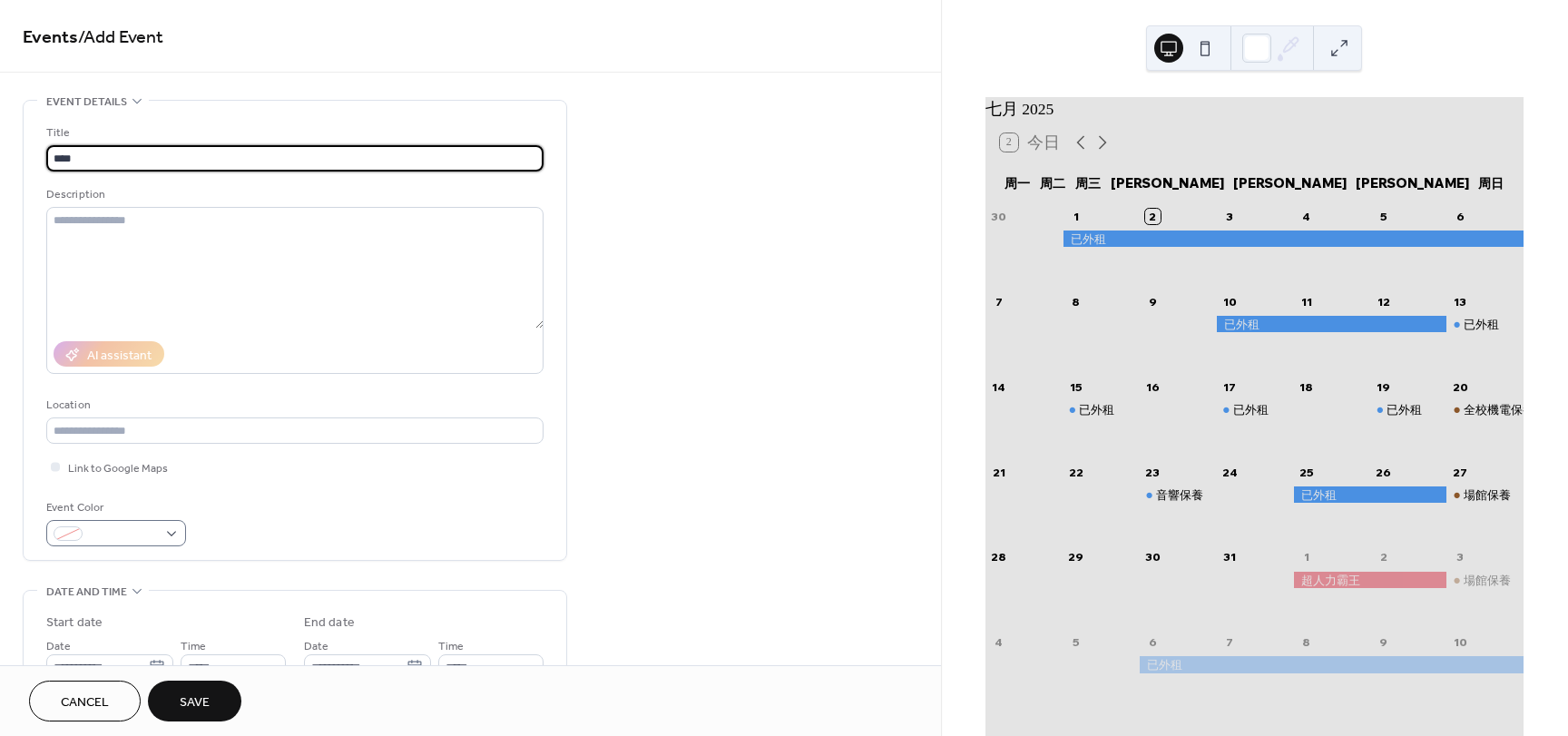 type on "****" 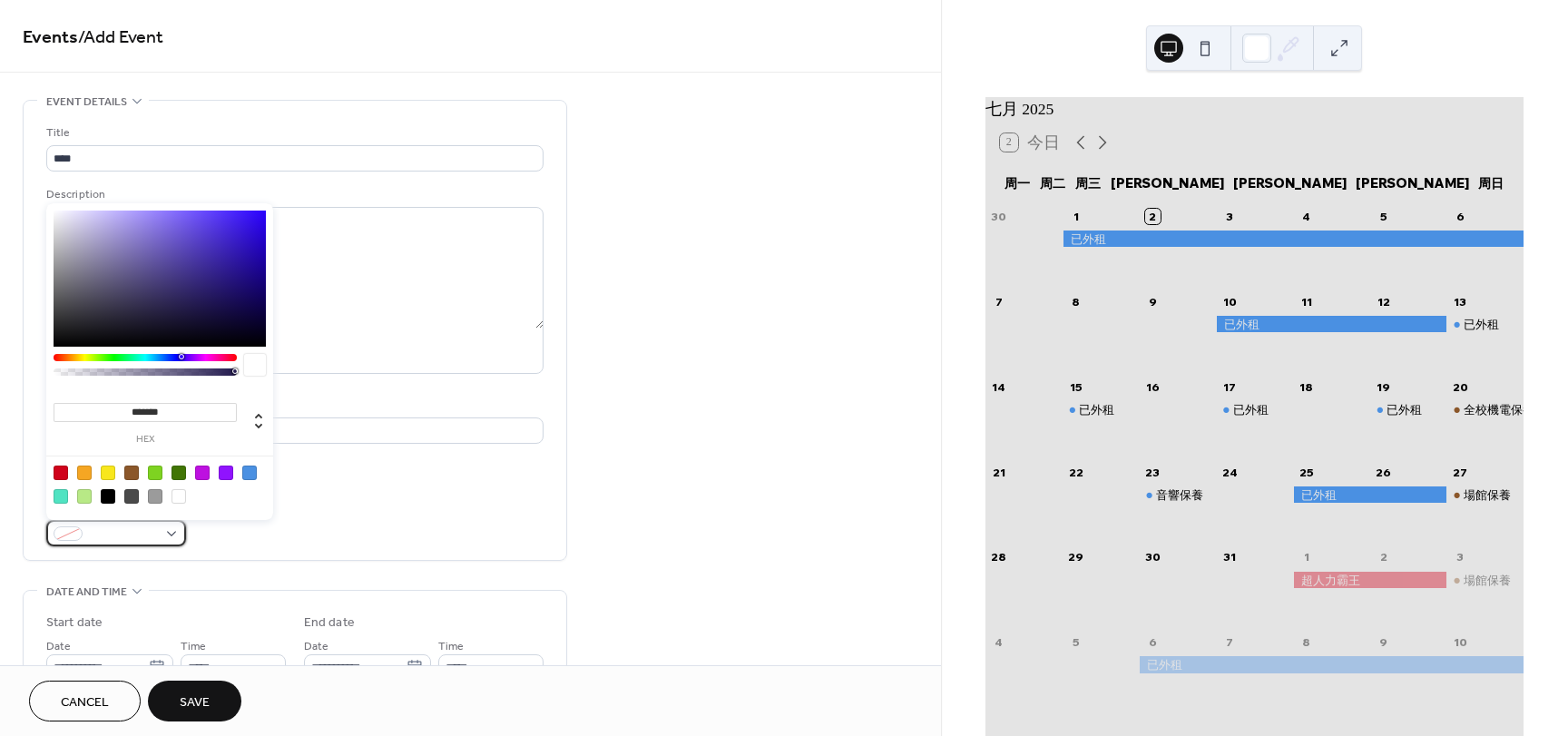 click at bounding box center (116, 533) 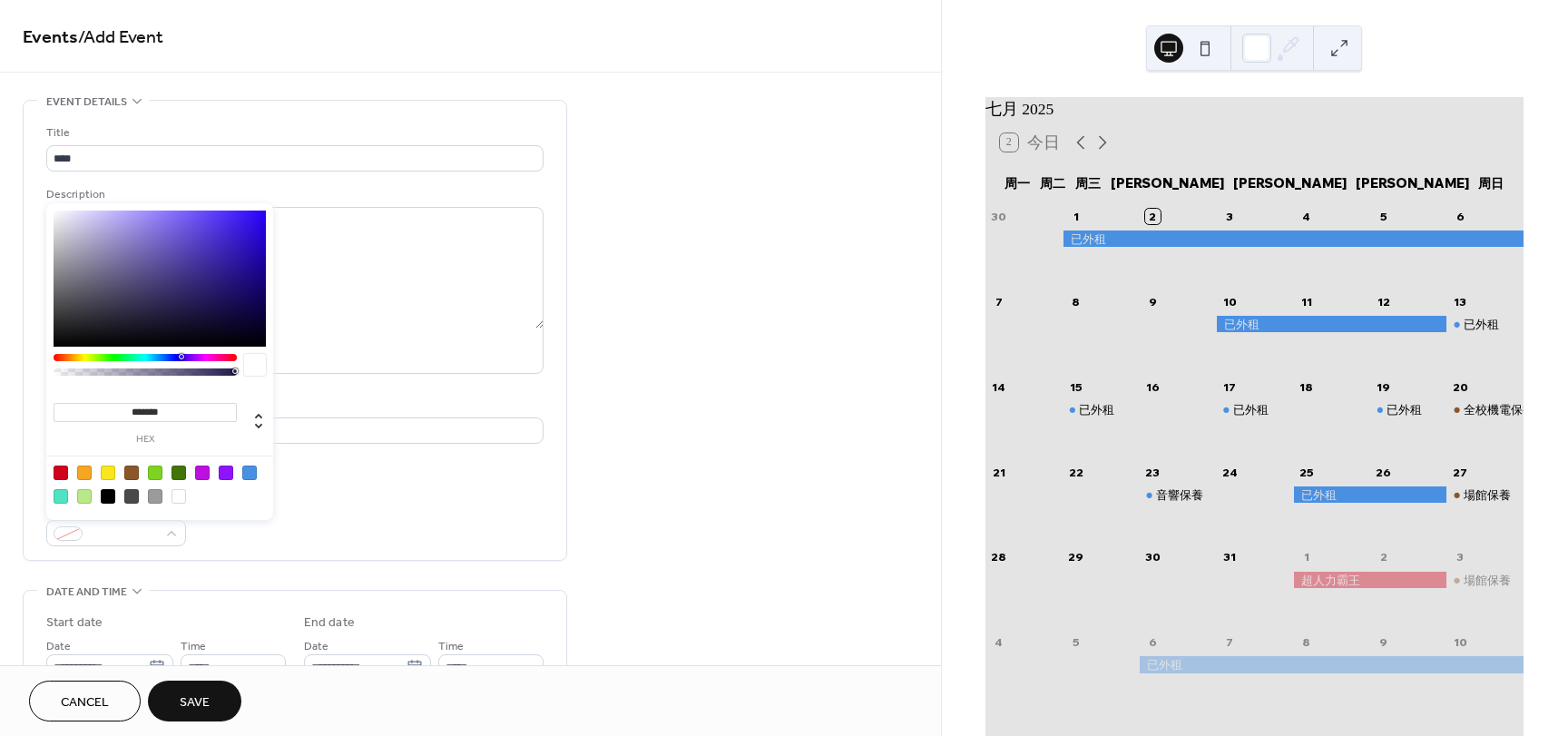 click at bounding box center (250, 473) 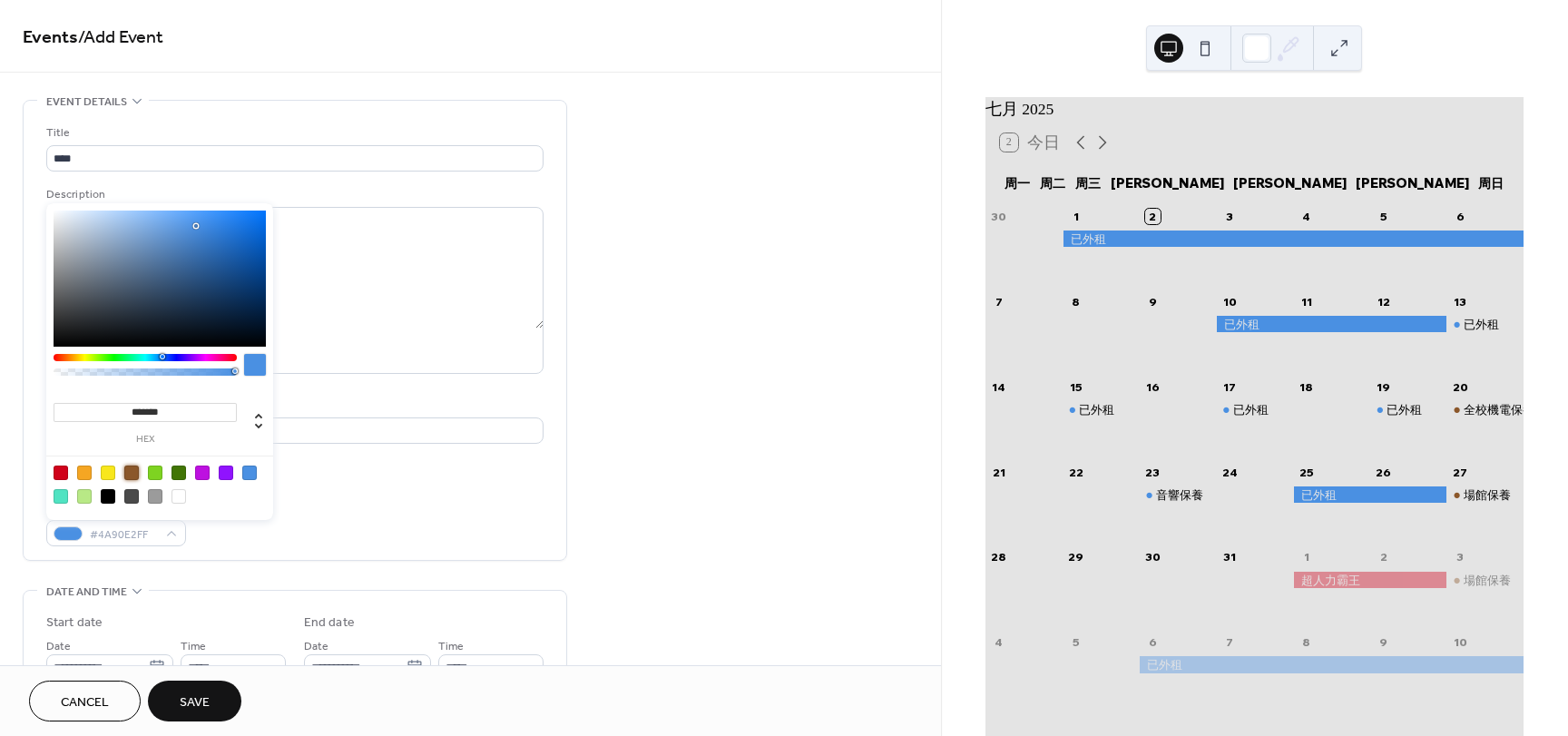 click at bounding box center (132, 473) 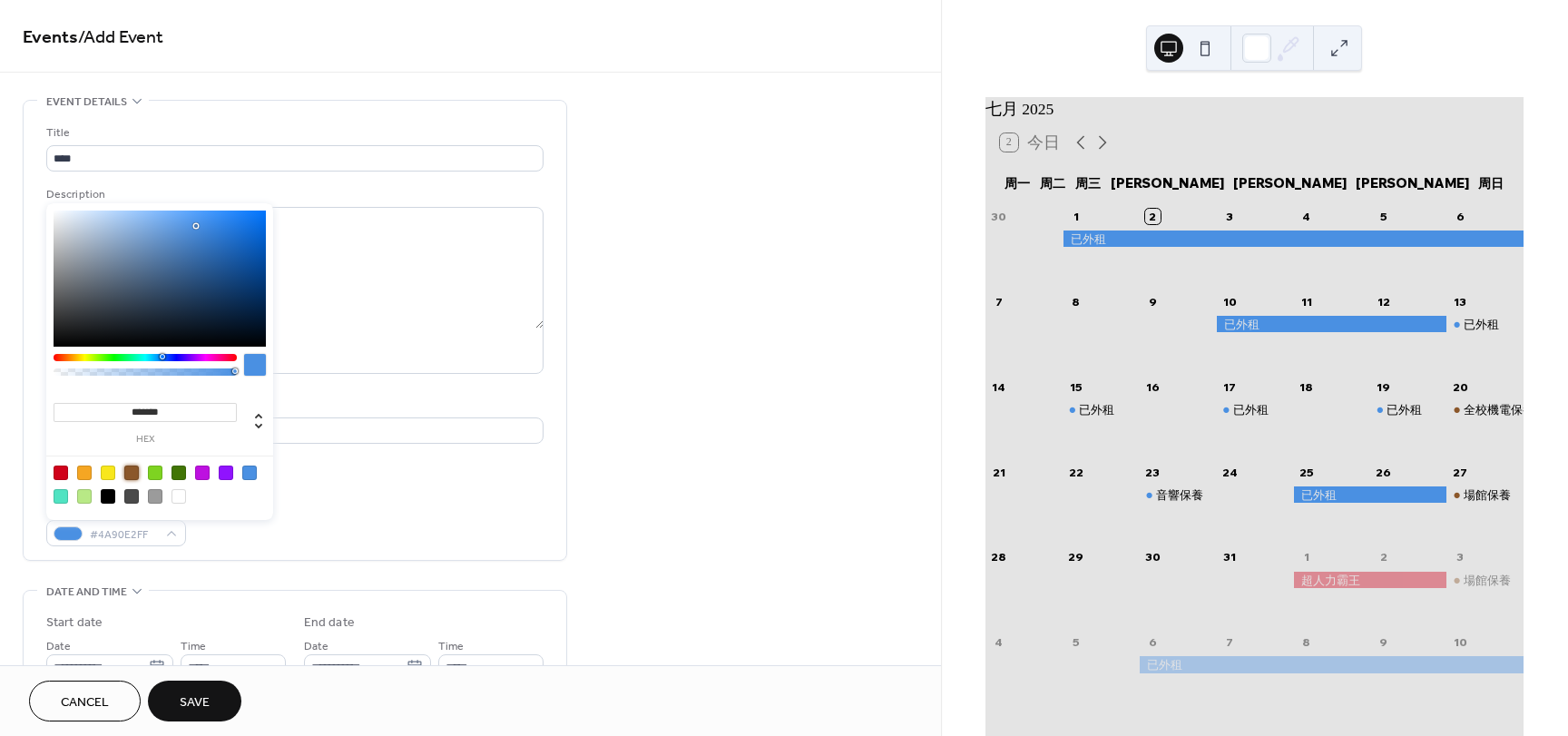 type on "*******" 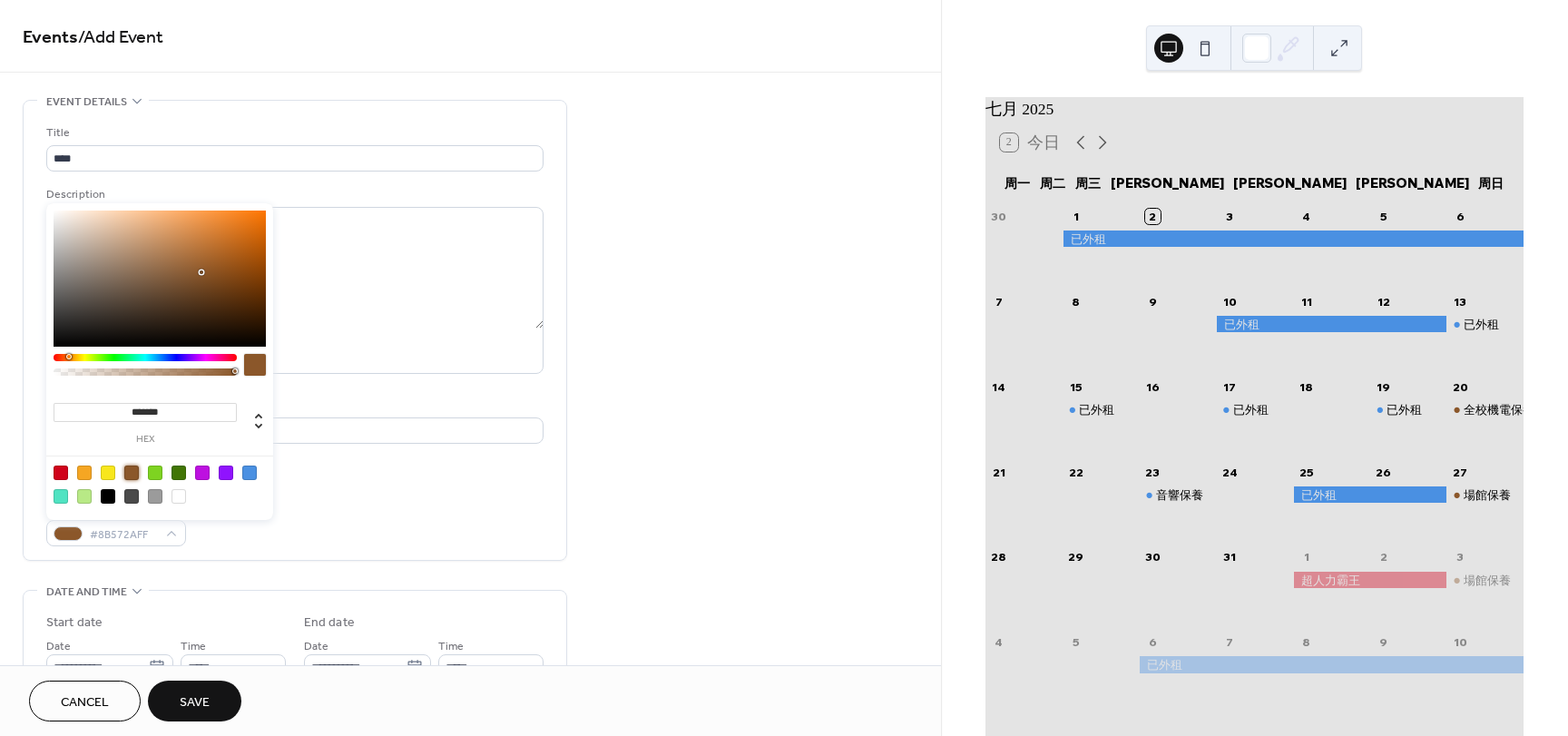 click on "Event Color #8B572AFF" at bounding box center [295, 522] 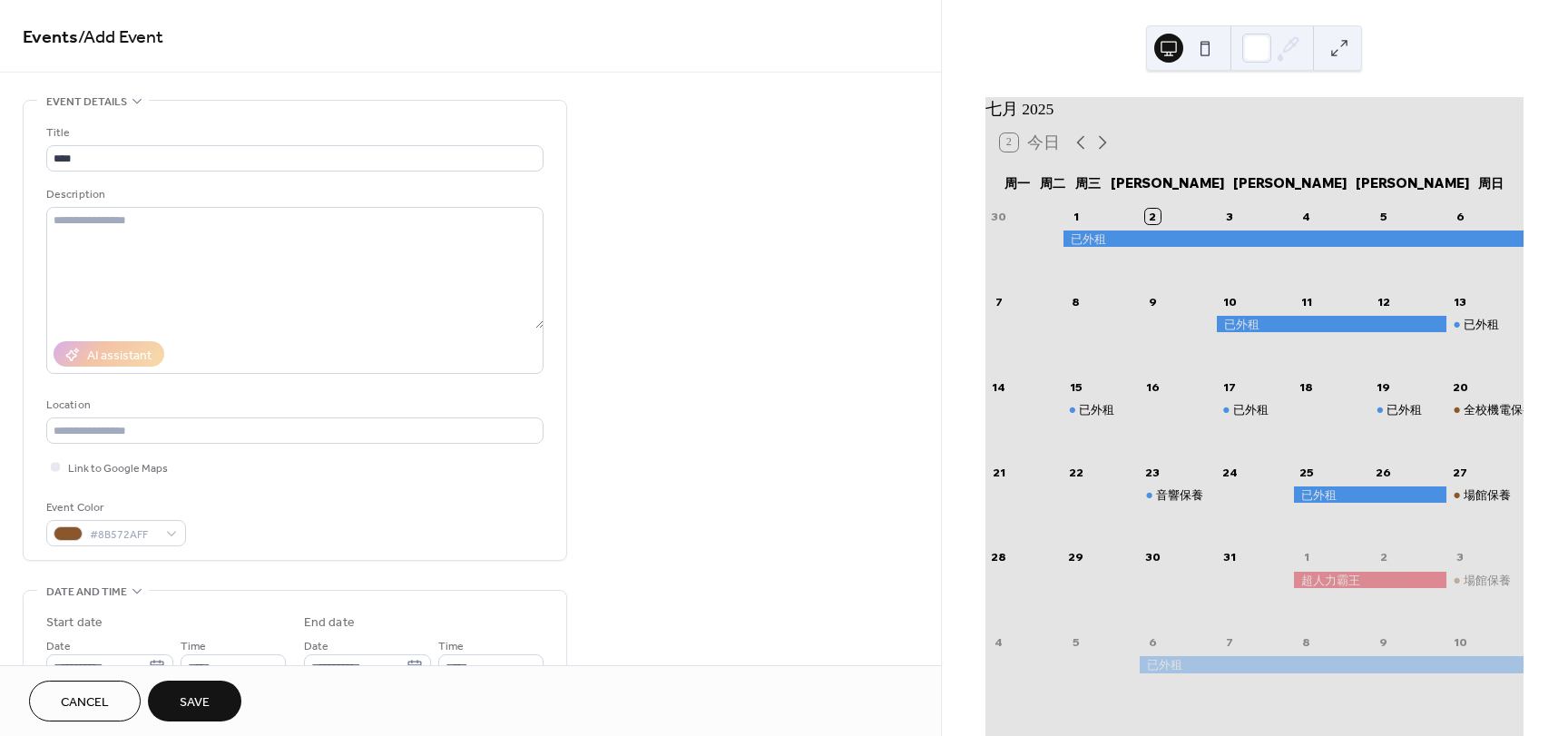 scroll, scrollTop: 182, scrollLeft: 0, axis: vertical 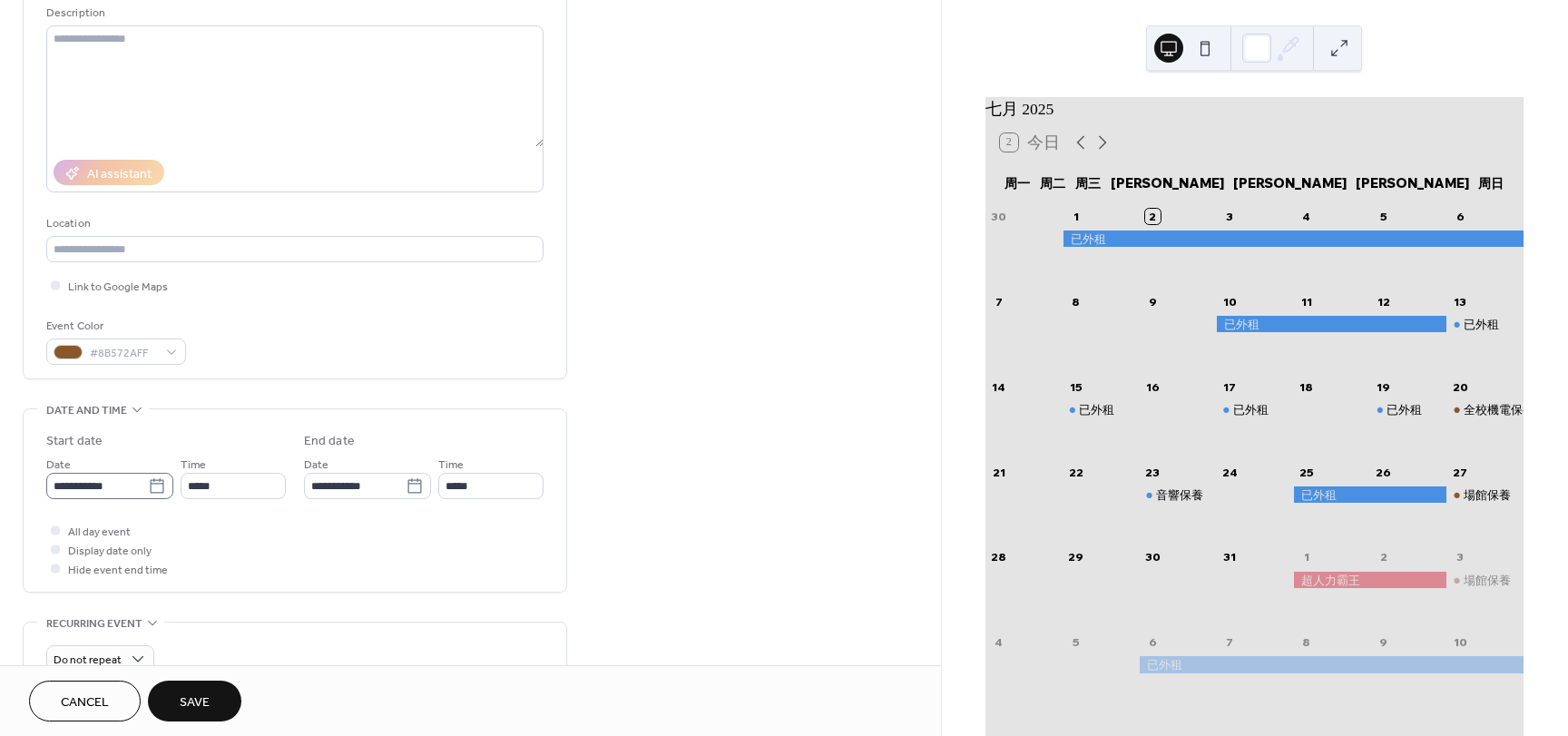 click 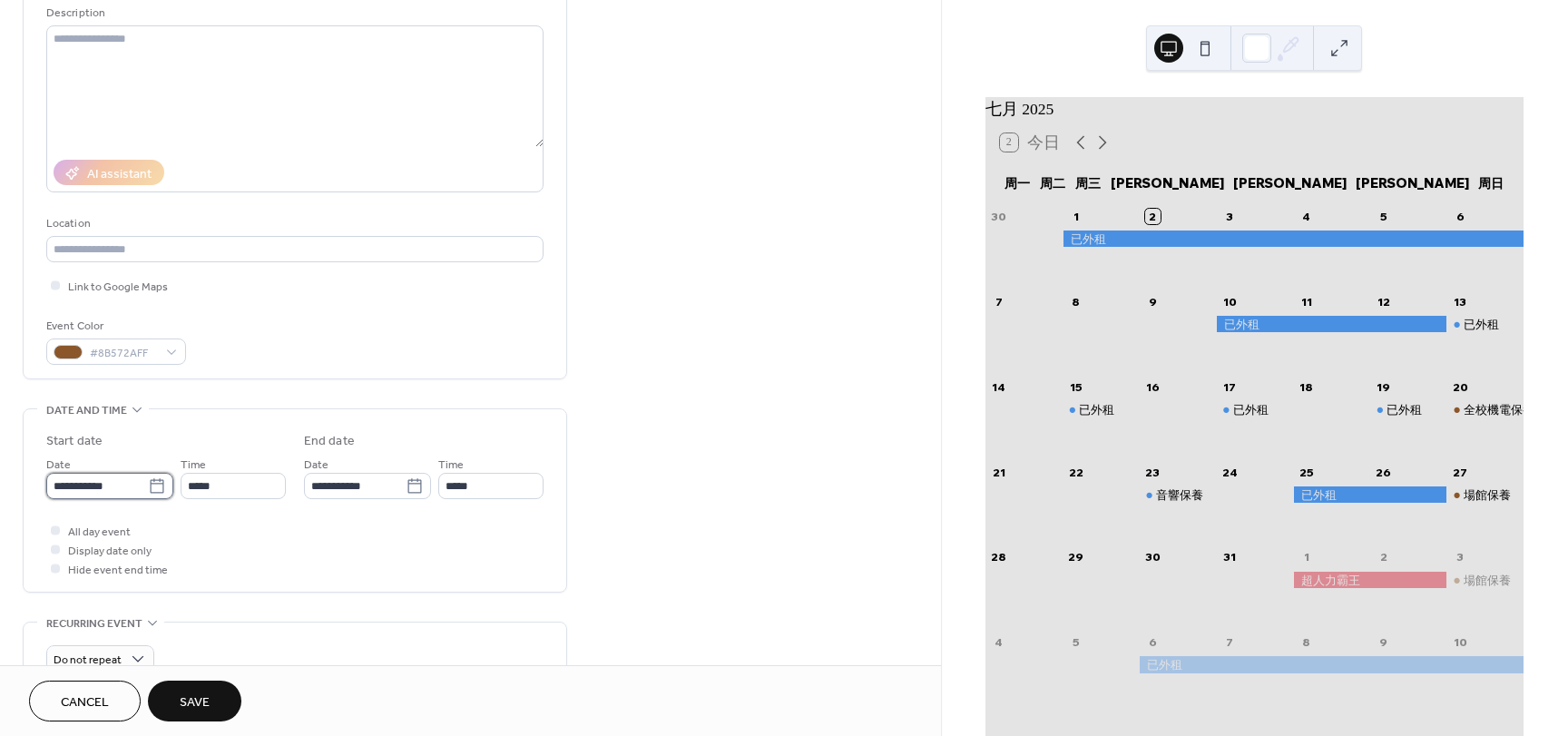 click on "**********" at bounding box center (97, 486) 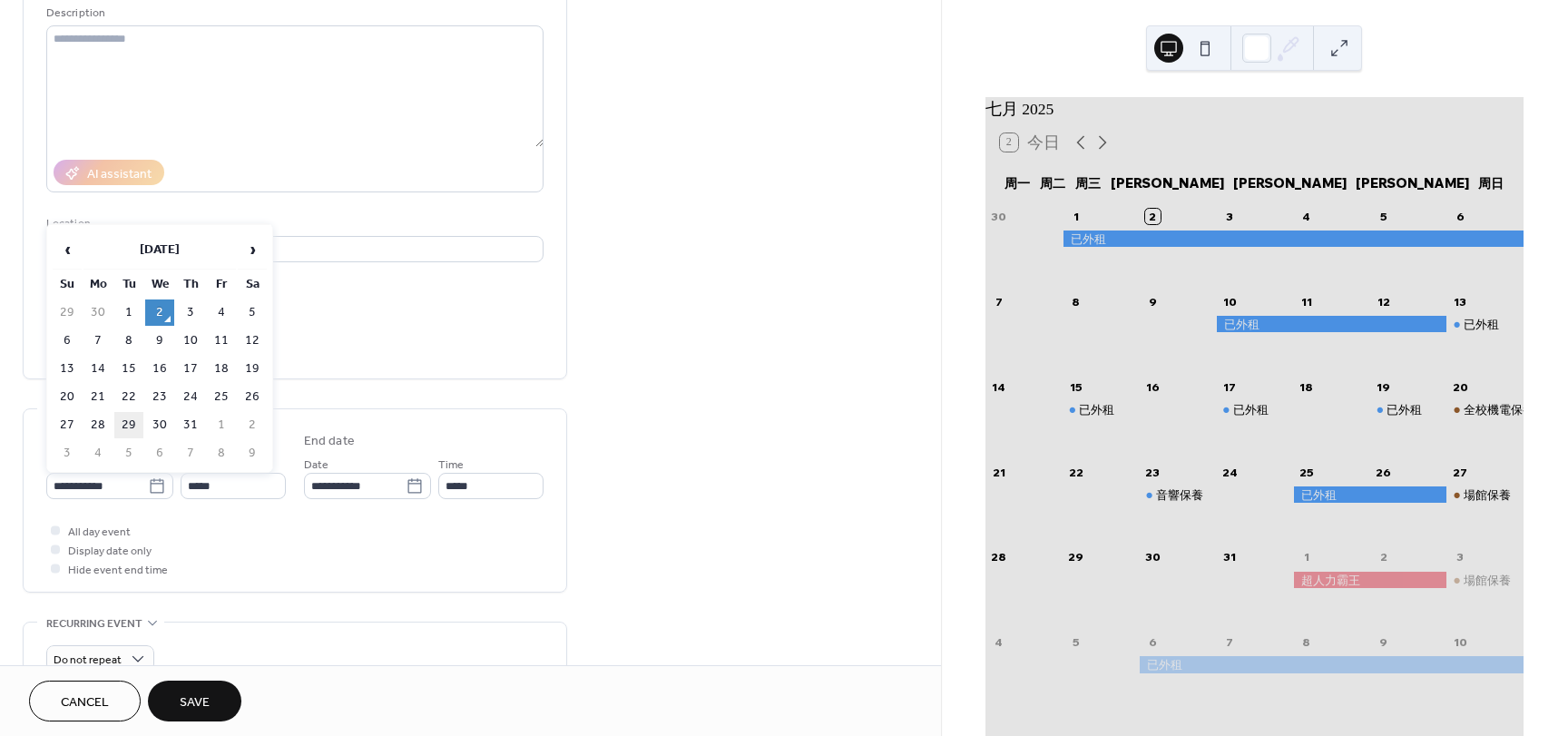 click on "29" at bounding box center (129, 425) 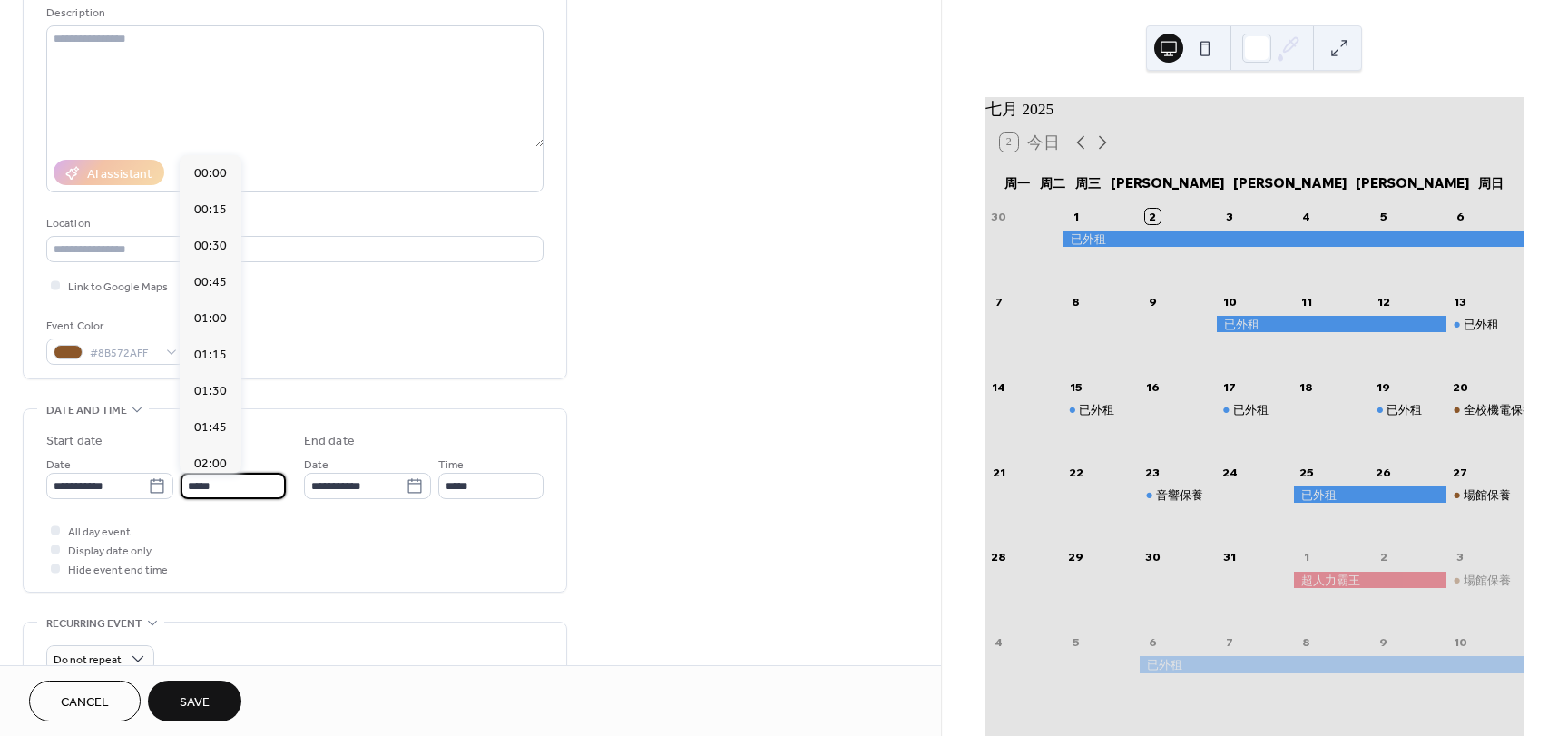 click on "*****" at bounding box center (233, 486) 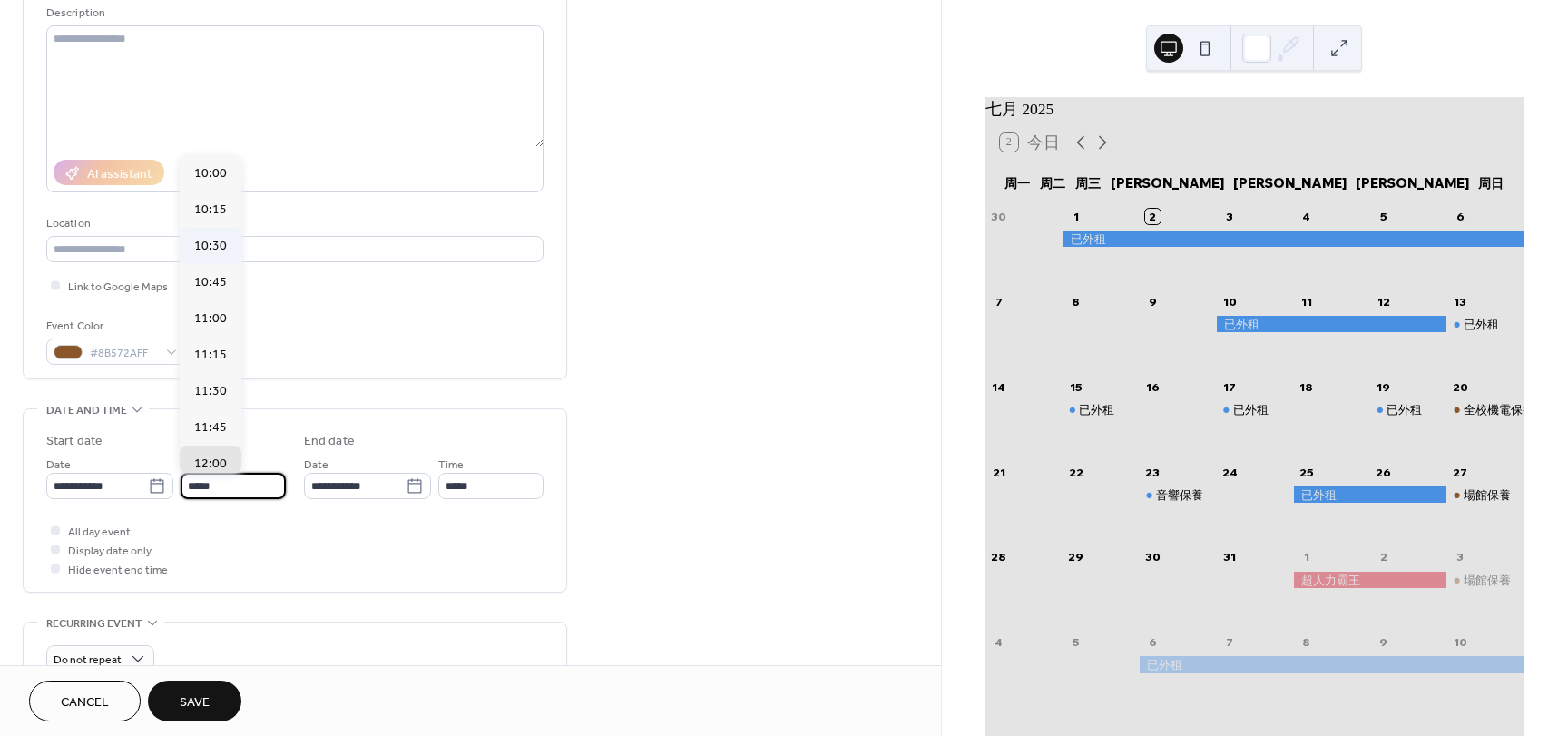 scroll, scrollTop: 1332, scrollLeft: 0, axis: vertical 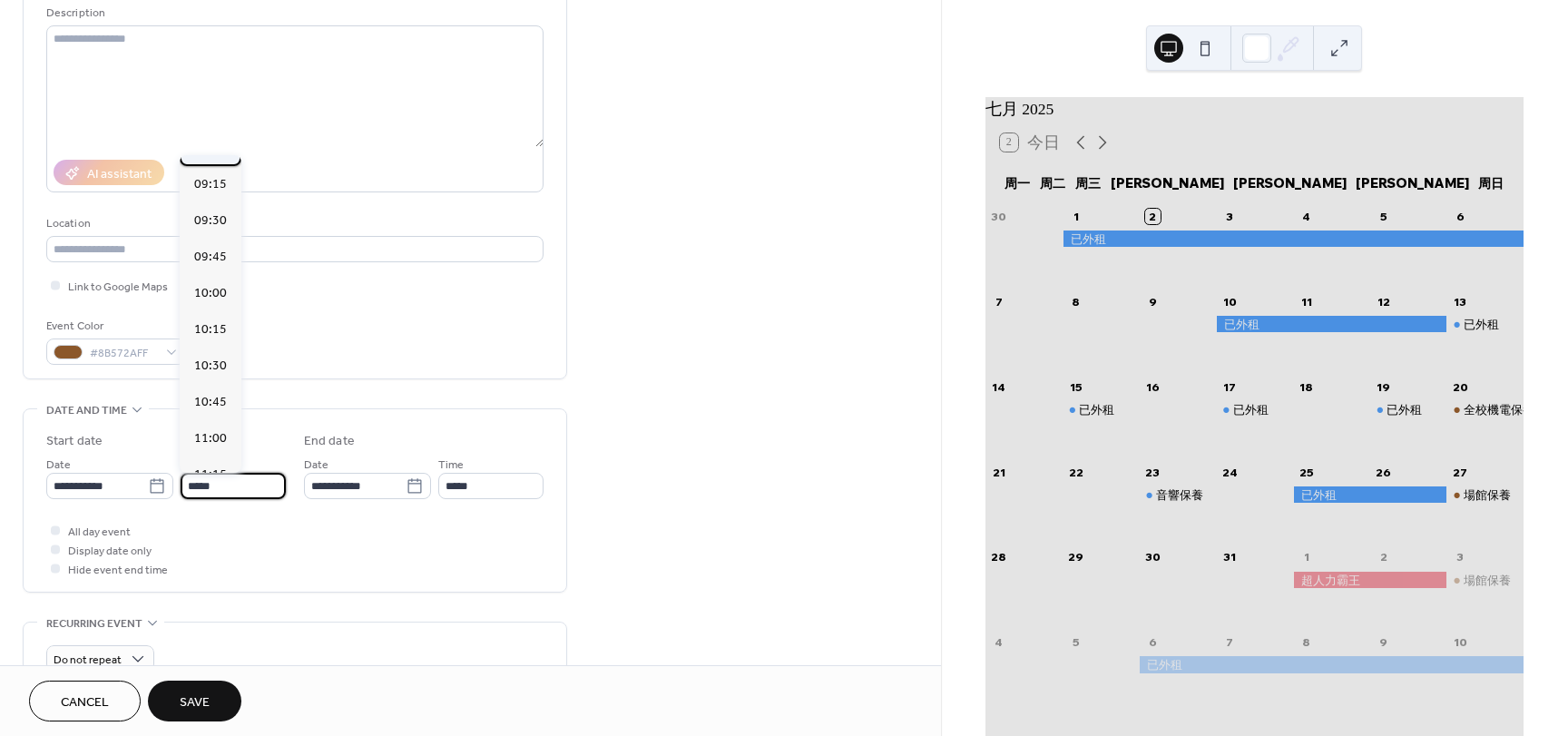 click on "09:00" at bounding box center (211, 148) 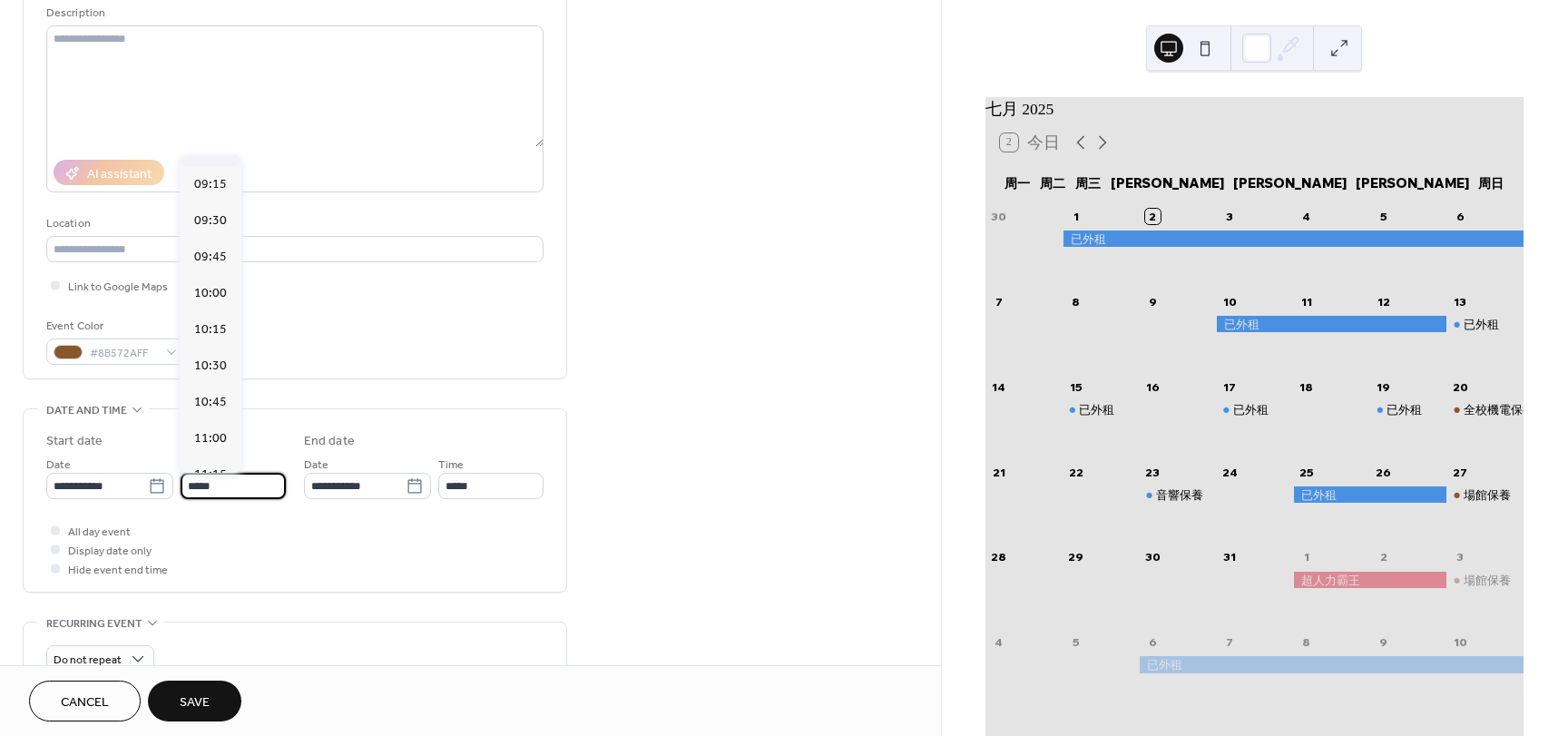 type on "*****" 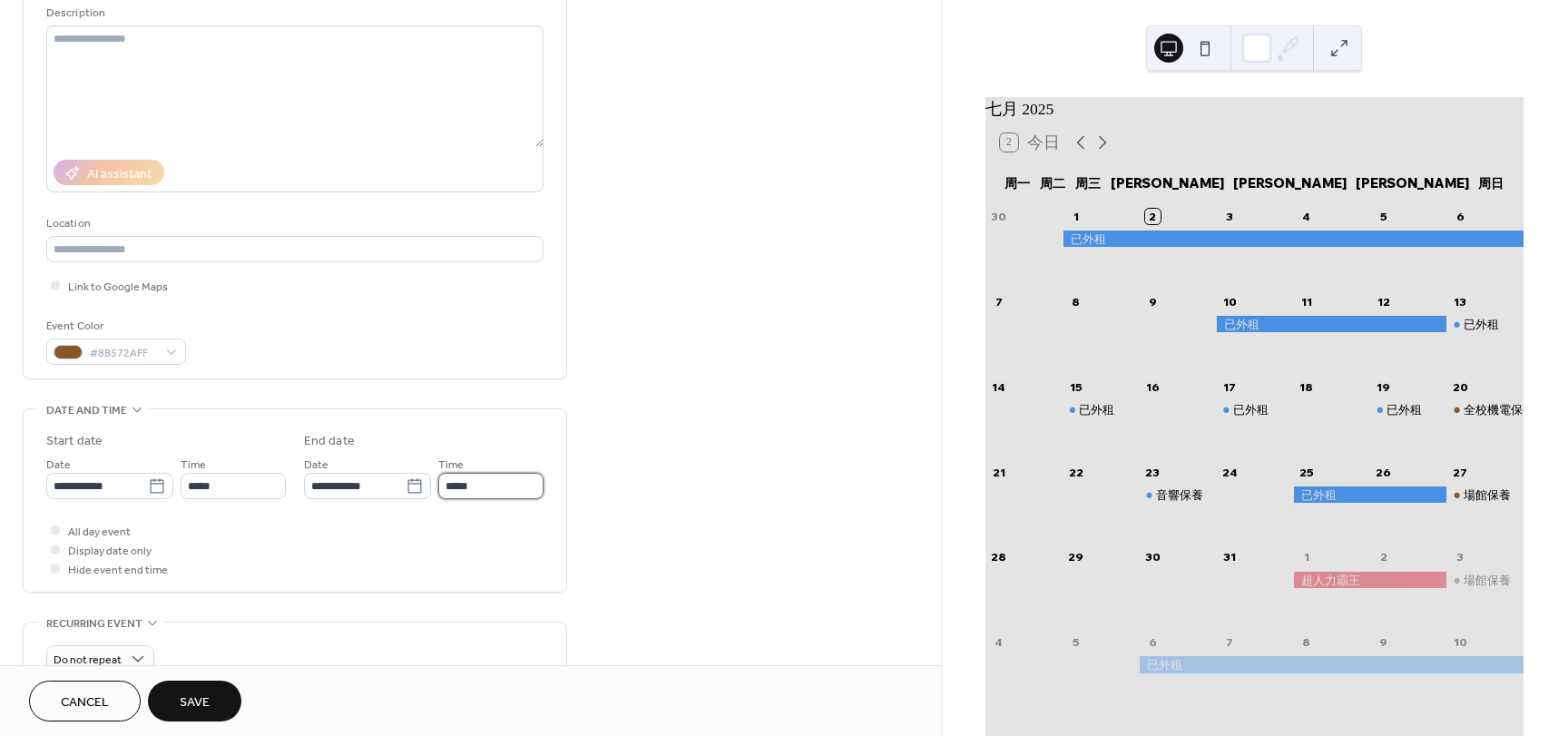 click on "*****" at bounding box center (491, 486) 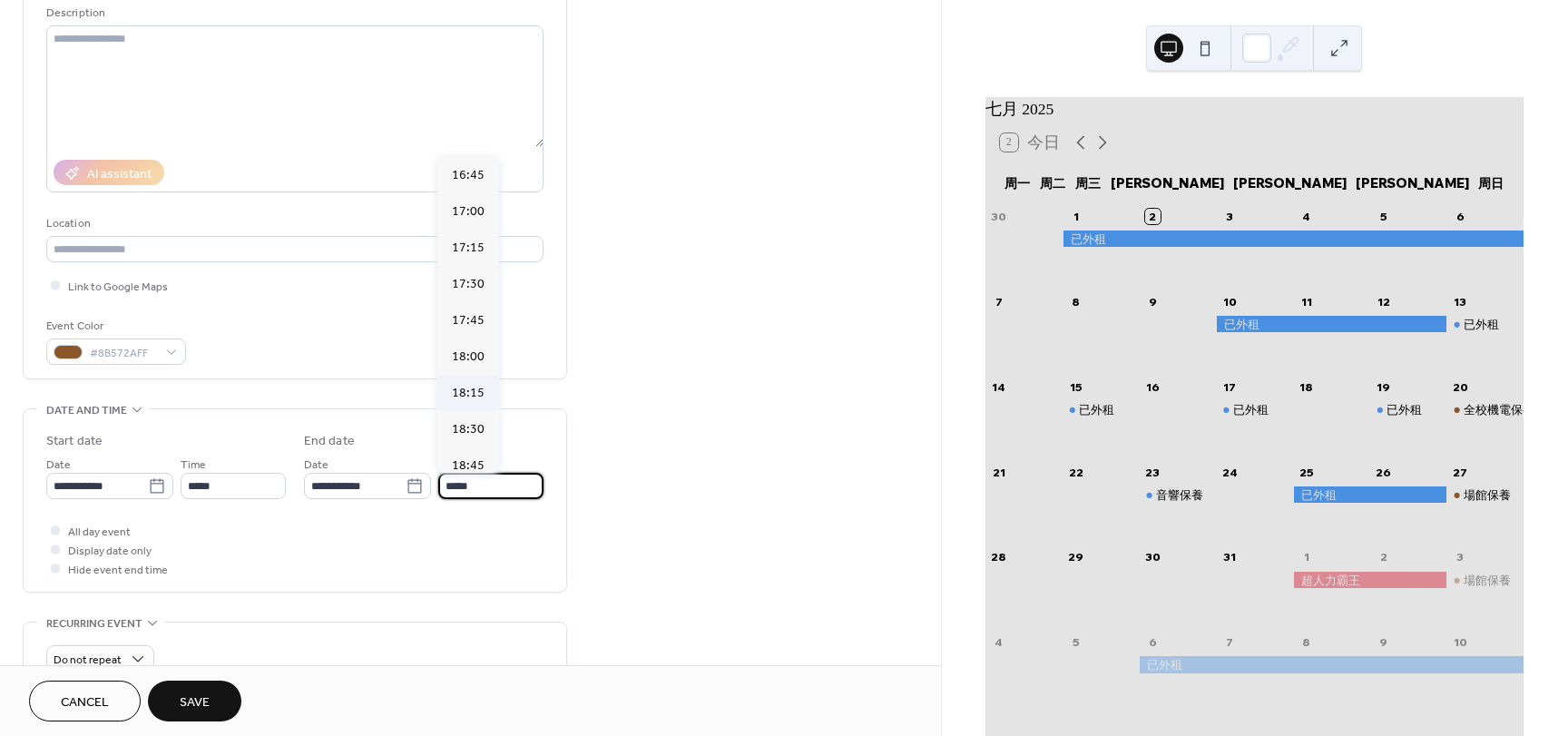 scroll, scrollTop: 1089, scrollLeft: 0, axis: vertical 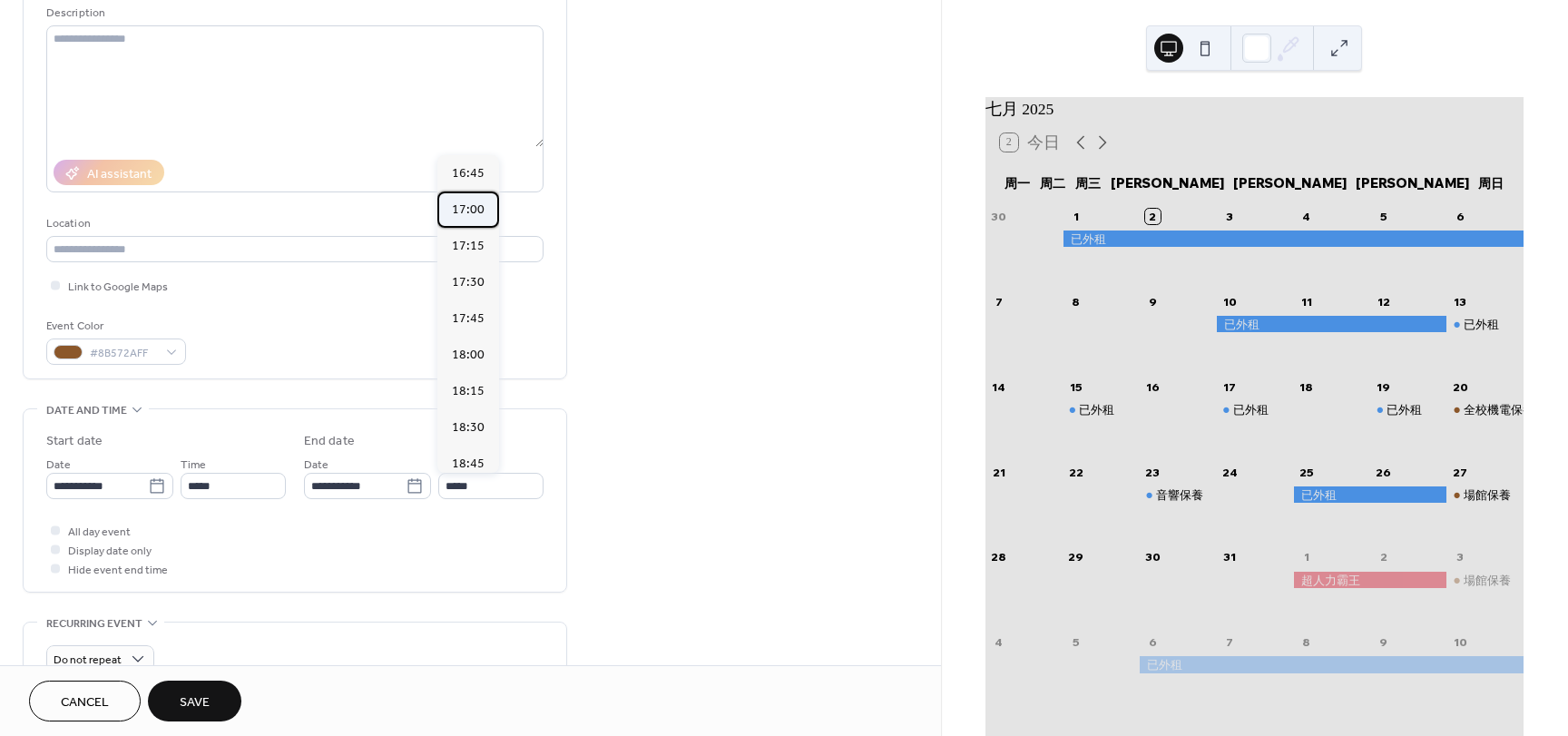 click on "17:00" at bounding box center (468, 210) 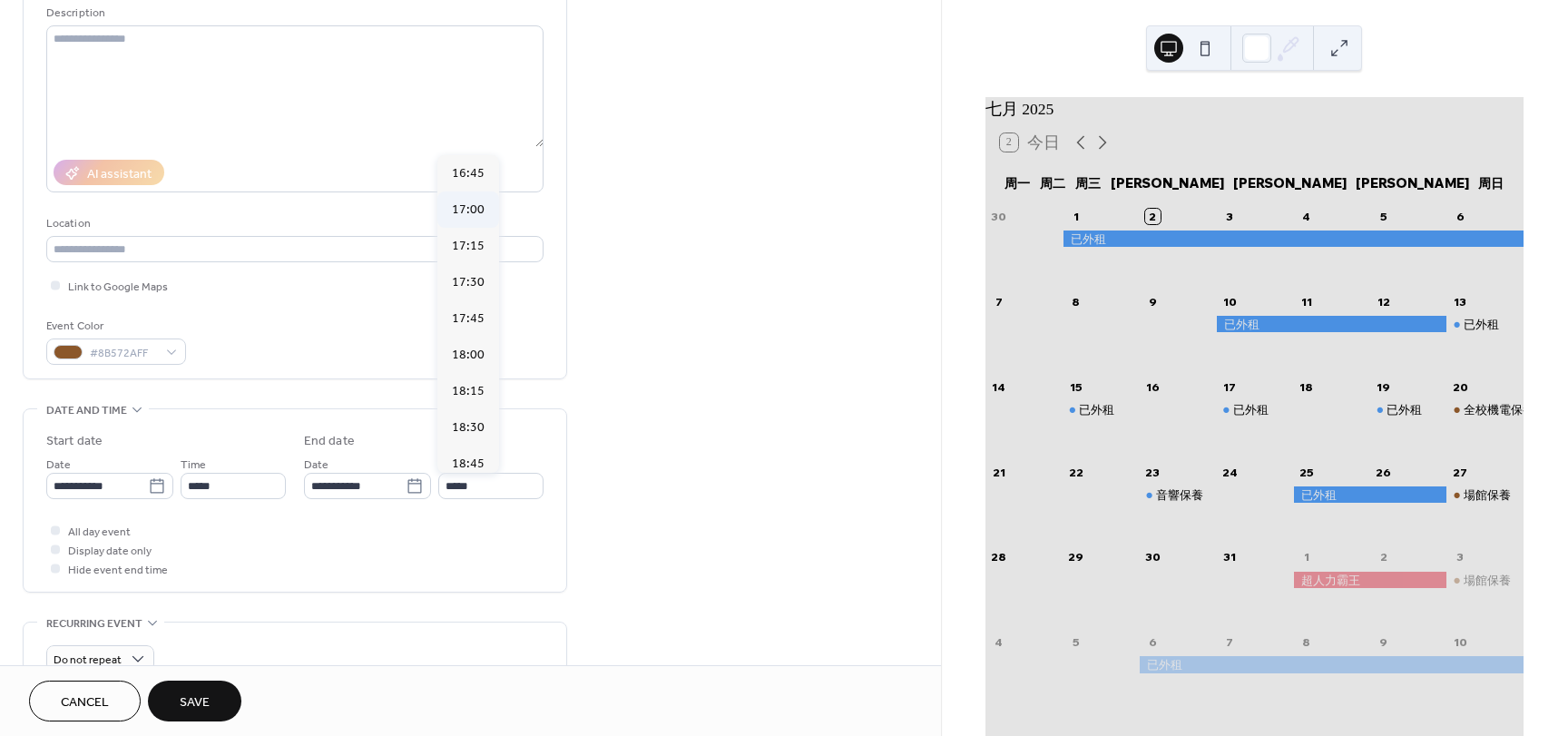 type on "*****" 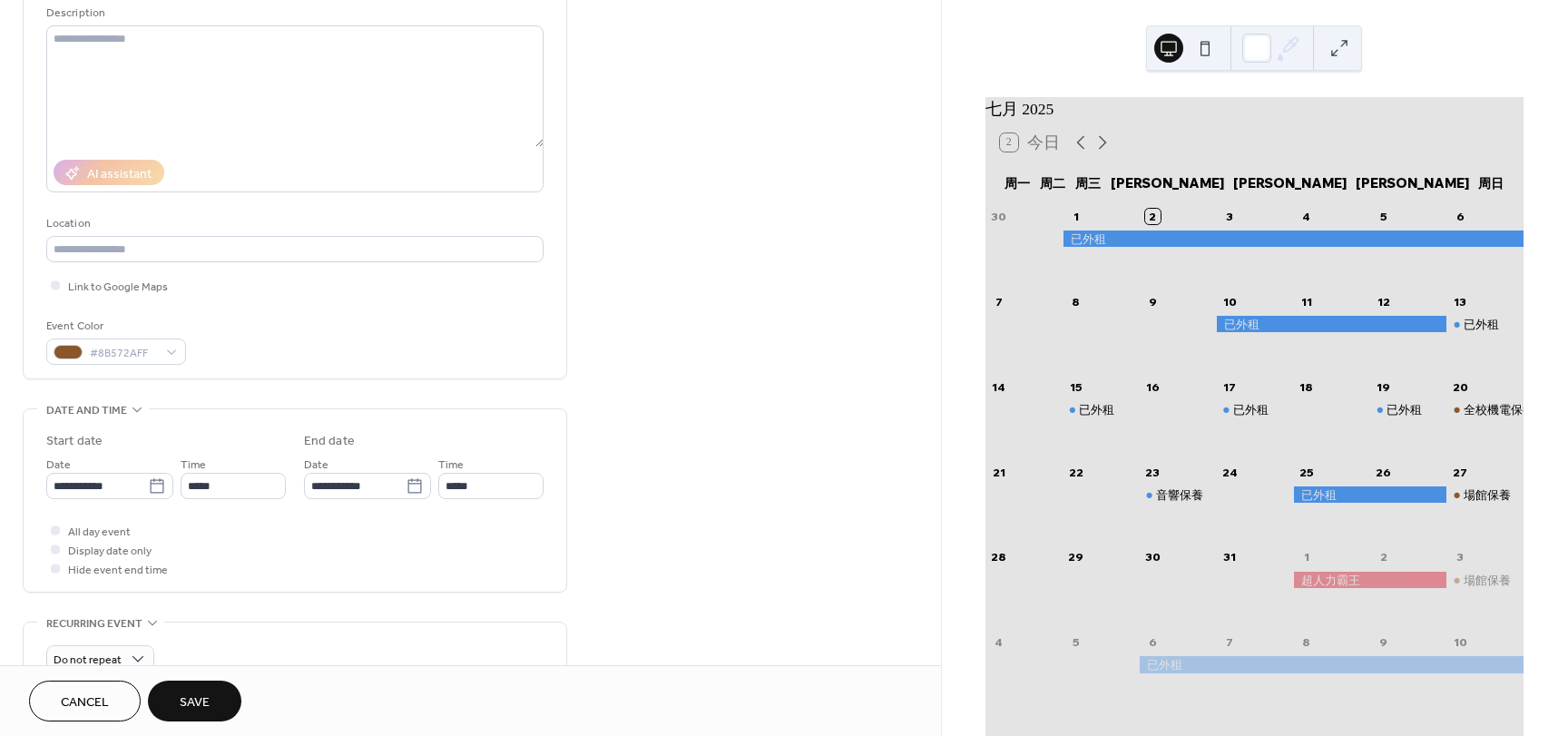 click on "Save" at bounding box center (194, 702) 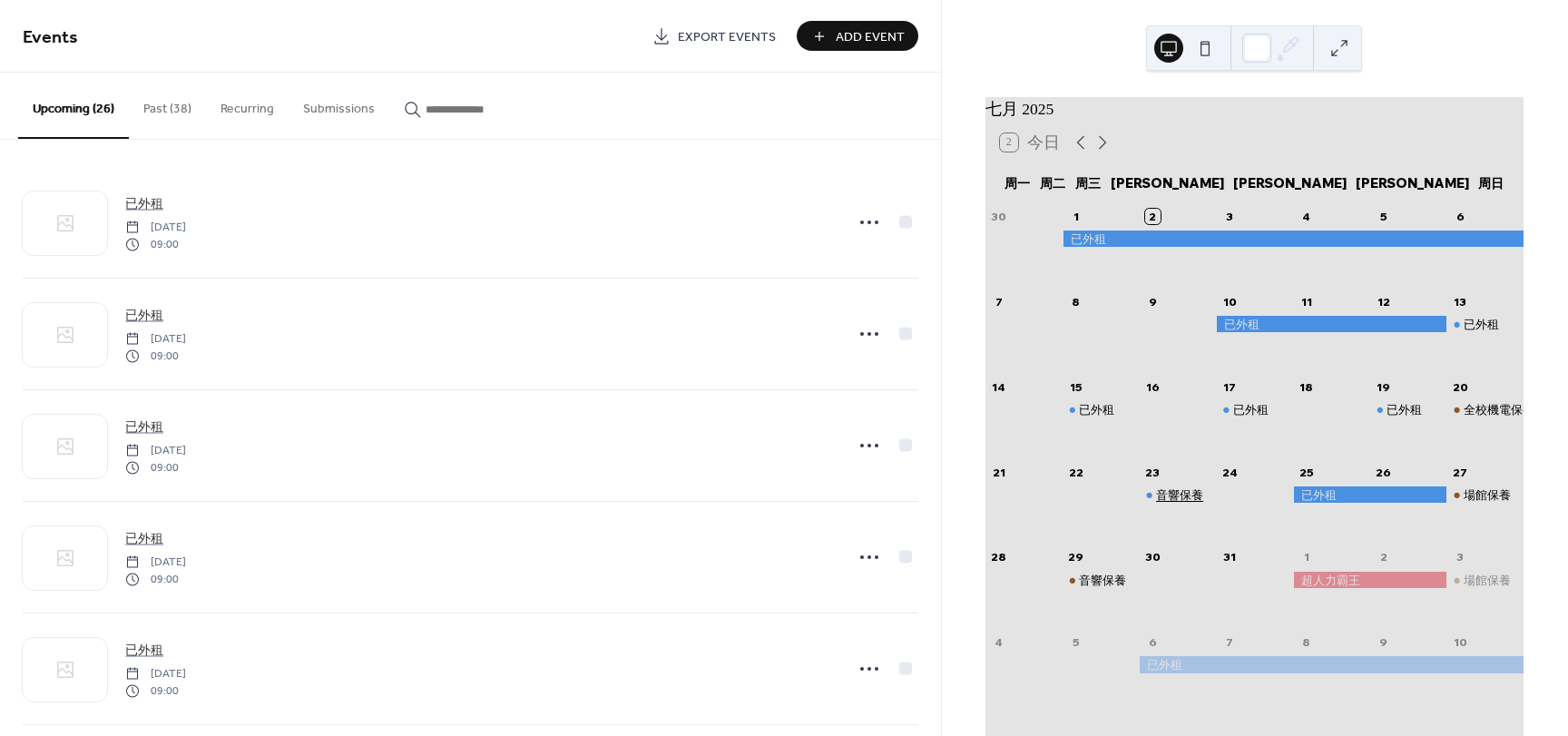 click on "音響保養" at bounding box center [1180, 495] 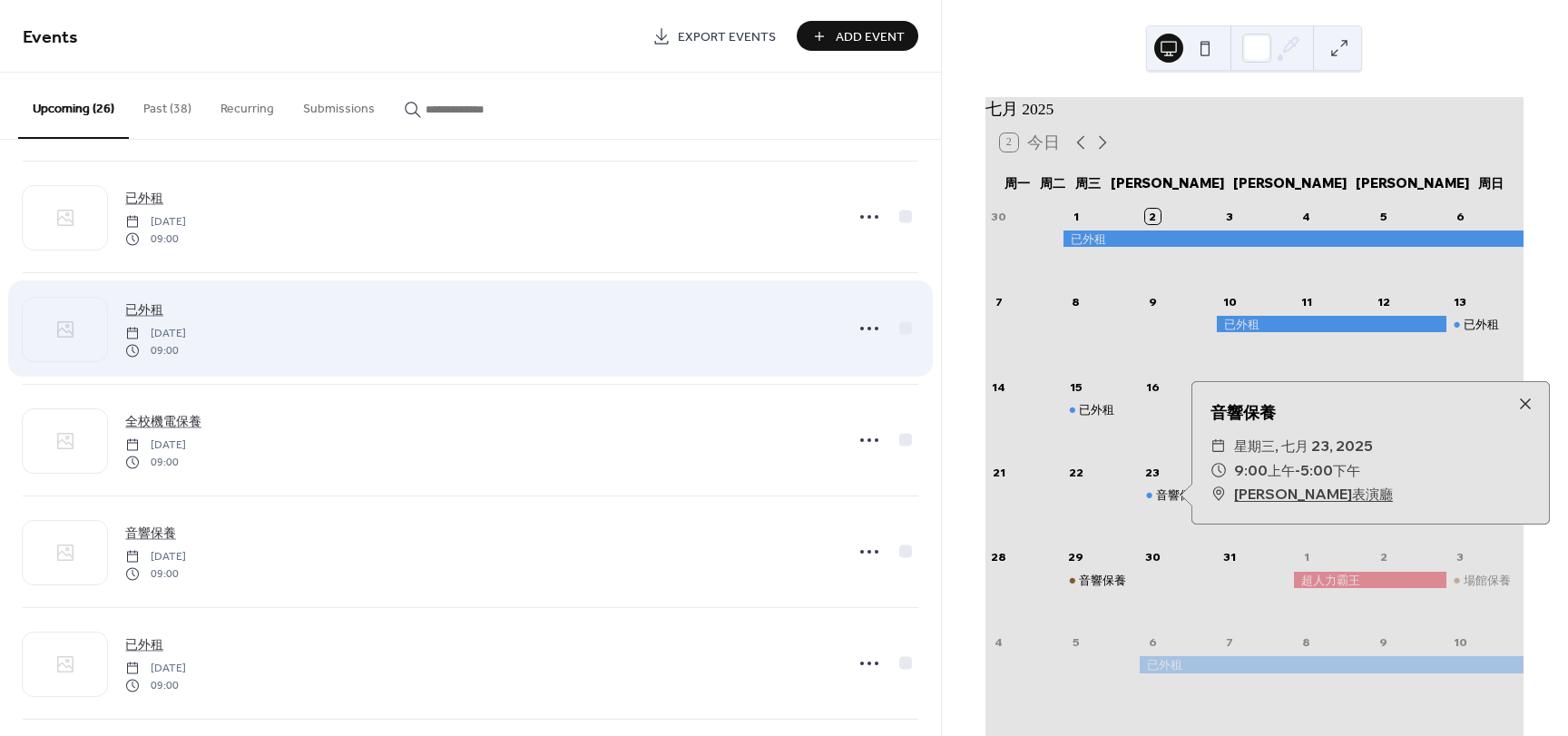 scroll, scrollTop: 454, scrollLeft: 0, axis: vertical 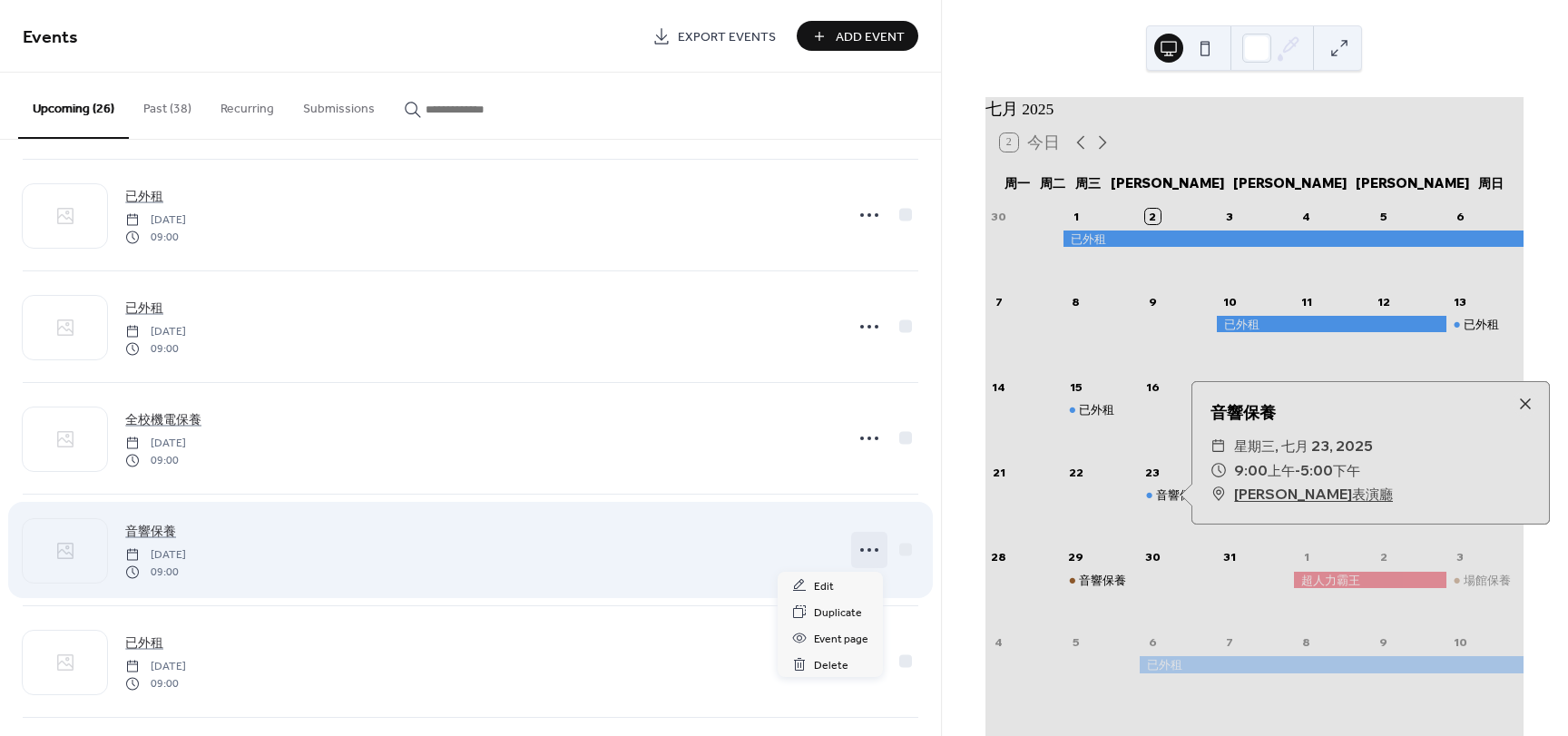 click 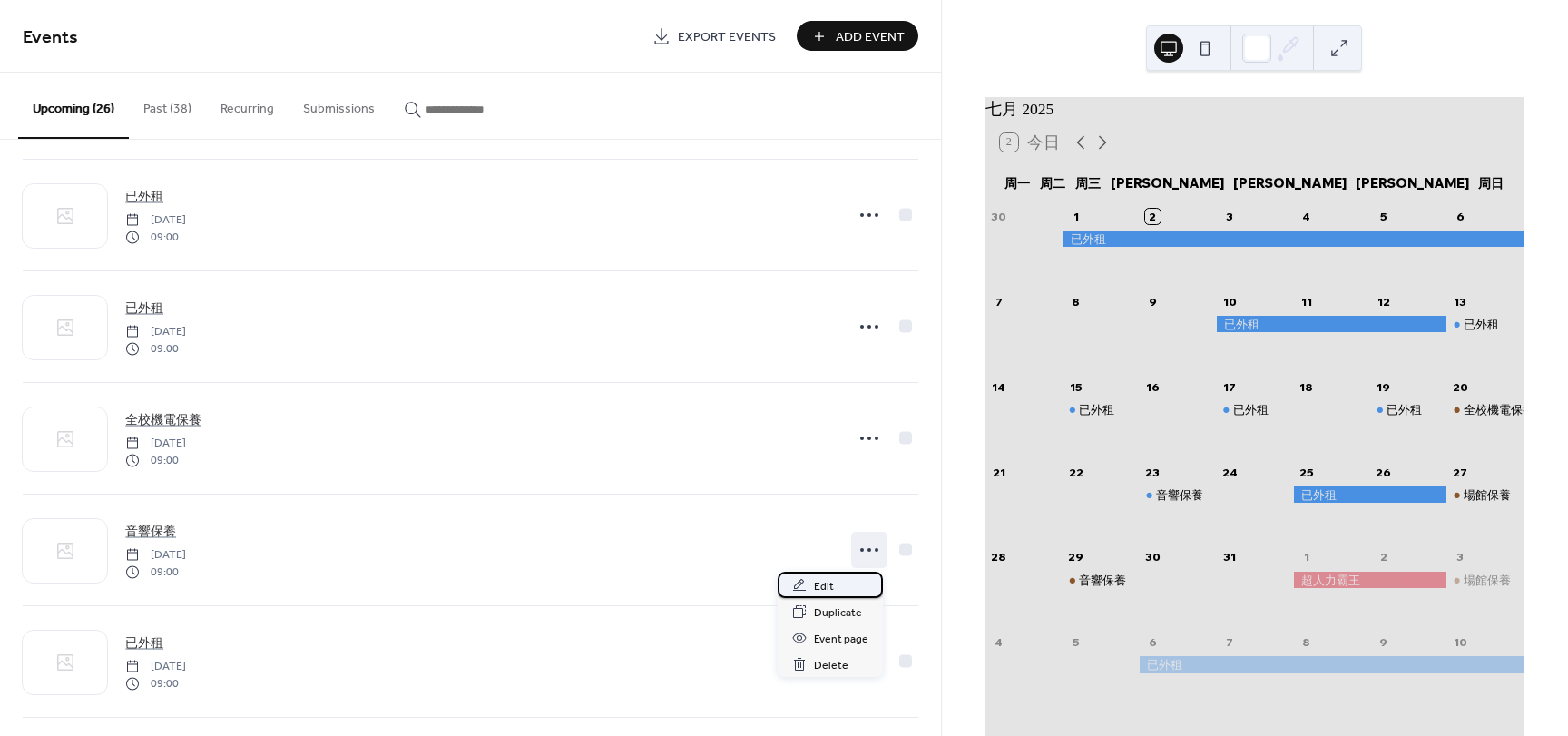 click on "Edit" at bounding box center [830, 584] 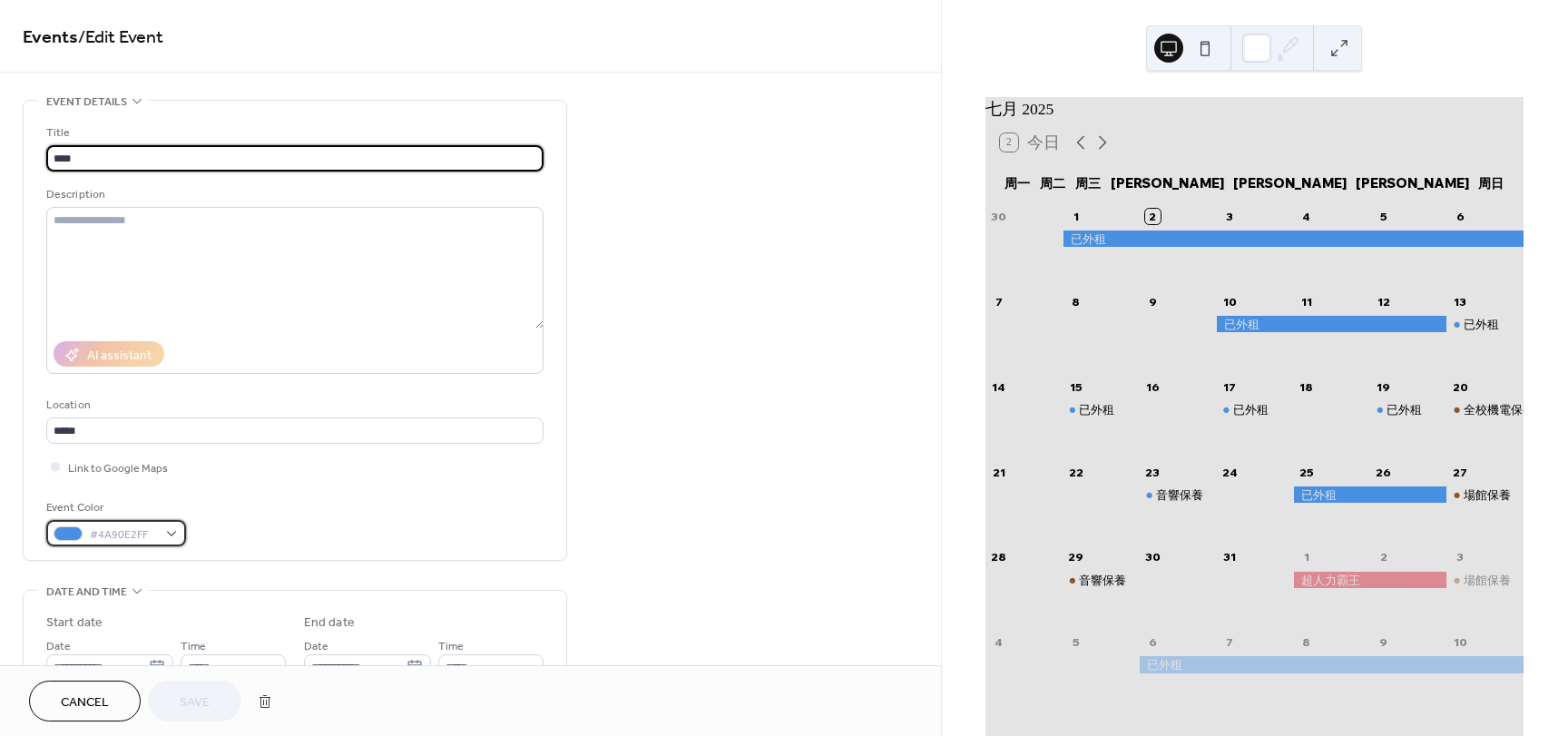click on "#4A90E2FF" at bounding box center (116, 533) 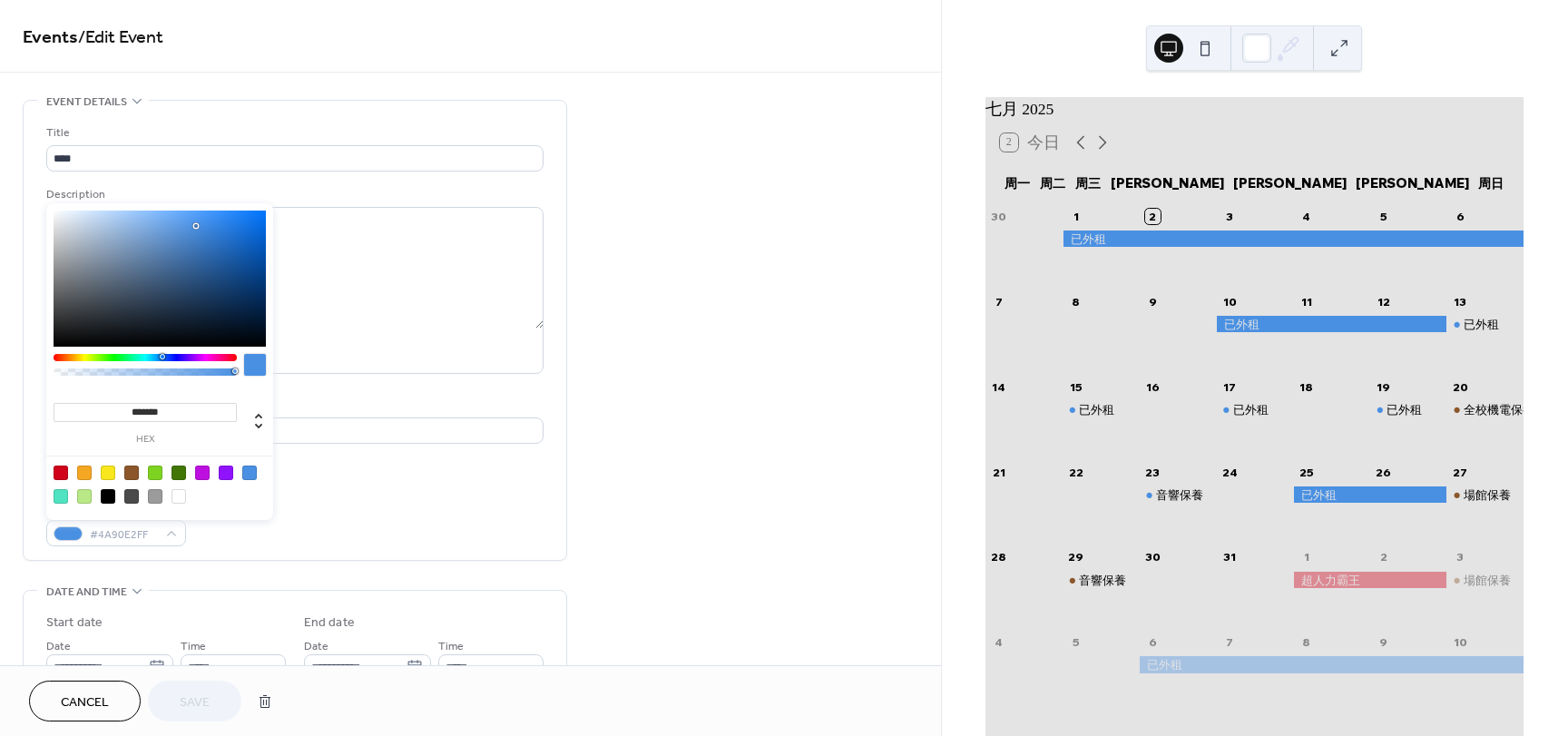 click at bounding box center (132, 473) 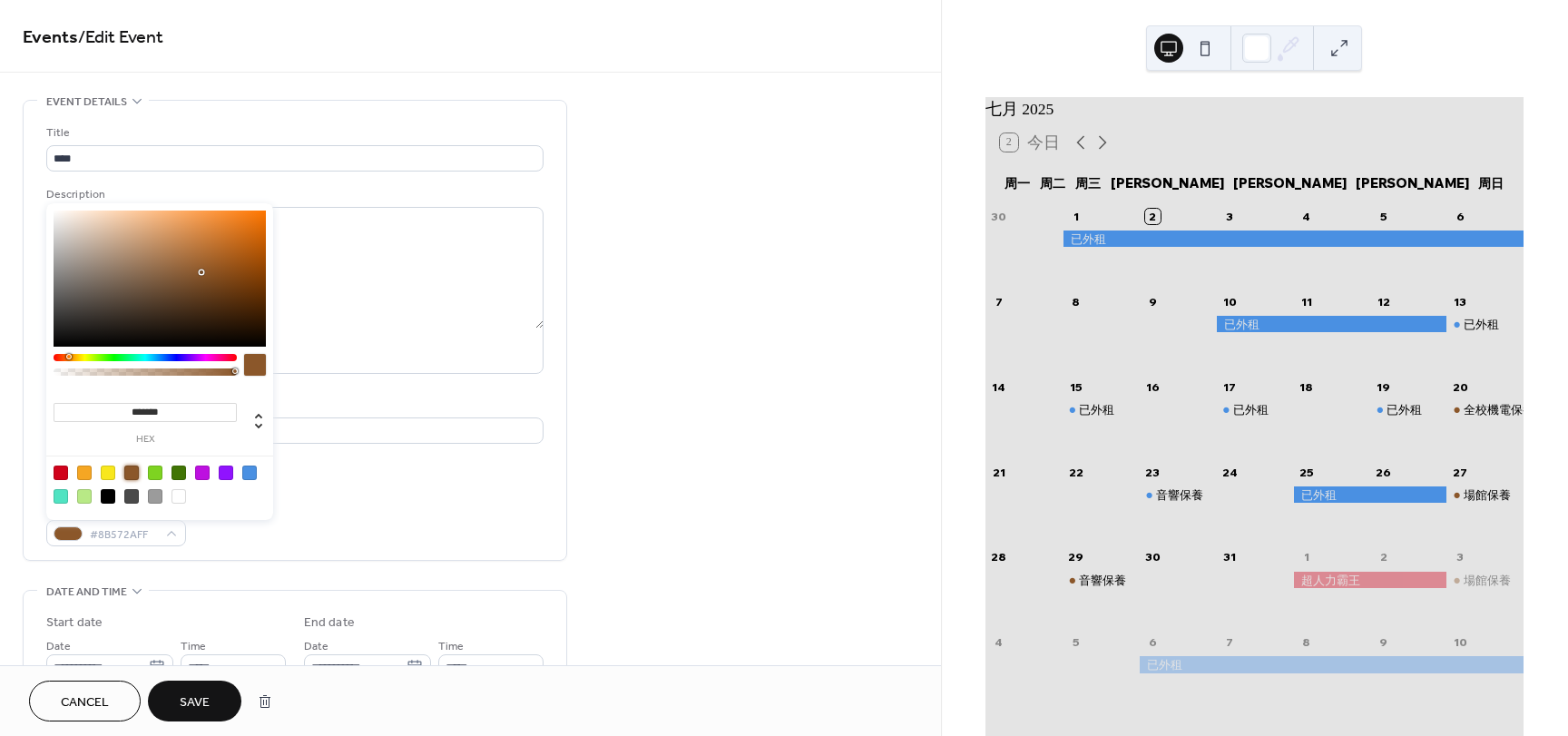 type on "*******" 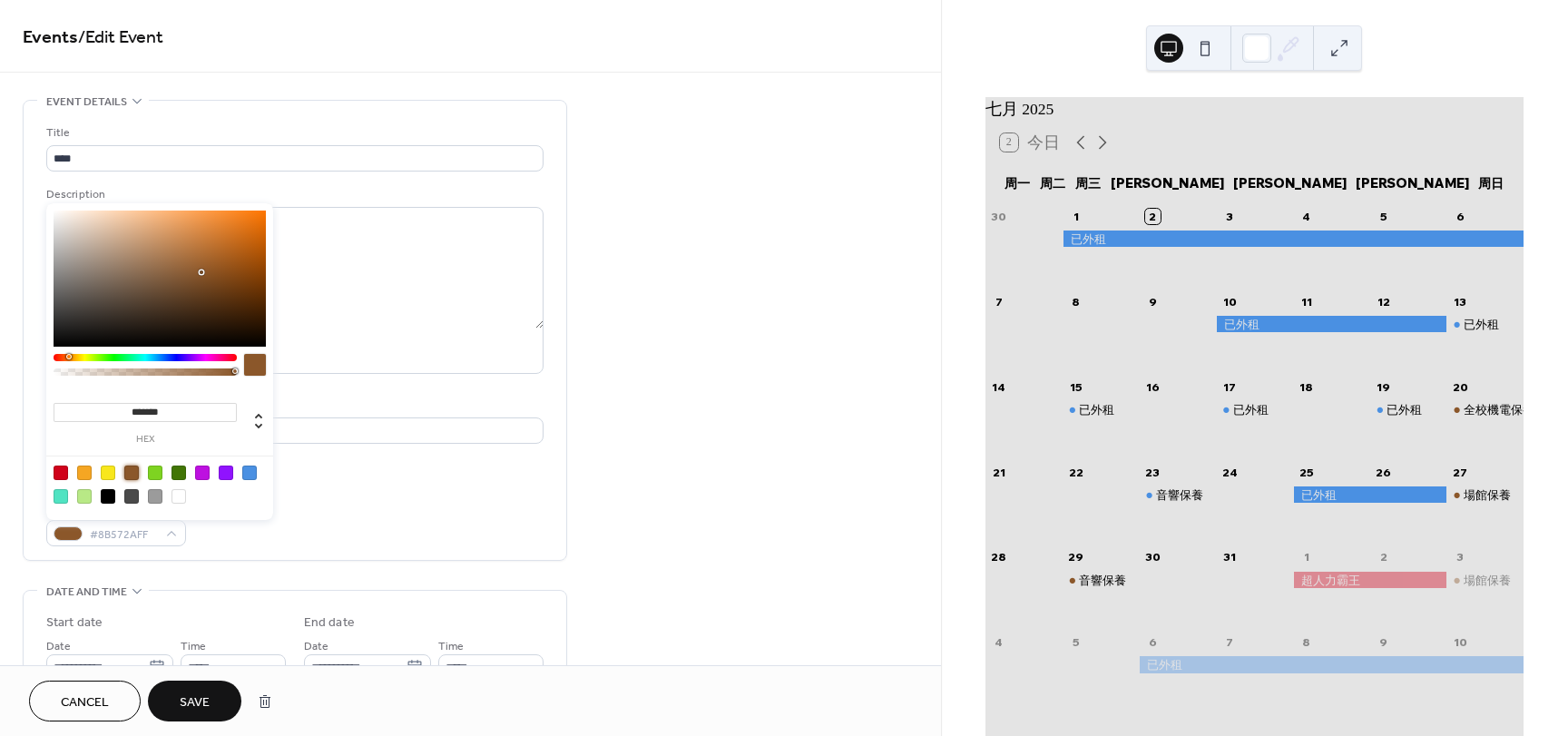 click on "Save" at bounding box center (194, 702) 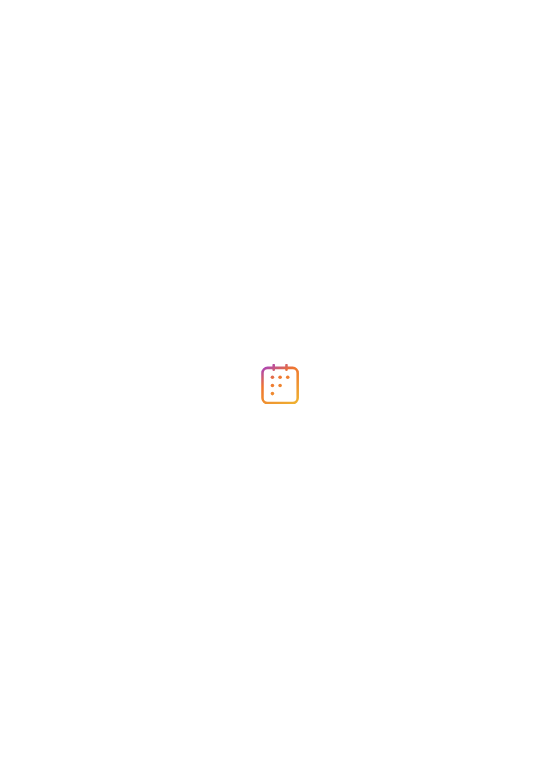 scroll, scrollTop: 0, scrollLeft: 0, axis: both 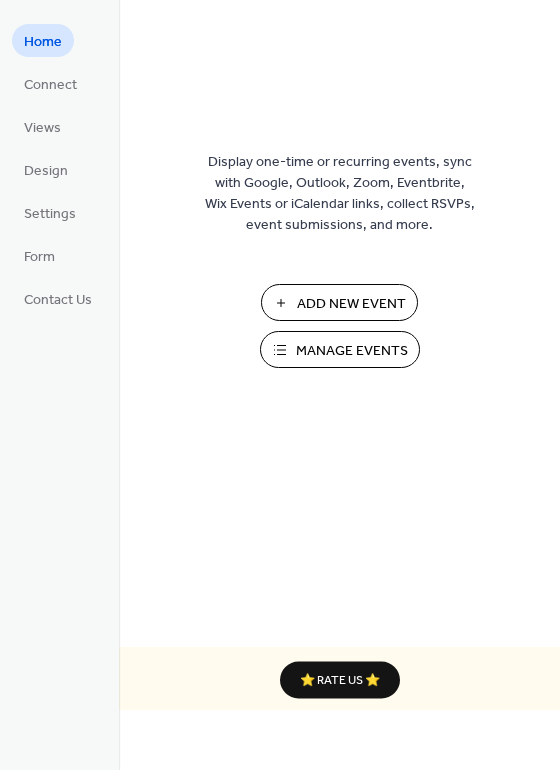 click on "Add New Event" at bounding box center [351, 304] 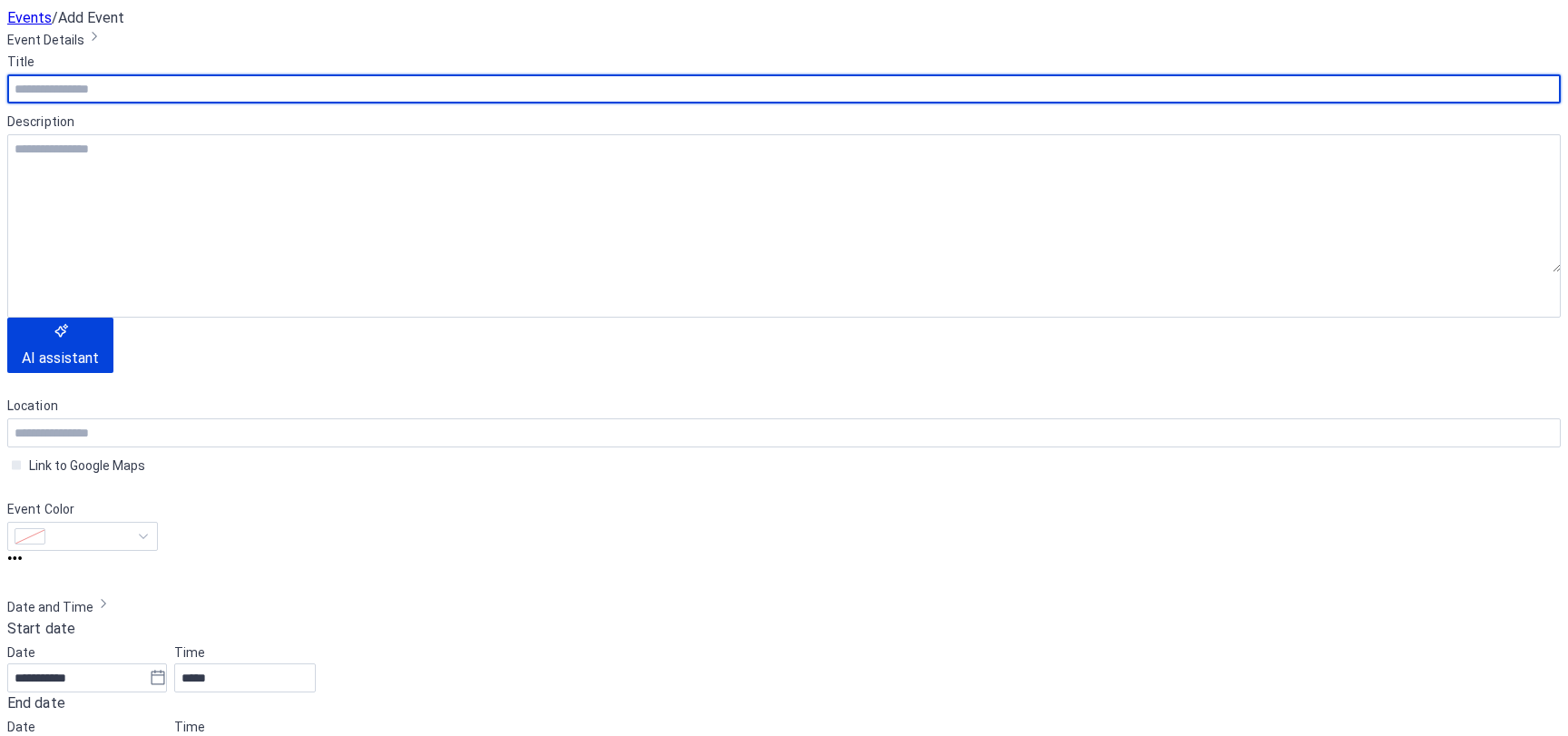 scroll, scrollTop: 0, scrollLeft: 0, axis: both 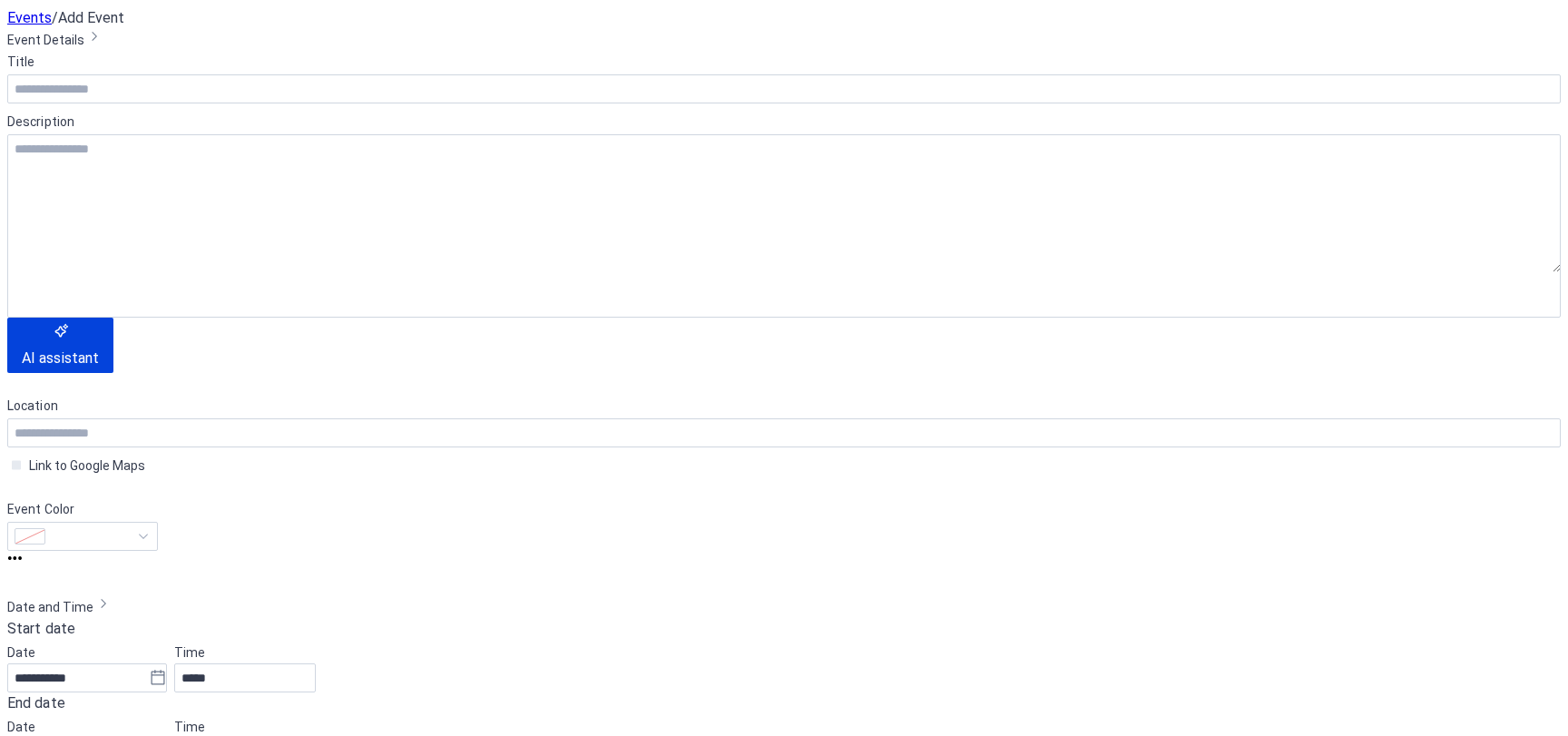 click at bounding box center [230, 2000] 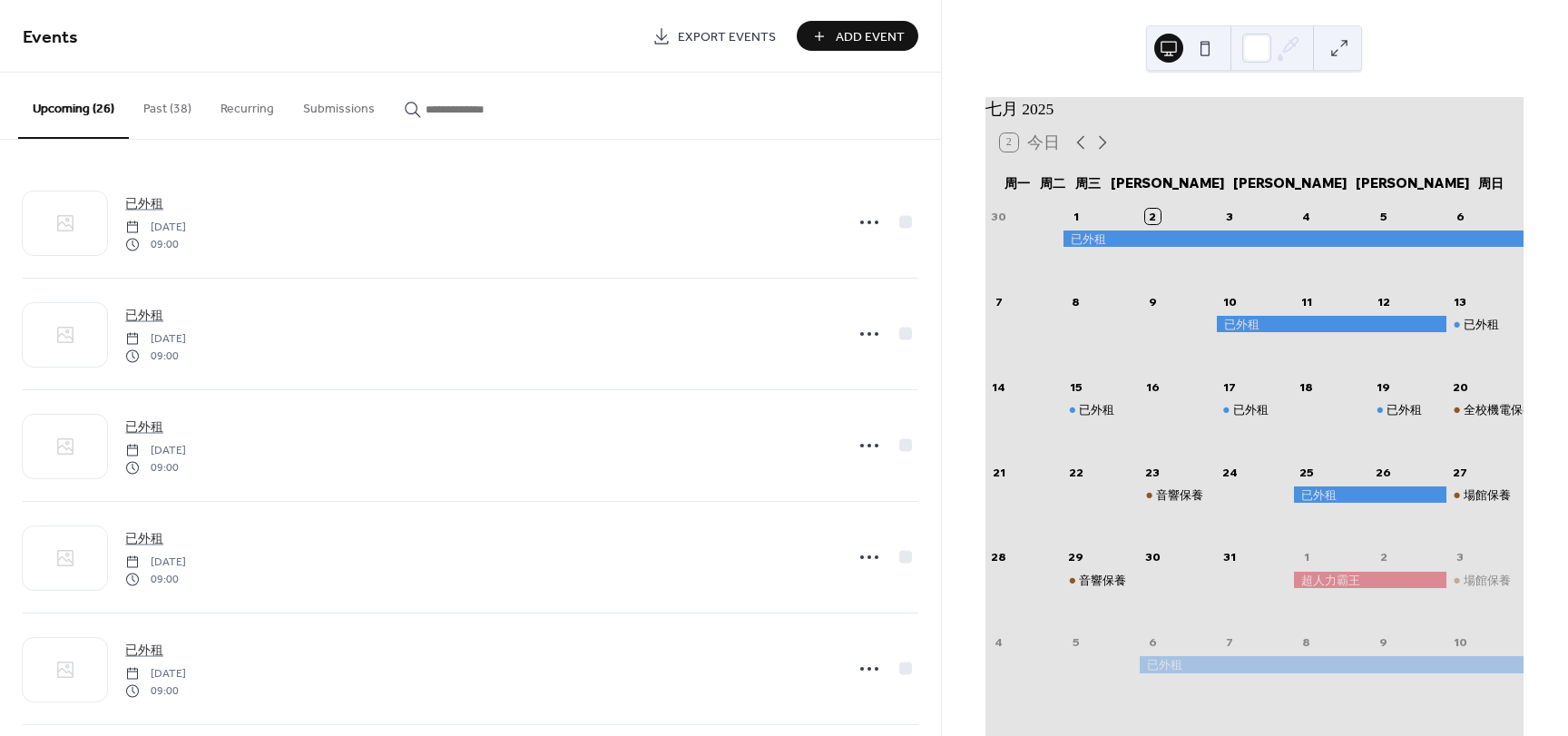 scroll, scrollTop: 0, scrollLeft: 0, axis: both 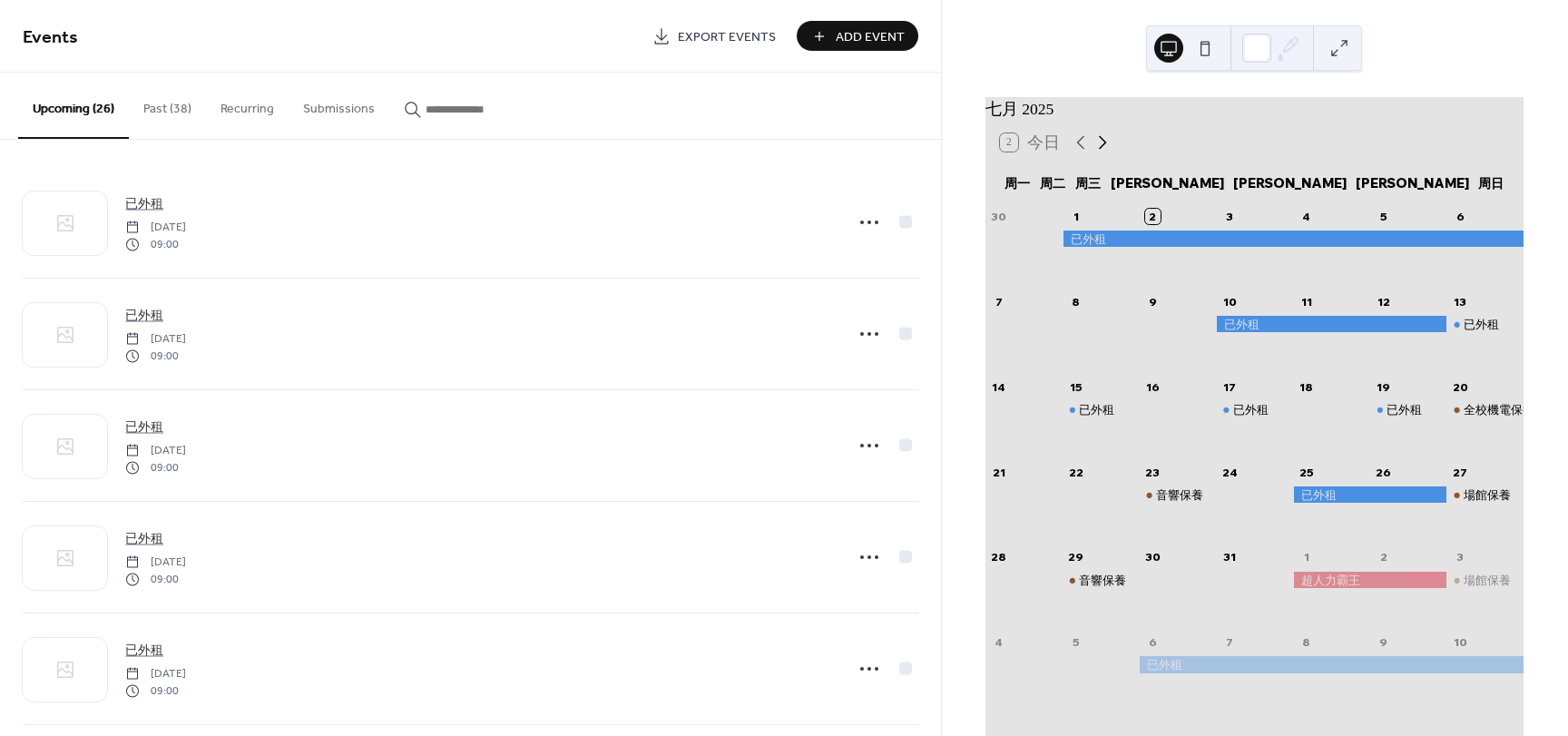 click 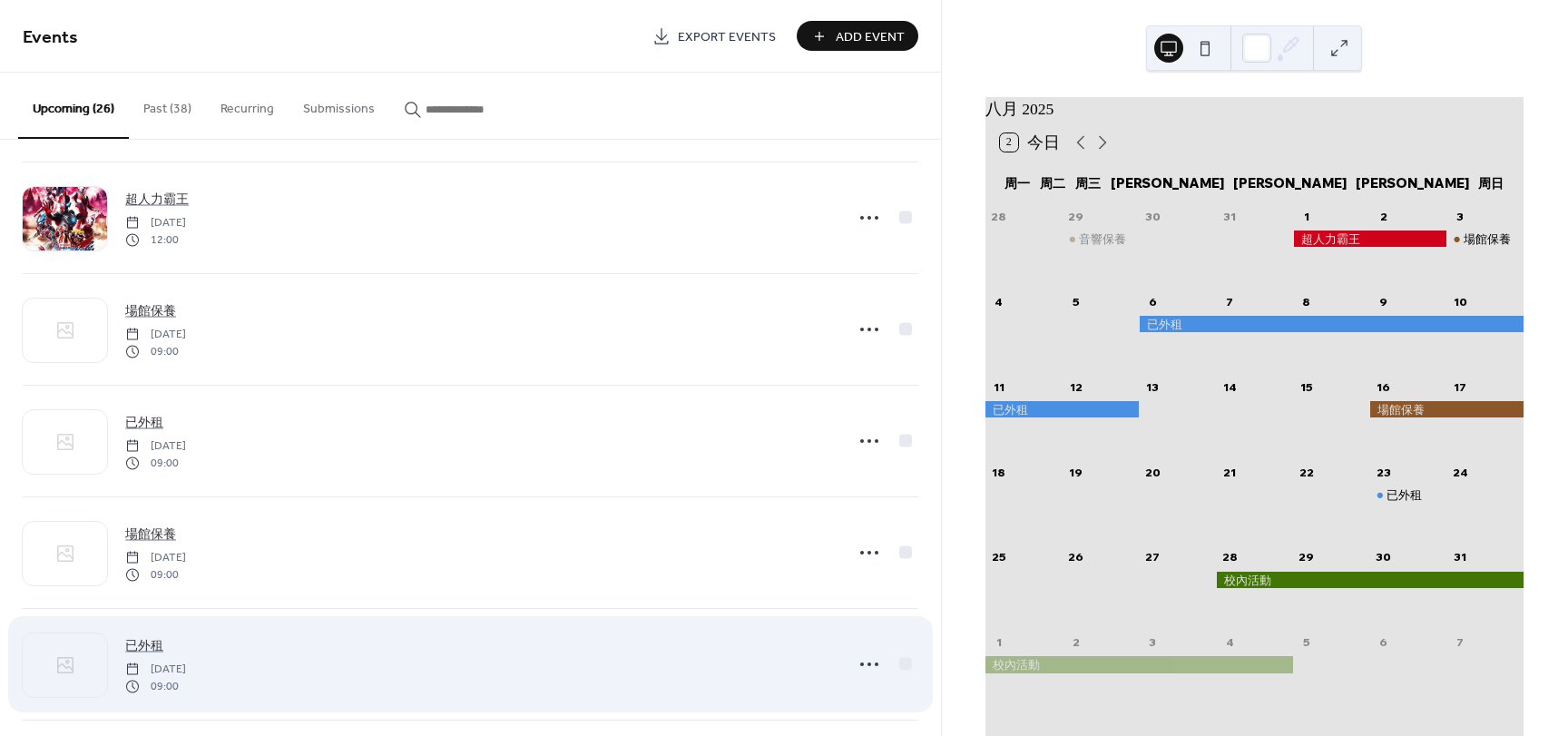 scroll, scrollTop: 1180, scrollLeft: 0, axis: vertical 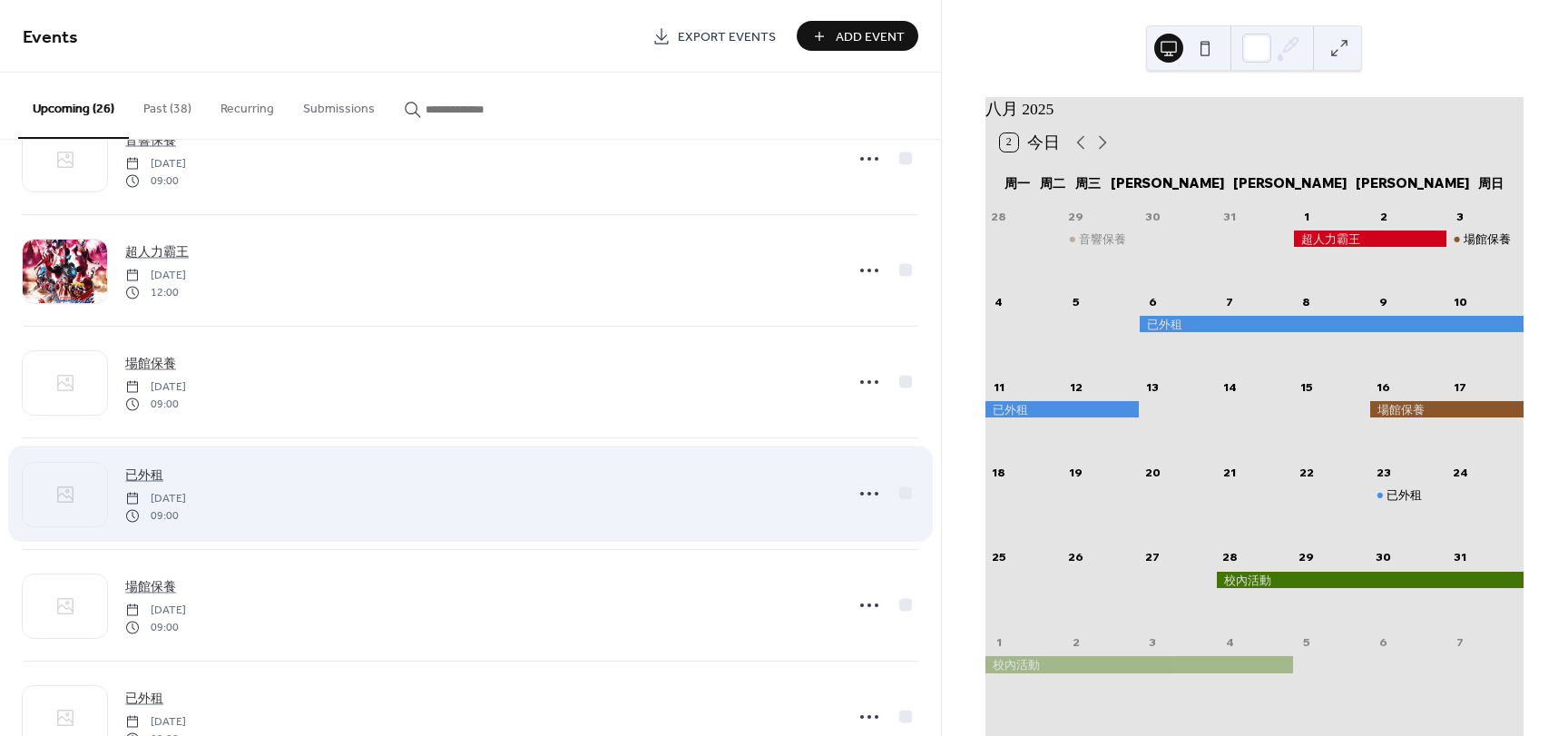 click on "已外租 Wednesday, August 6, 2025 09:00" at bounding box center [478, 494] 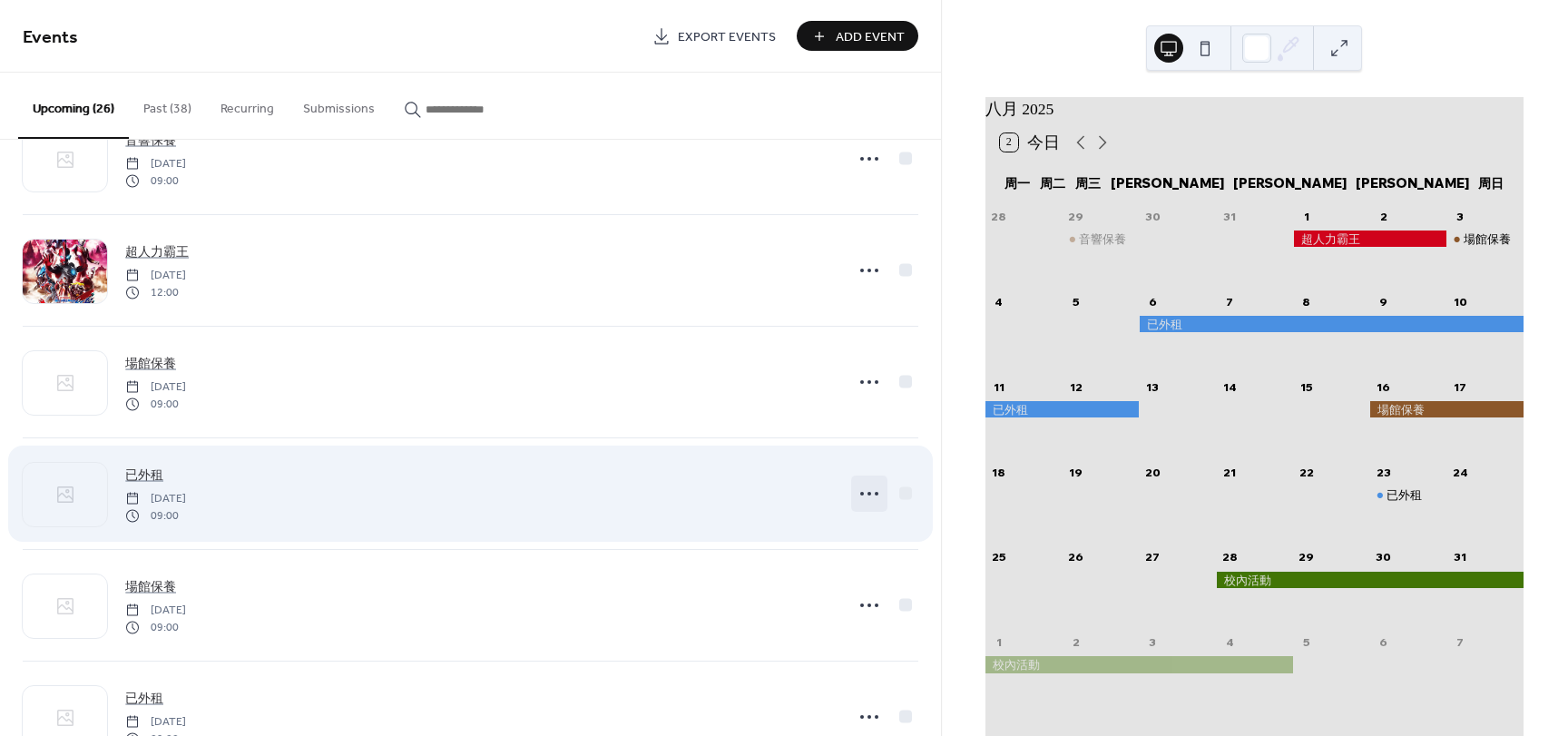 click 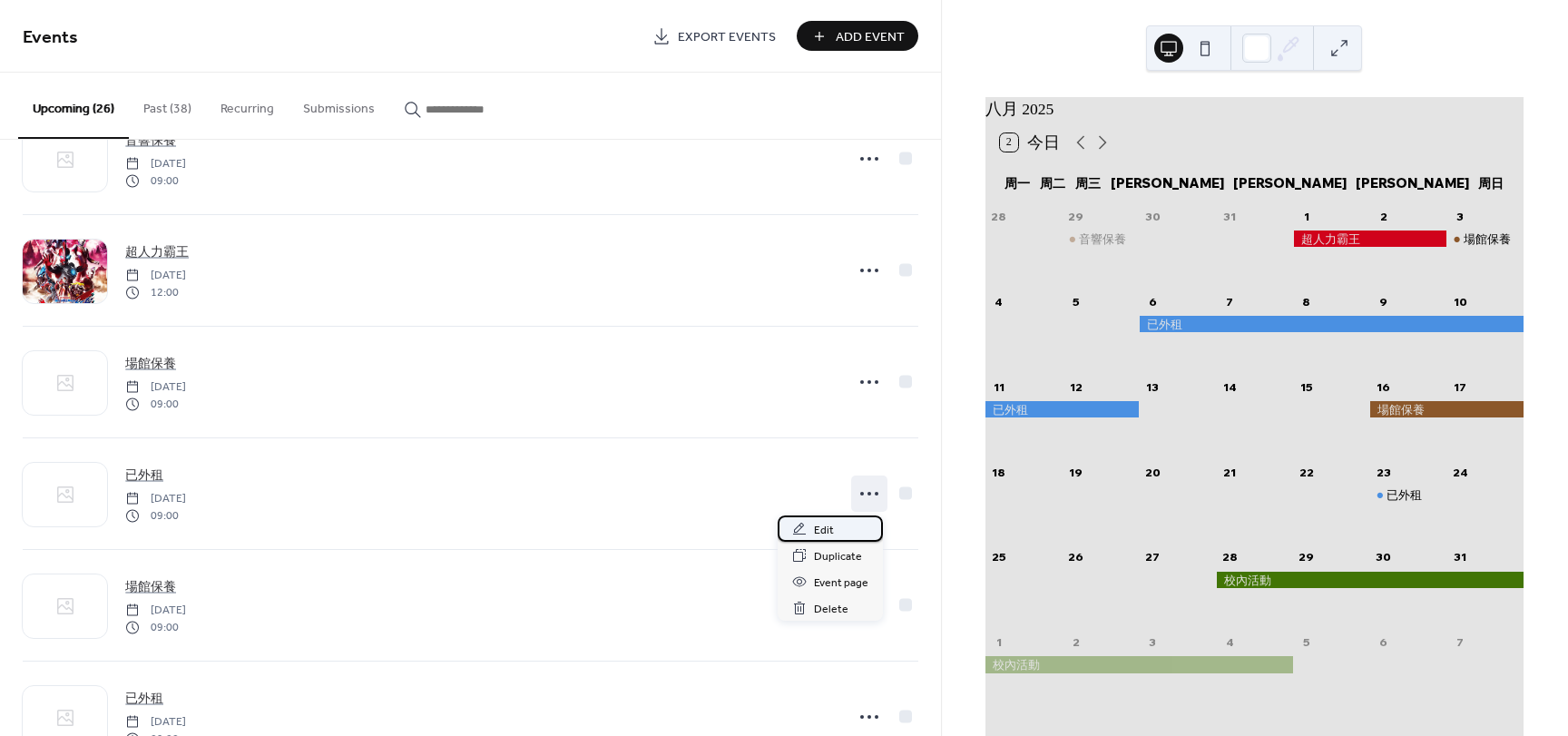 click on "Edit" at bounding box center (824, 530) 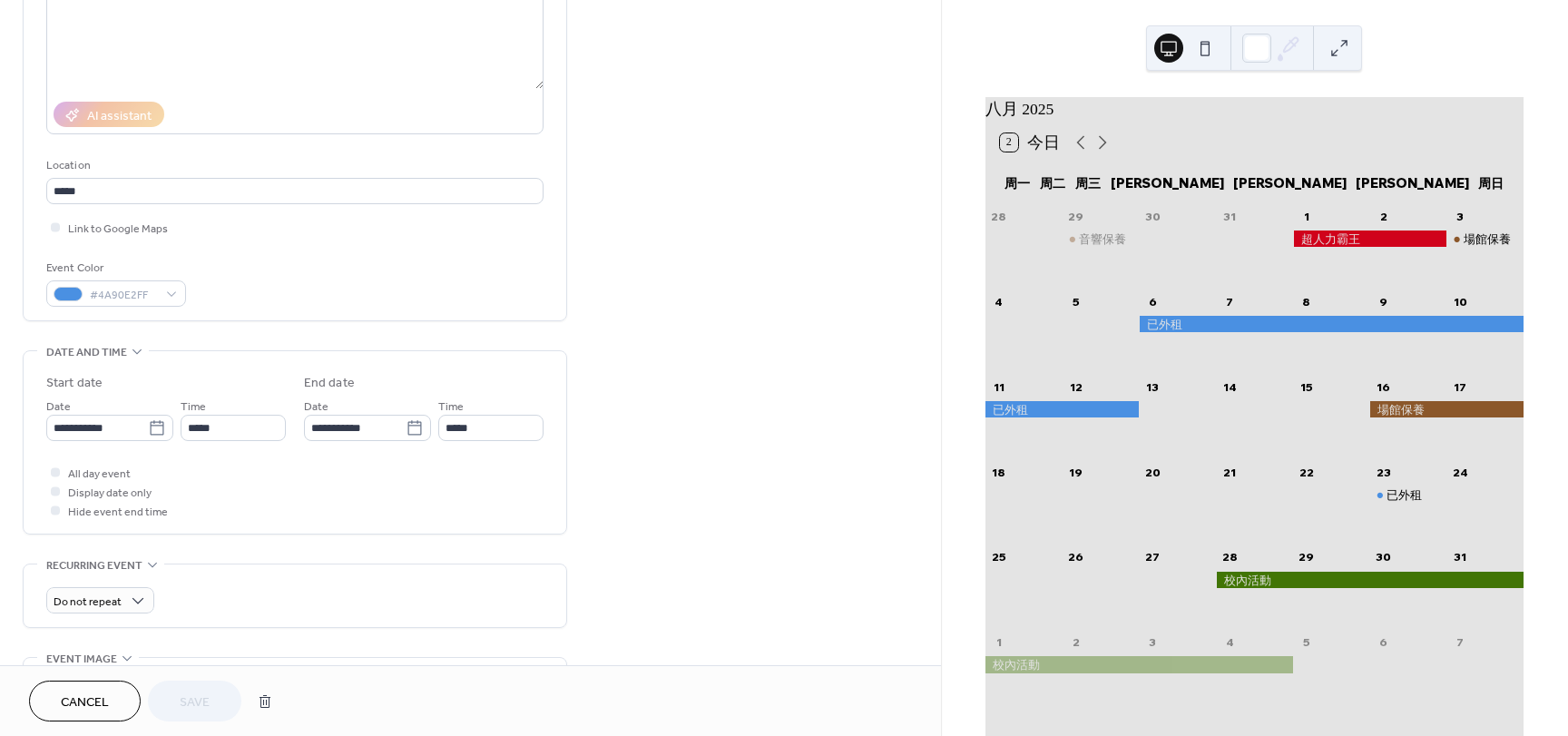 scroll, scrollTop: 272, scrollLeft: 0, axis: vertical 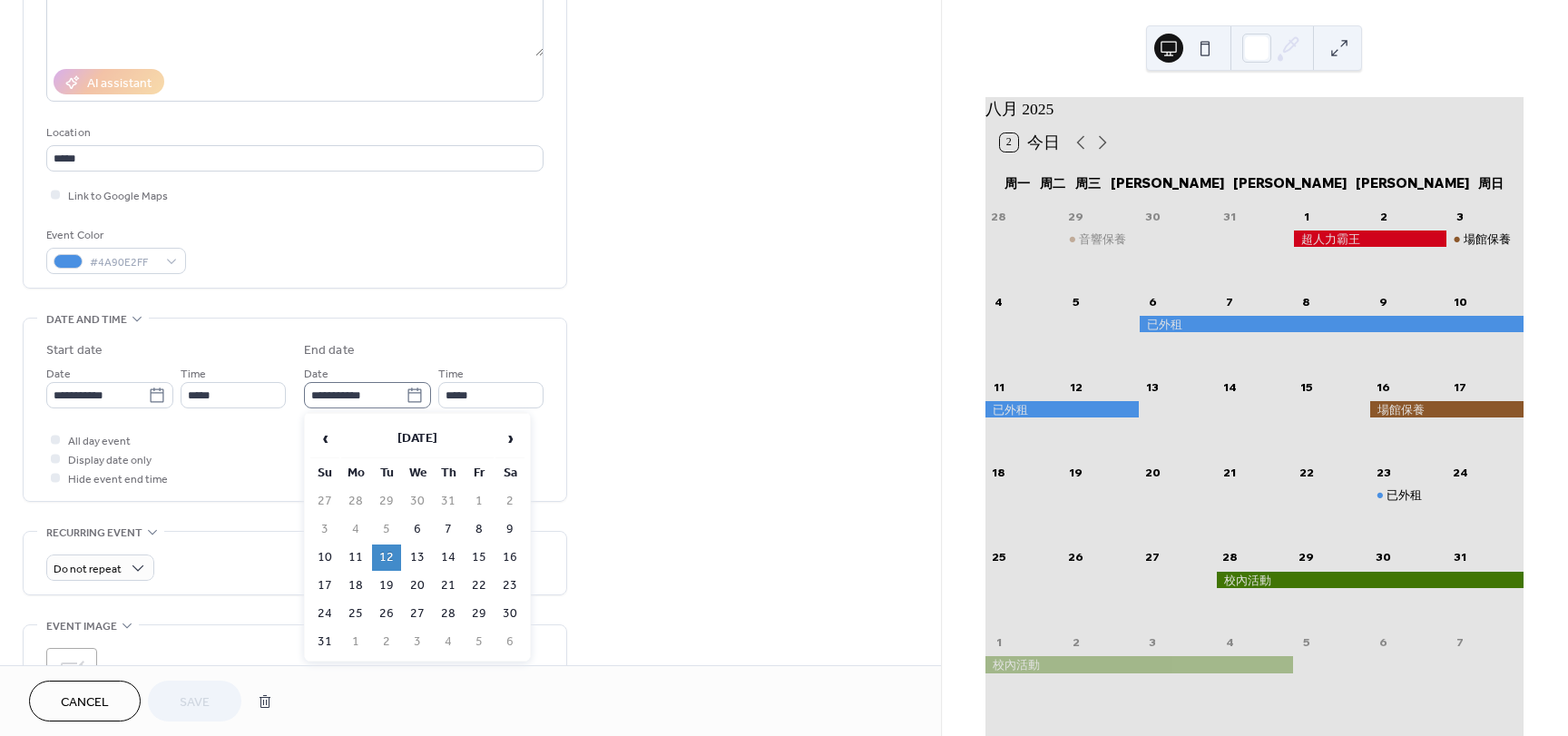 click 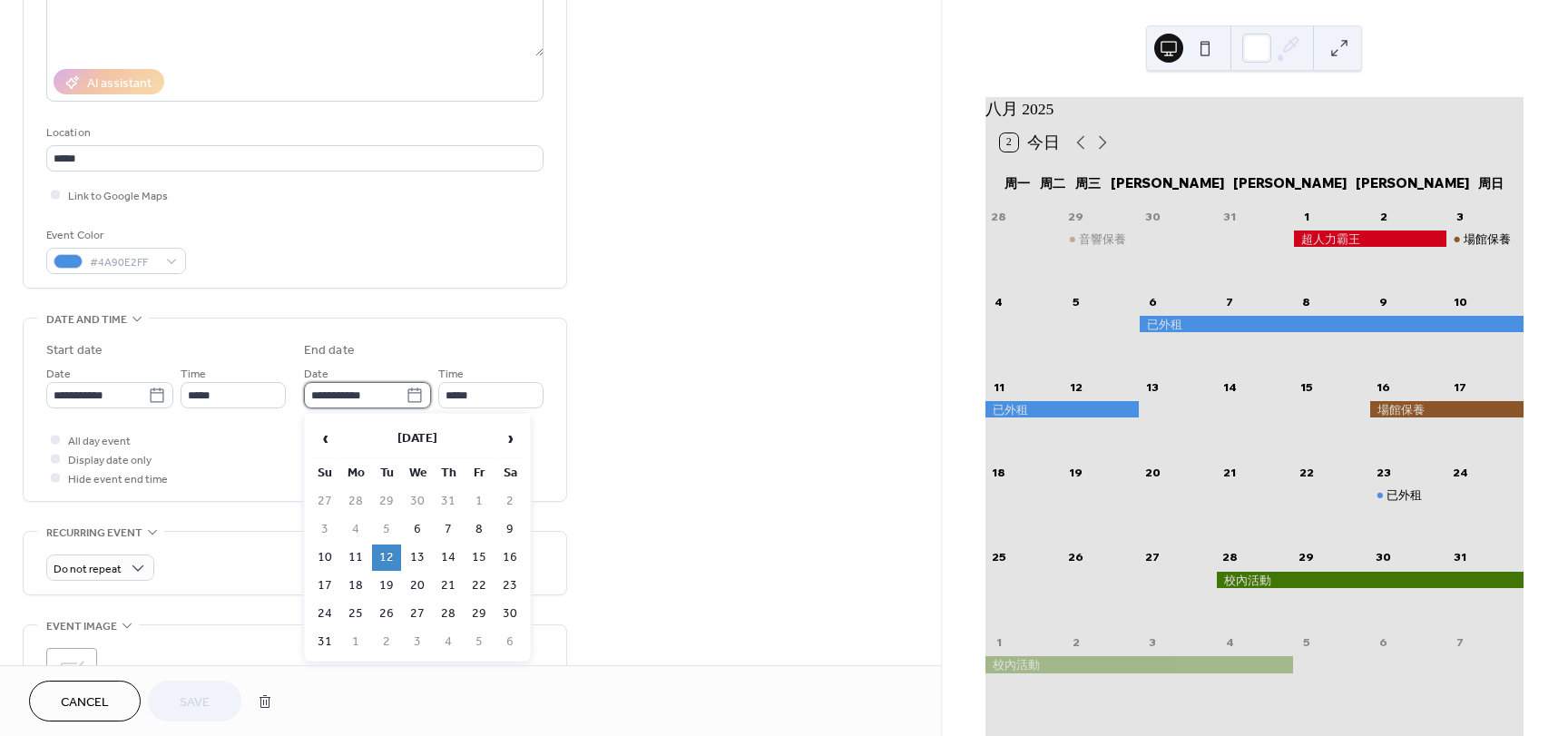 click on "**********" at bounding box center [355, 395] 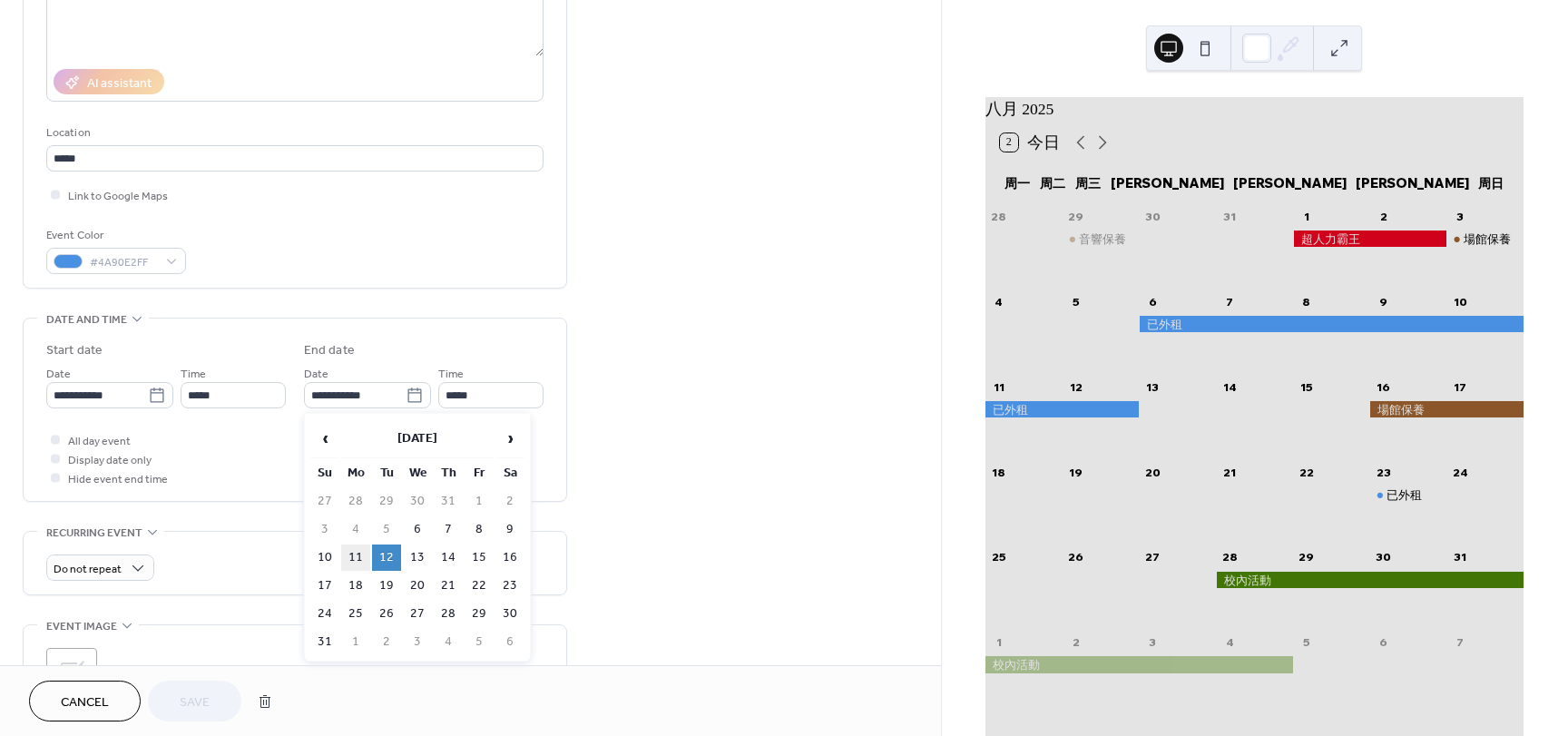click on "11" at bounding box center [356, 557] 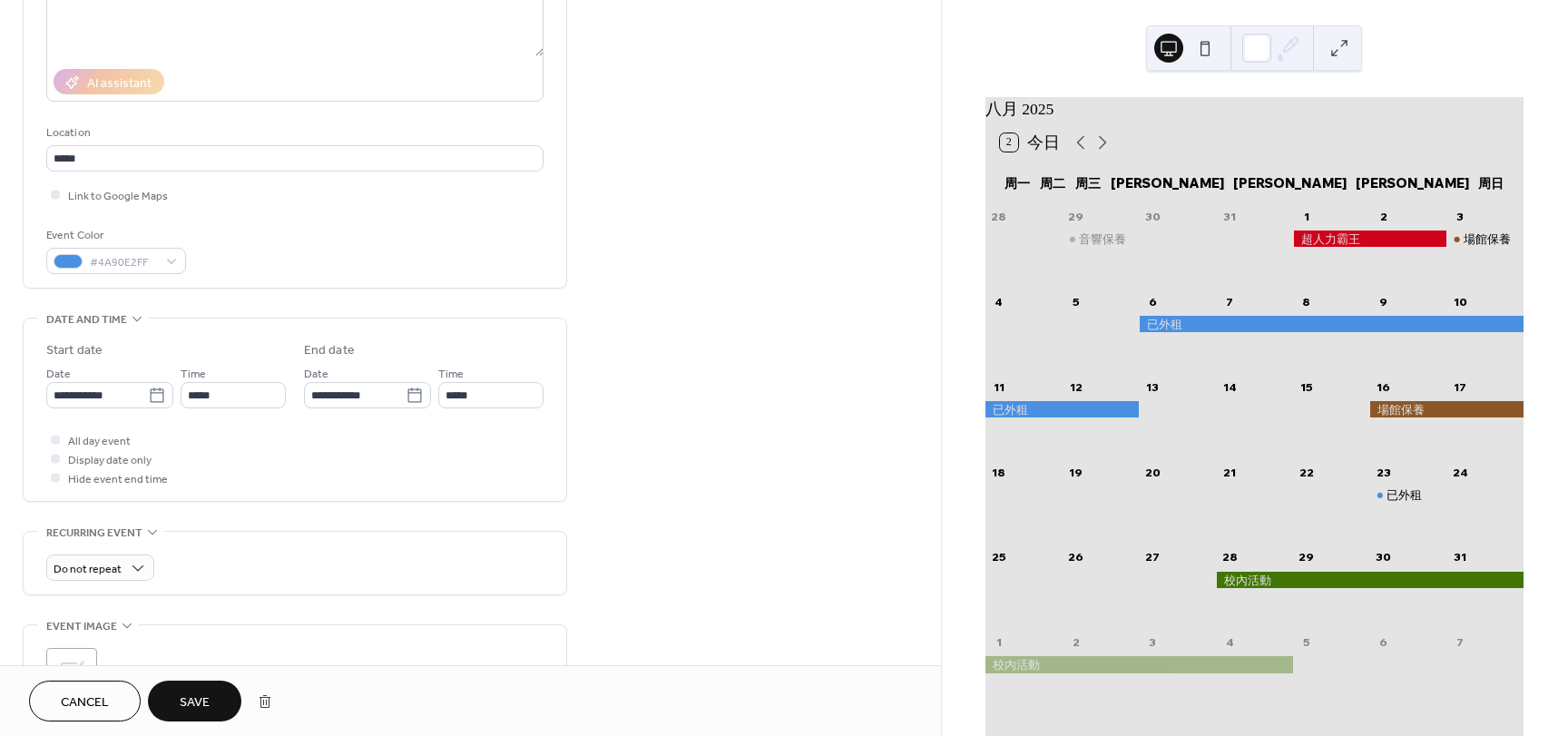 click on "Save" at bounding box center (194, 702) 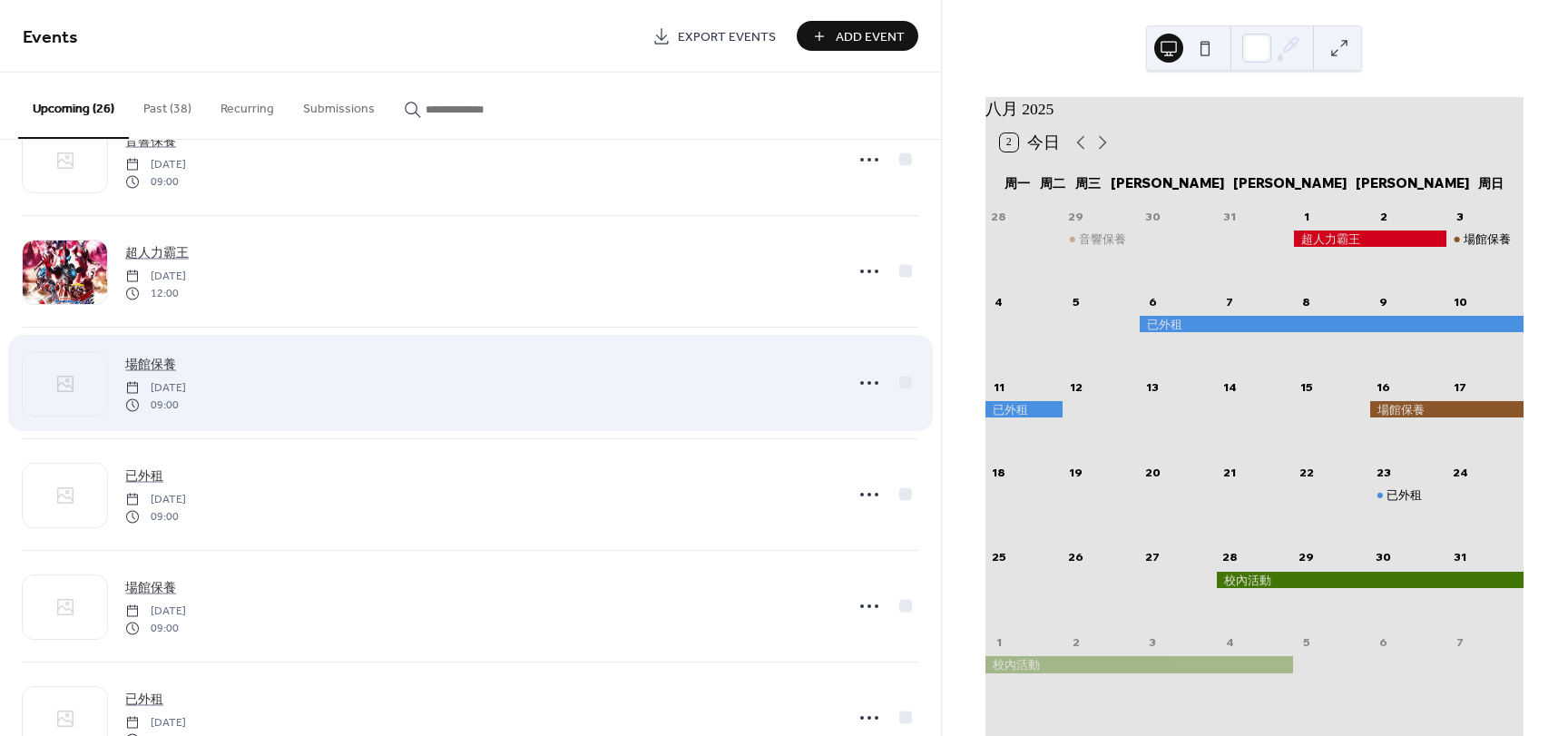 scroll, scrollTop: 1180, scrollLeft: 0, axis: vertical 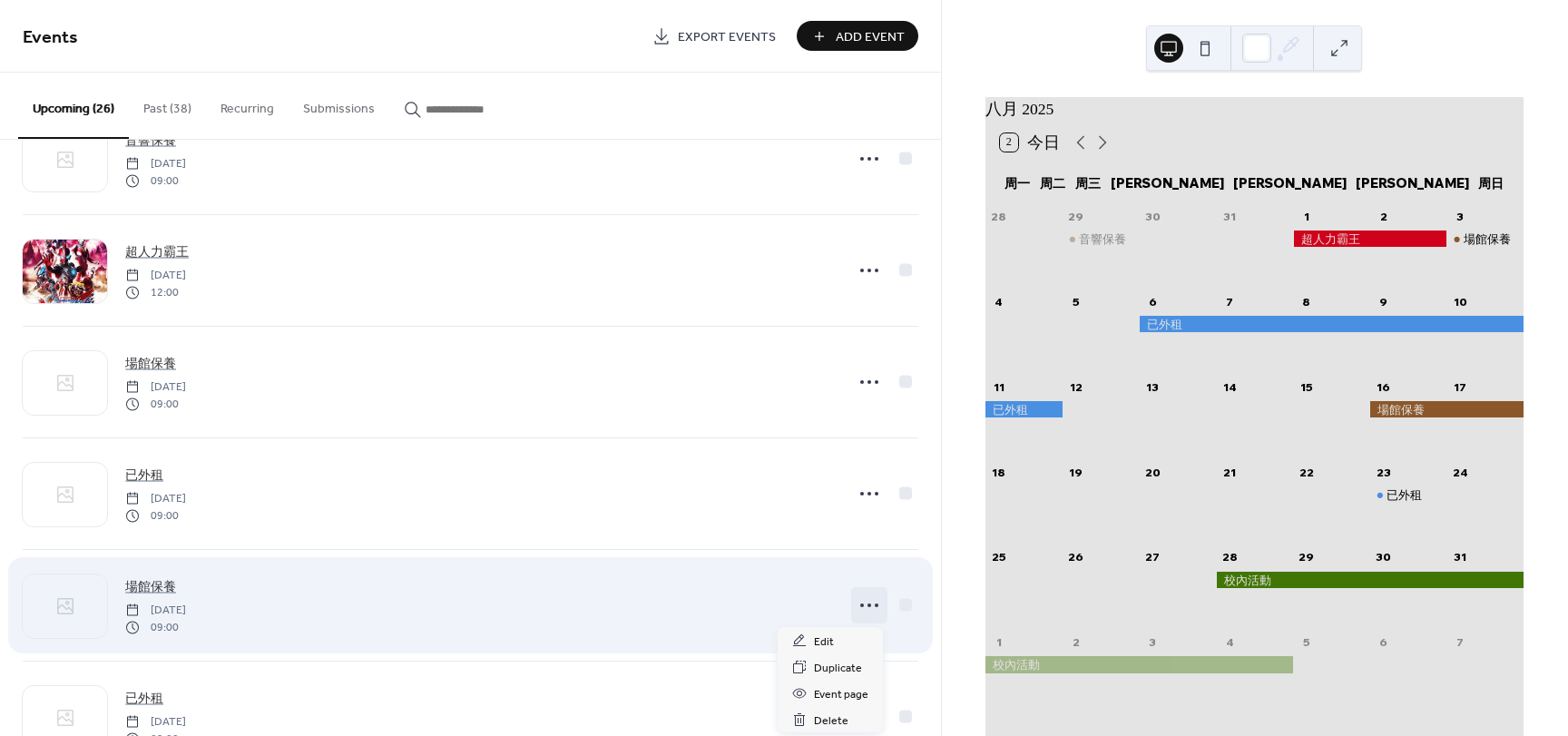 click 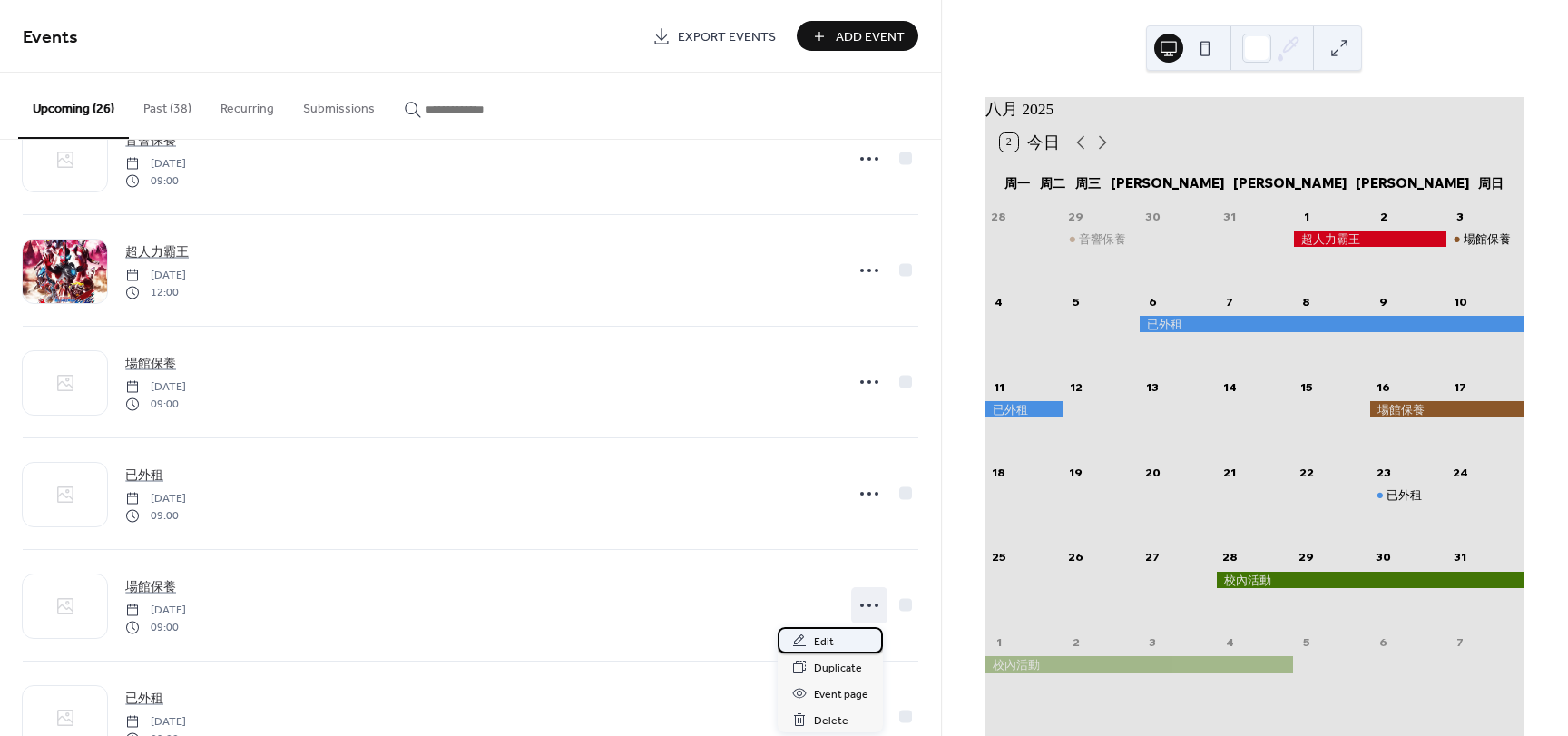 click on "Edit" at bounding box center [824, 642] 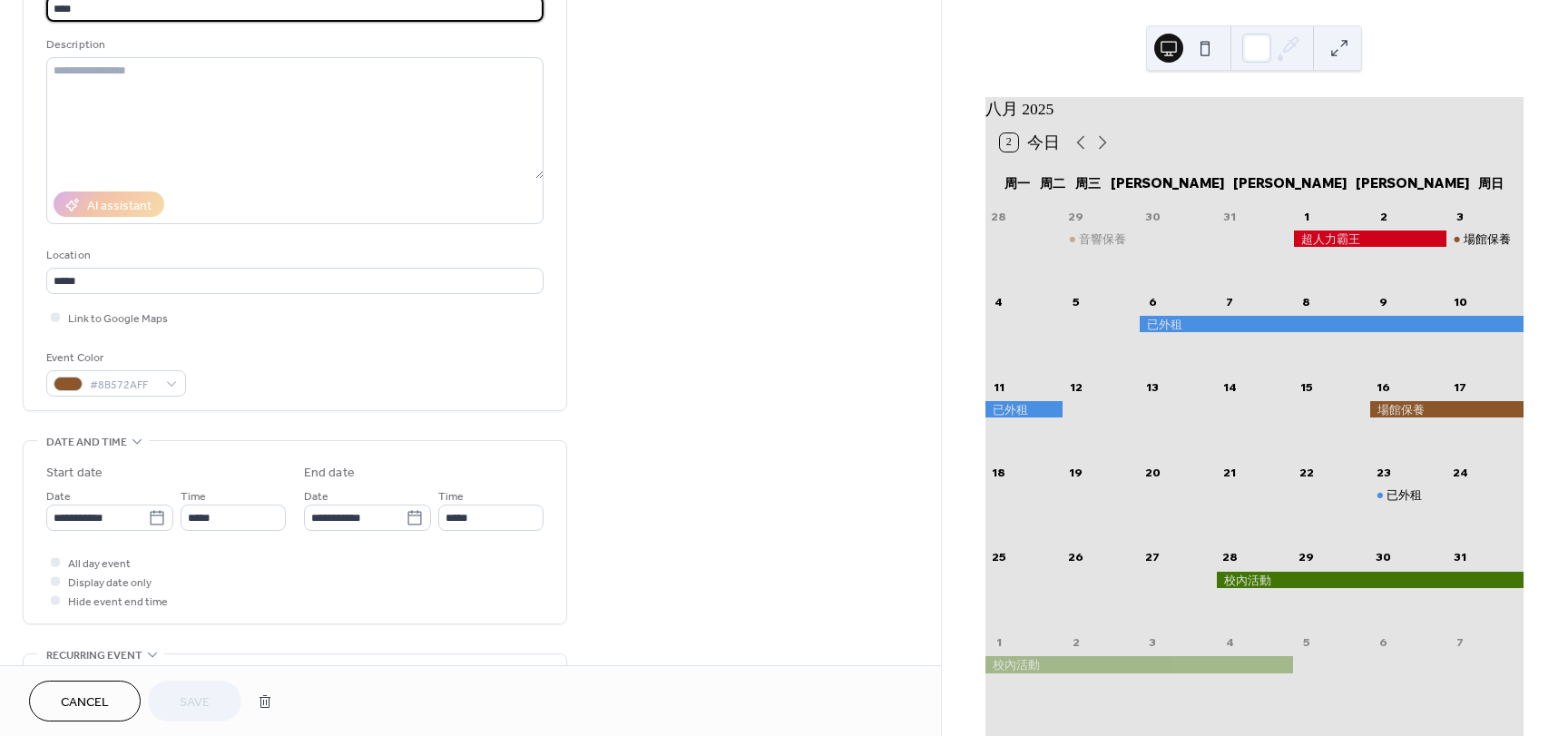 scroll, scrollTop: 182, scrollLeft: 0, axis: vertical 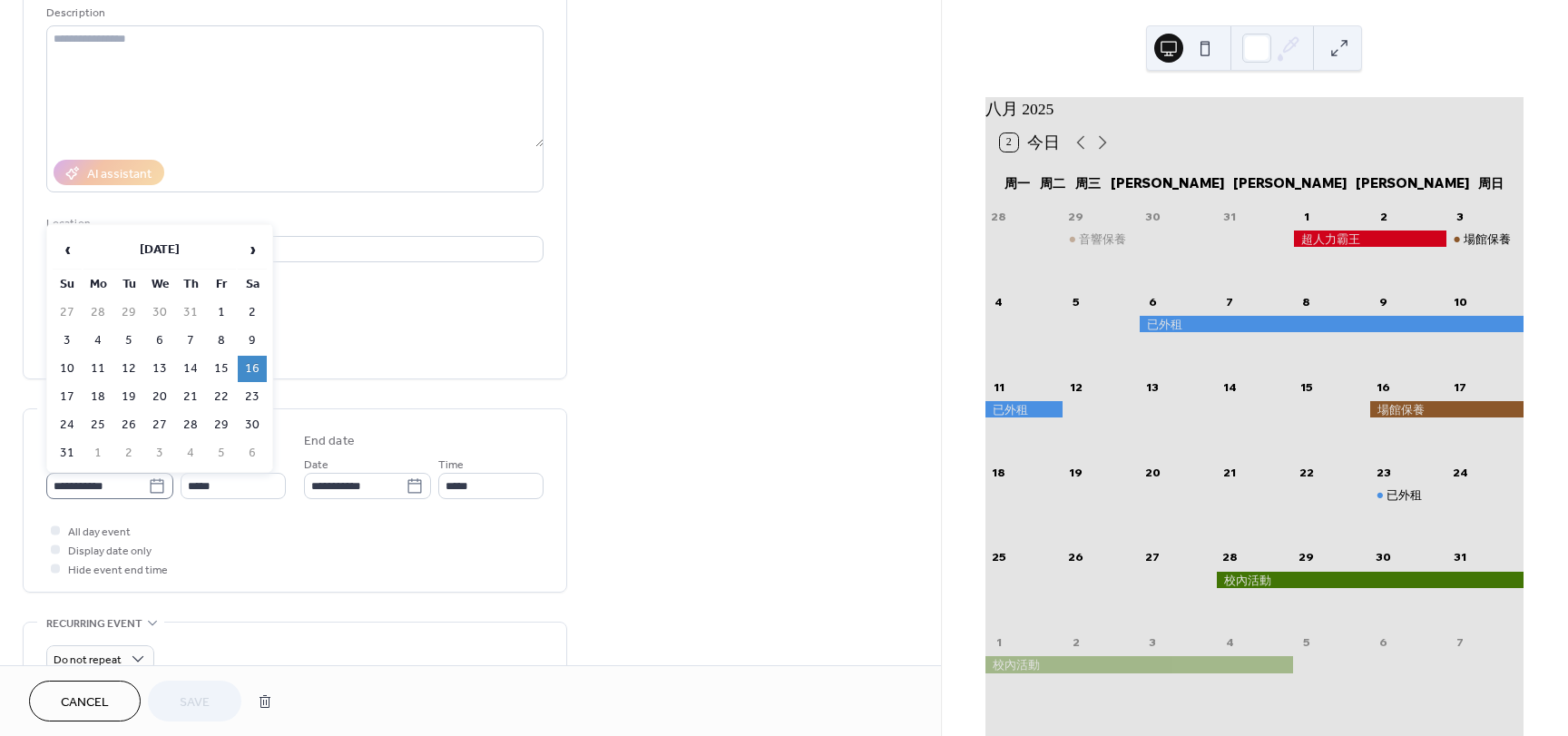 click 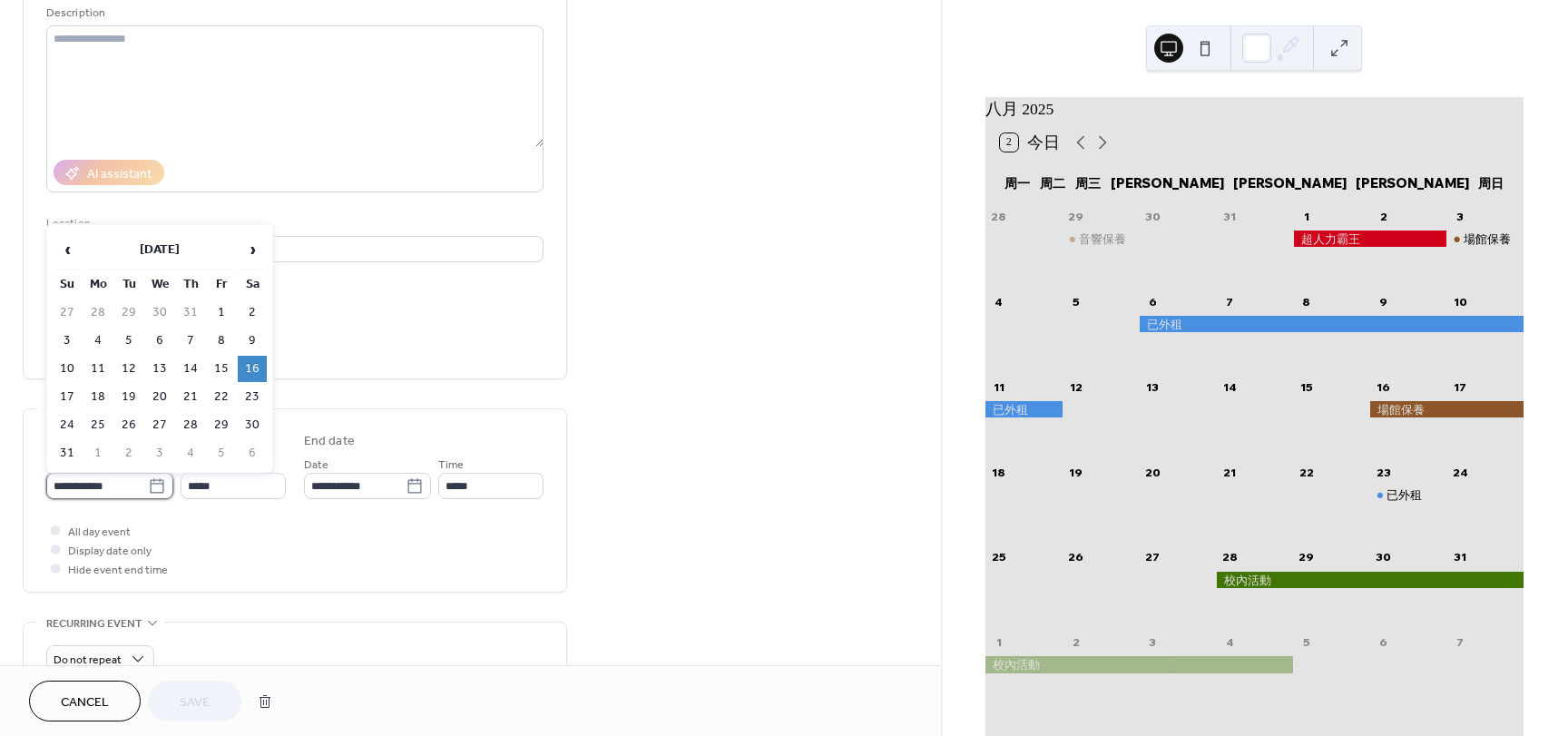 click on "**********" at bounding box center (97, 486) 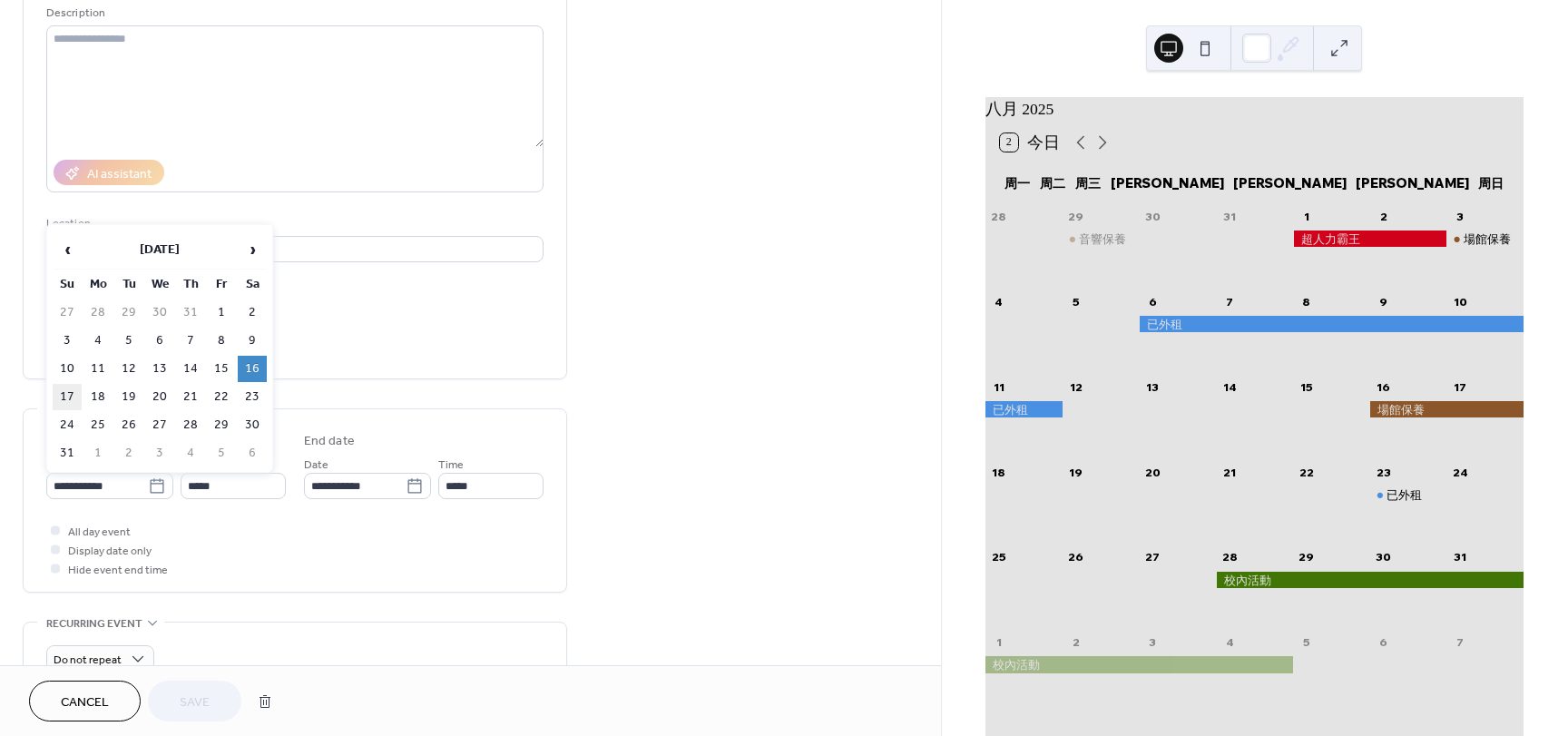 click on "17" at bounding box center (67, 397) 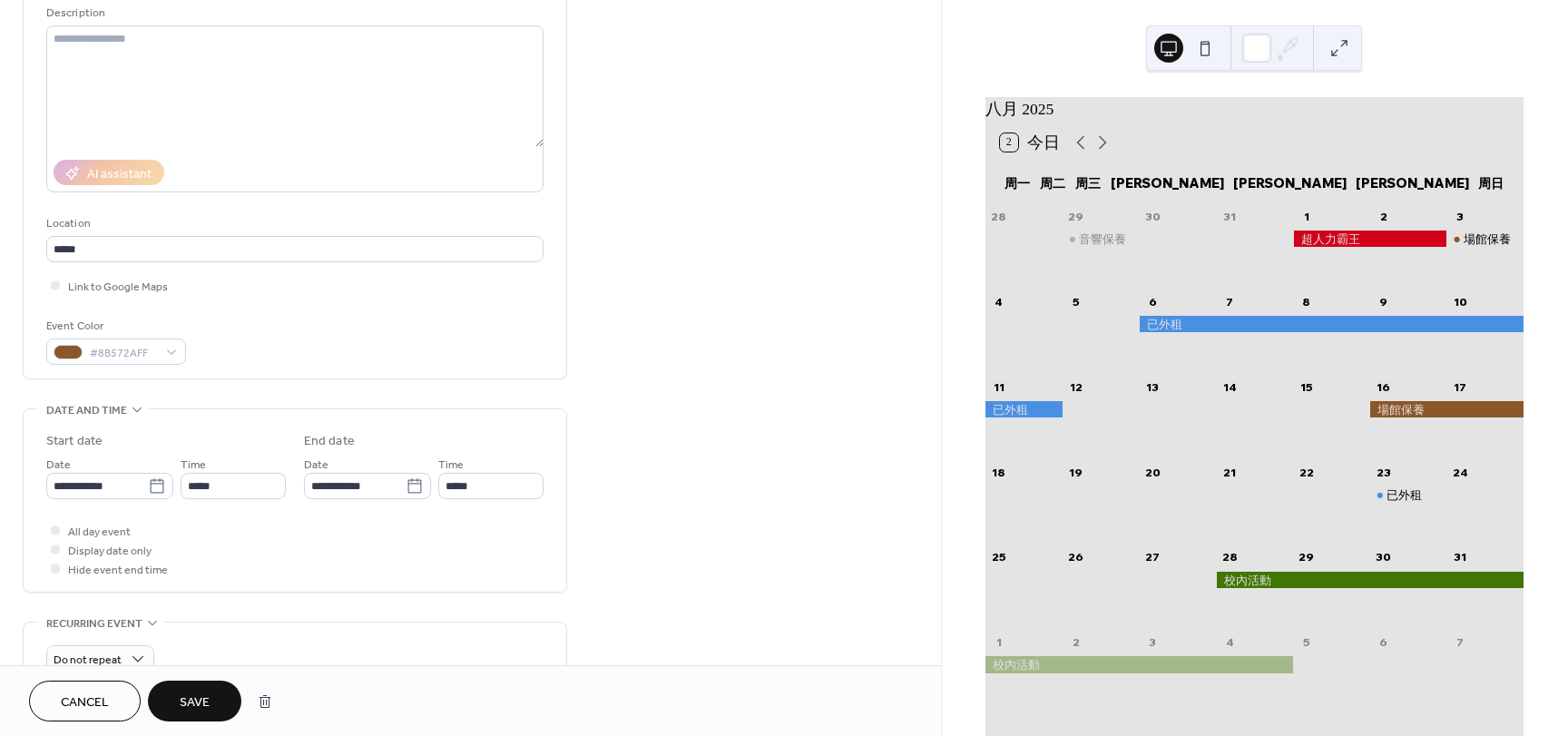 scroll, scrollTop: 272, scrollLeft: 0, axis: vertical 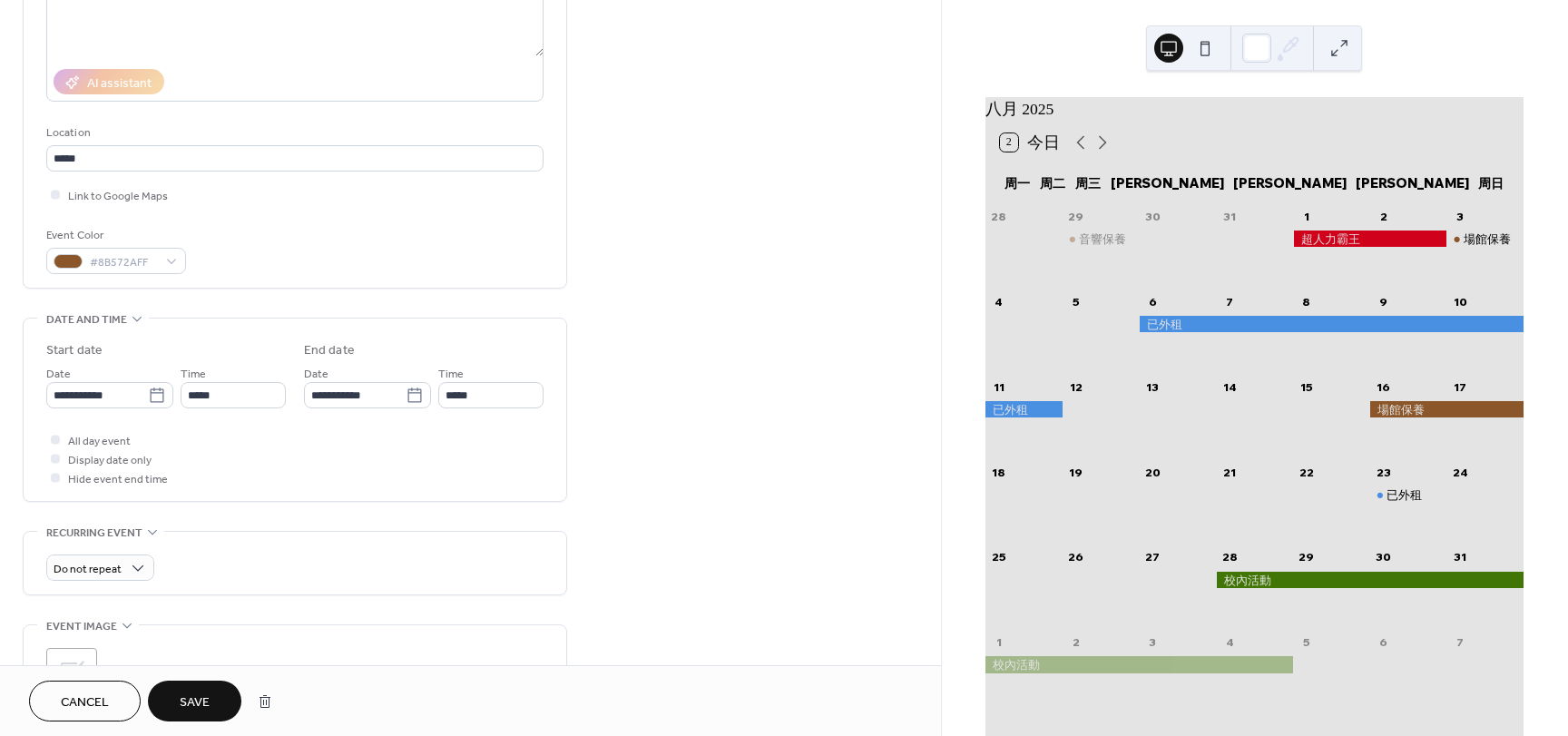 click on "Save" at bounding box center [194, 702] 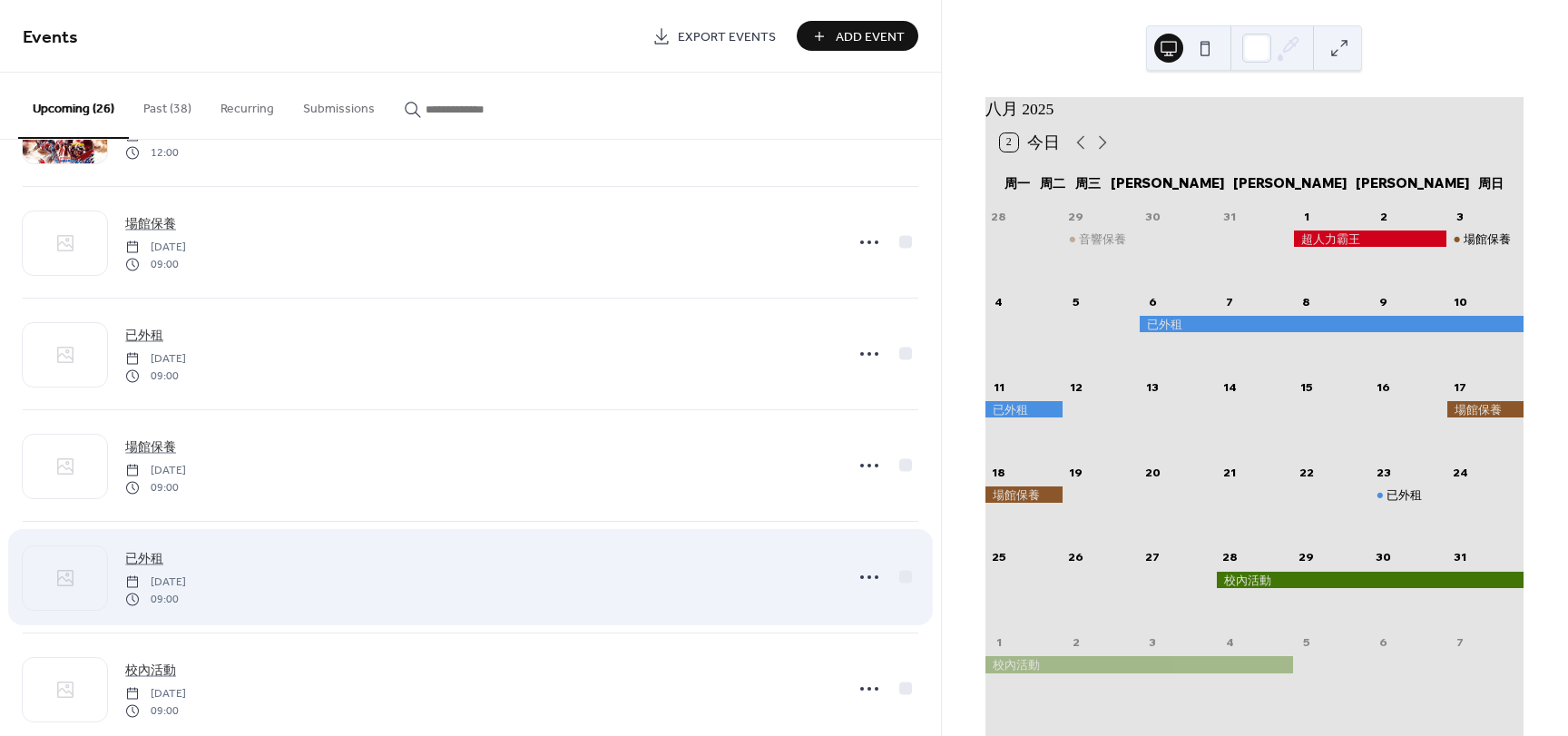 scroll, scrollTop: 1361, scrollLeft: 0, axis: vertical 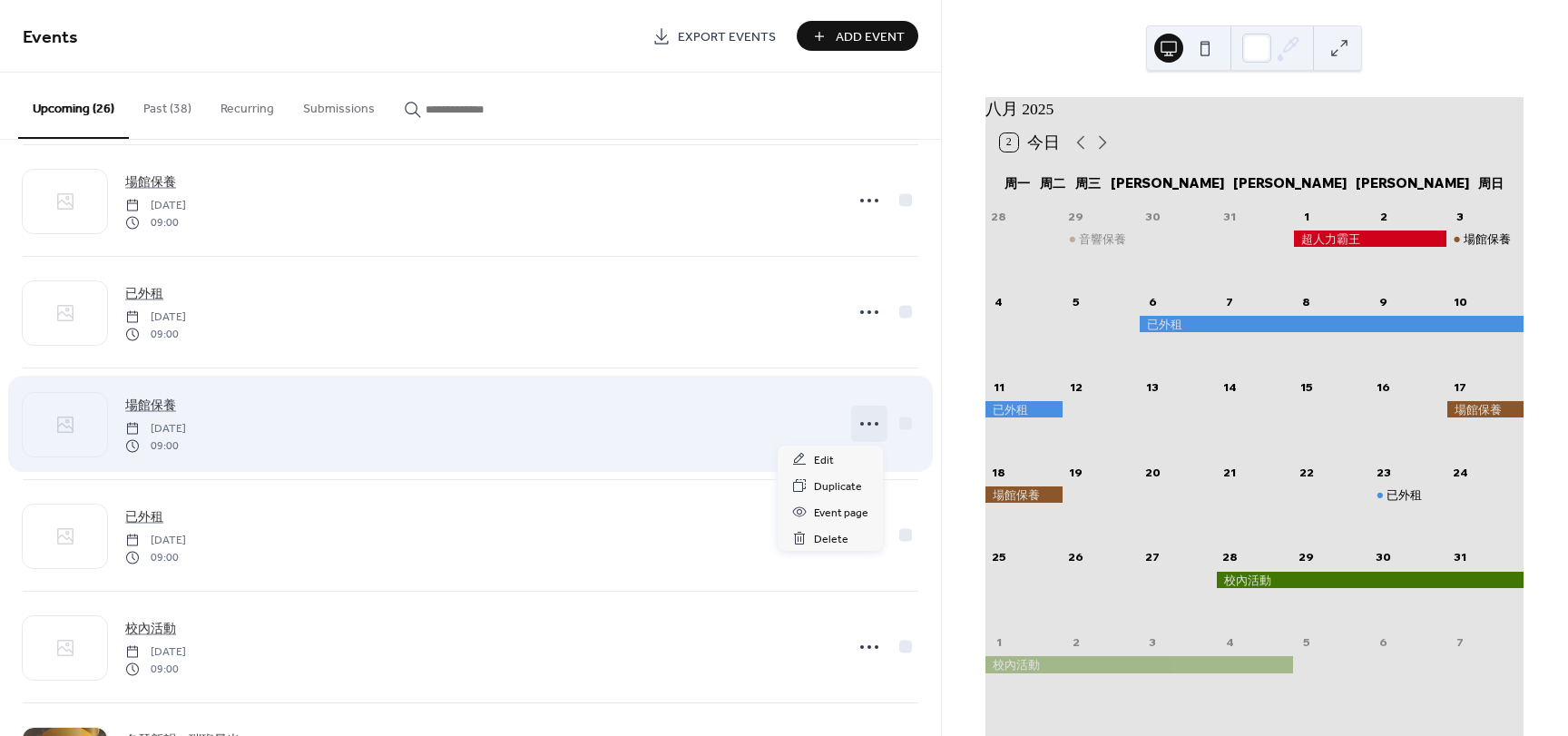 click 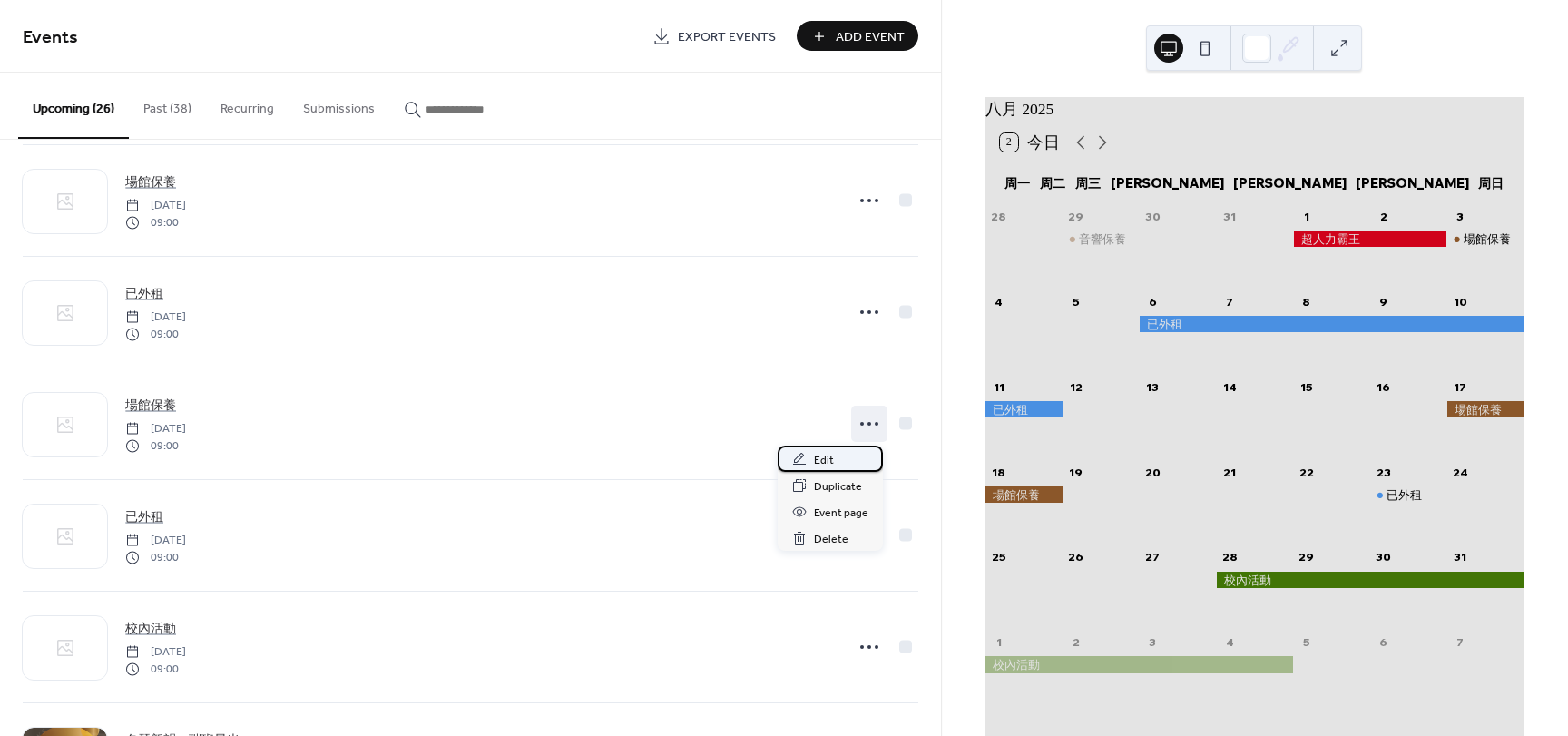 click on "Edit" at bounding box center (824, 460) 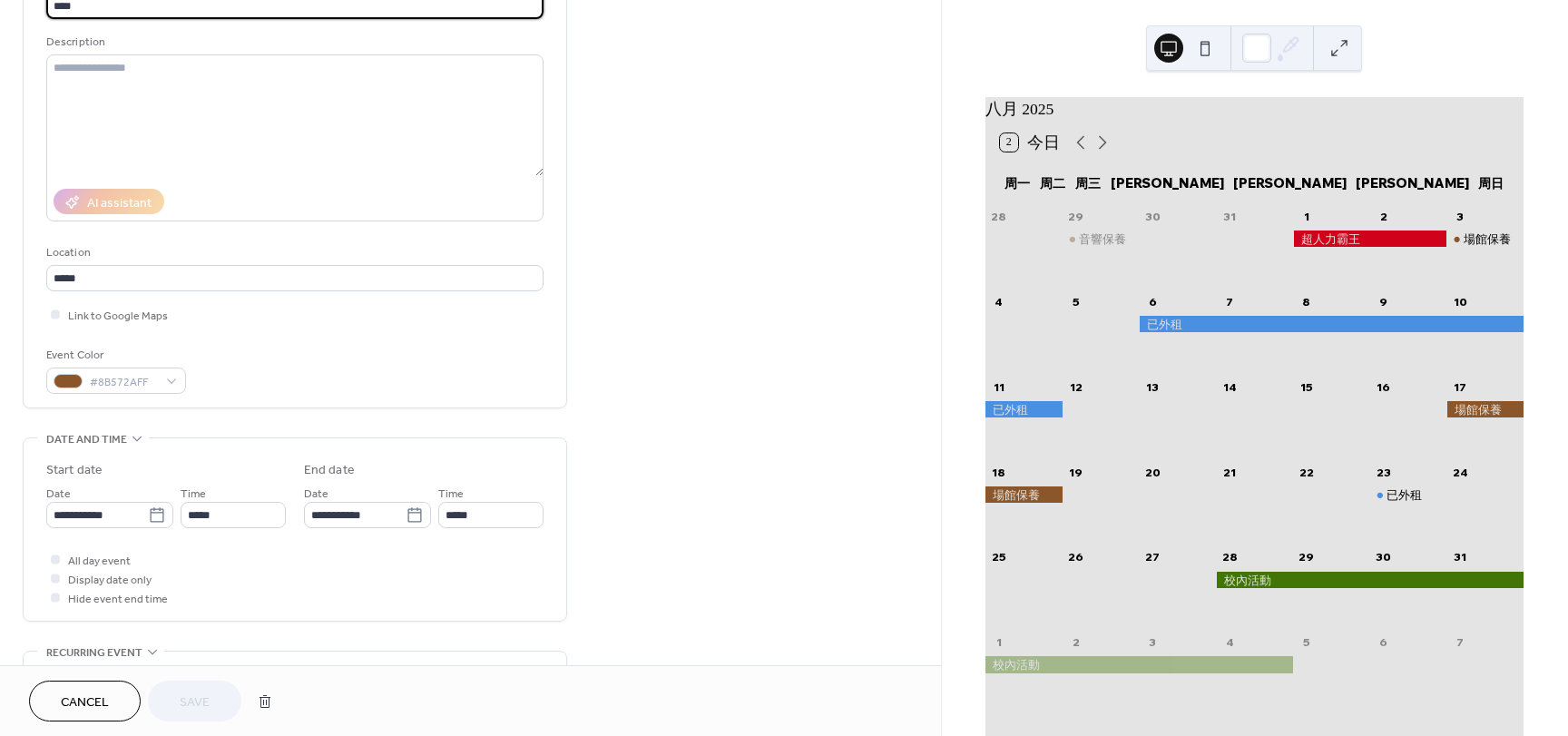 scroll, scrollTop: 182, scrollLeft: 0, axis: vertical 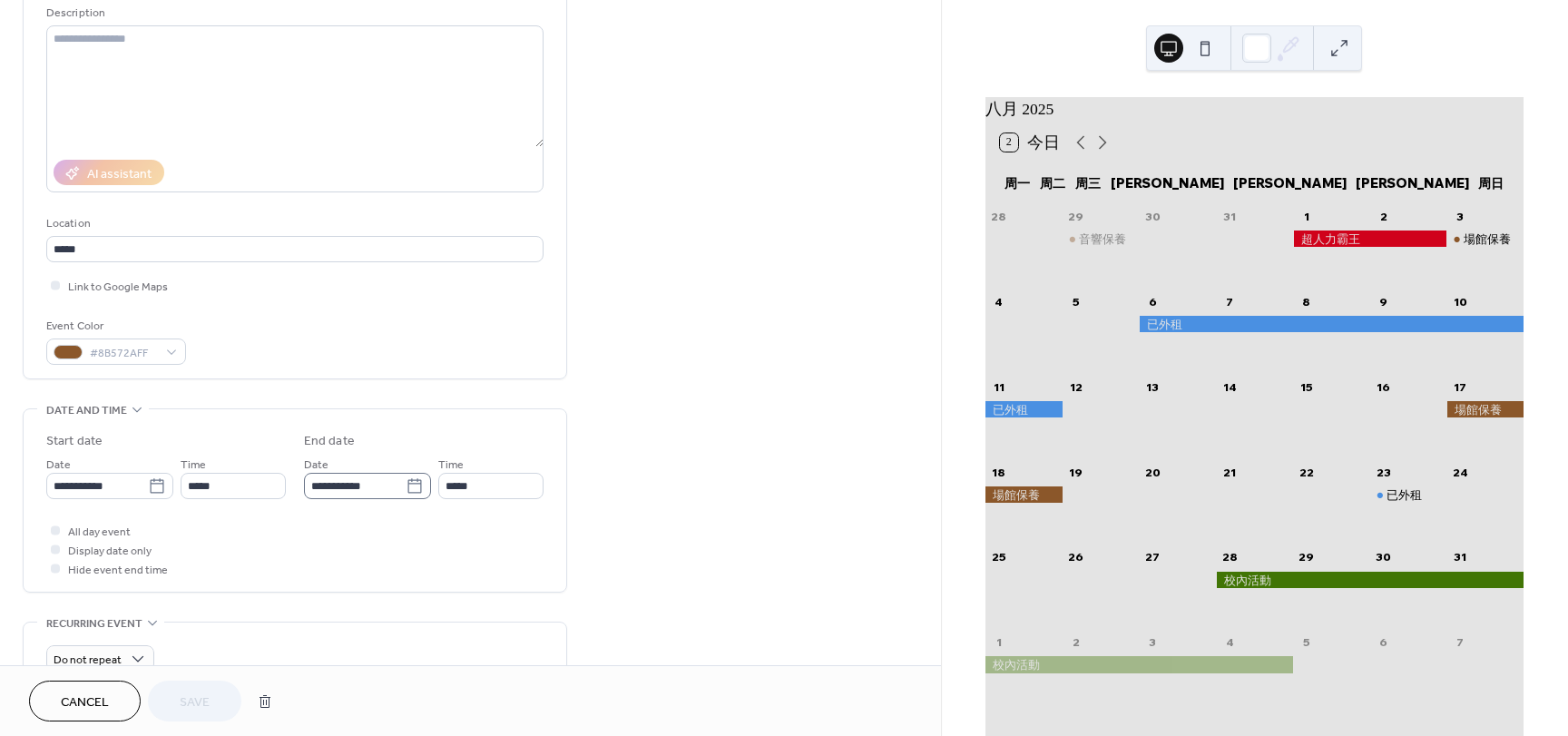 click 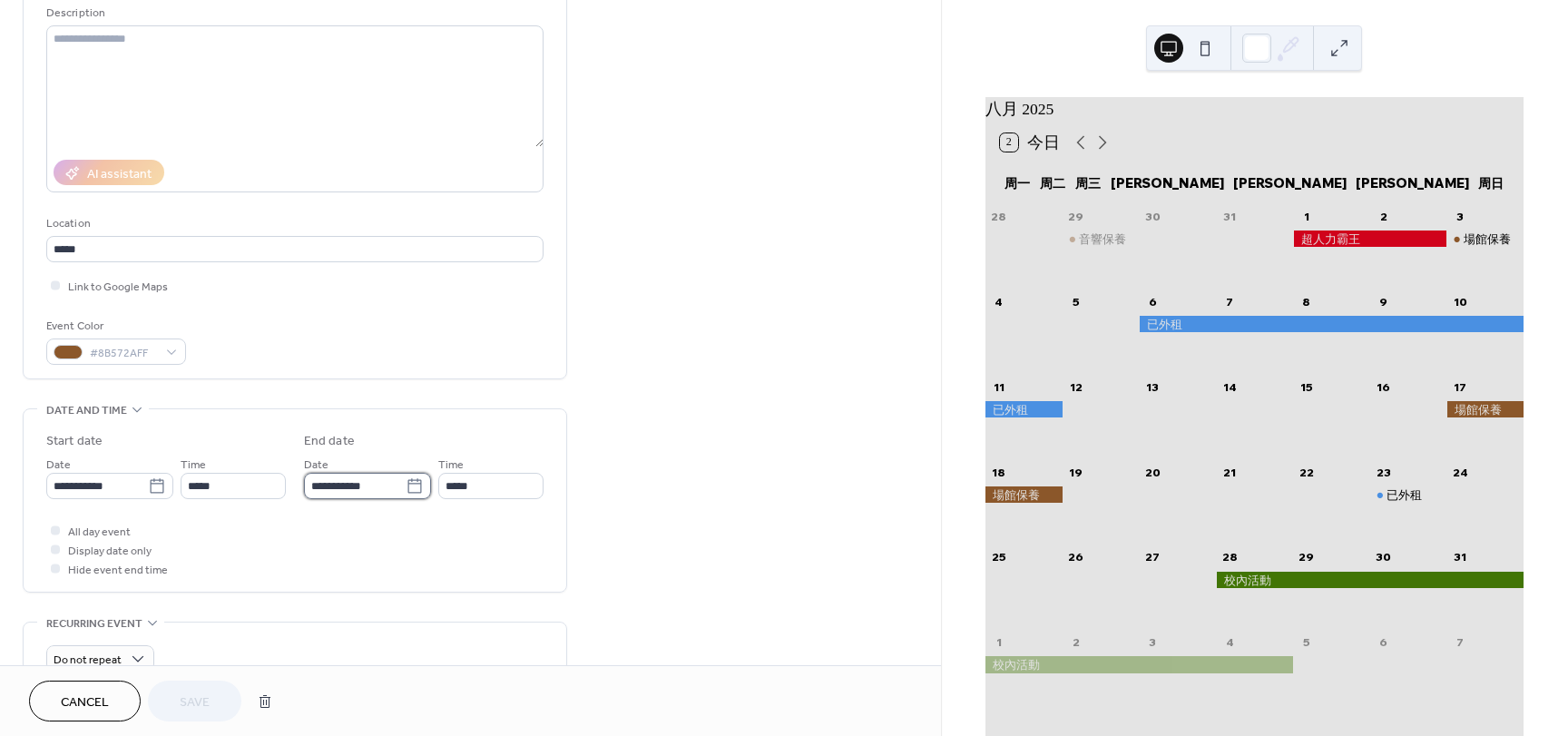 click on "**********" at bounding box center (355, 486) 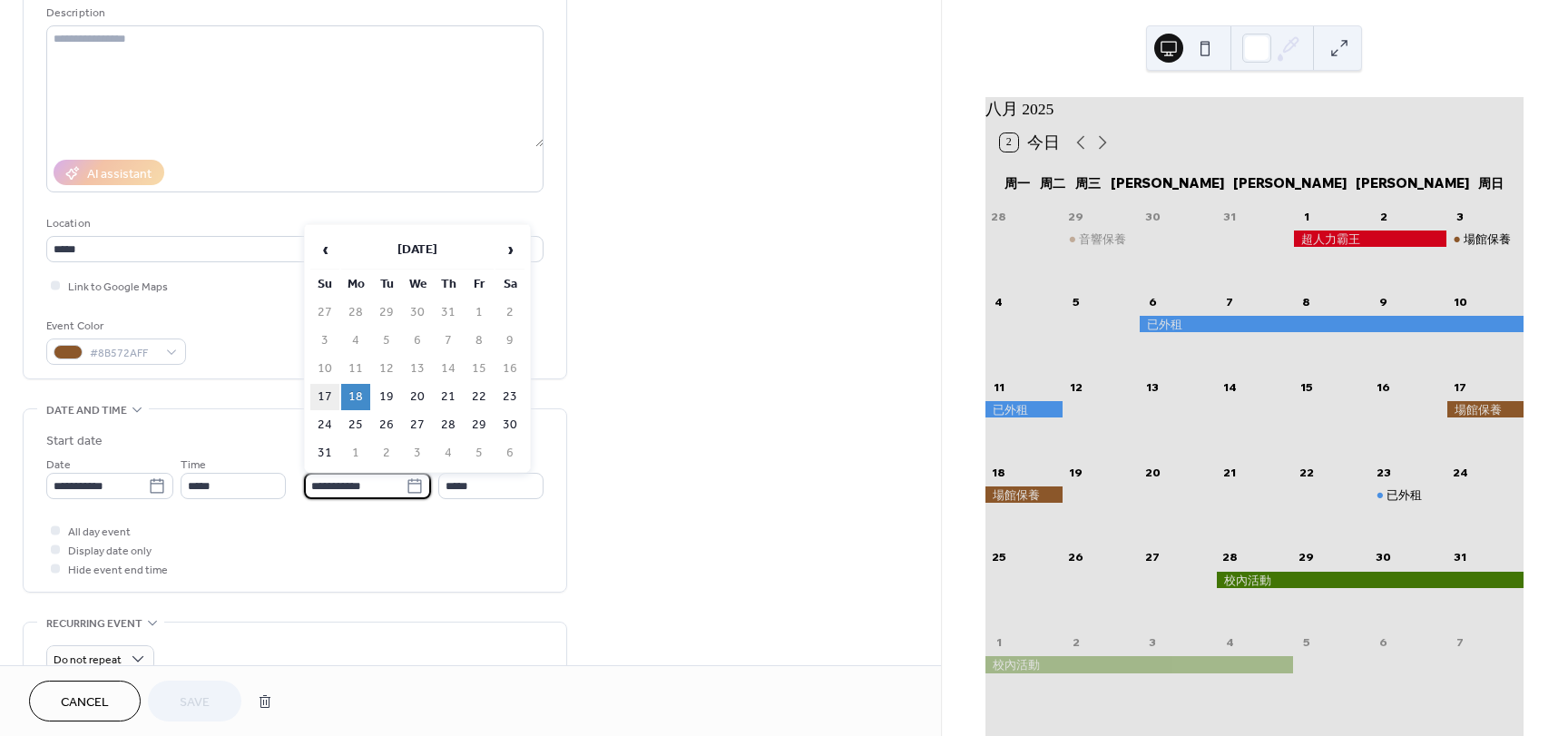 click on "17" at bounding box center [325, 397] 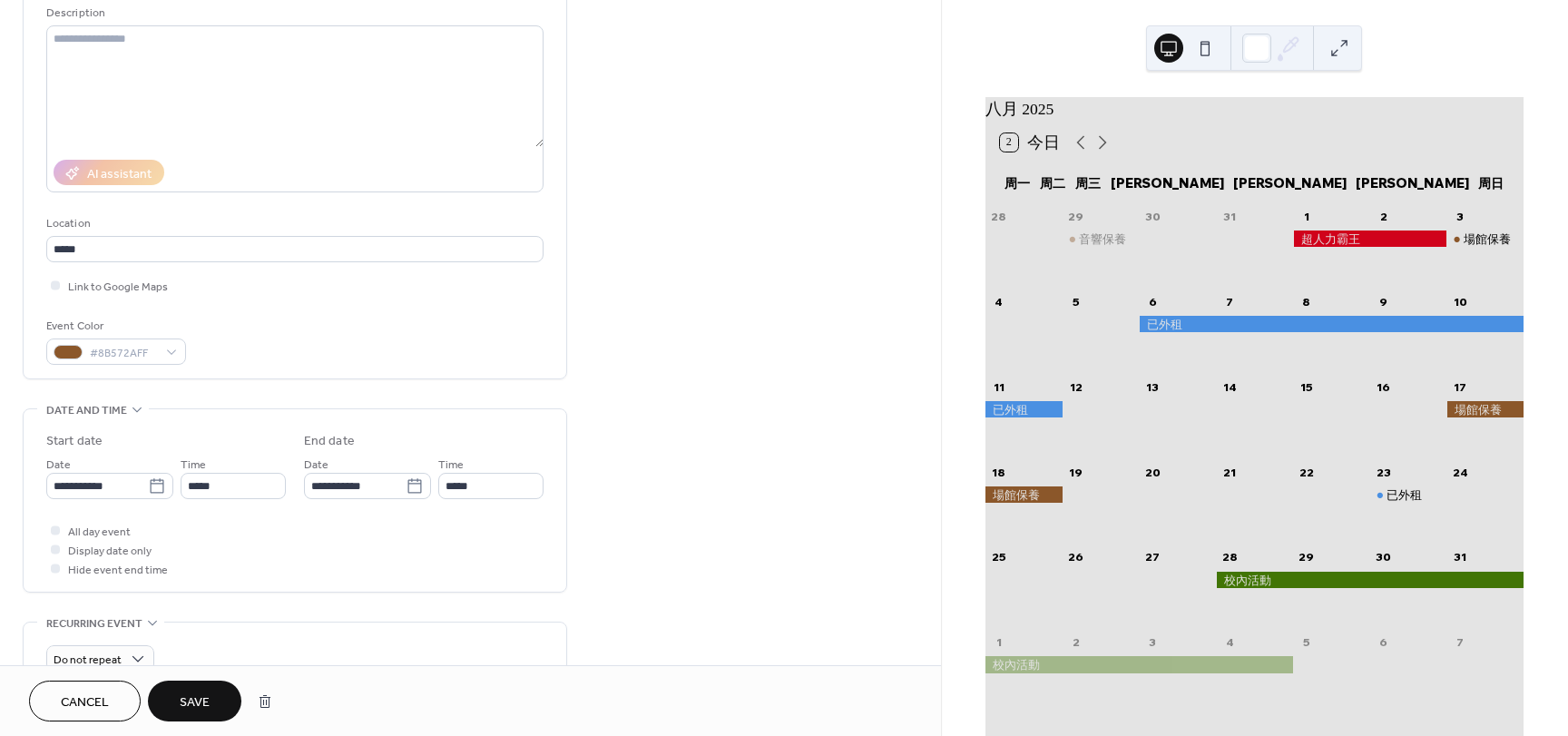 click on "Save" at bounding box center [194, 702] 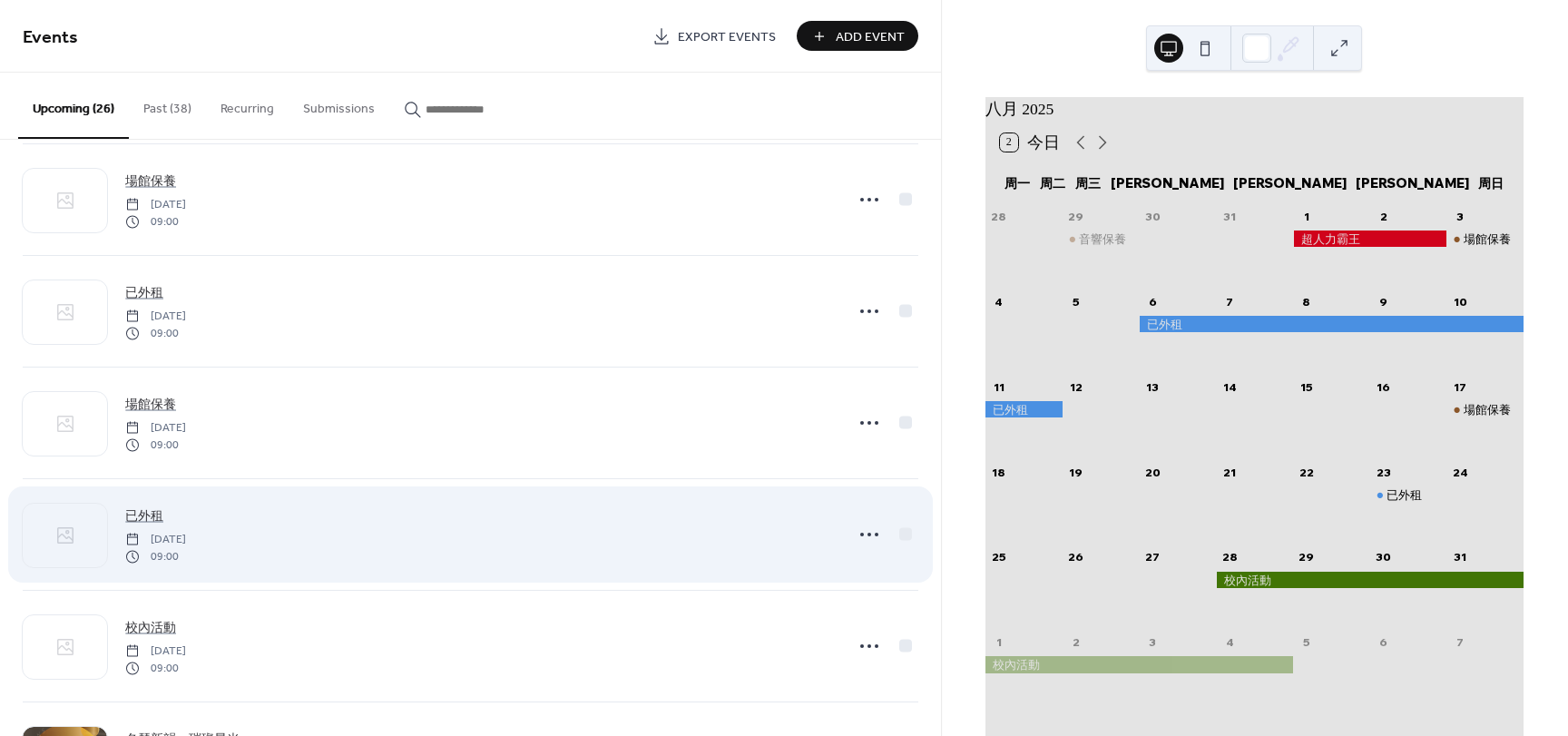 scroll, scrollTop: 1361, scrollLeft: 0, axis: vertical 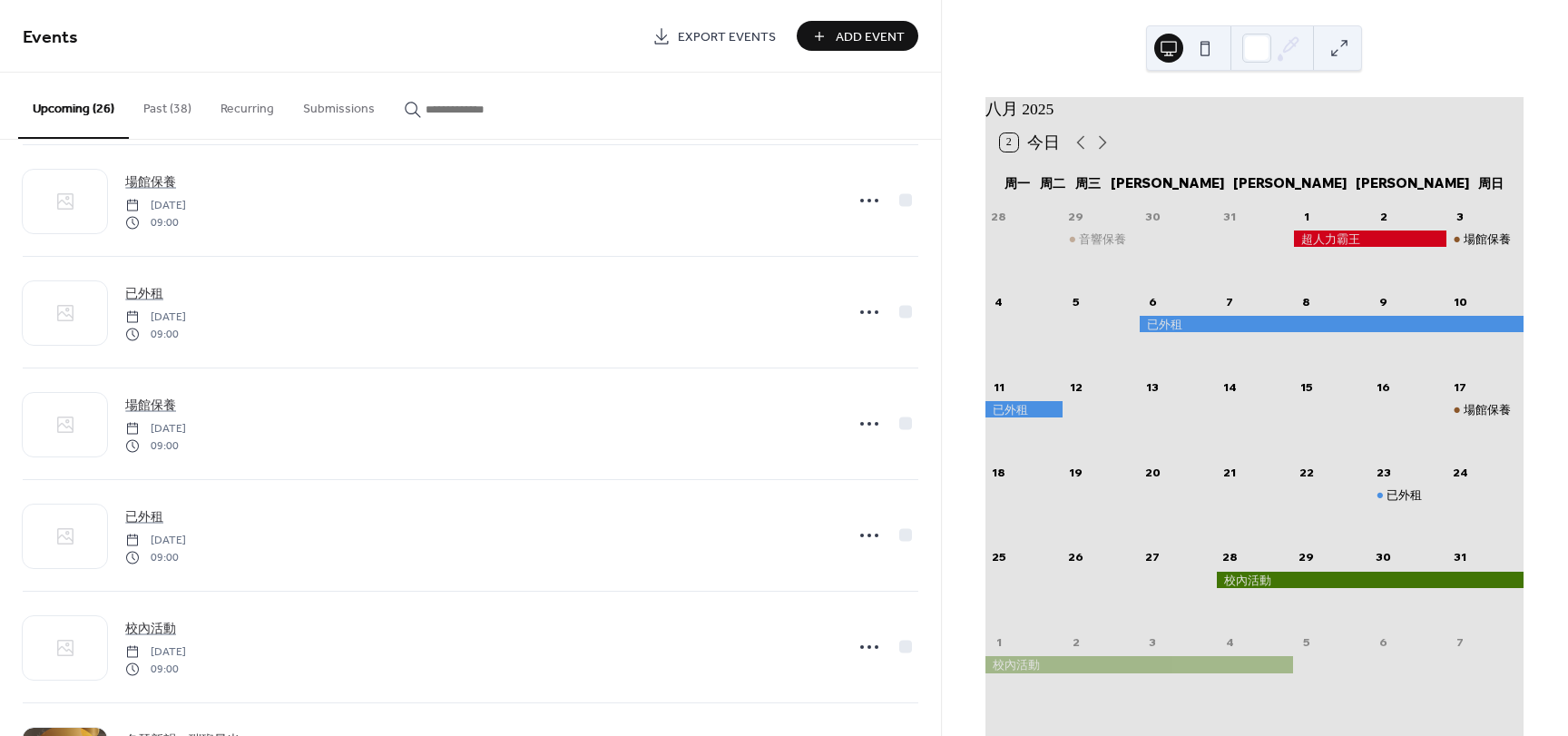 click on "Add Event" at bounding box center [870, 37] 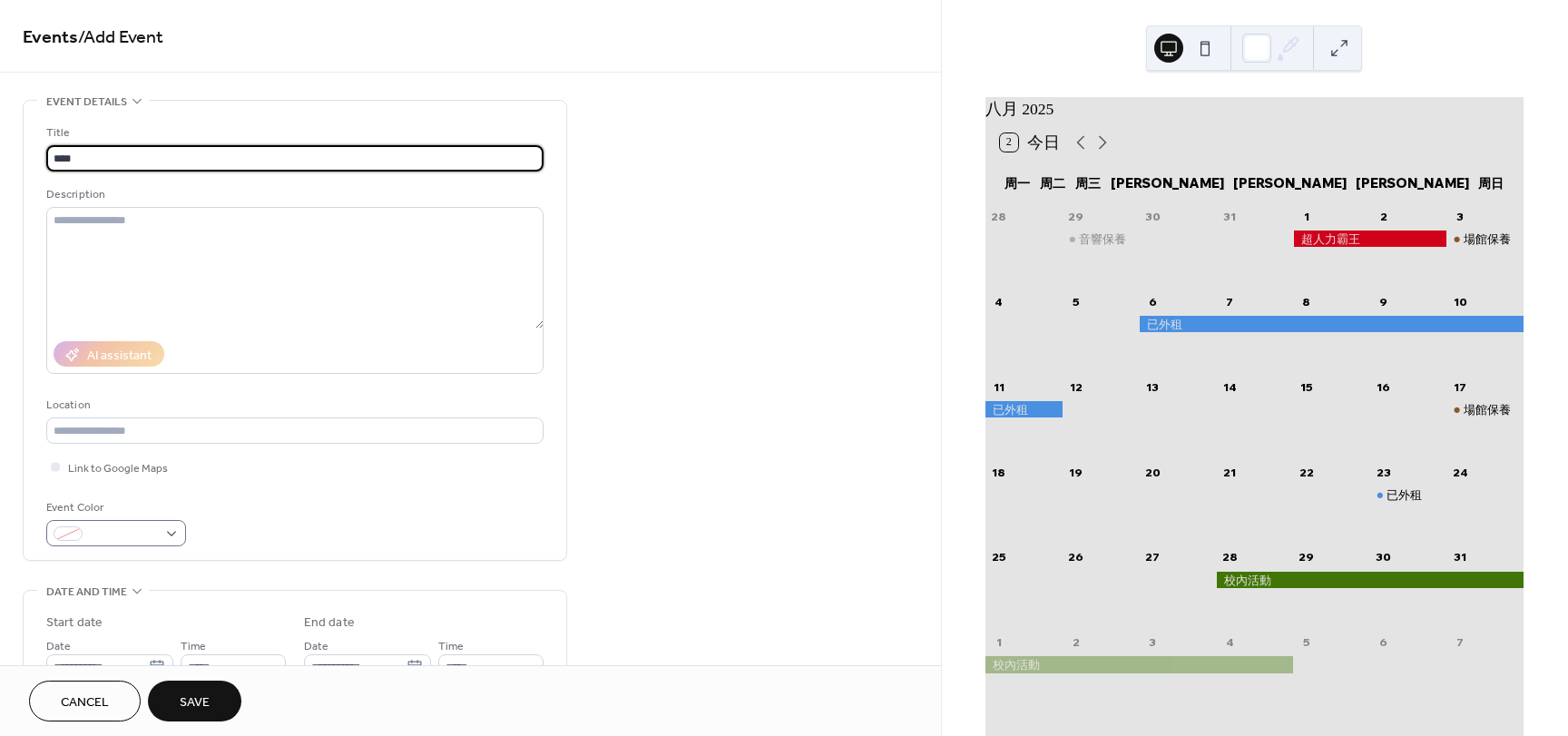 type on "****" 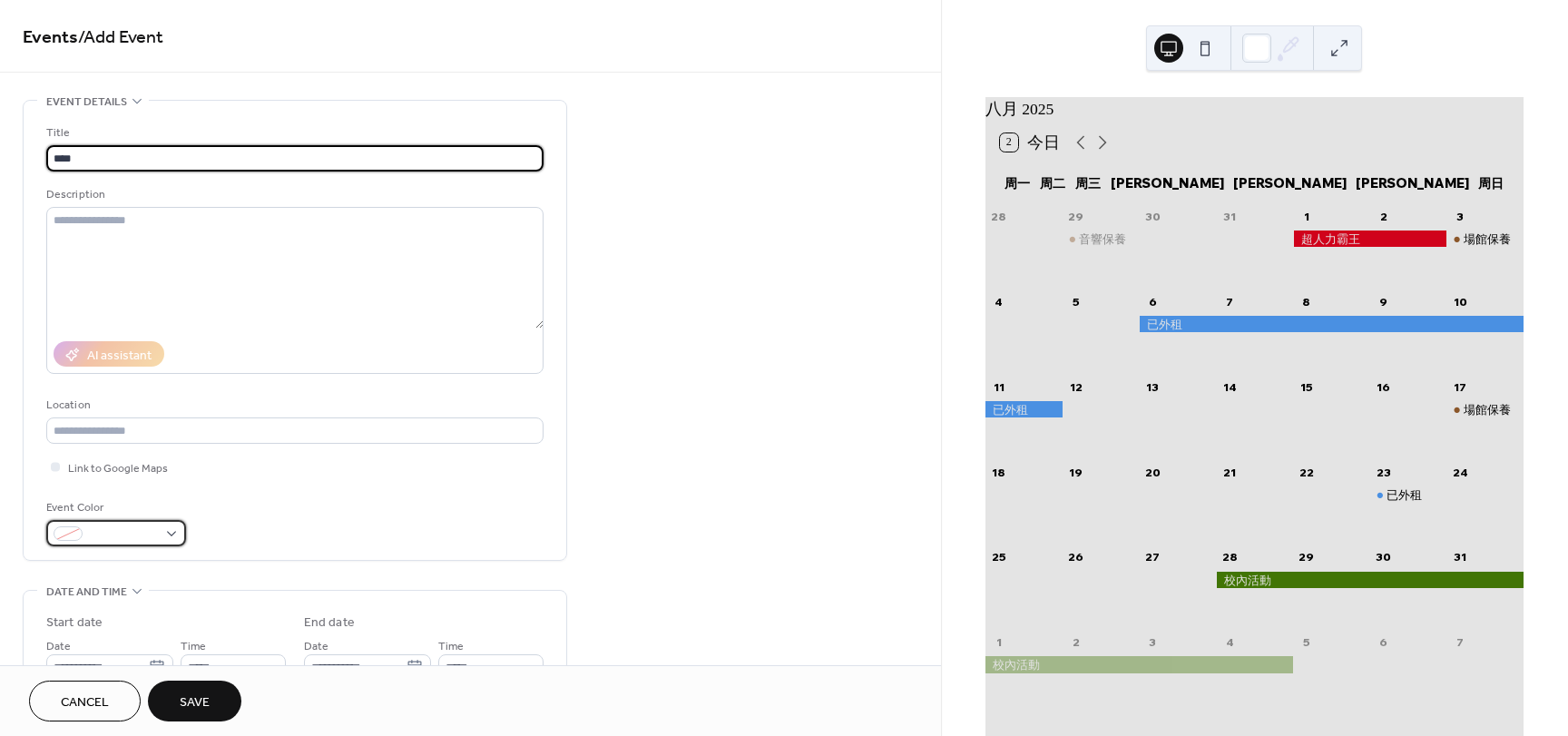 click at bounding box center [116, 533] 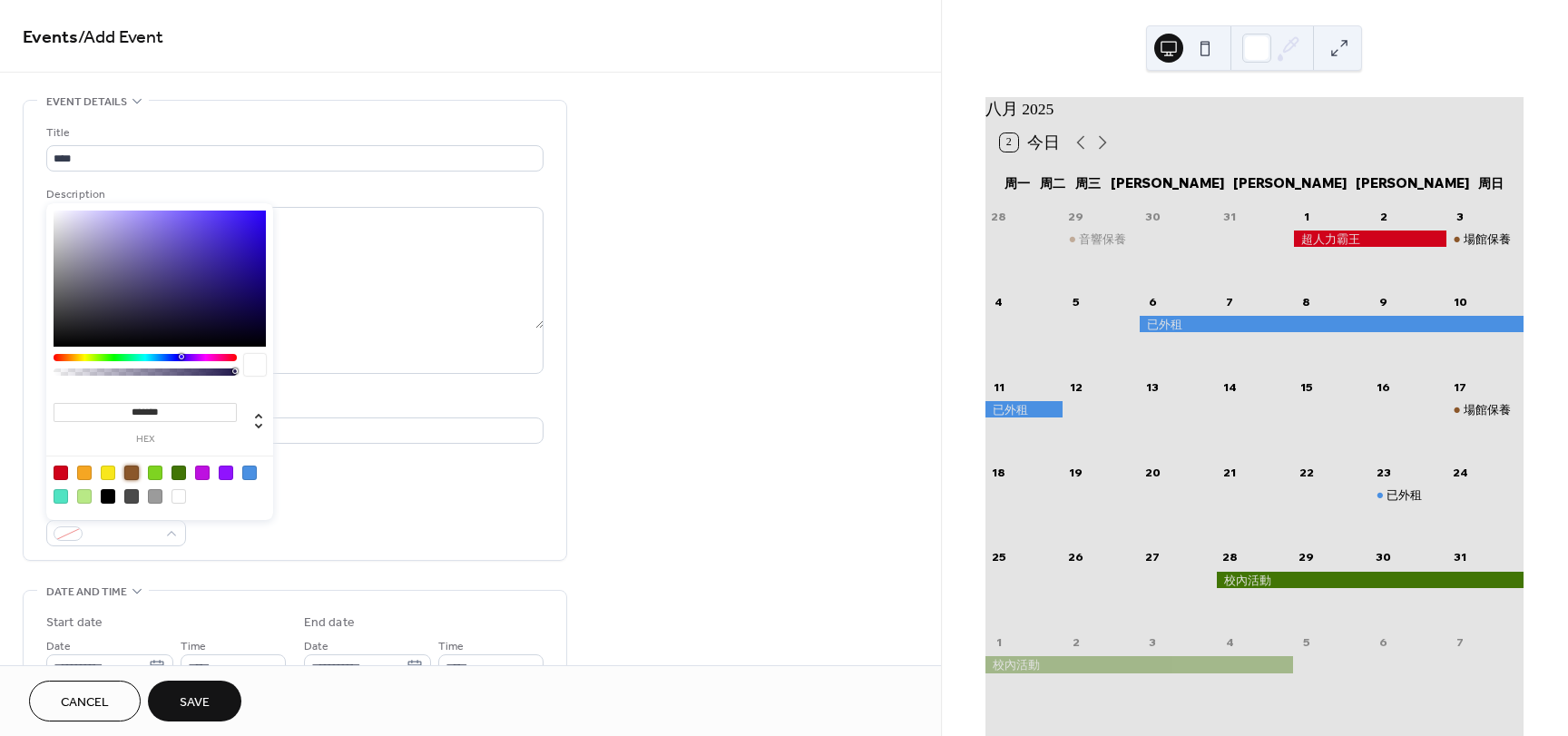 click at bounding box center [132, 473] 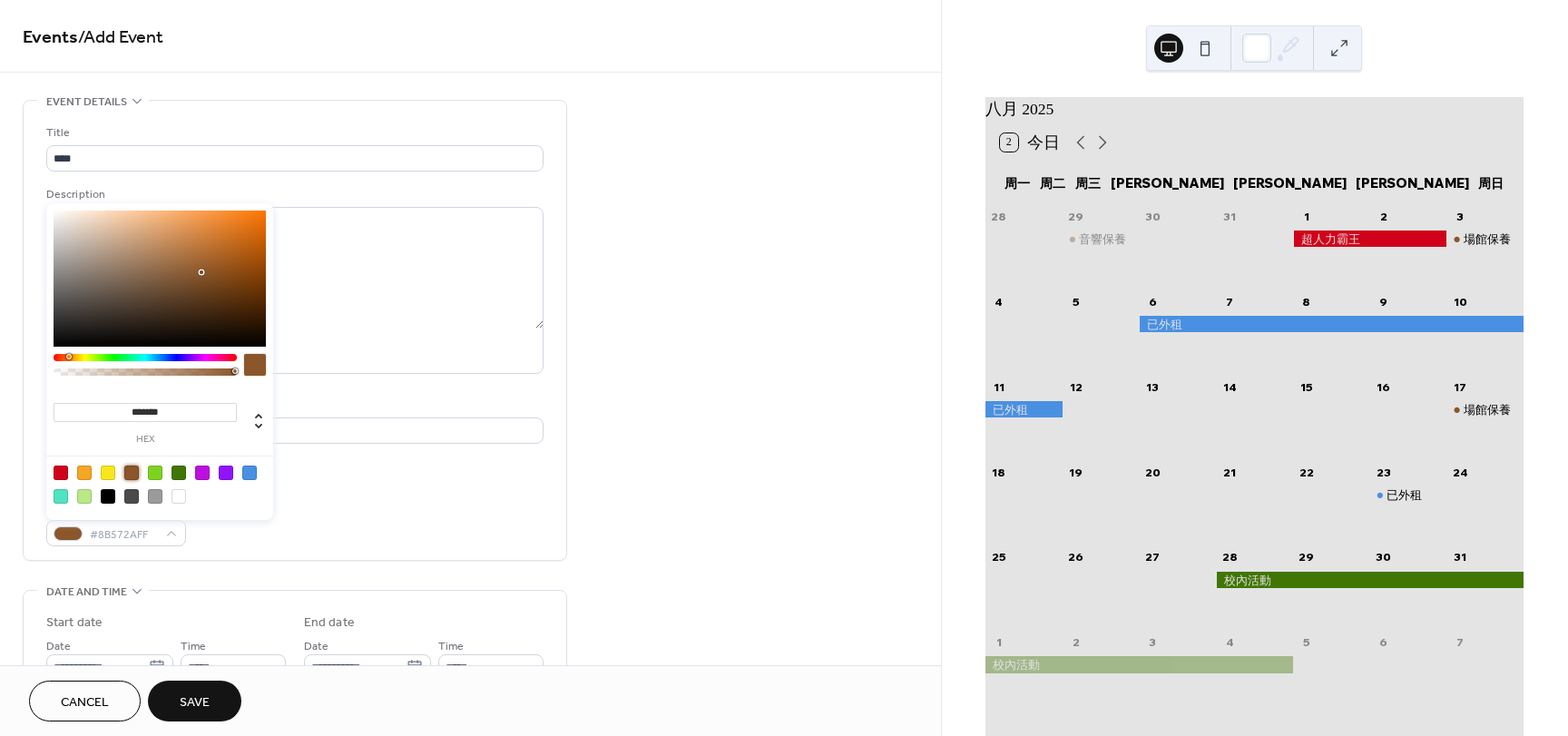 click on "**********" at bounding box center [470, 761] 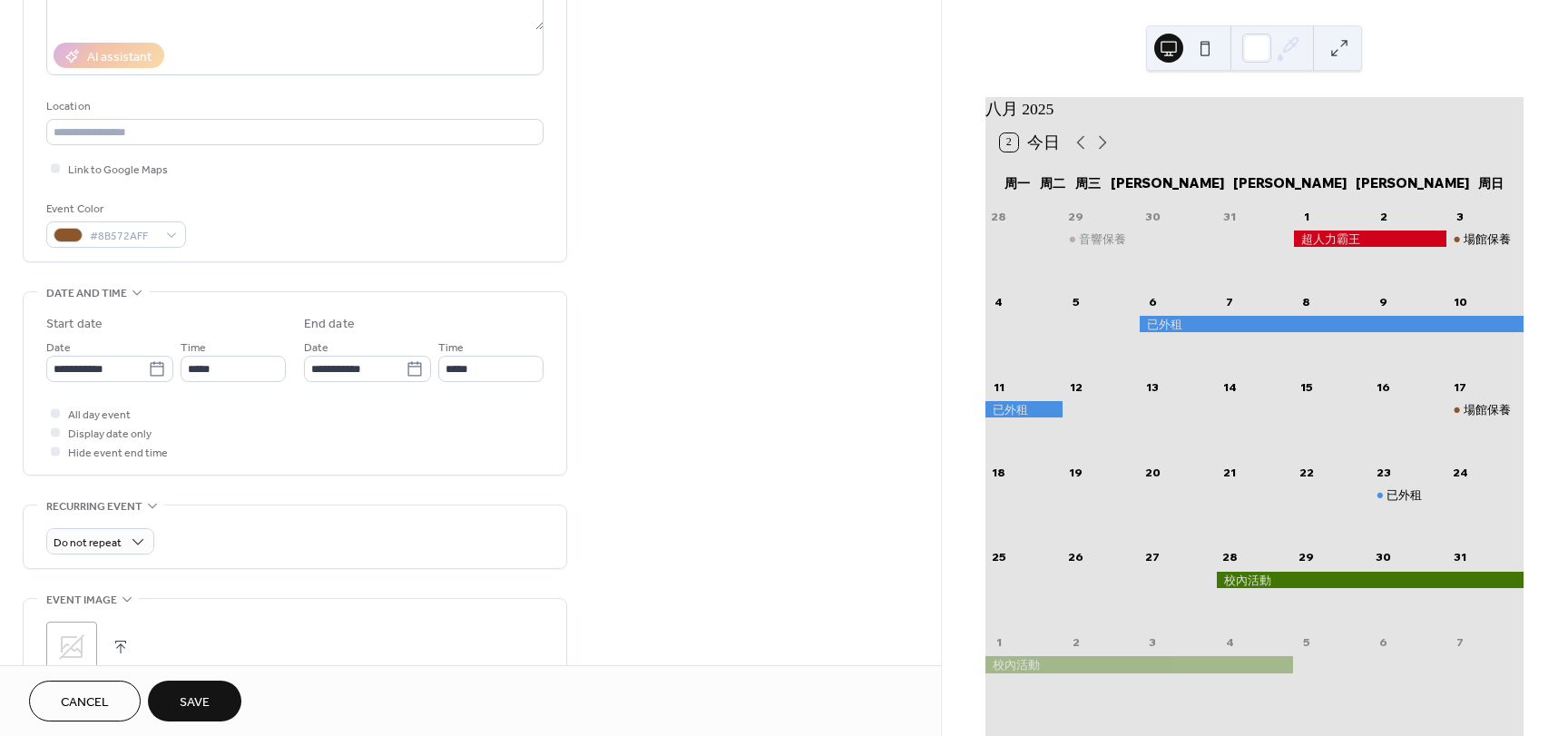 scroll, scrollTop: 363, scrollLeft: 0, axis: vertical 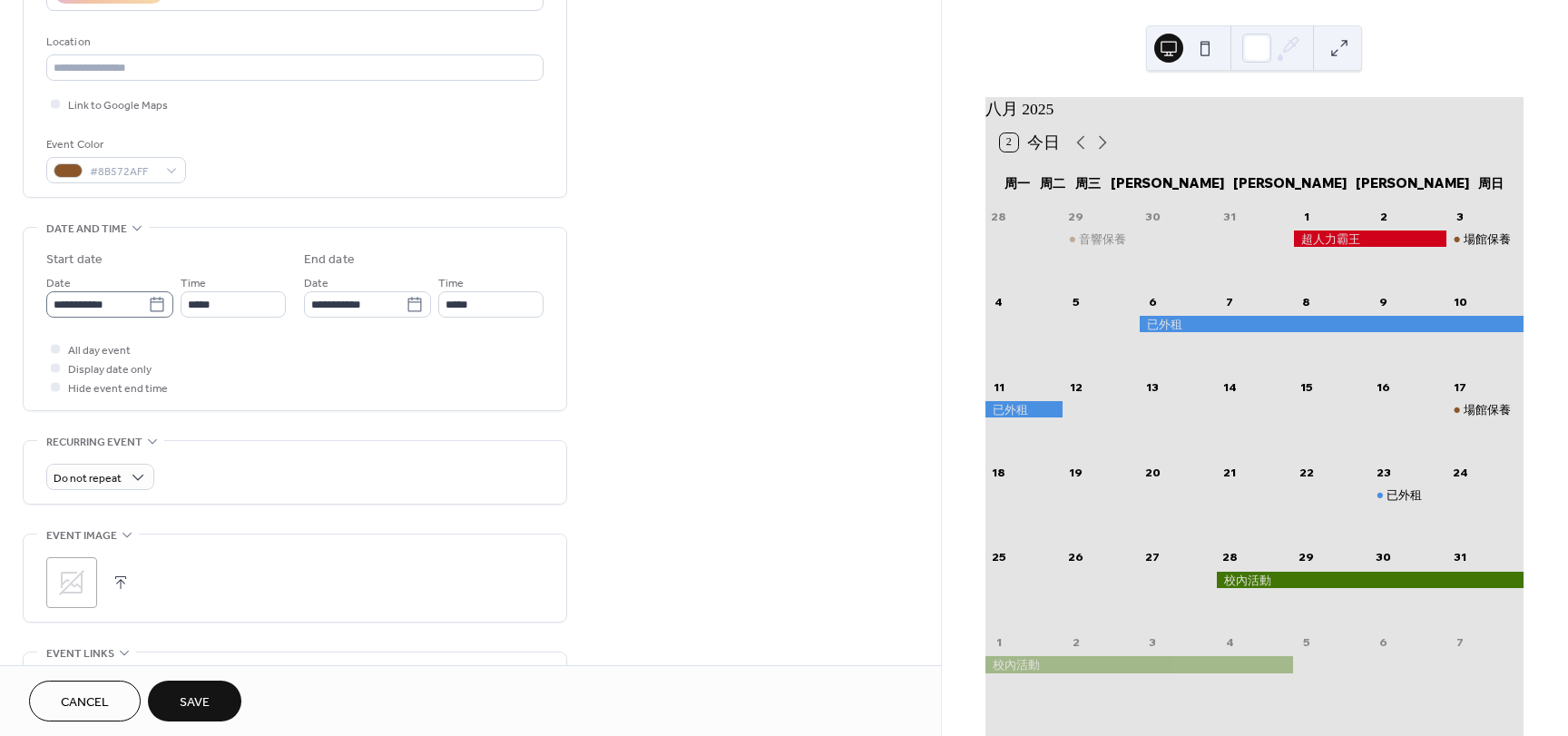 click 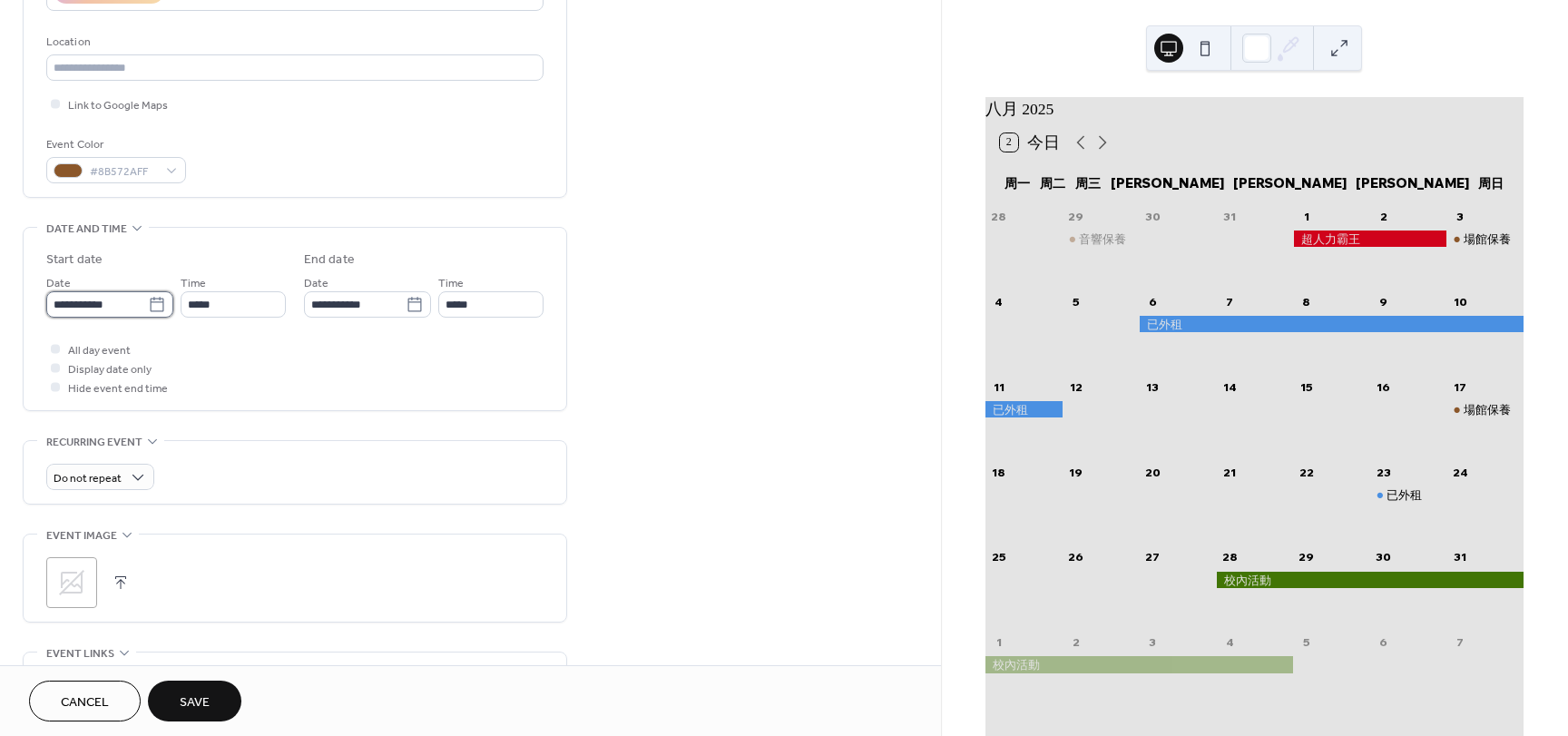 click on "**********" at bounding box center (97, 304) 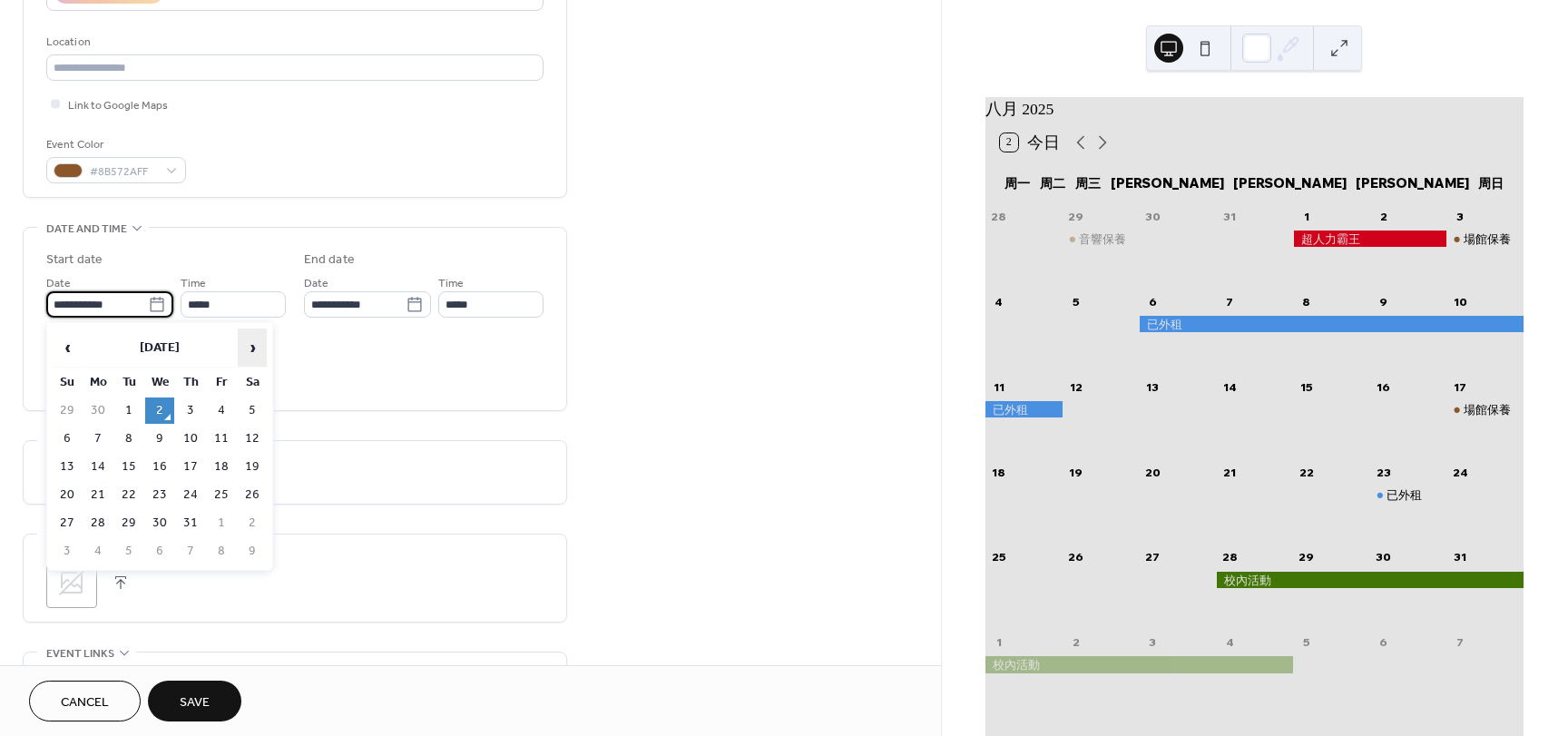 click on "›" at bounding box center (252, 348) 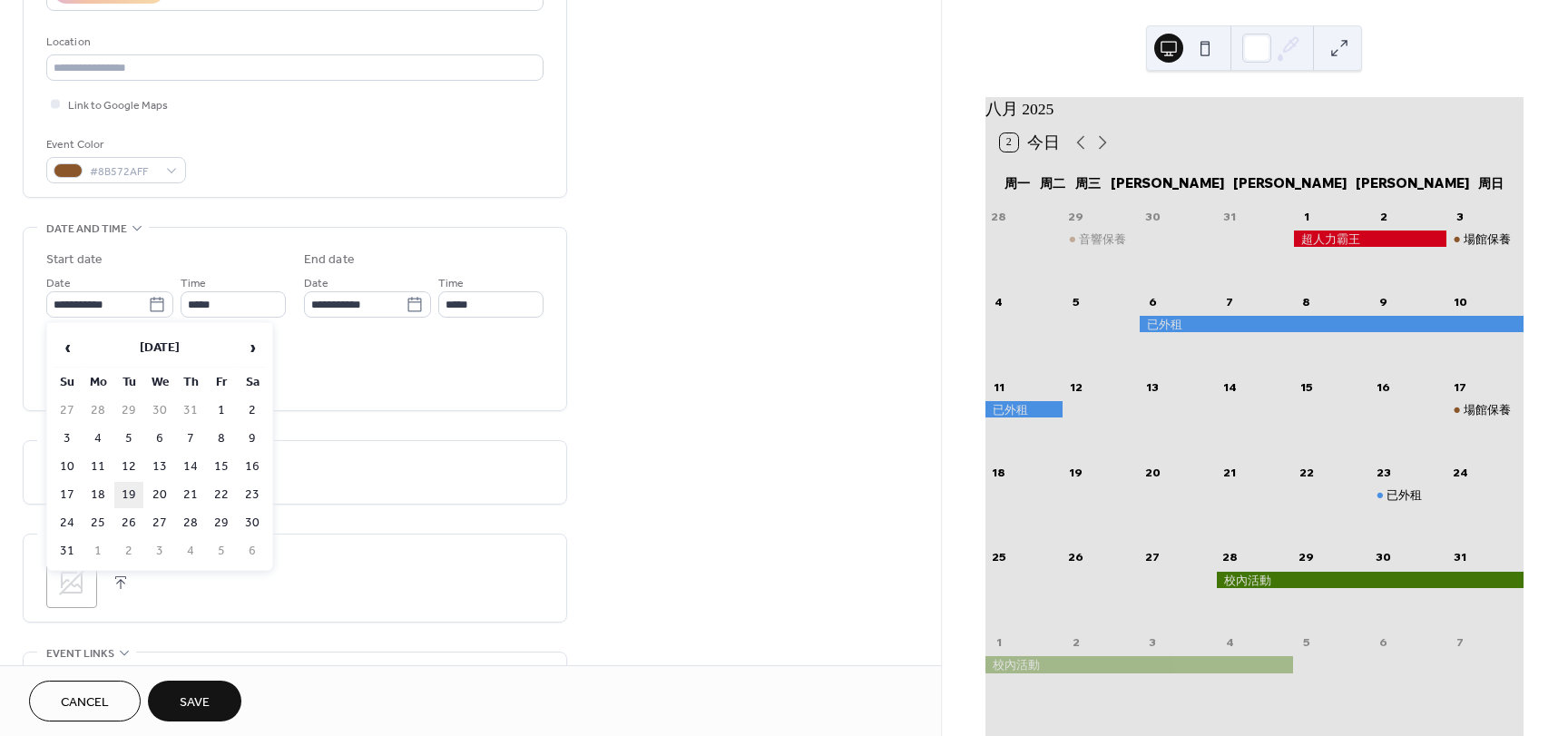 click on "19" at bounding box center [129, 495] 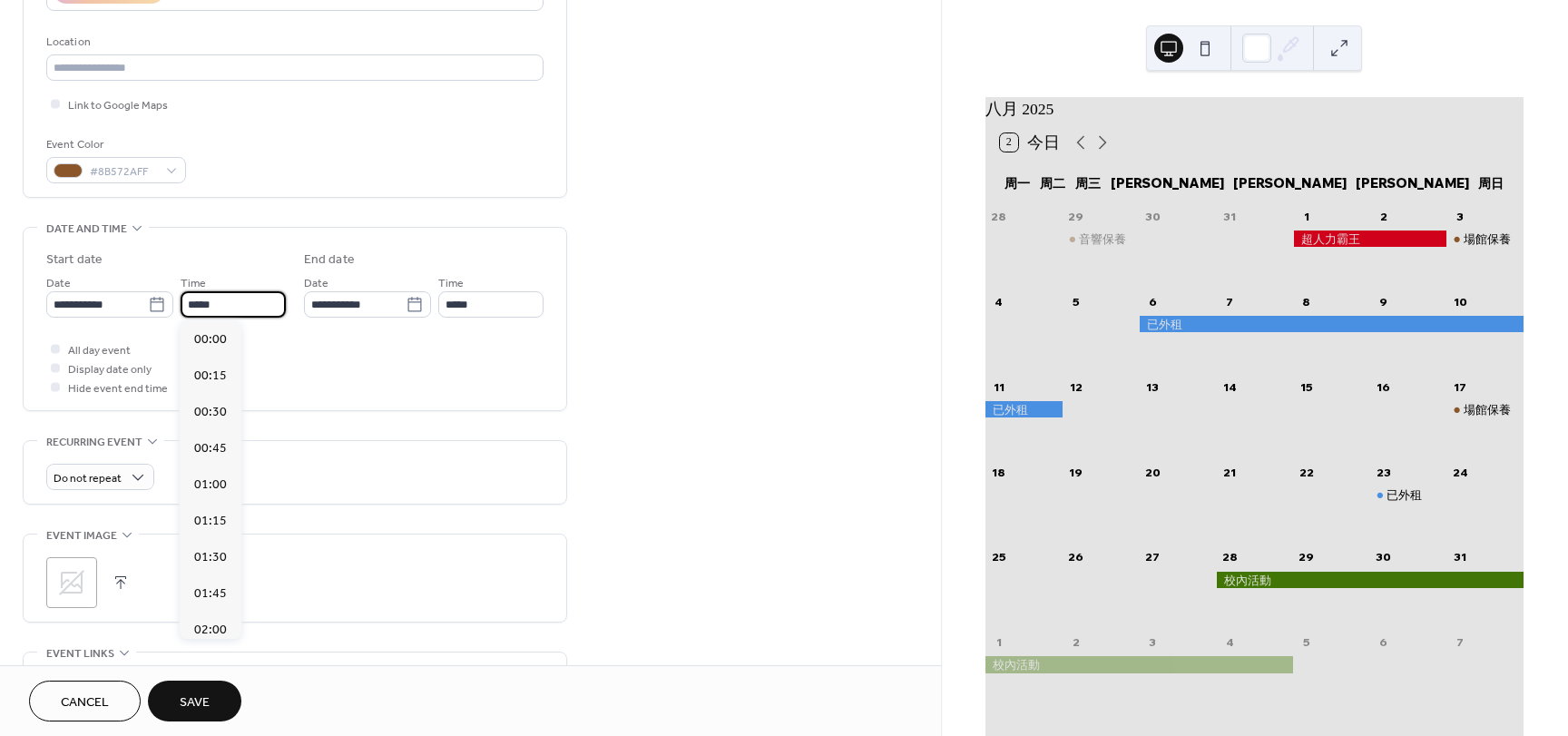 click on "*****" at bounding box center [233, 304] 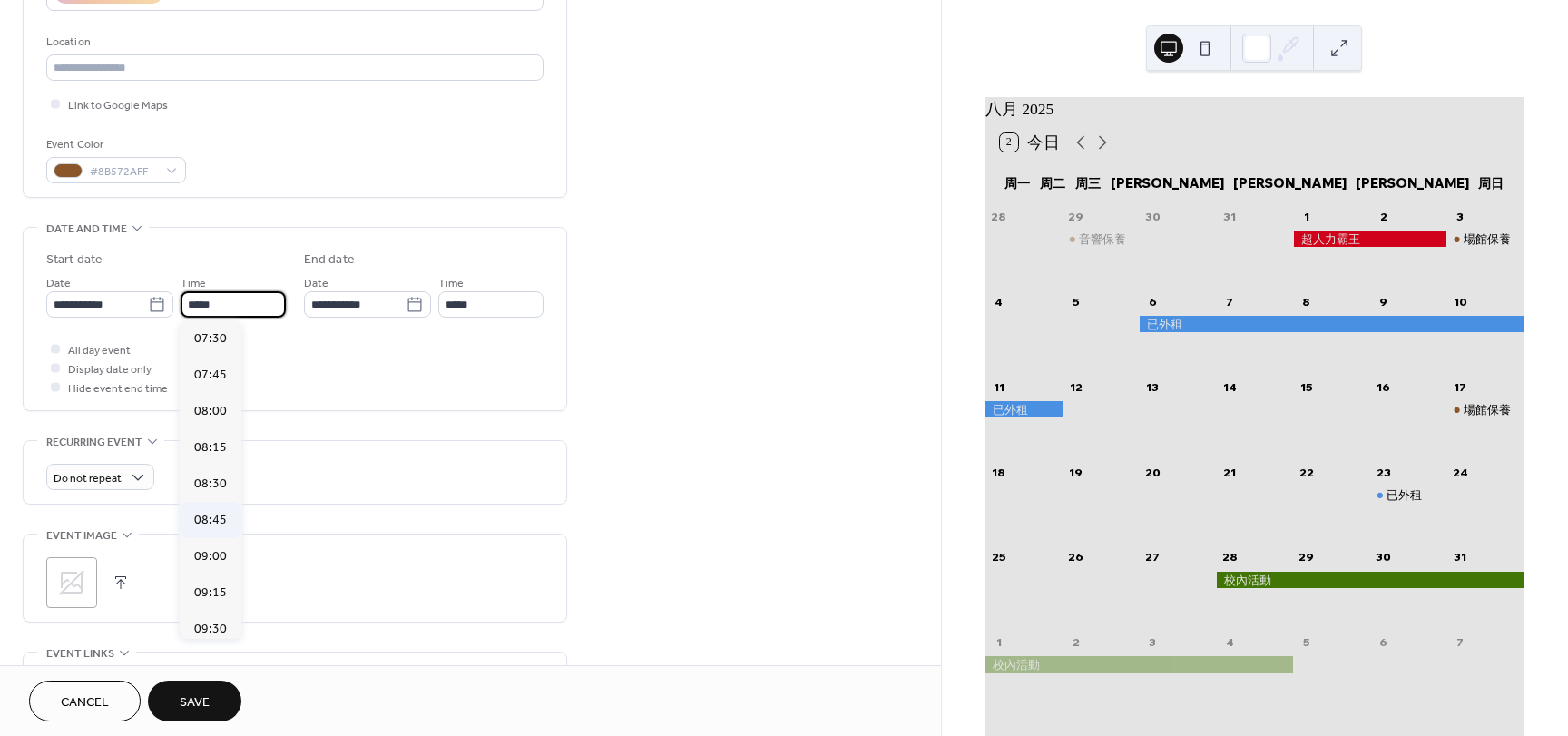 scroll, scrollTop: 1151, scrollLeft: 0, axis: vertical 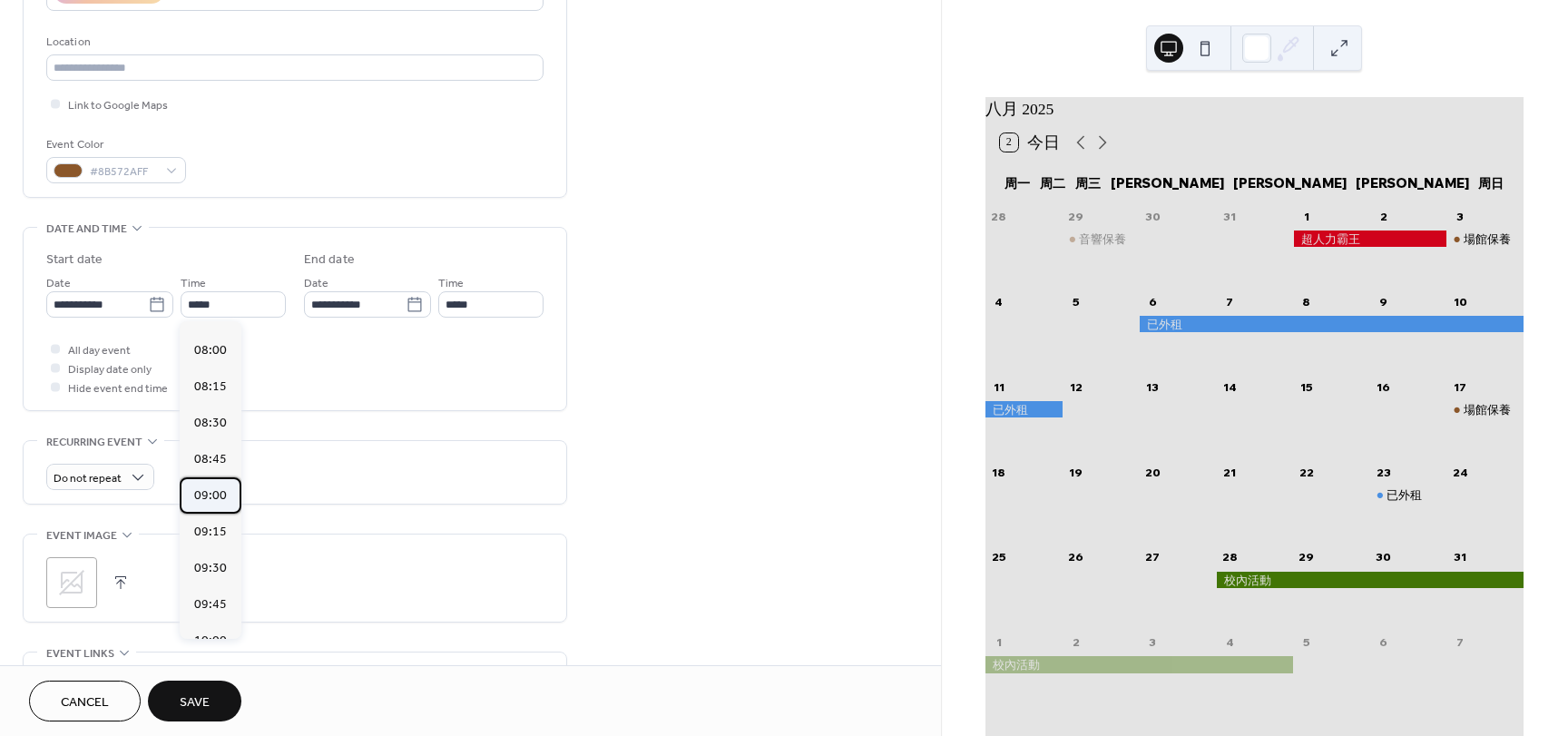 click on "09:00" at bounding box center (211, 496) 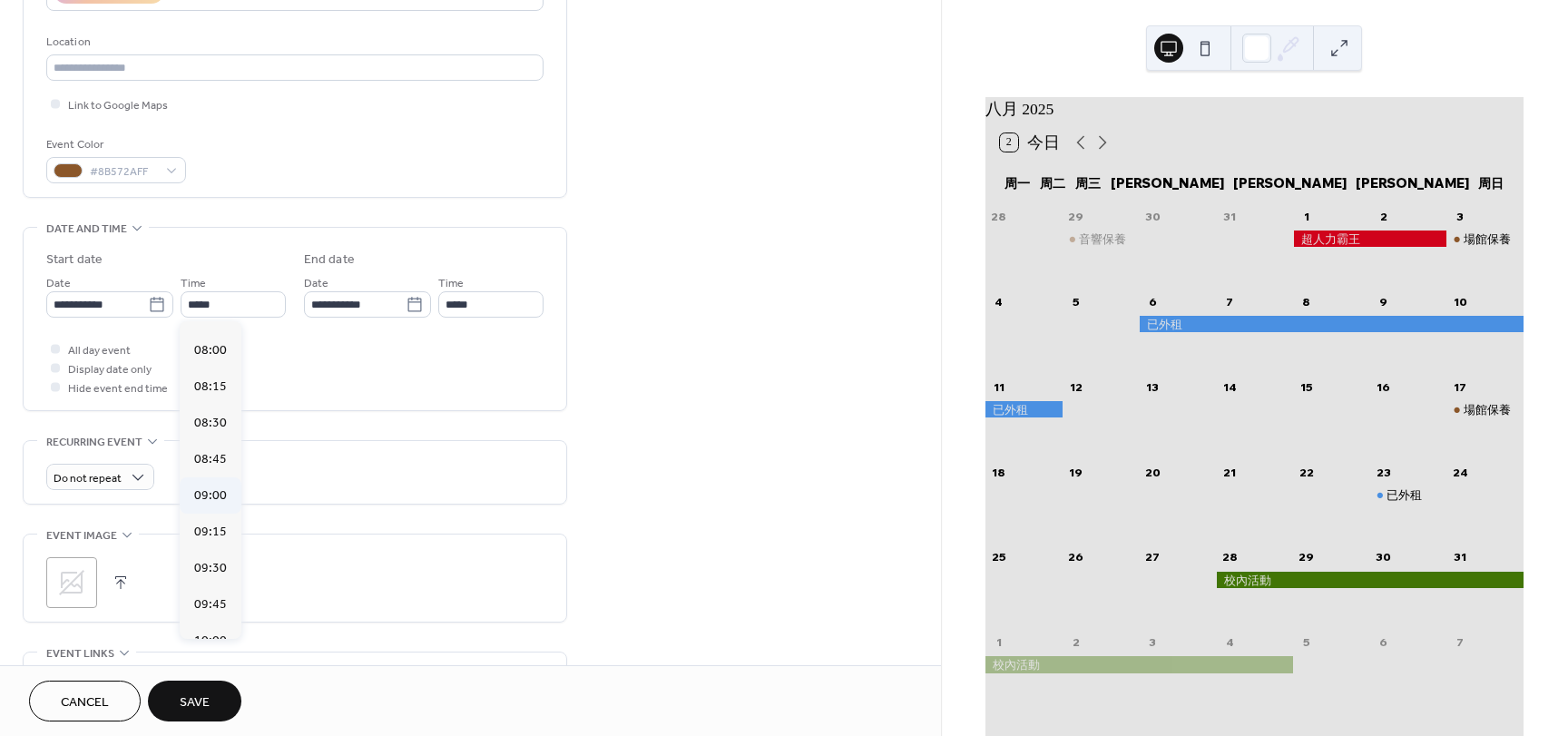 type on "*****" 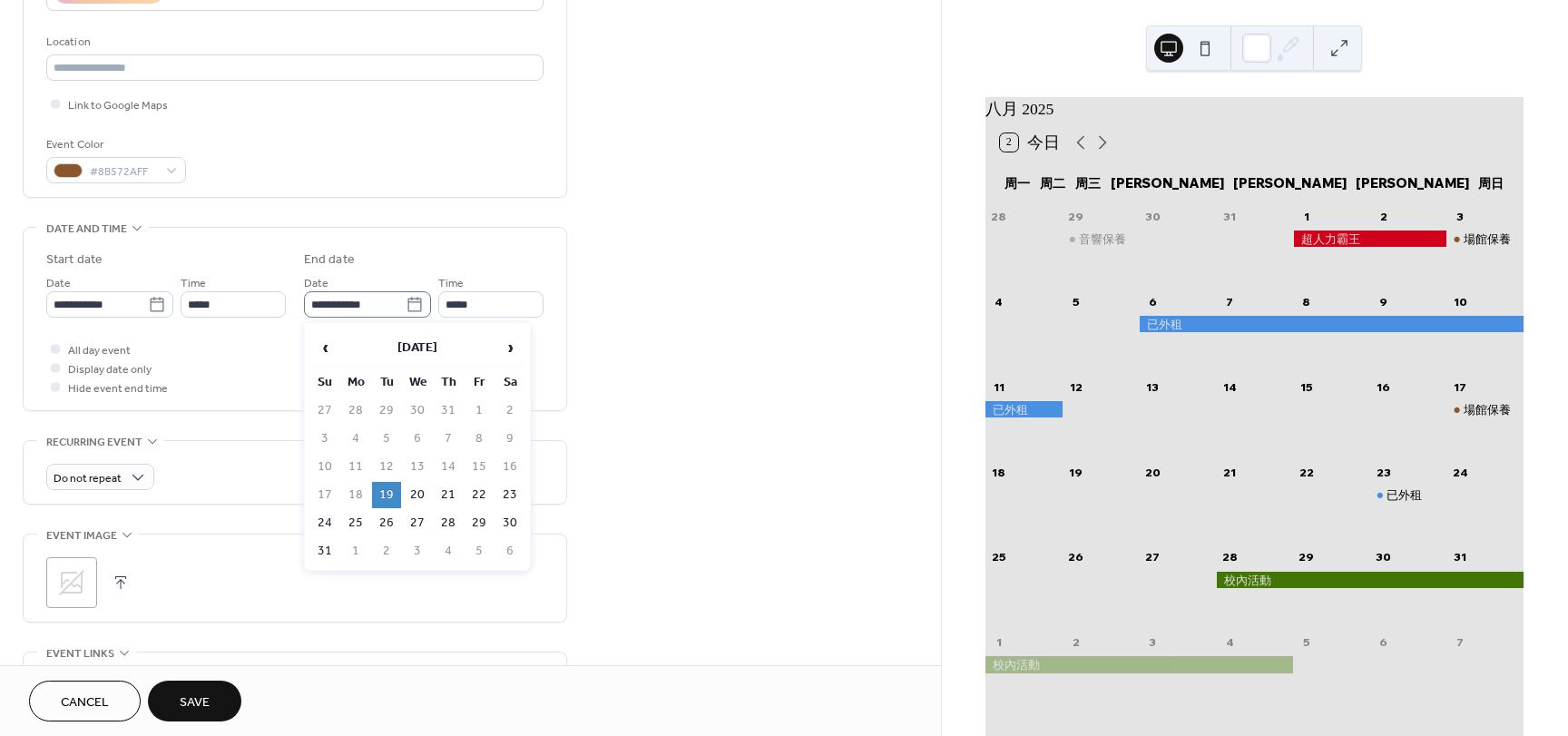 click 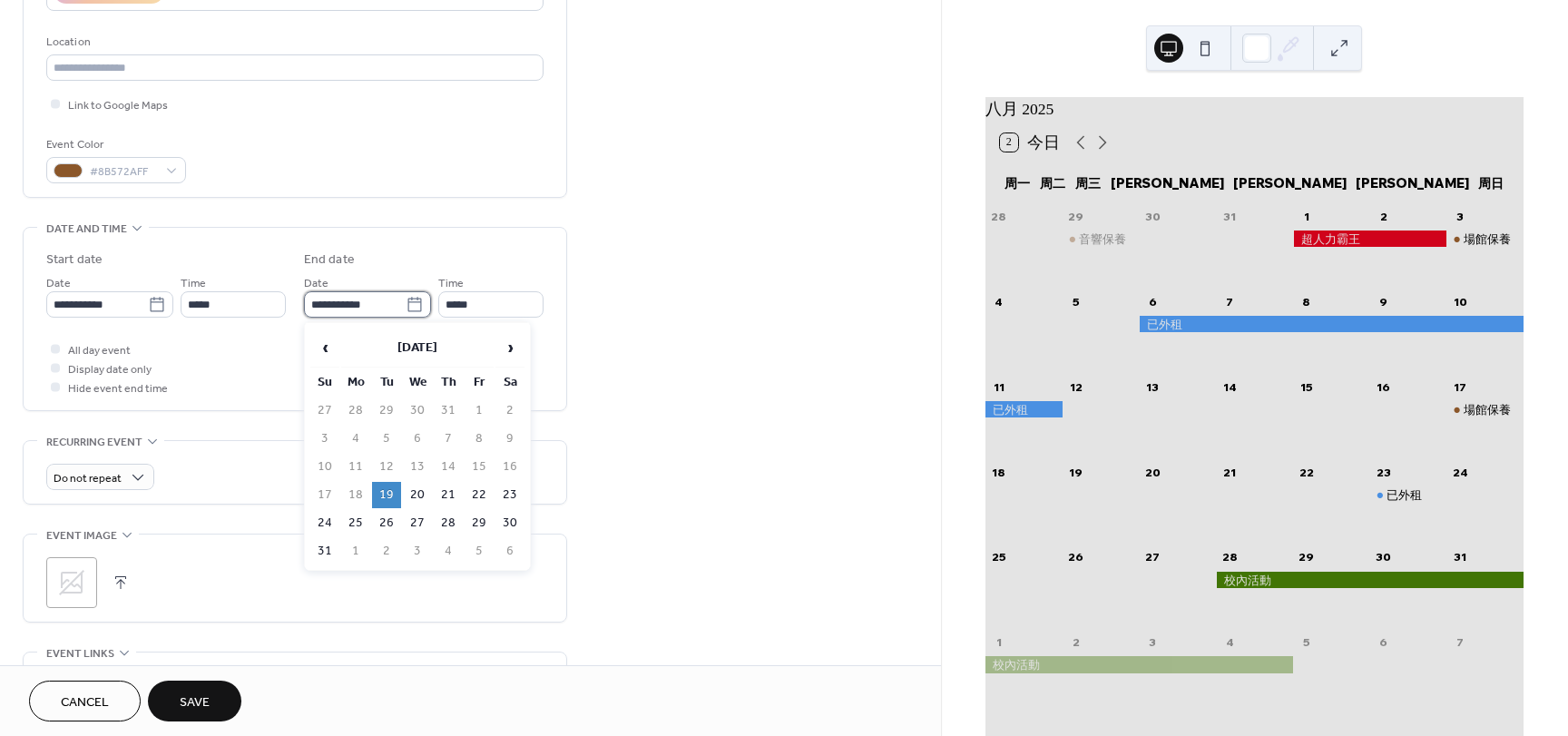 click on "**********" at bounding box center [355, 304] 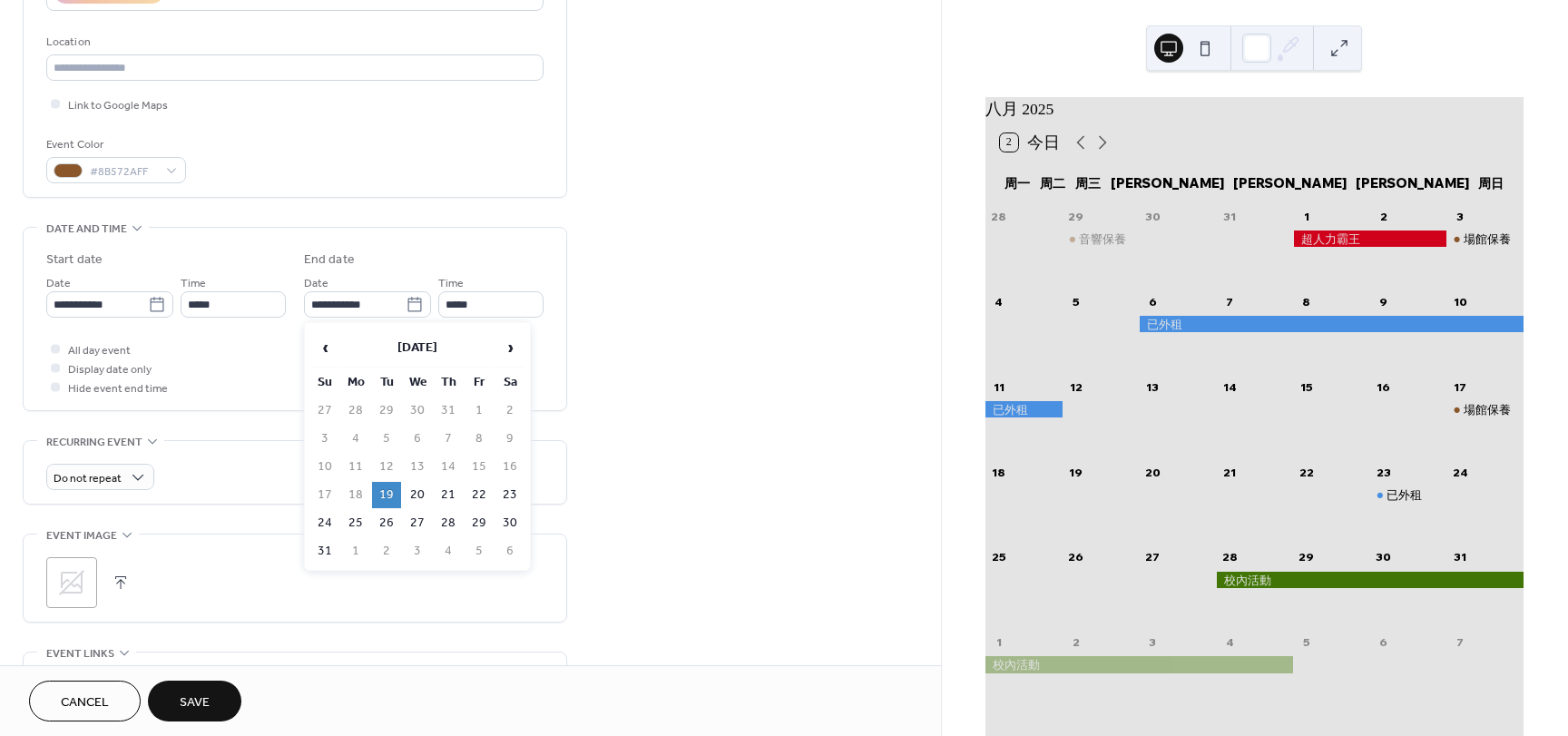 drag, startPoint x: 420, startPoint y: 502, endPoint x: 425, endPoint y: 492, distance: 11.18034 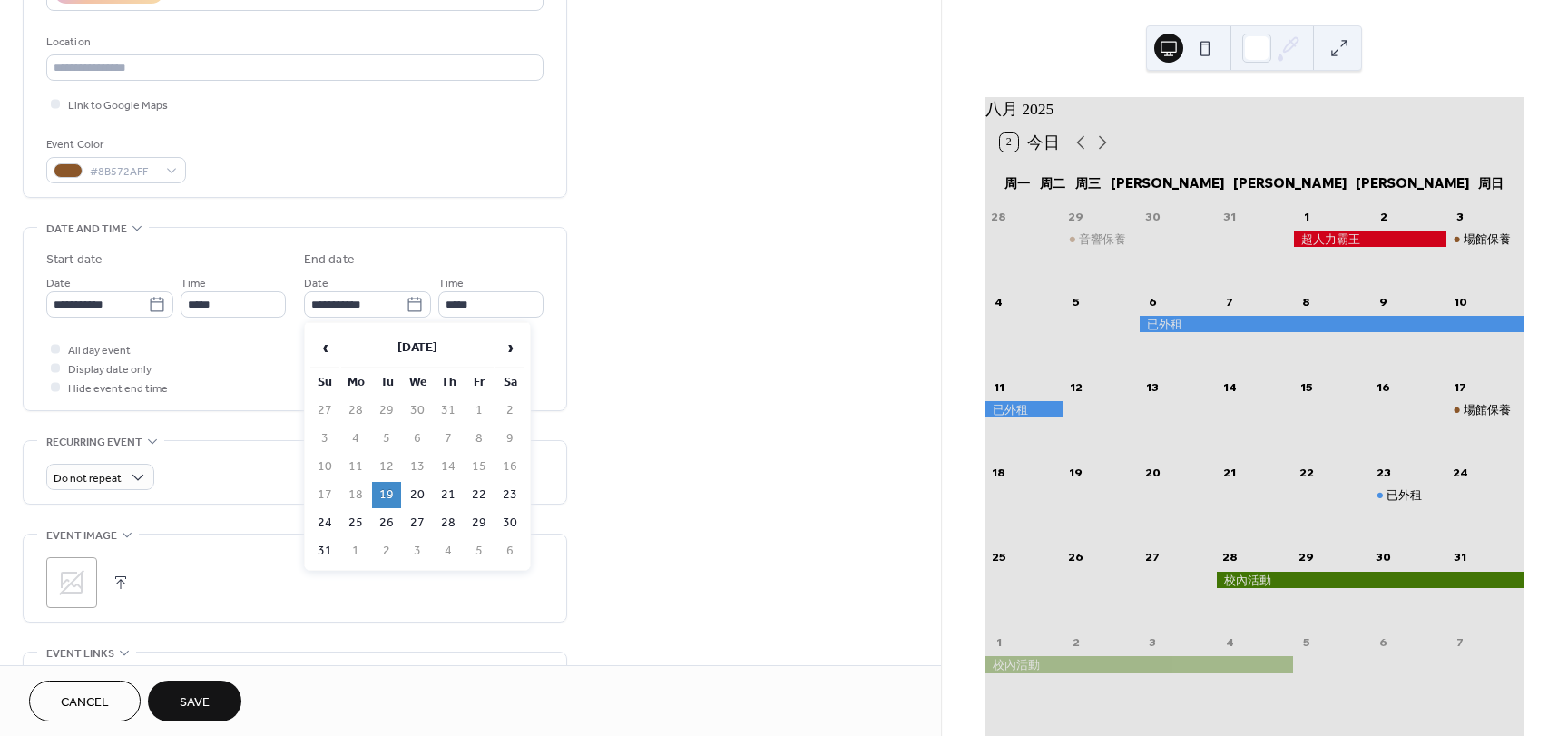 click on "20" at bounding box center [417, 495] 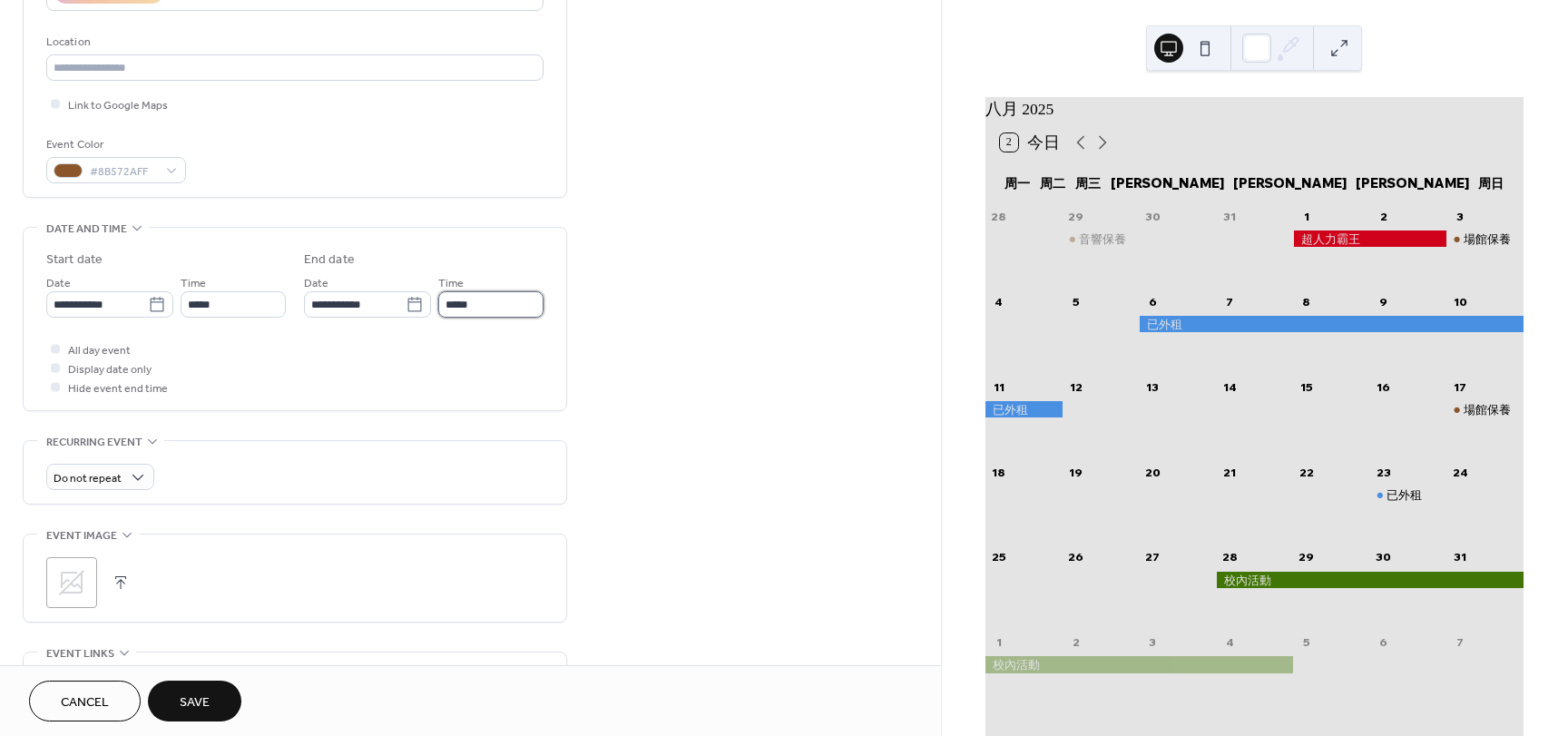 click on "*****" at bounding box center [491, 304] 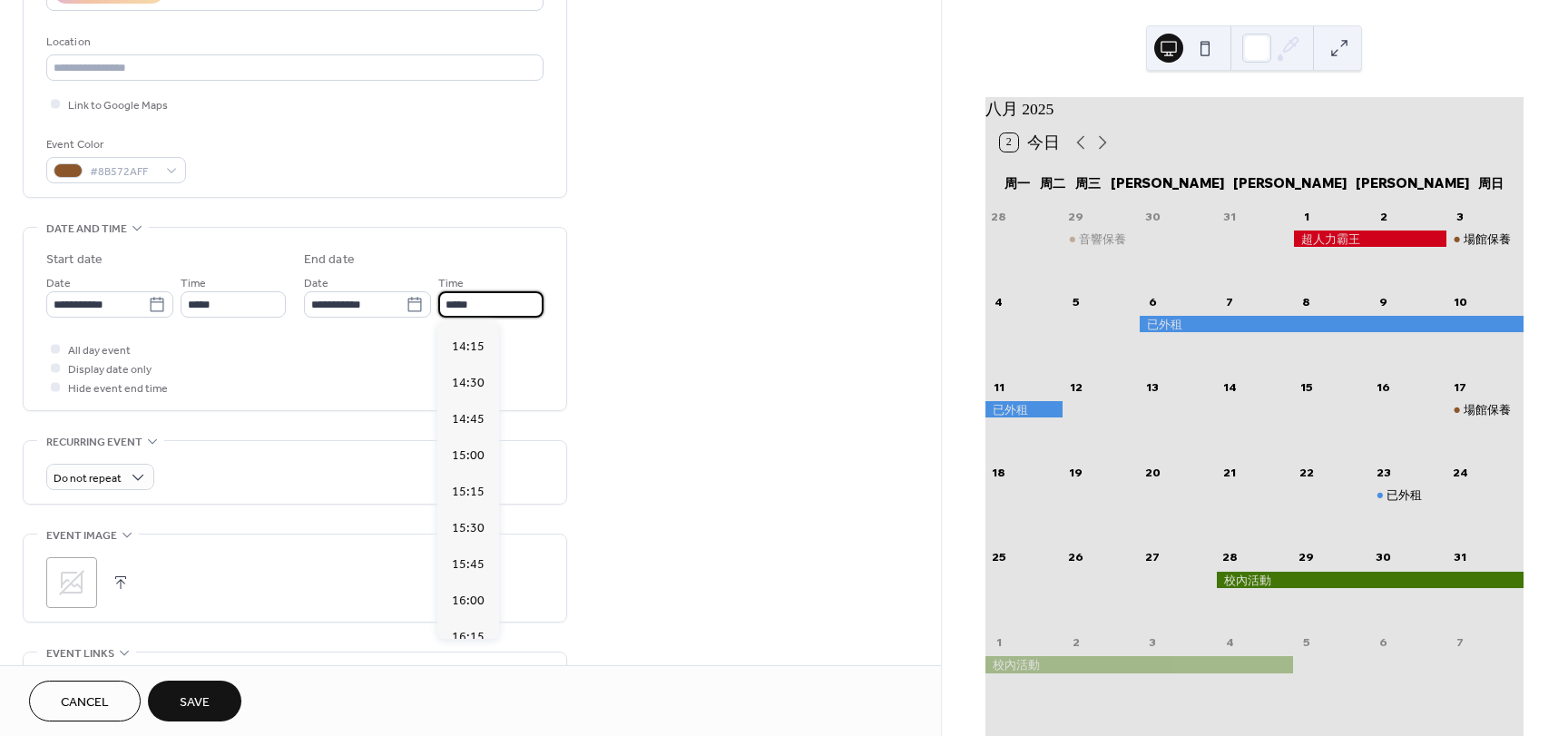 scroll, scrollTop: 2305, scrollLeft: 0, axis: vertical 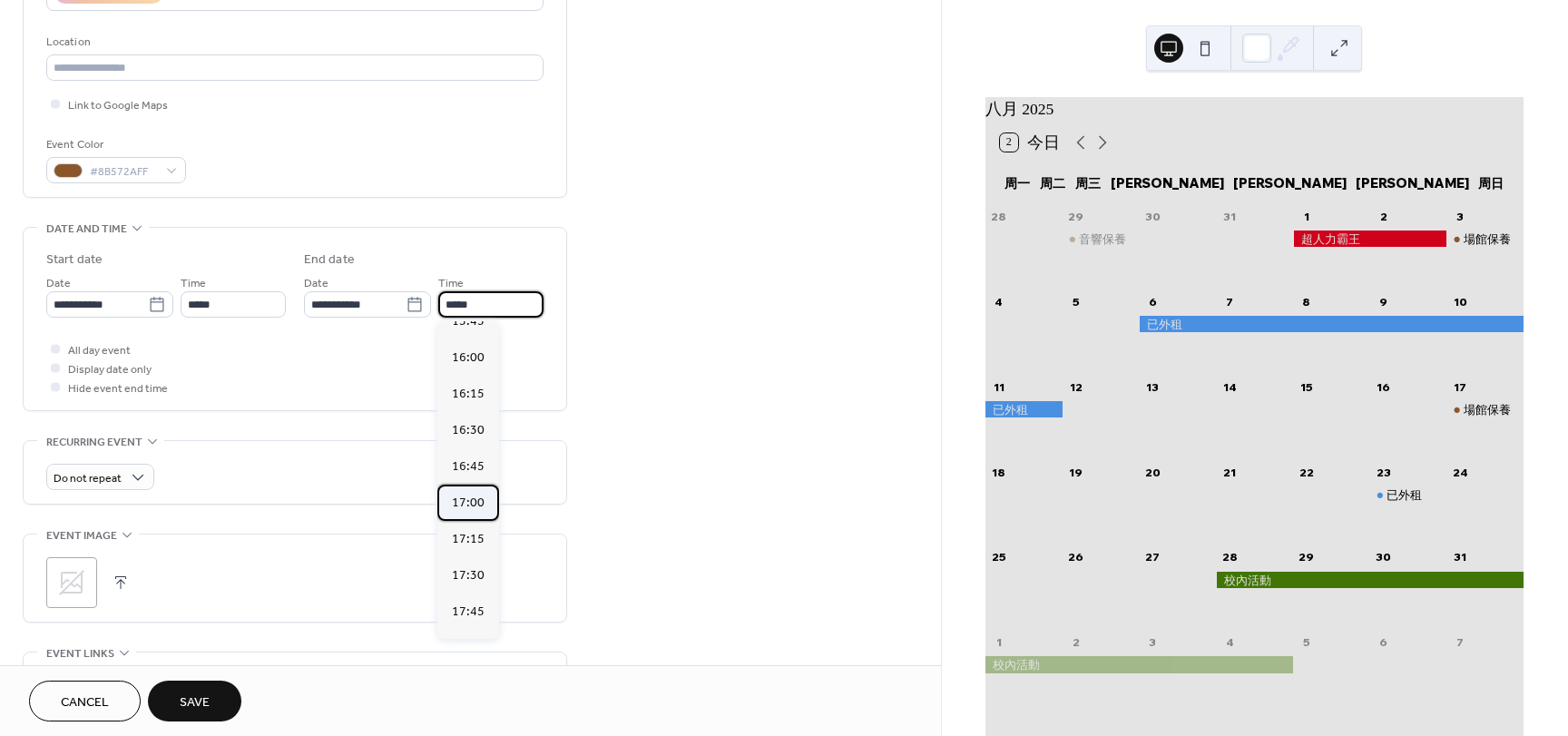 click on "17:00" at bounding box center [468, 503] 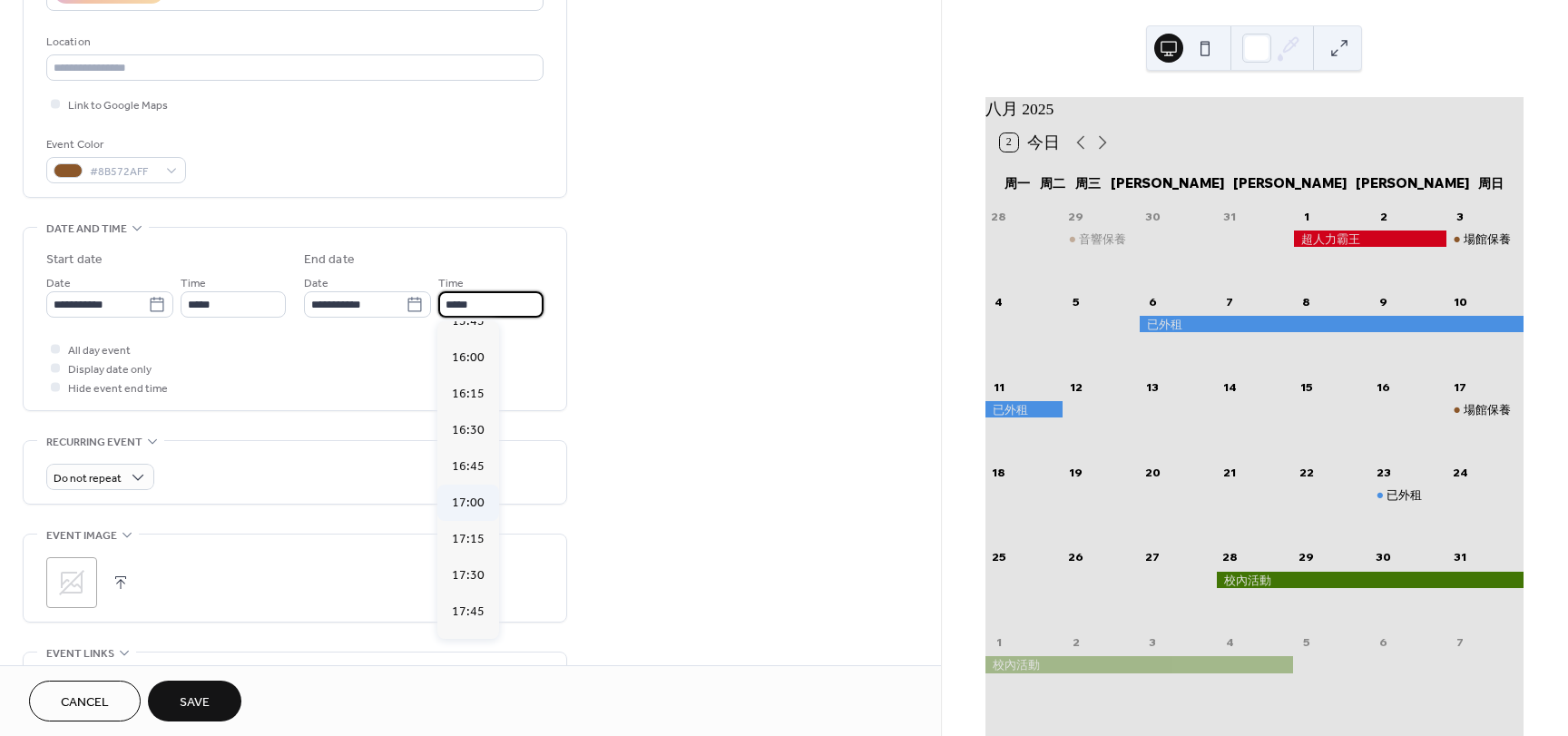 type on "*****" 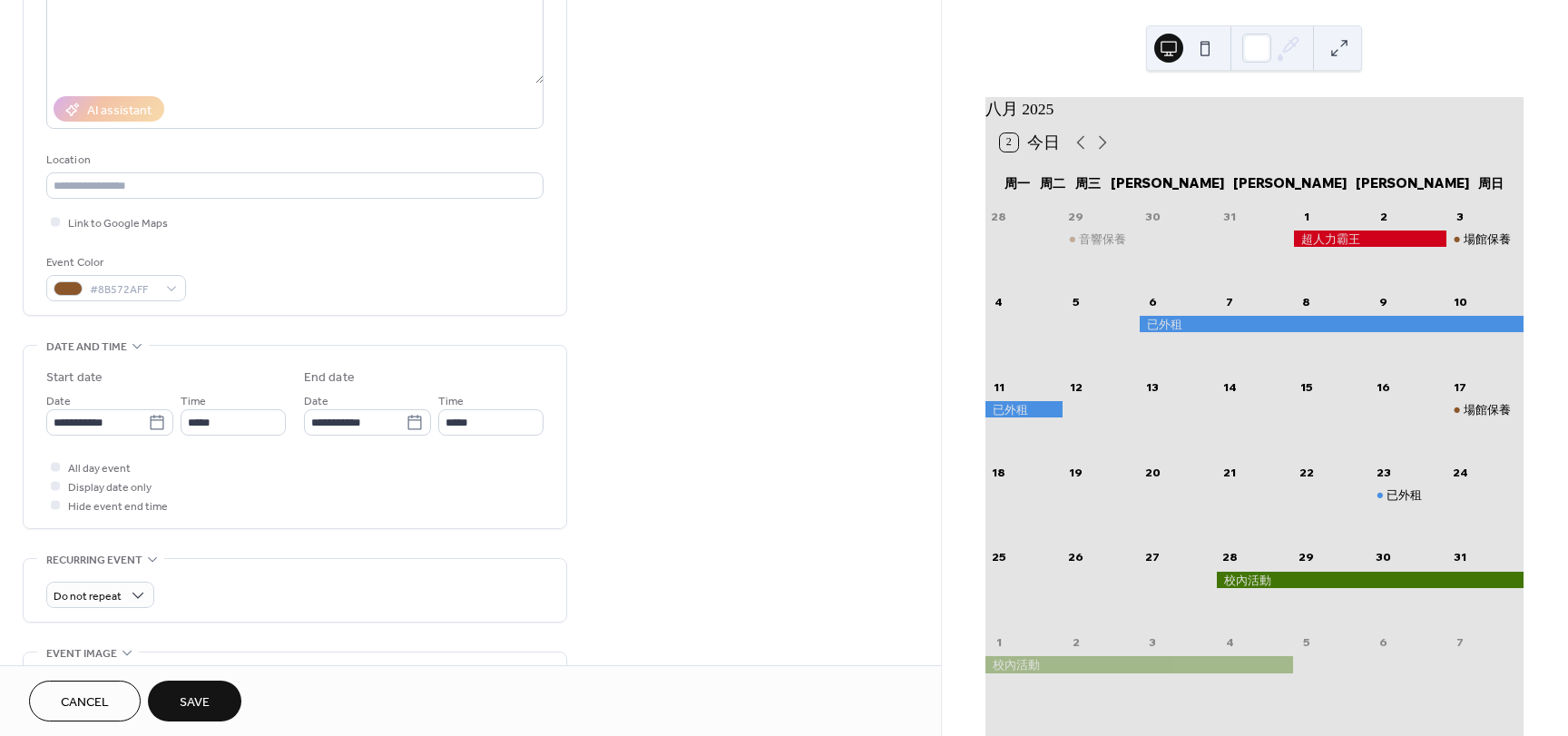 scroll, scrollTop: 363, scrollLeft: 0, axis: vertical 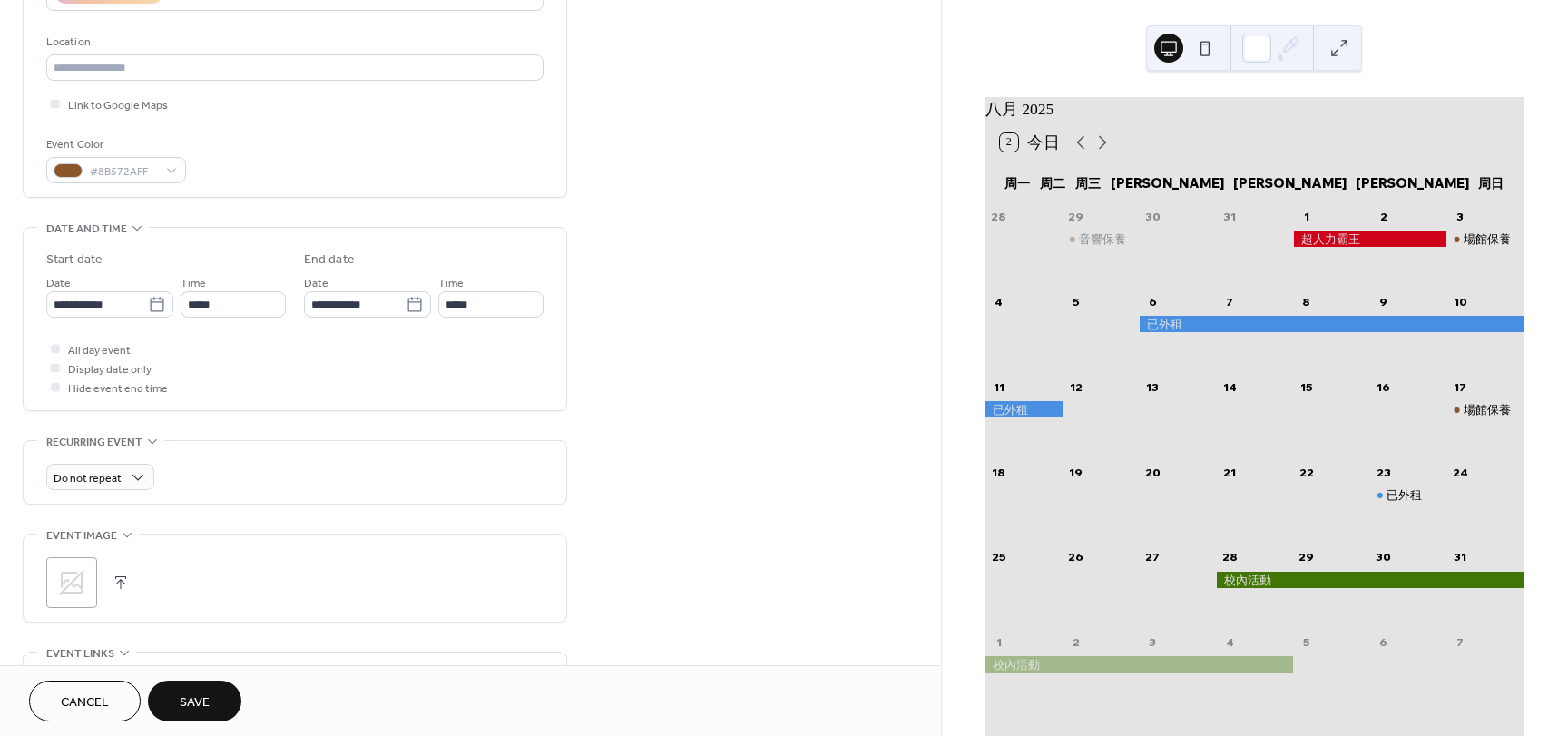 click on "Save" at bounding box center [194, 702] 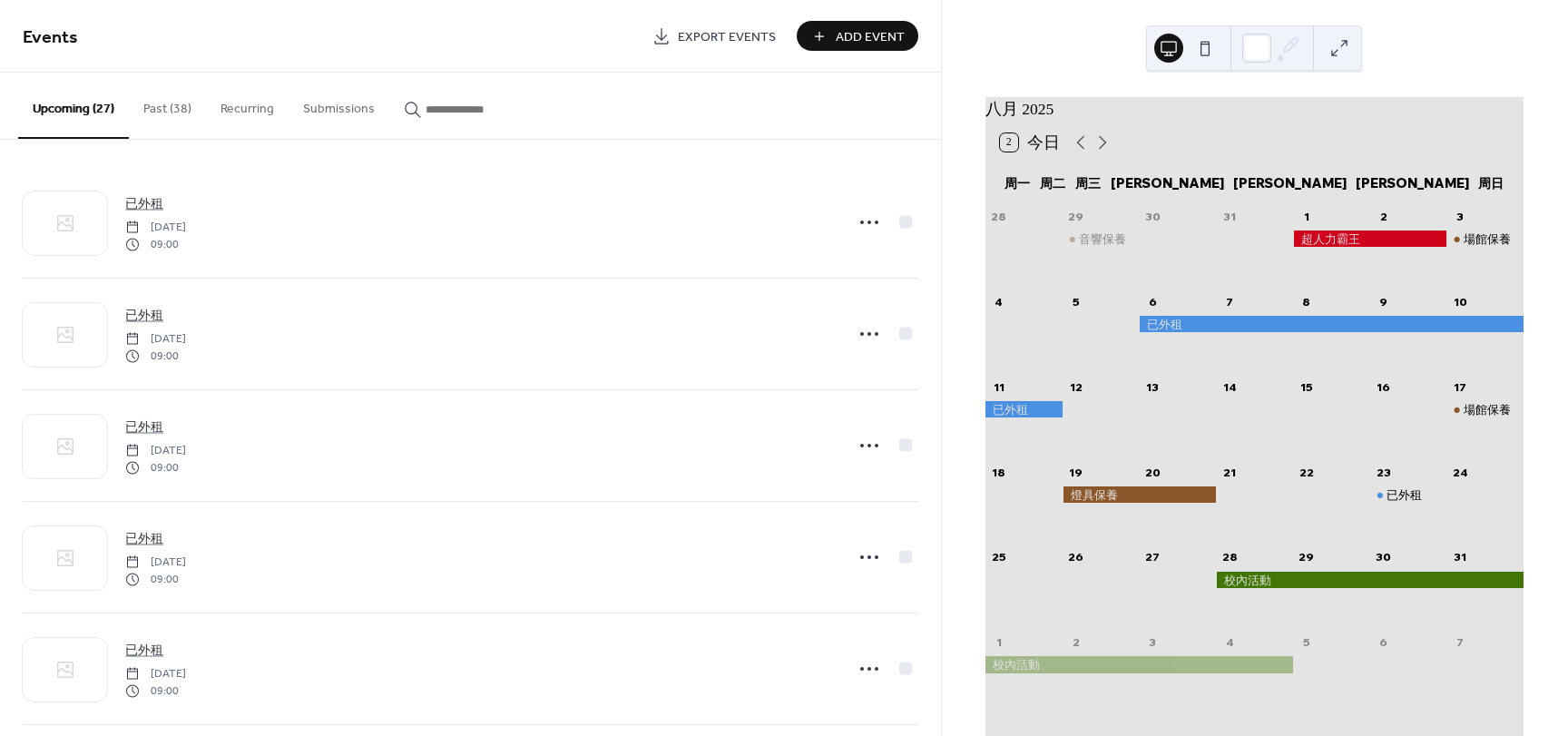 click on "Add Event" at bounding box center [858, 35] 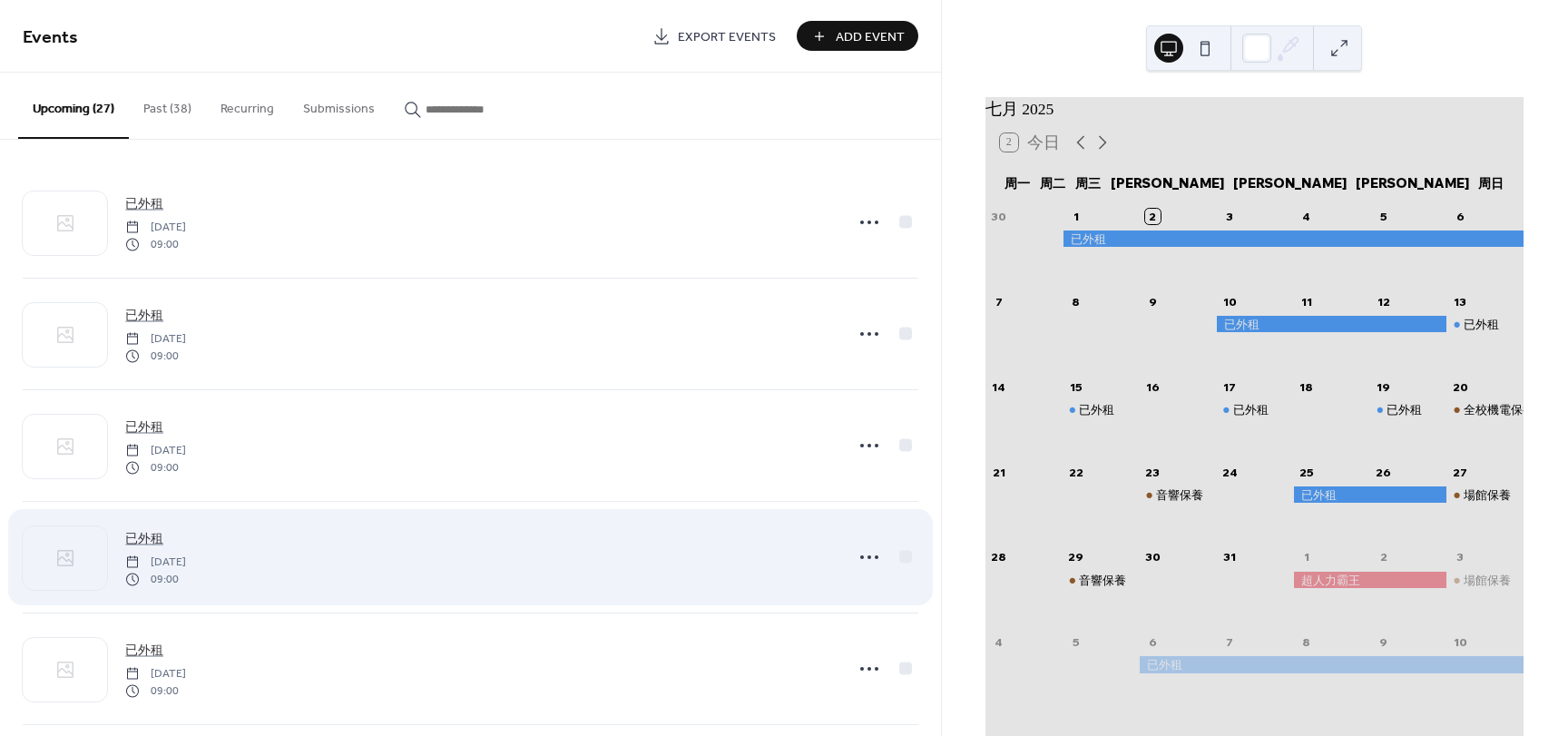 scroll, scrollTop: 0, scrollLeft: 0, axis: both 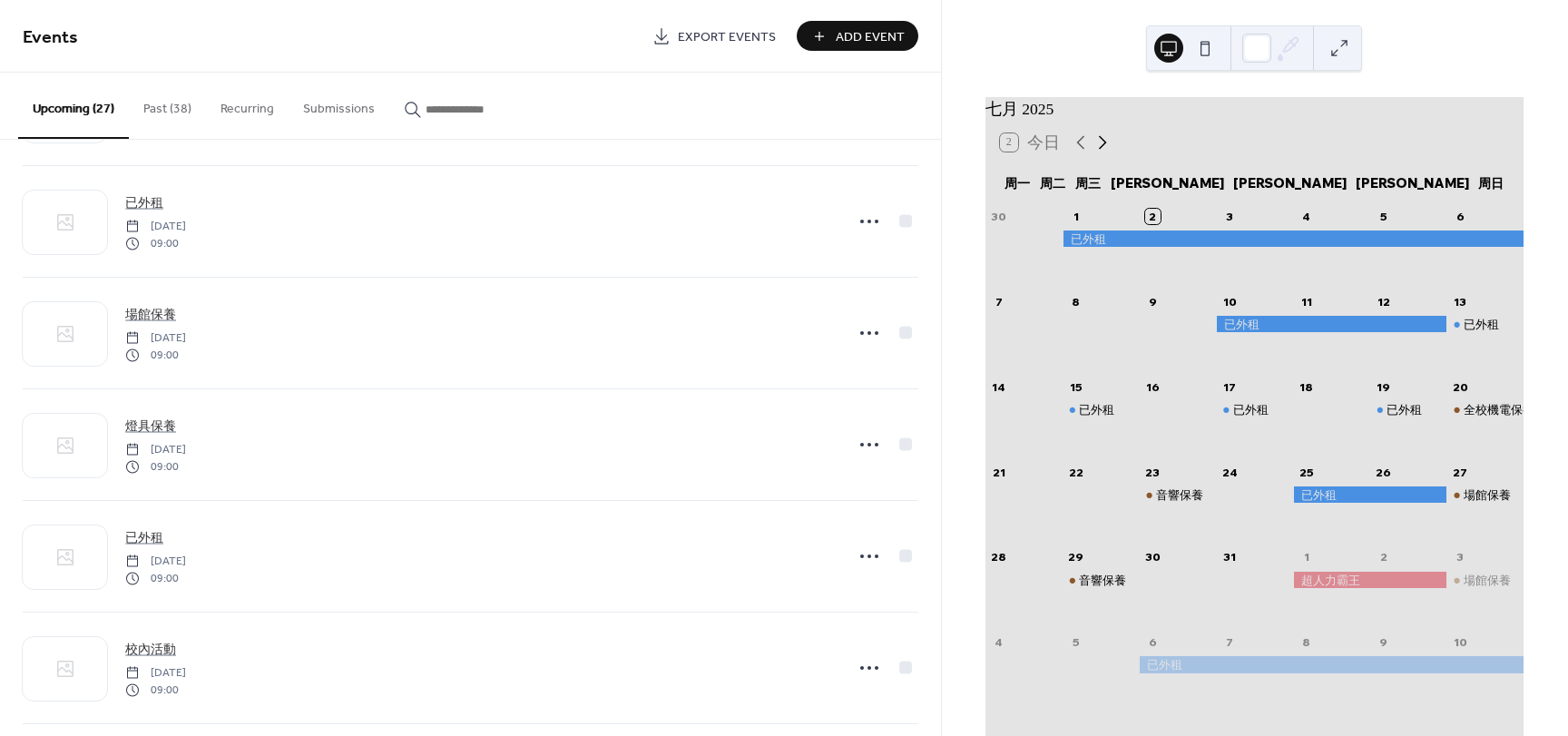 click 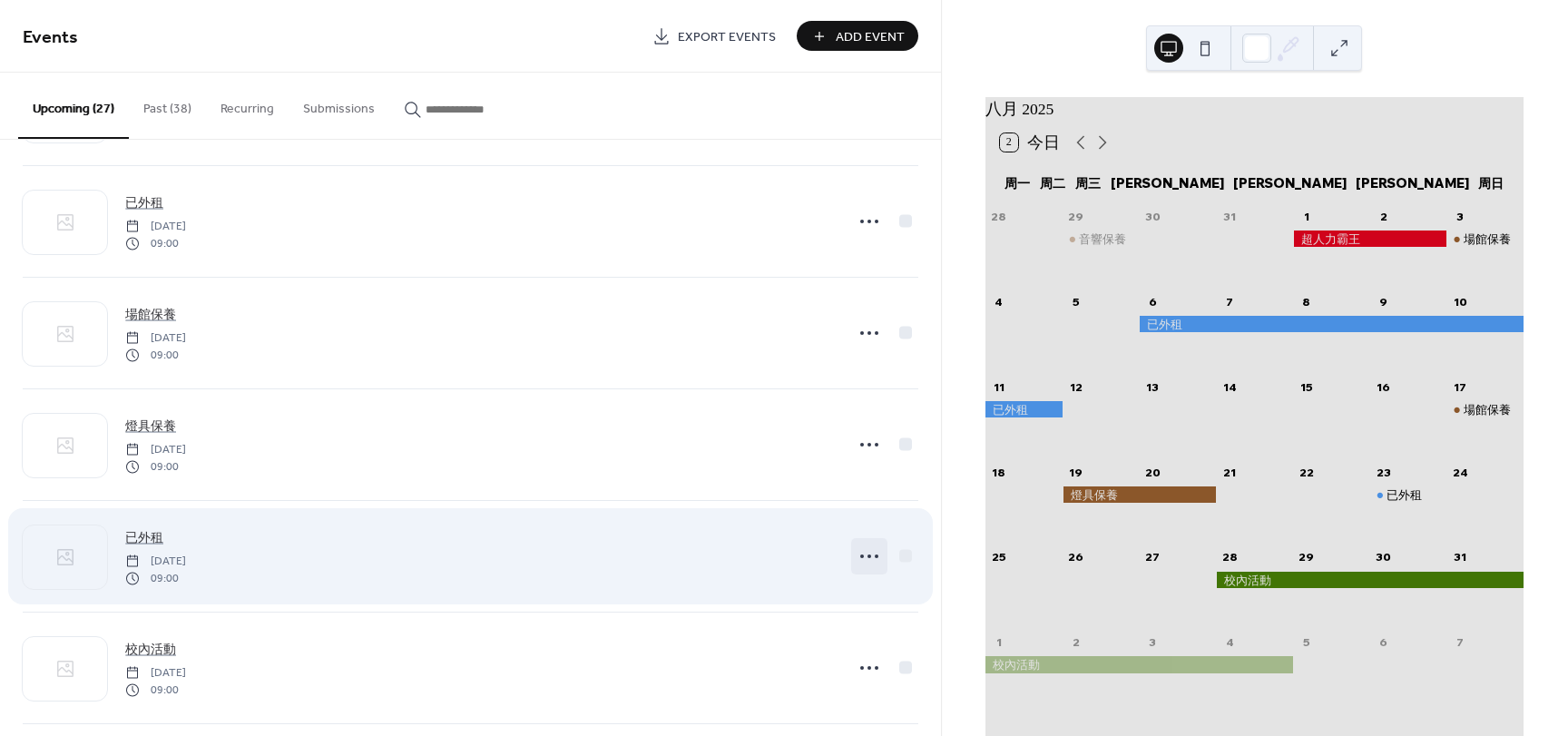 click 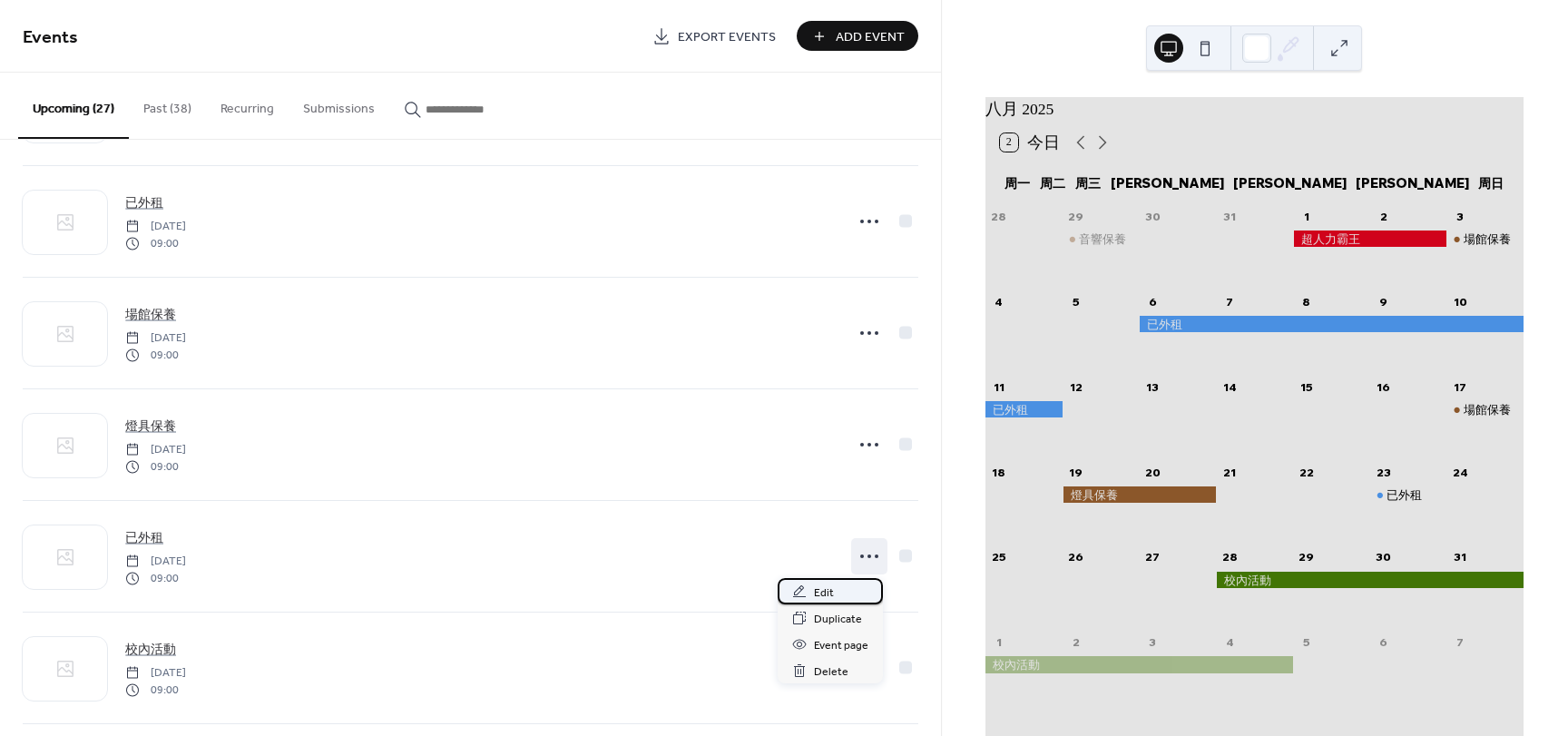 click on "Edit" at bounding box center (824, 593) 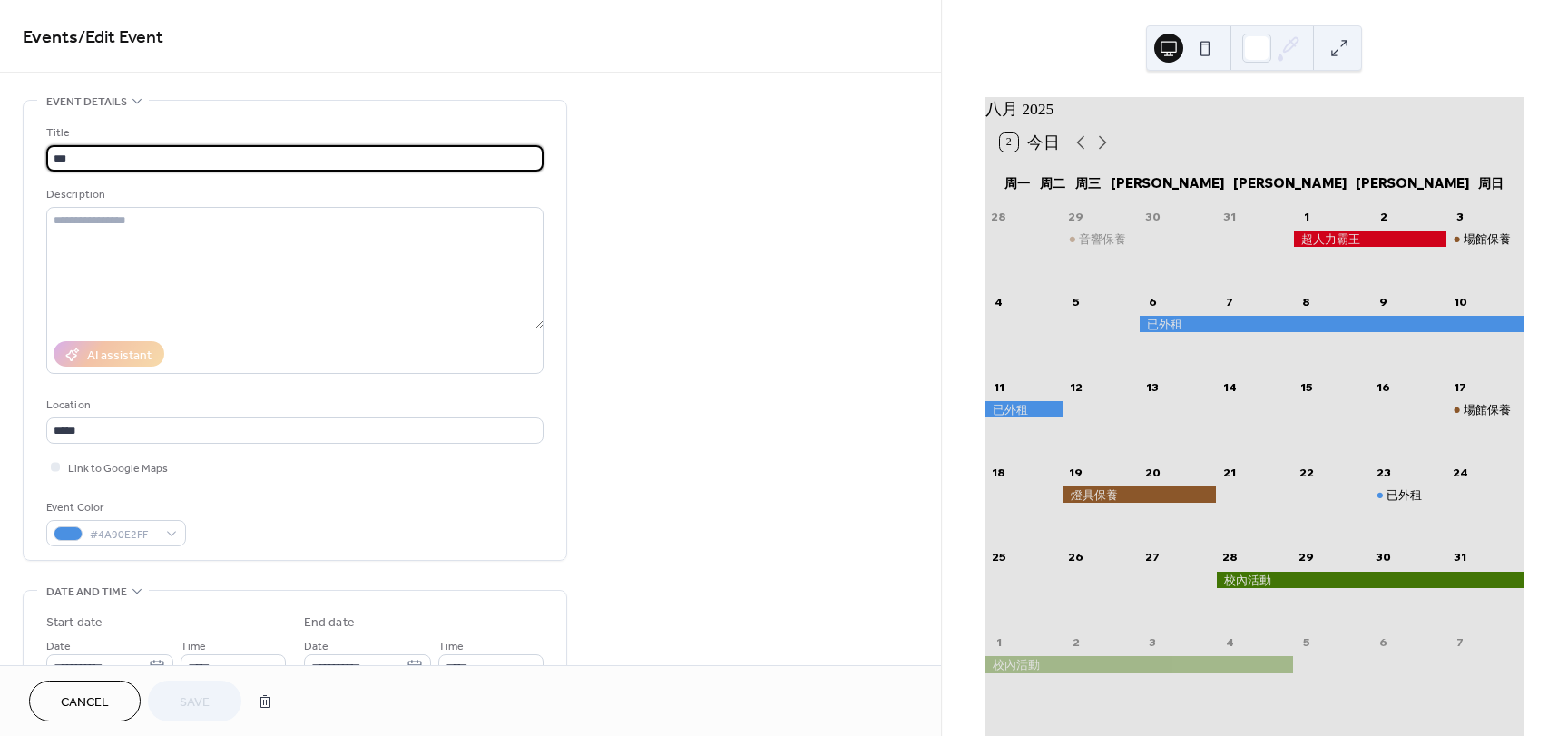 scroll, scrollTop: 91, scrollLeft: 0, axis: vertical 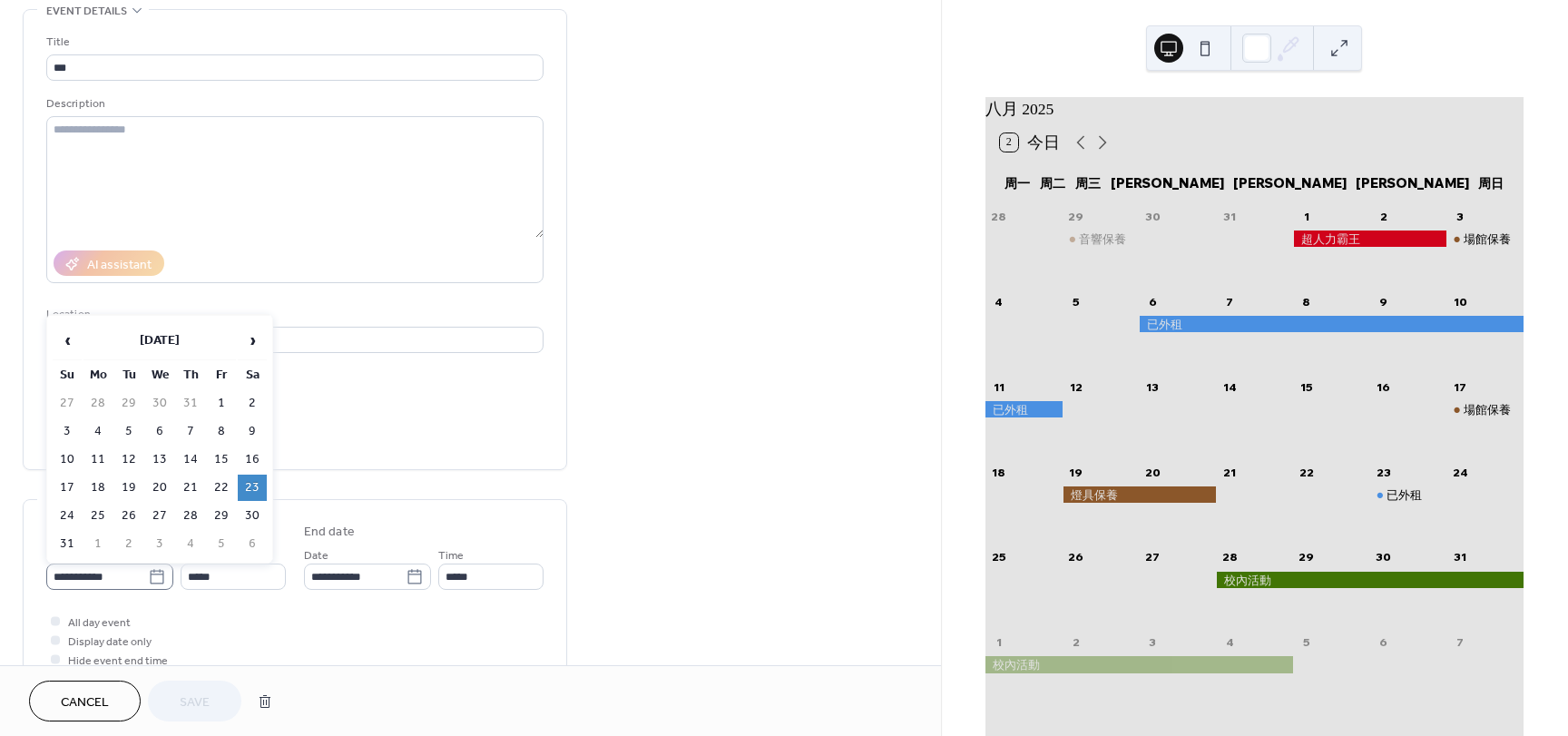 click 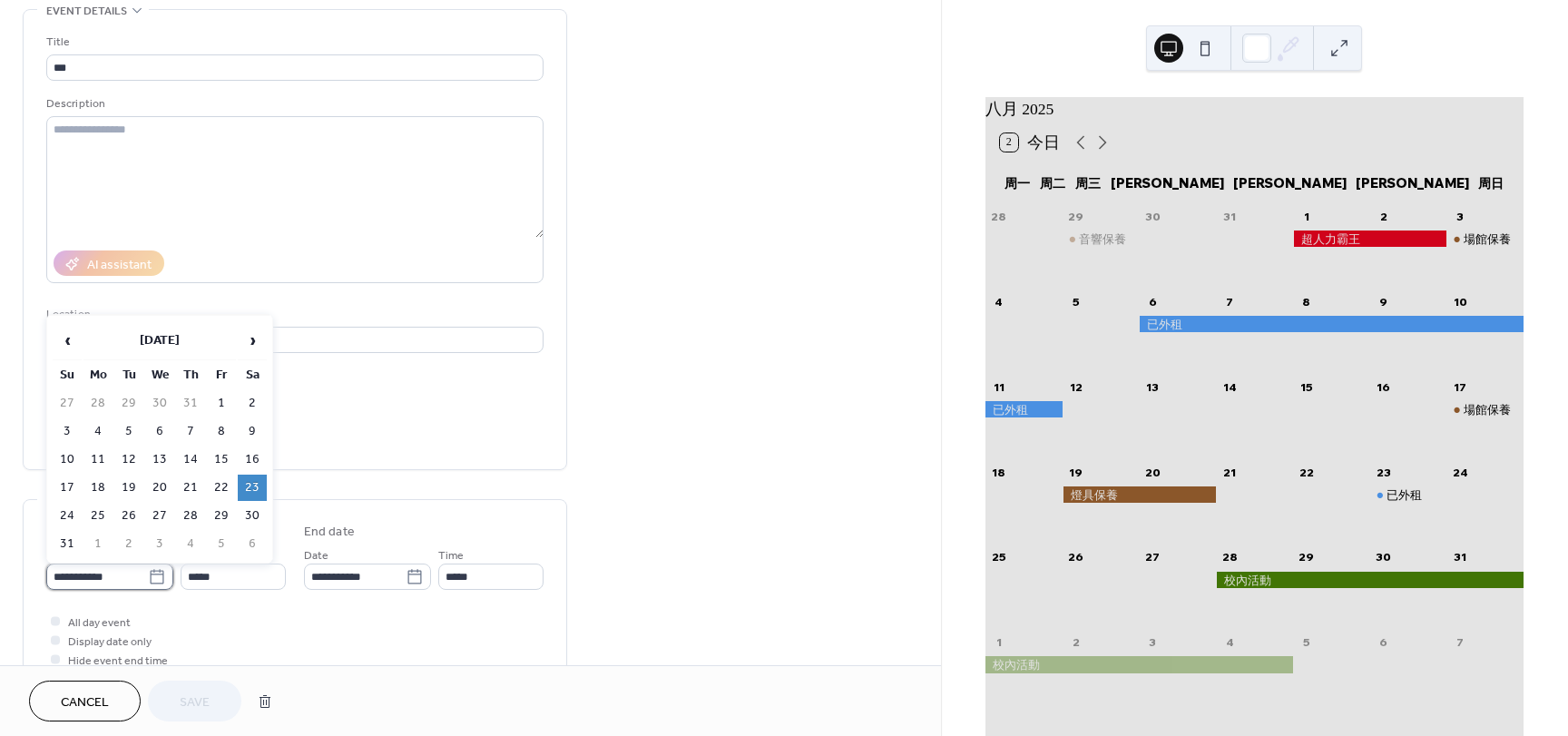click on "**********" at bounding box center (97, 576) 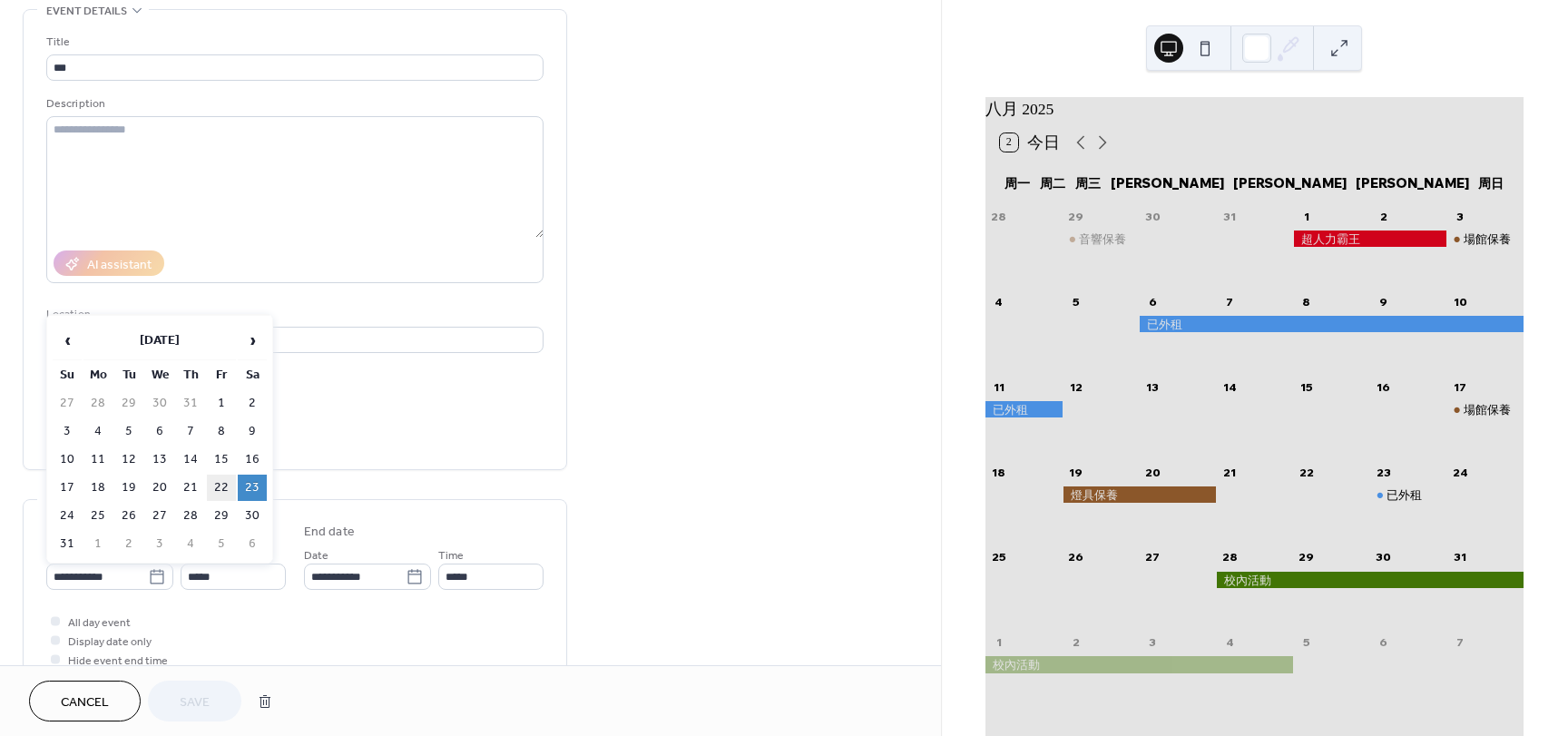 click on "22" at bounding box center [221, 487] 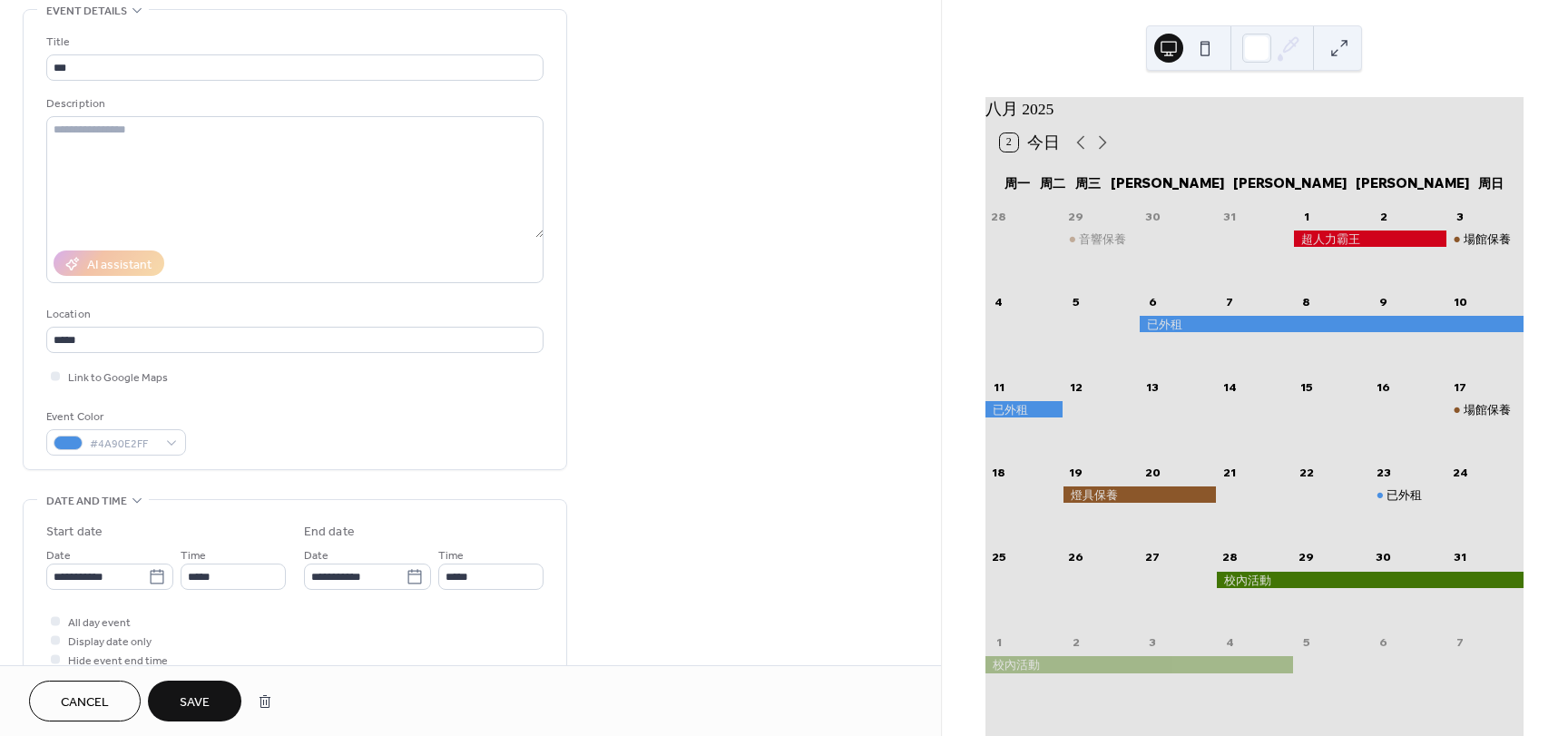 click on "Save" at bounding box center [194, 701] 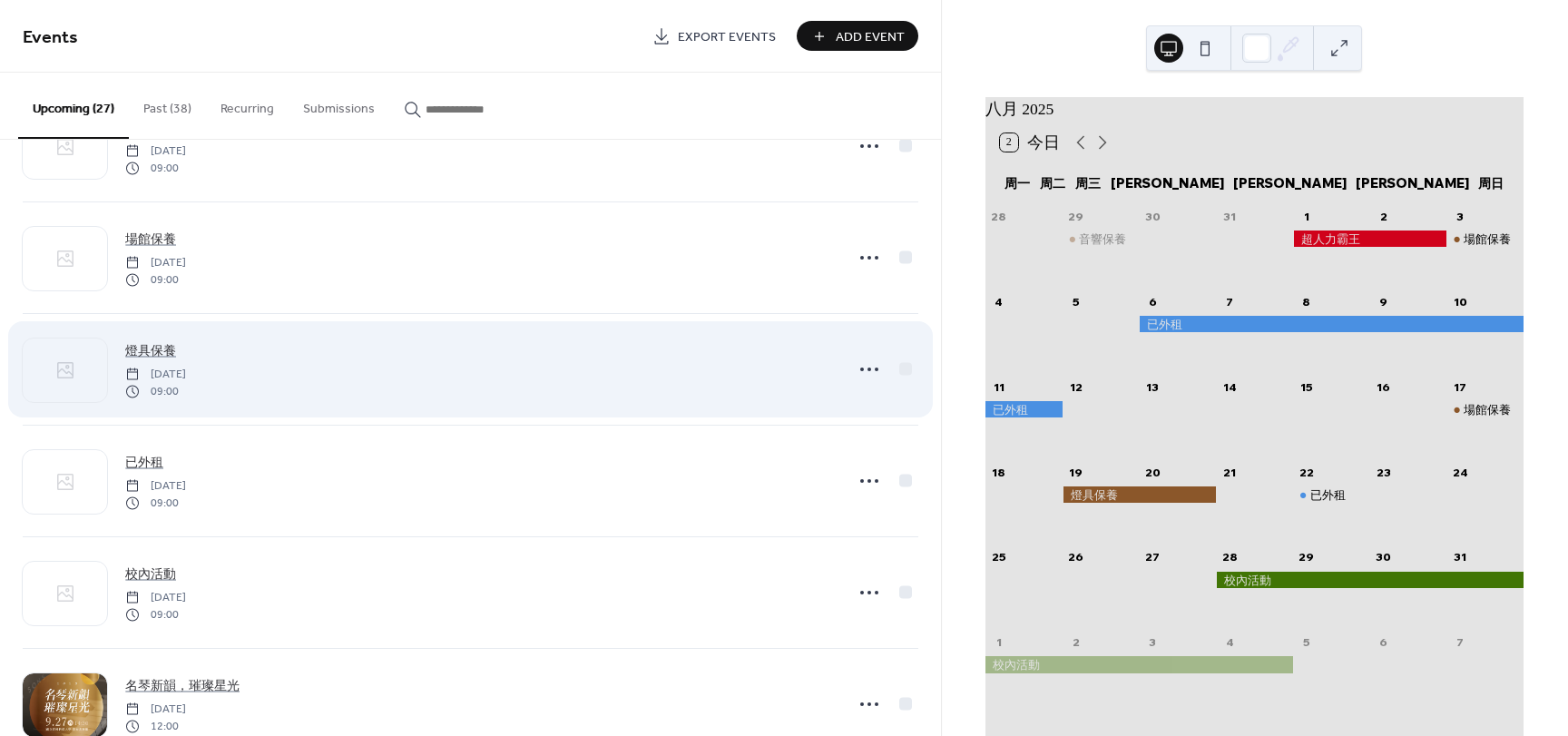 scroll, scrollTop: 1543, scrollLeft: 0, axis: vertical 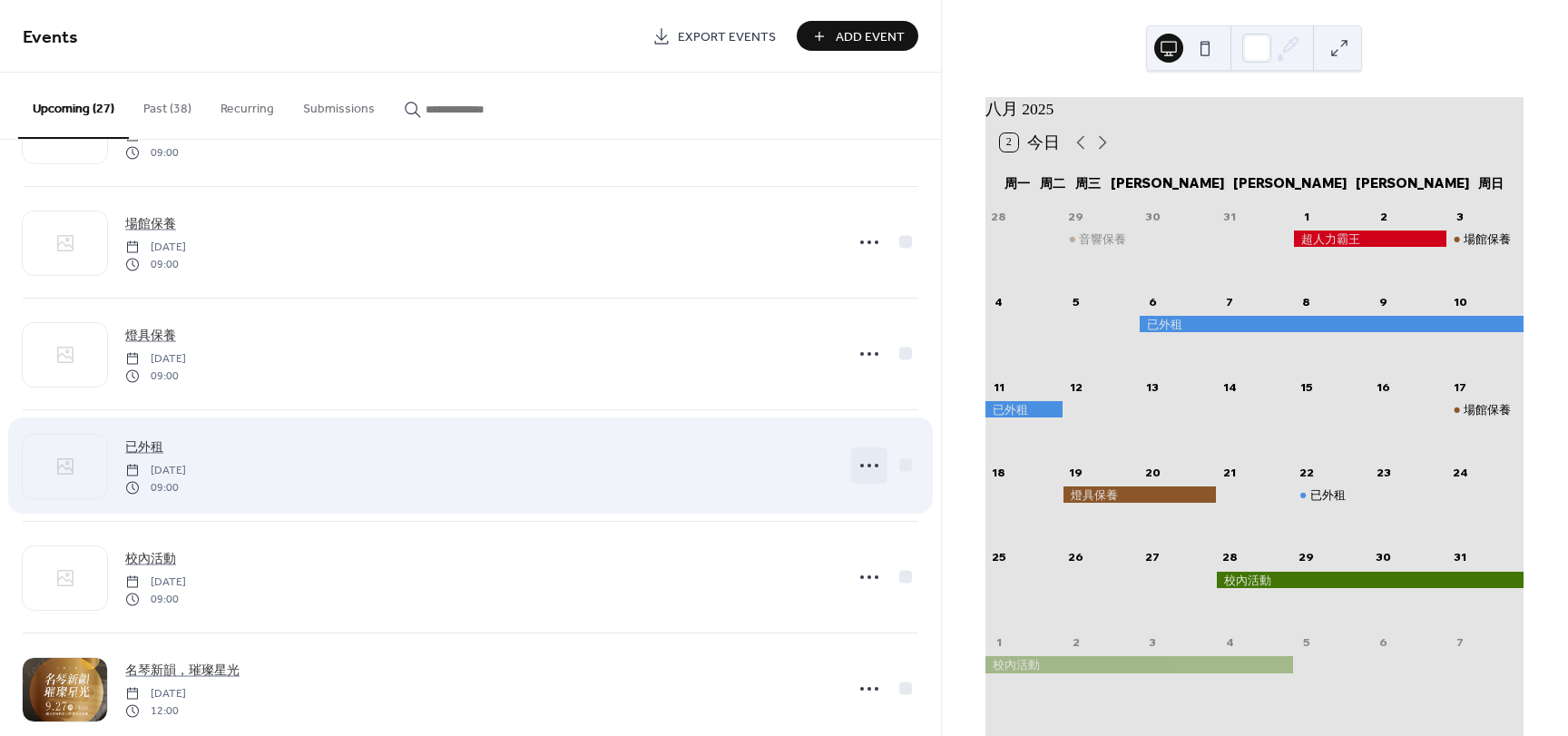 click 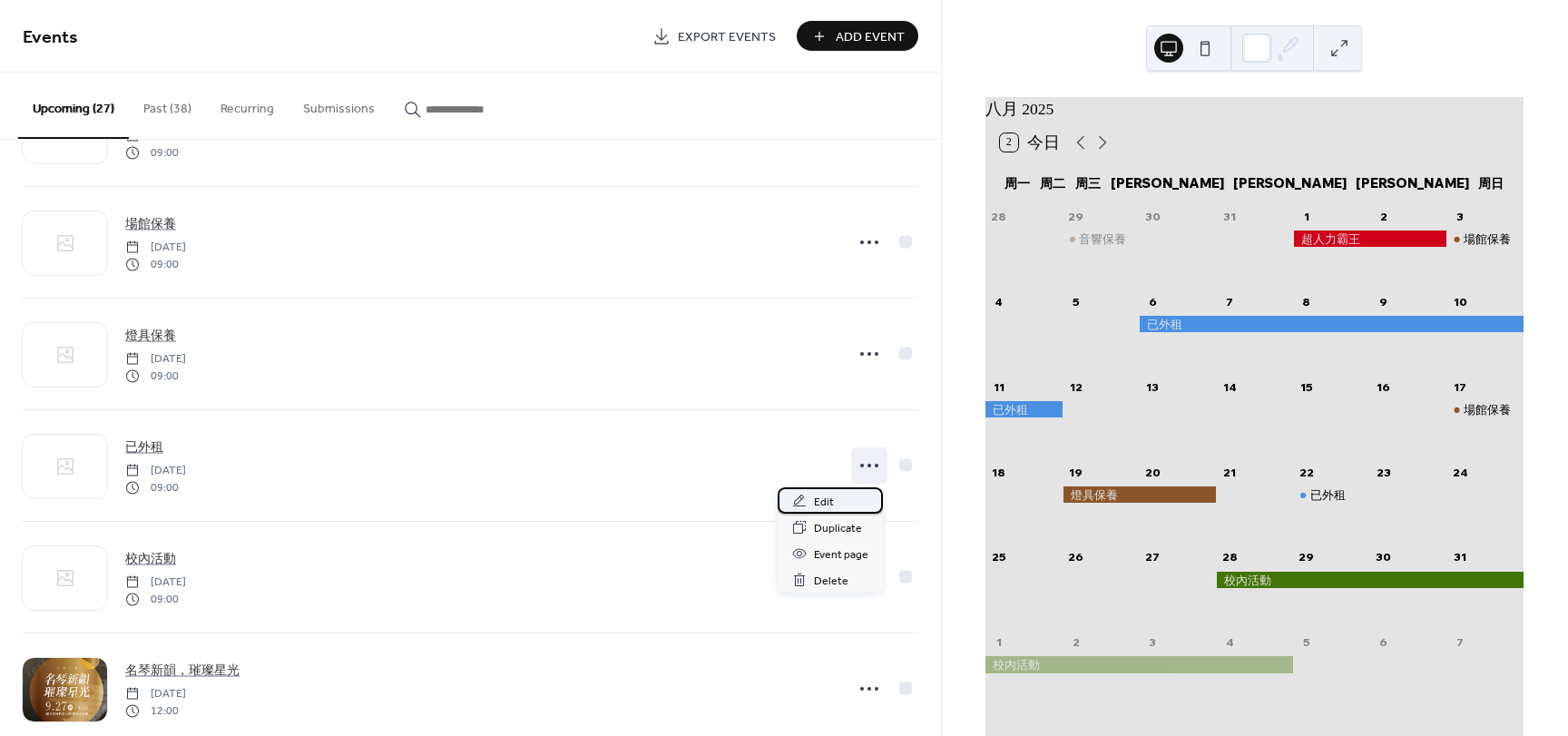 click on "Edit" at bounding box center (824, 502) 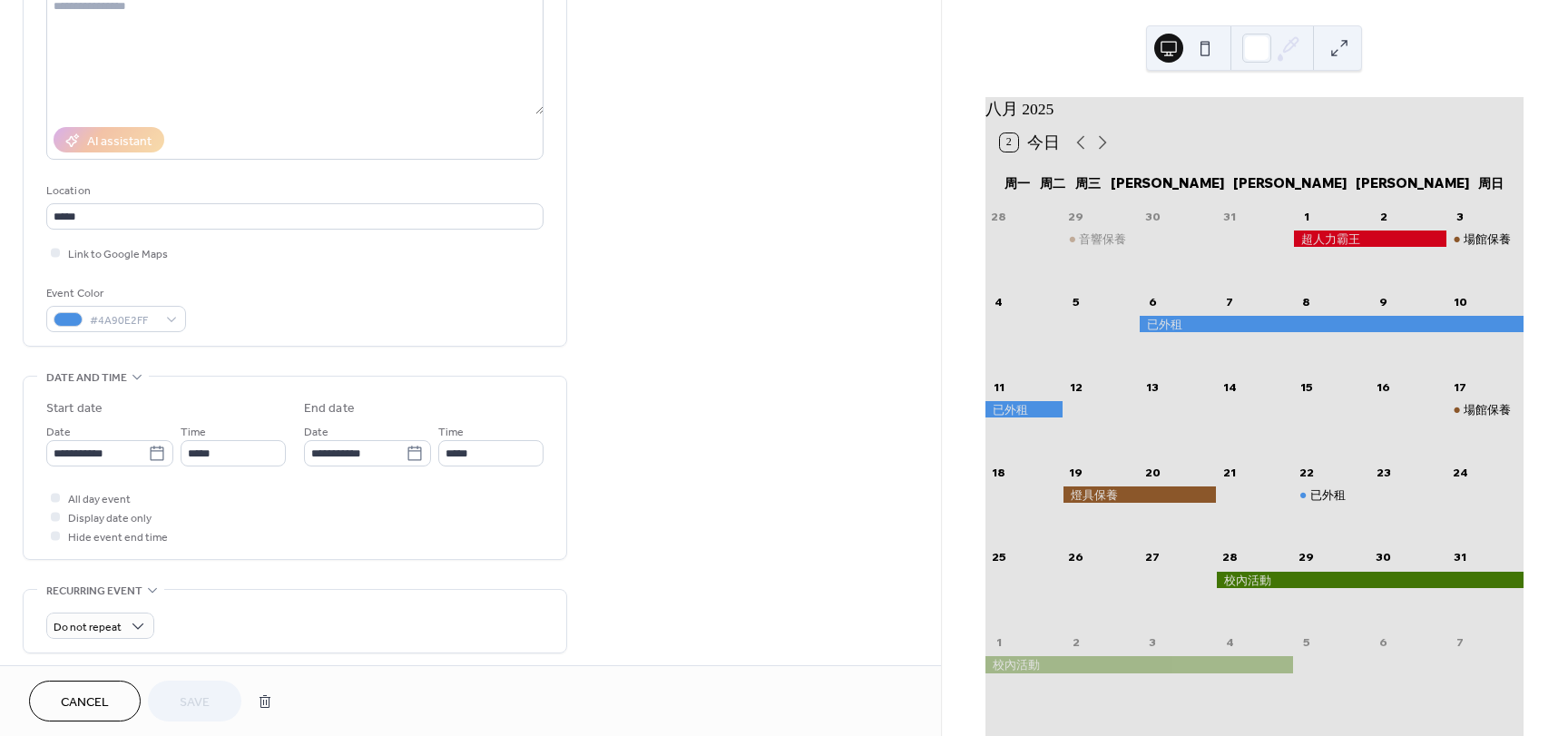 scroll, scrollTop: 363, scrollLeft: 0, axis: vertical 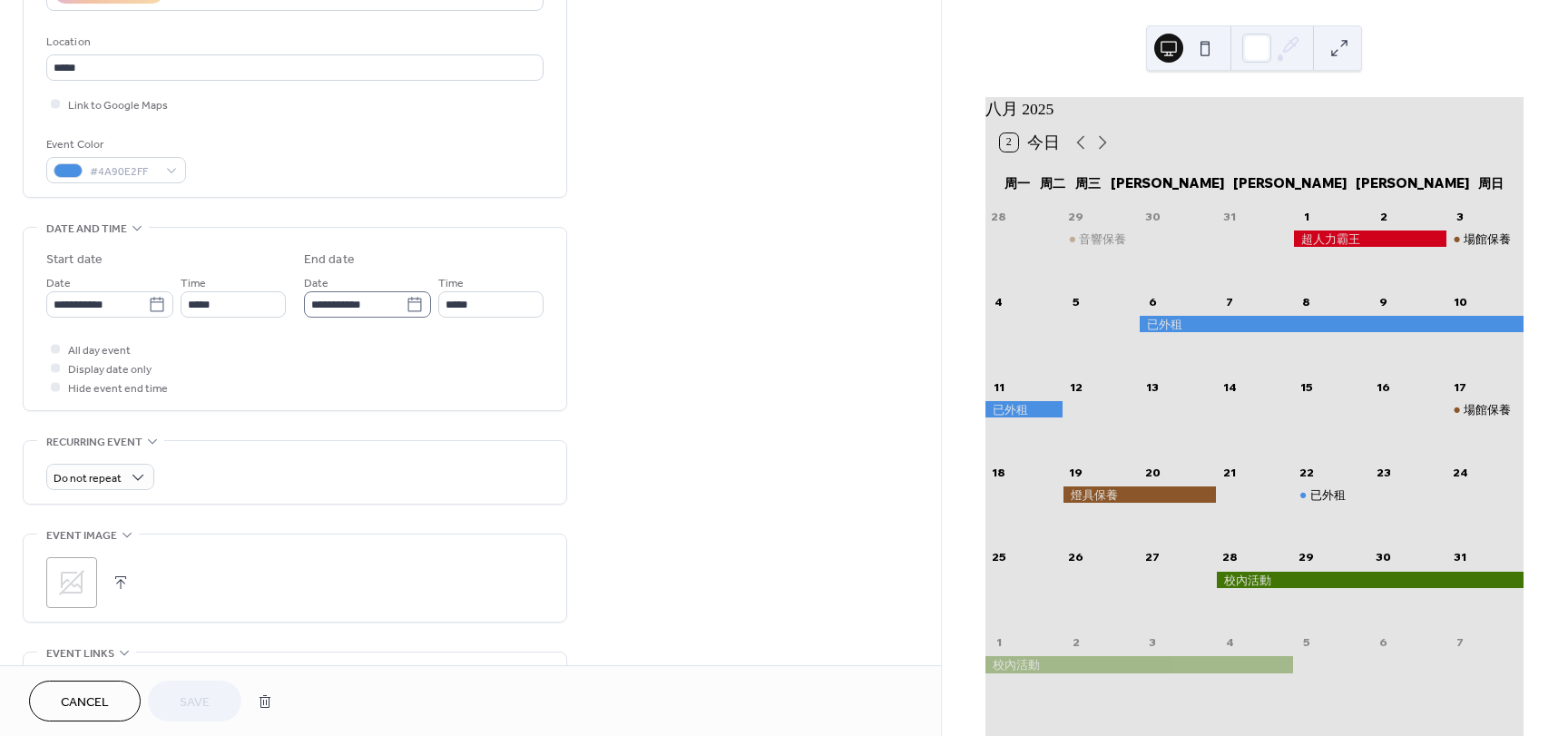 click 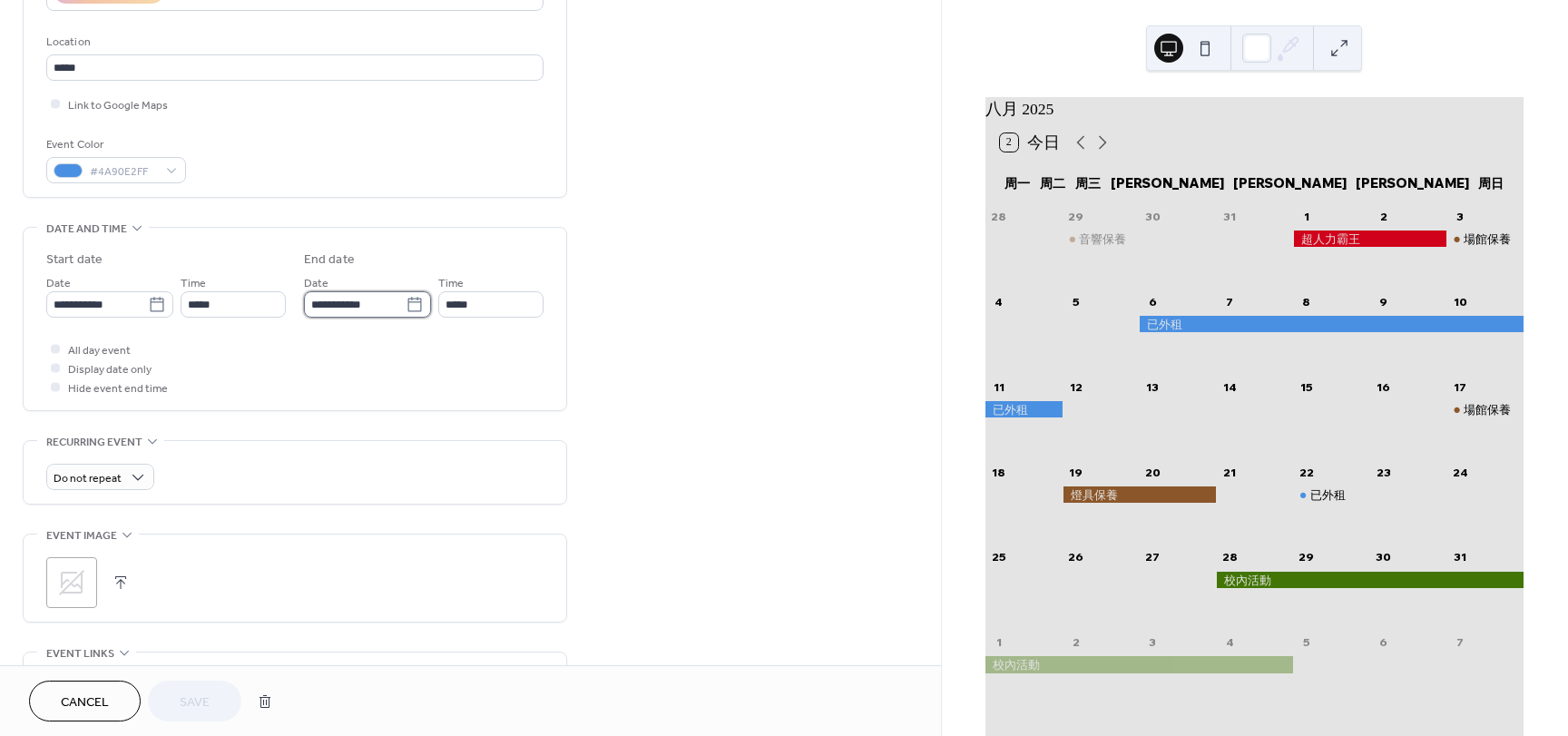 click on "**********" at bounding box center (355, 304) 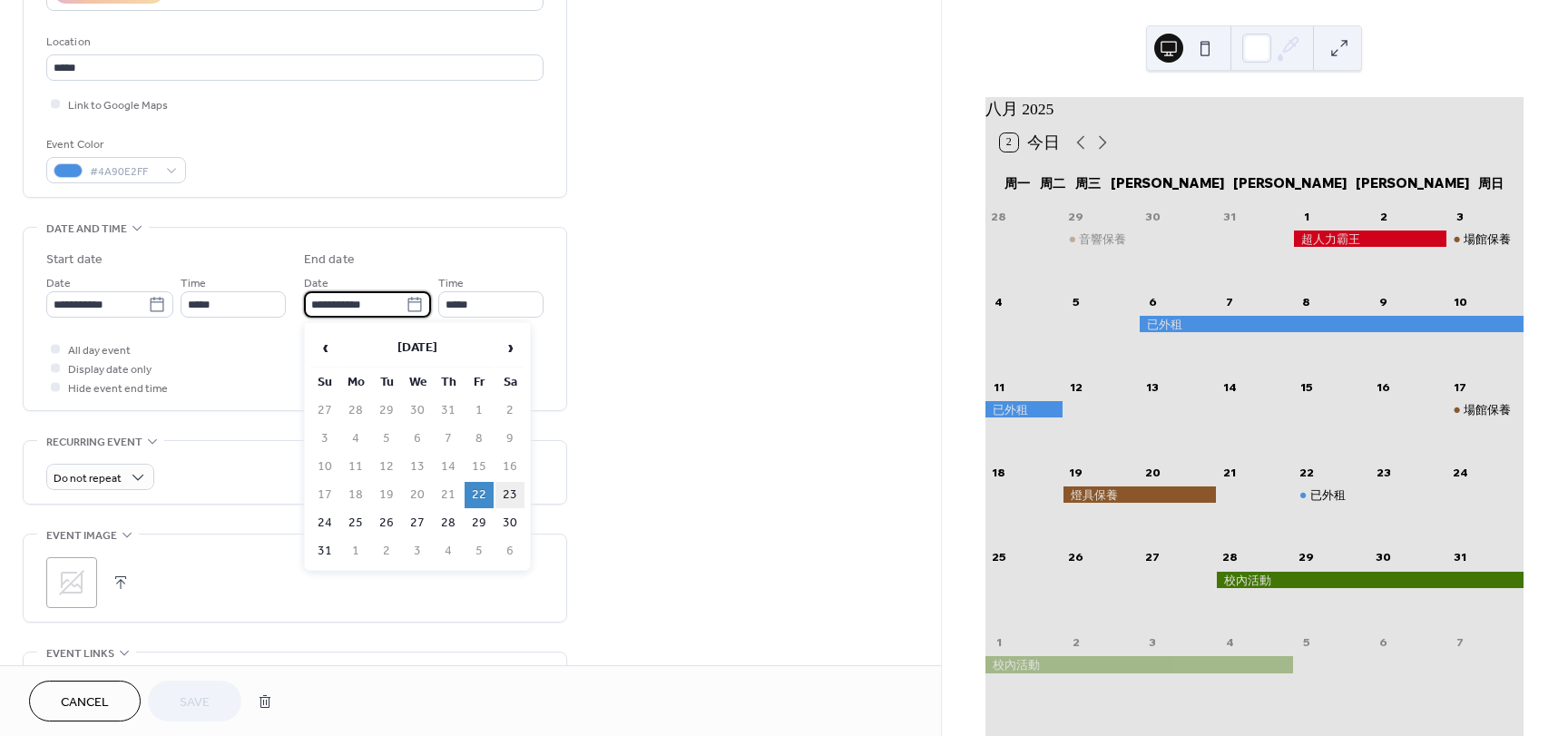 click on "23" at bounding box center (510, 495) 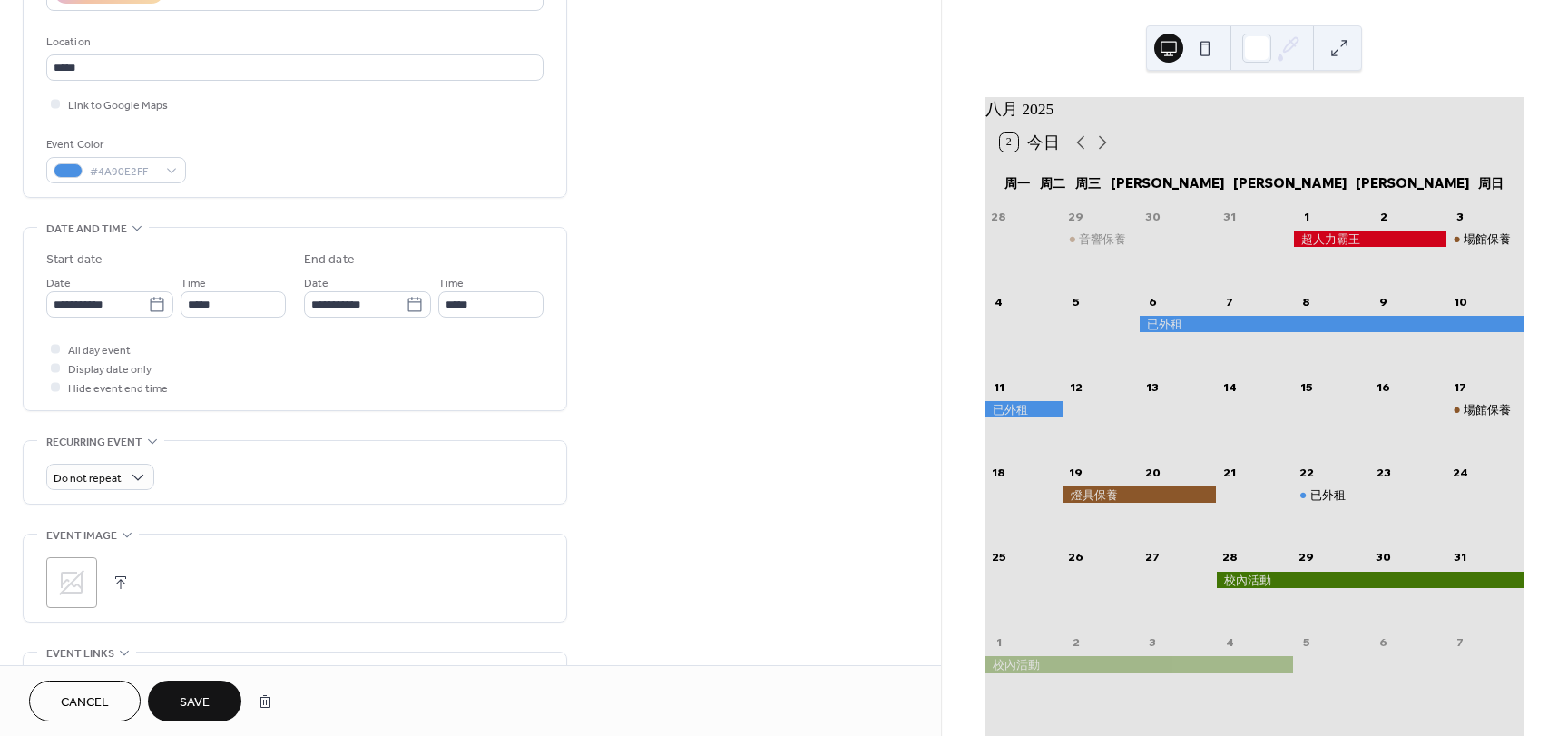 click on "Save" at bounding box center [194, 701] 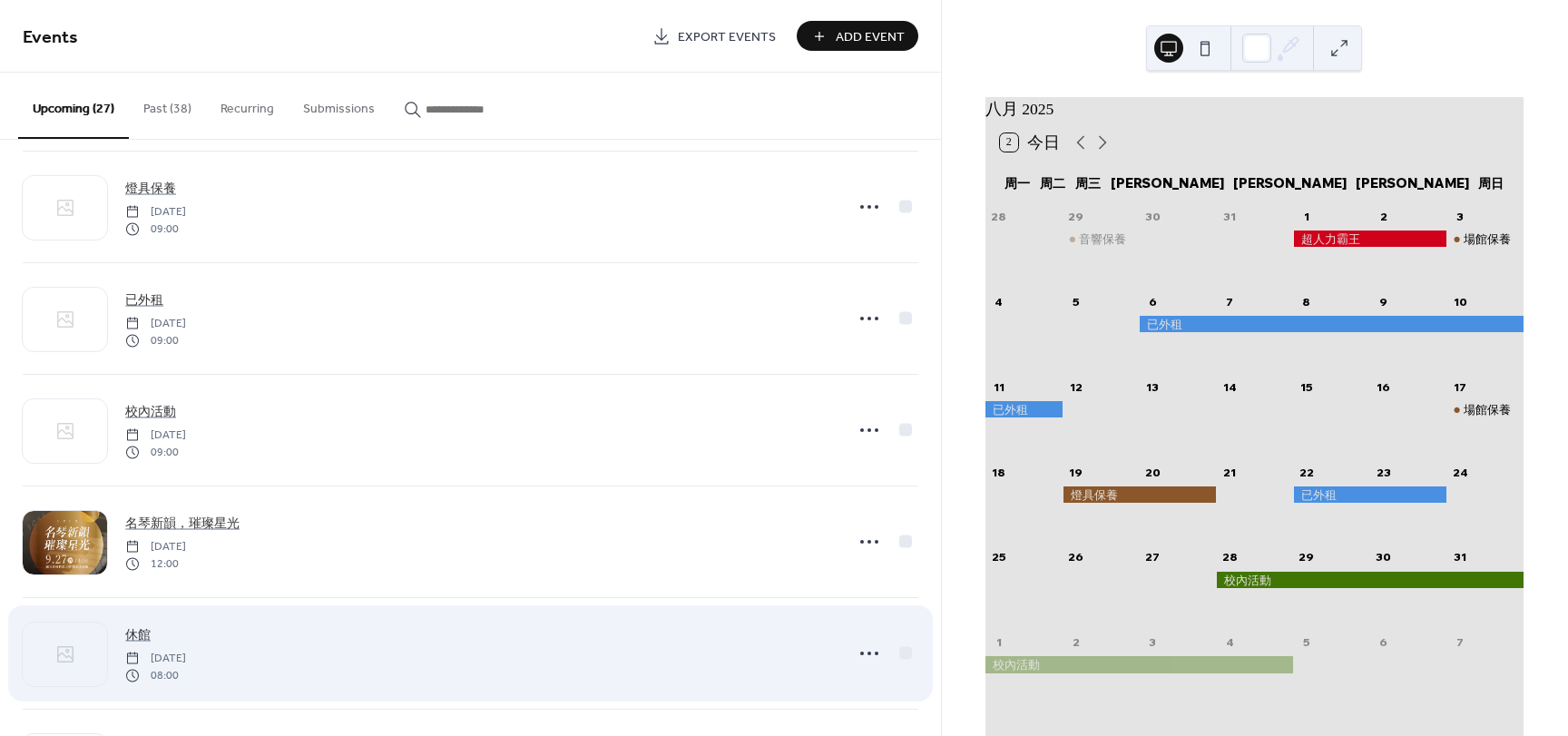 scroll, scrollTop: 1724, scrollLeft: 0, axis: vertical 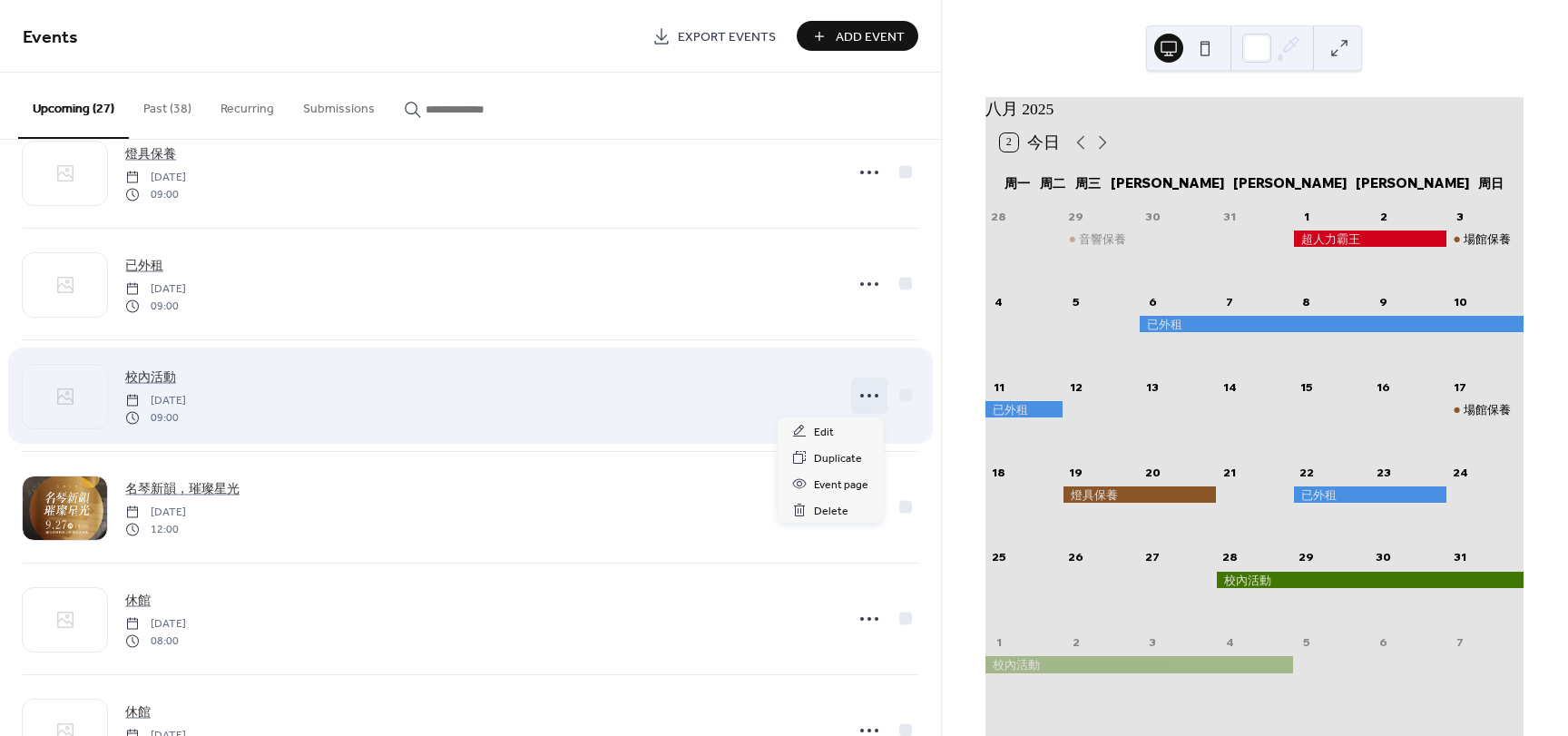 click 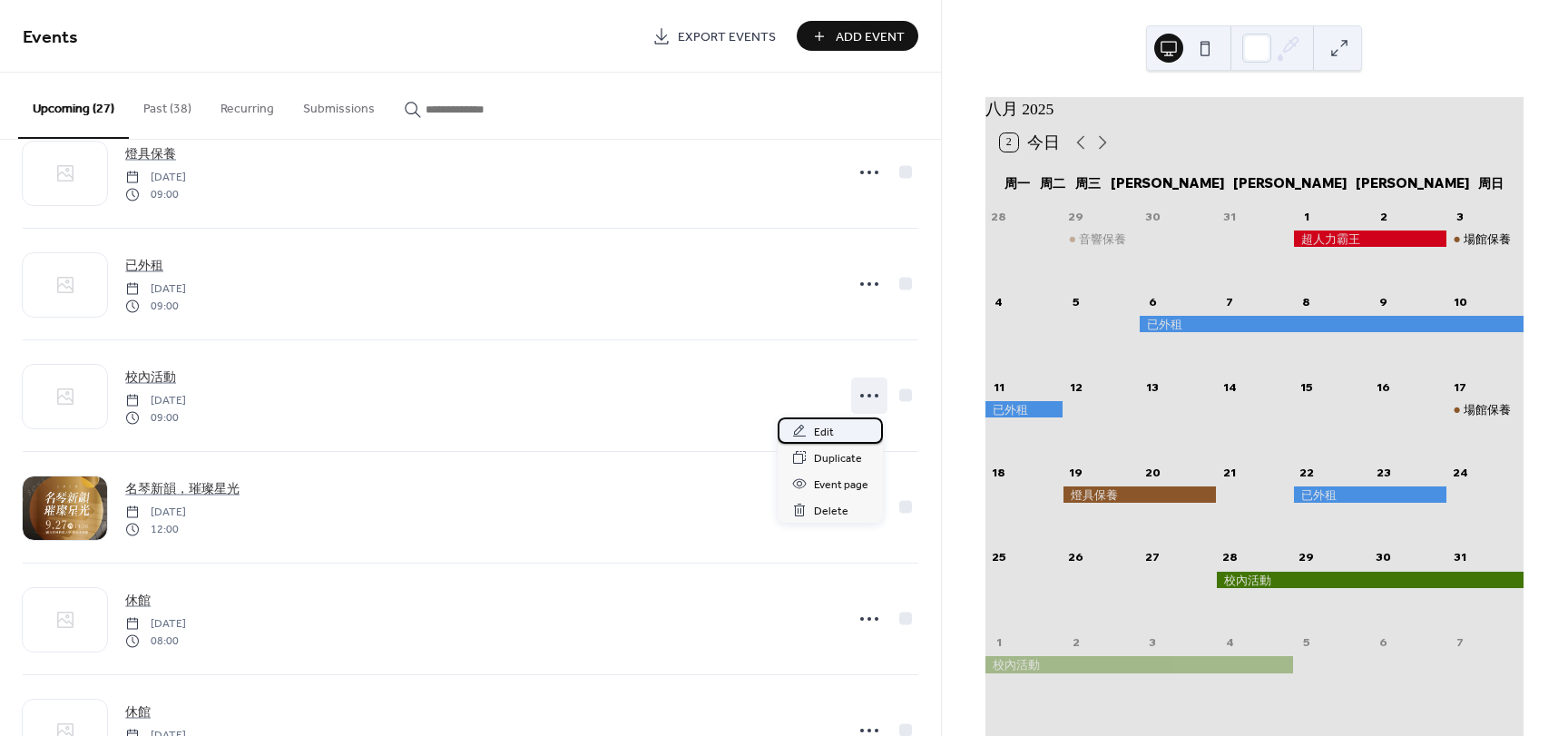 click on "Edit" at bounding box center (824, 432) 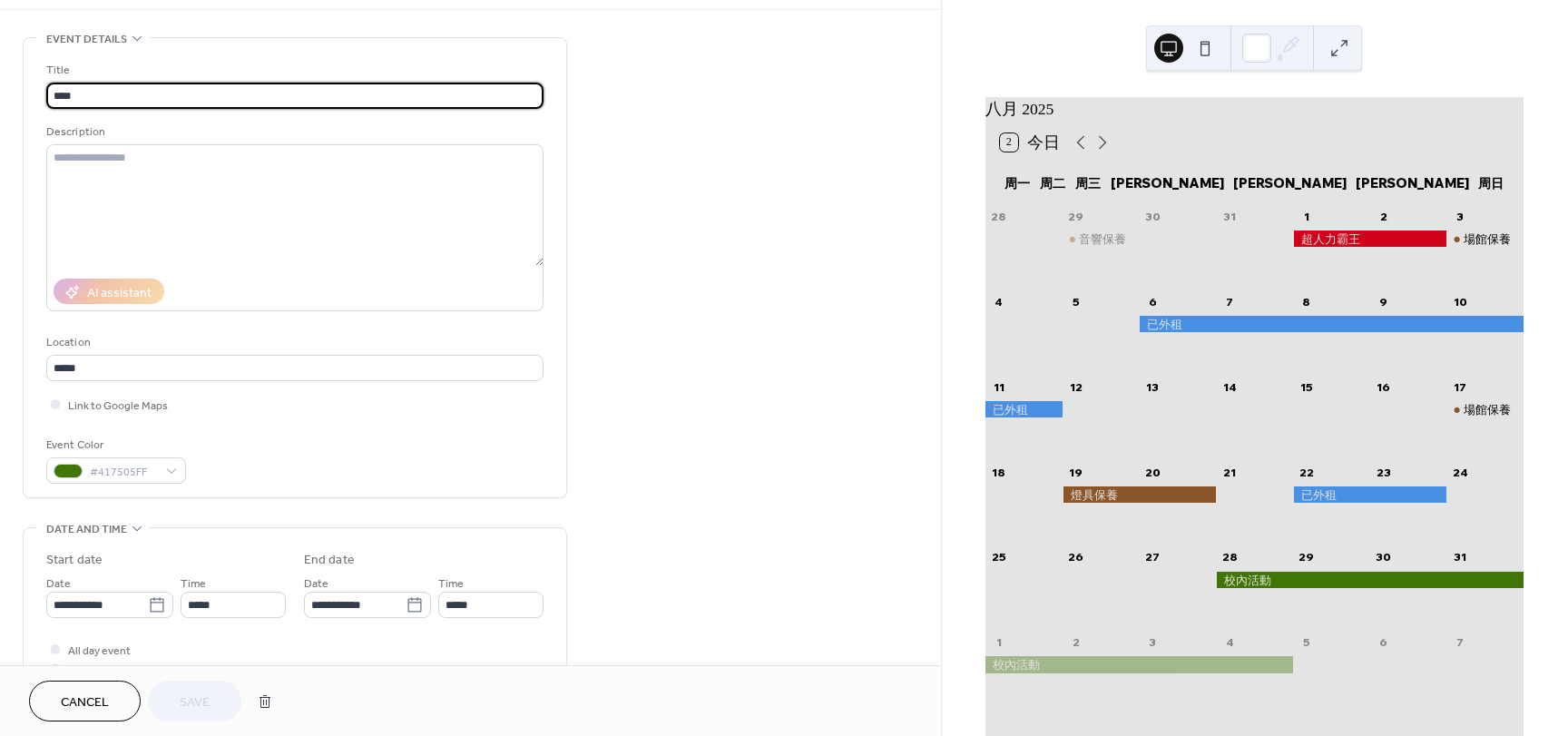 scroll, scrollTop: 182, scrollLeft: 0, axis: vertical 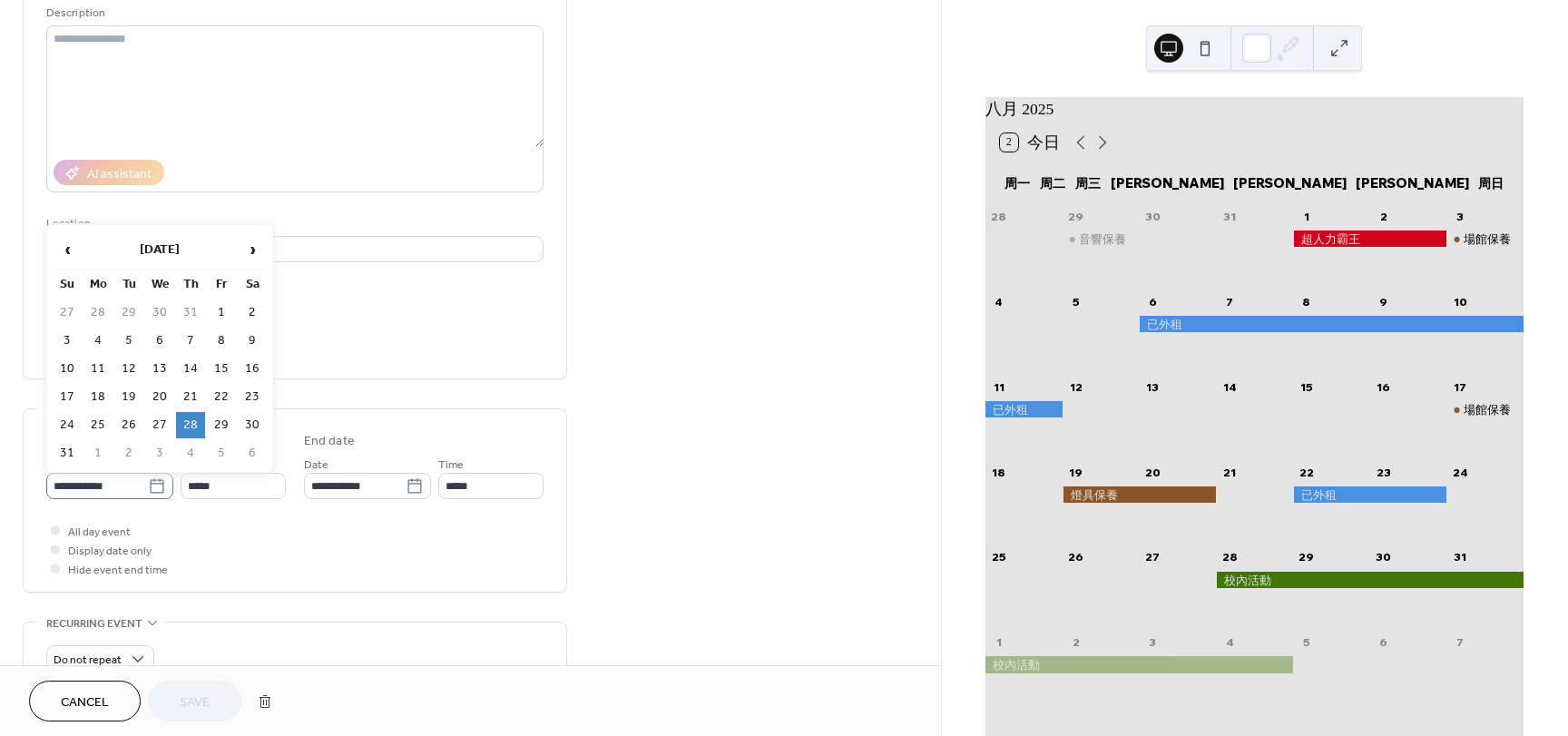 click 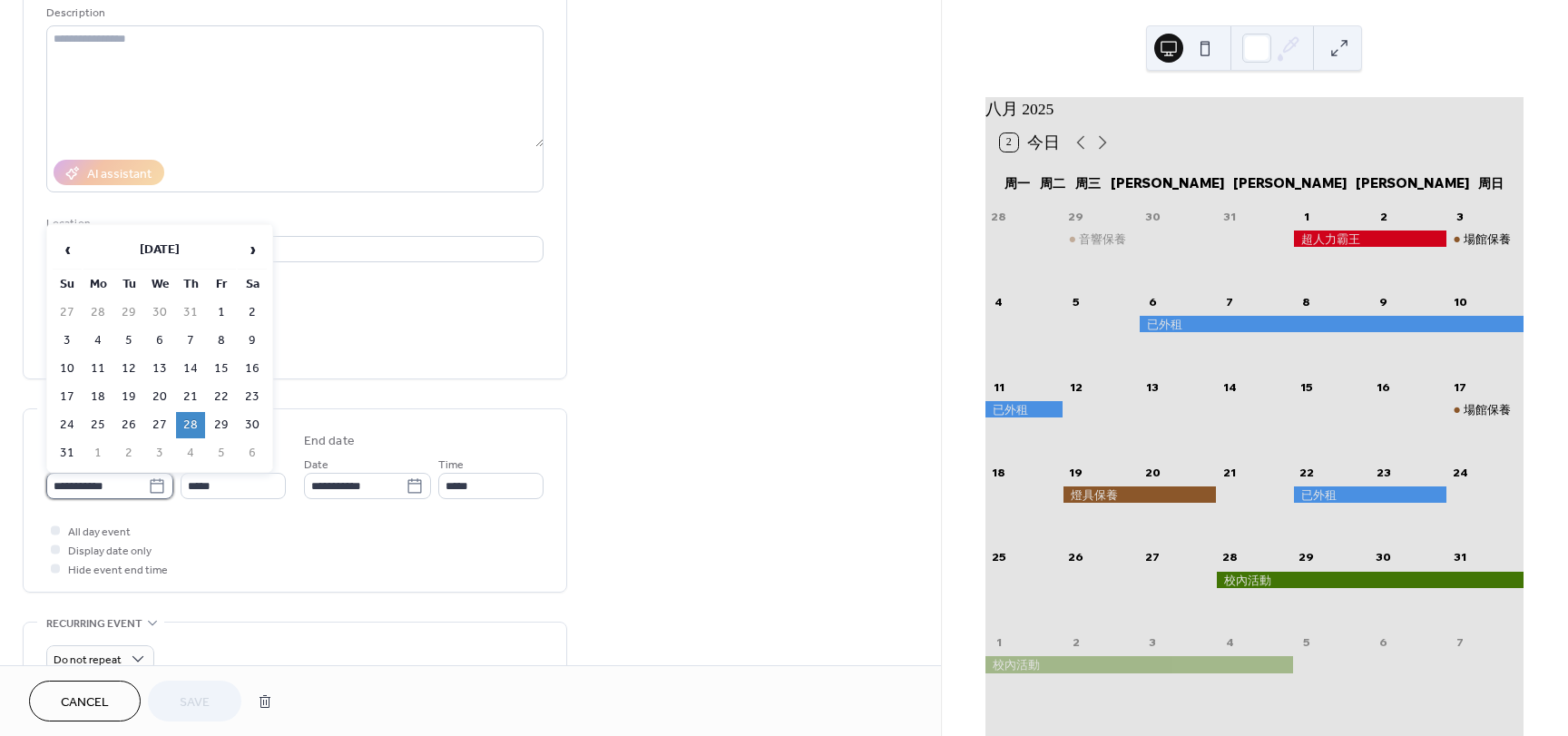 click on "**********" at bounding box center (97, 486) 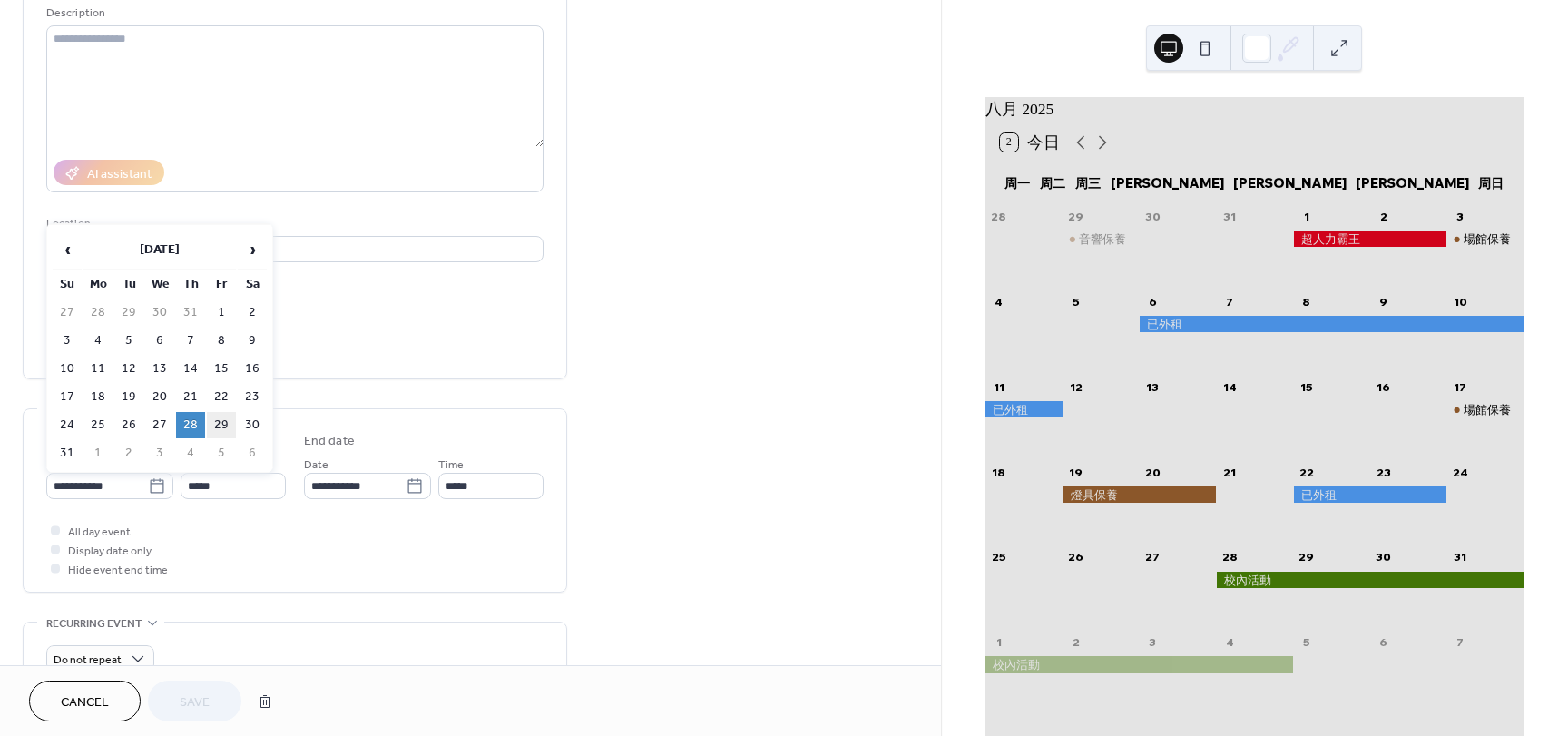 click on "29" at bounding box center (221, 425) 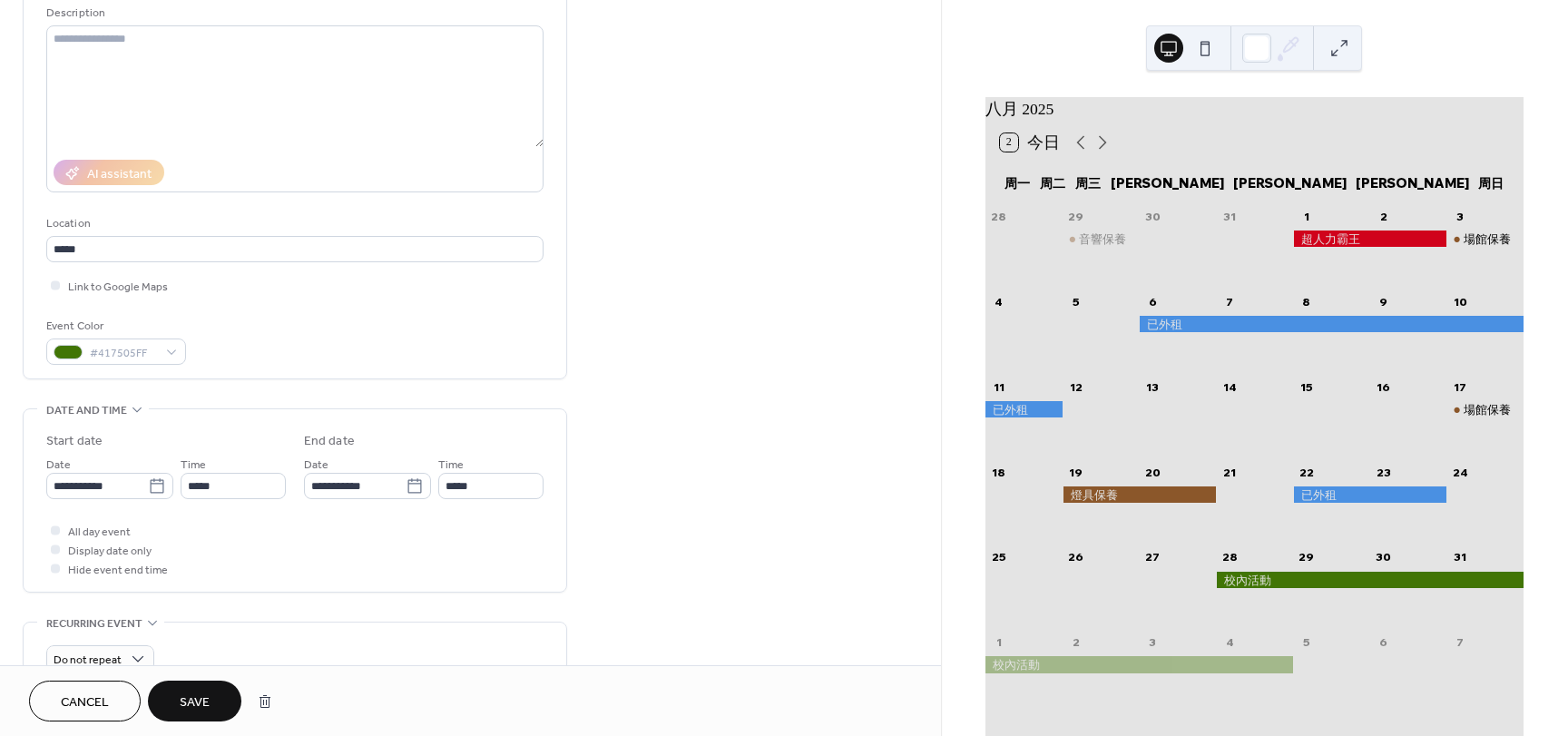 click on "Save" at bounding box center [194, 702] 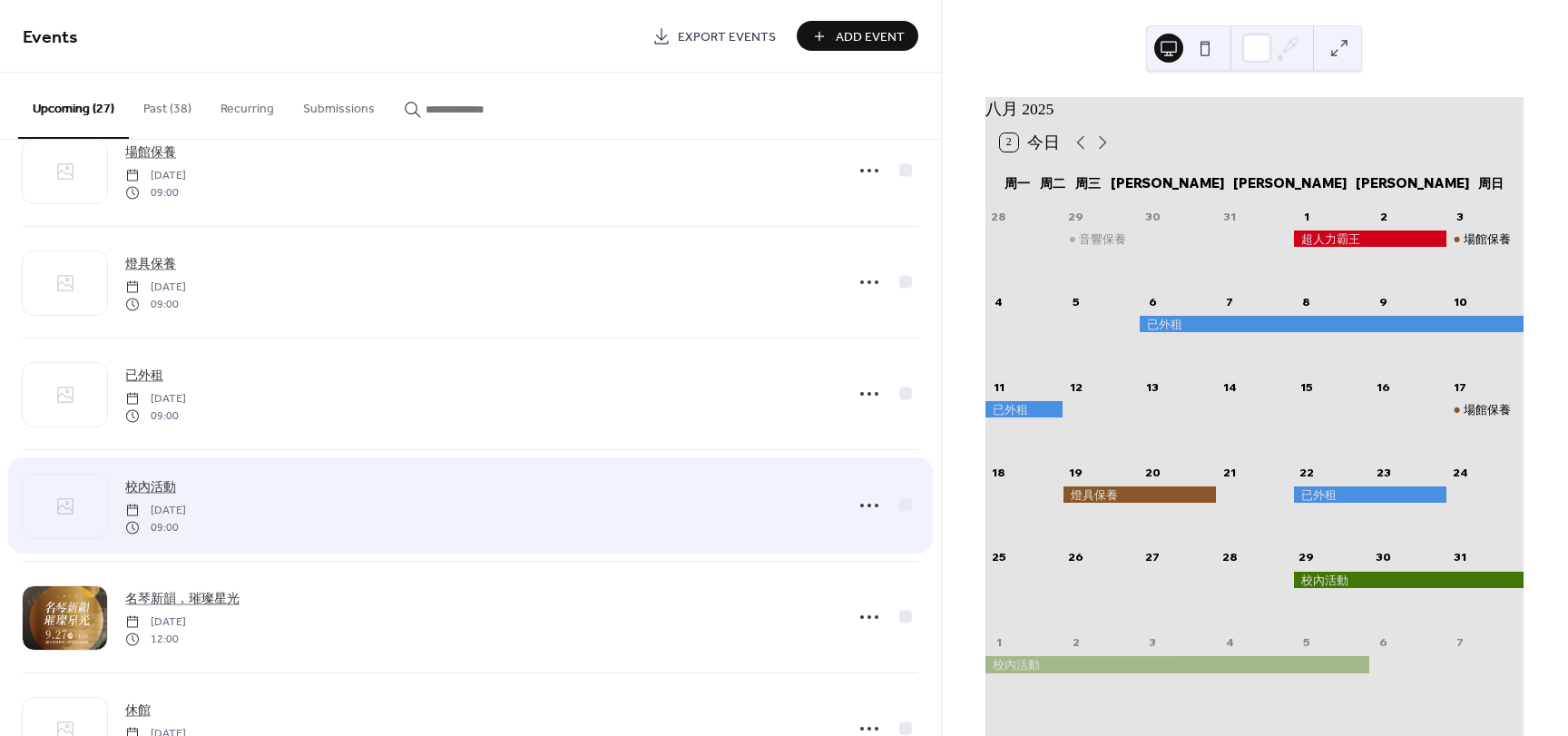 scroll, scrollTop: 1724, scrollLeft: 0, axis: vertical 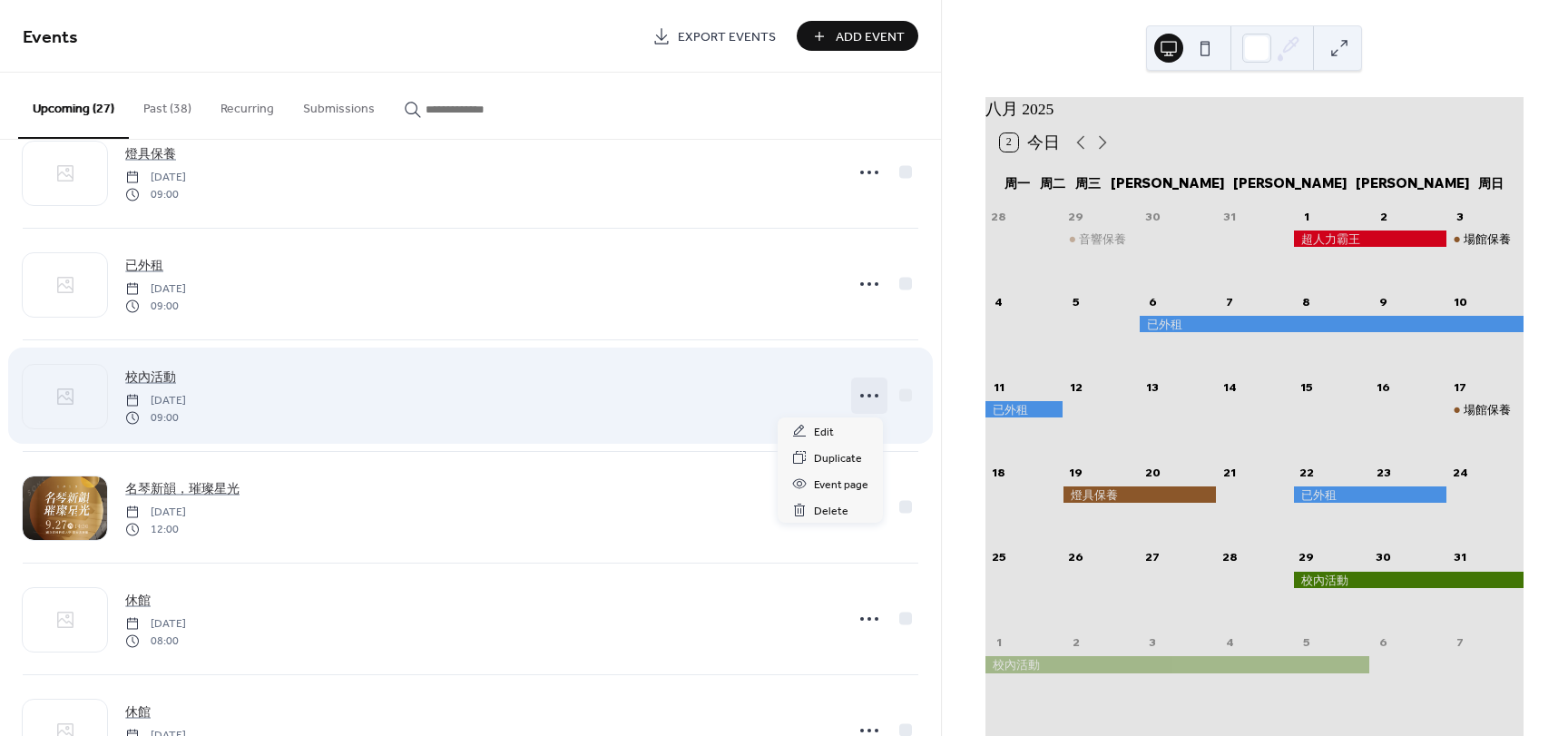 click 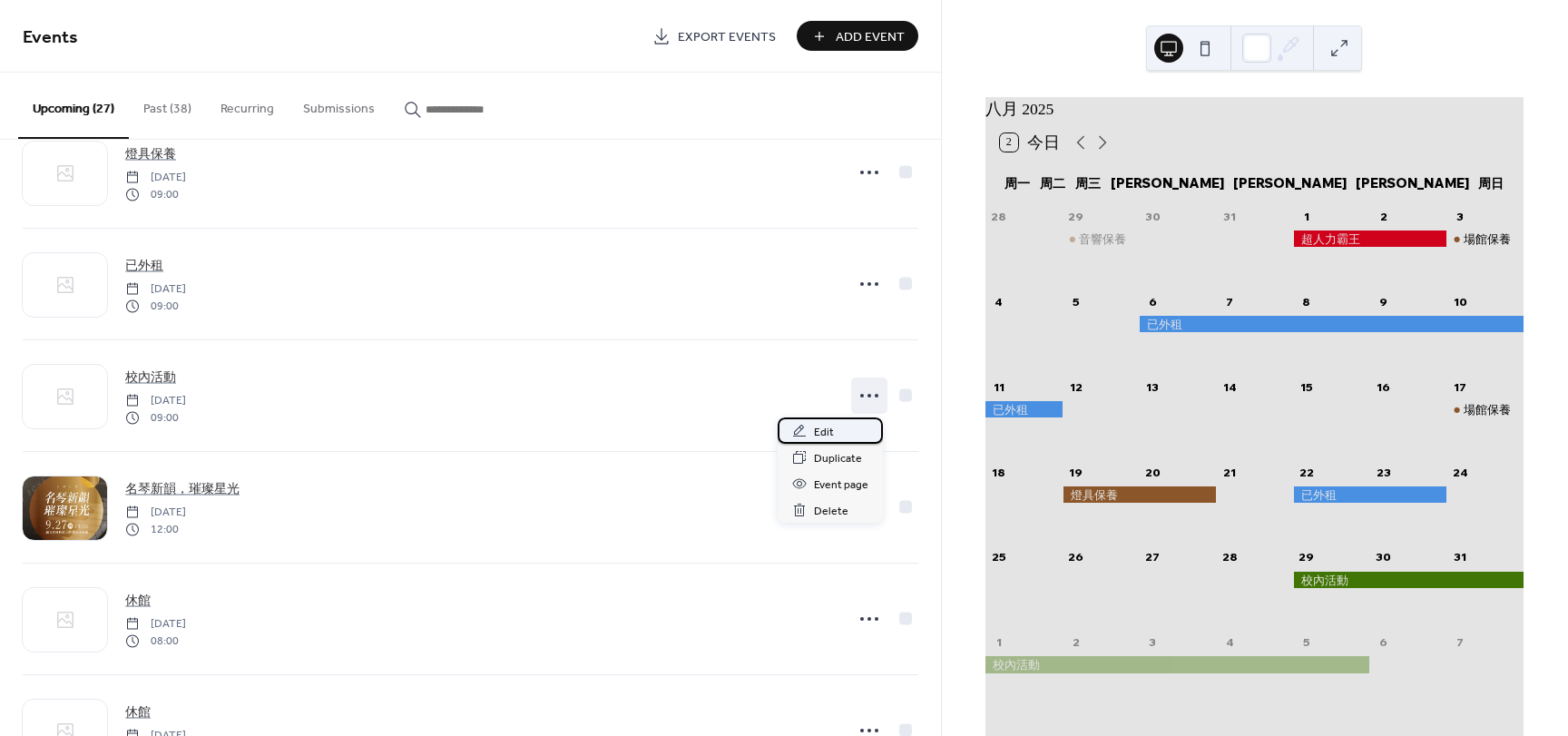 click on "Edit" at bounding box center [824, 432] 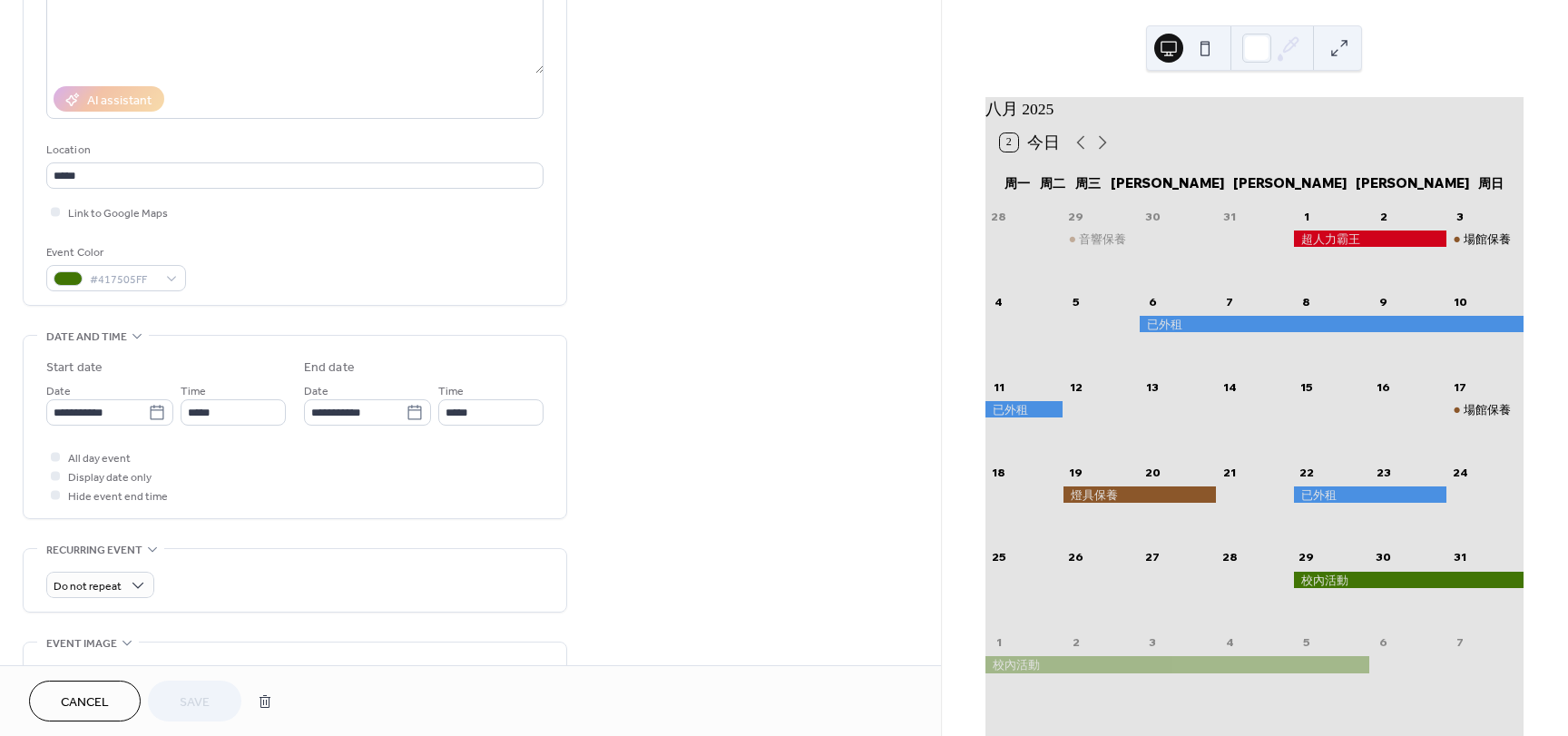 scroll, scrollTop: 363, scrollLeft: 0, axis: vertical 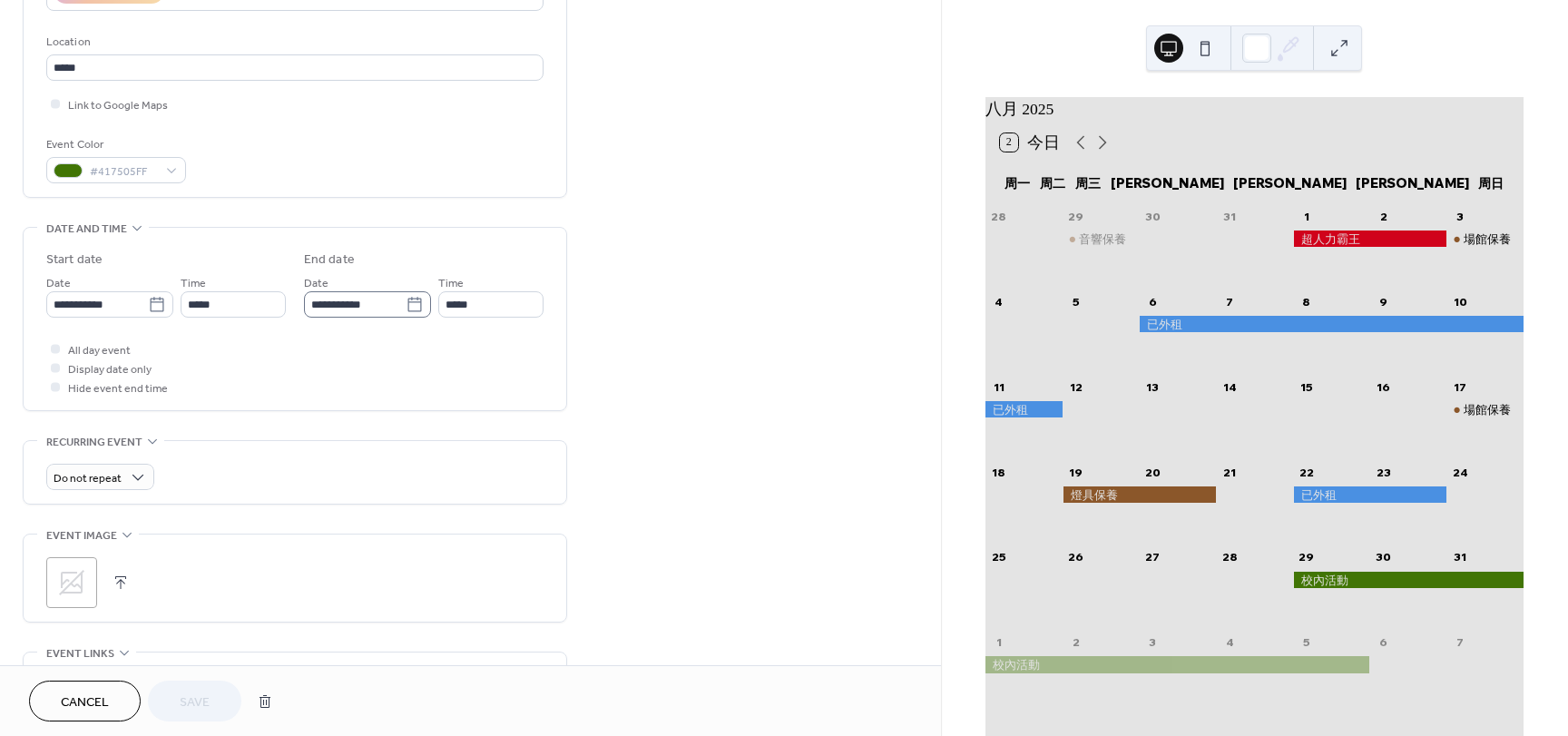 click 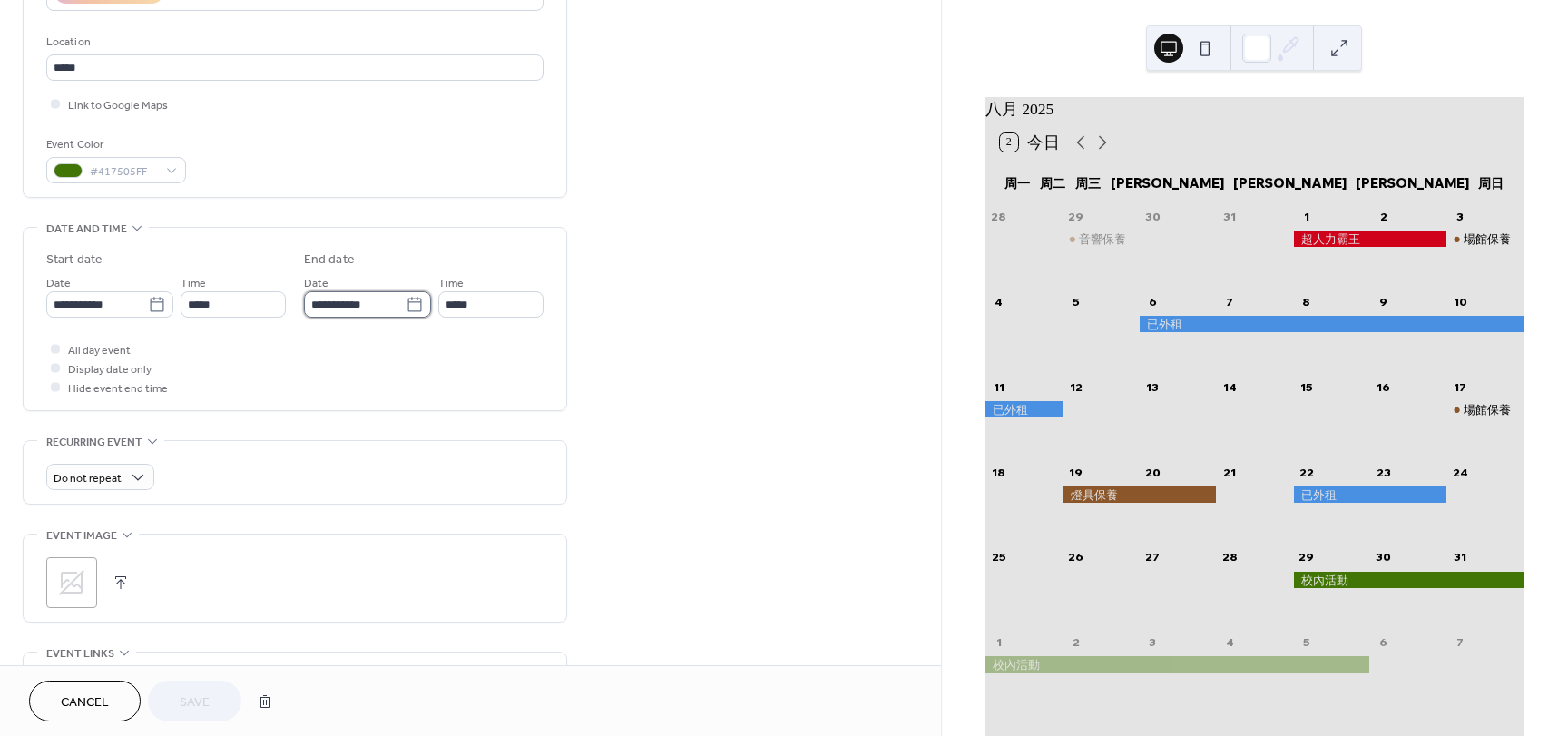 click on "**********" at bounding box center (355, 304) 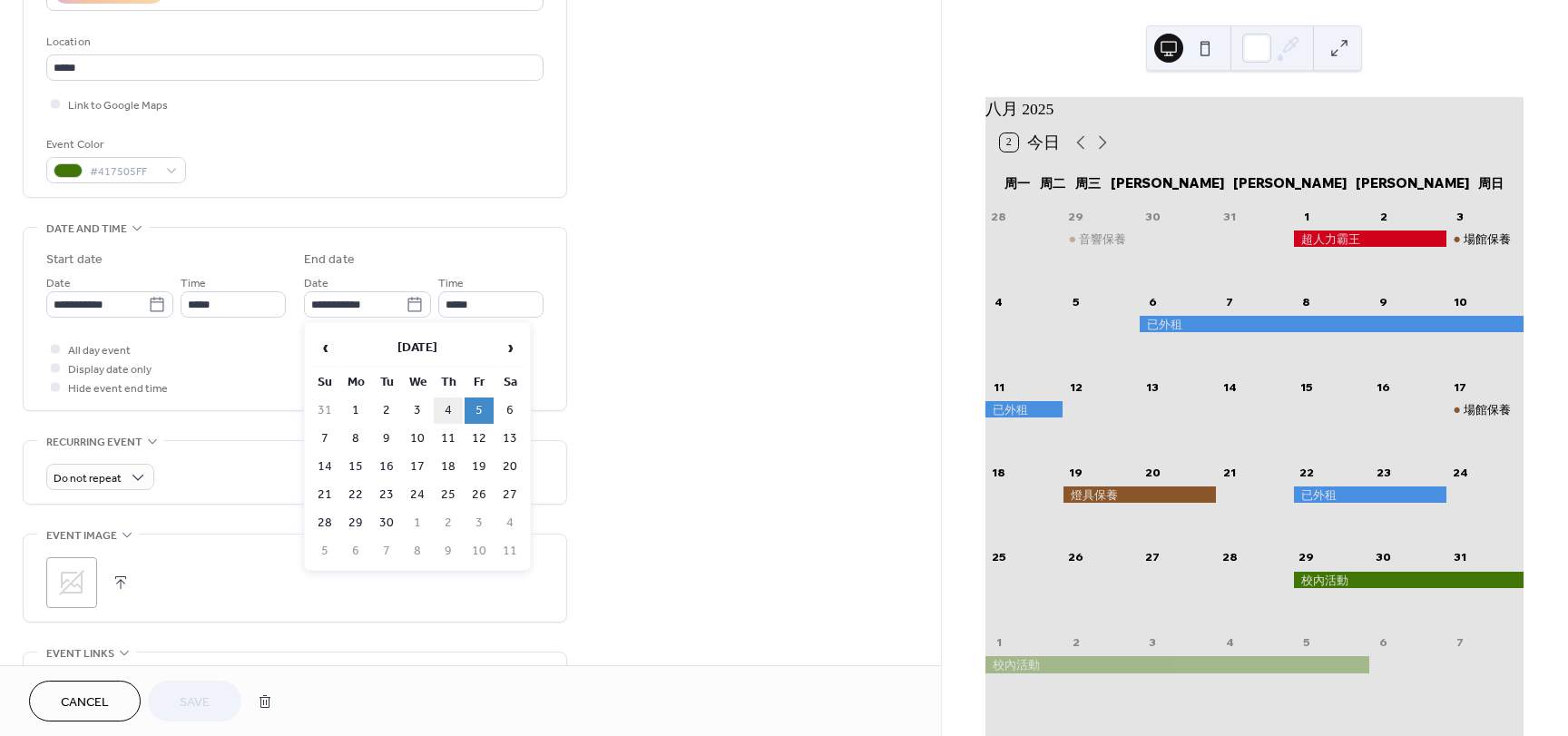 click on "4" at bounding box center [448, 410] 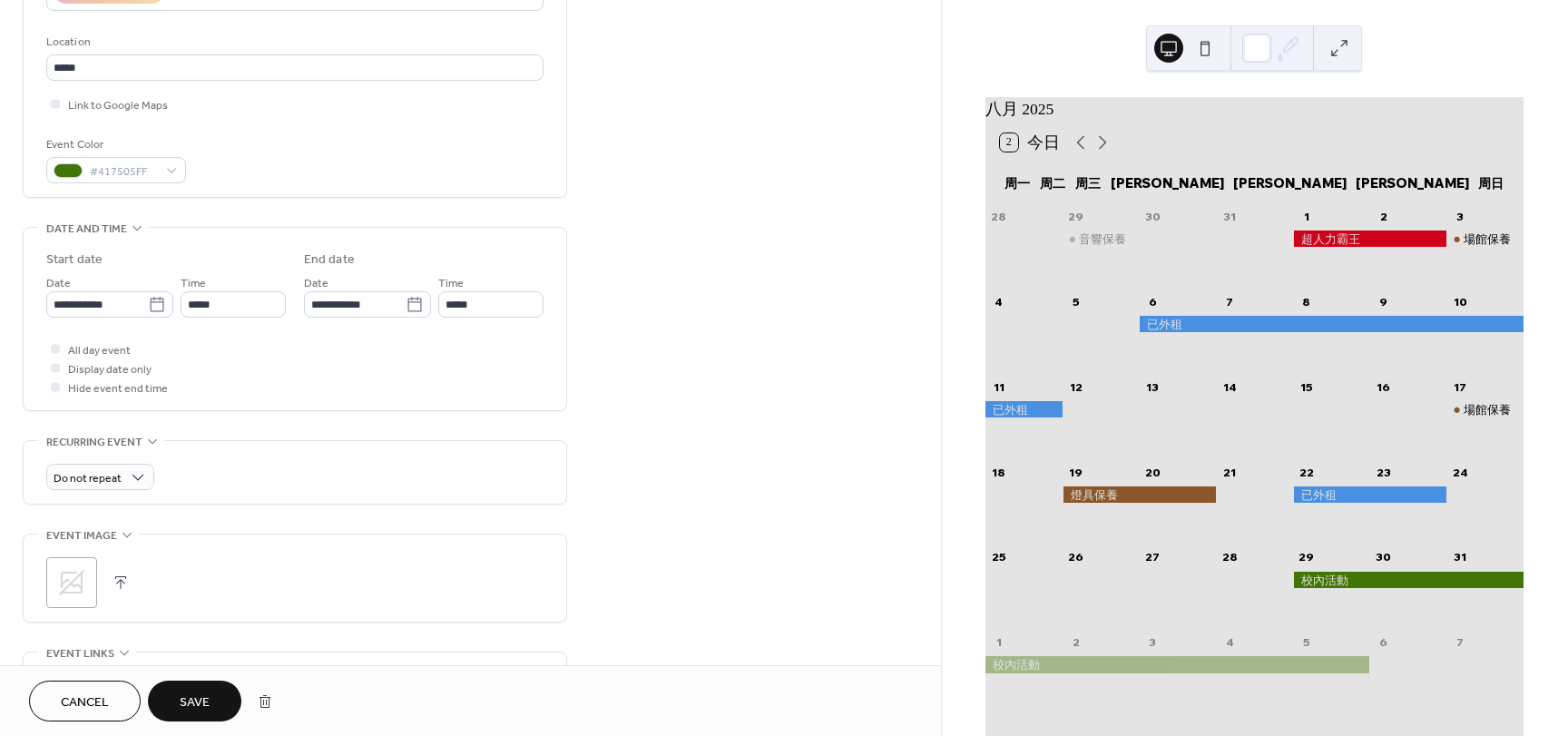 click on "Save" at bounding box center [194, 701] 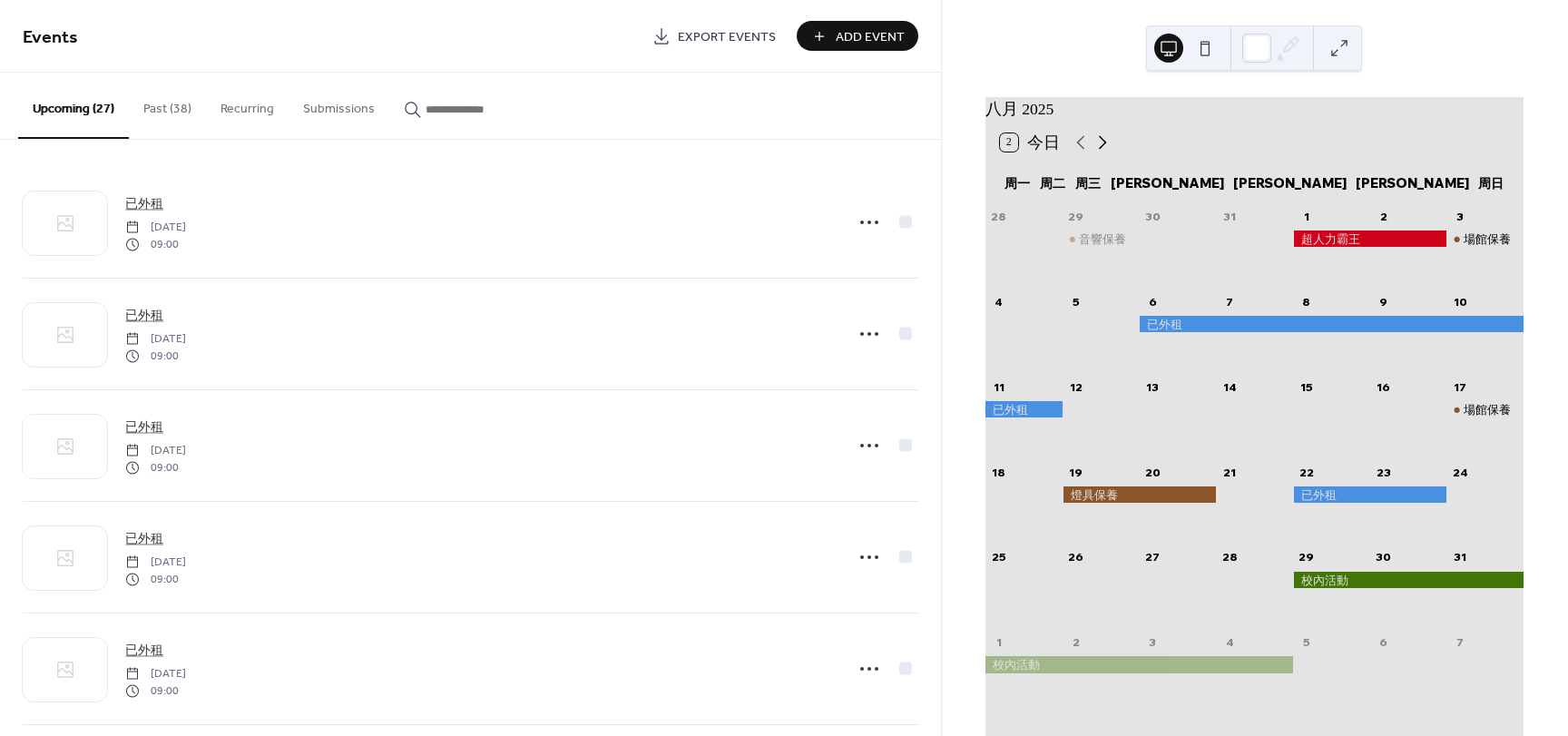 click 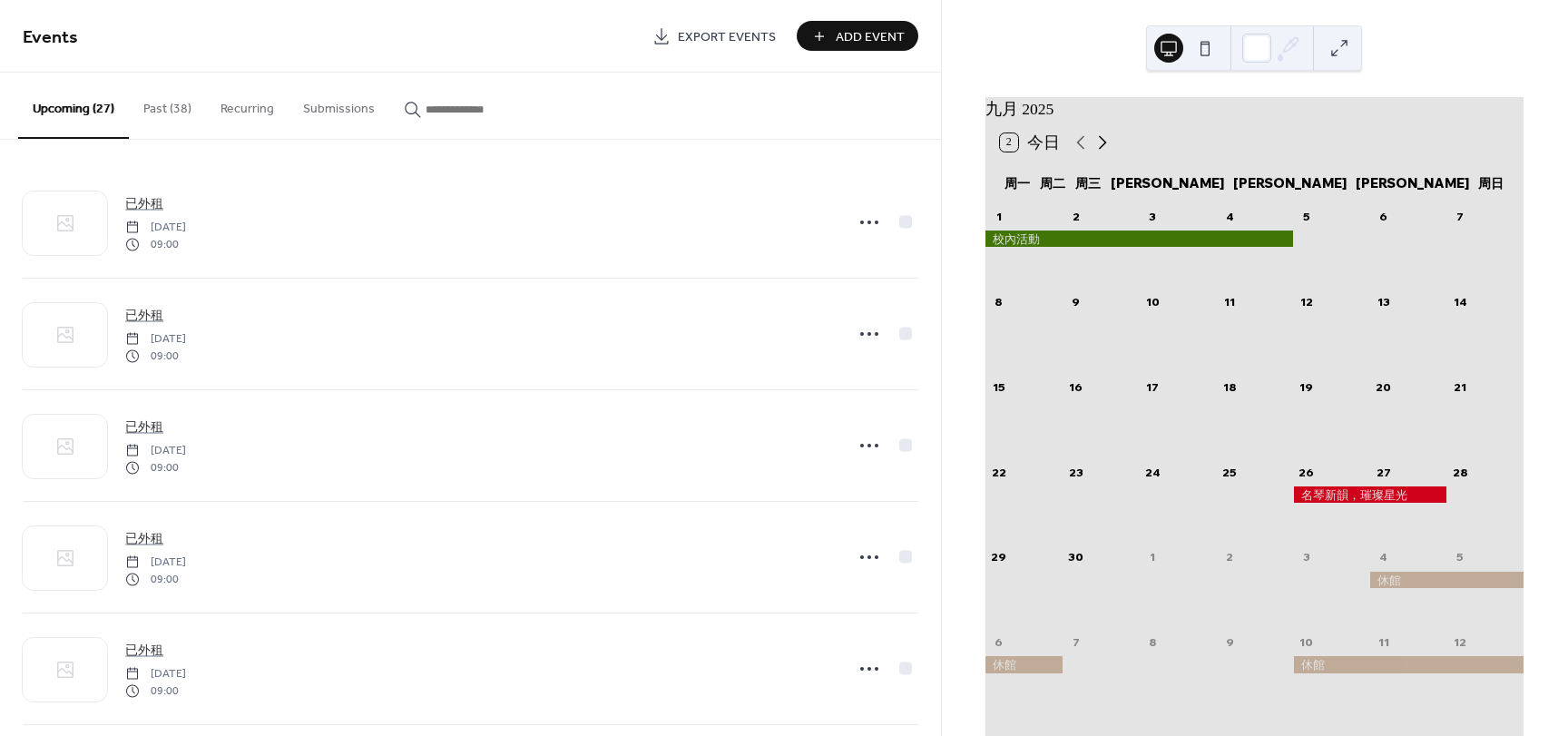 click 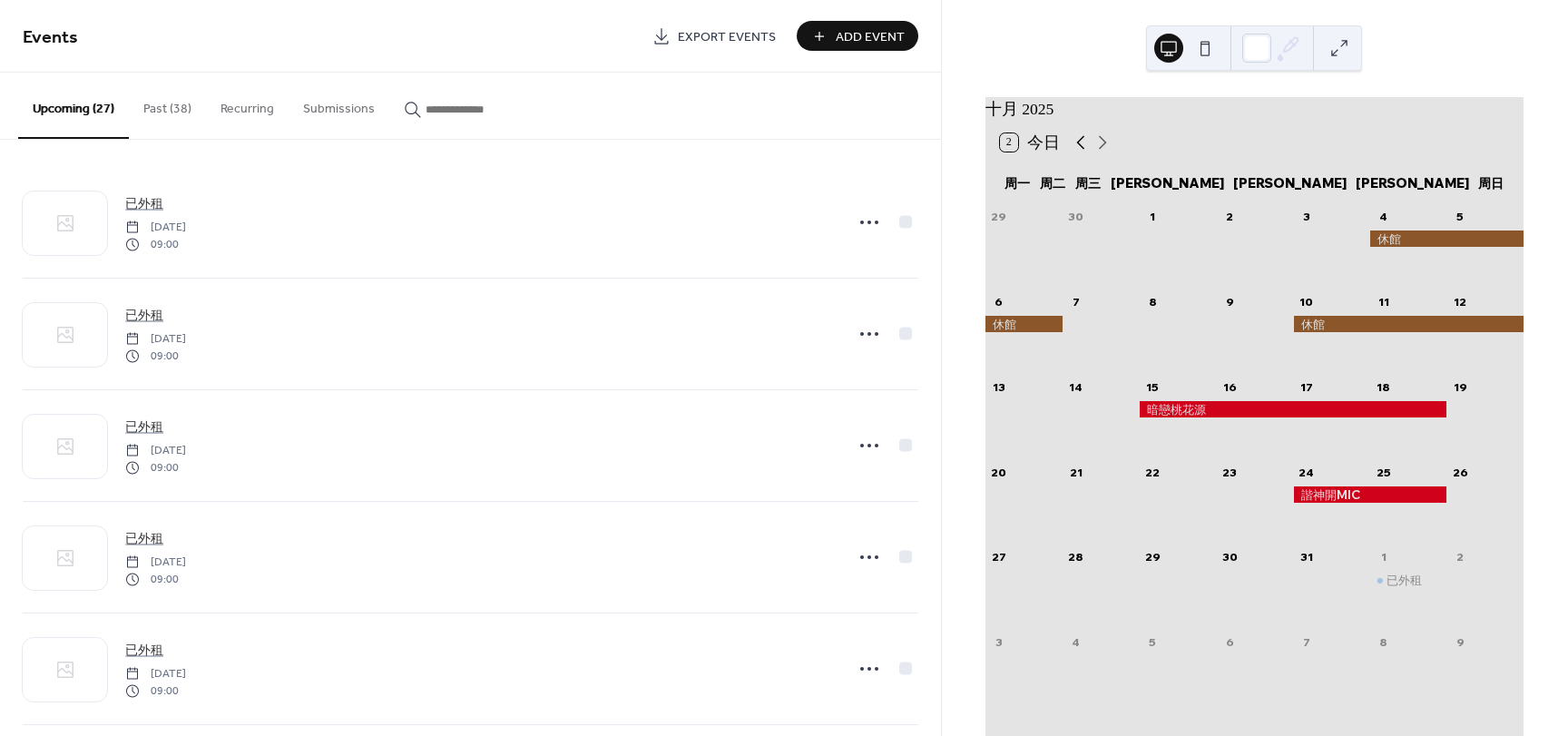 click 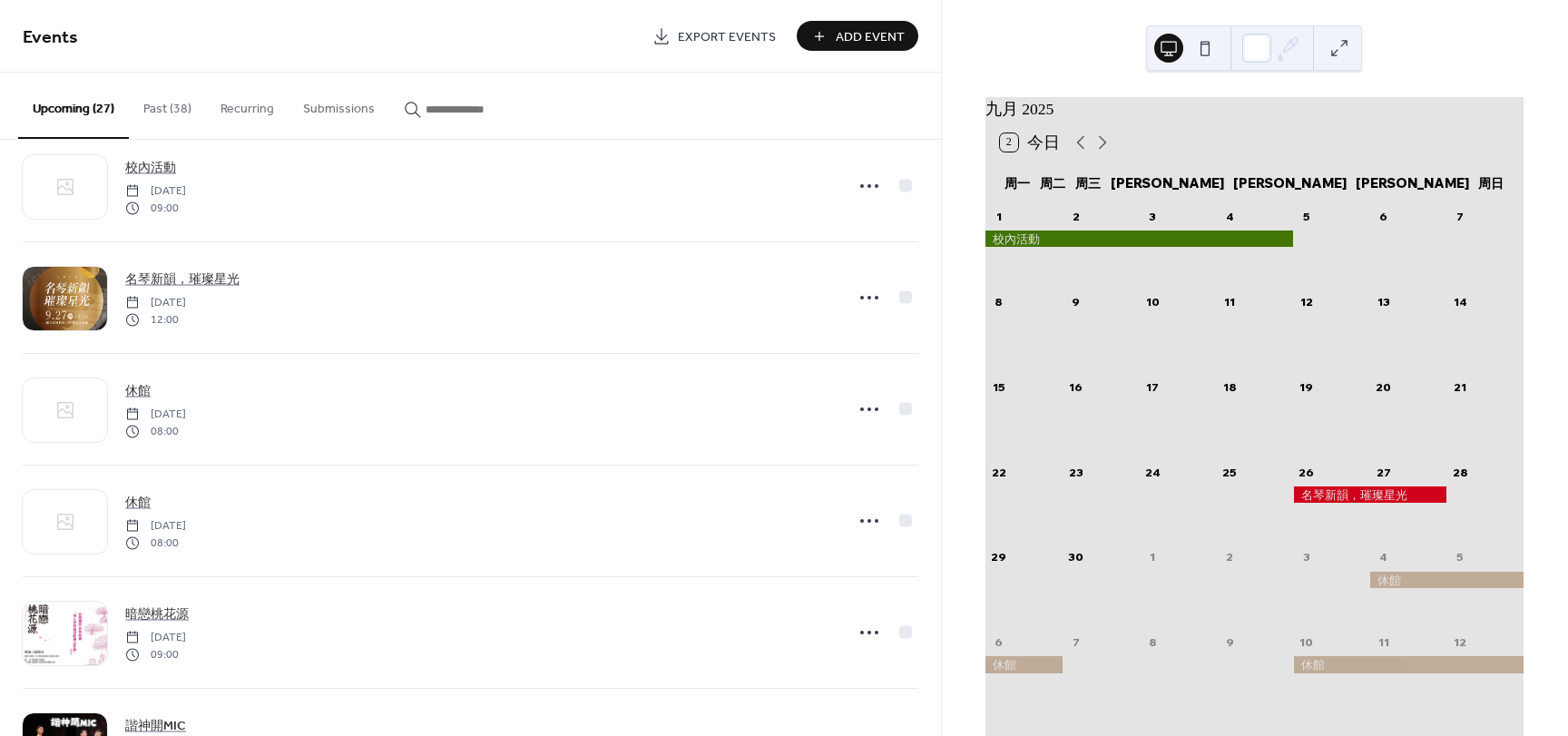 scroll, scrollTop: 1815, scrollLeft: 0, axis: vertical 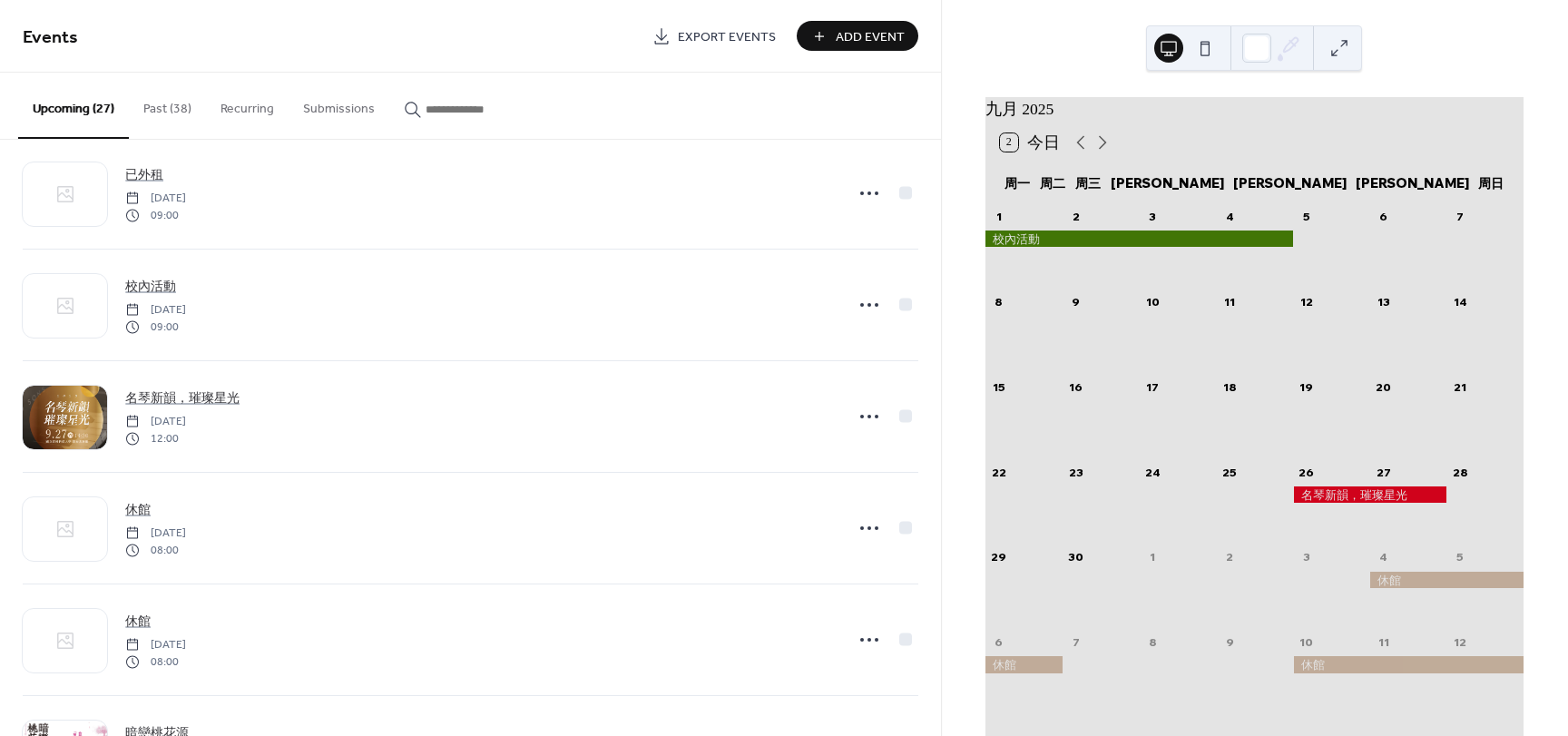 click on "Add Event" at bounding box center (870, 37) 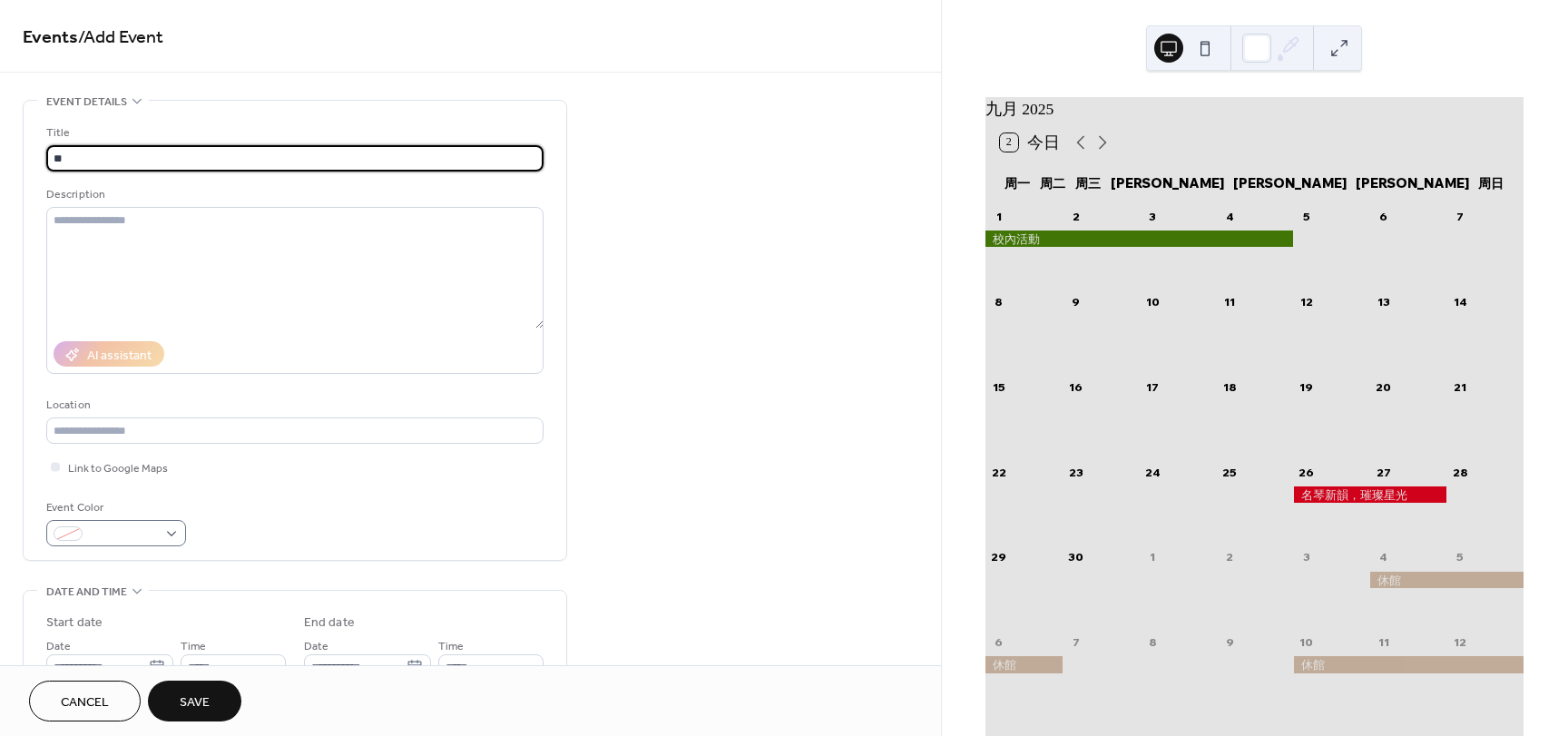 type on "**" 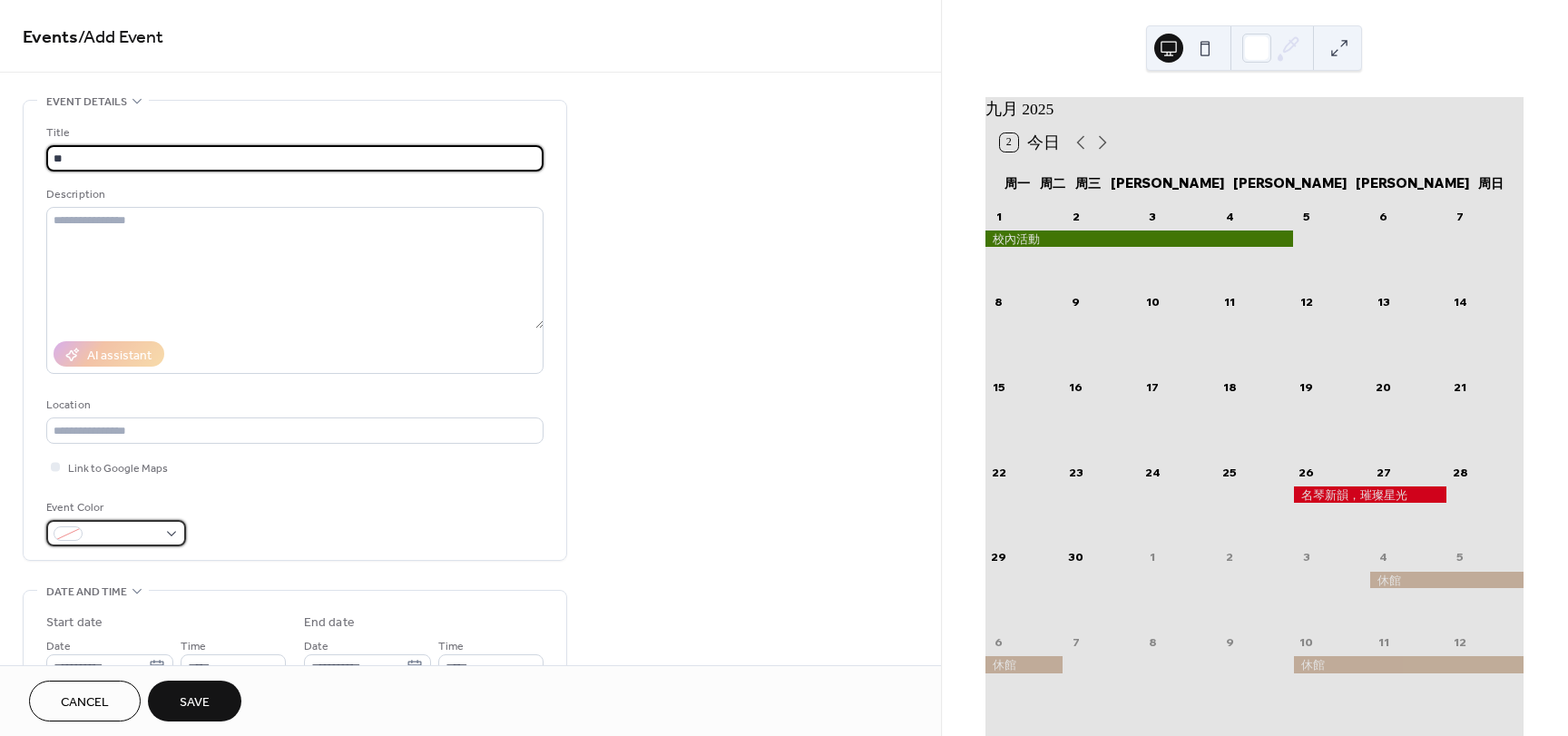 click at bounding box center [116, 533] 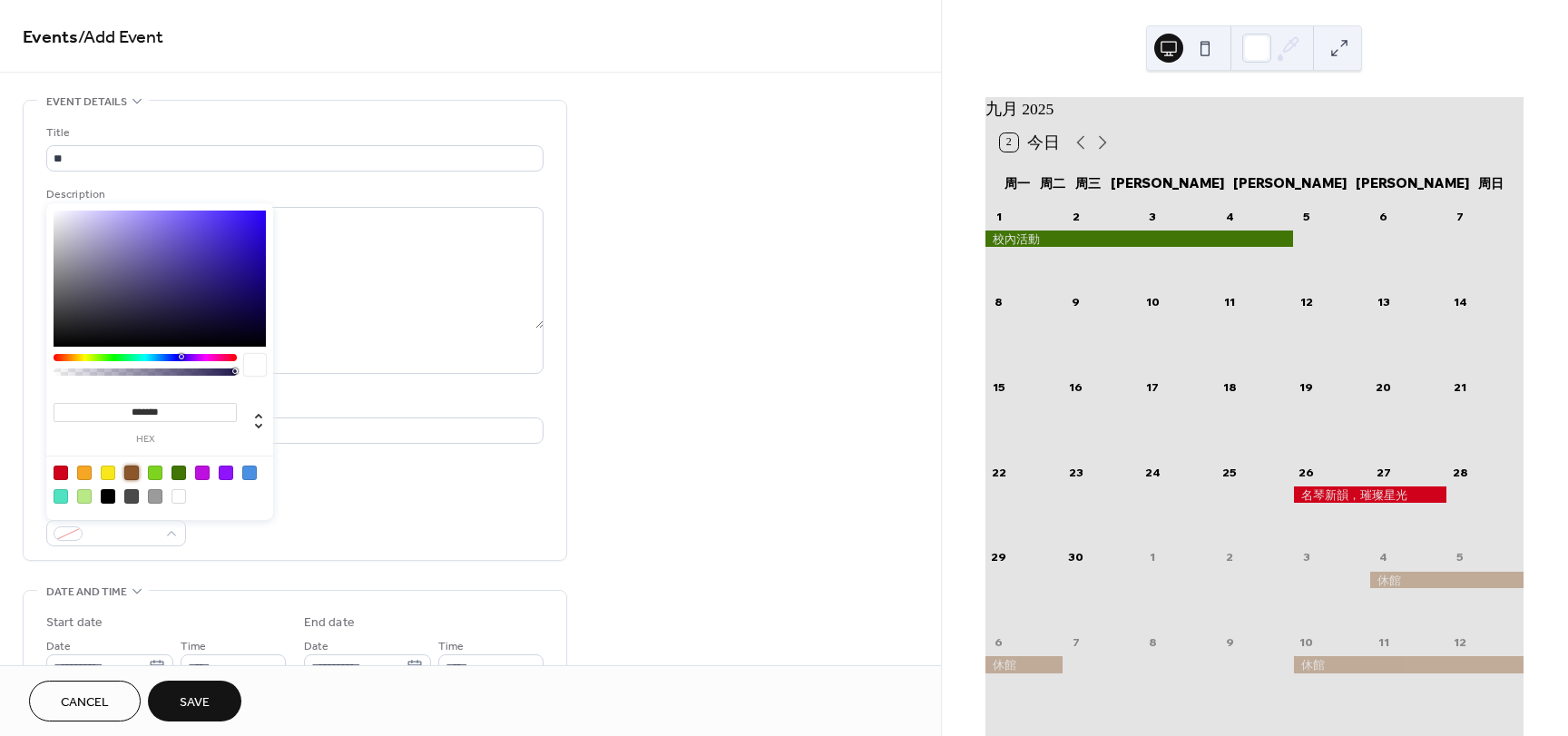 click at bounding box center [132, 473] 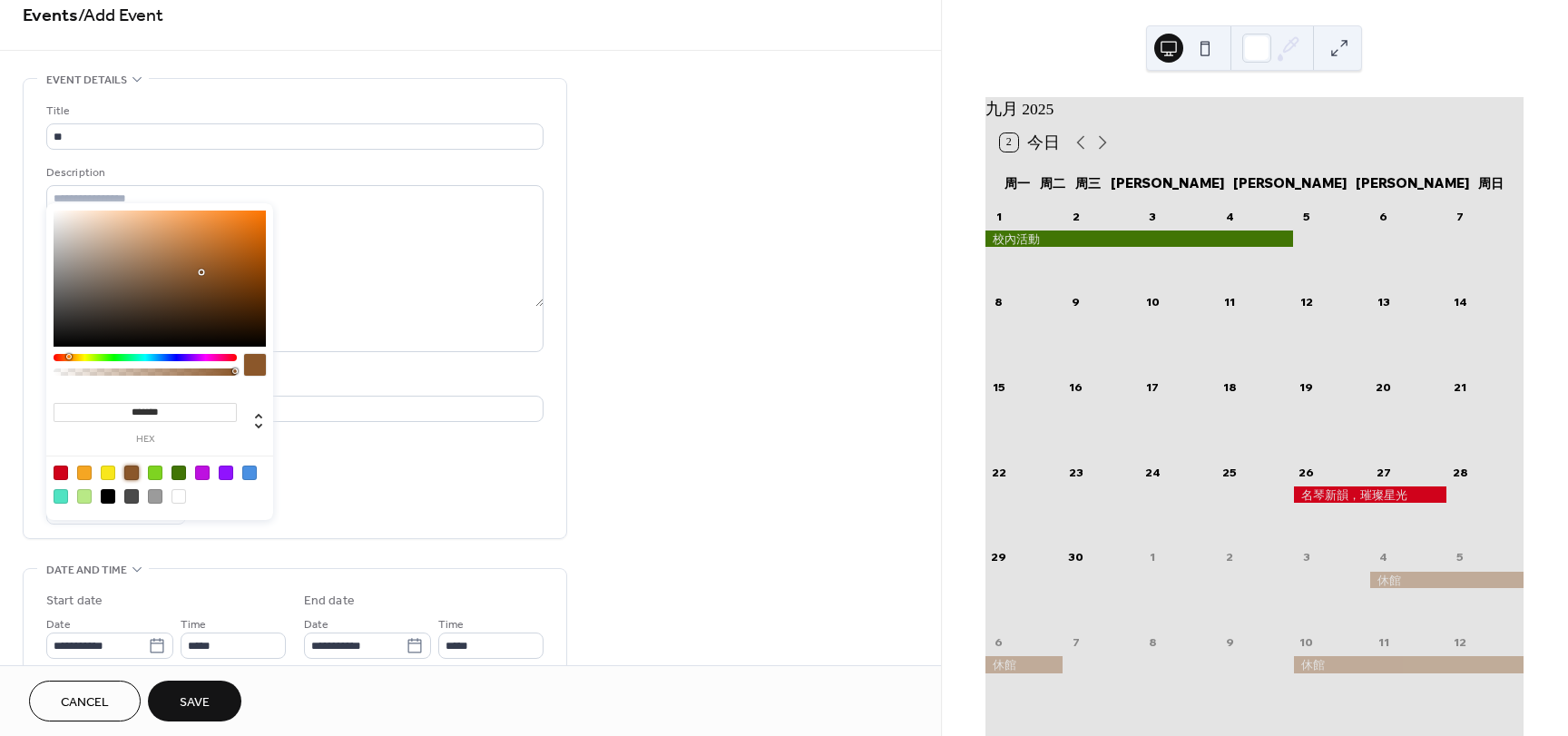 scroll, scrollTop: 272, scrollLeft: 0, axis: vertical 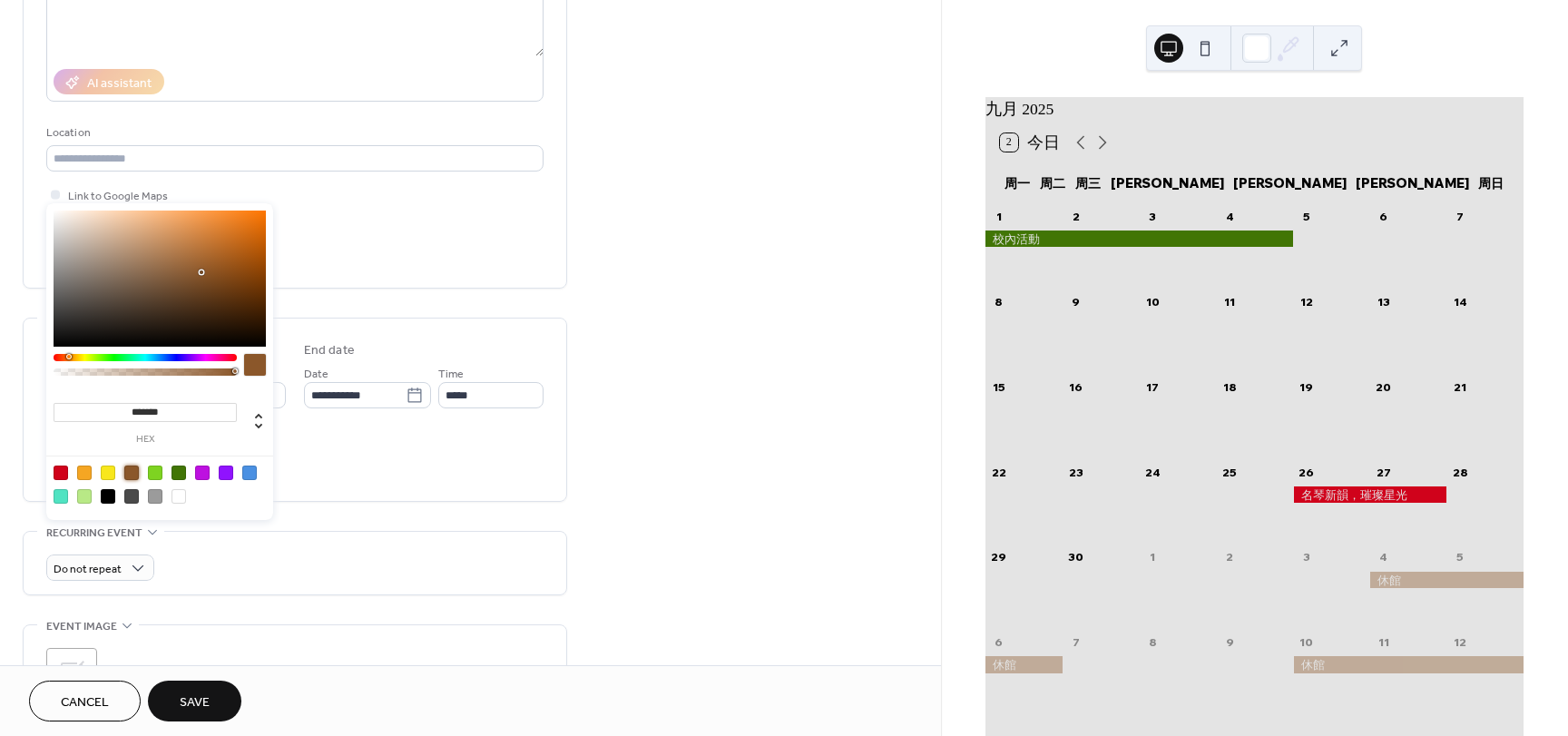 click on "**********" at bounding box center [470, 489] 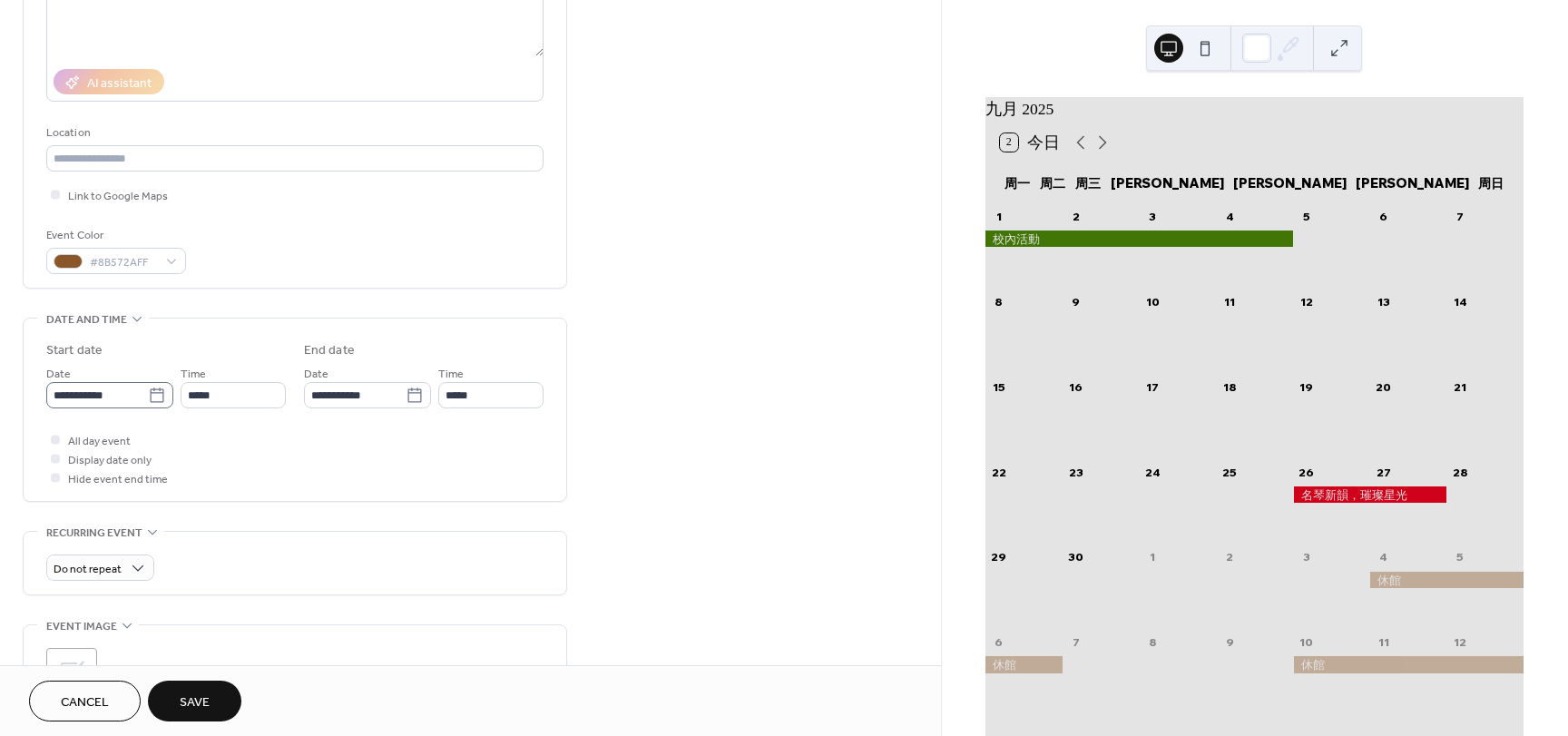 click 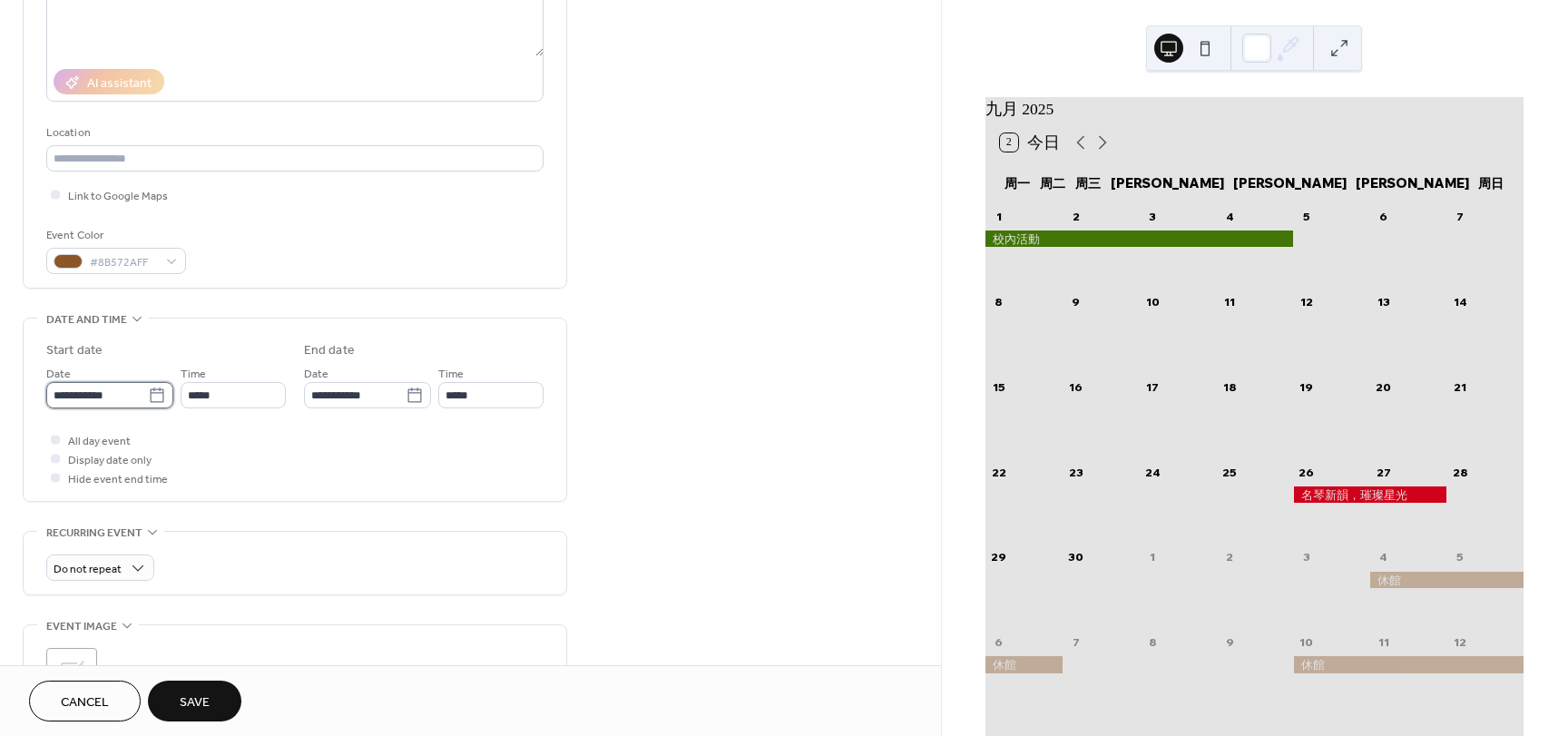 click on "**********" at bounding box center [97, 395] 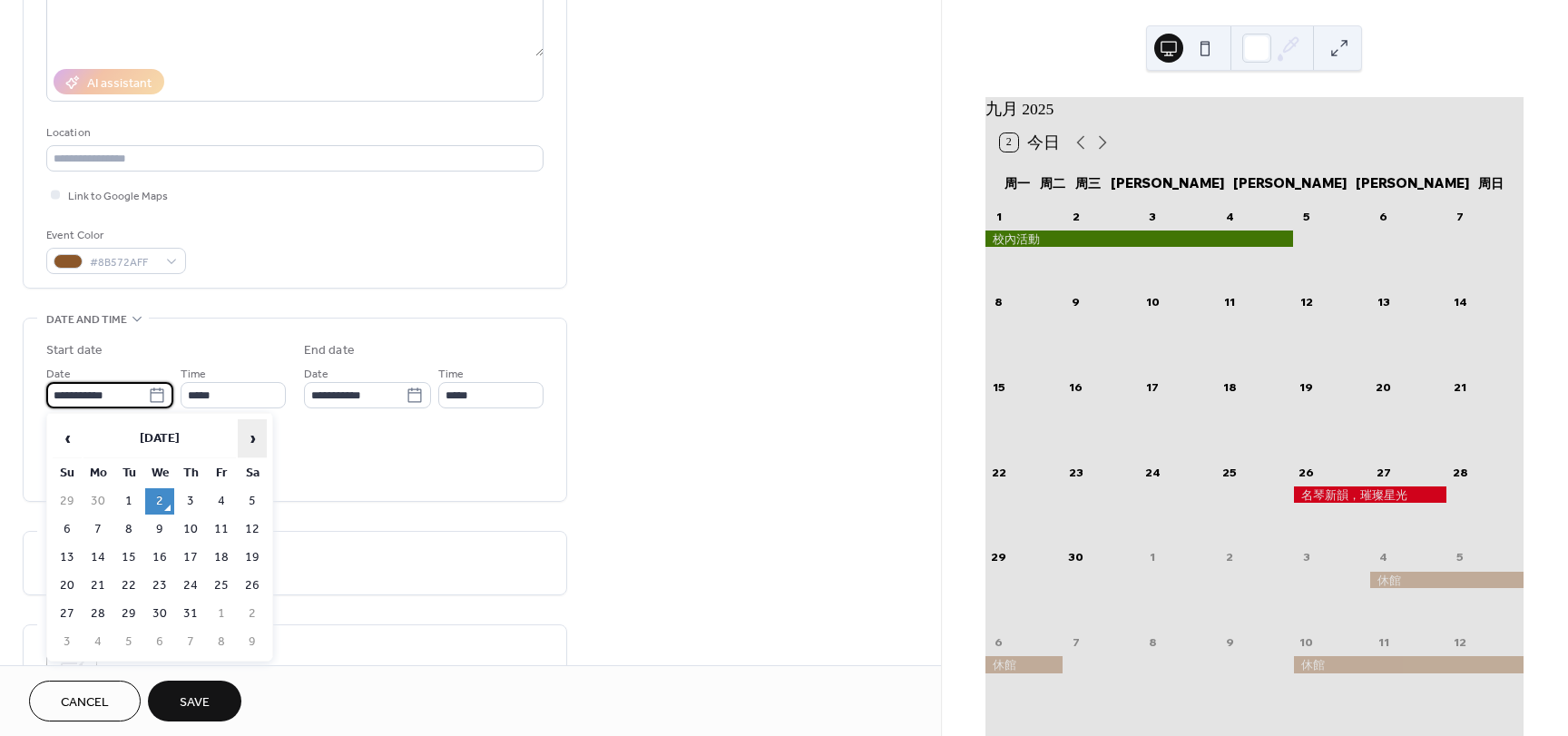 click on "›" at bounding box center (252, 438) 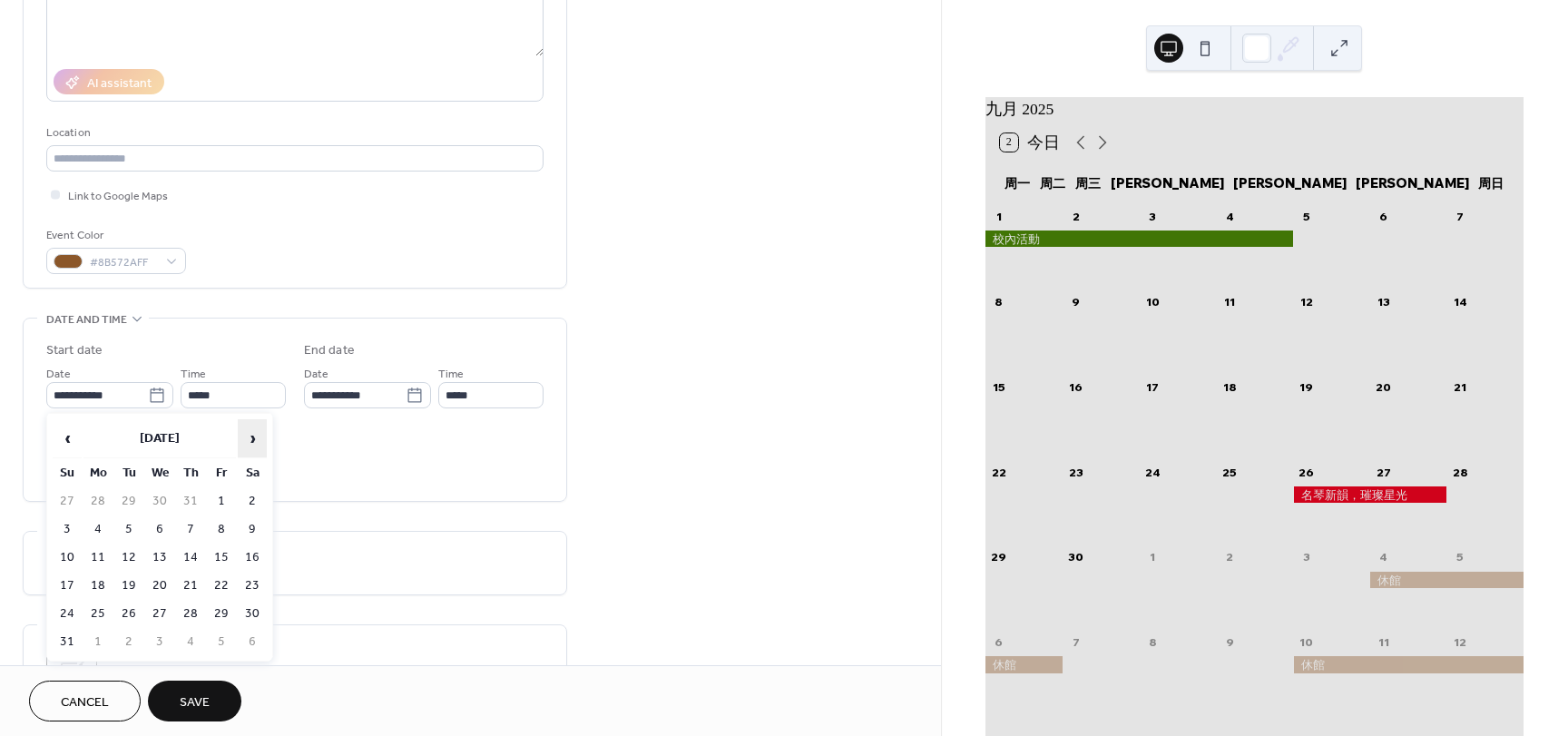 click on "›" at bounding box center (252, 438) 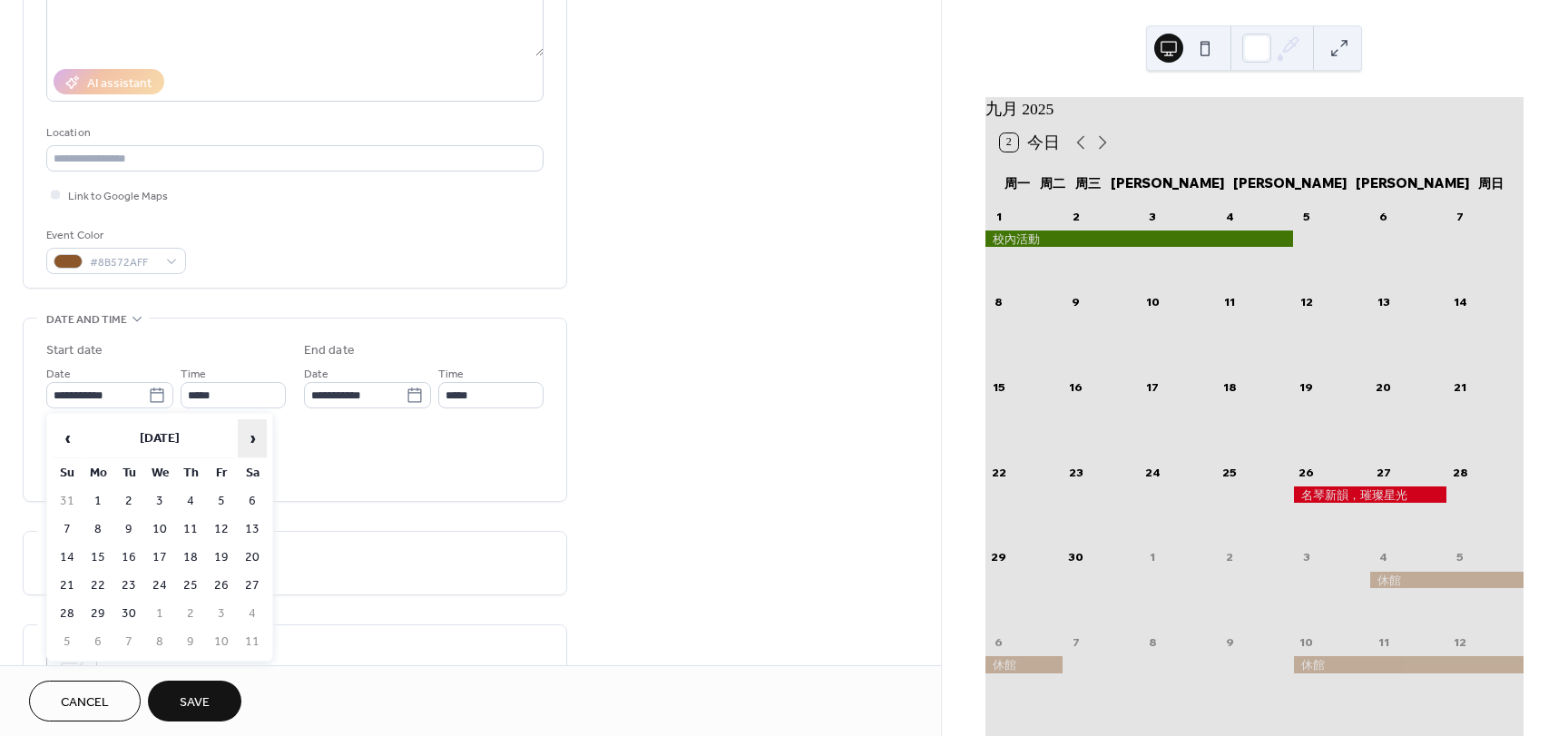 click on "›" at bounding box center (252, 438) 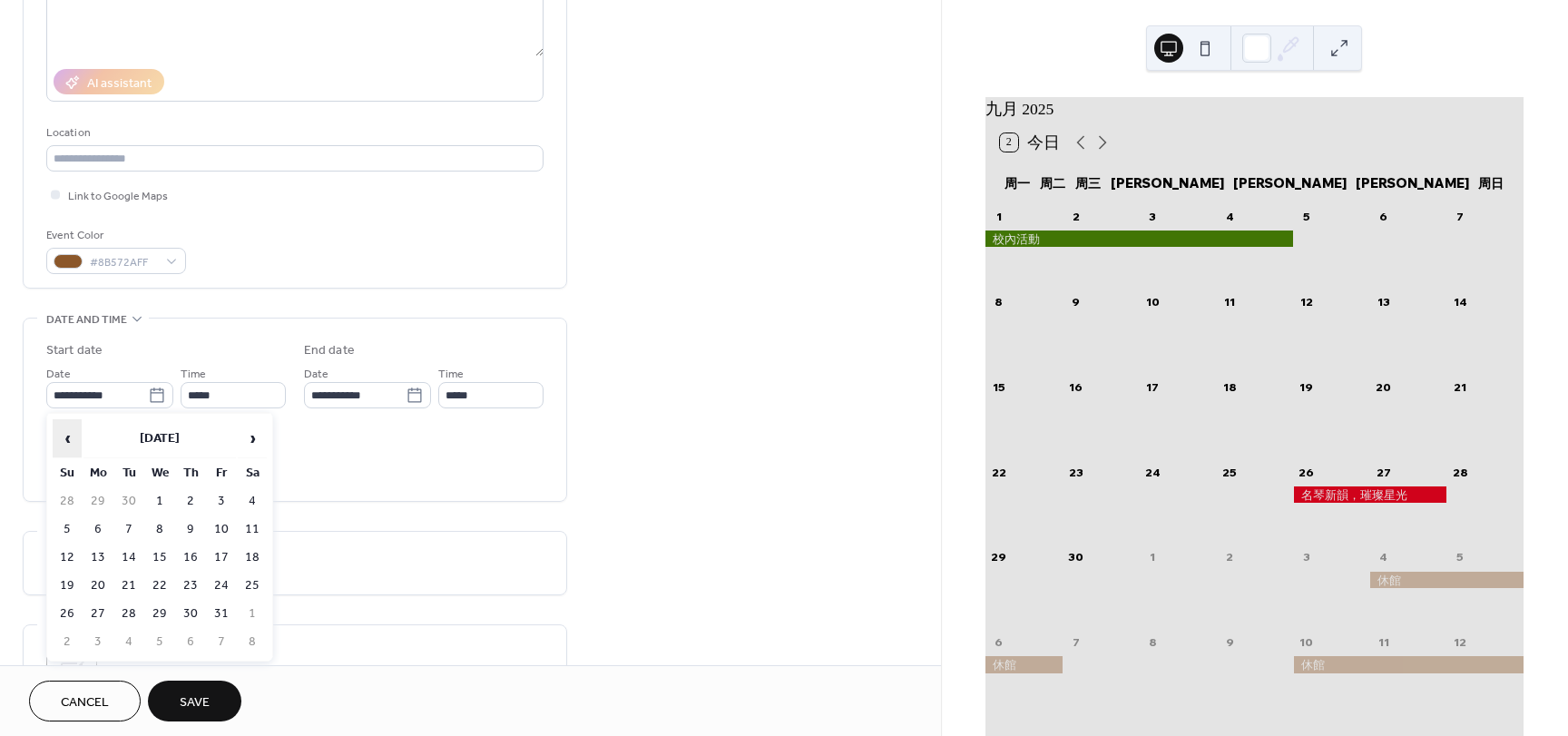 click on "‹" at bounding box center [67, 438] 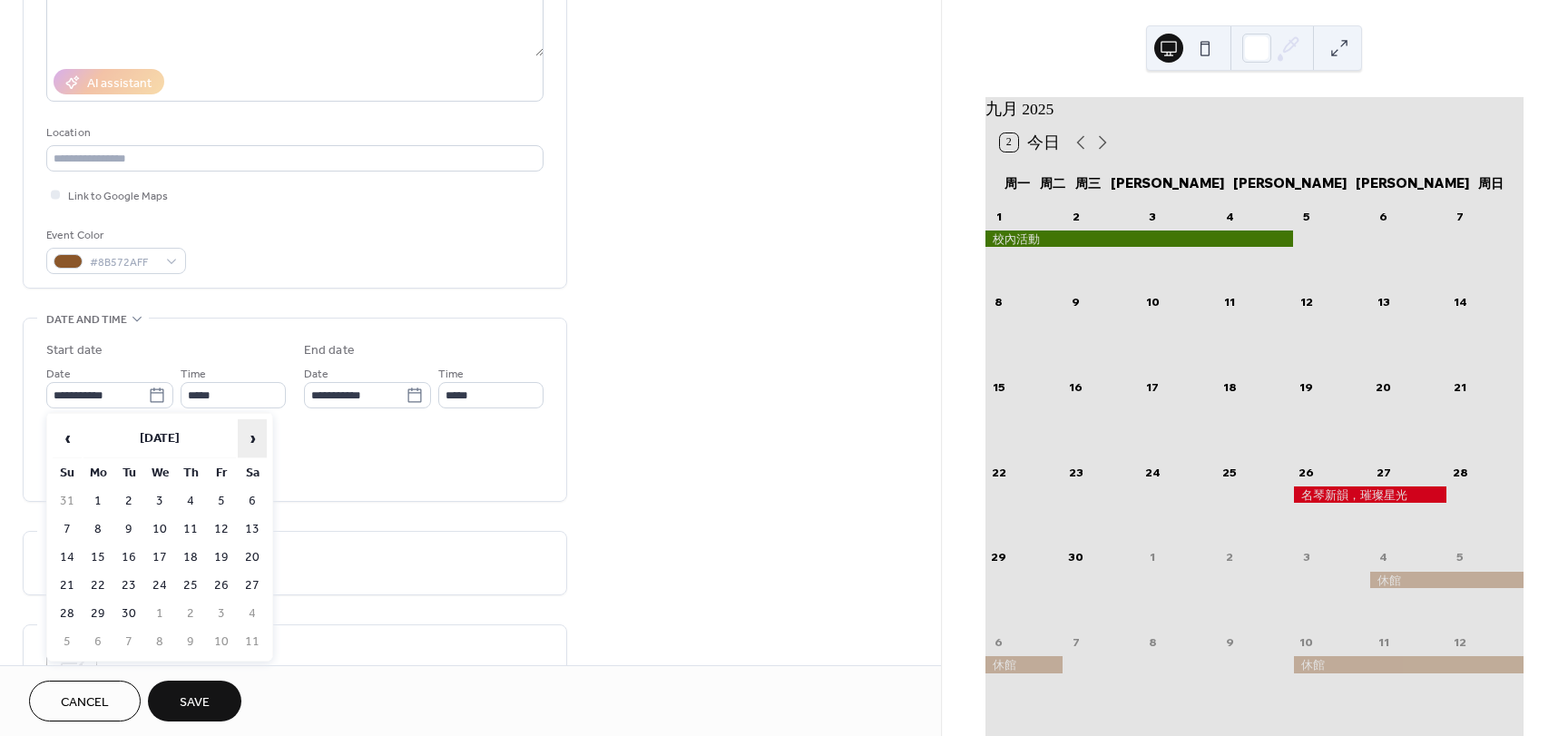 click on "›" at bounding box center [252, 438] 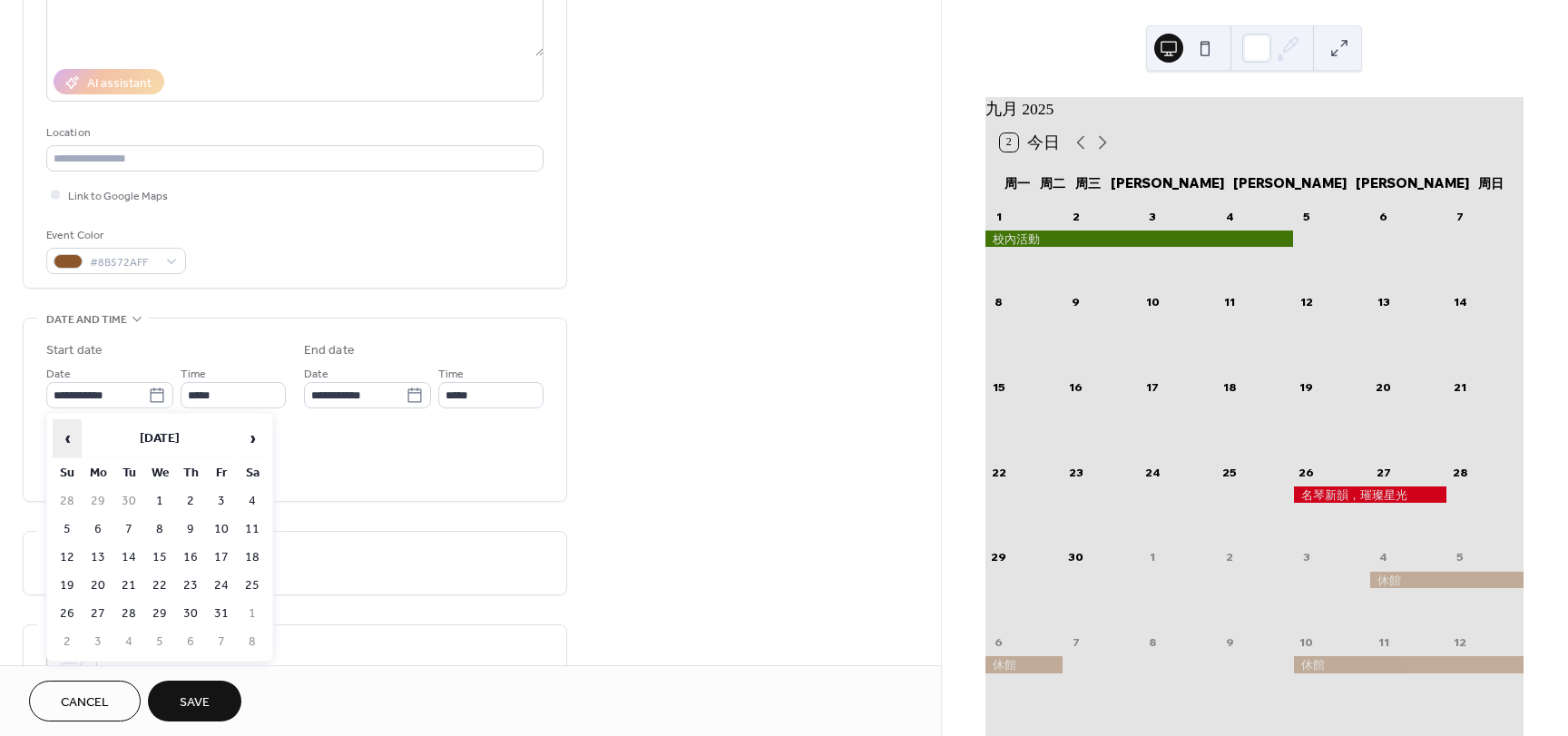 click on "‹" at bounding box center (67, 438) 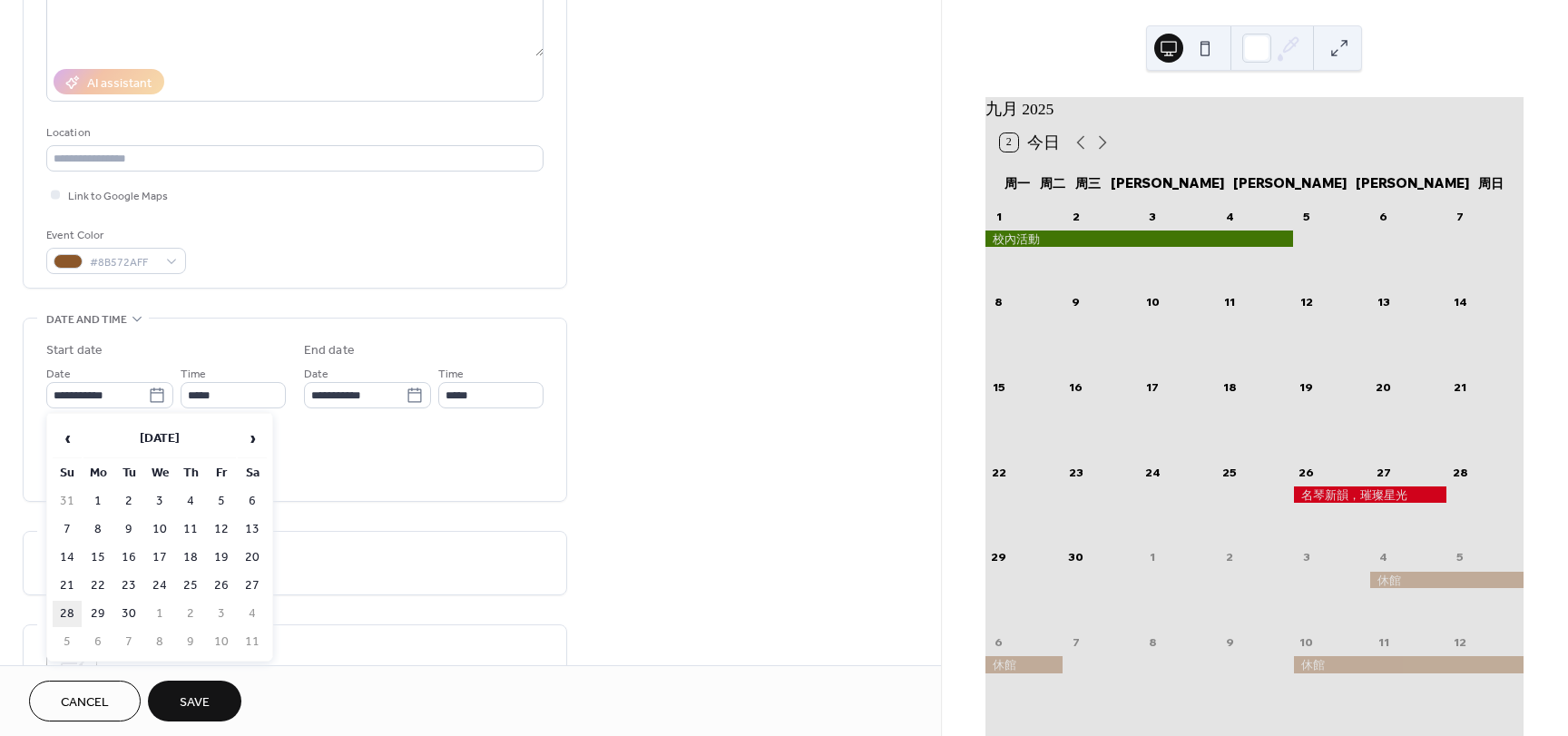 click on "28" at bounding box center [67, 613] 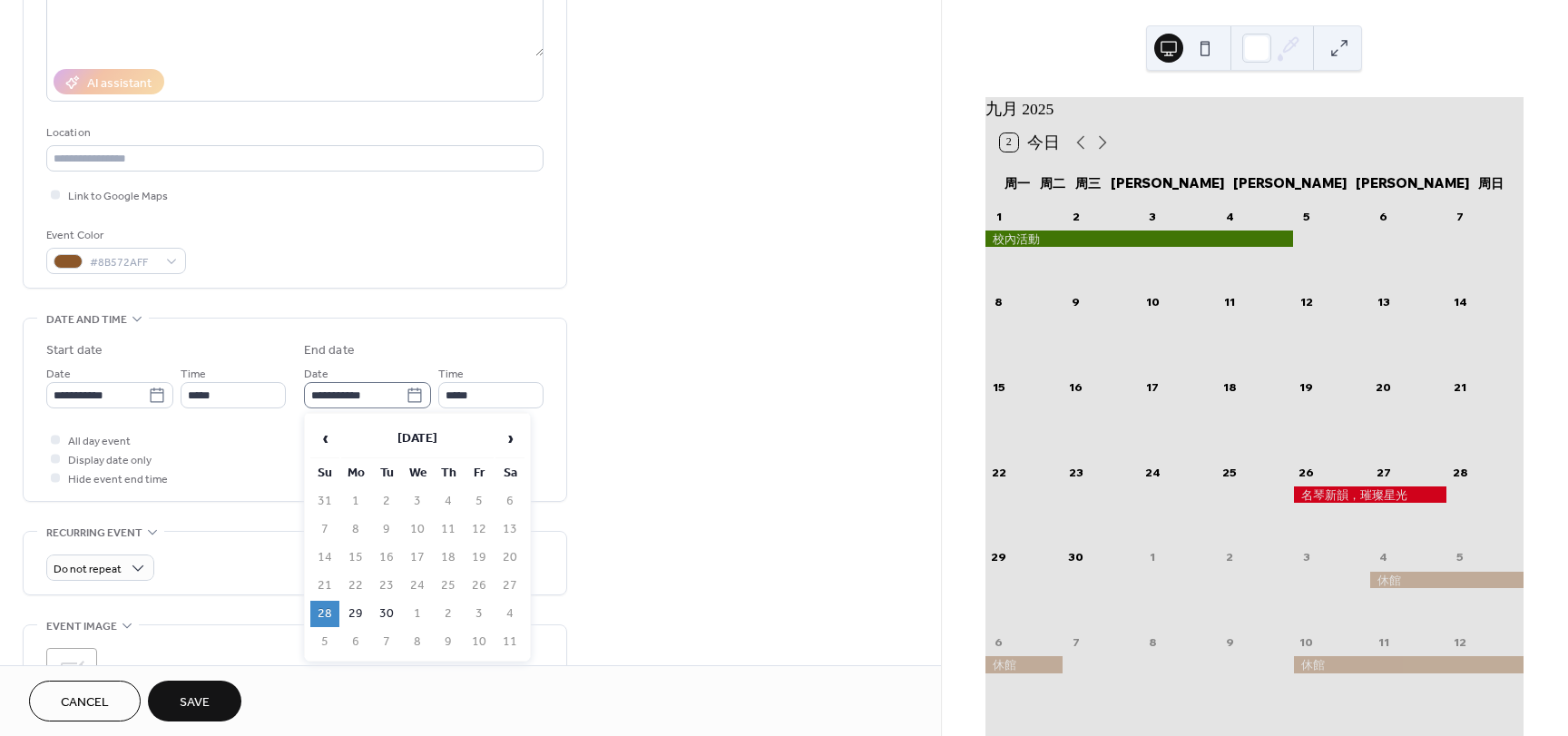 click 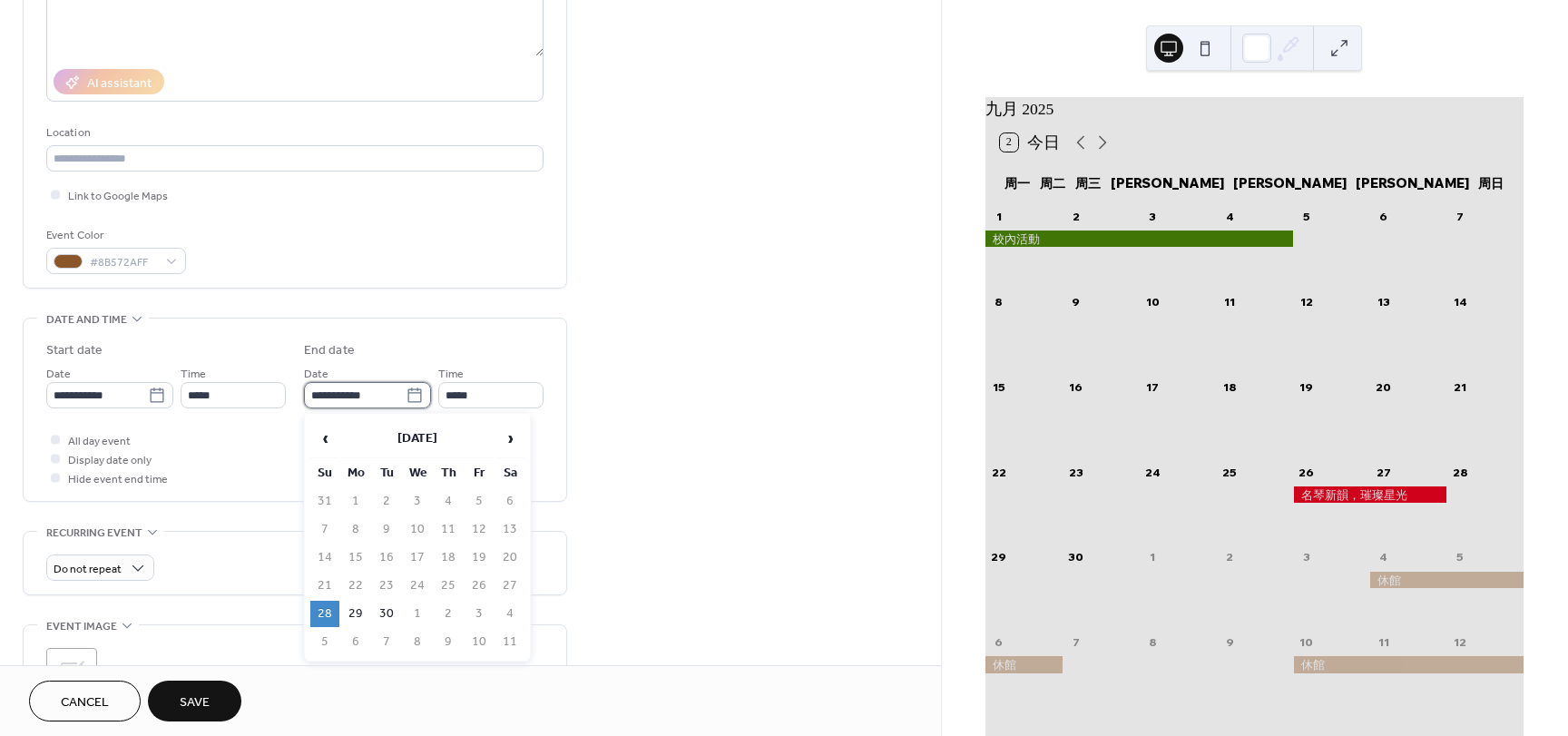 click on "**********" at bounding box center (355, 395) 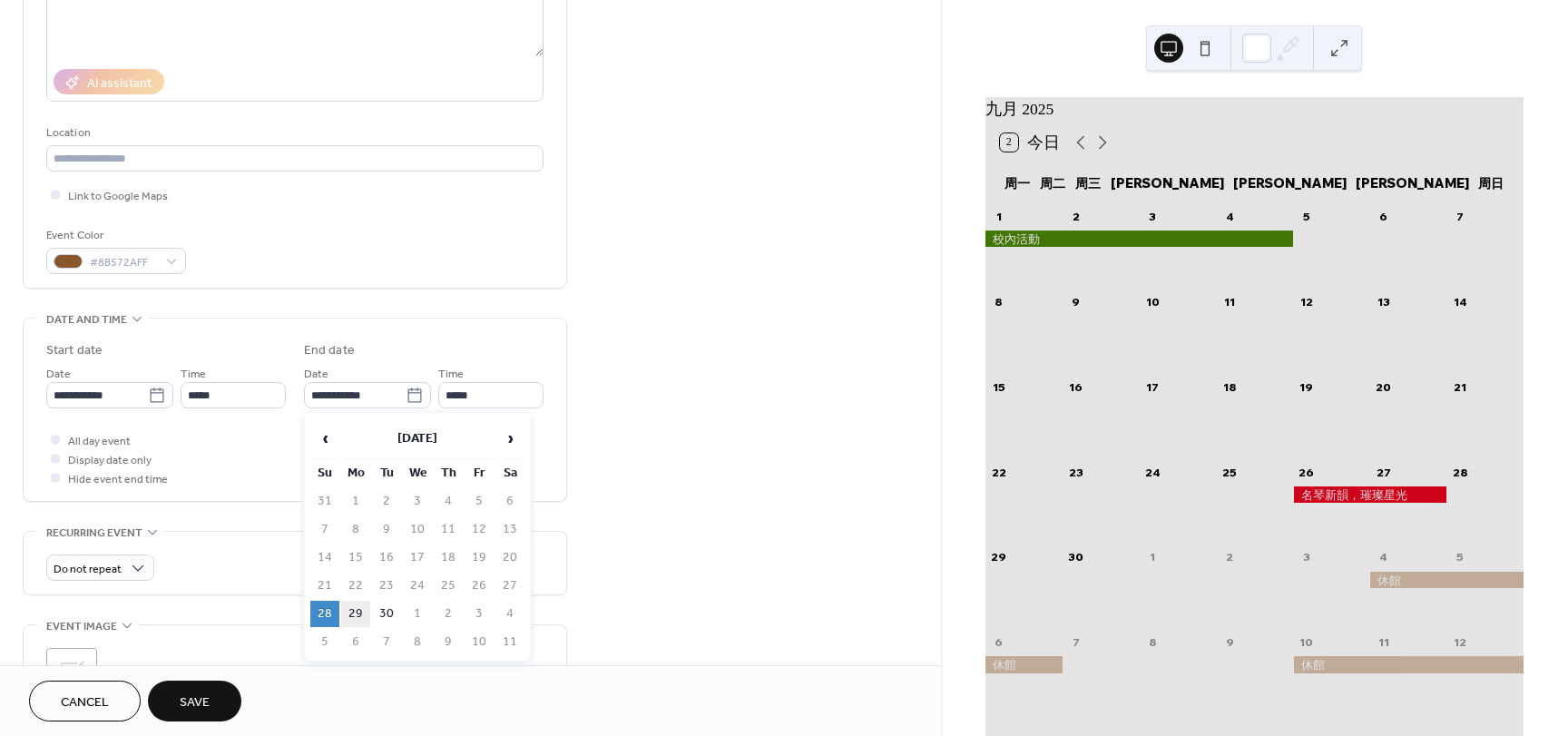 click on "29" at bounding box center [356, 613] 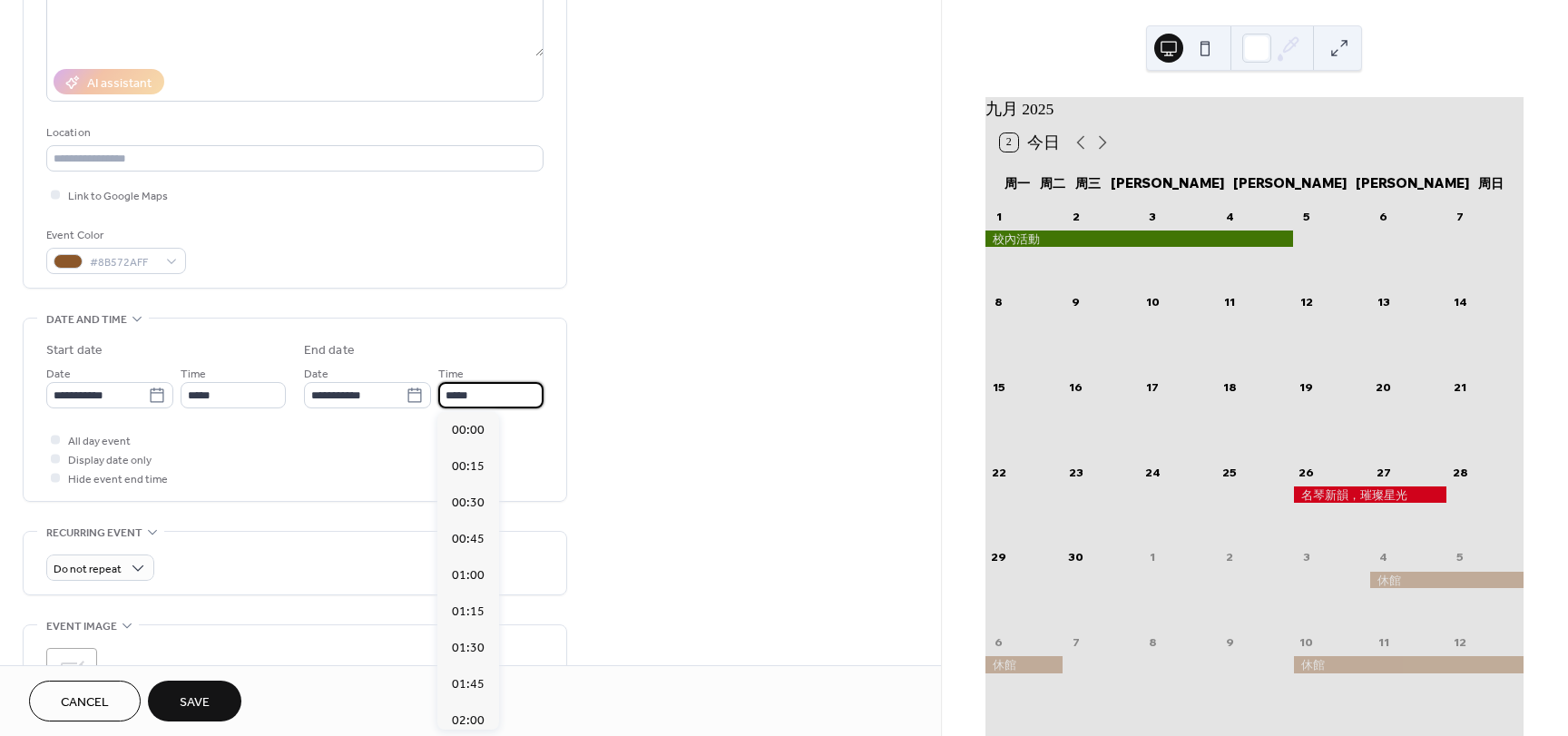 click on "*****" at bounding box center (491, 395) 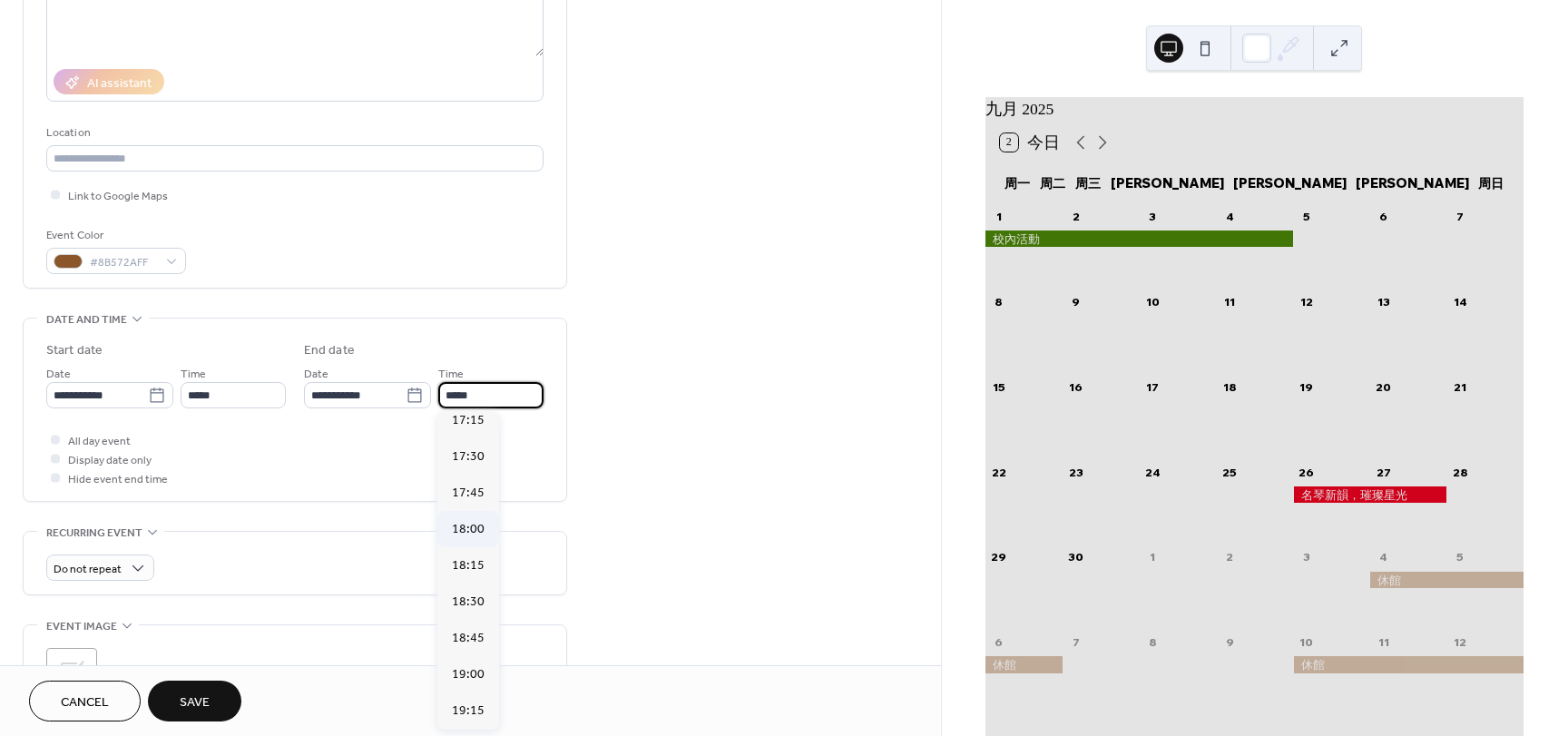 scroll, scrollTop: 2479, scrollLeft: 0, axis: vertical 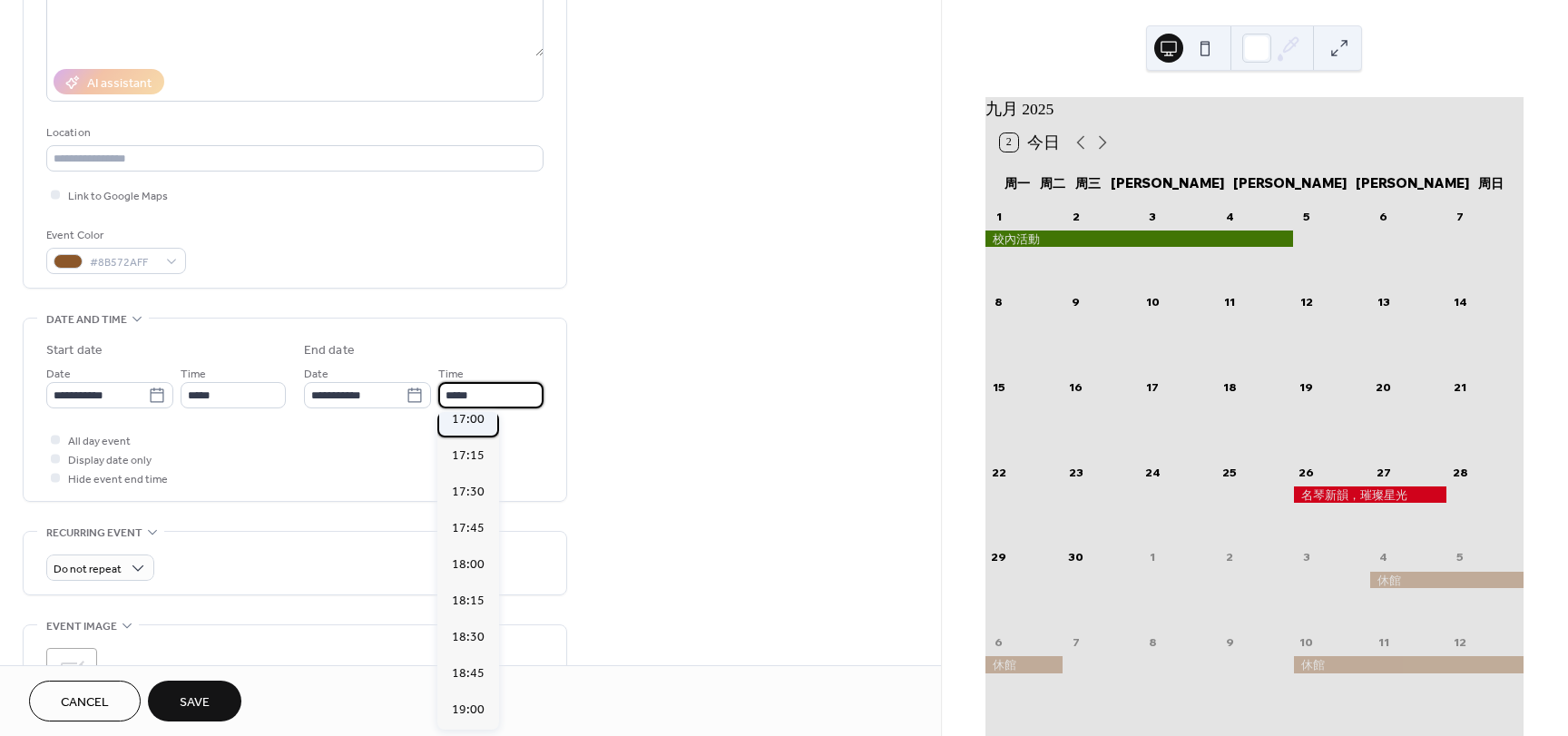 click on "17:00" at bounding box center [468, 419] 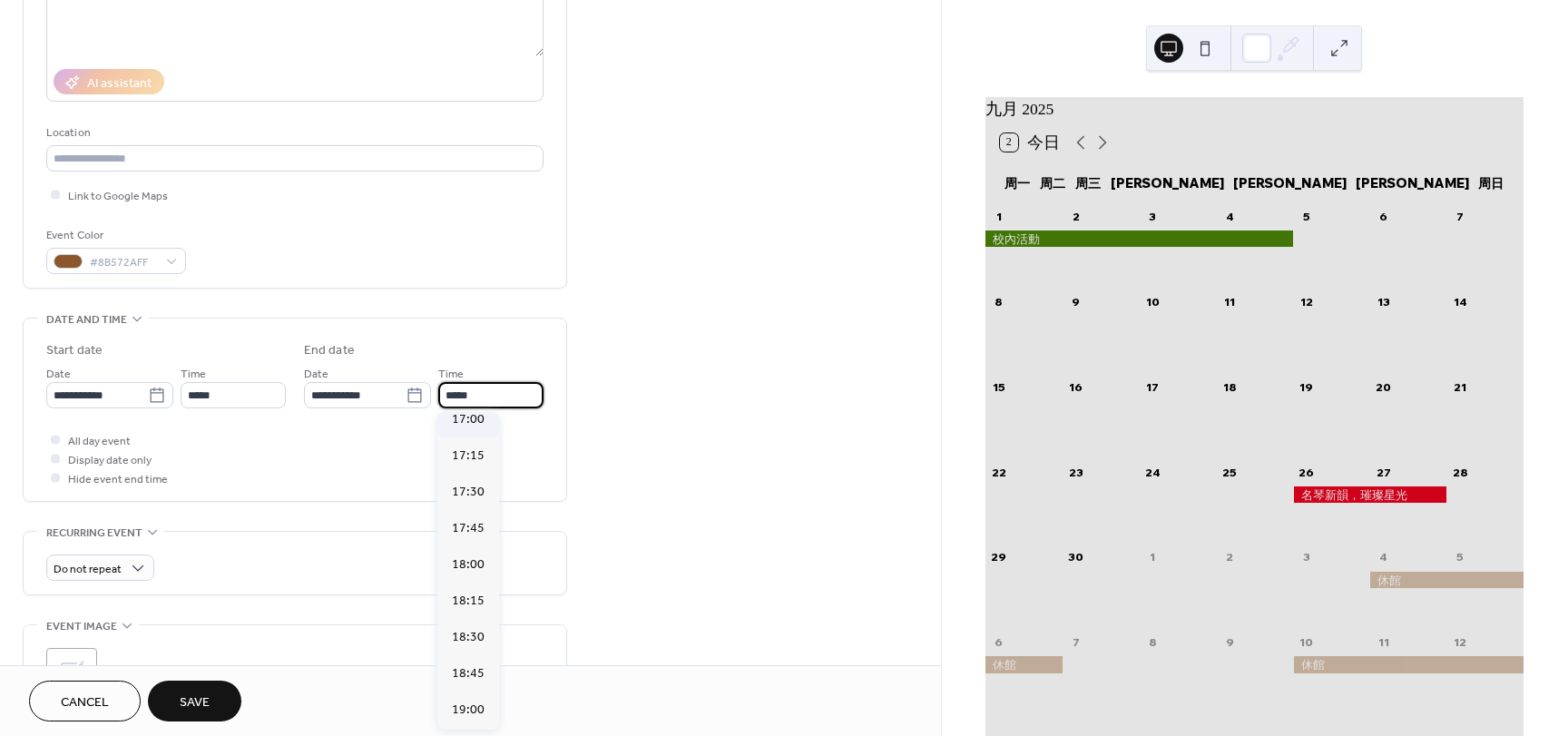 type on "*****" 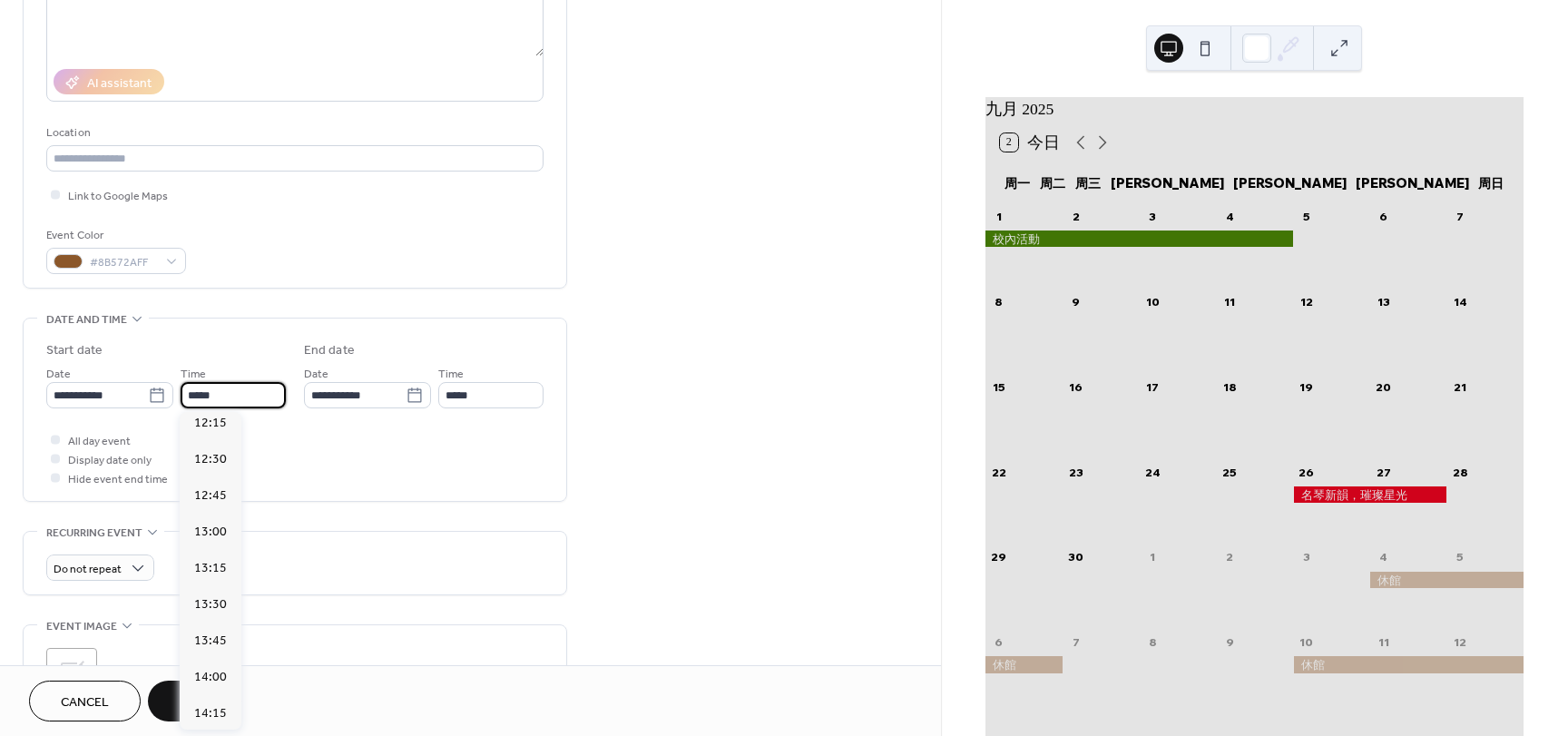click on "*****" at bounding box center [233, 395] 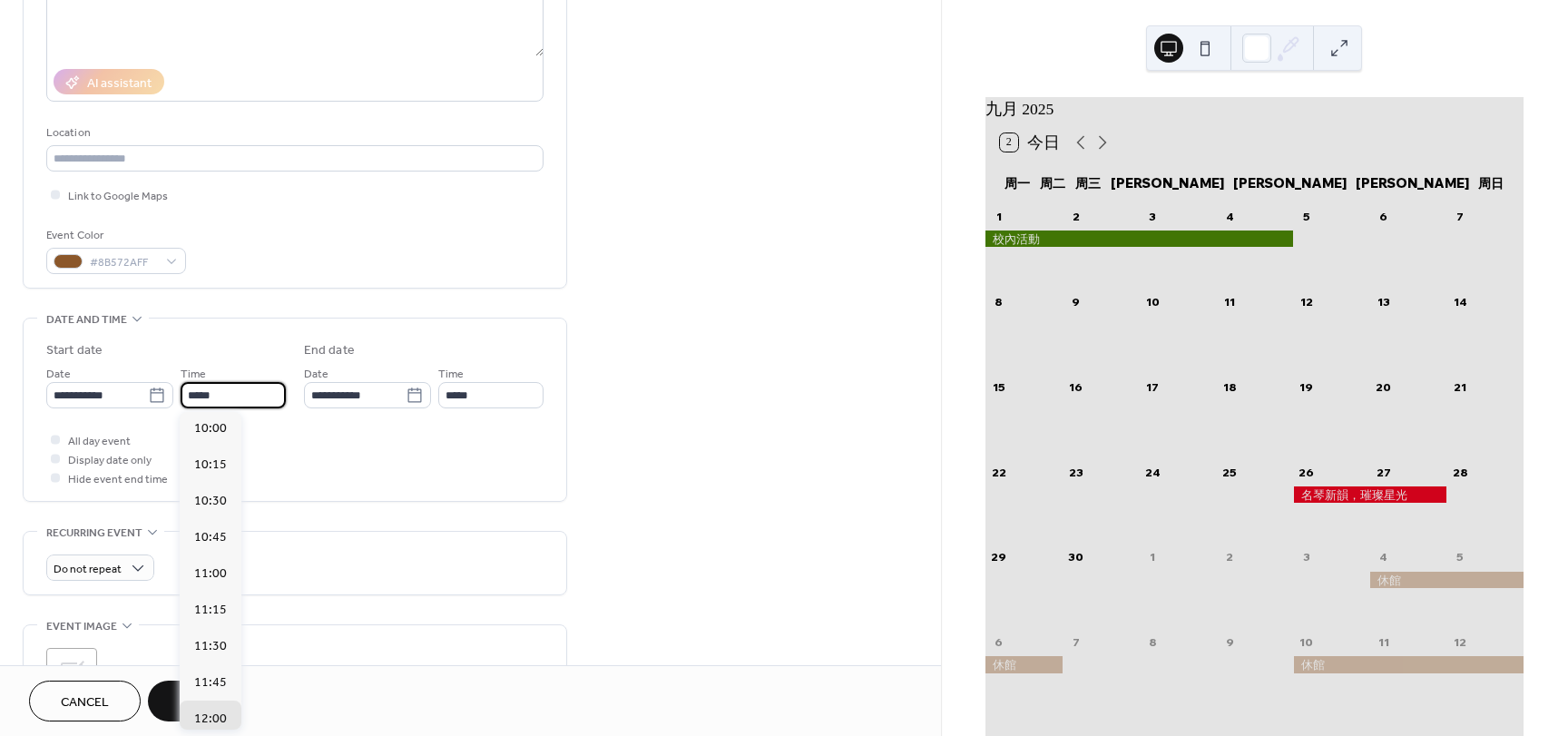 scroll, scrollTop: 1332, scrollLeft: 0, axis: vertical 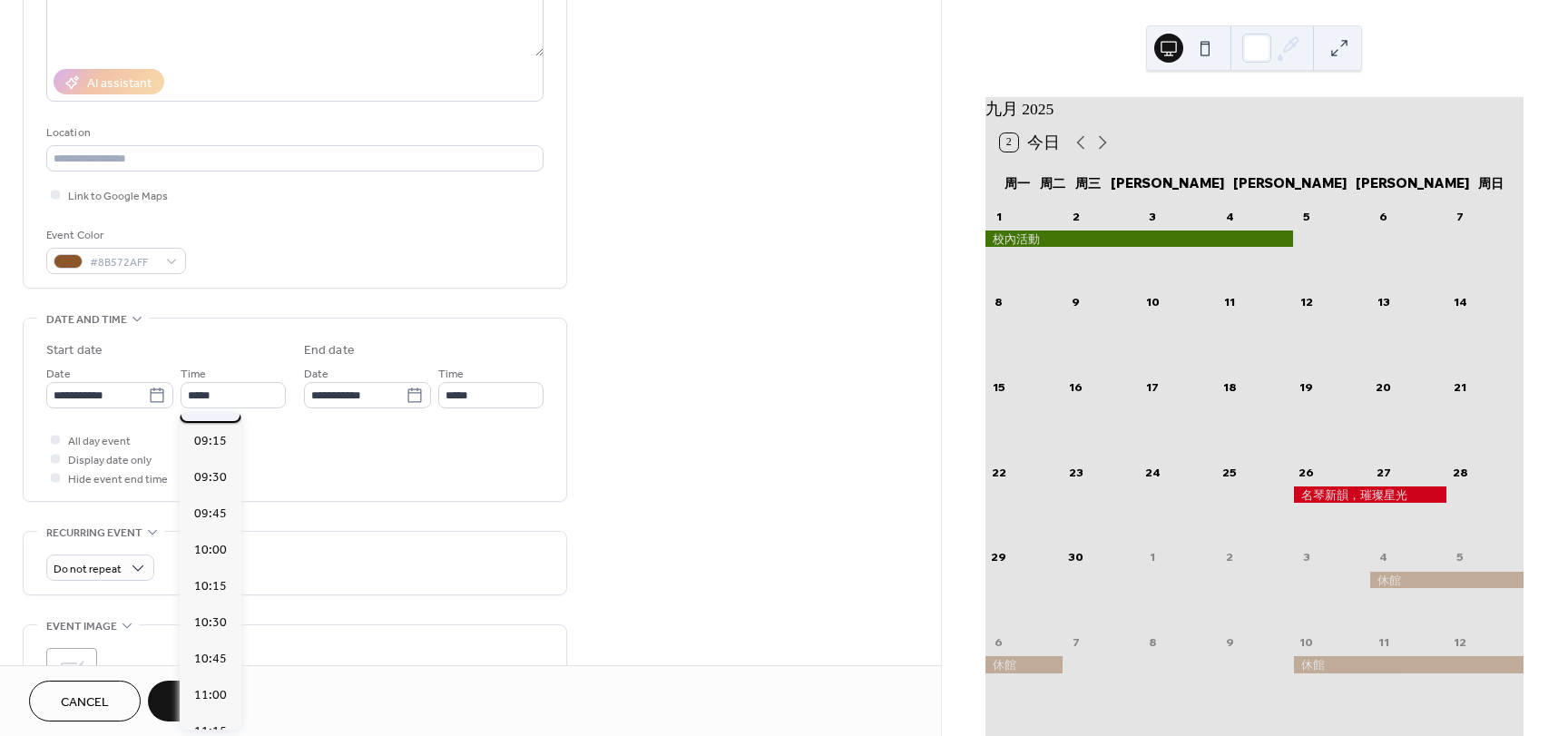 click on "09:00" at bounding box center [211, 405] 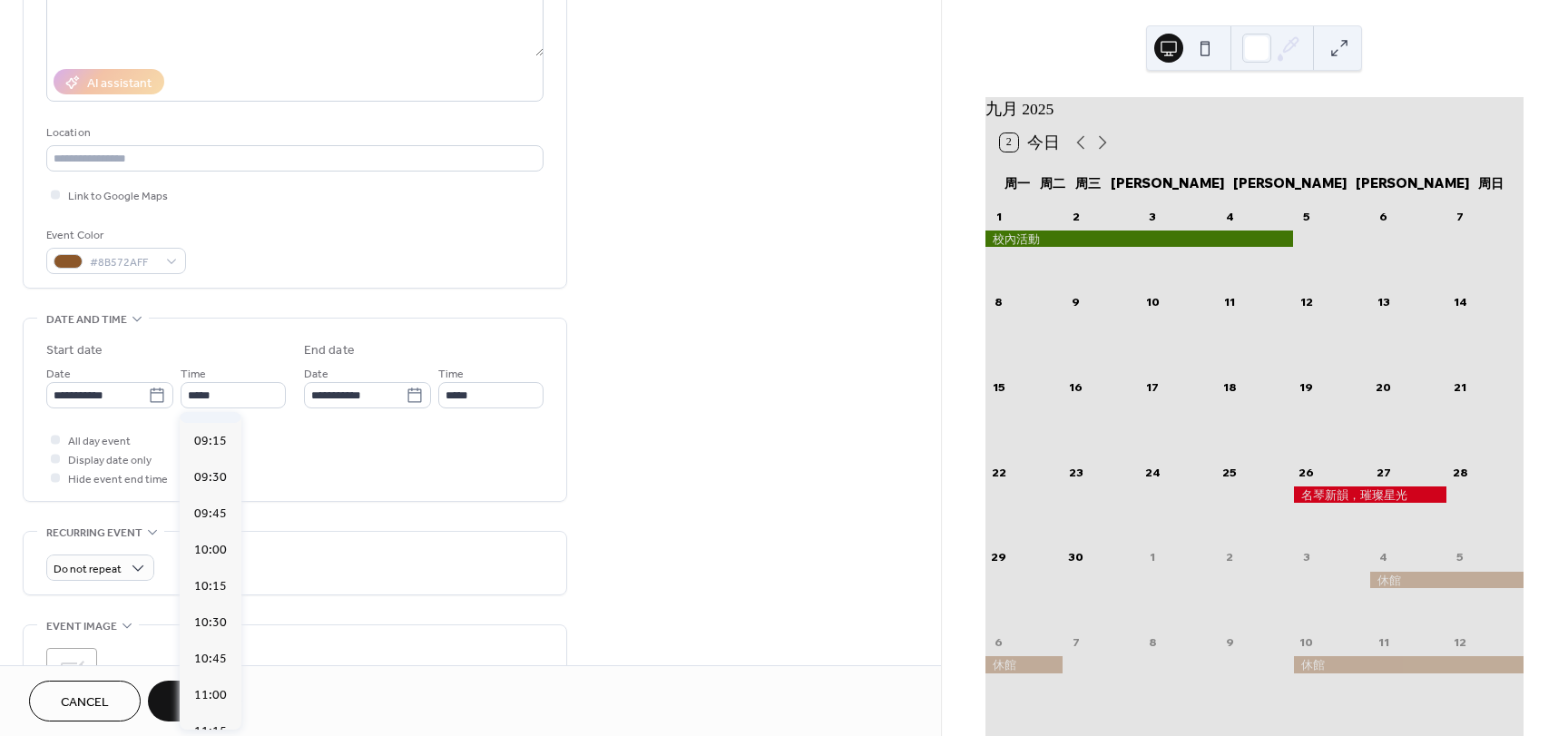 type on "*****" 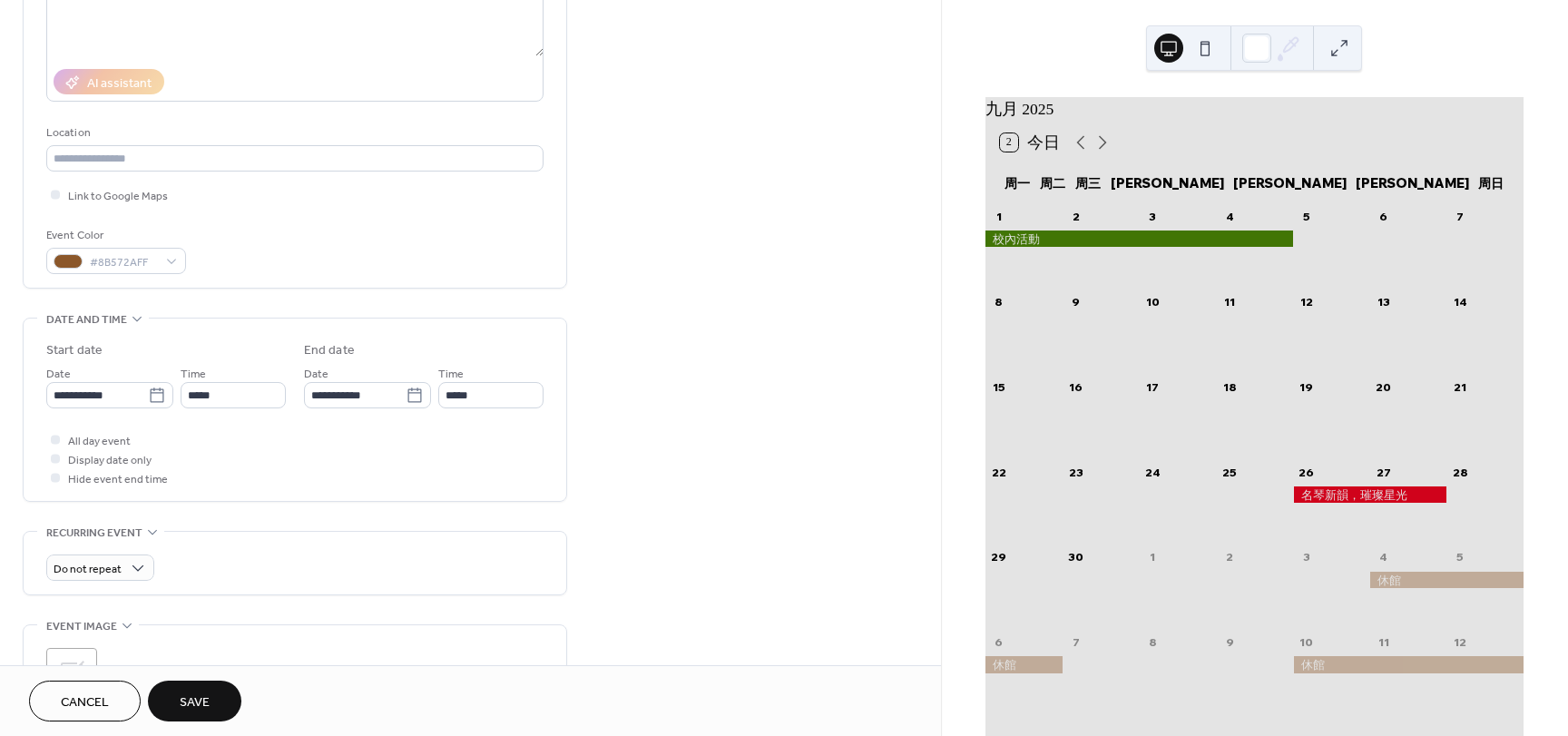 click on "Save" at bounding box center [194, 702] 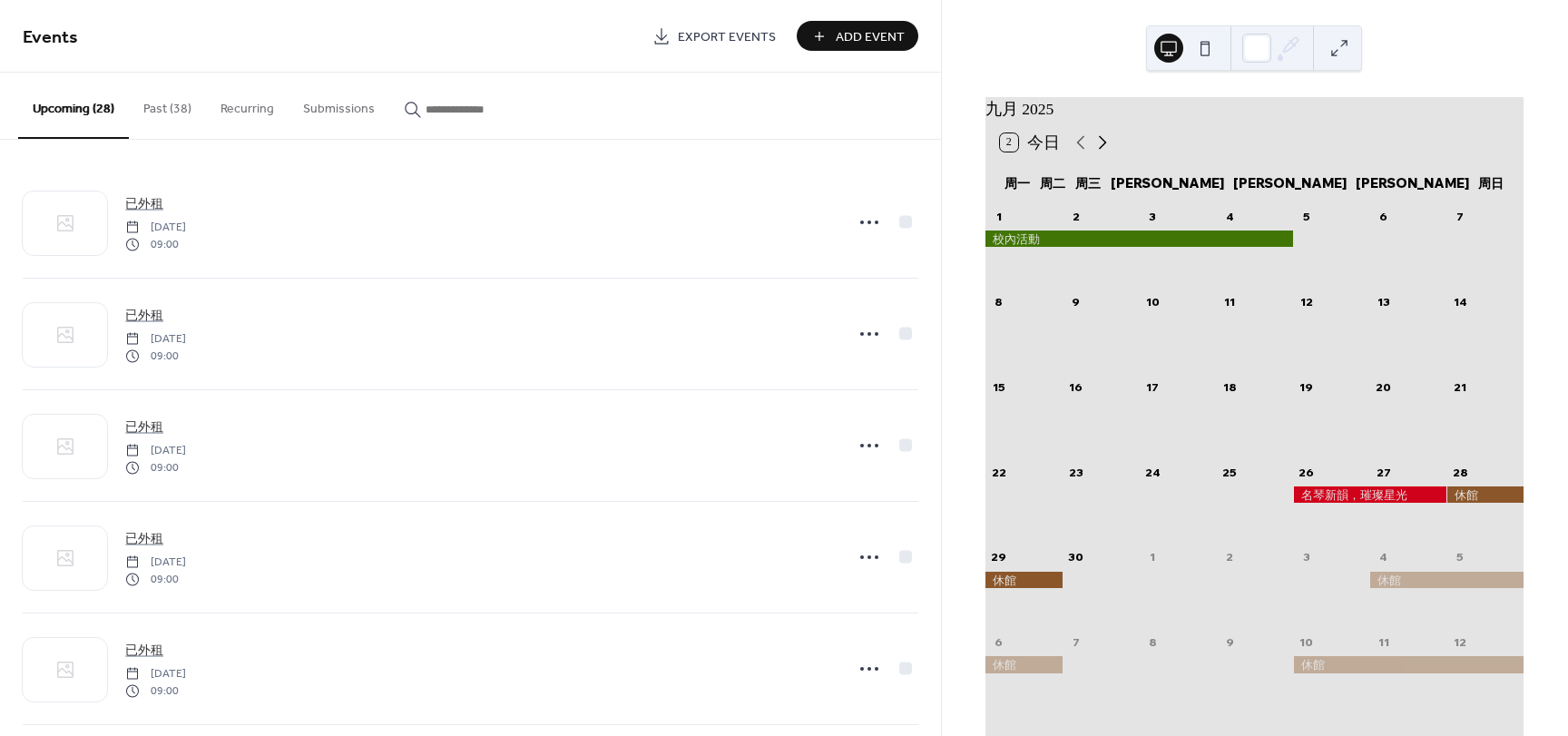 click 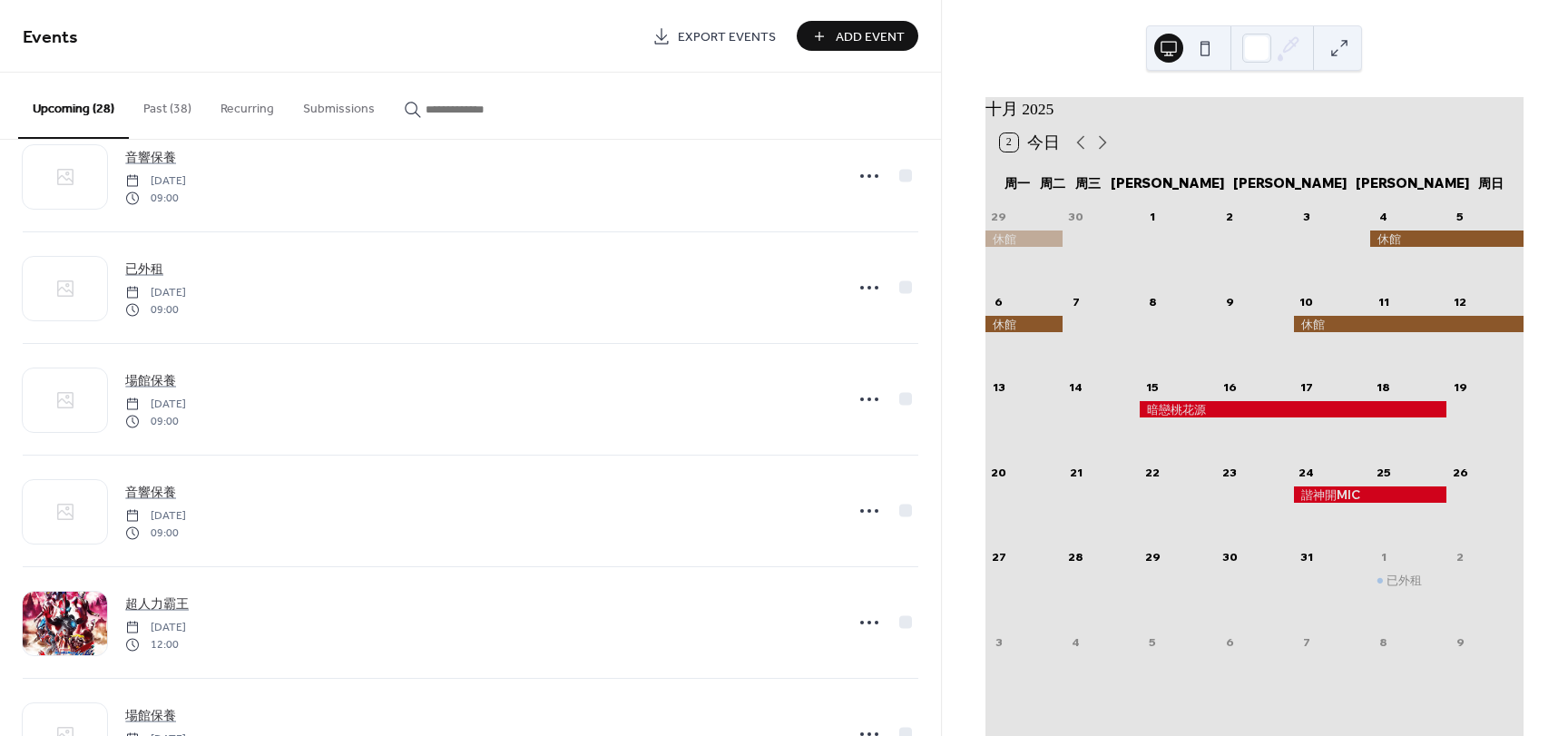 scroll, scrollTop: 1089, scrollLeft: 0, axis: vertical 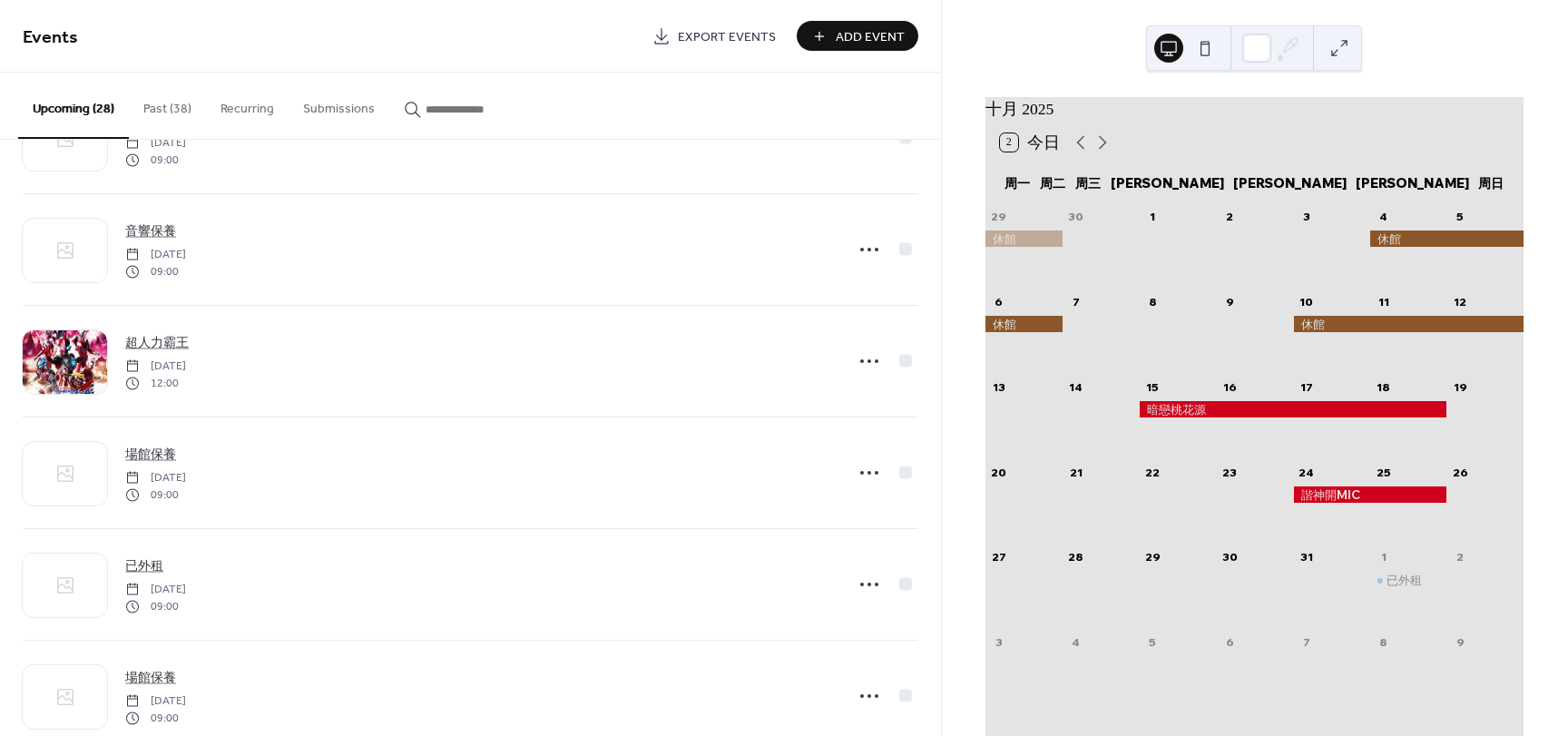 click on "Add Event" at bounding box center [858, 35] 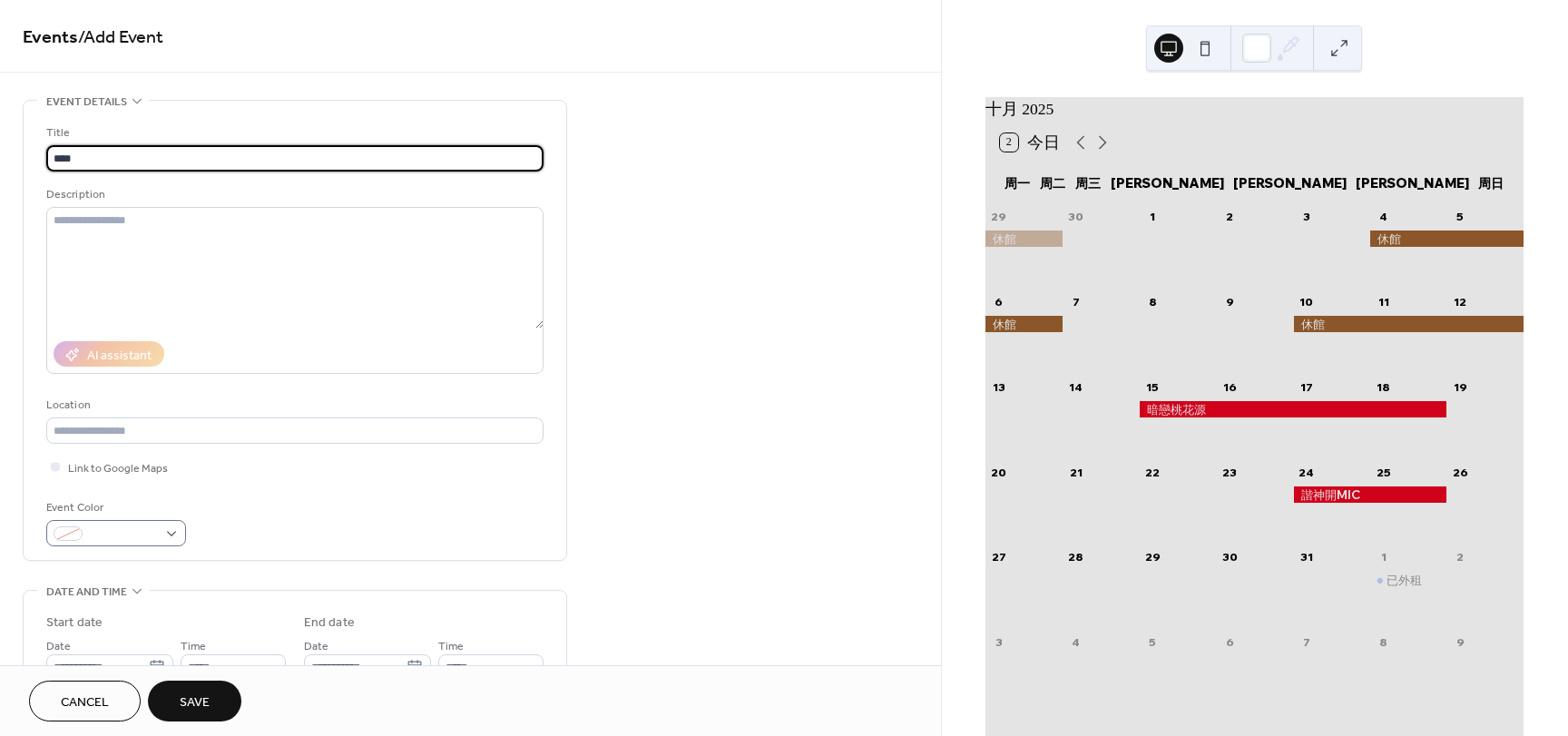 type on "****" 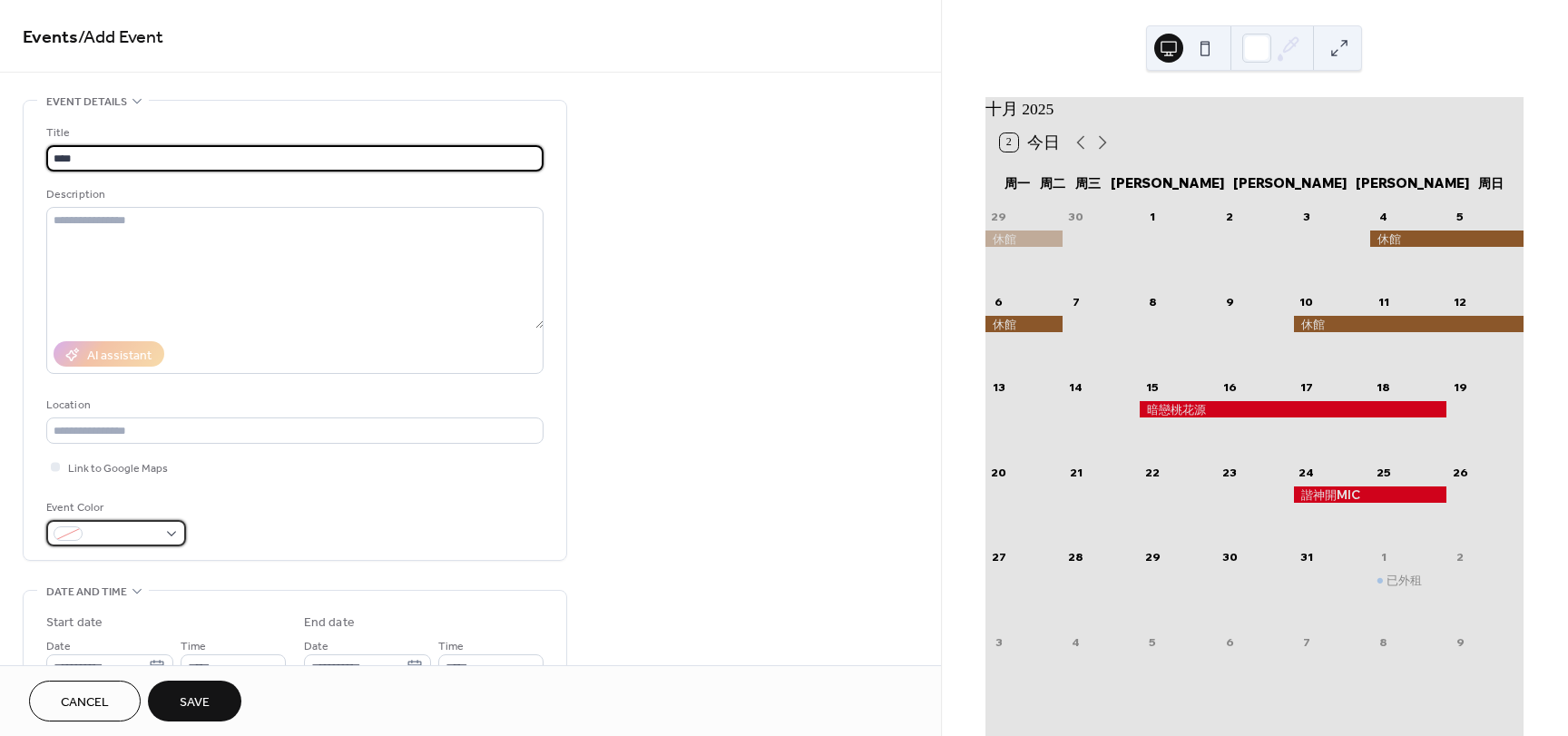 click at bounding box center [116, 533] 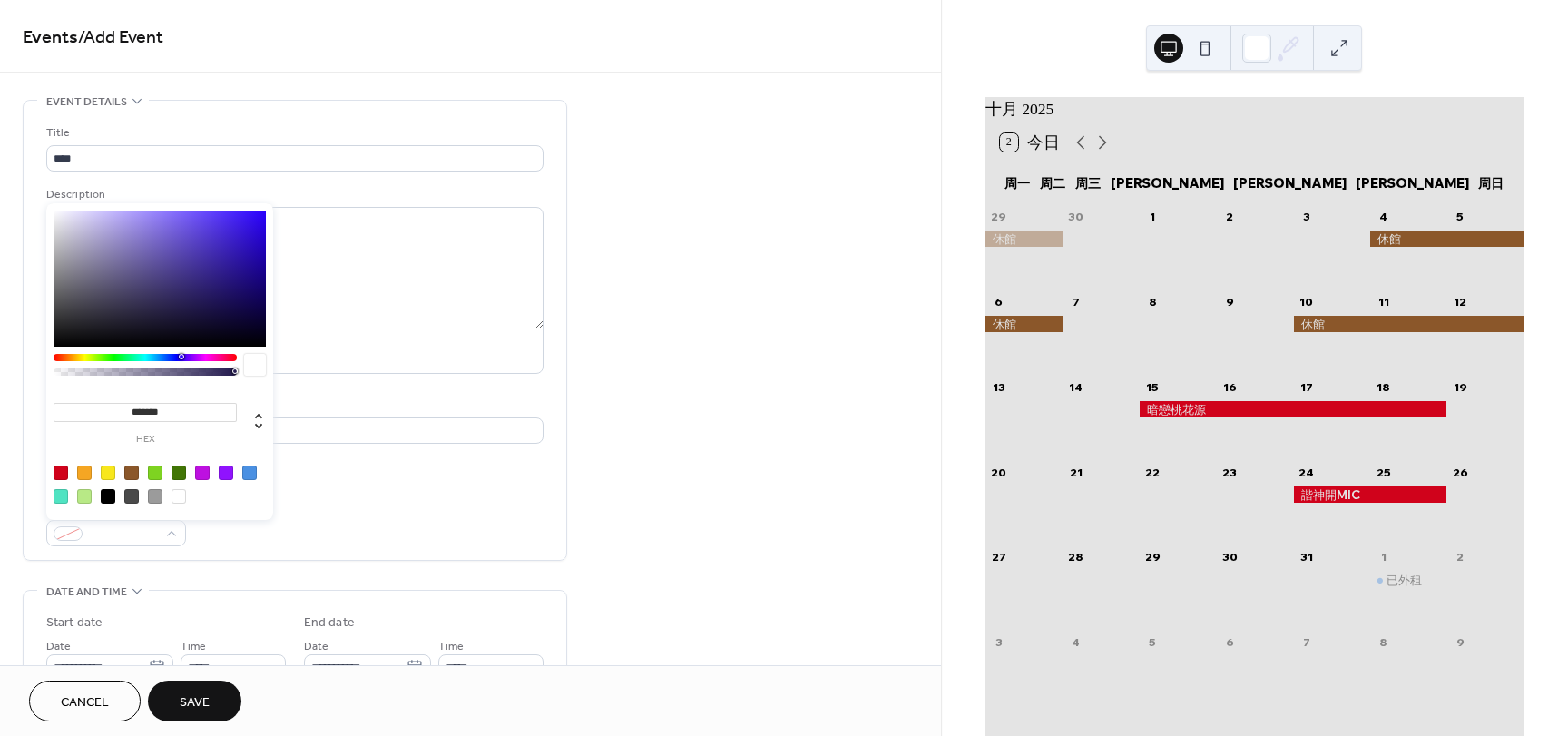 click at bounding box center [132, 473] 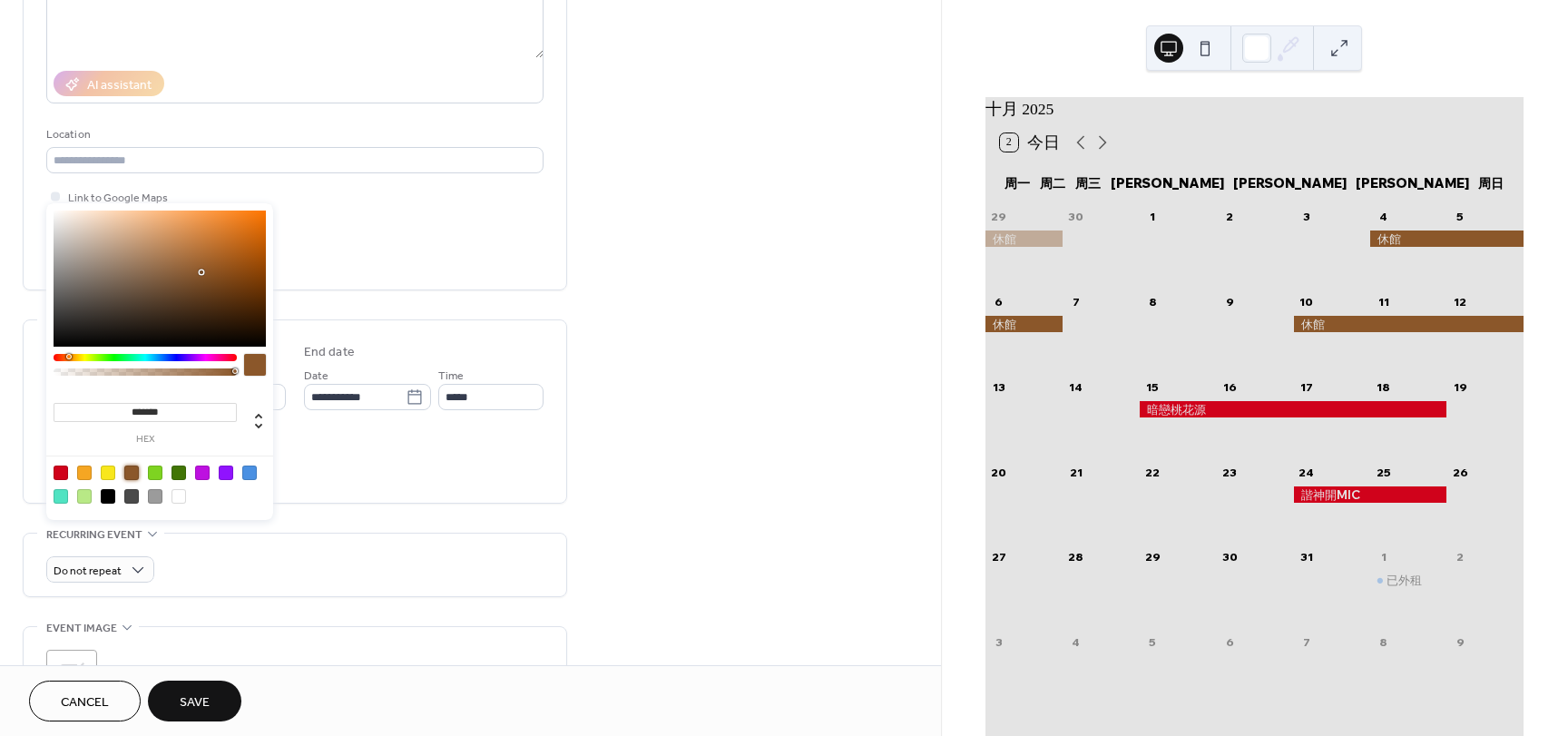 scroll, scrollTop: 272, scrollLeft: 0, axis: vertical 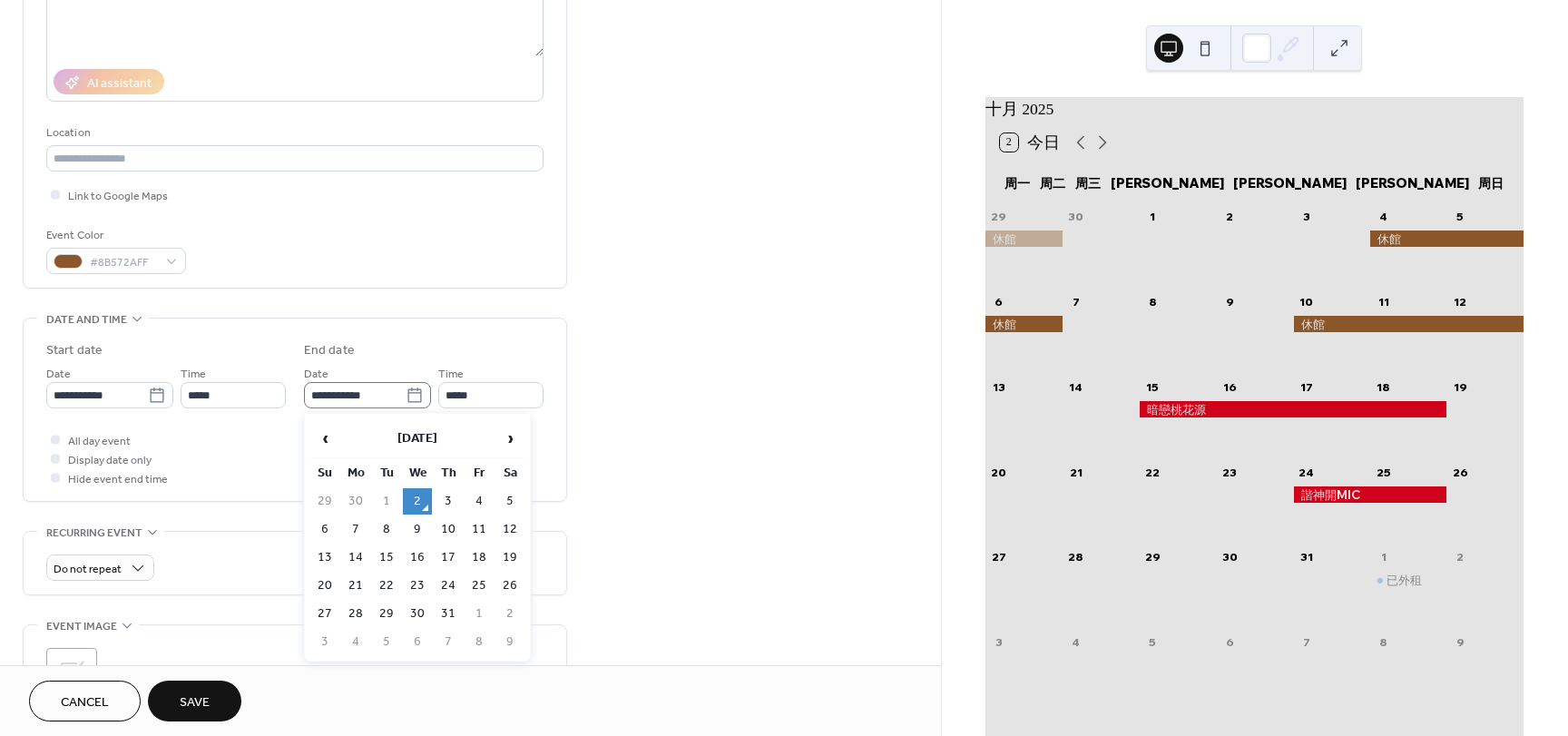 click 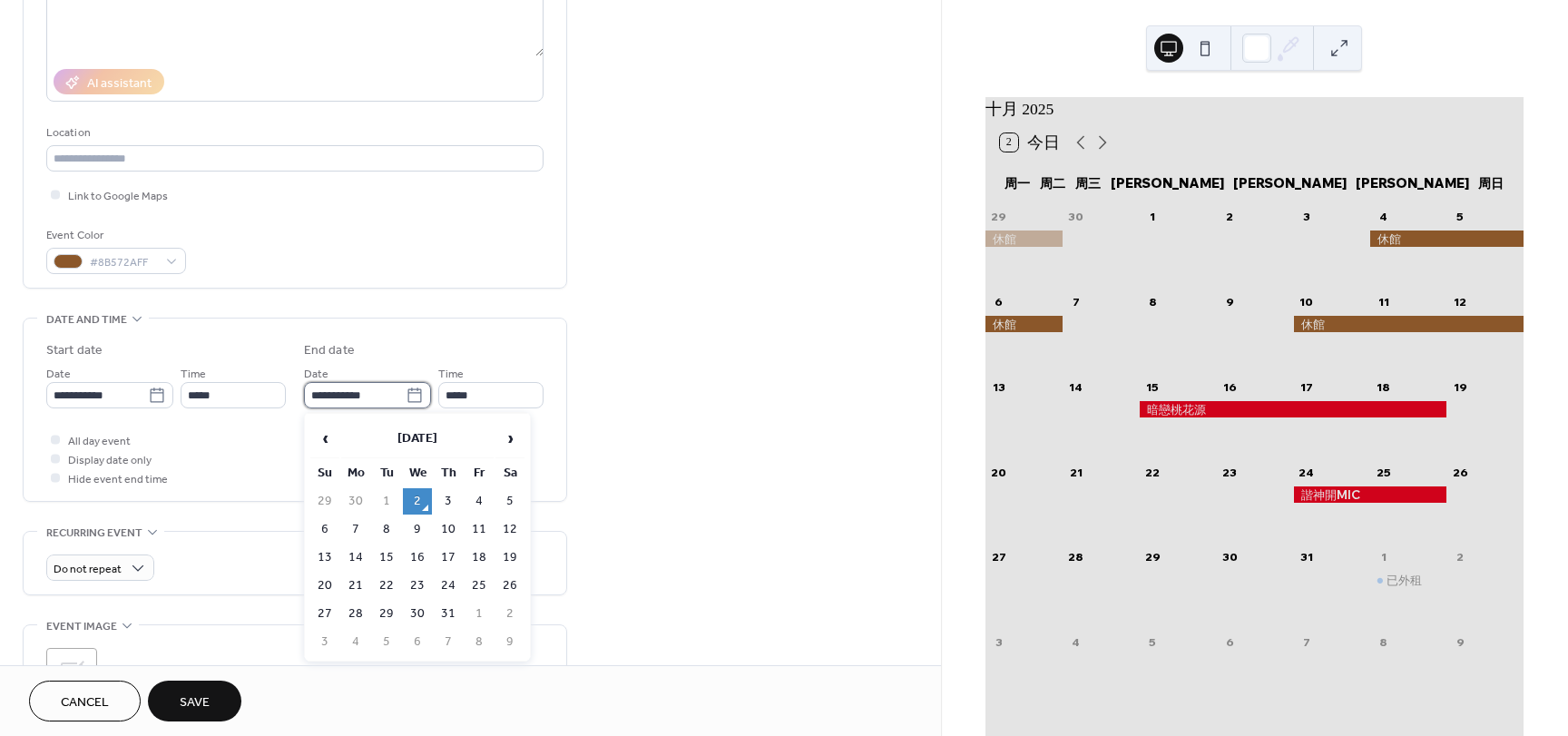 click on "**********" at bounding box center [355, 395] 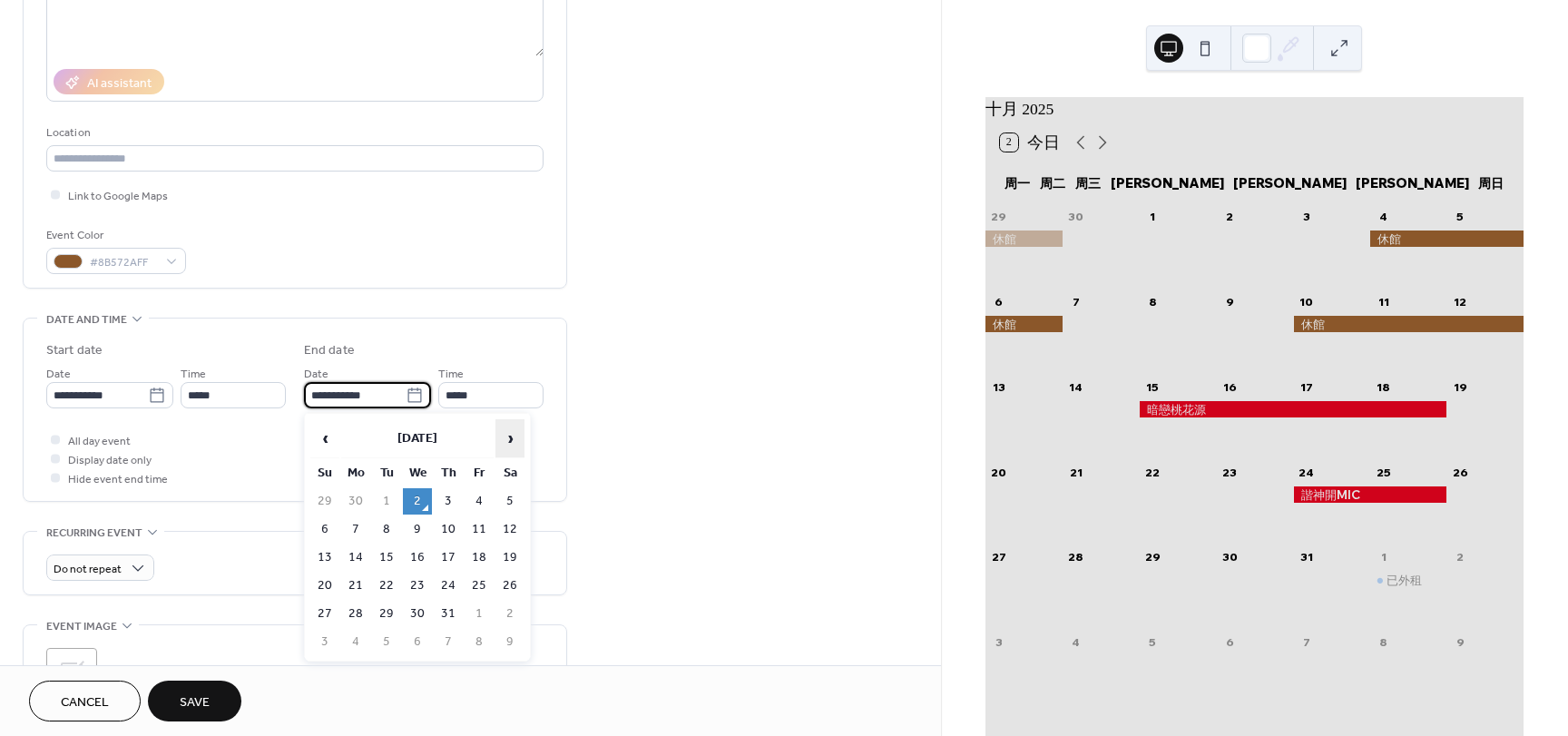 click on "›" at bounding box center (510, 438) 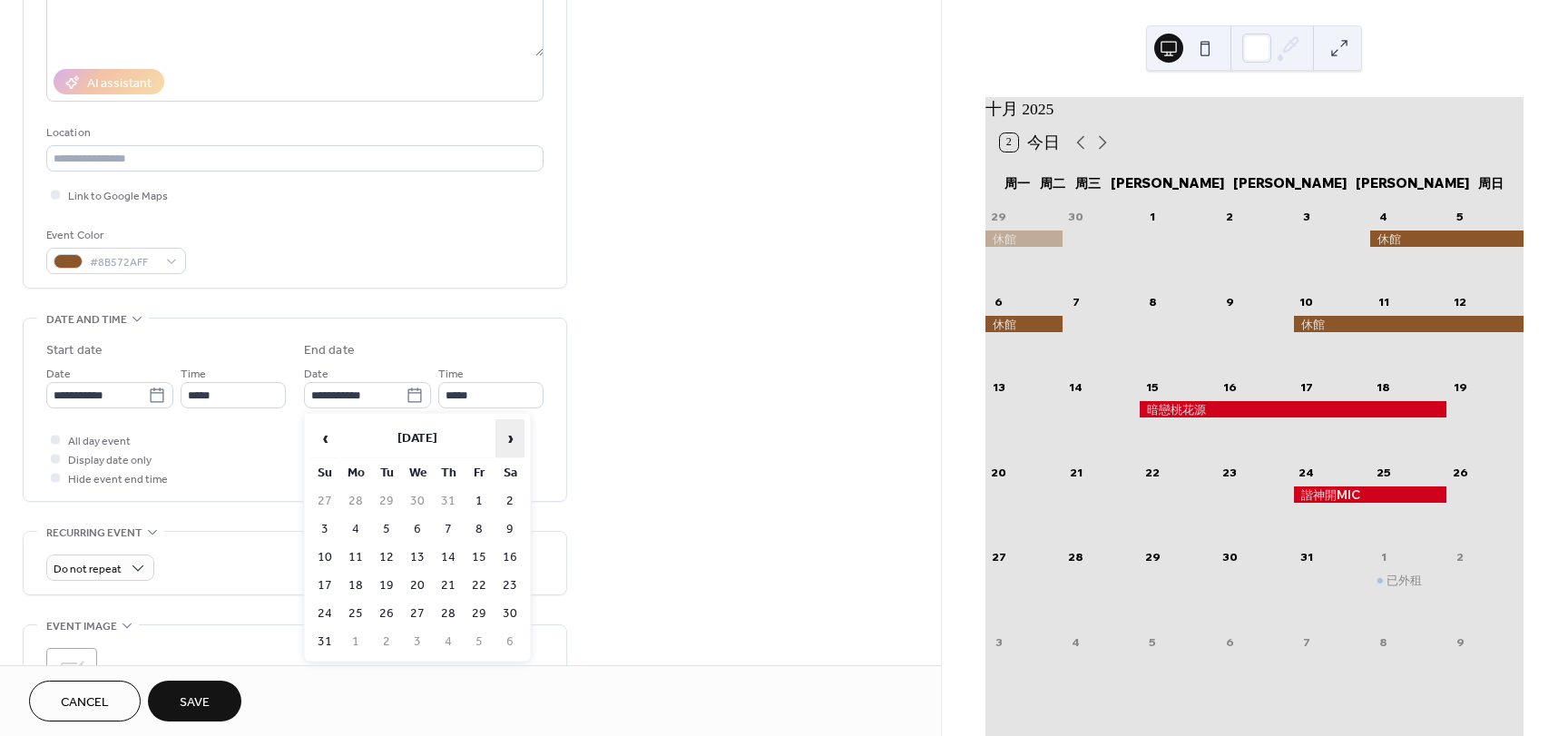 click on "›" at bounding box center (510, 438) 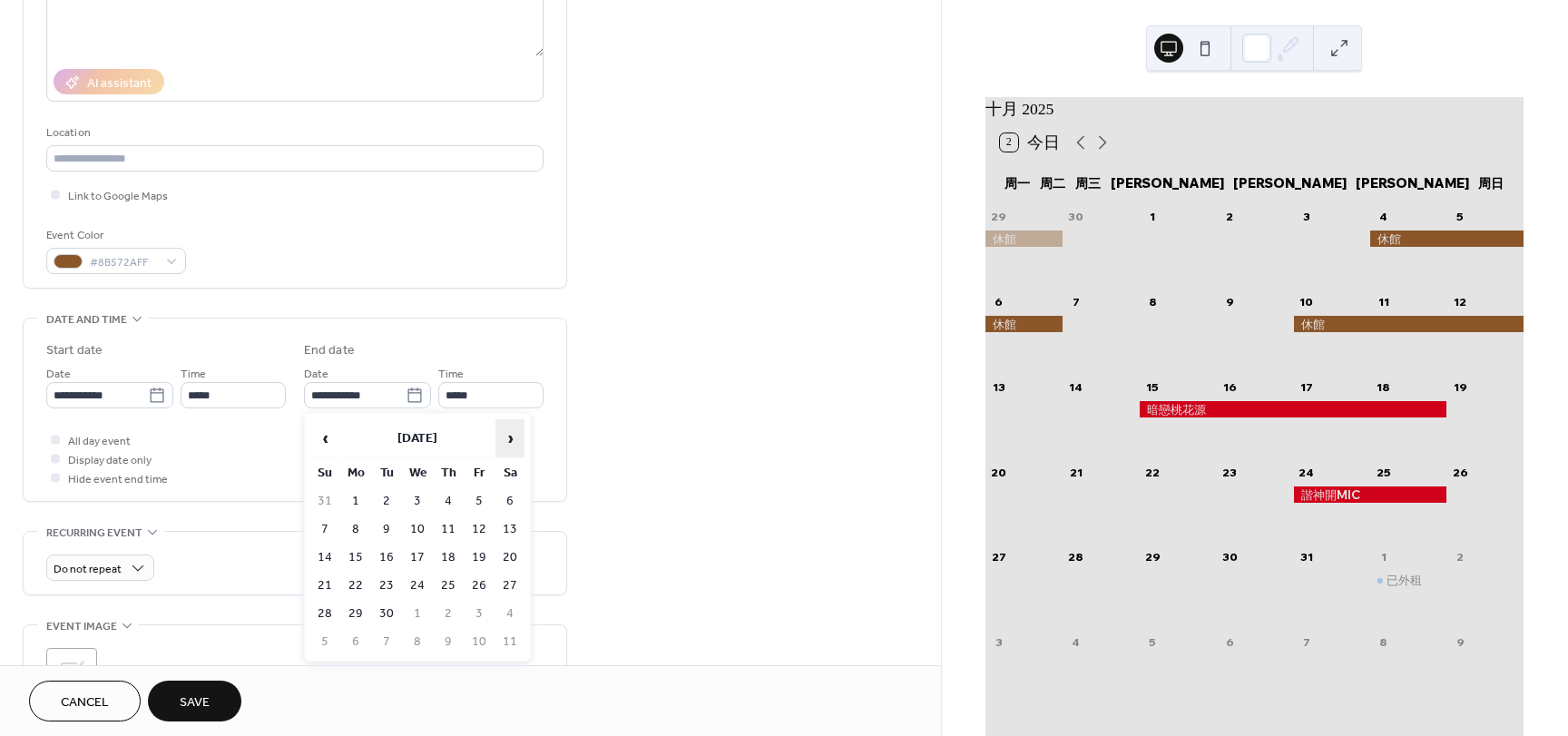 click on "›" at bounding box center (510, 438) 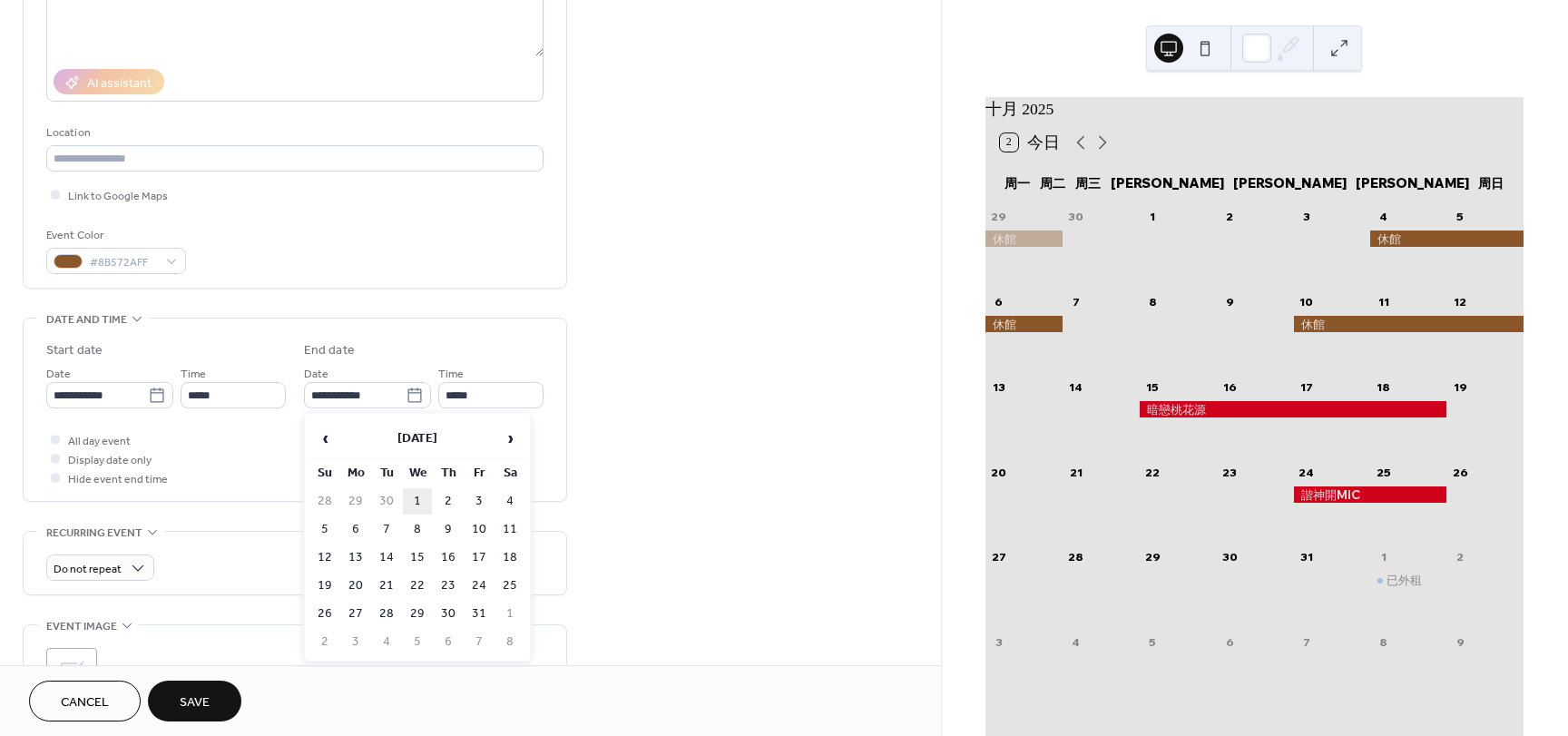 click on "1" at bounding box center [417, 501] 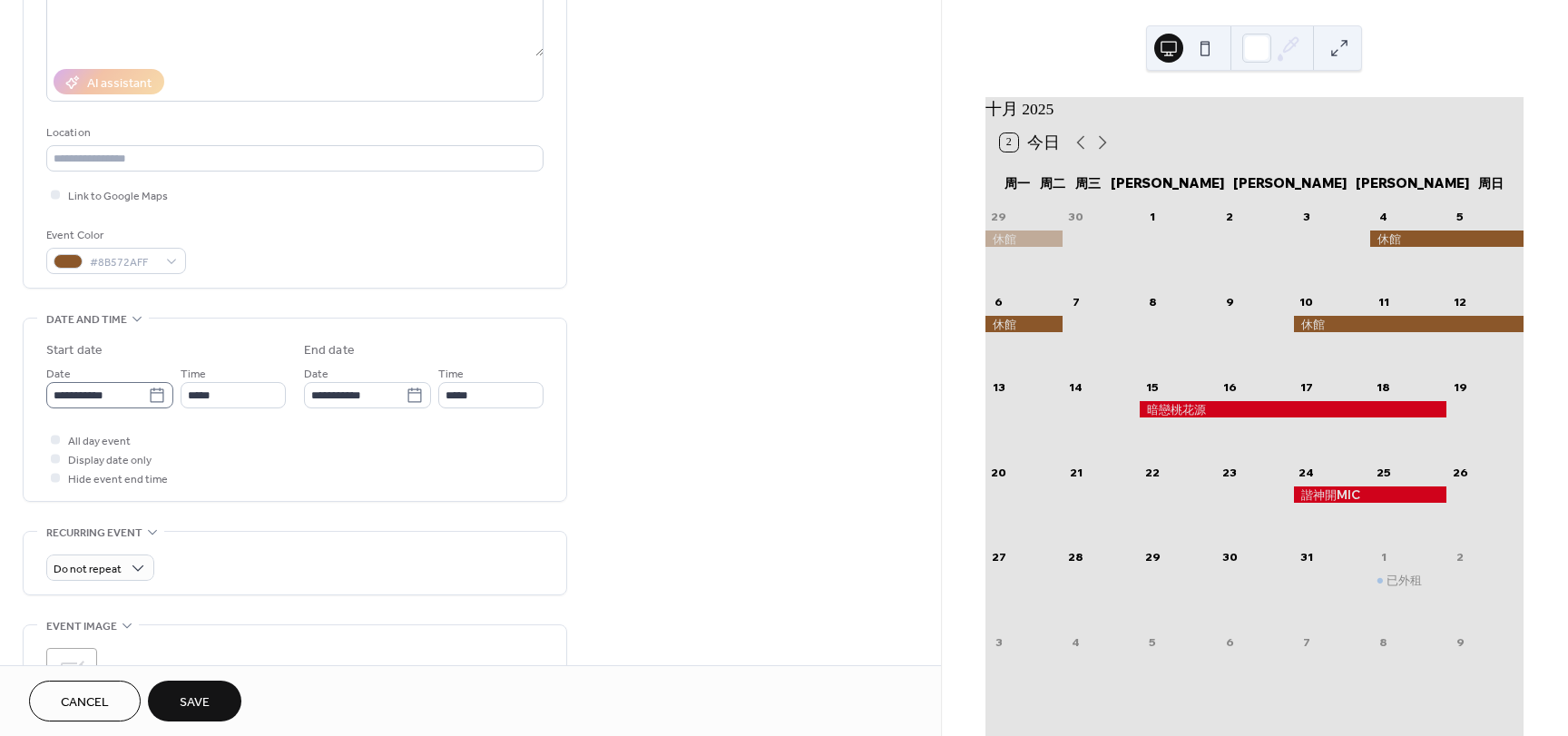 click 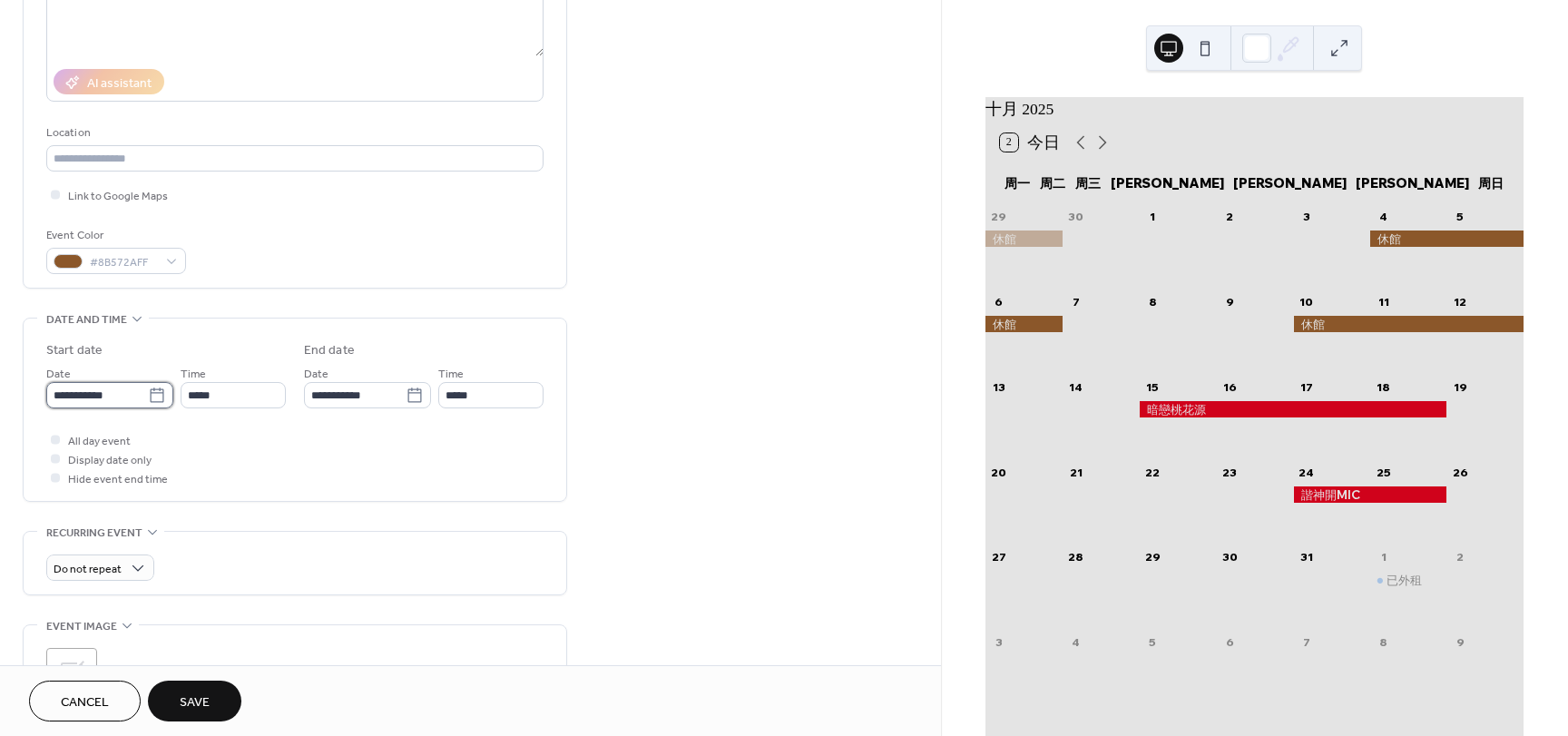 click on "**********" at bounding box center [97, 395] 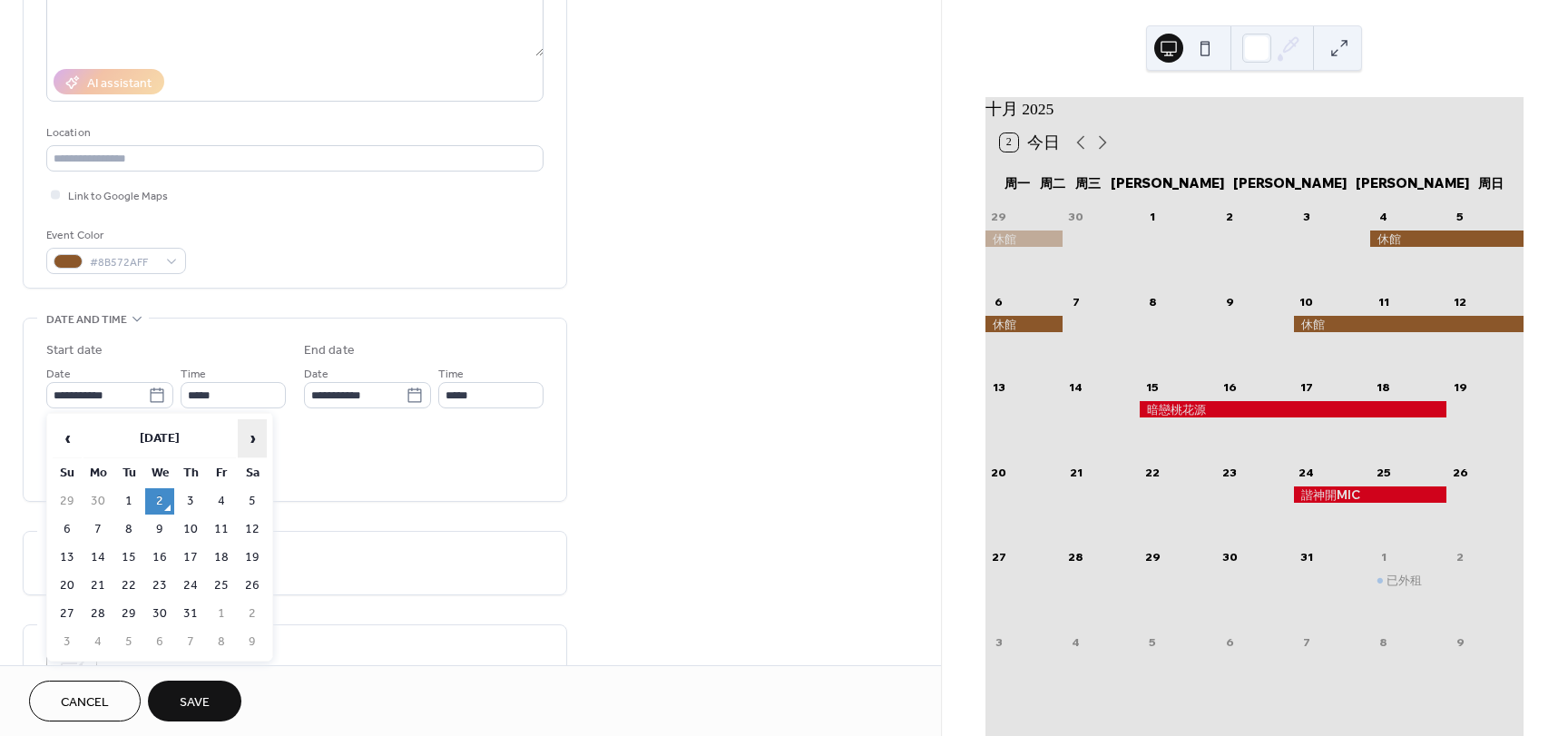 click on "›" at bounding box center [252, 438] 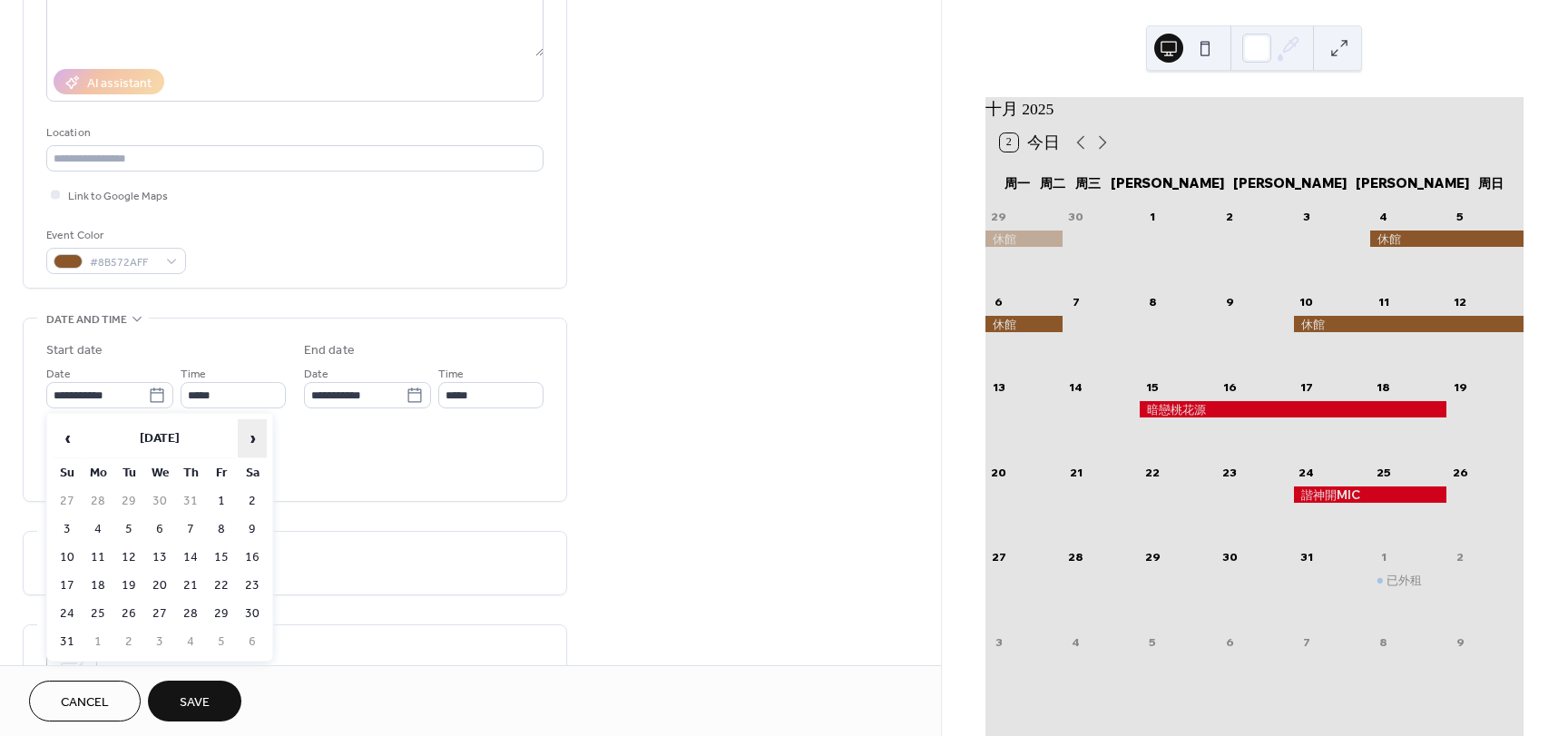 click on "›" at bounding box center [252, 438] 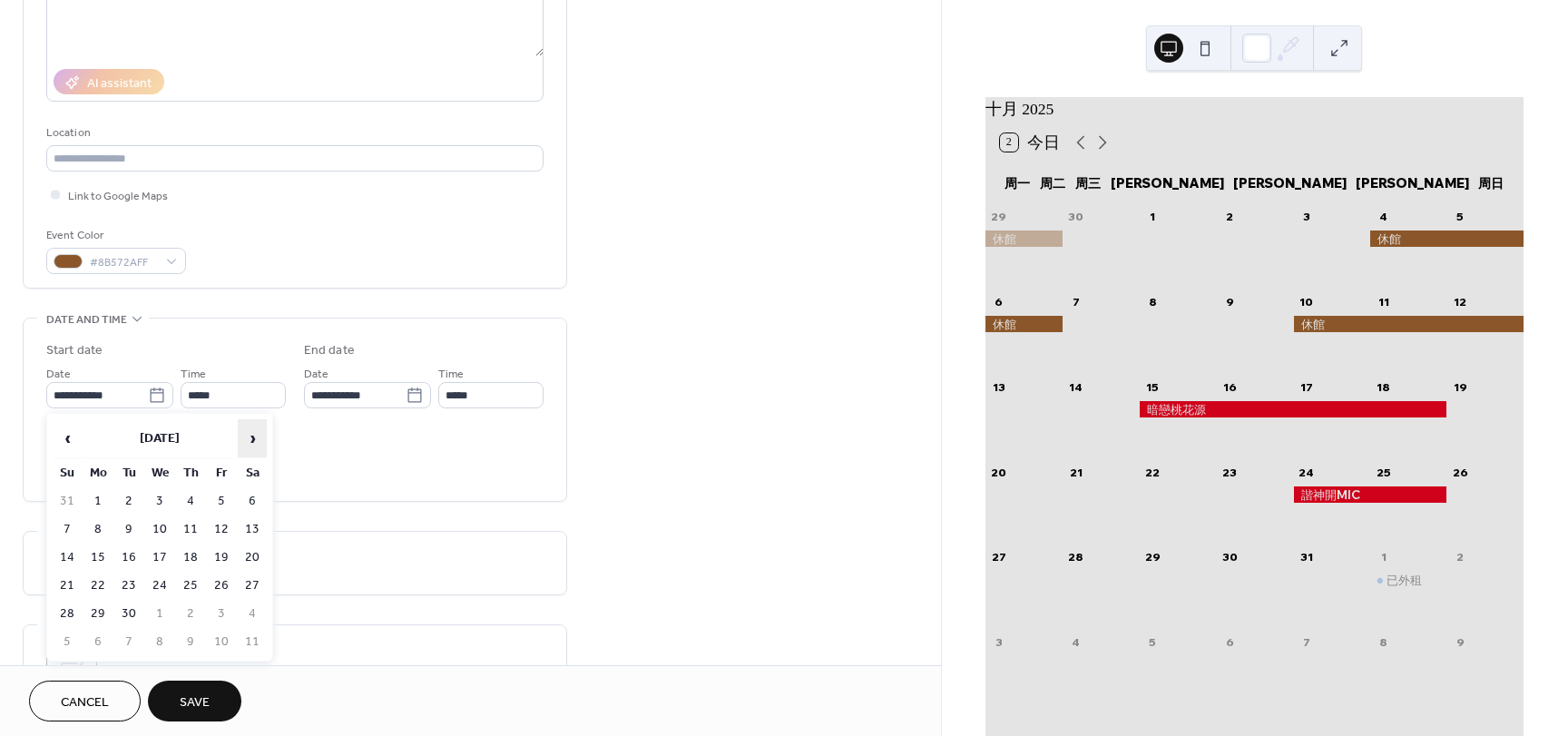 click on "›" at bounding box center (252, 438) 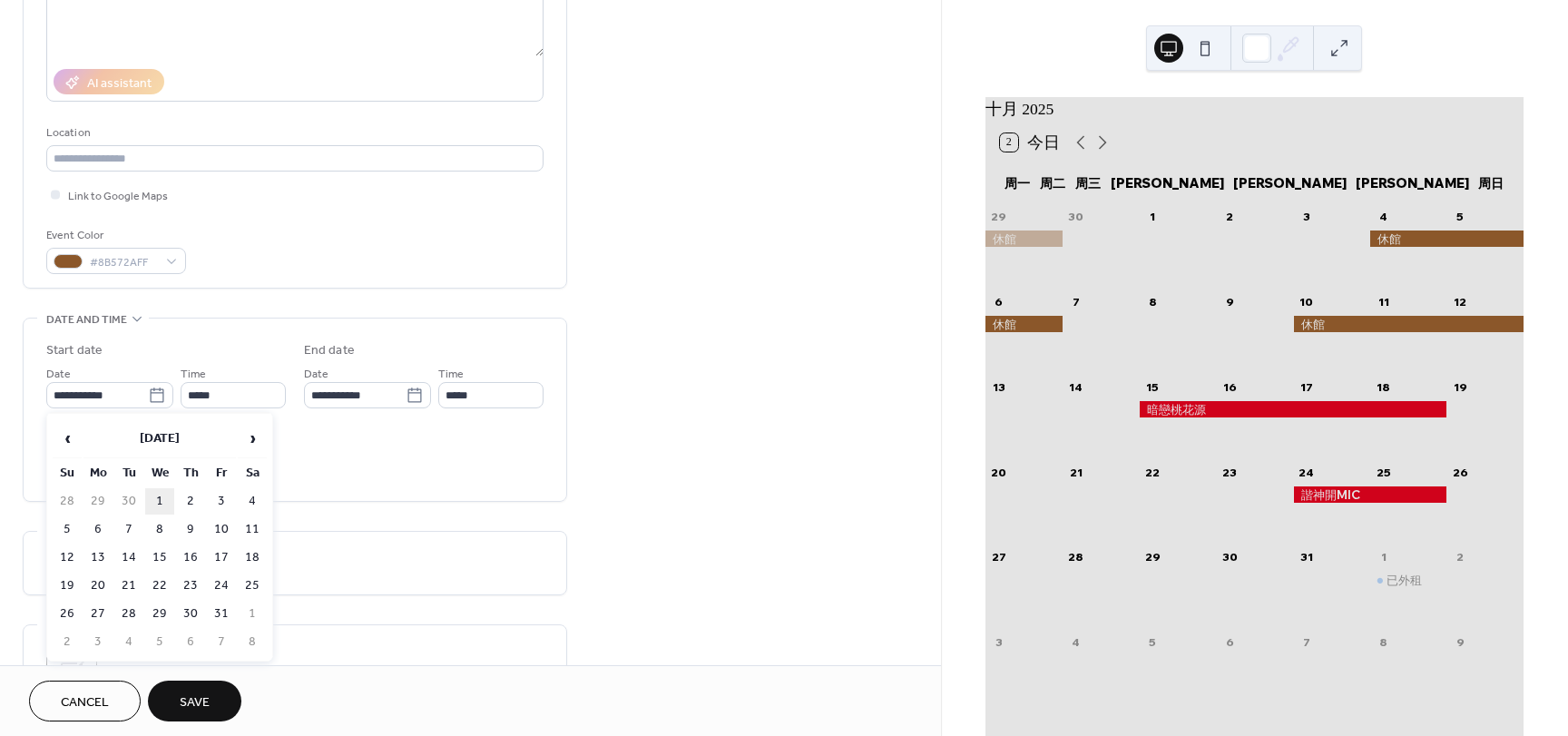click on "1" at bounding box center (160, 501) 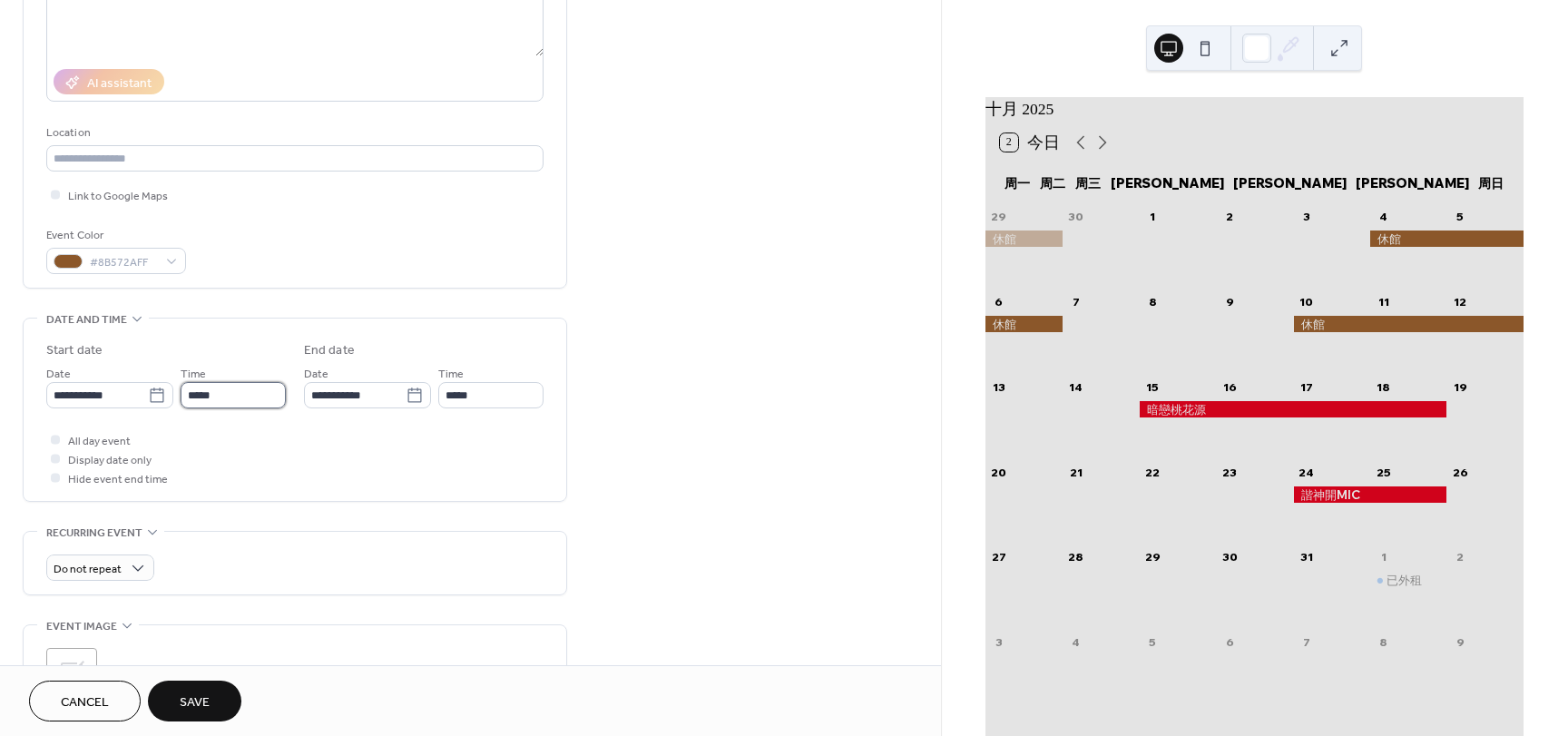 click on "*****" at bounding box center [233, 395] 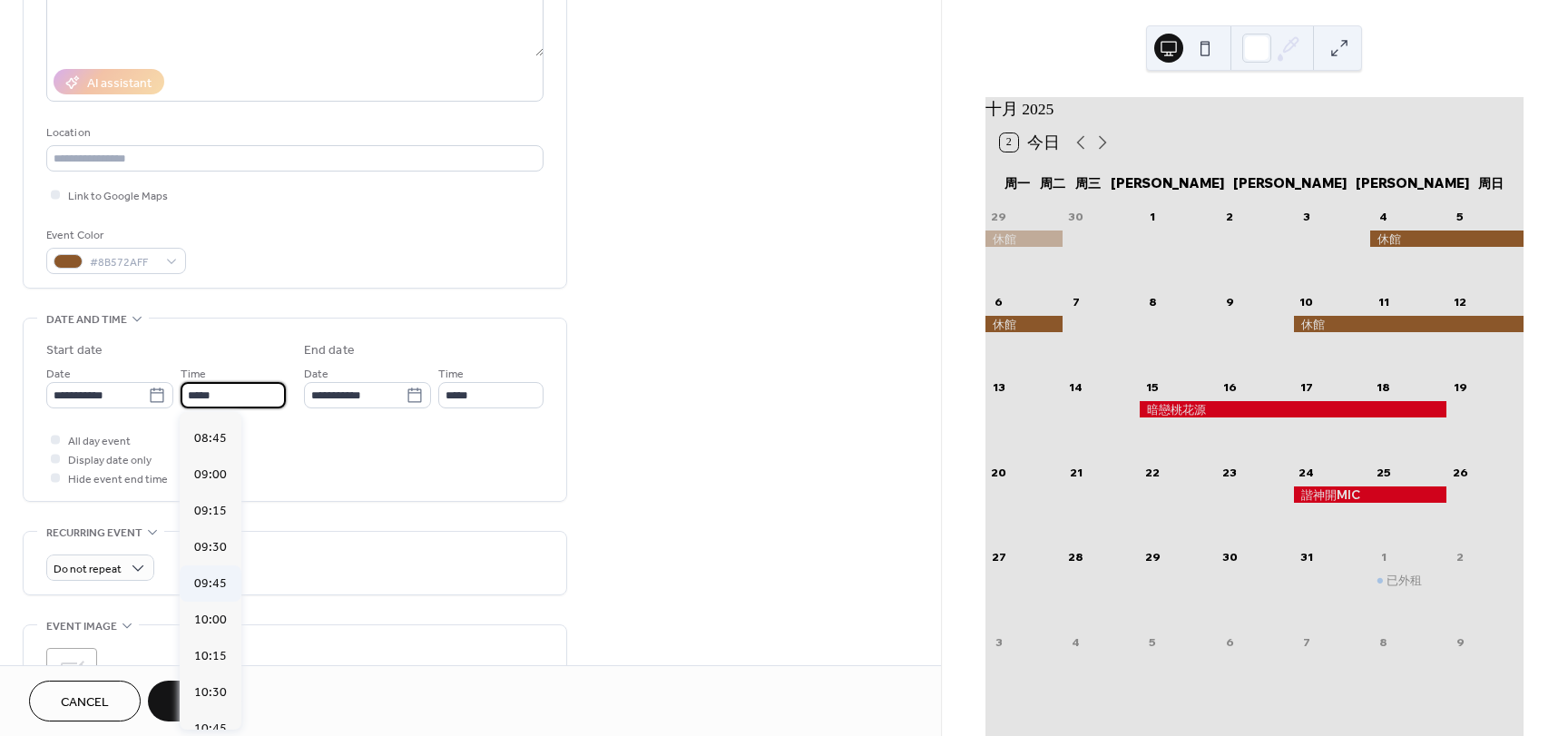 scroll, scrollTop: 1241, scrollLeft: 0, axis: vertical 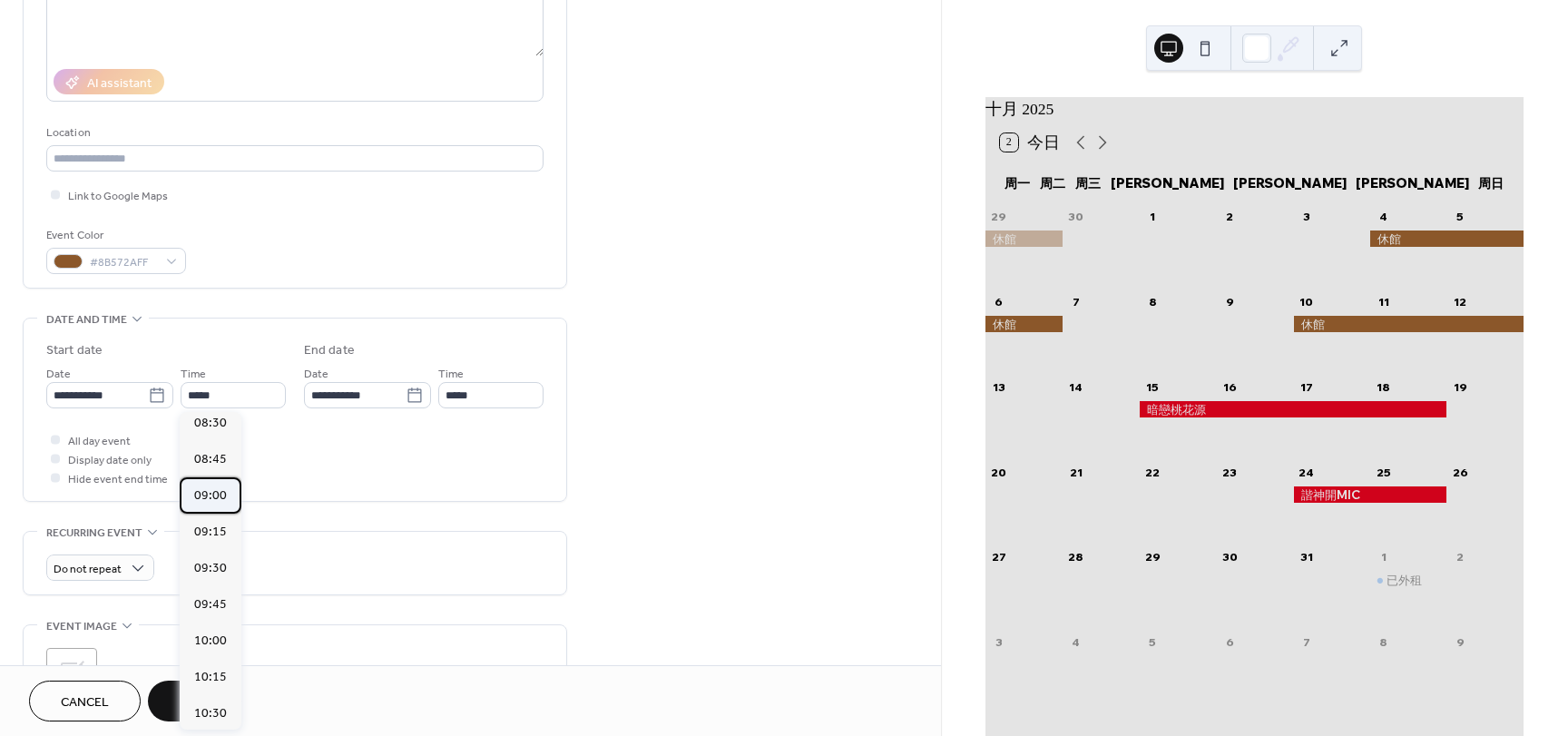 click on "09:00" at bounding box center [211, 496] 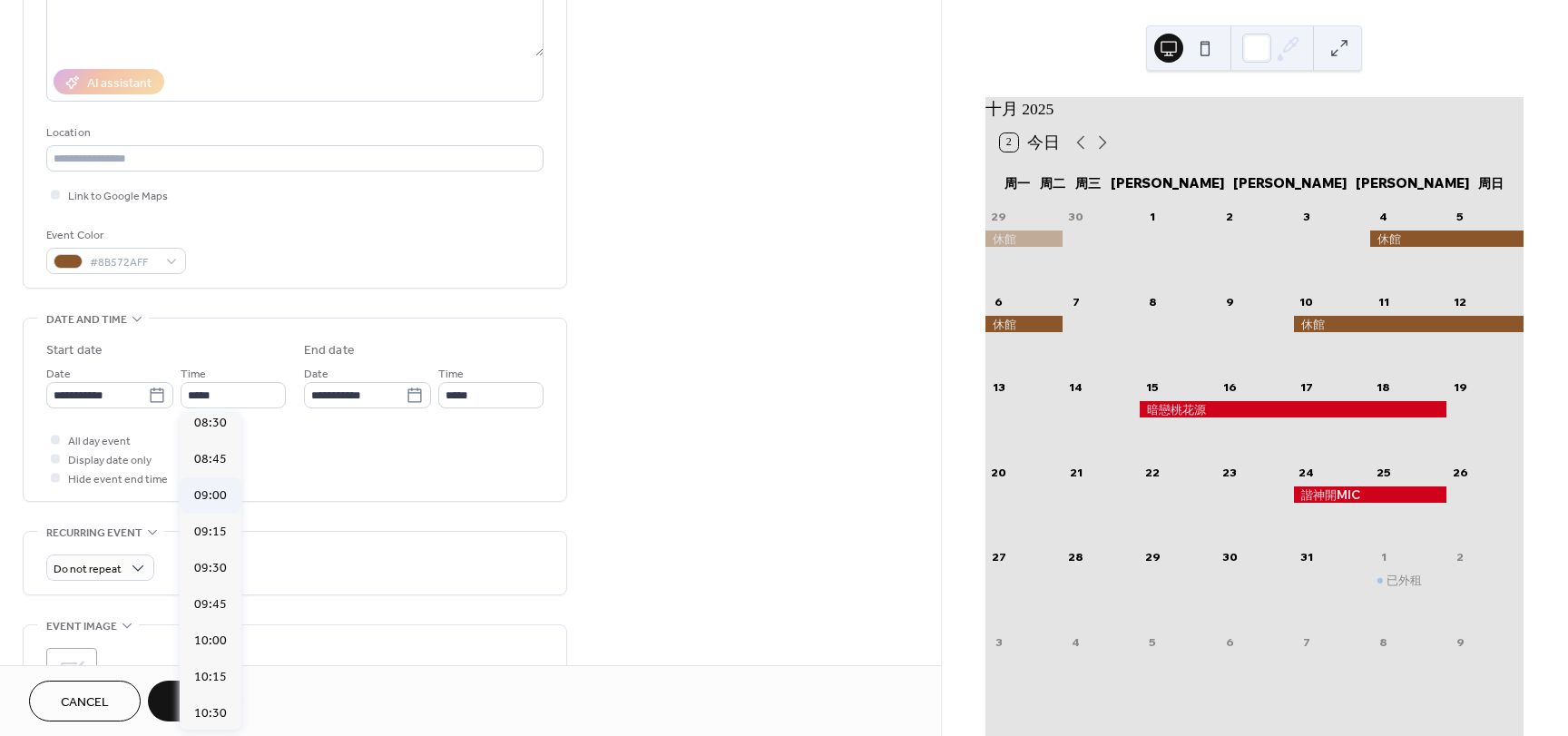 type on "*****" 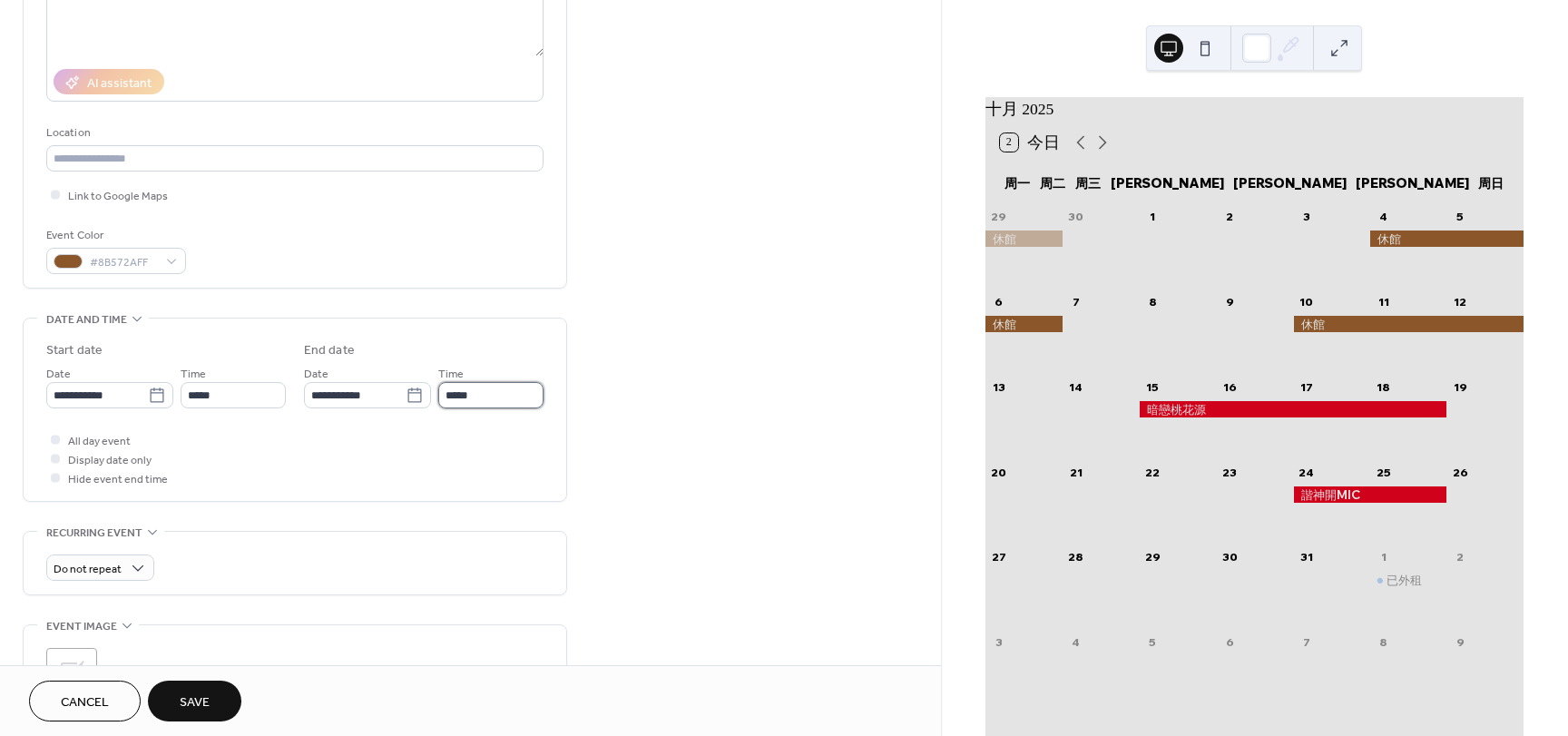 click on "*****" at bounding box center [491, 395] 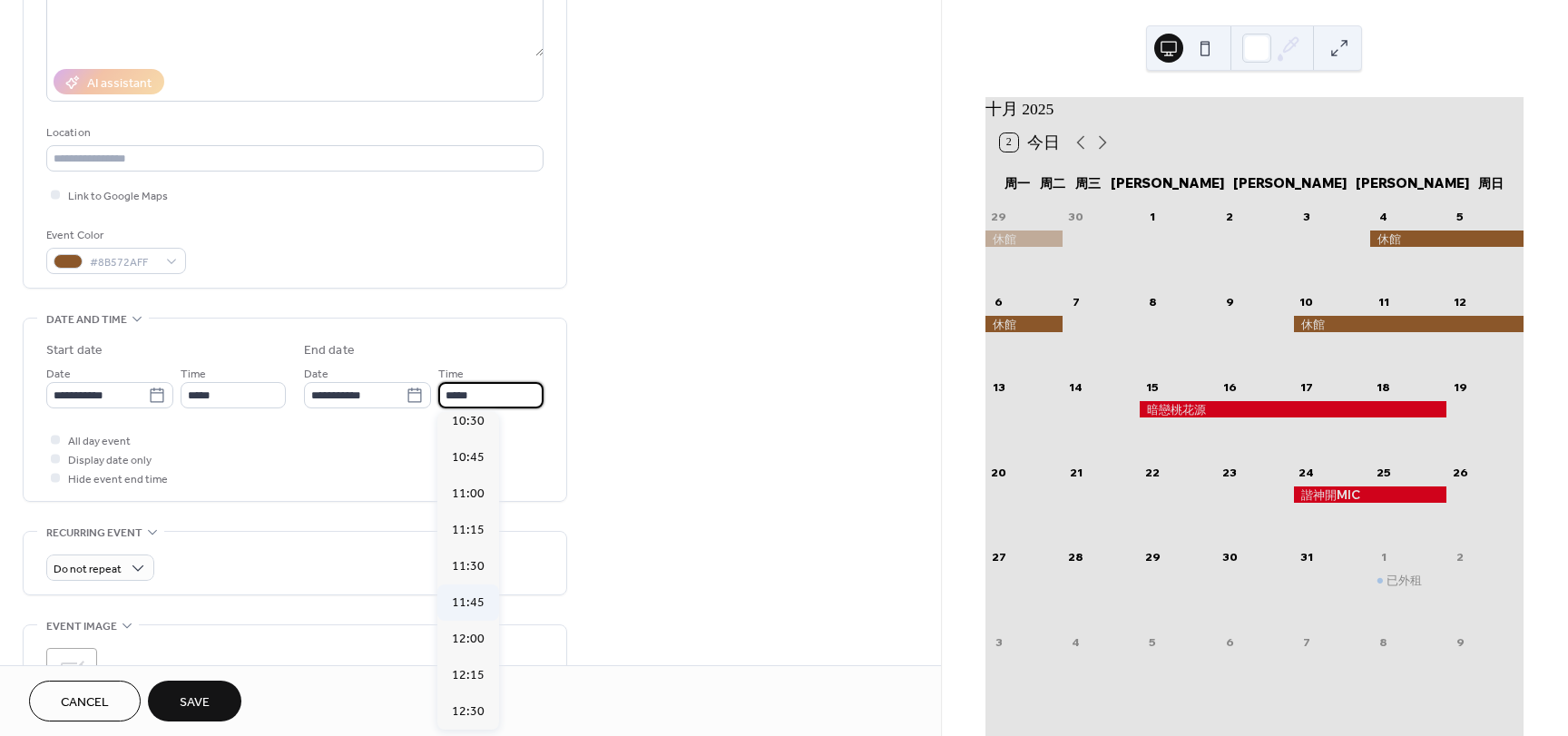 scroll, scrollTop: 1579, scrollLeft: 0, axis: vertical 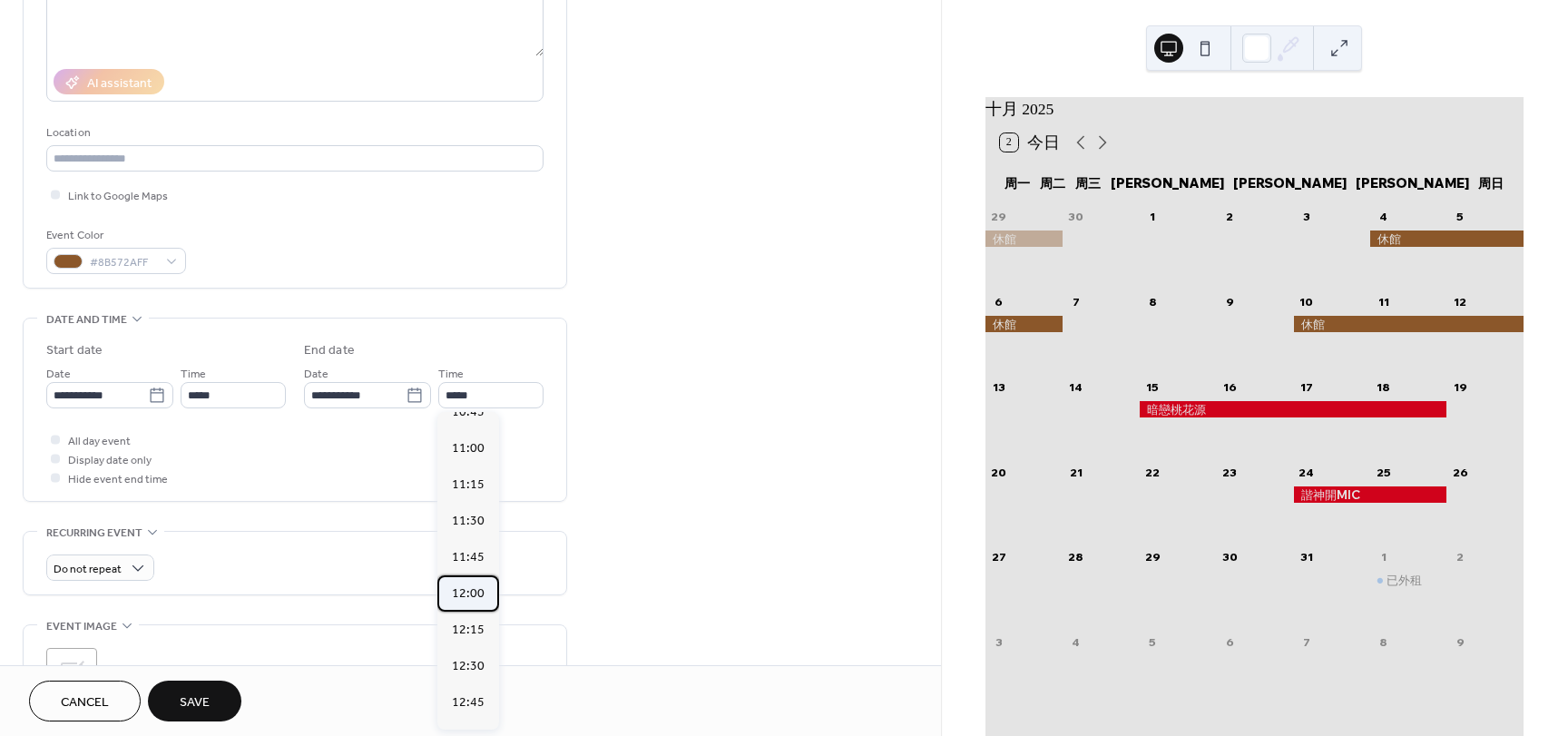 click on "12:00" at bounding box center [468, 594] 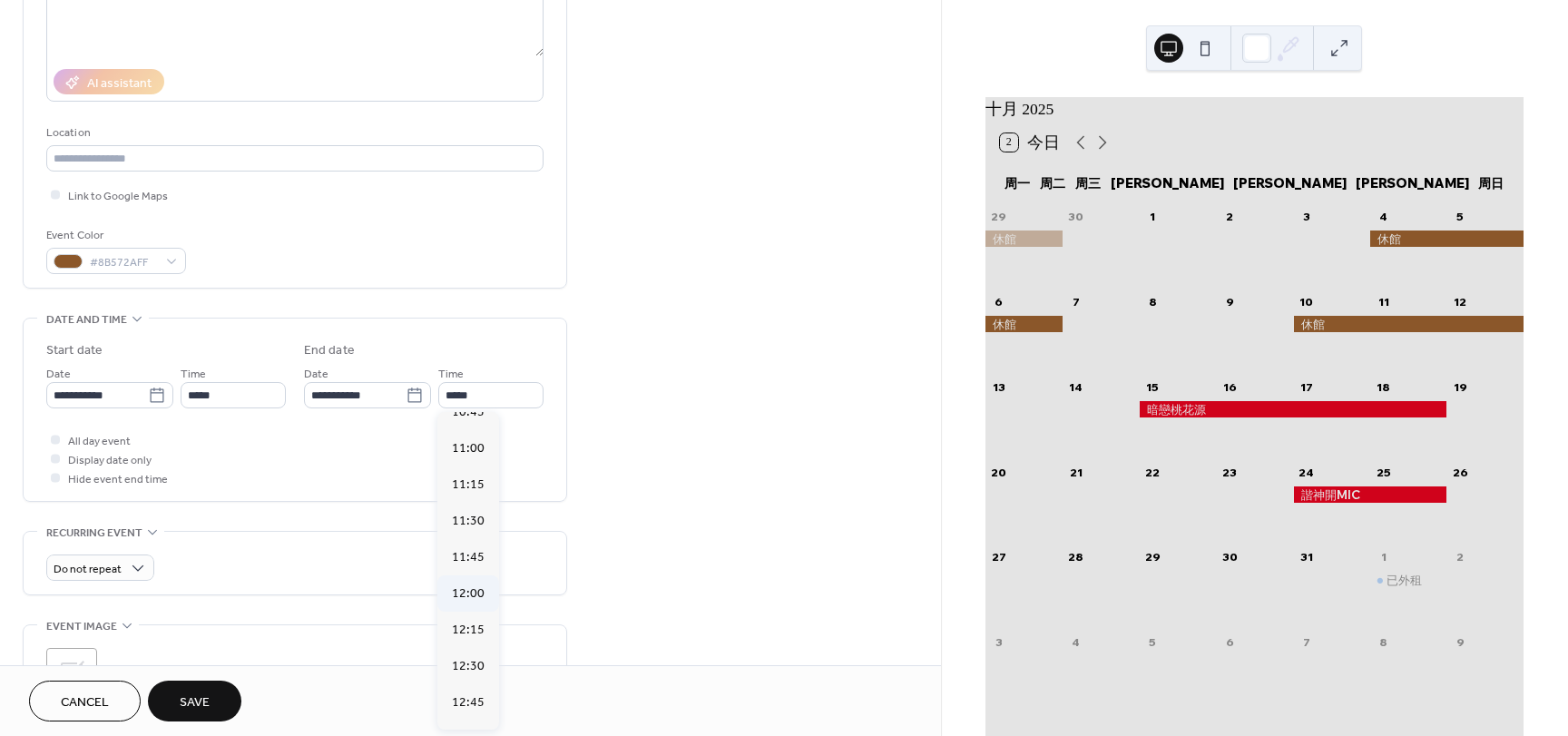 type on "*****" 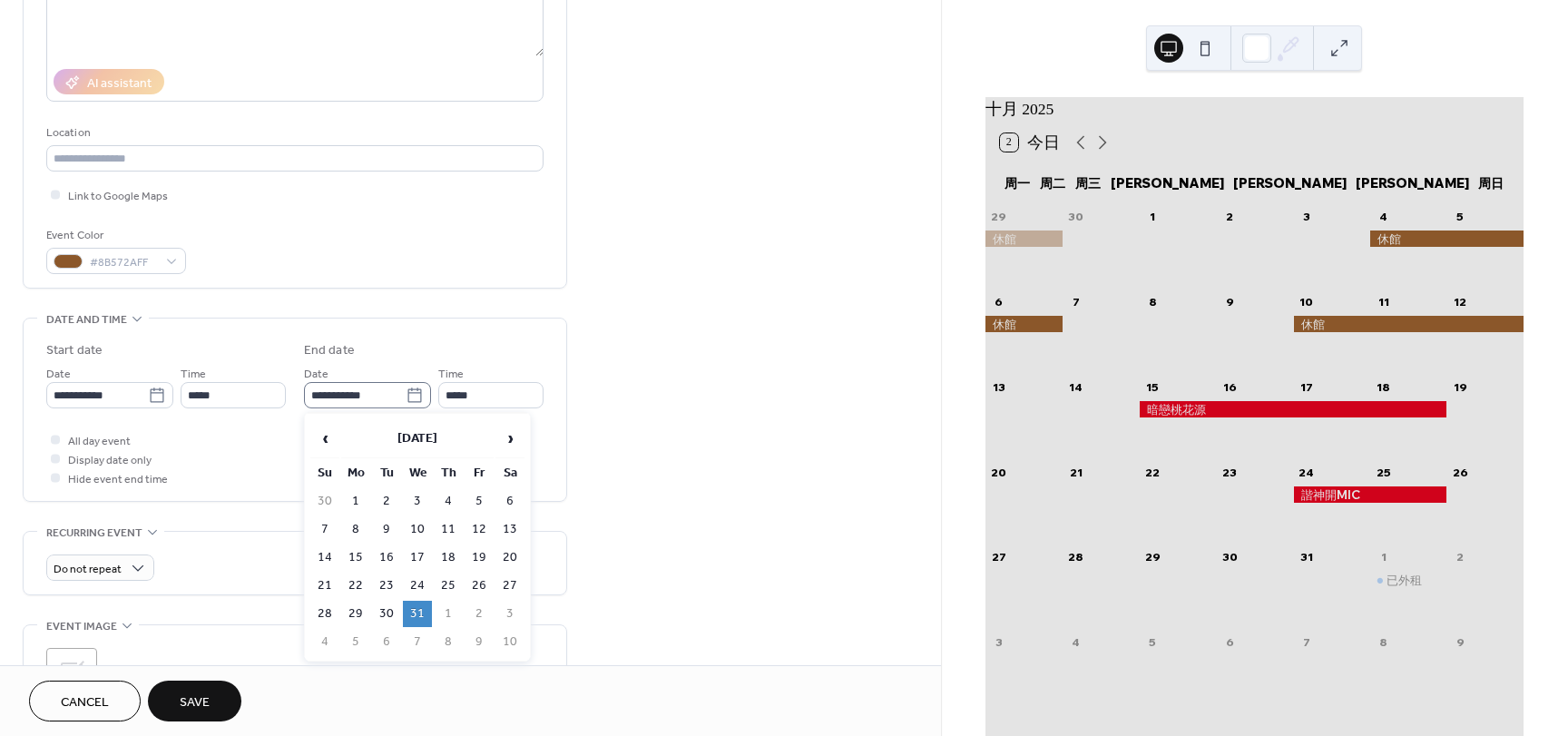 click 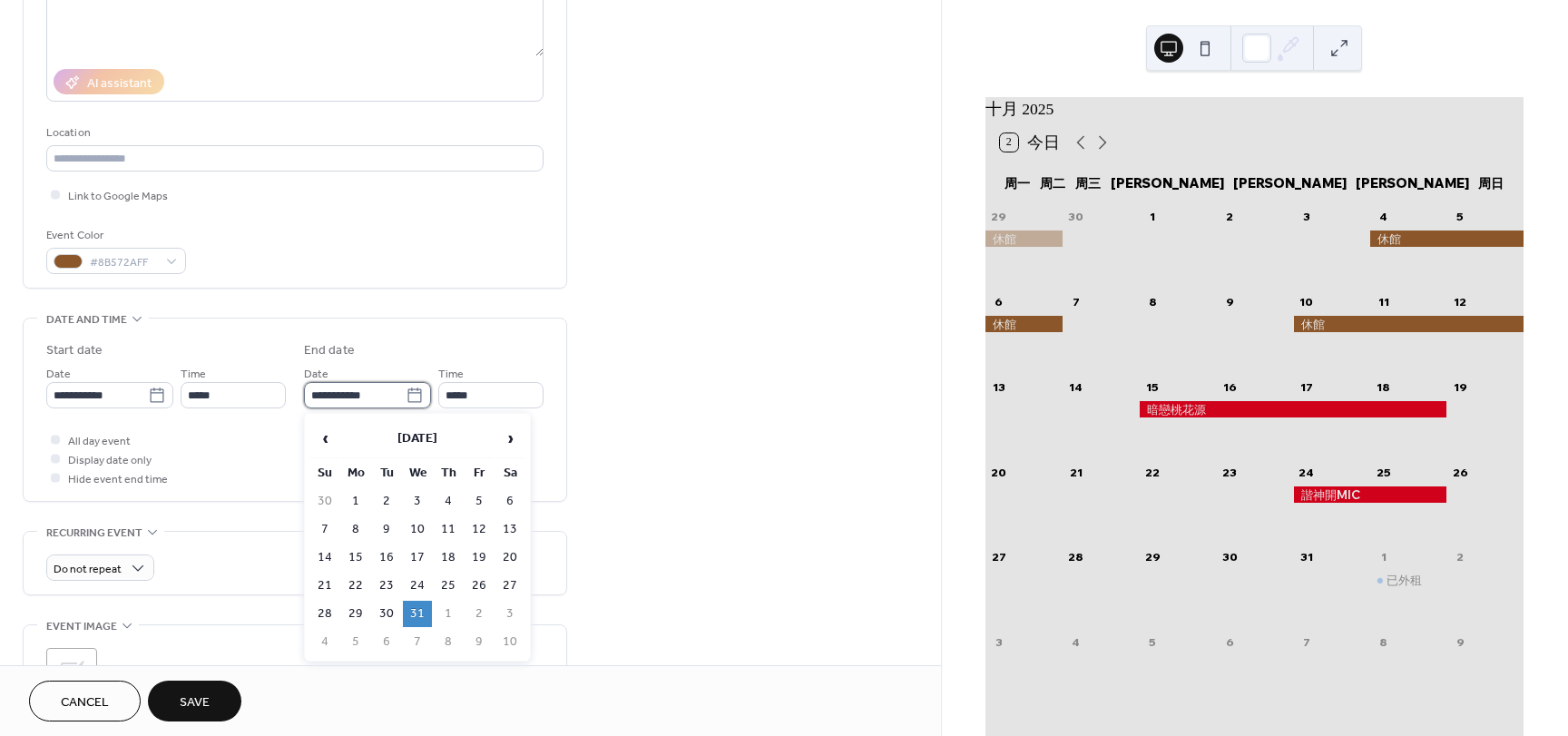 click on "**********" at bounding box center (355, 395) 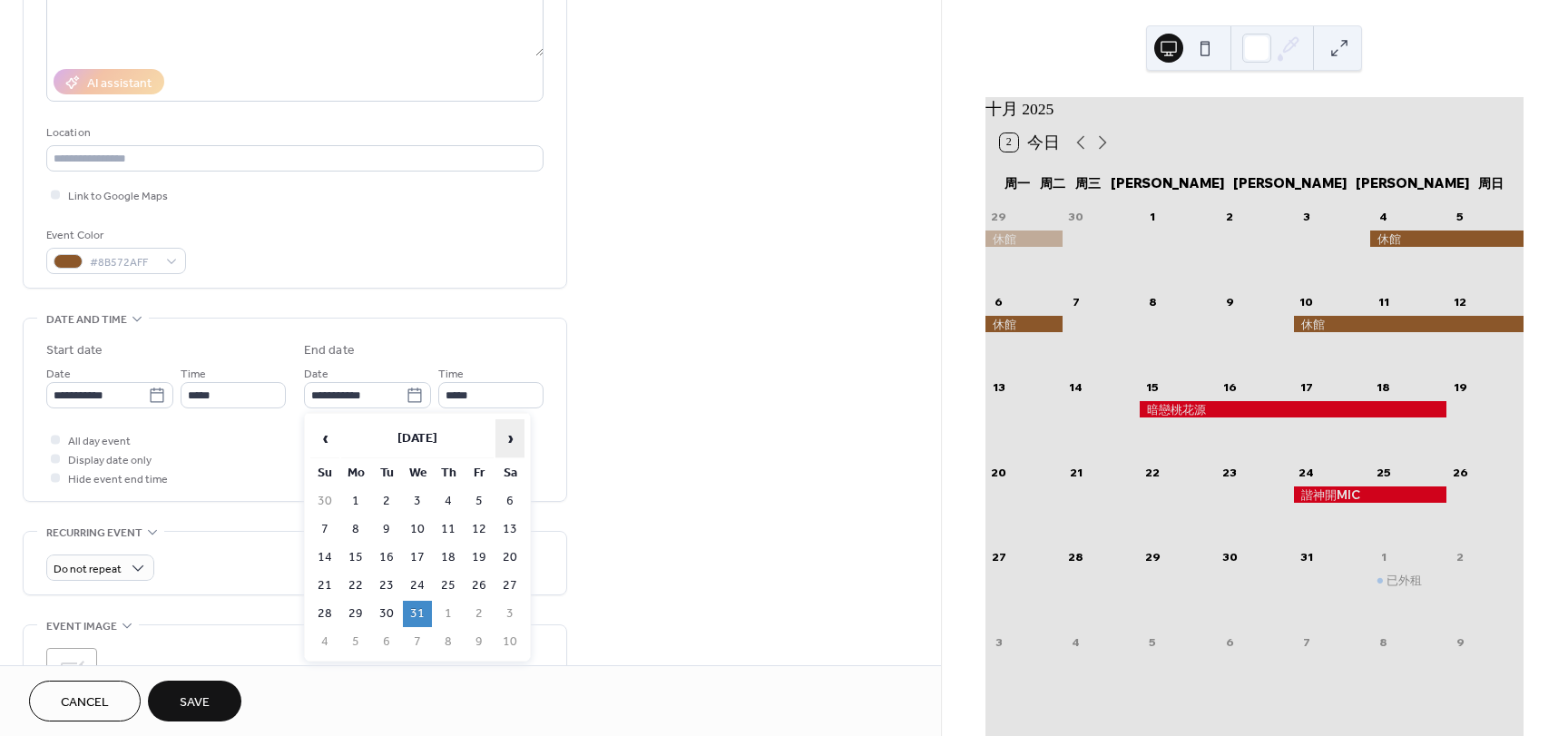 click on "›" at bounding box center [510, 438] 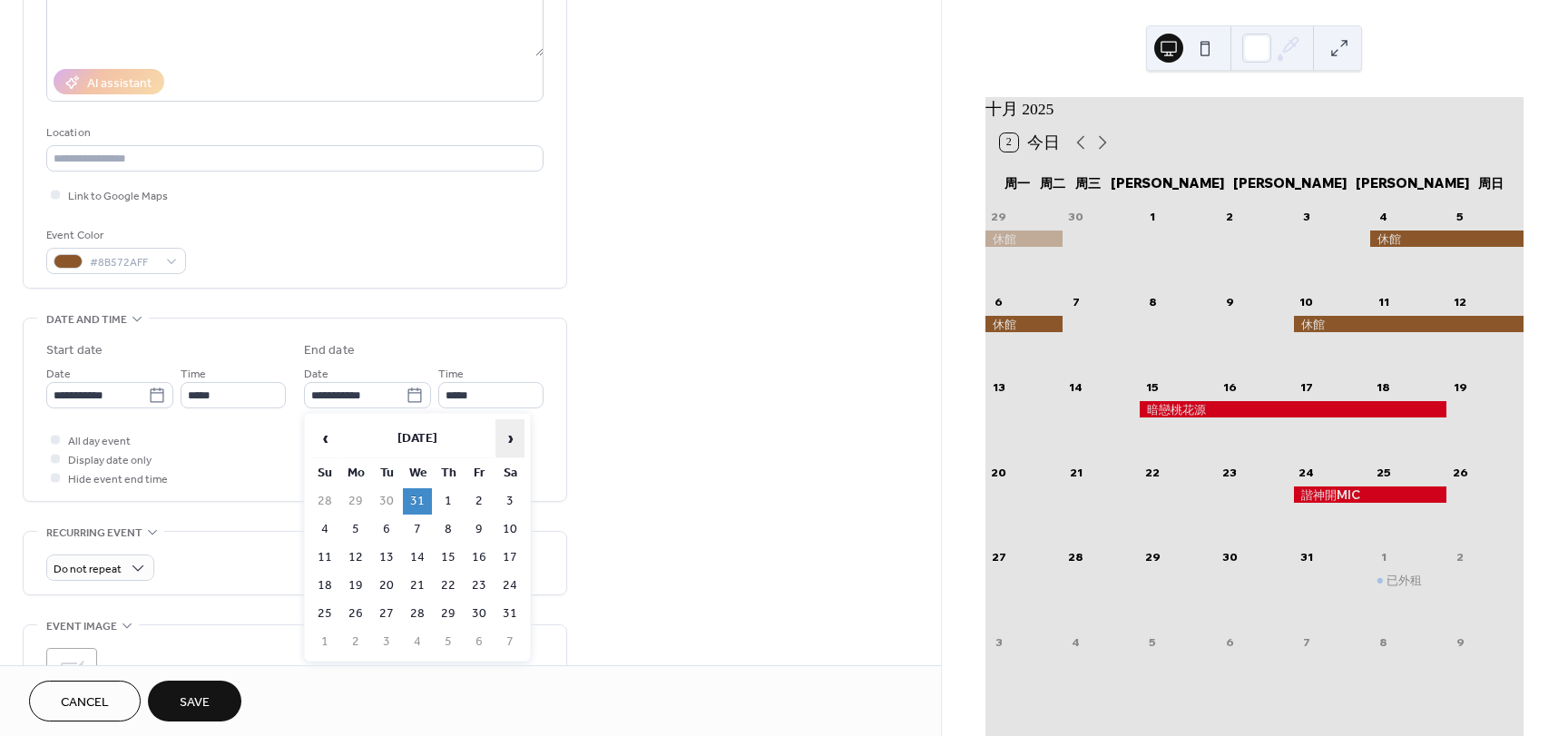 click on "›" at bounding box center (510, 438) 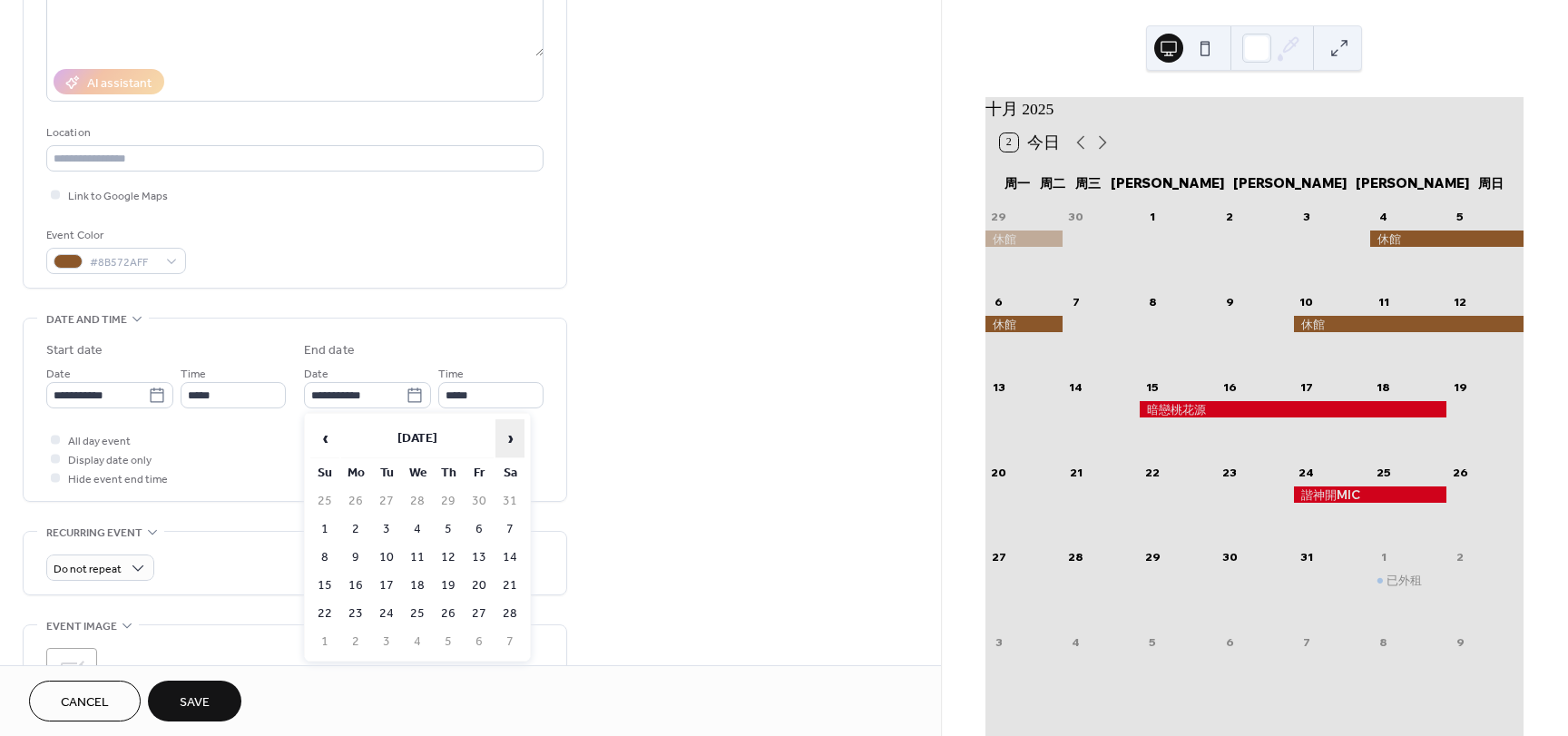 click on "›" at bounding box center [510, 438] 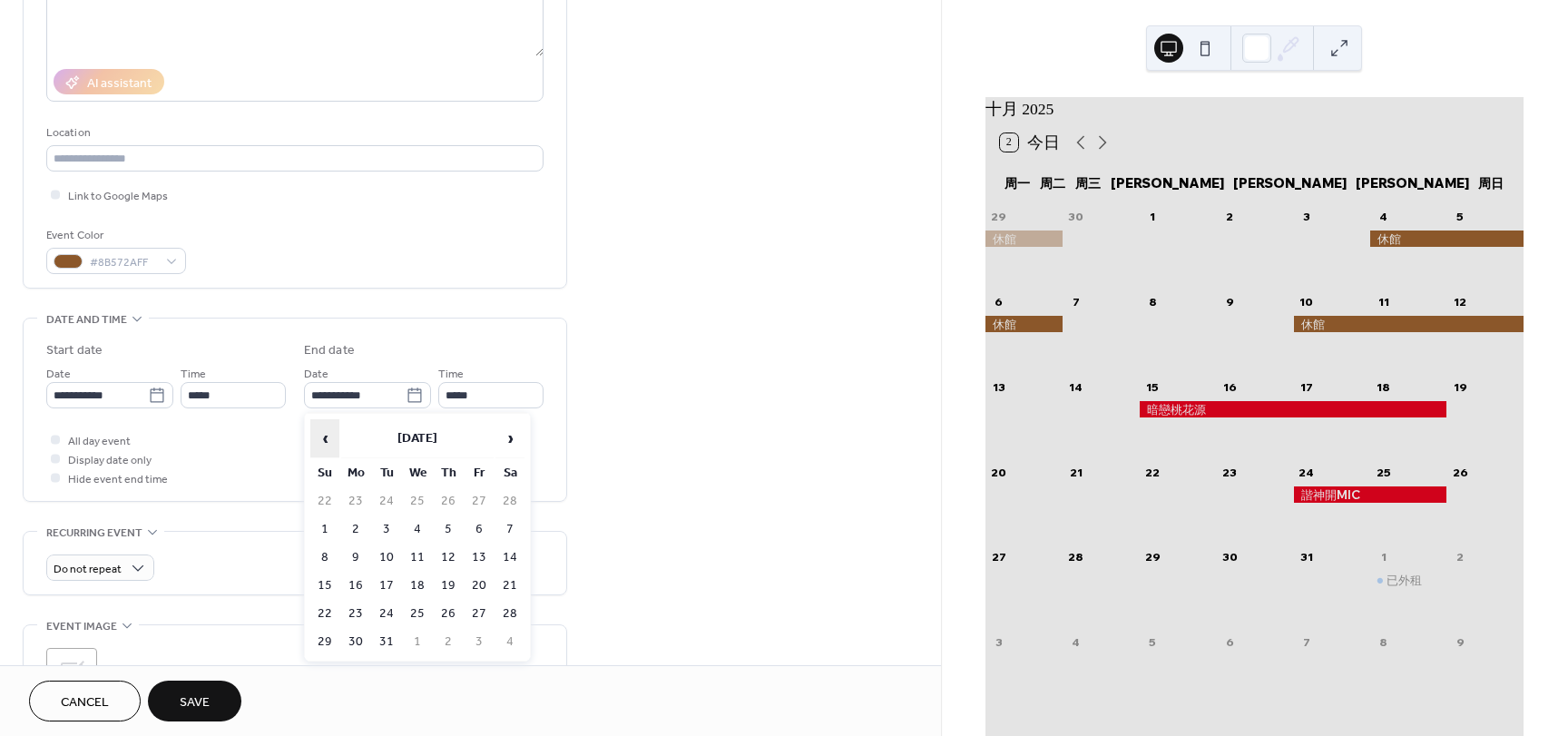 click on "‹" at bounding box center [325, 438] 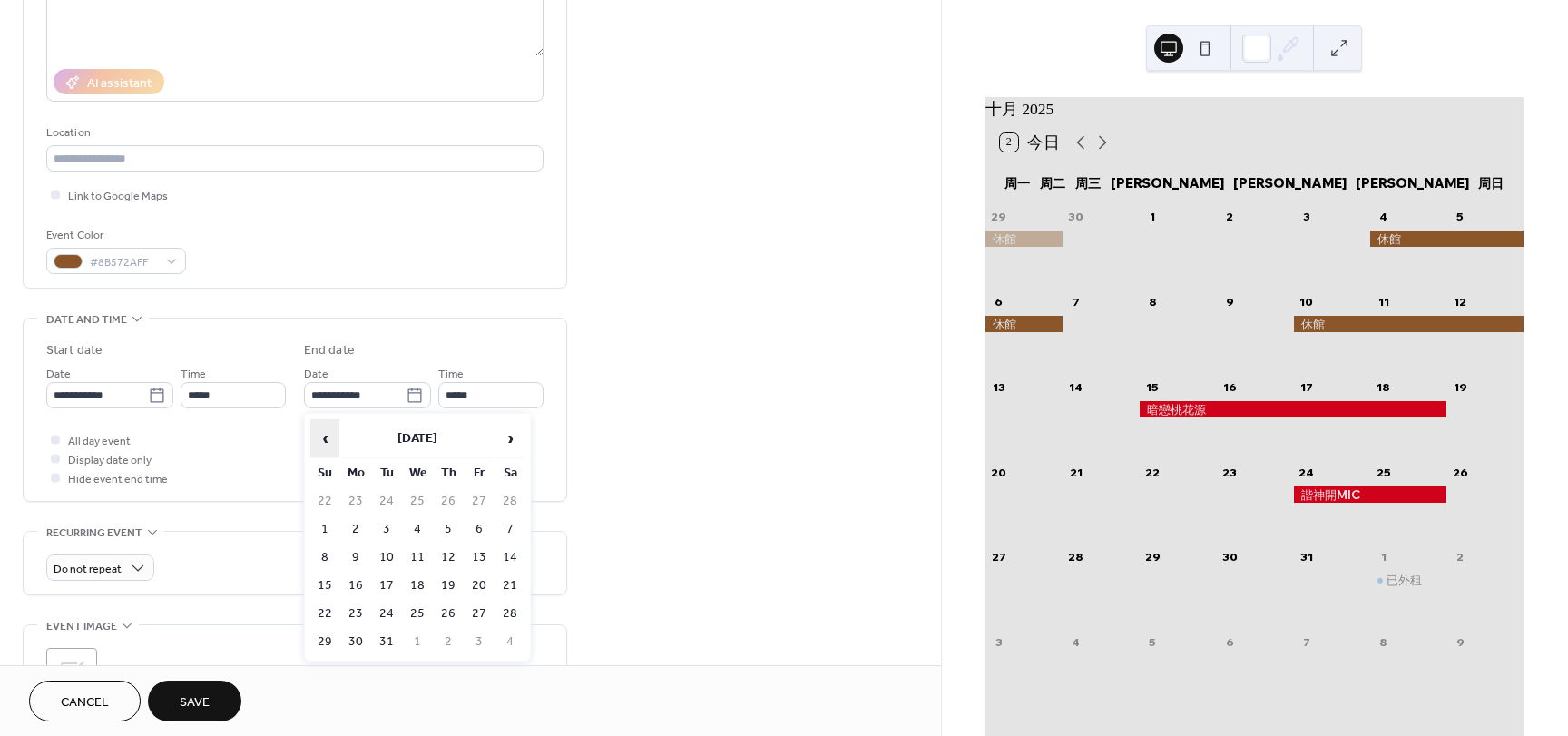 click on "‹" at bounding box center (325, 438) 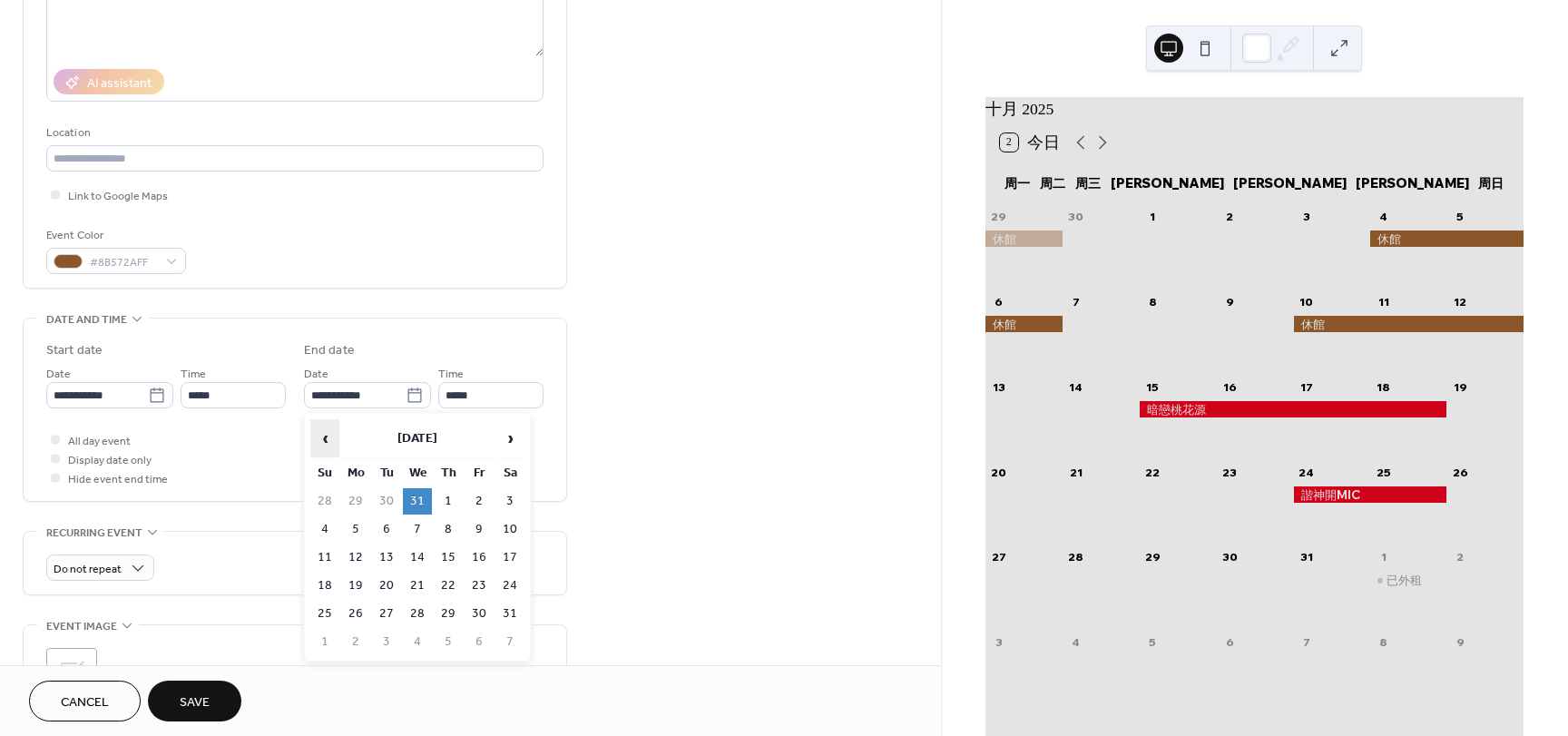 click on "‹" at bounding box center [325, 438] 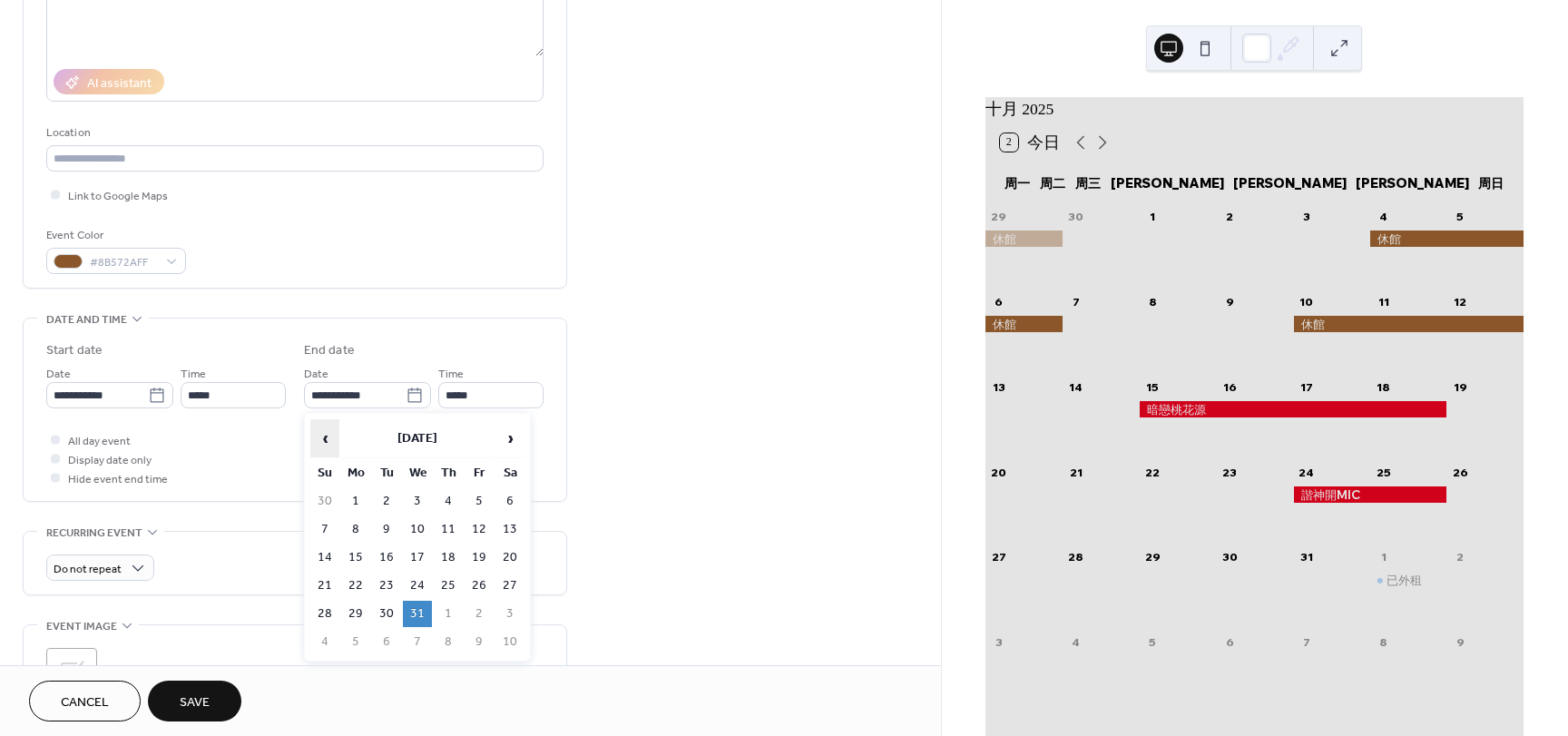 click on "‹" at bounding box center (325, 438) 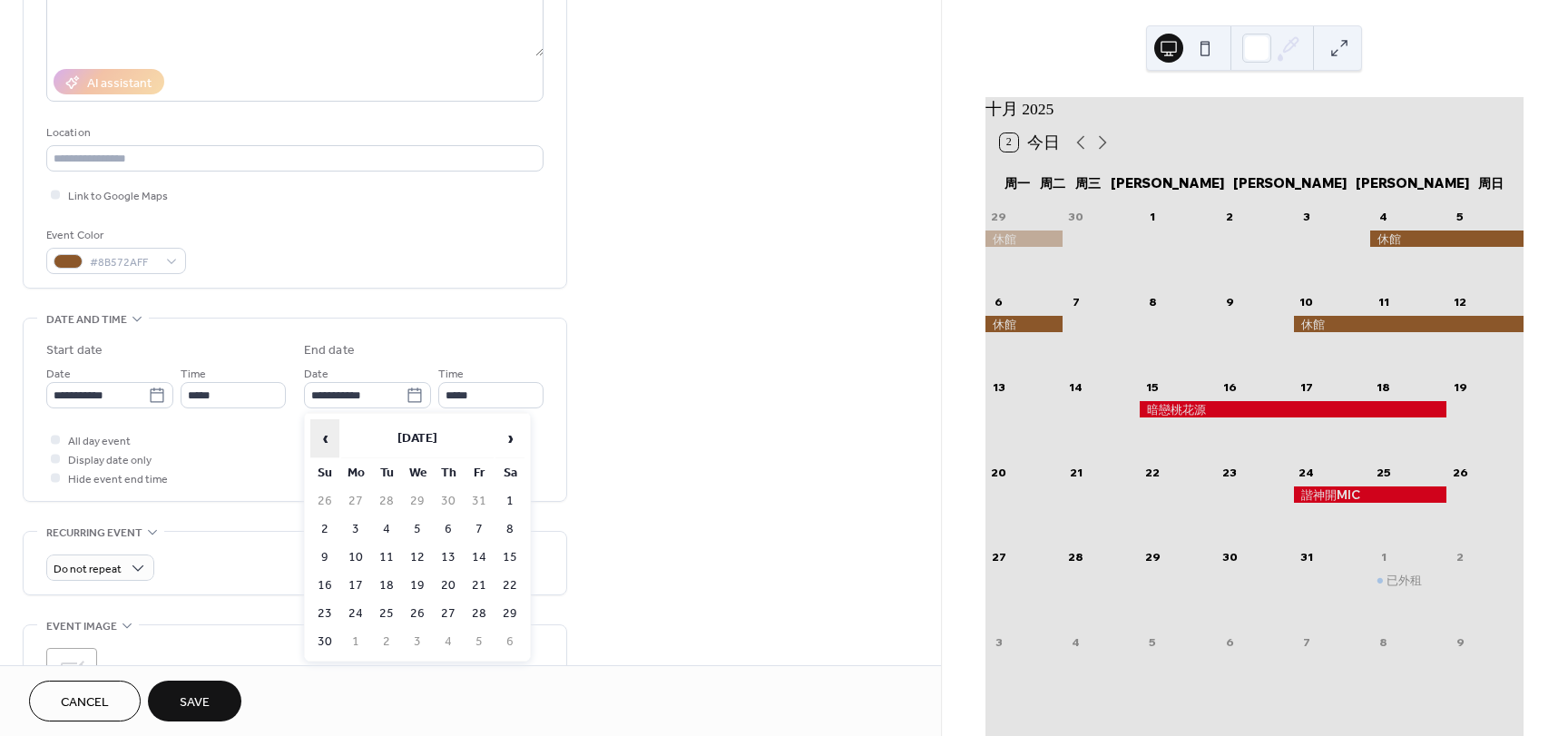 click on "‹" at bounding box center (325, 438) 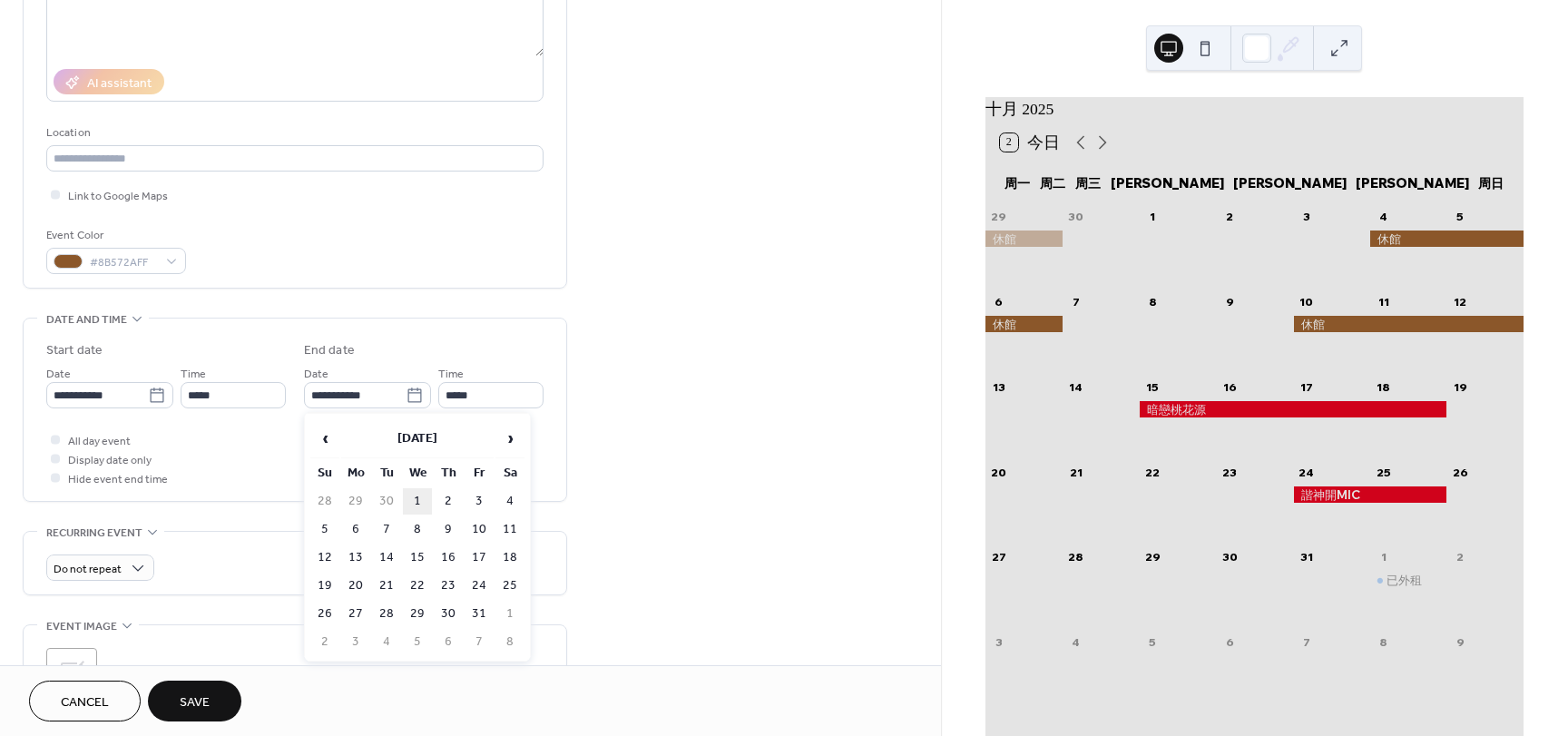 click on "1" at bounding box center (417, 501) 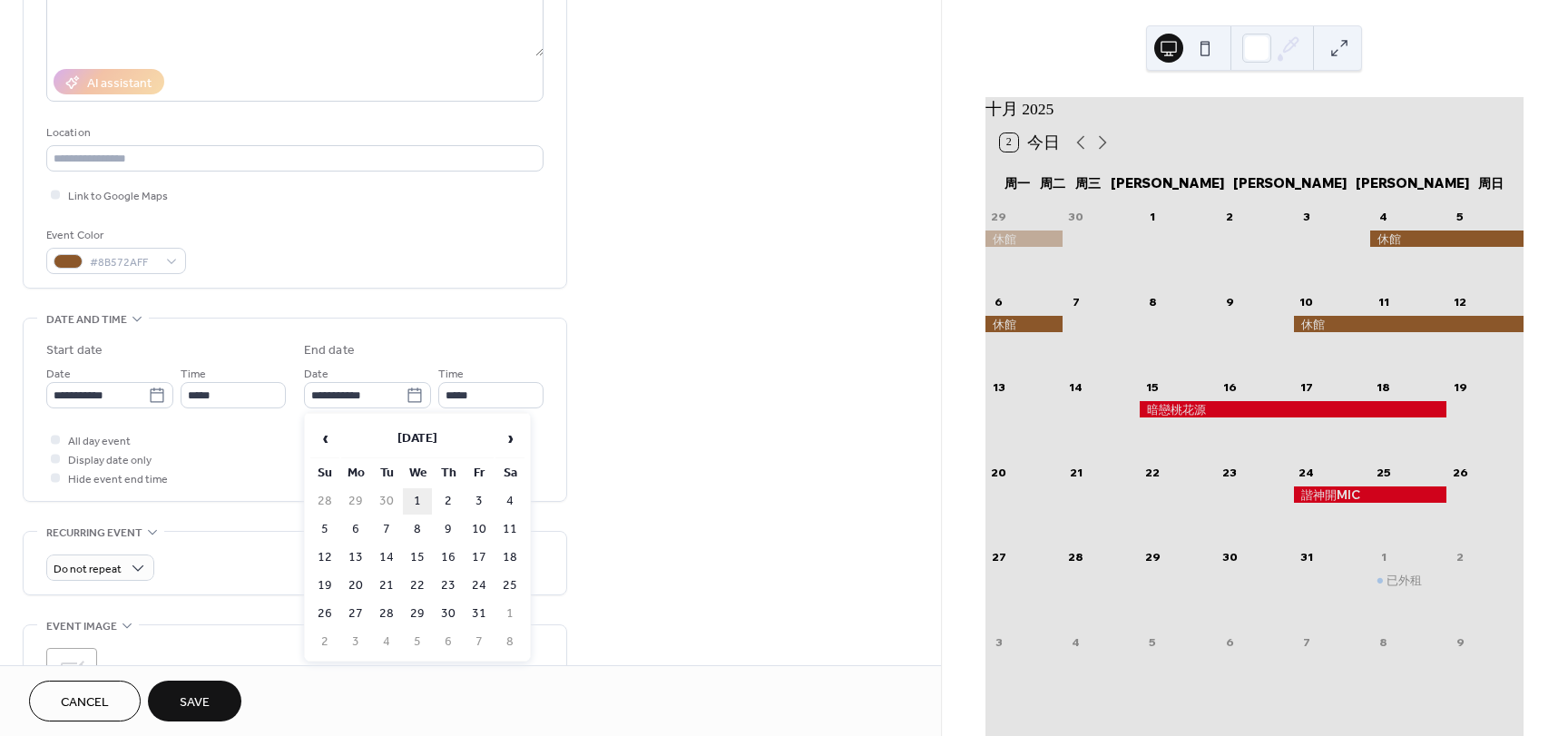 type on "**********" 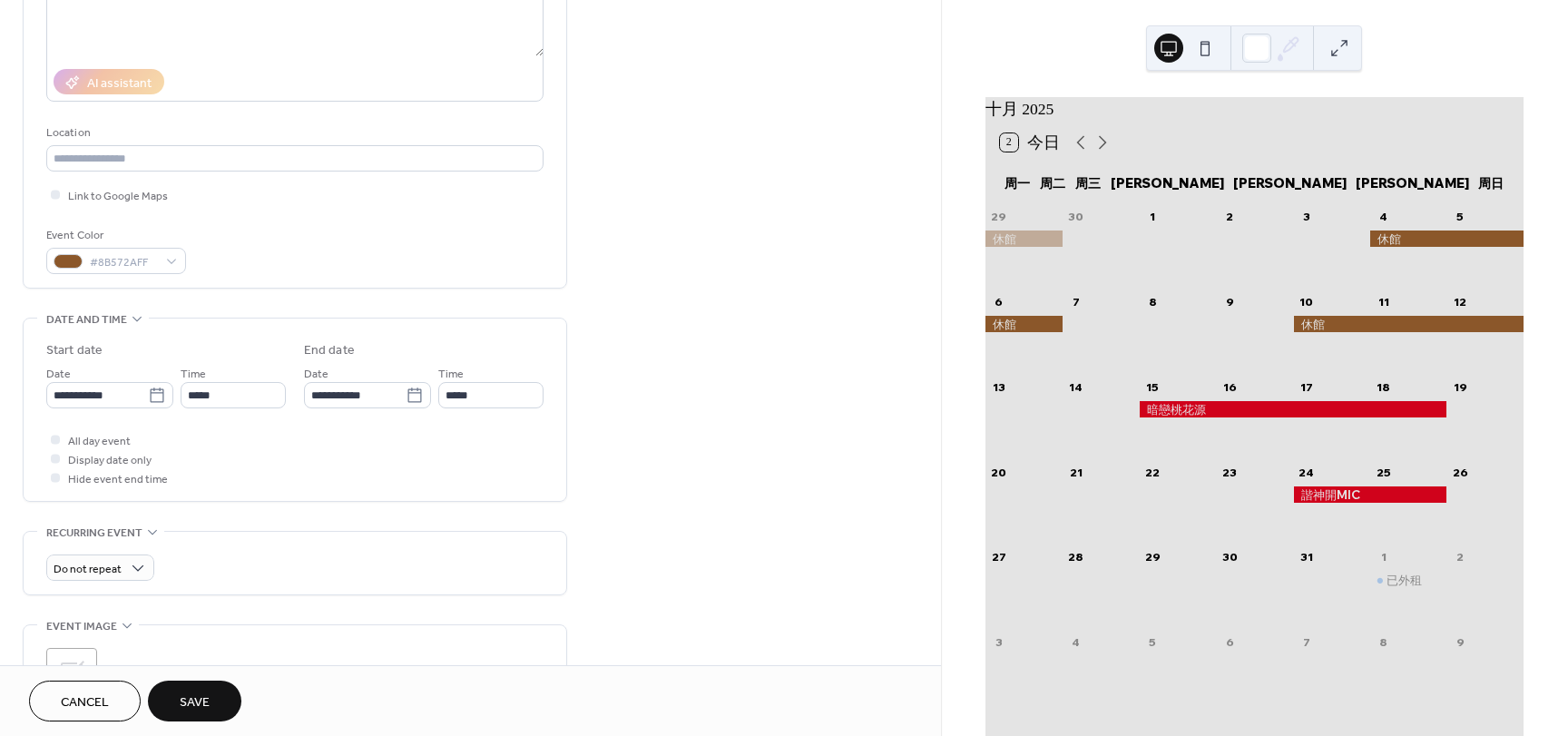 drag, startPoint x: 218, startPoint y: 706, endPoint x: 226, endPoint y: 699, distance: 10.6301458 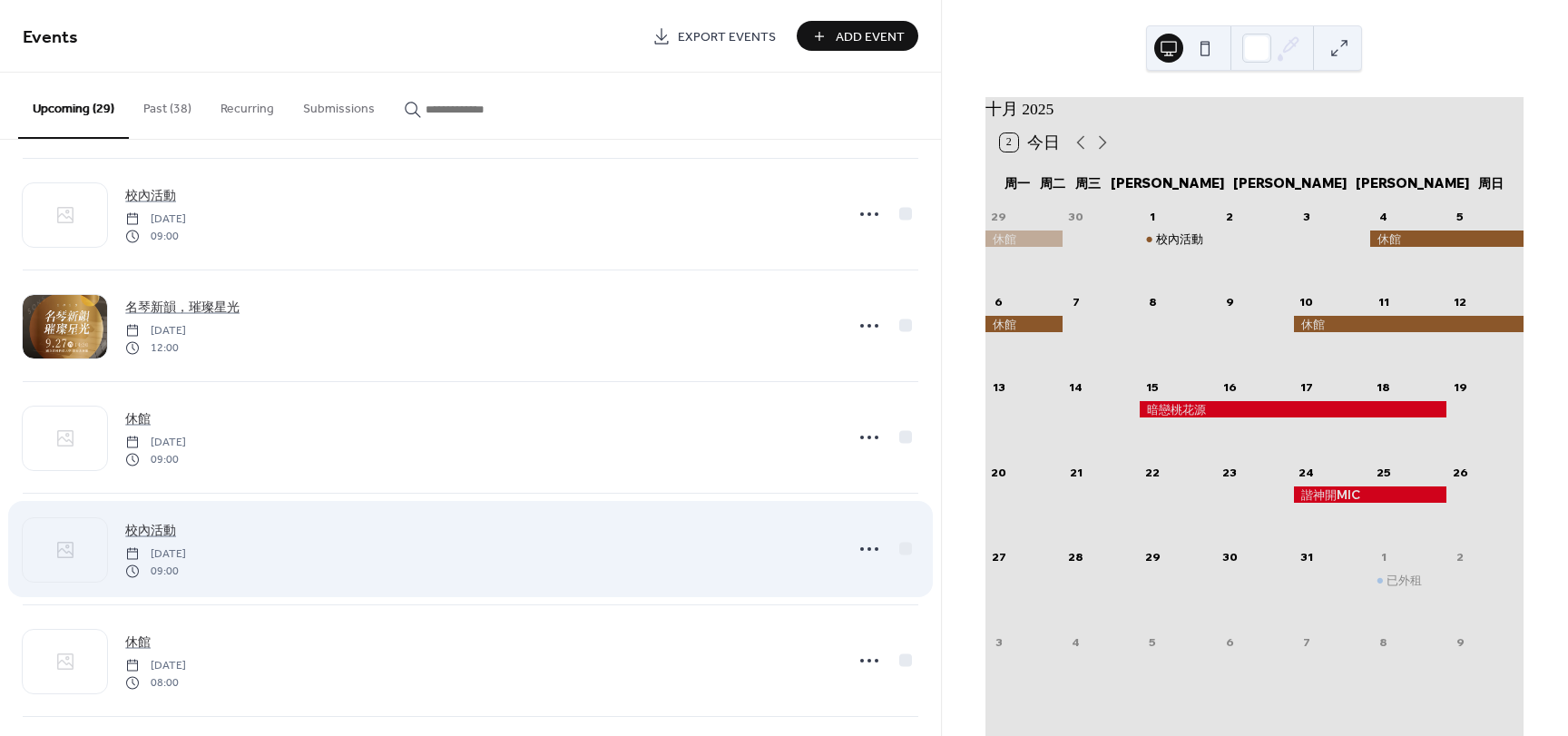 scroll, scrollTop: 2360, scrollLeft: 0, axis: vertical 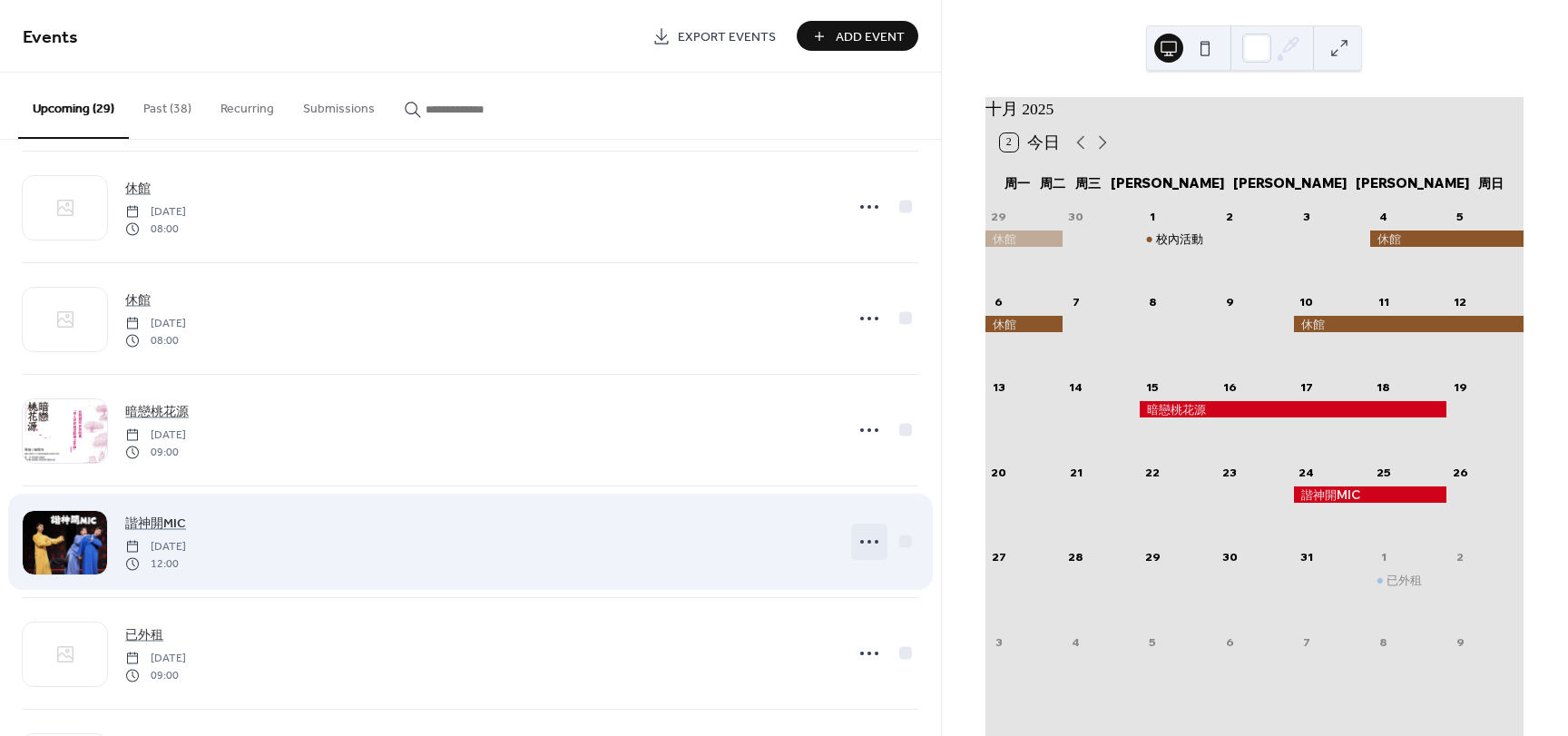 click 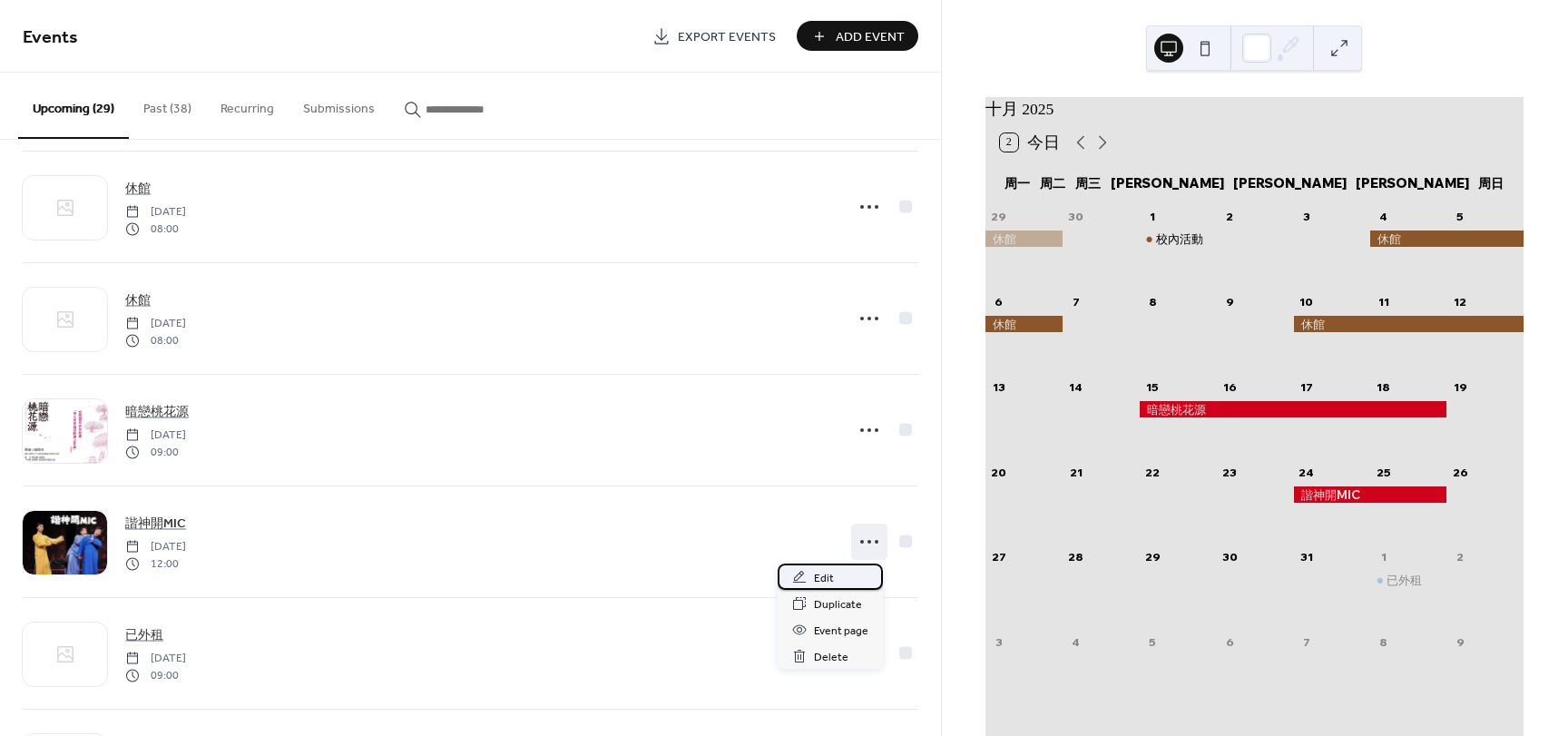 click on "Edit" at bounding box center (824, 578) 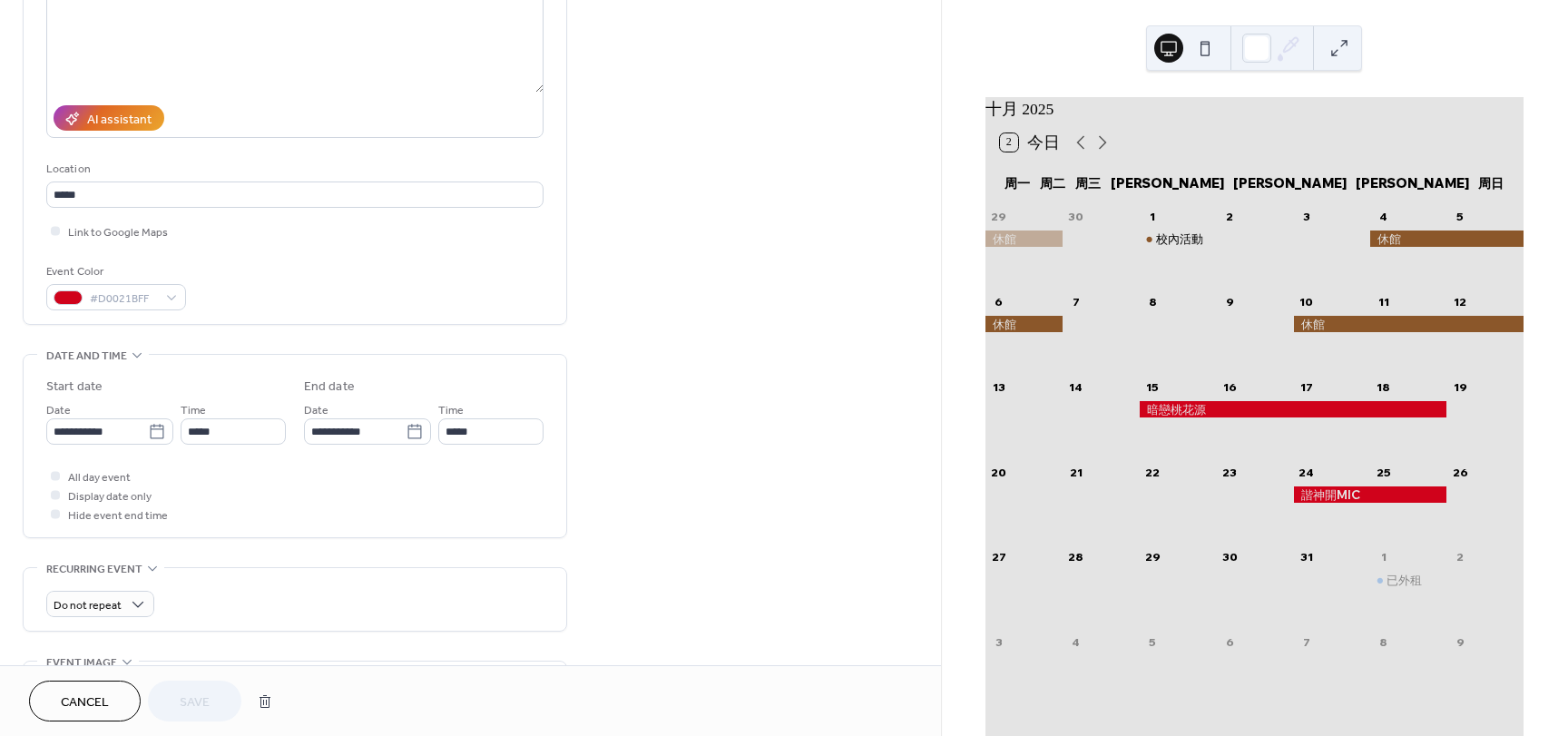 scroll, scrollTop: 272, scrollLeft: 0, axis: vertical 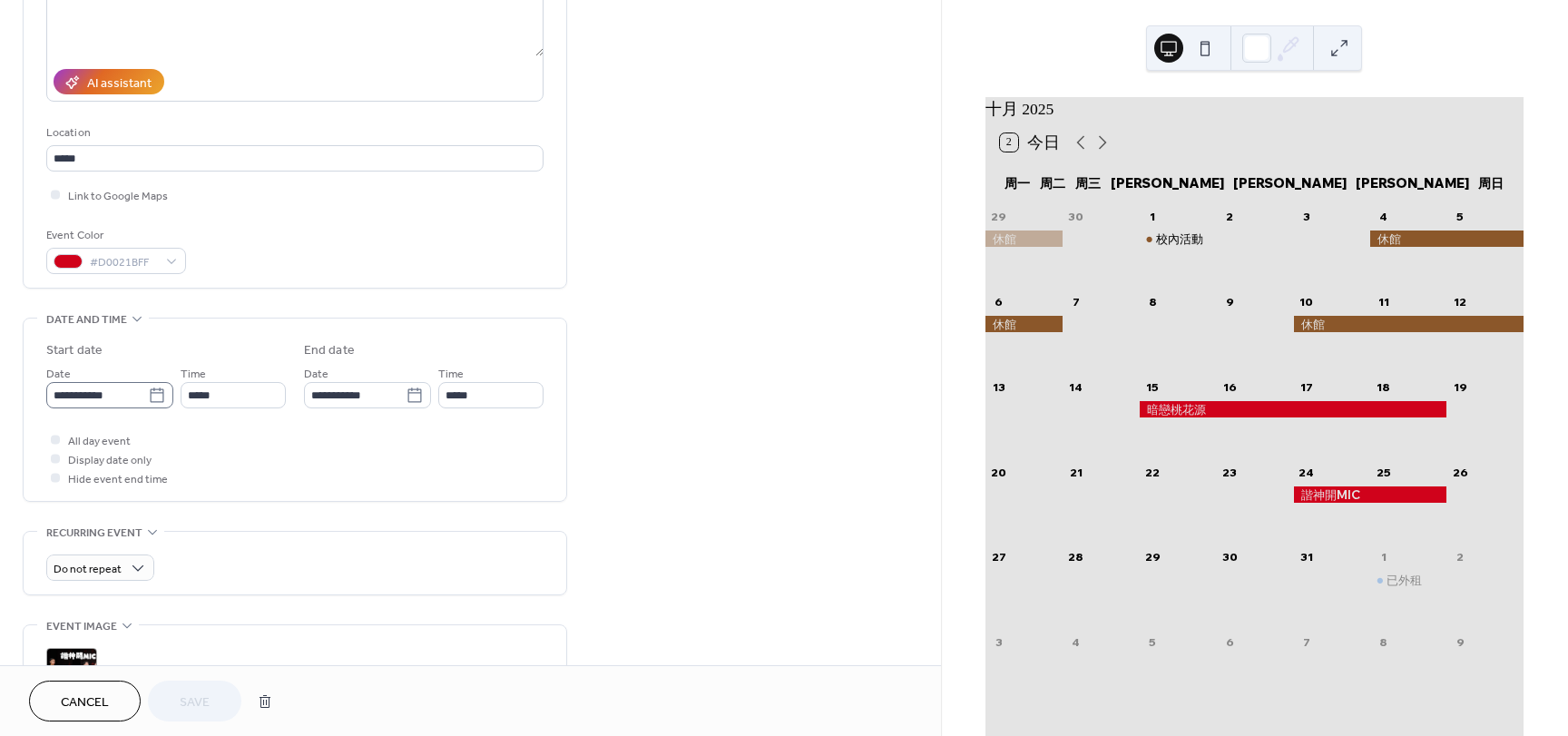 click 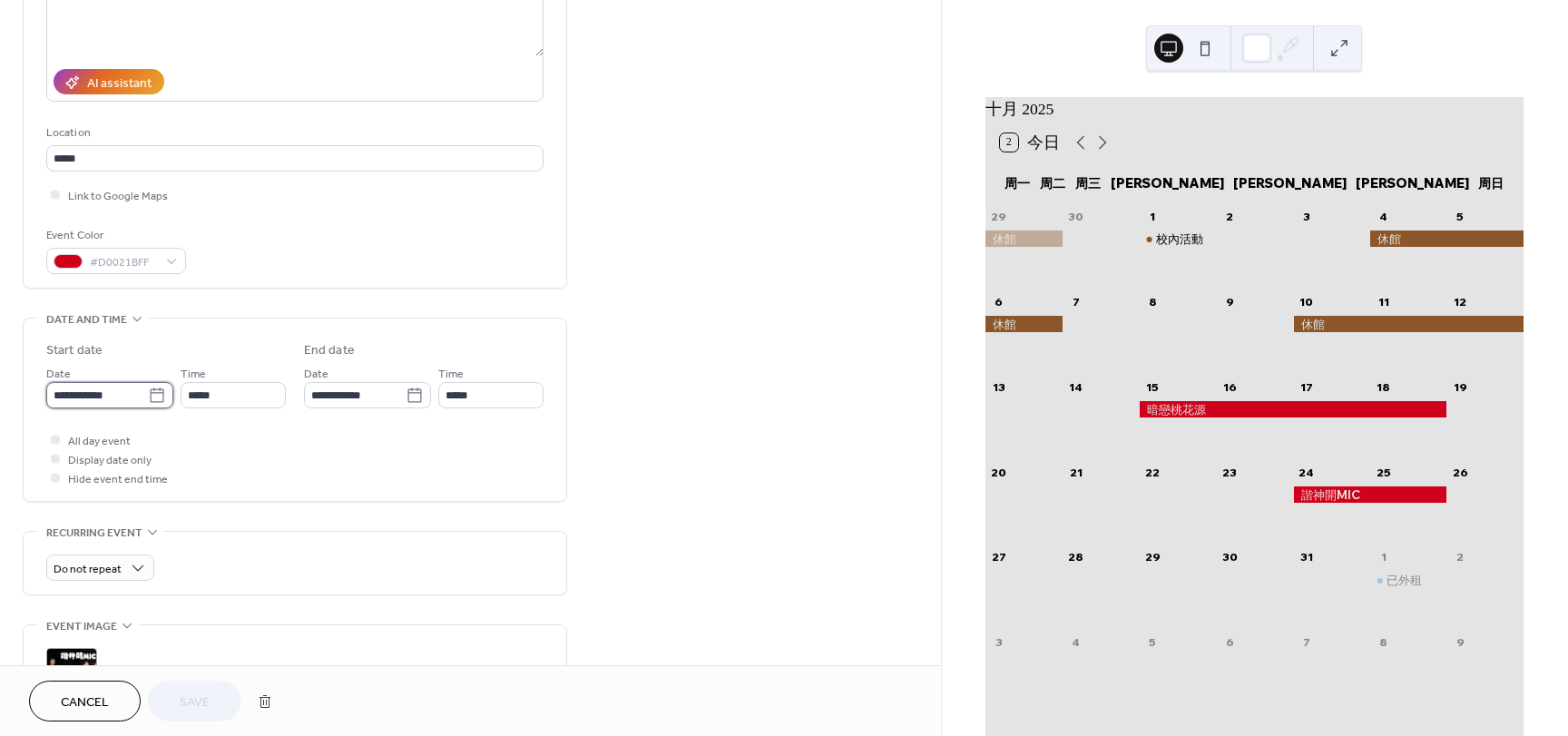 click on "**********" at bounding box center [97, 395] 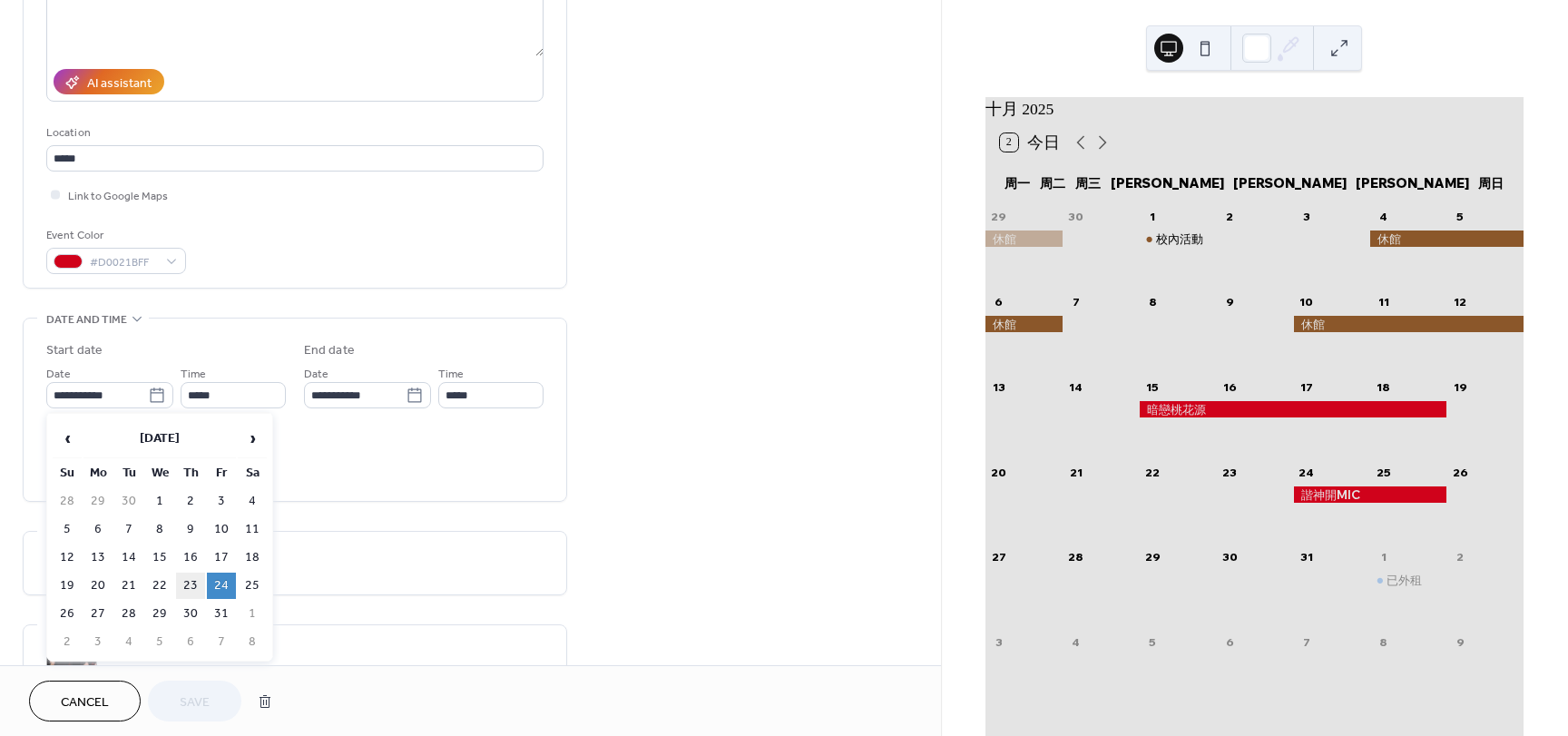 click on "23" at bounding box center (191, 585) 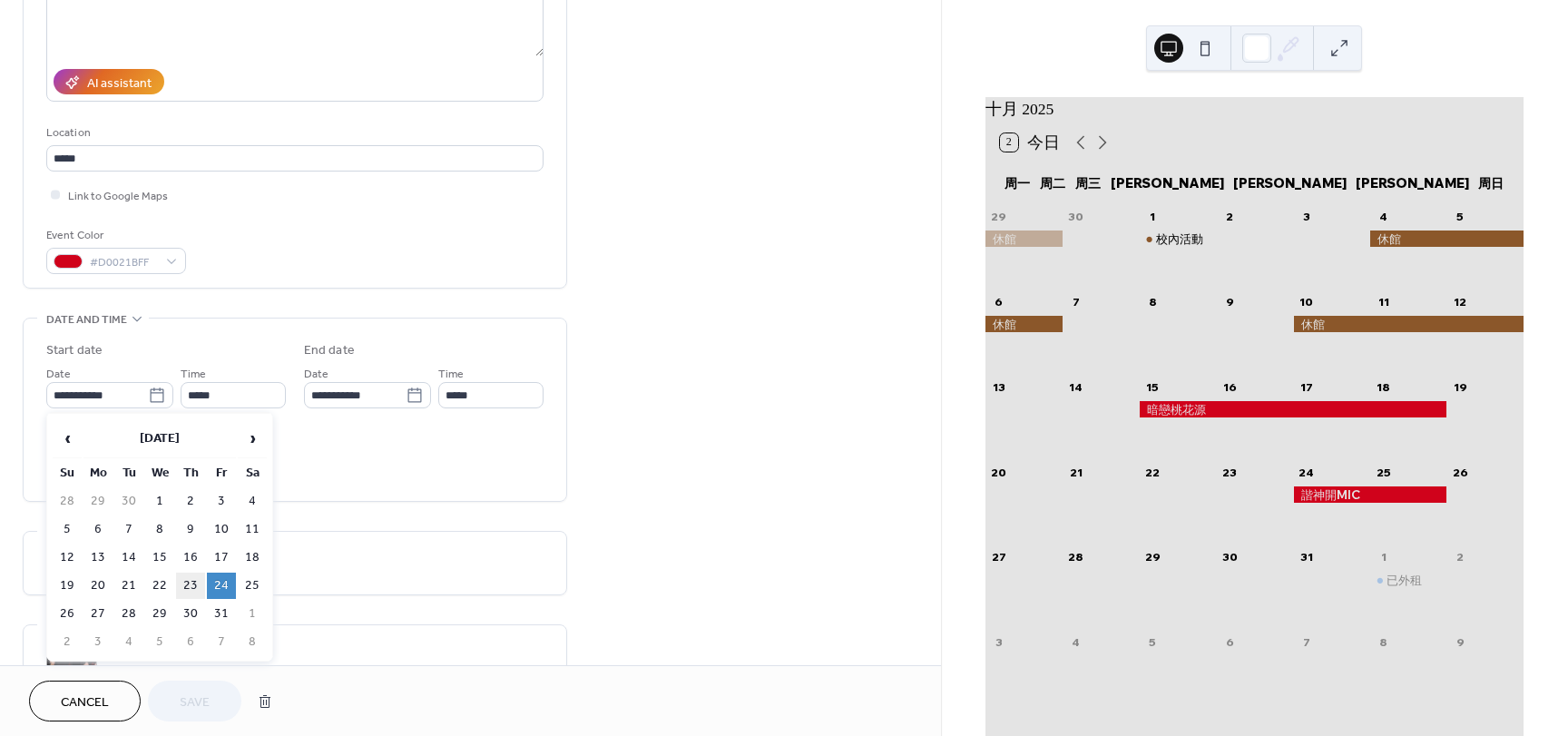 type on "**********" 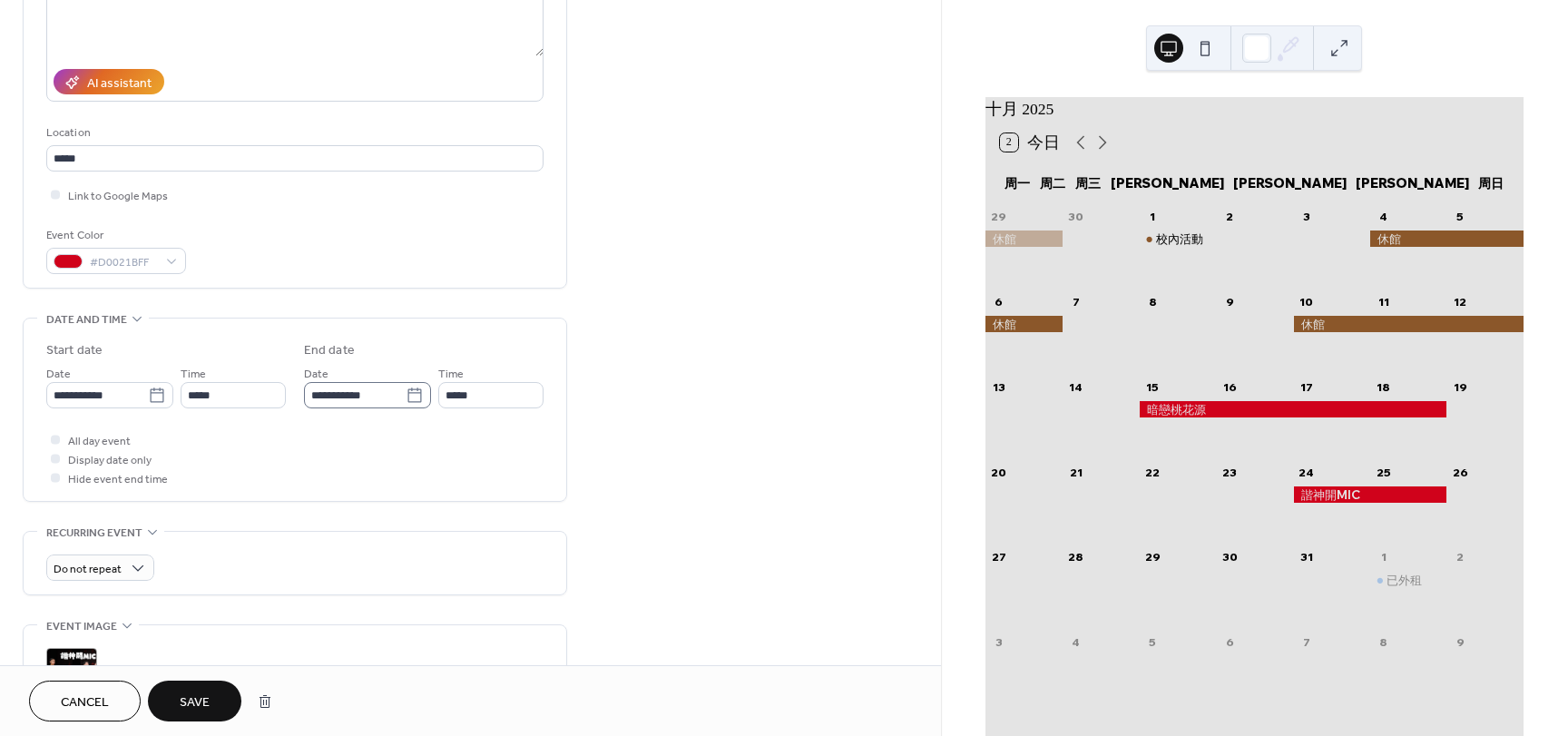 click 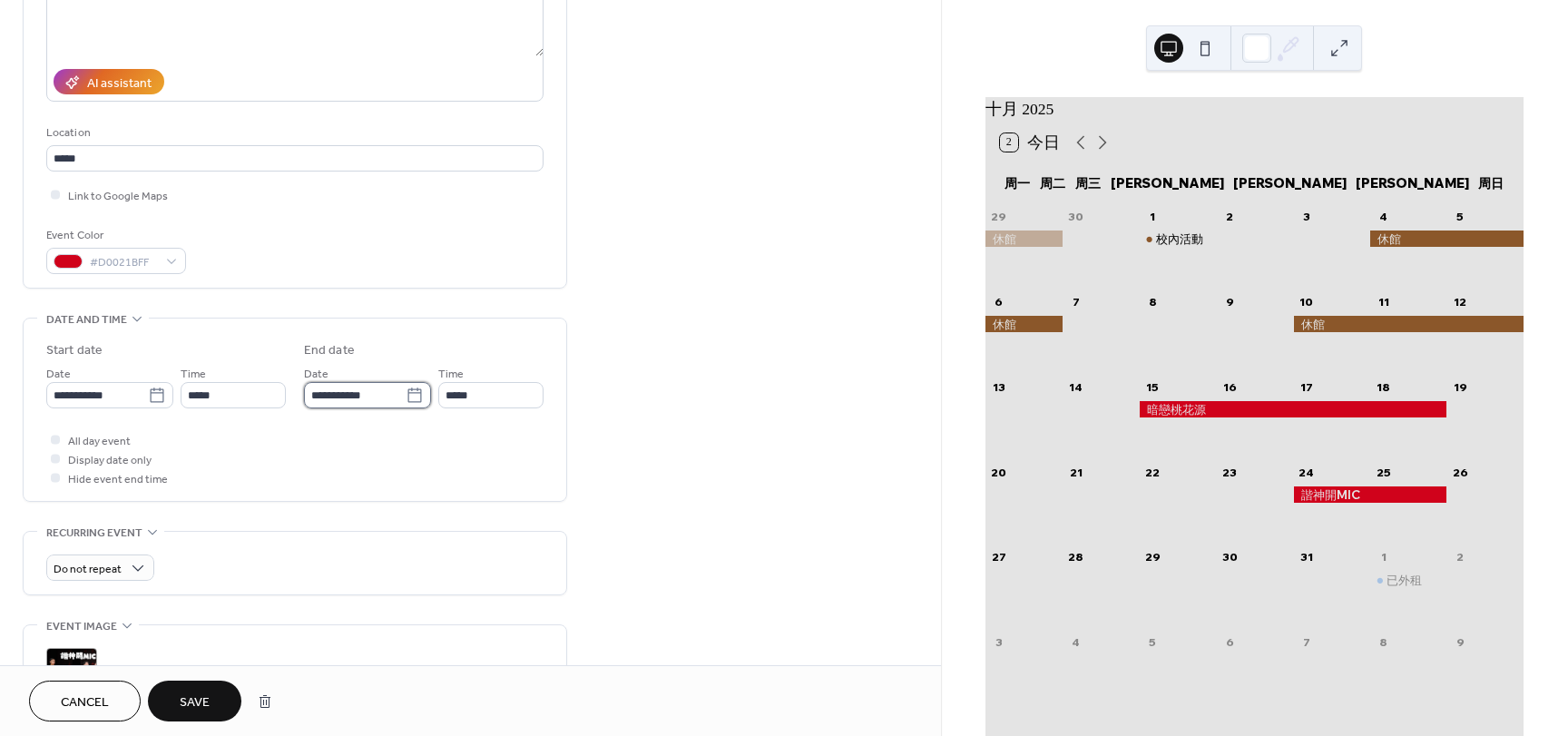 click on "**********" at bounding box center [355, 395] 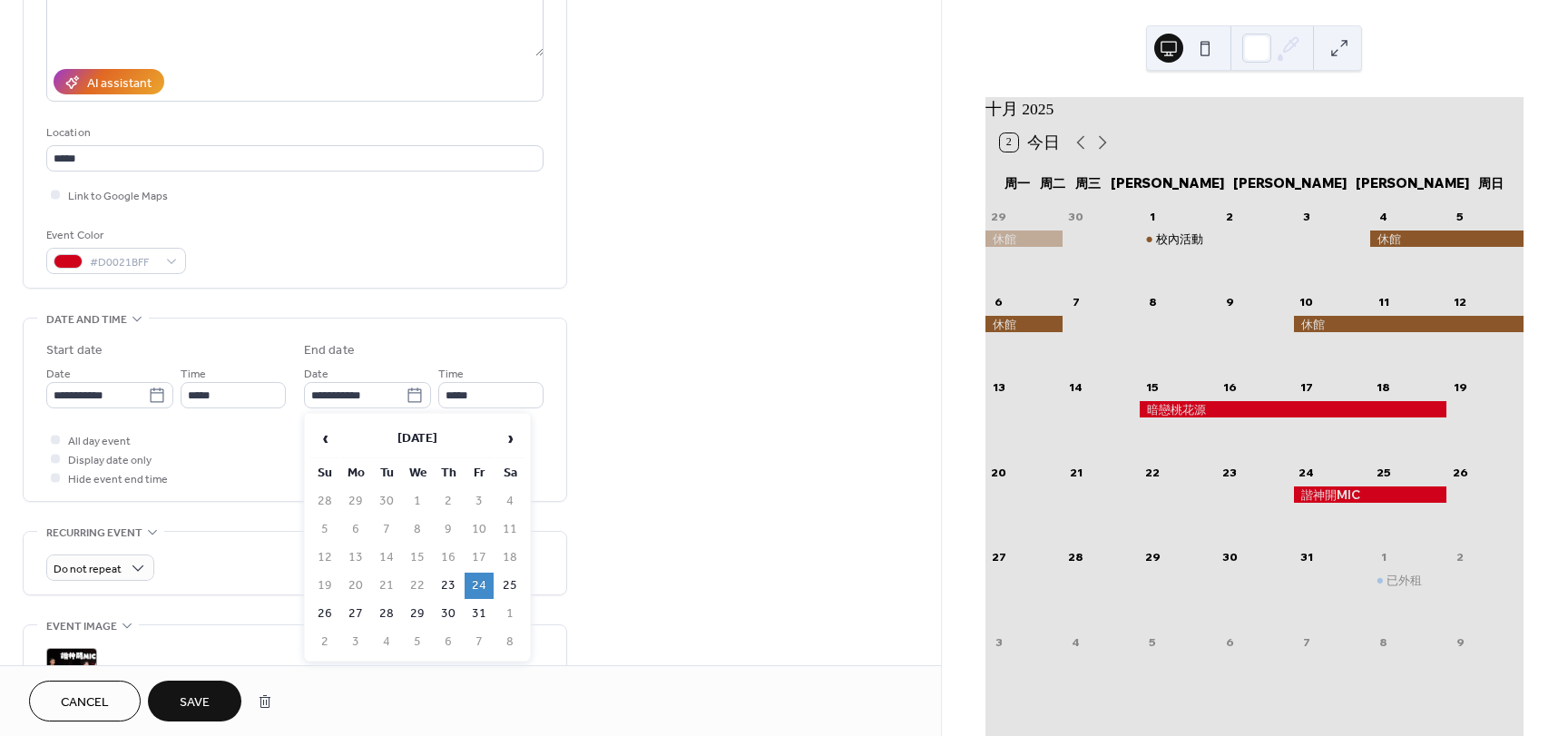 click on "24" at bounding box center (479, 585) 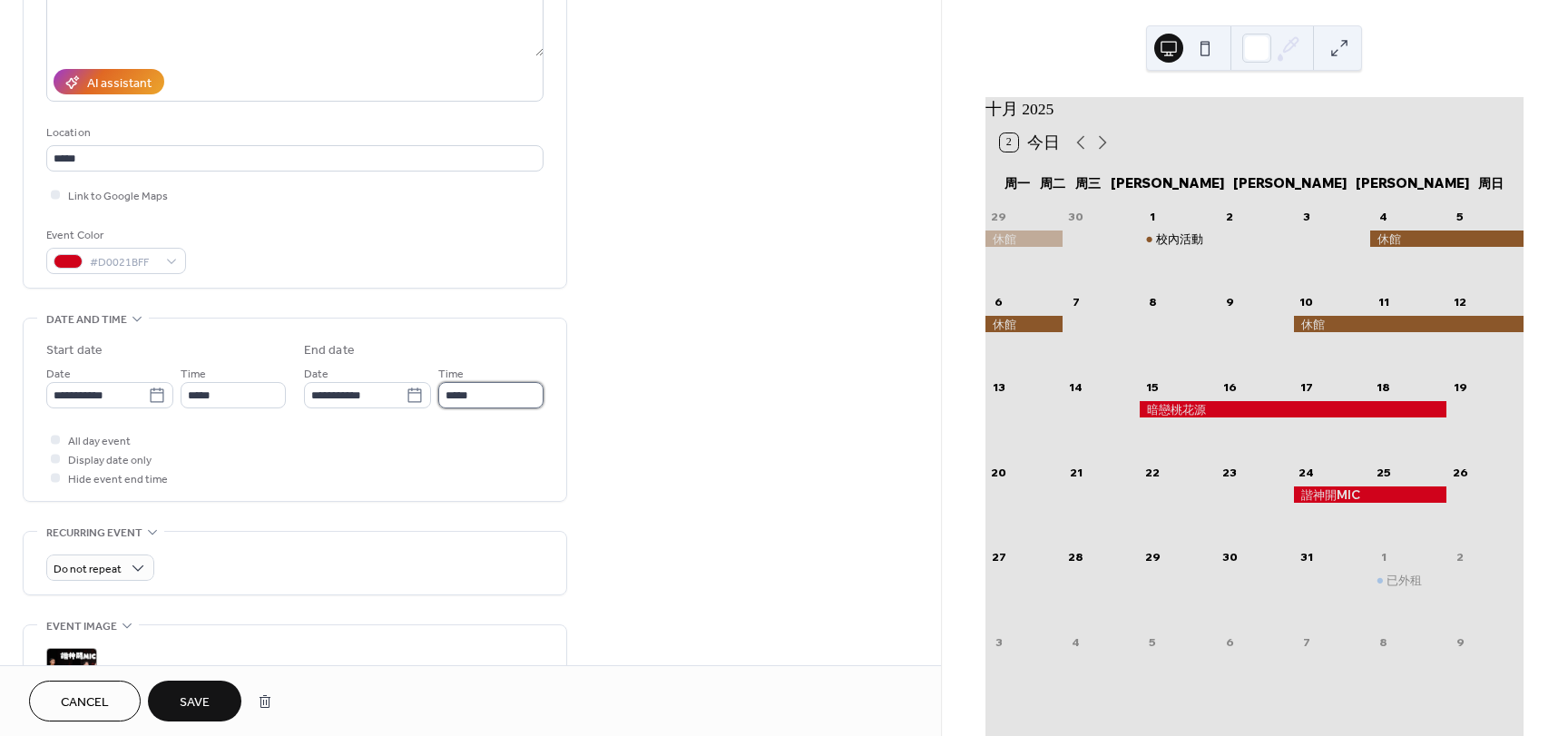 click on "*****" at bounding box center [491, 395] 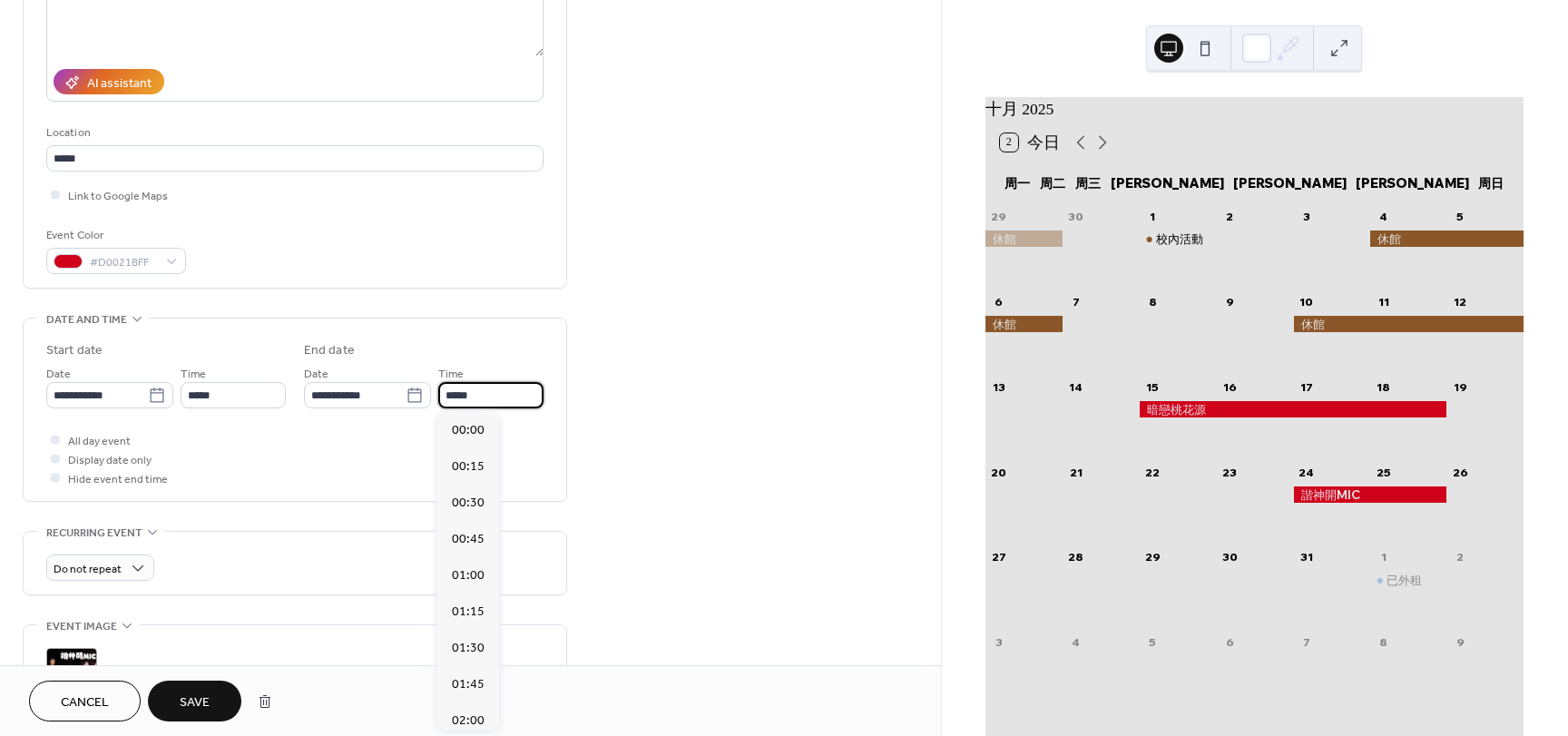 scroll, scrollTop: 2456, scrollLeft: 0, axis: vertical 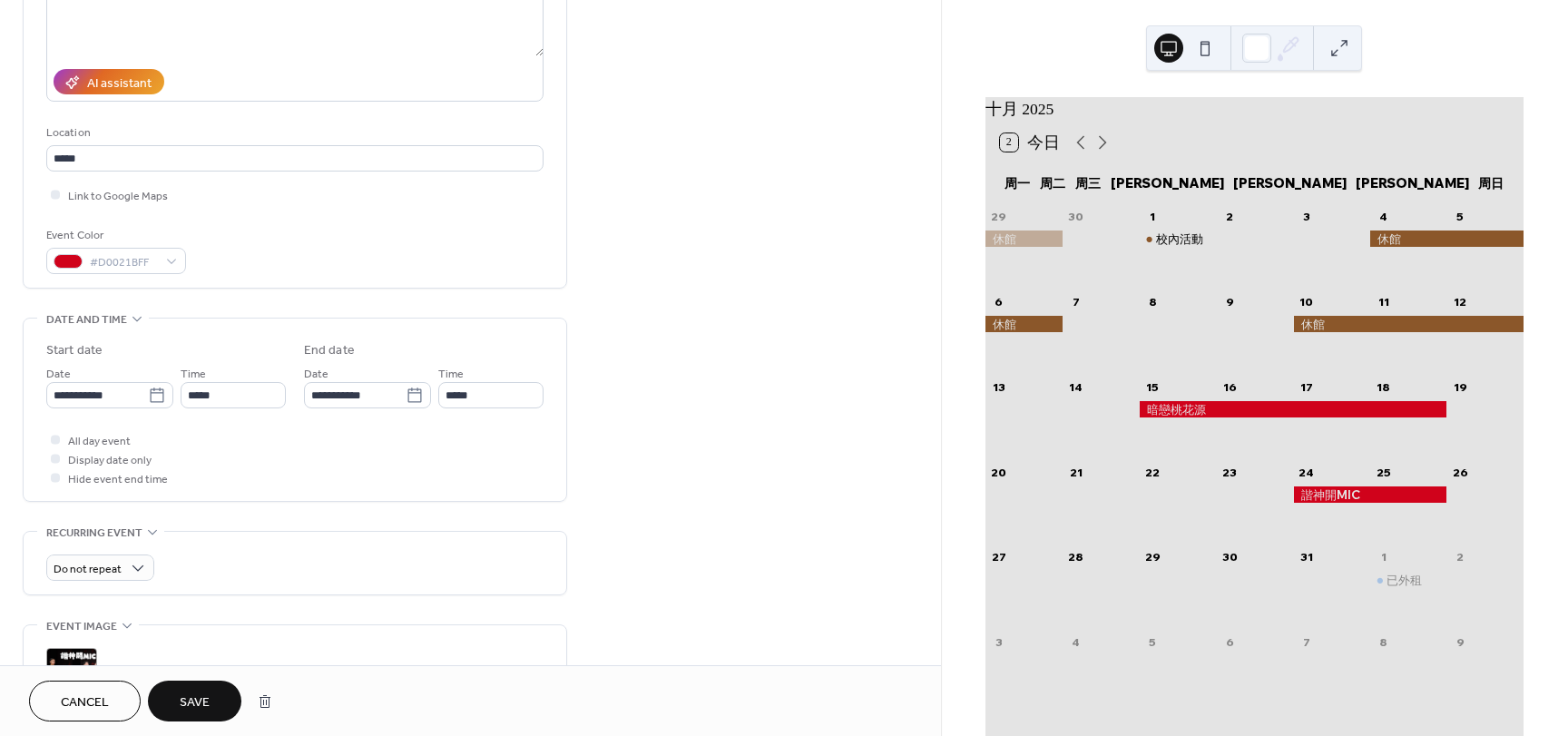 click on "**********" at bounding box center [470, 489] 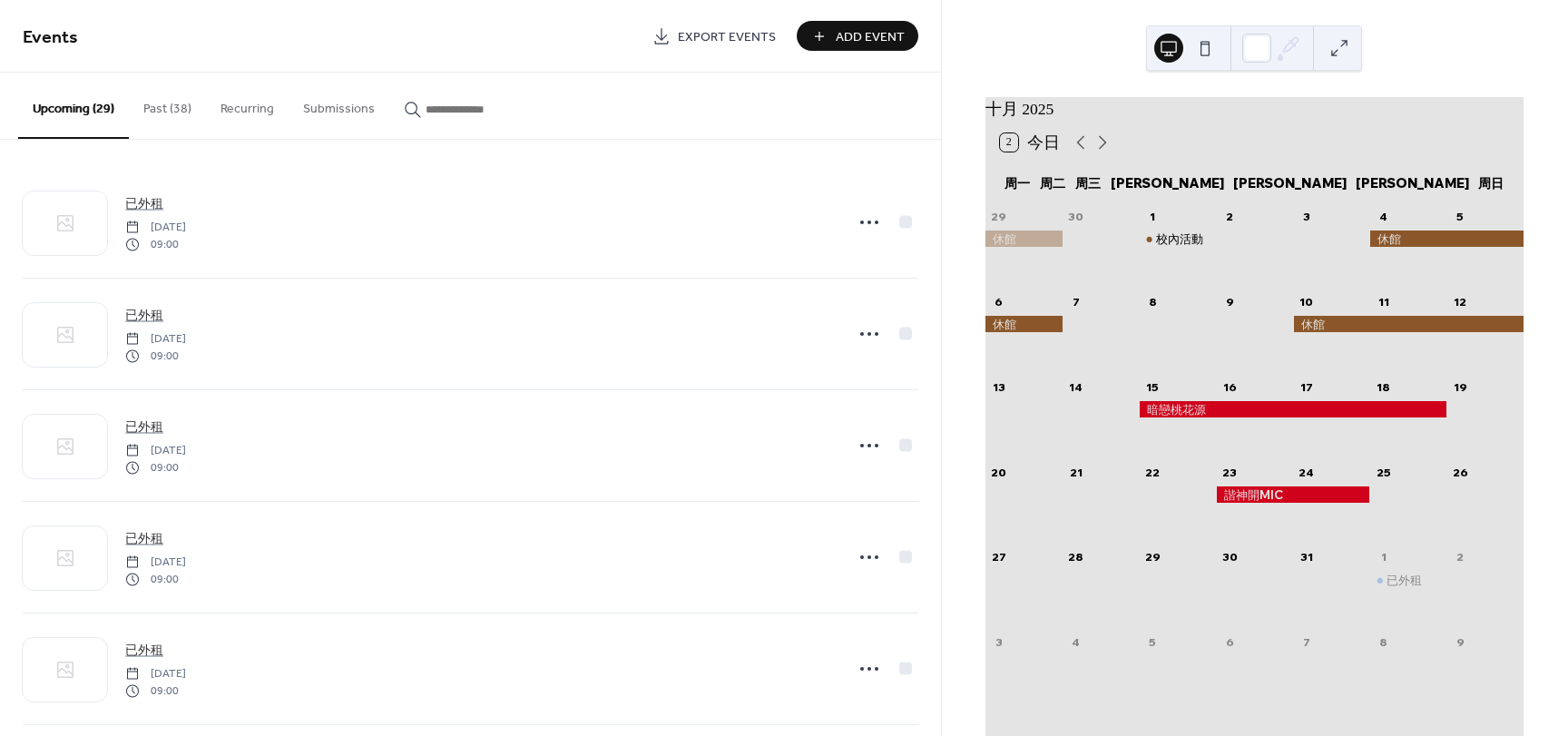 click on "Add Event" at bounding box center (858, 35) 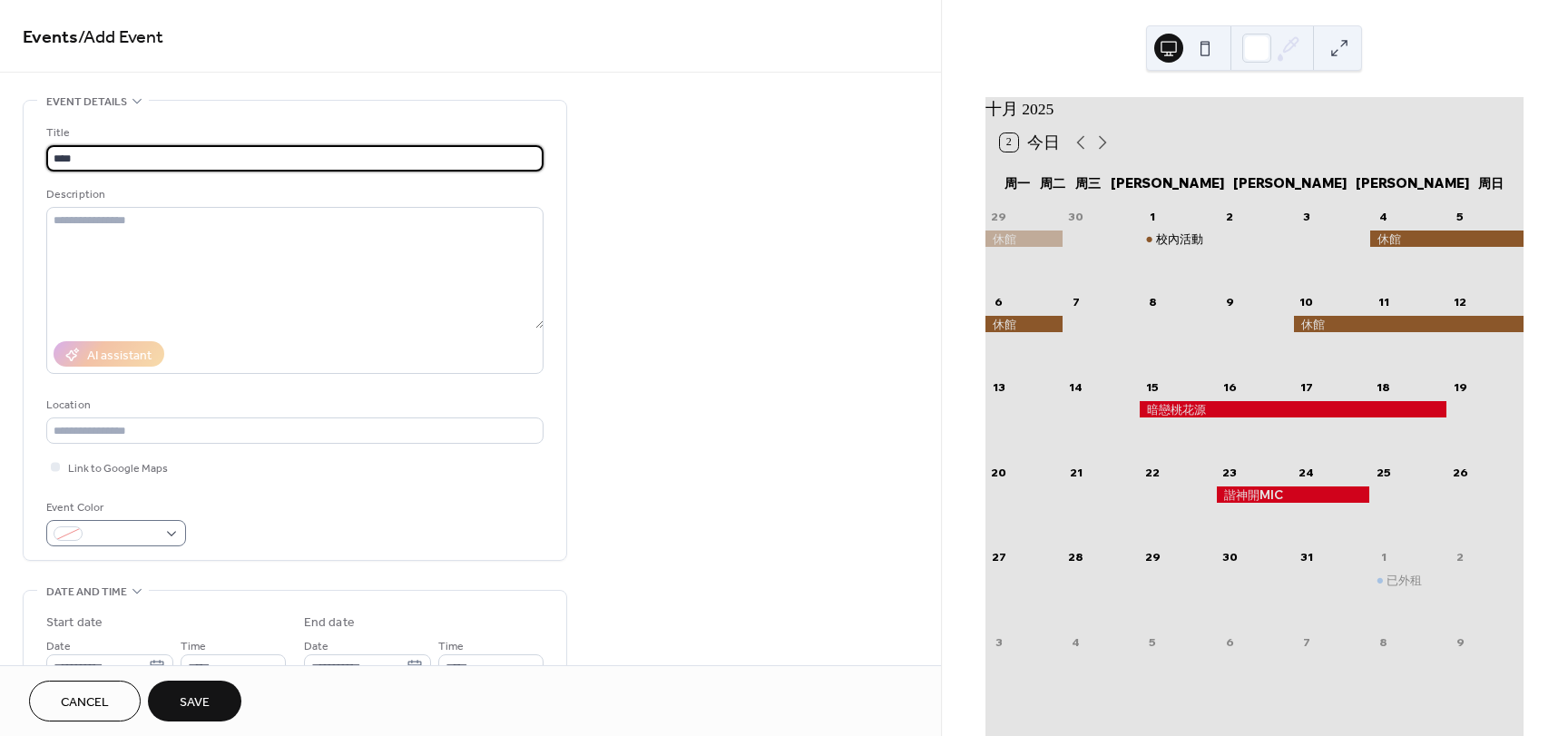 type on "****" 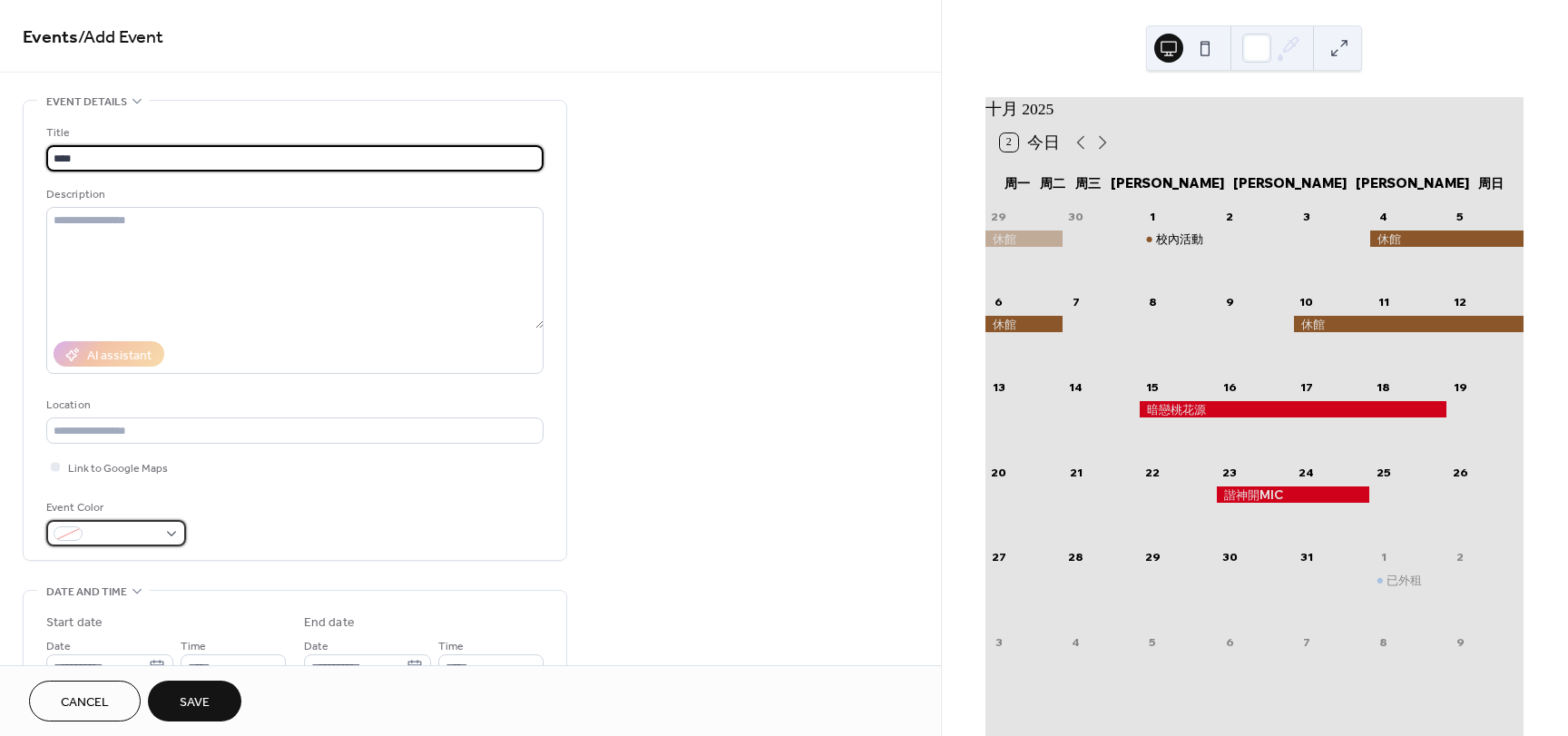 click at bounding box center (116, 533) 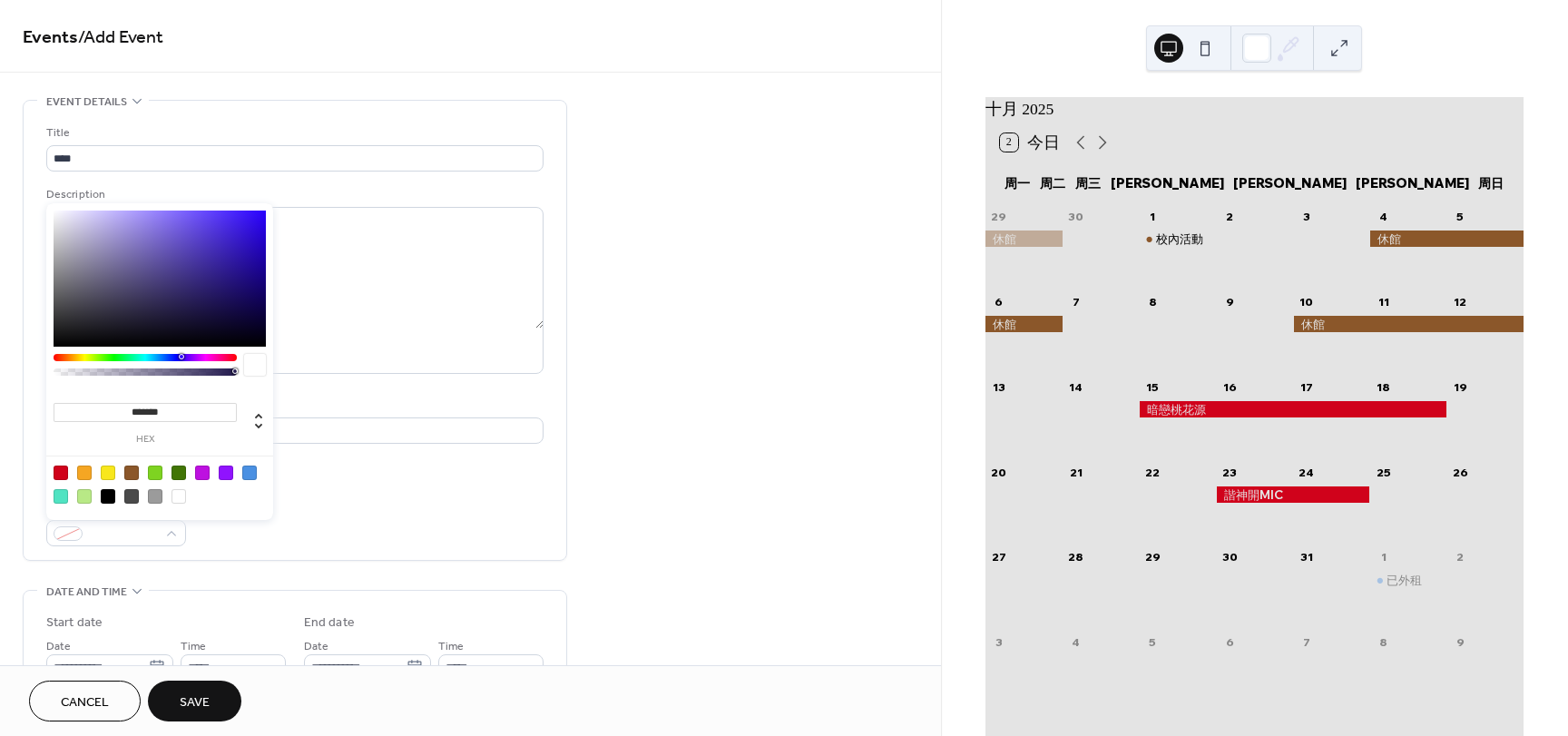 click at bounding box center (132, 473) 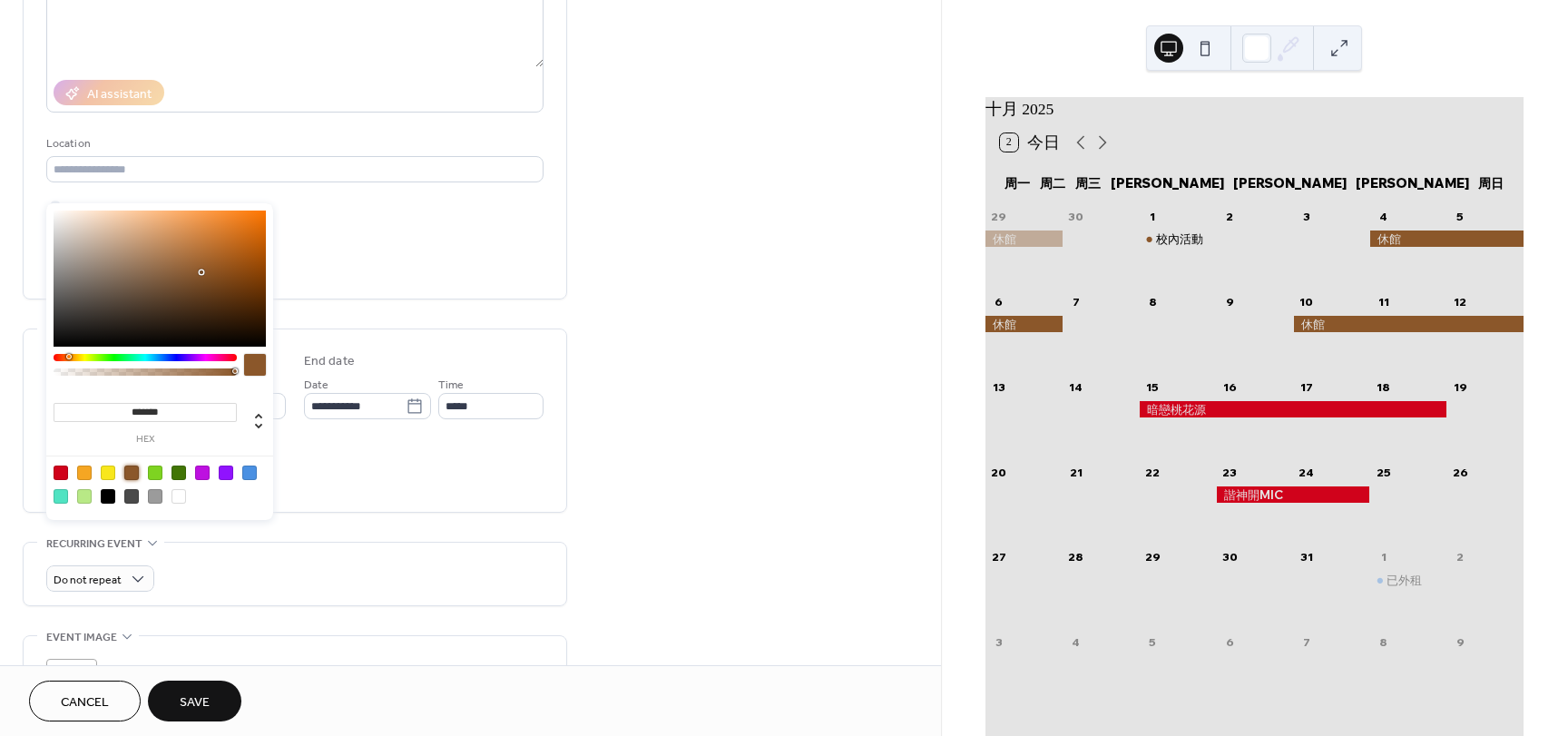 scroll, scrollTop: 272, scrollLeft: 0, axis: vertical 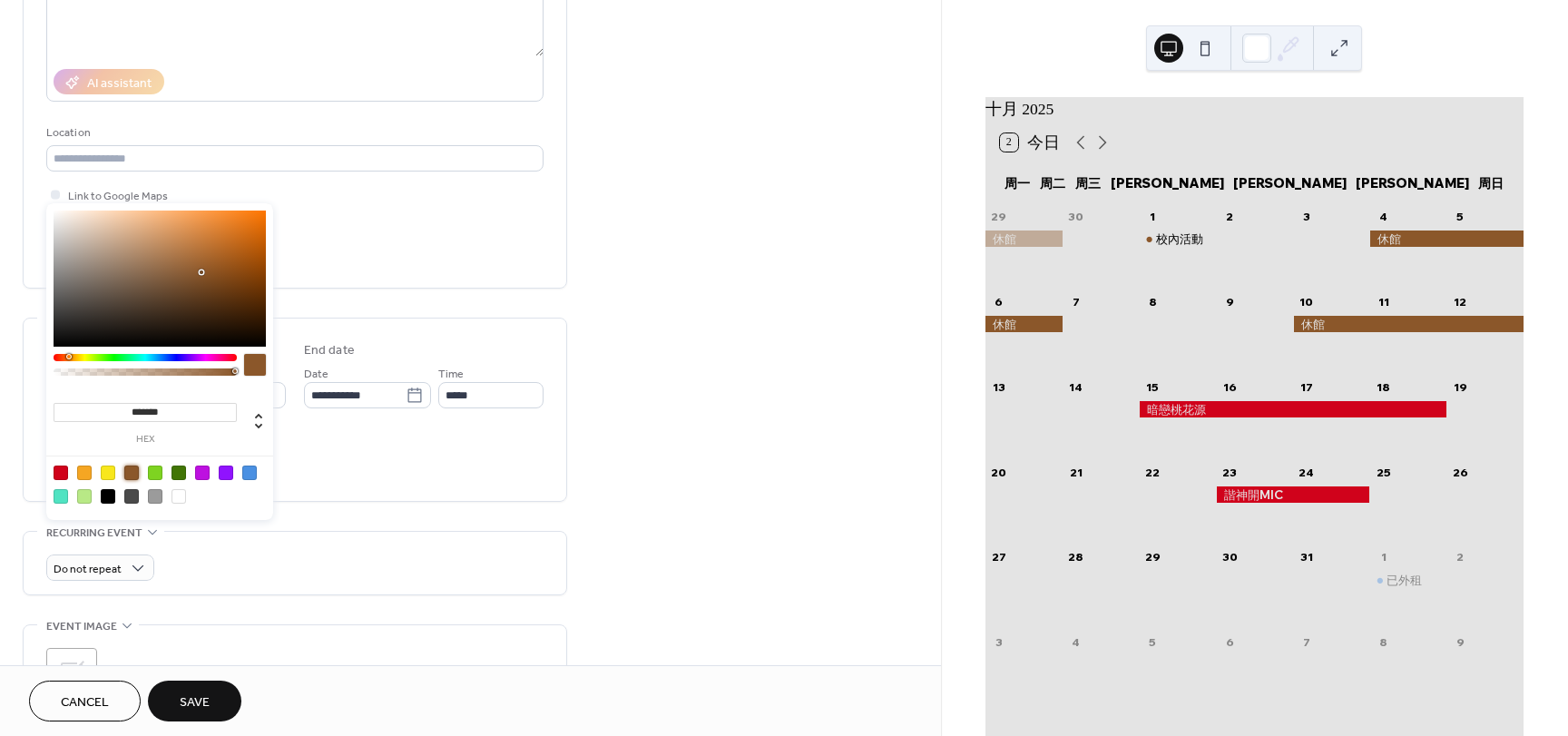 click on "**********" at bounding box center [470, 489] 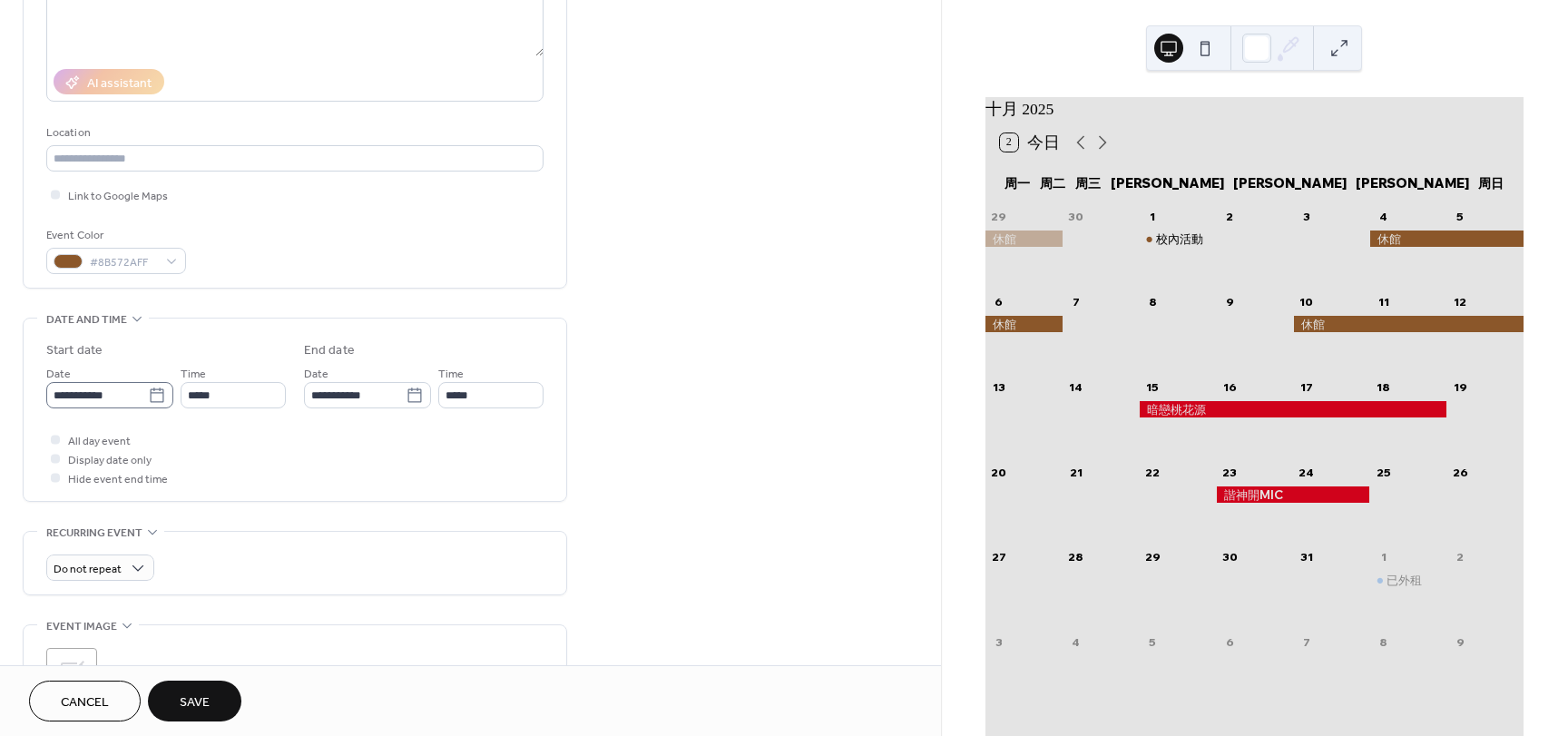 click 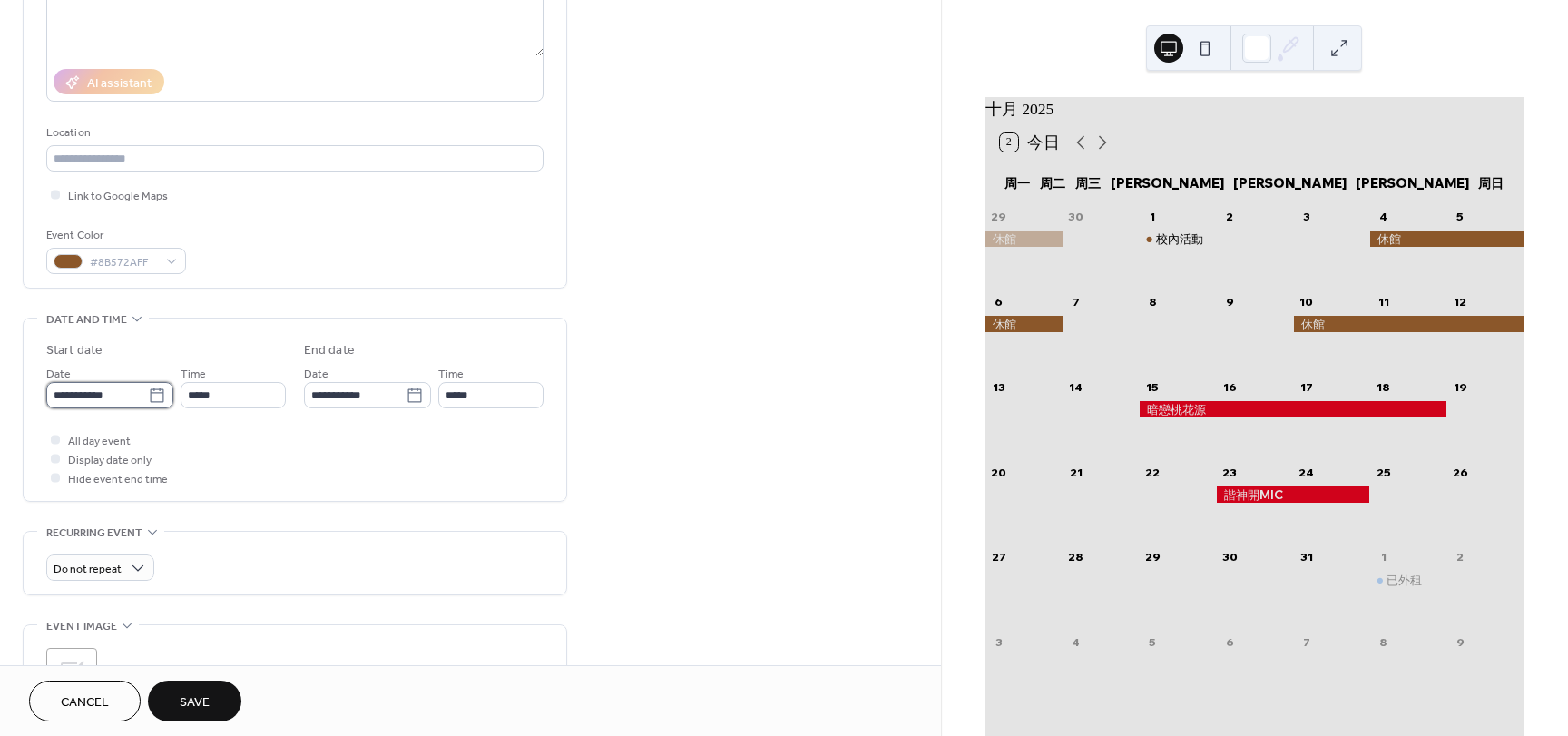 click on "**********" at bounding box center (97, 395) 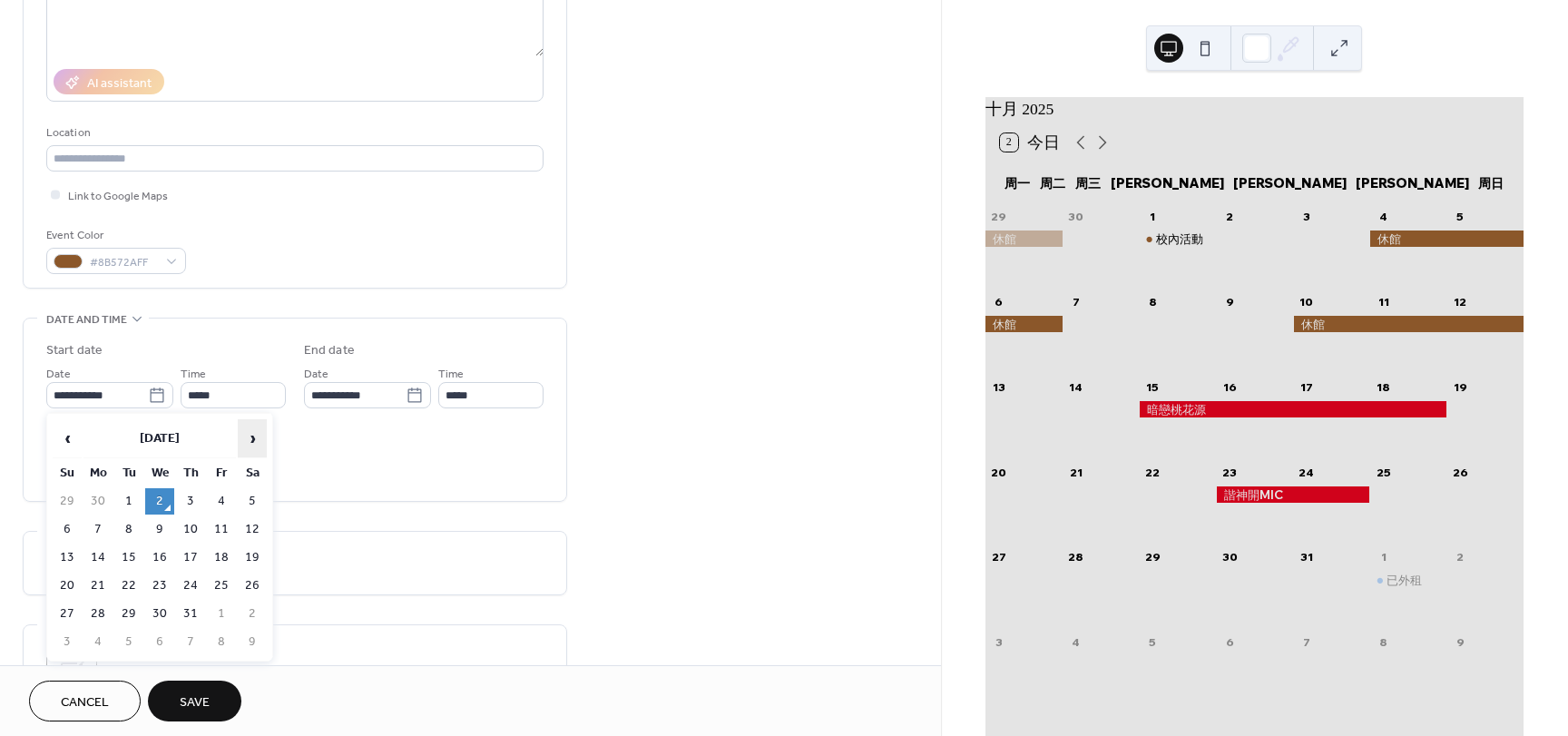 click on "›" at bounding box center (252, 438) 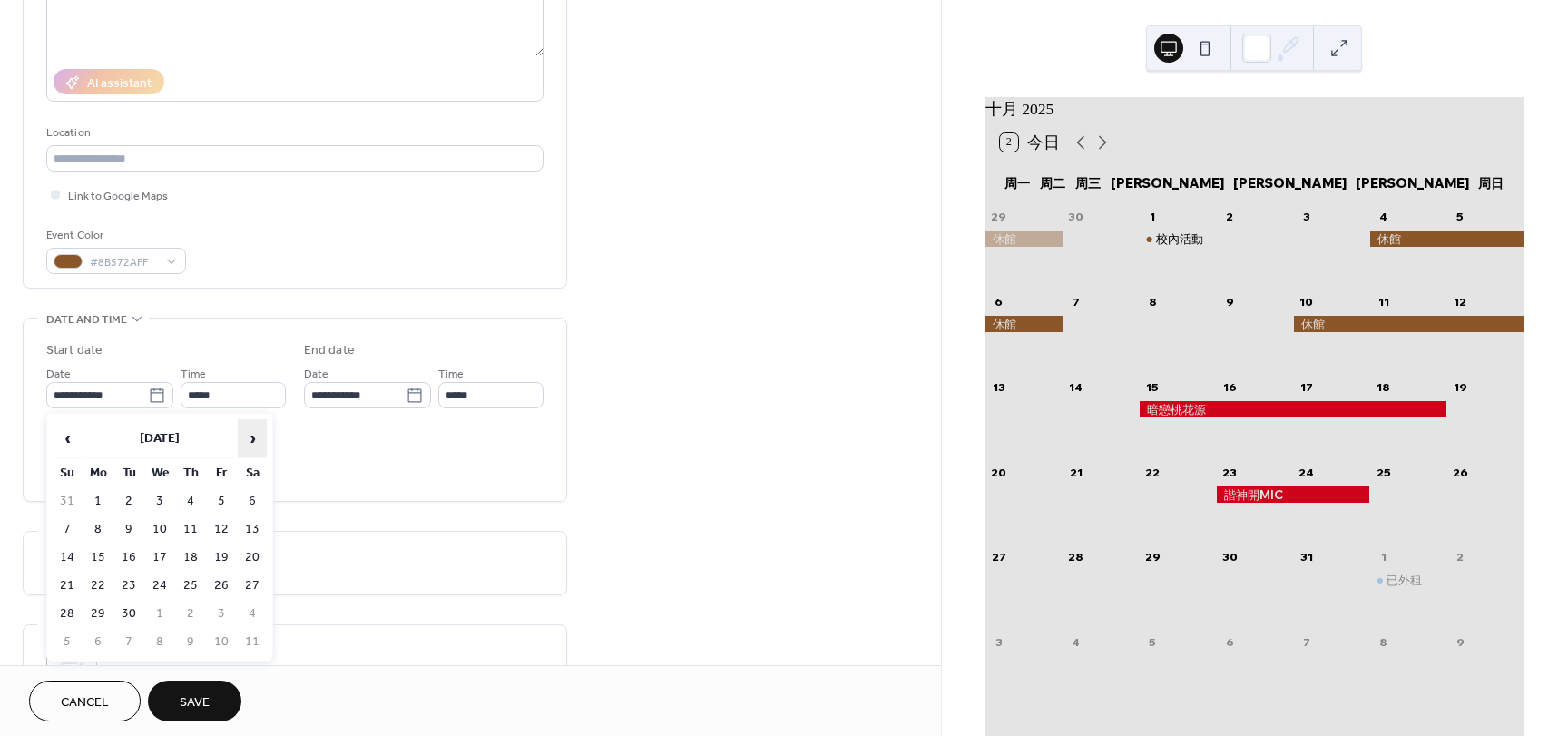 click on "›" at bounding box center (252, 438) 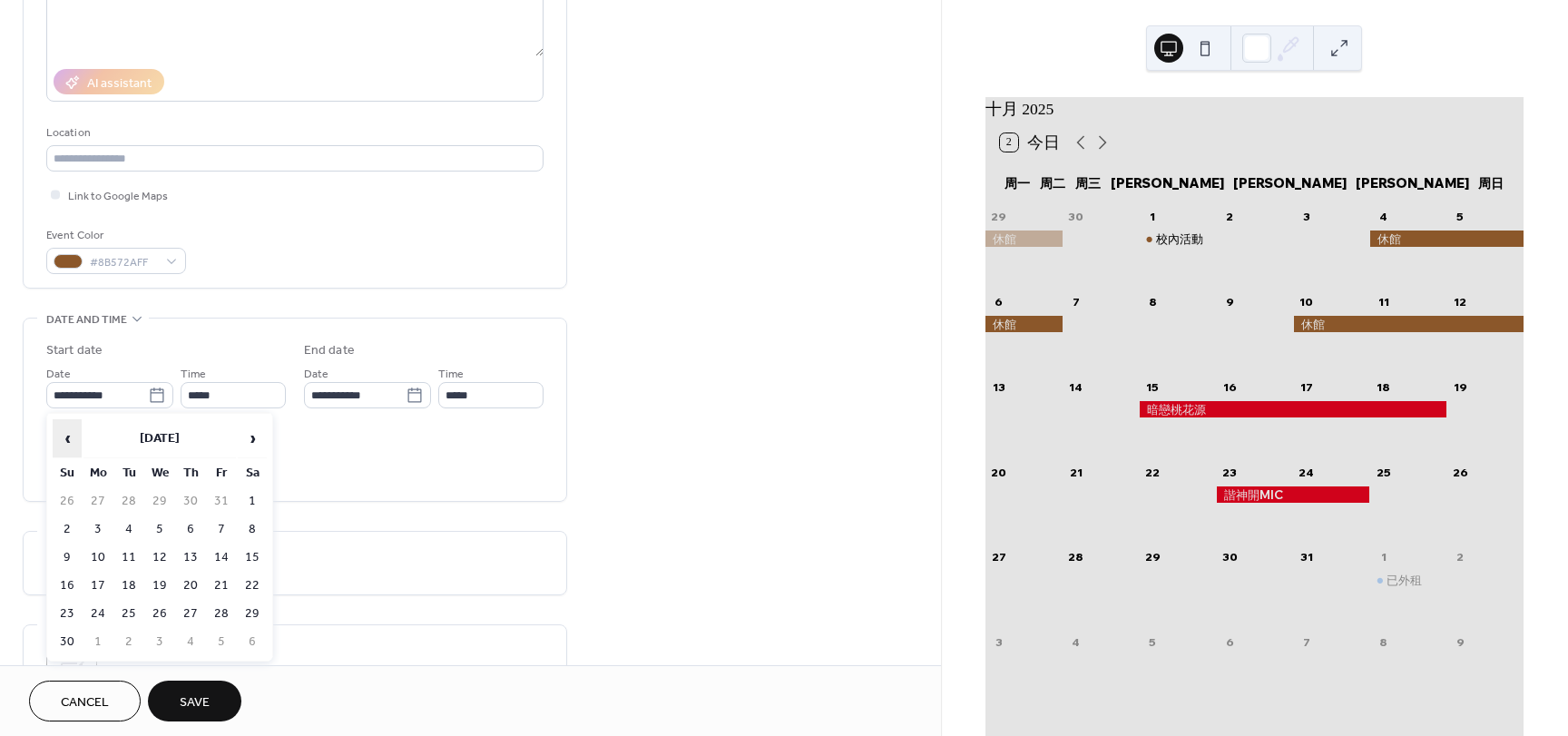 click on "‹" at bounding box center (67, 438) 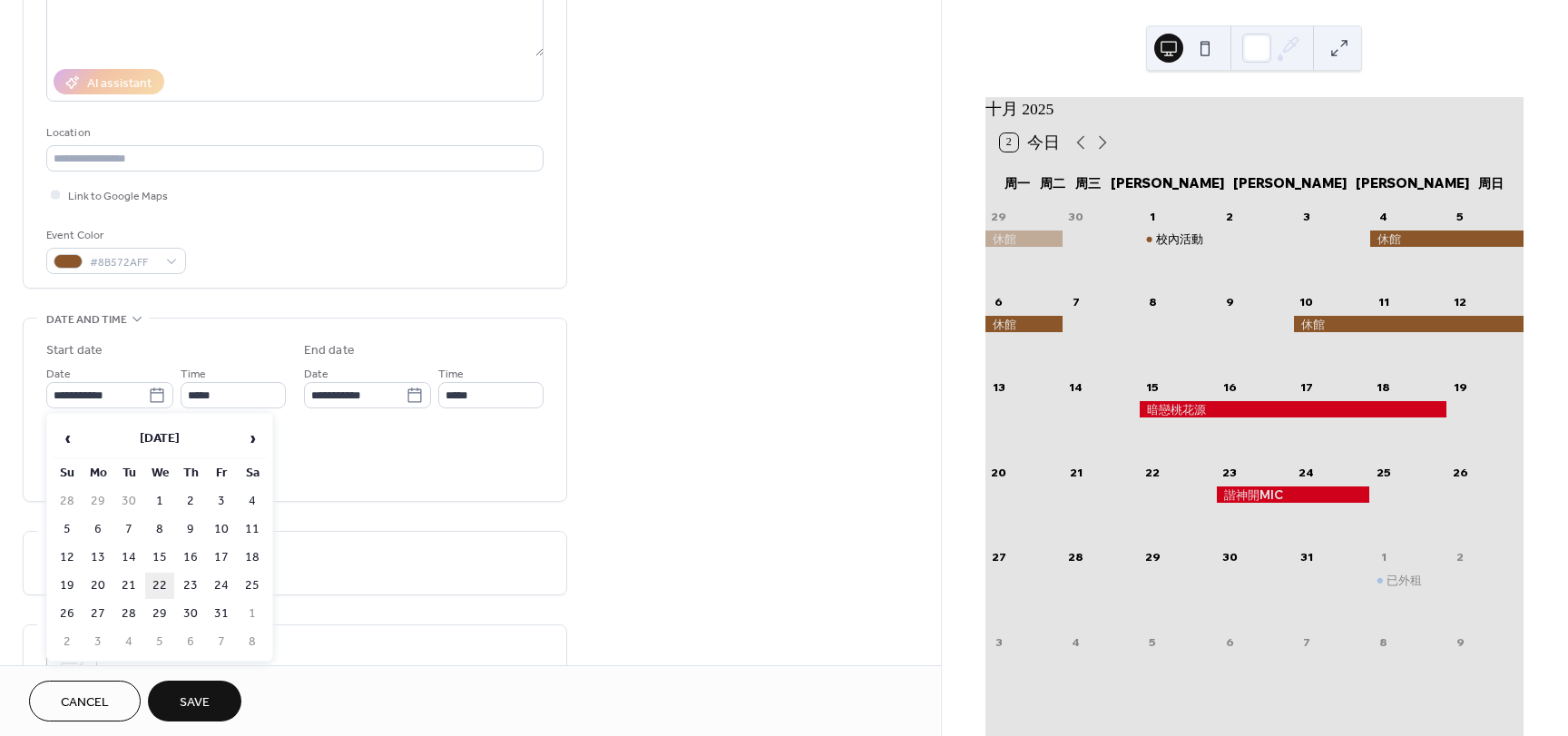 click on "22" at bounding box center (160, 585) 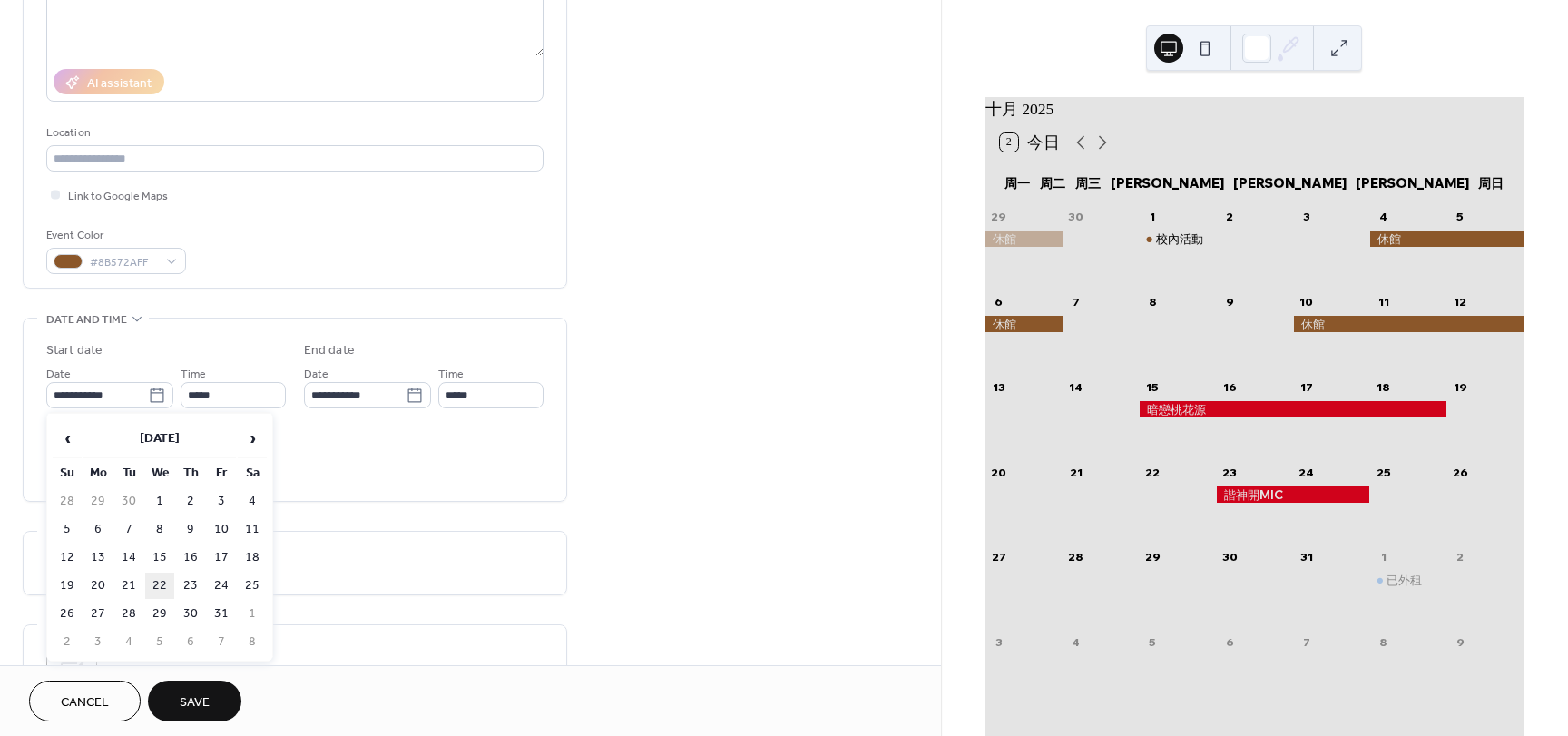 type on "**********" 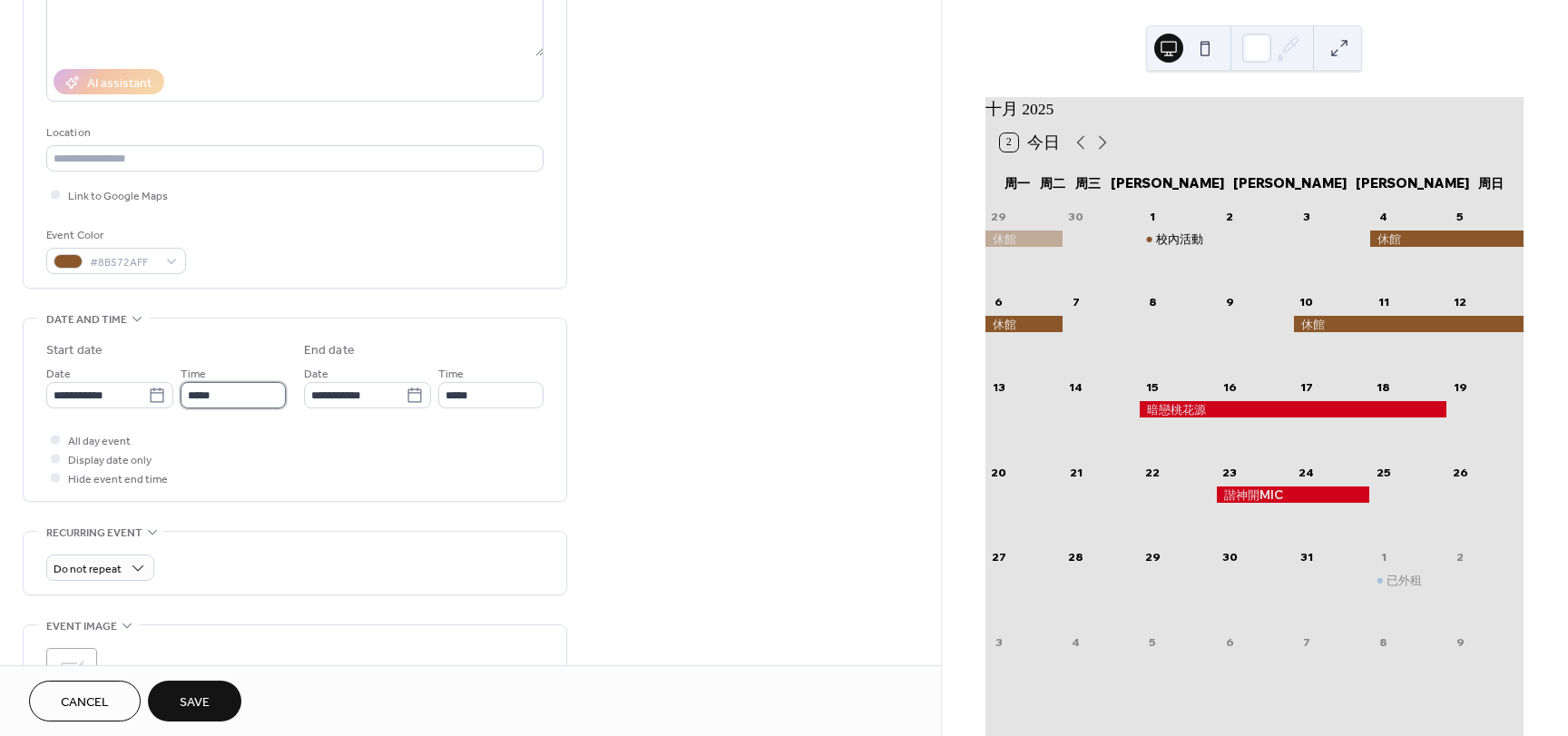click on "*****" at bounding box center [233, 395] 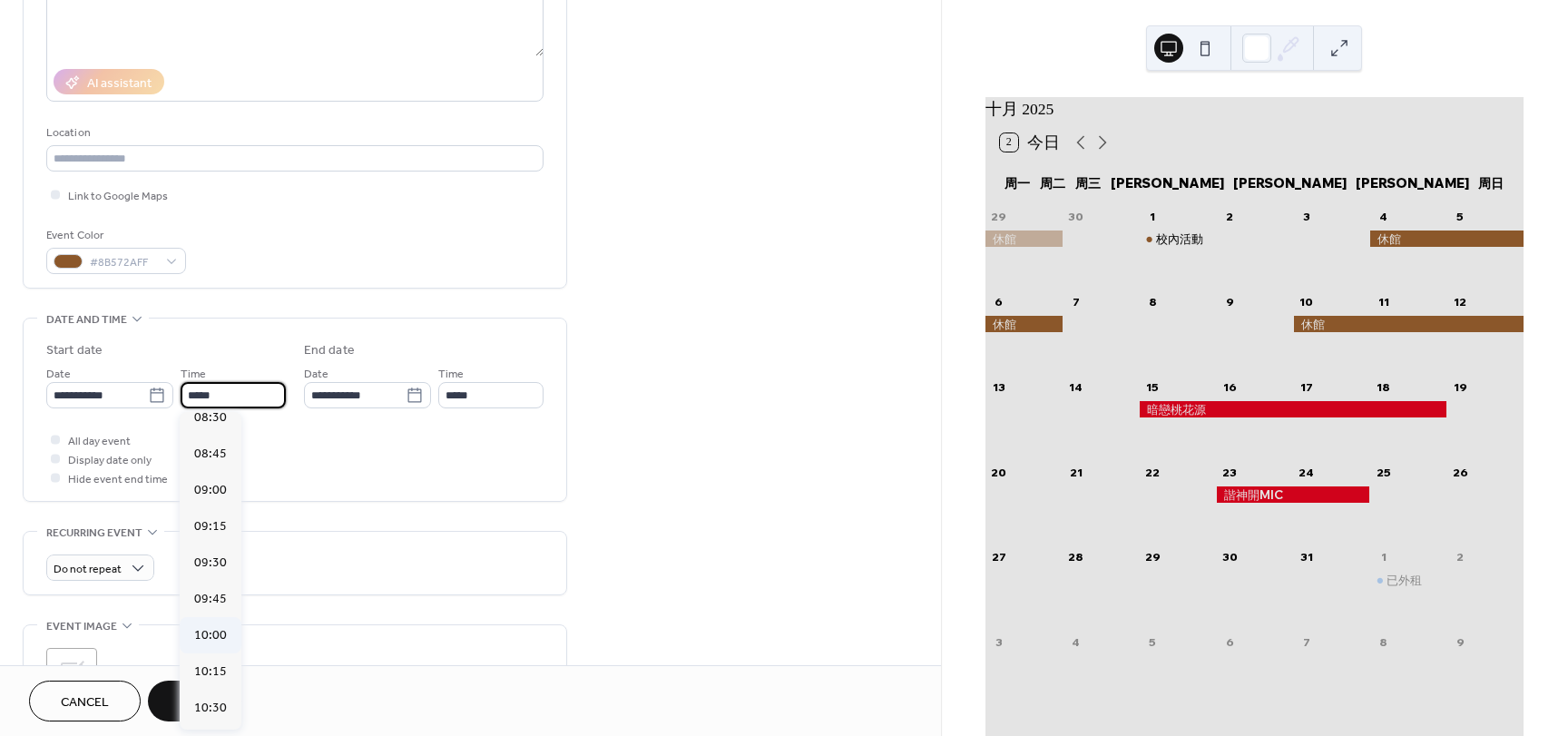 scroll, scrollTop: 1241, scrollLeft: 0, axis: vertical 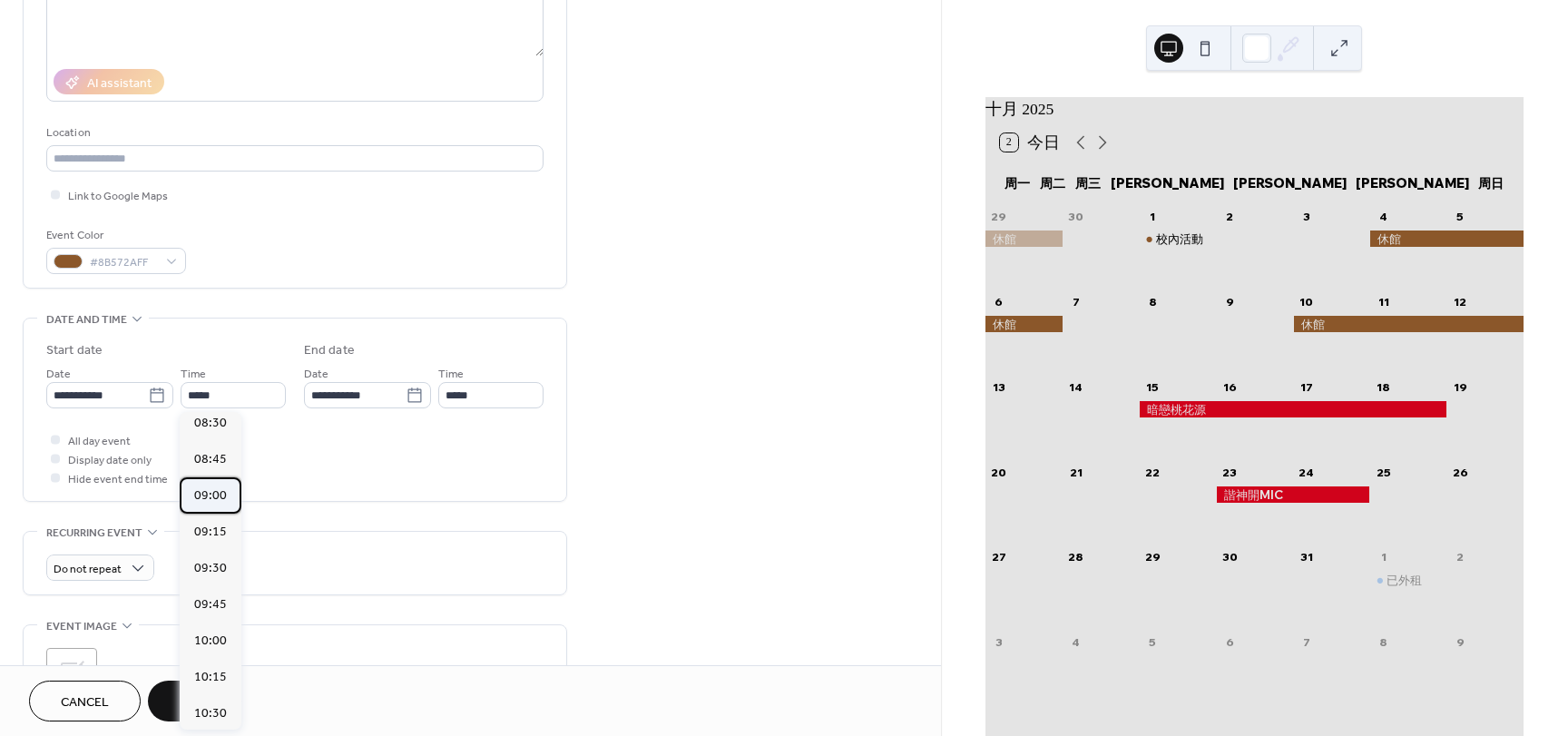 click on "09:00" at bounding box center [211, 496] 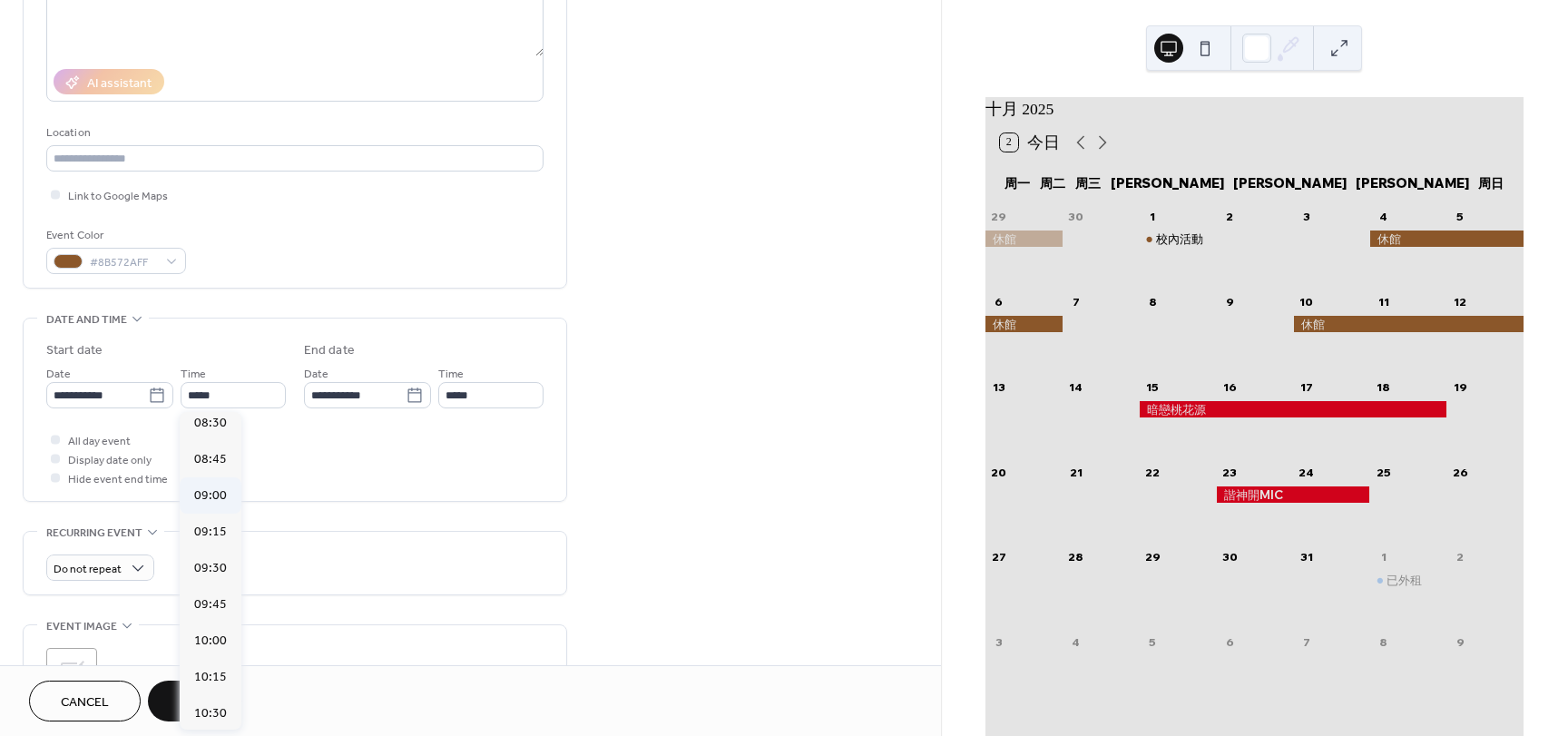 type on "*****" 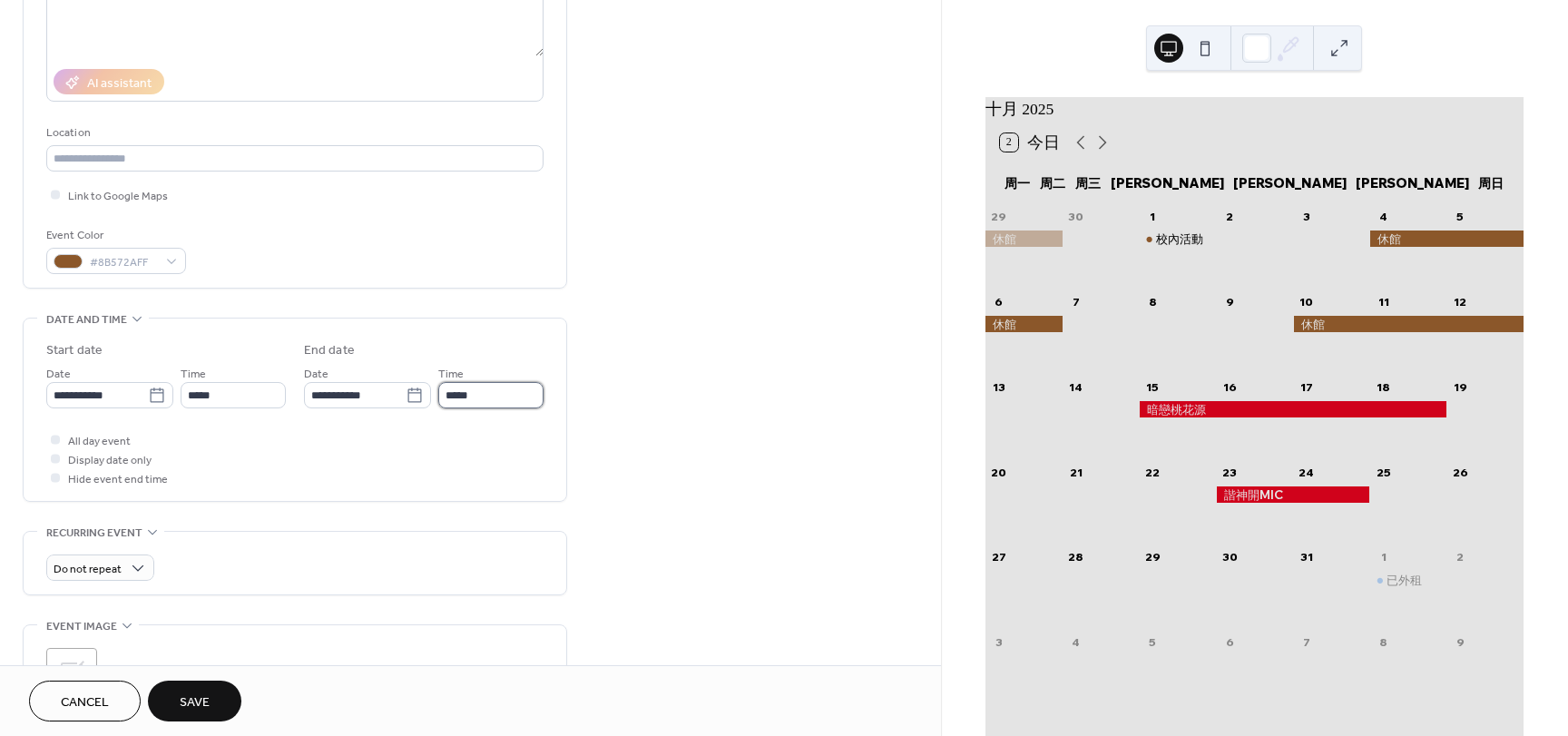 click on "*****" at bounding box center [491, 395] 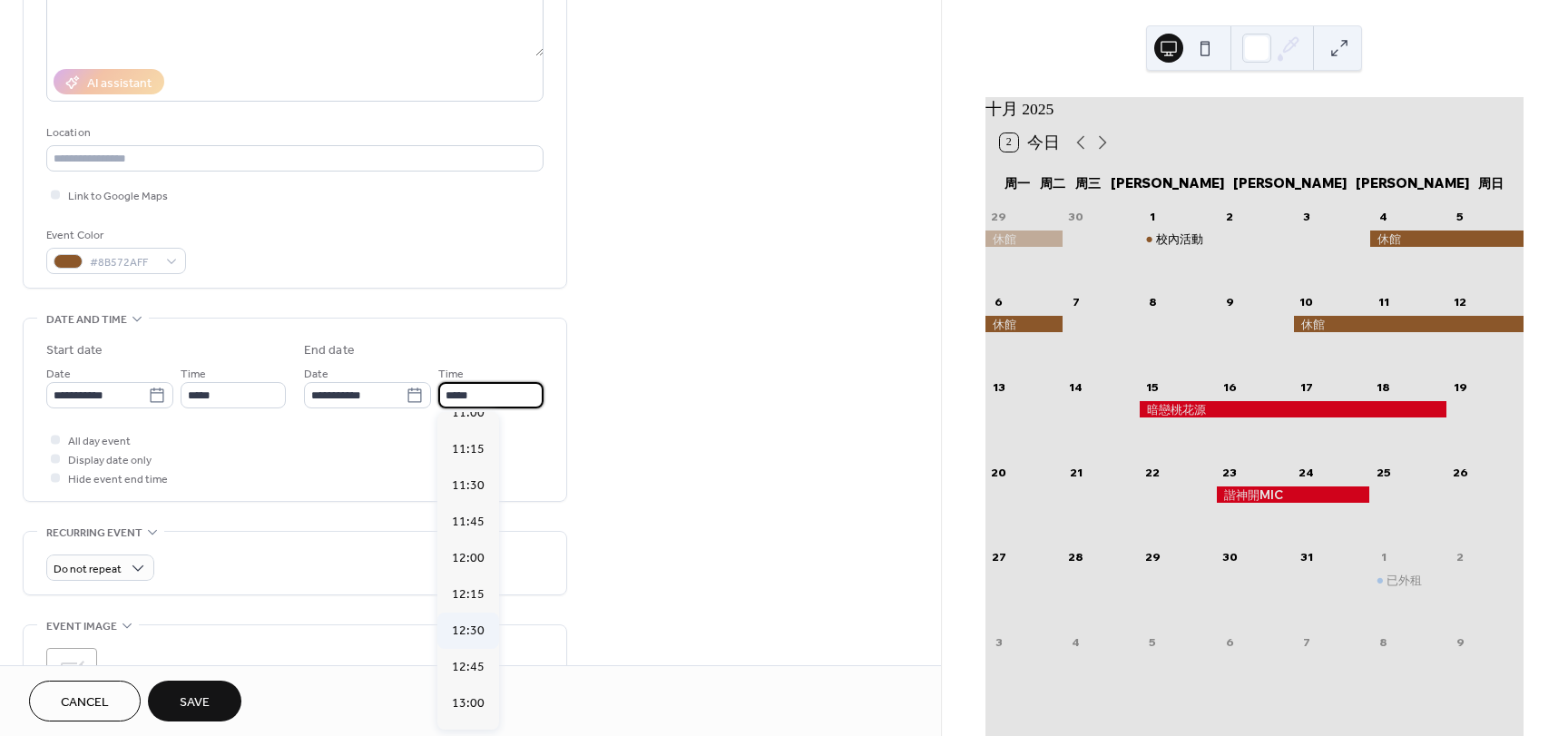 scroll, scrollTop: 272, scrollLeft: 0, axis: vertical 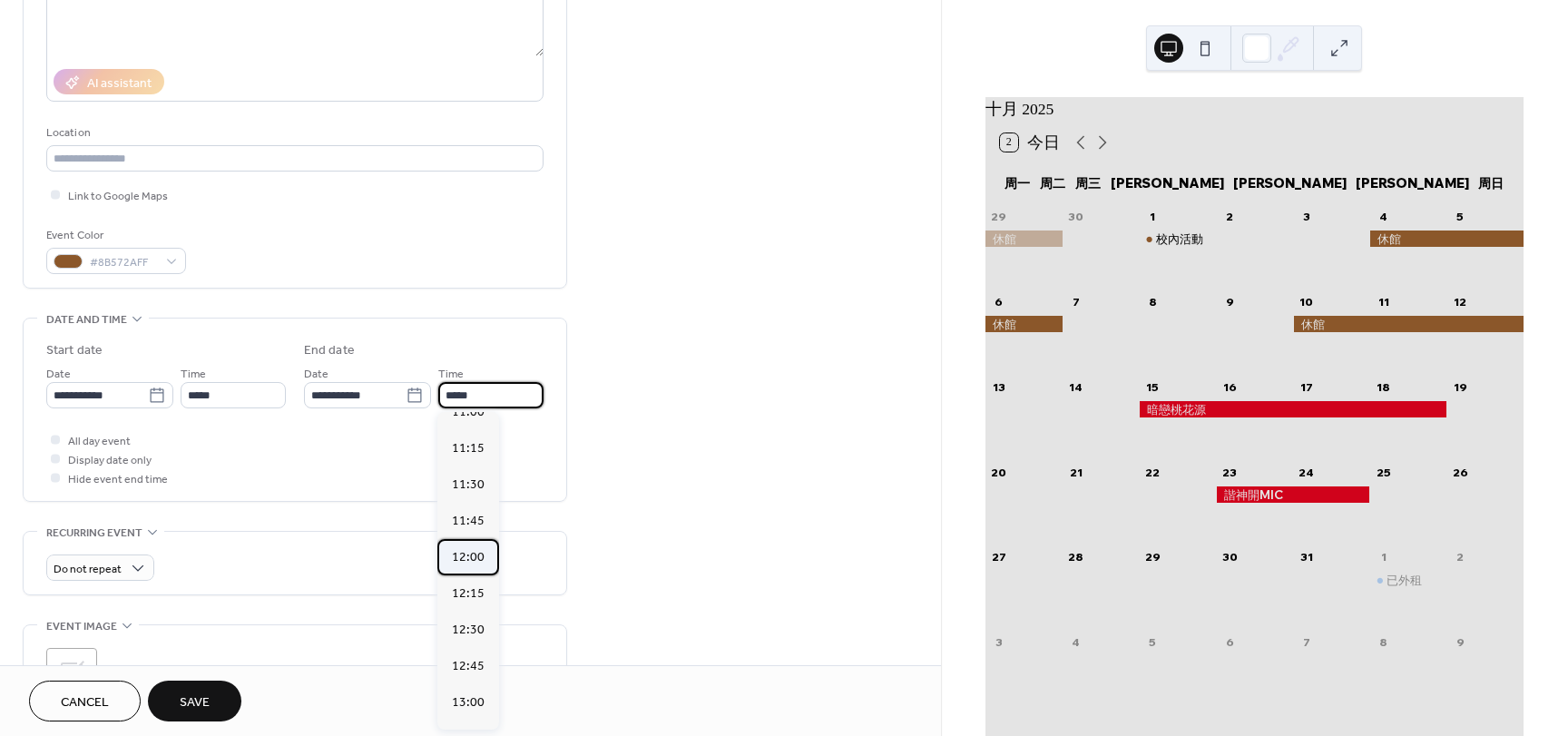 click on "12:00" at bounding box center [468, 557] 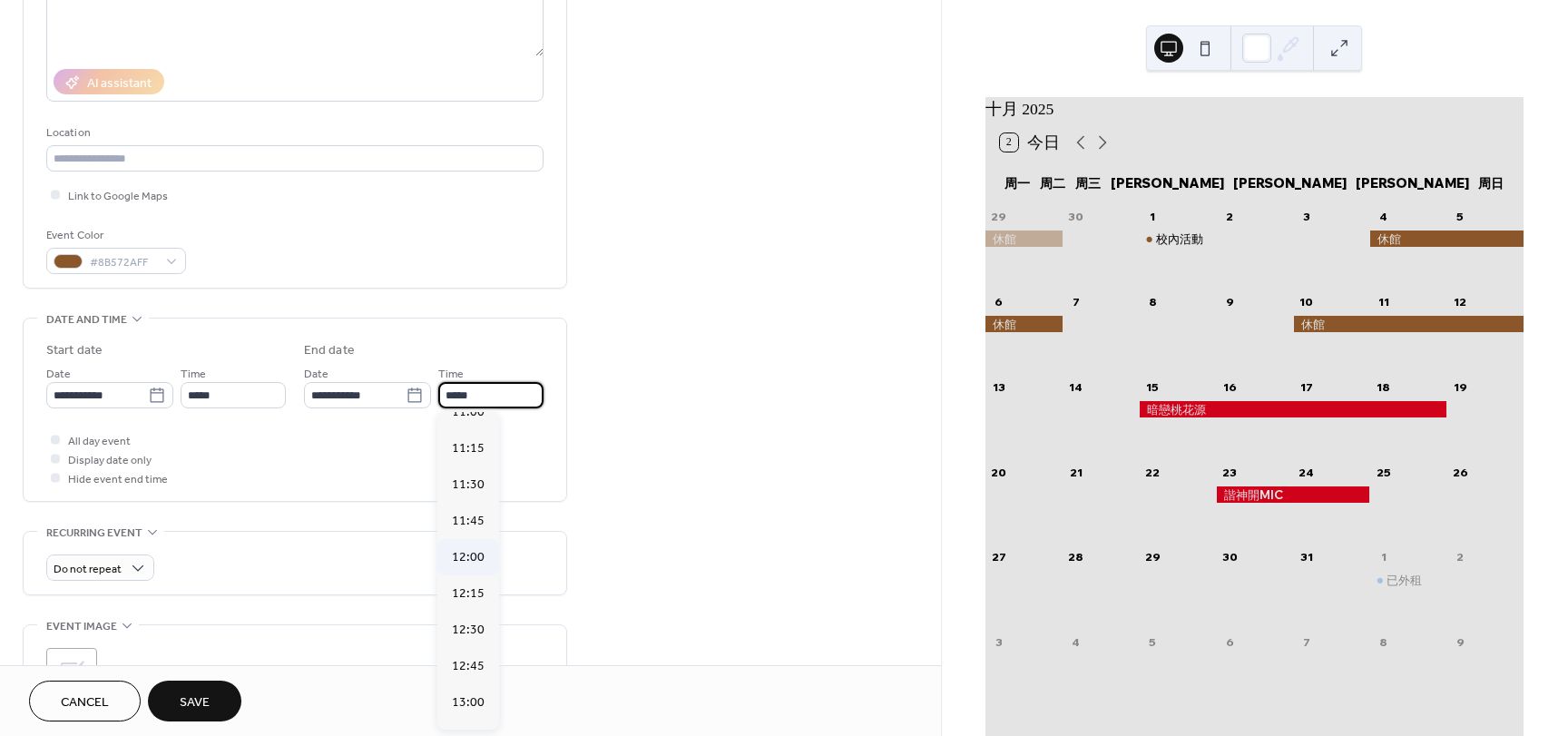 type on "*****" 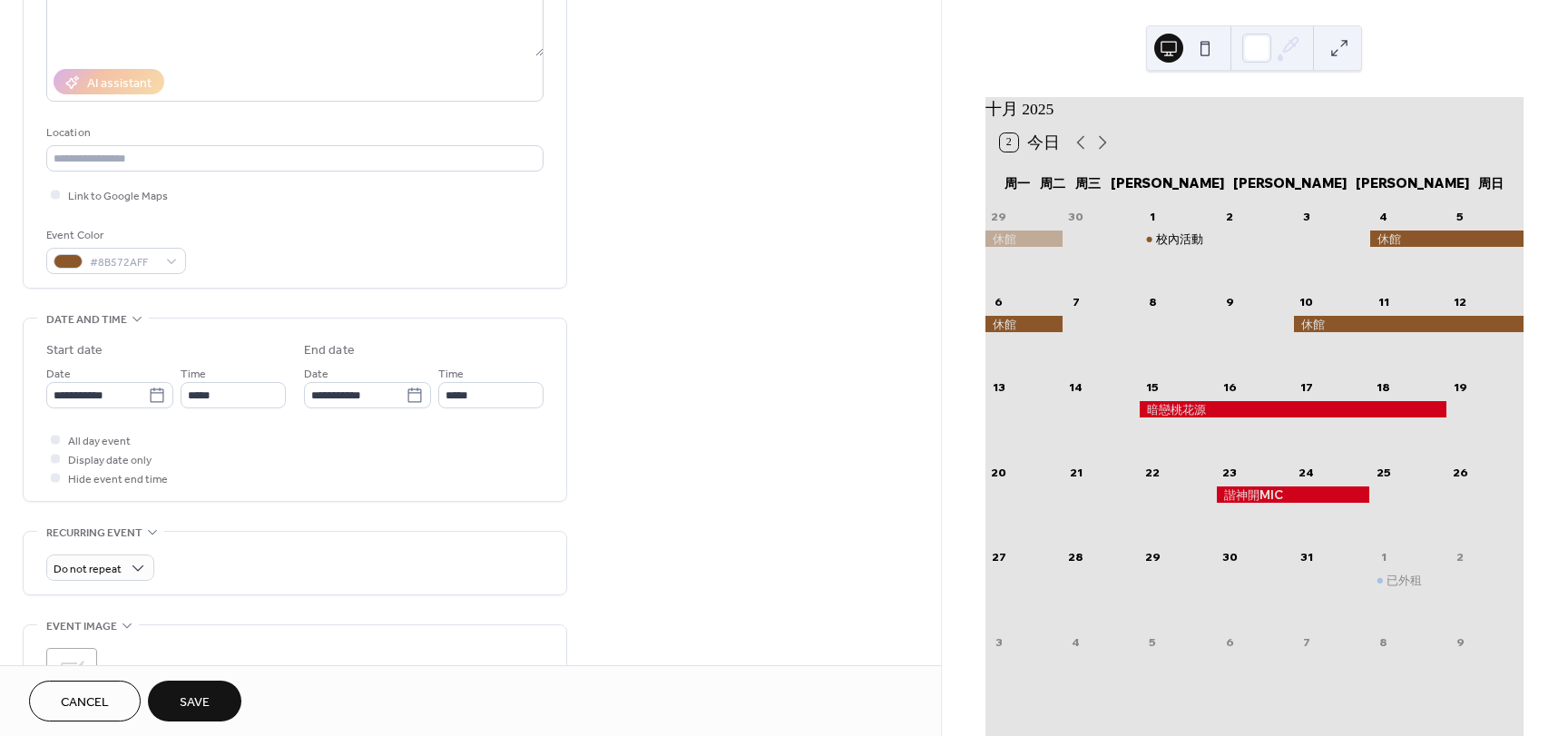 click on "Save" at bounding box center [194, 702] 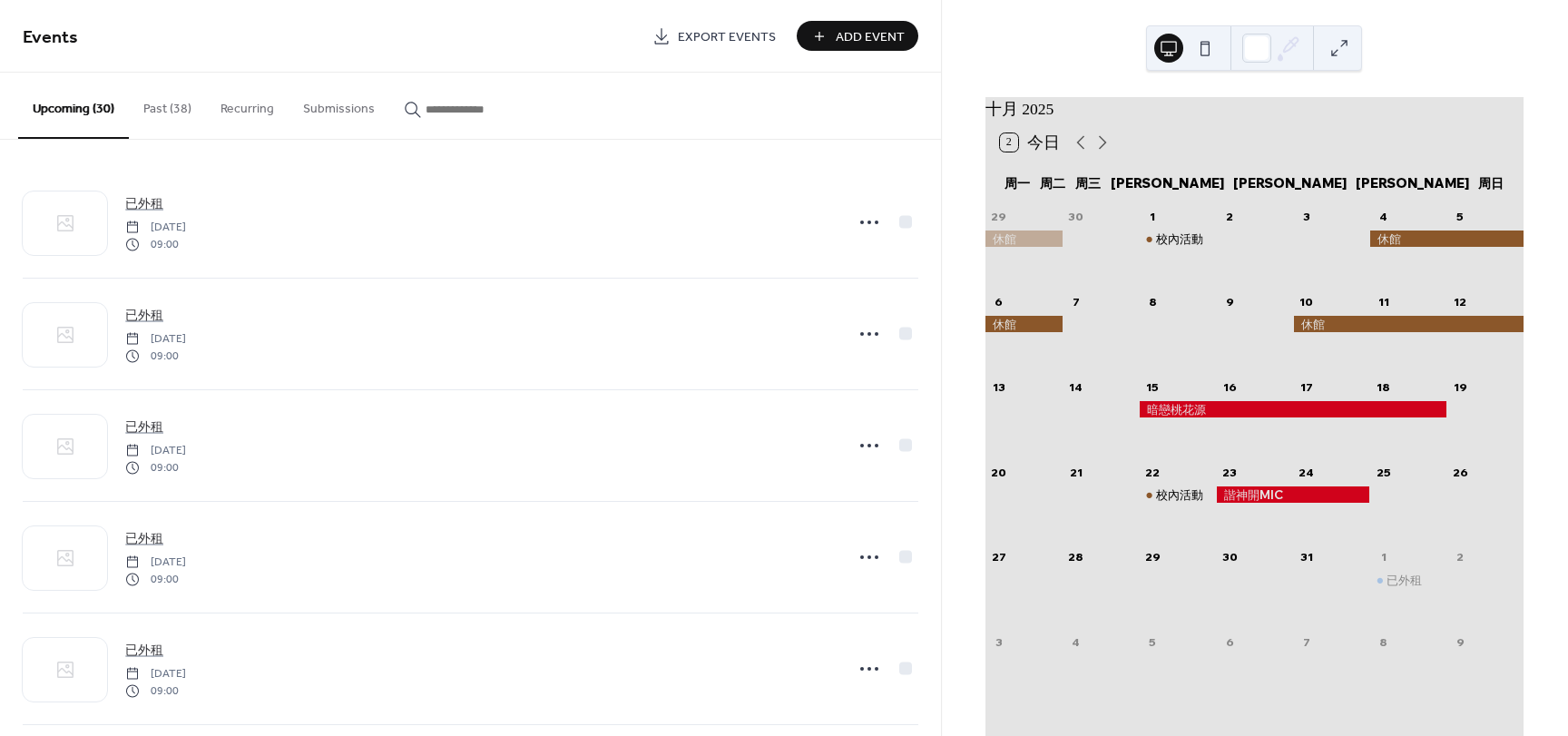 click on "Add Event" at bounding box center (870, 37) 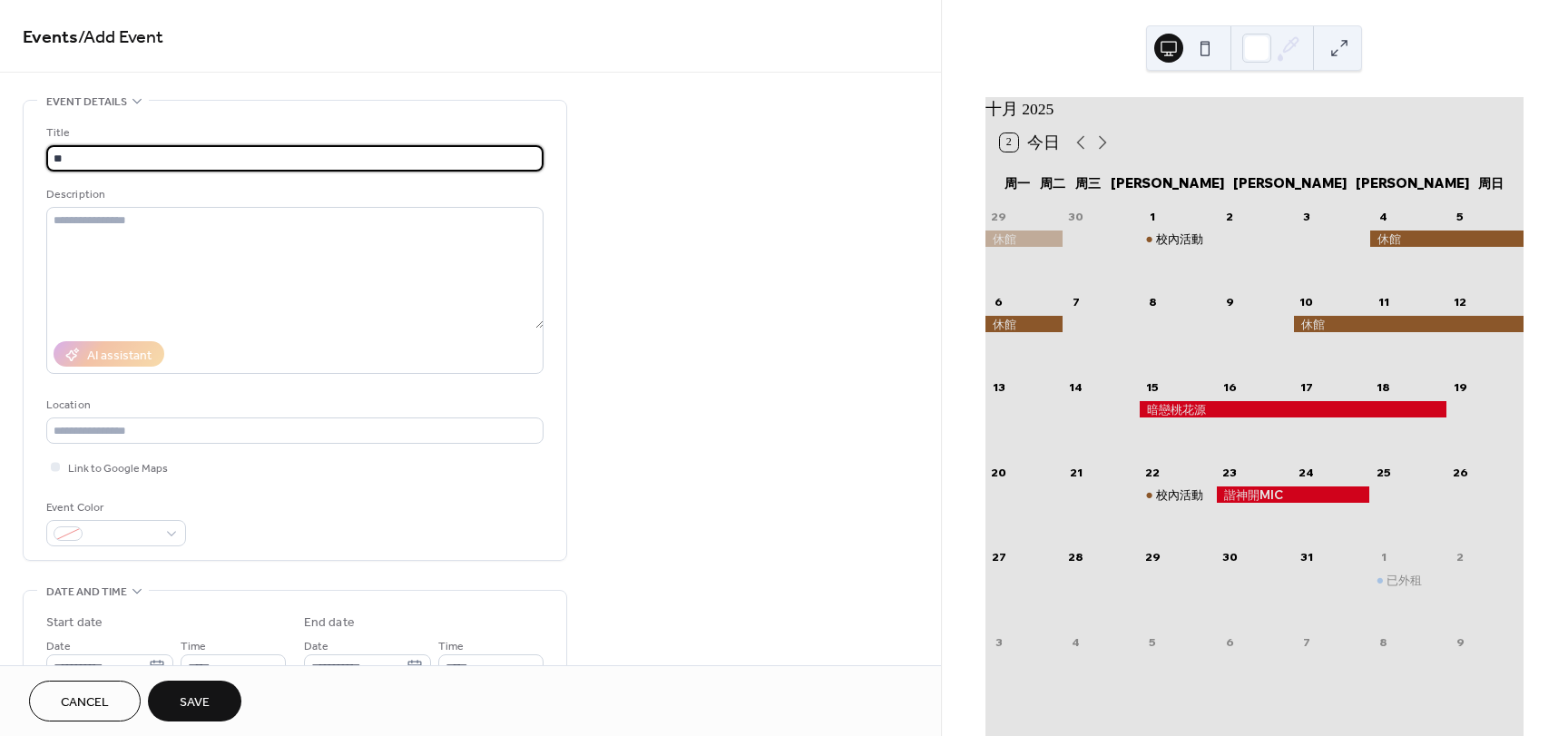 type on "**" 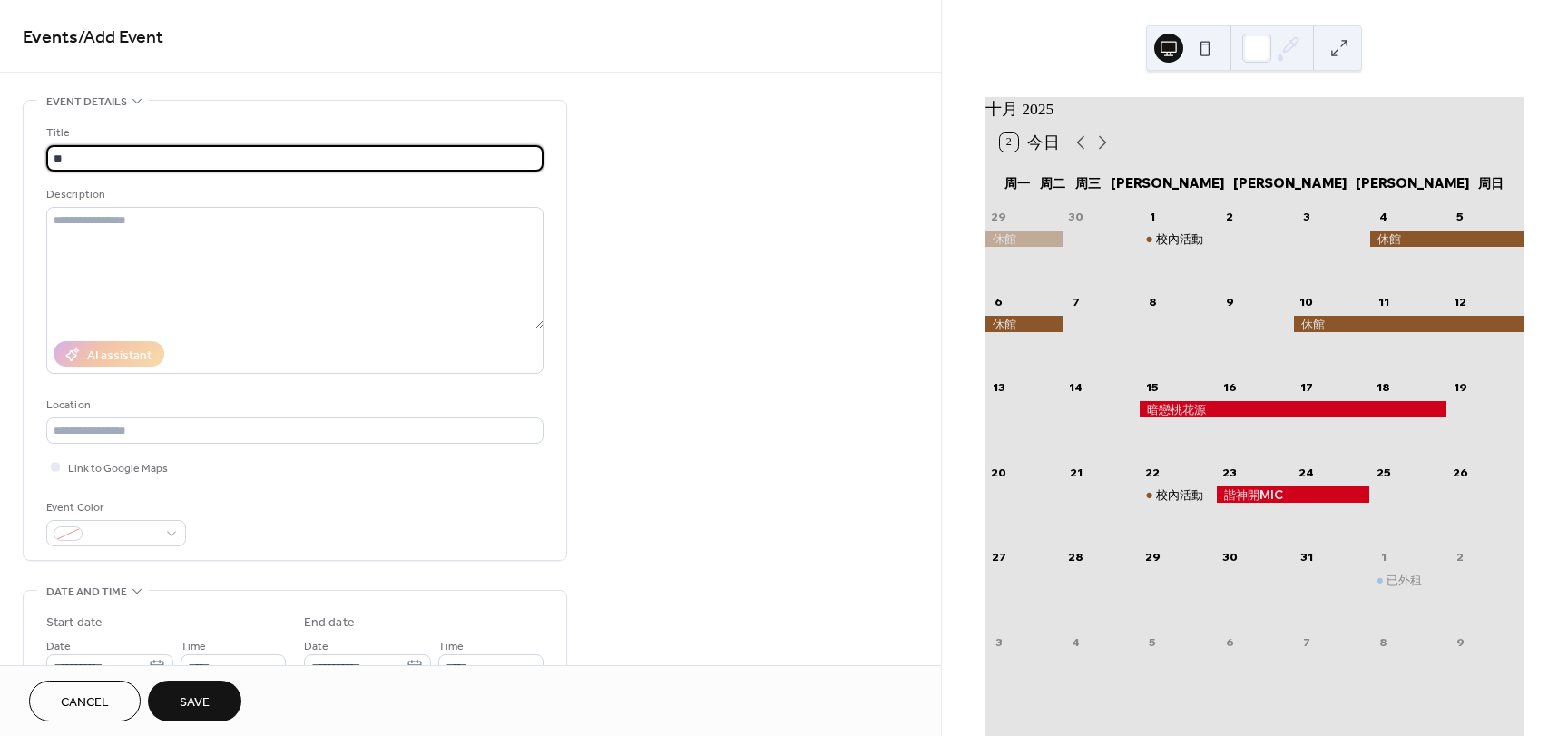 click on "Title ** Description AI assistant Location Link to Google Maps Event Color" at bounding box center [295, 330] 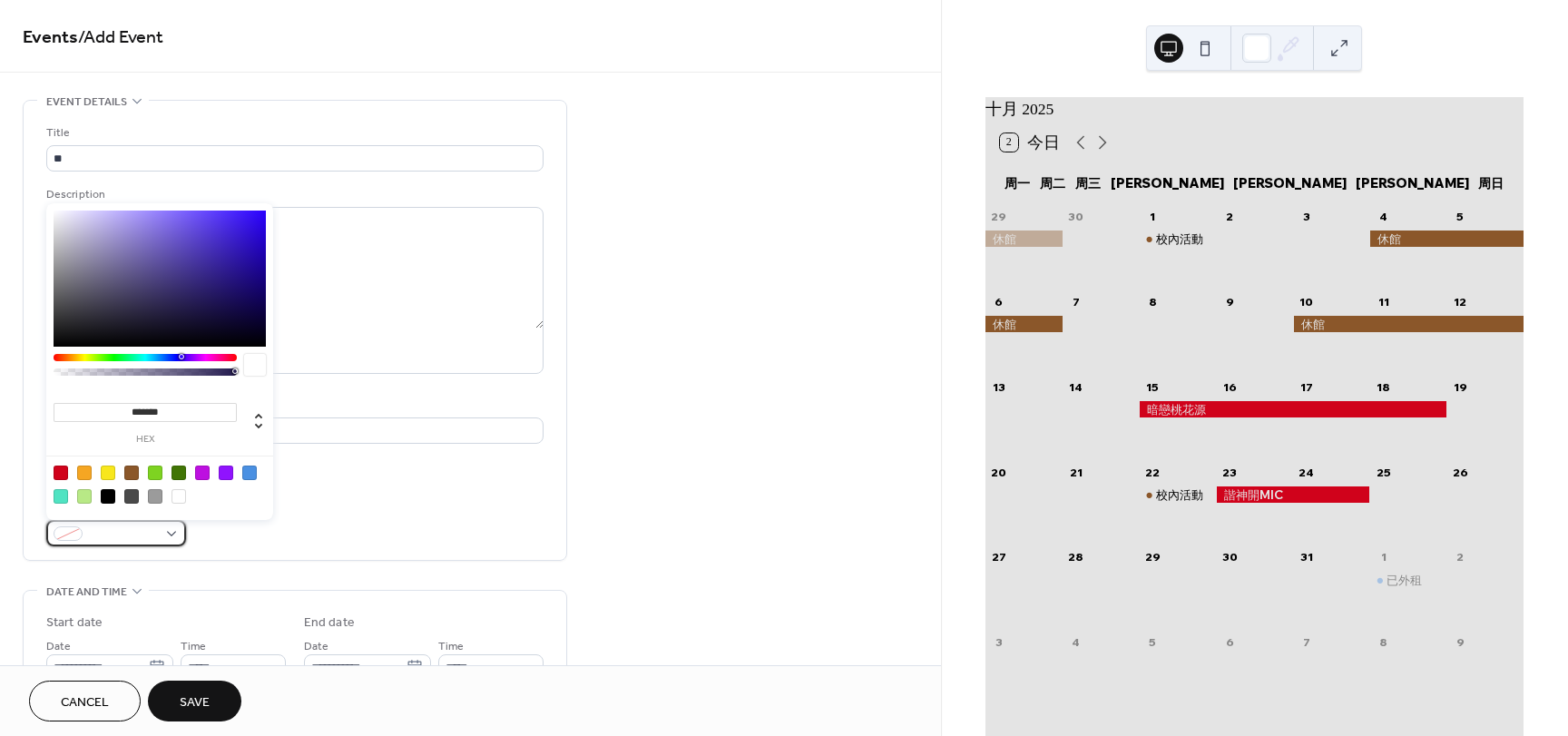 click at bounding box center (116, 533) 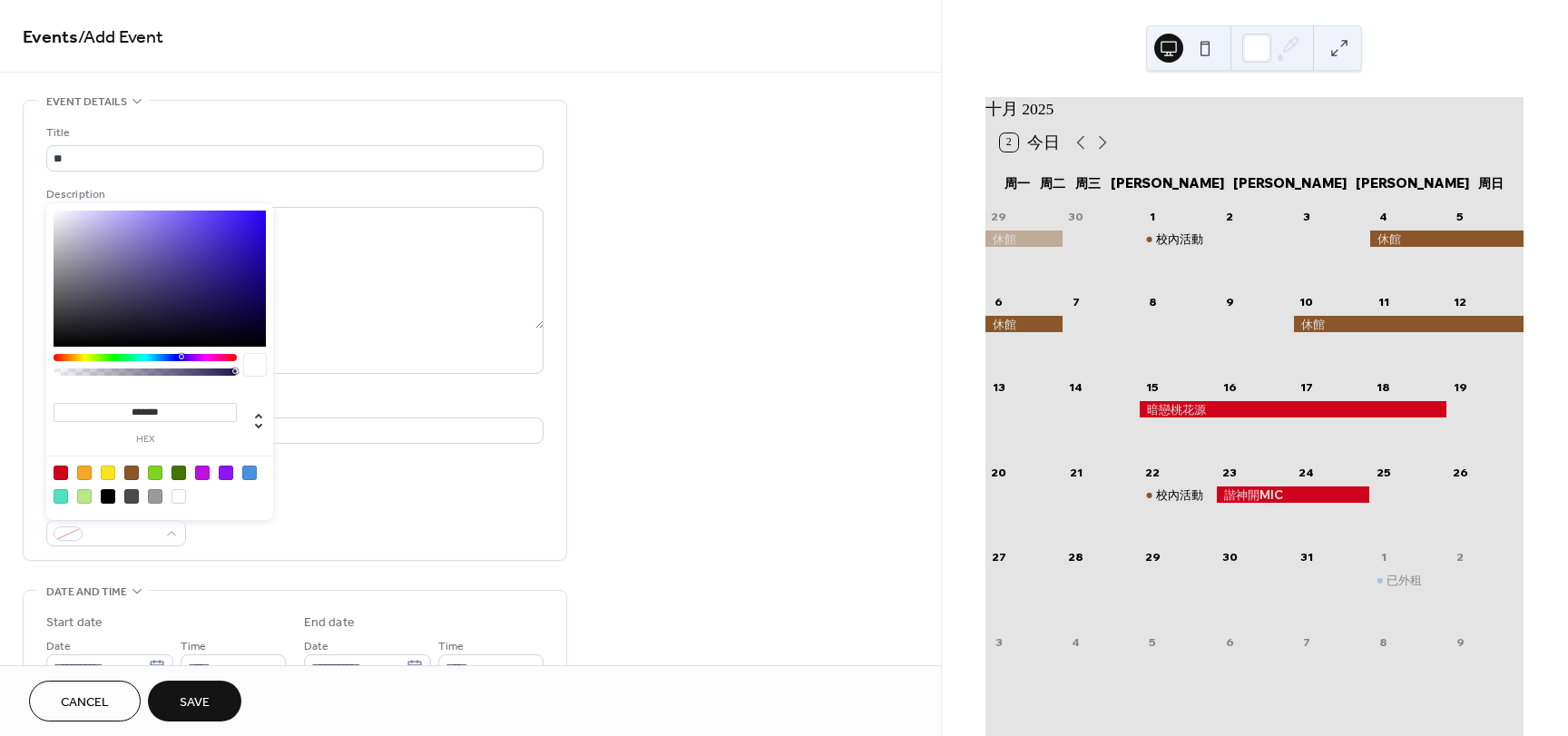 click at bounding box center [132, 473] 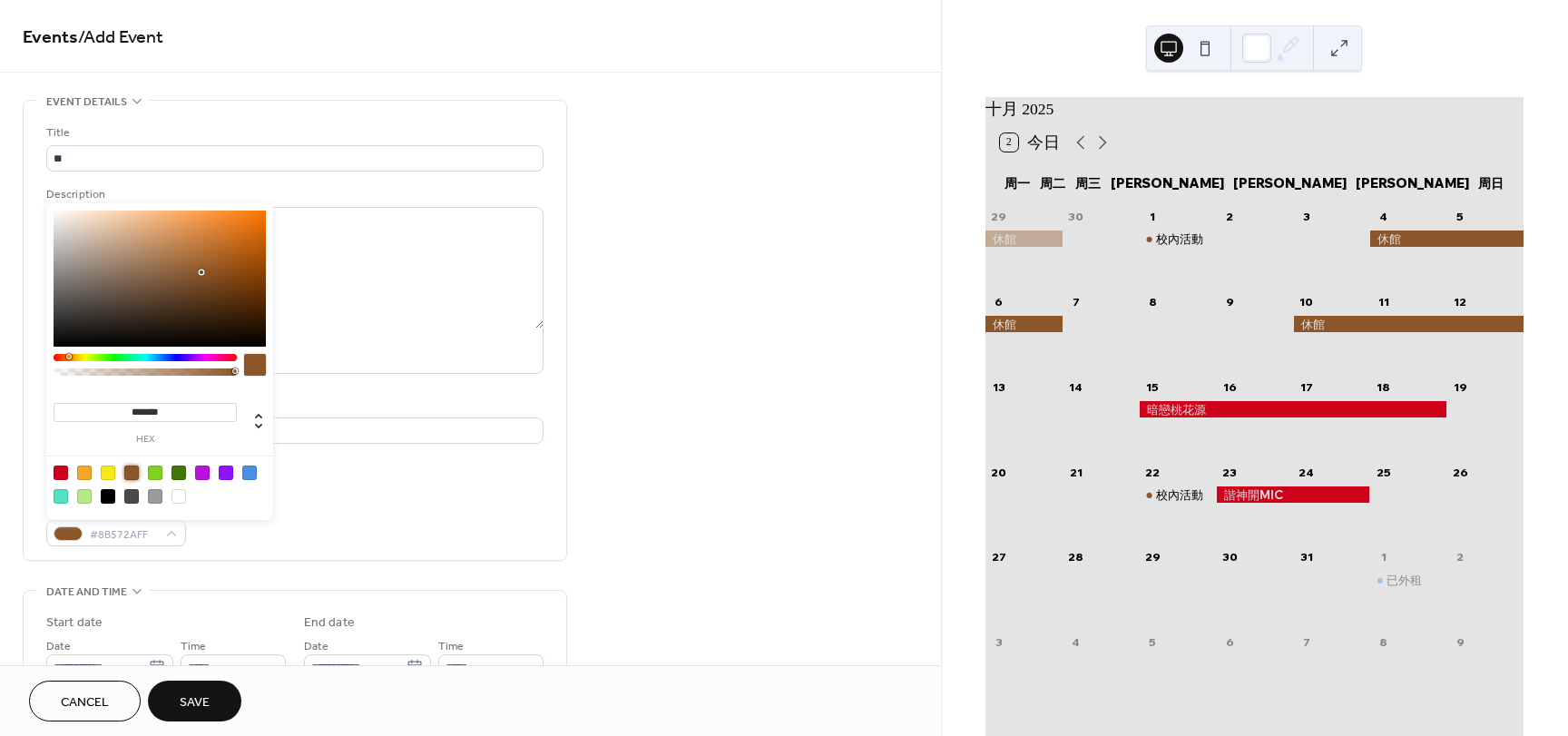 click on "**********" at bounding box center [470, 761] 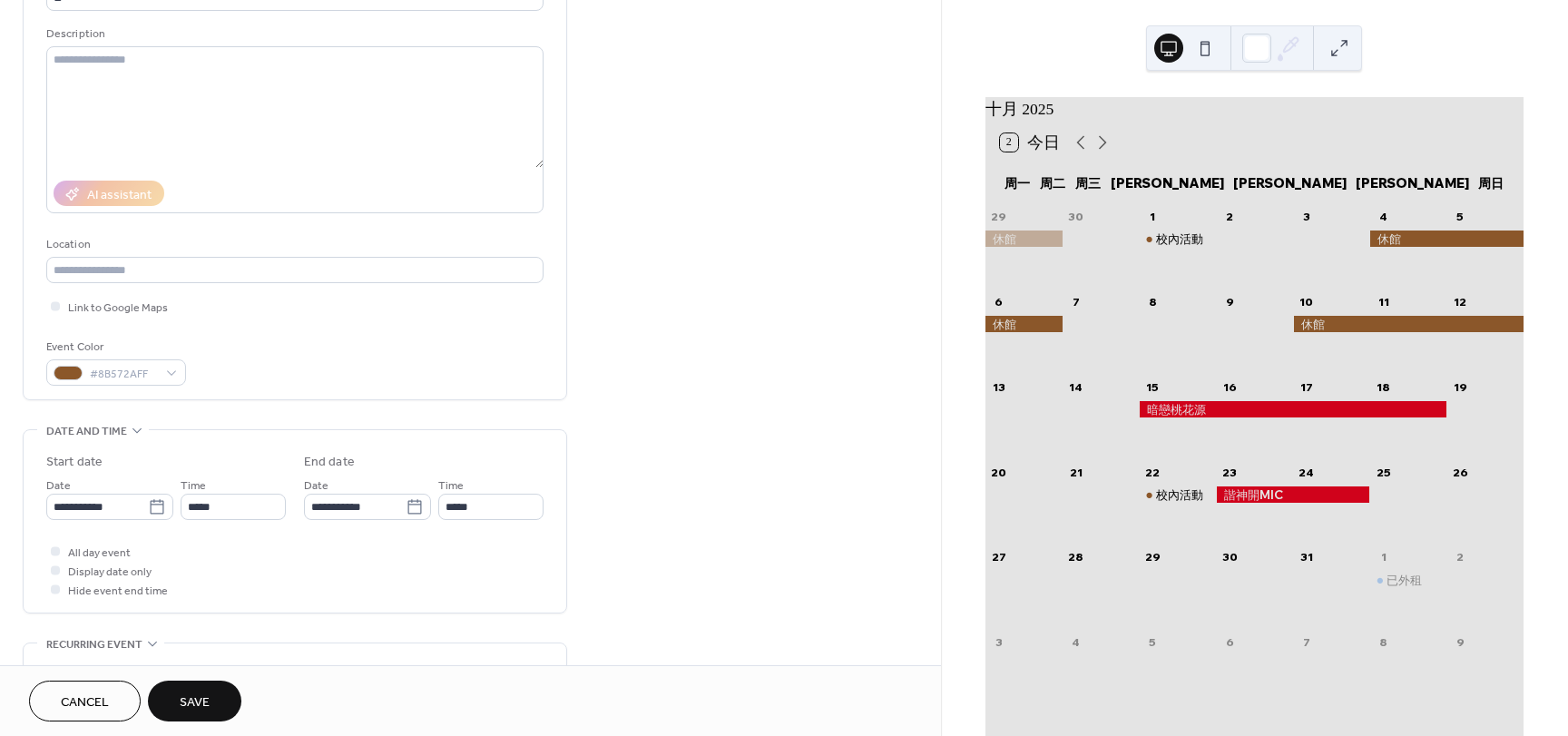 scroll, scrollTop: 182, scrollLeft: 0, axis: vertical 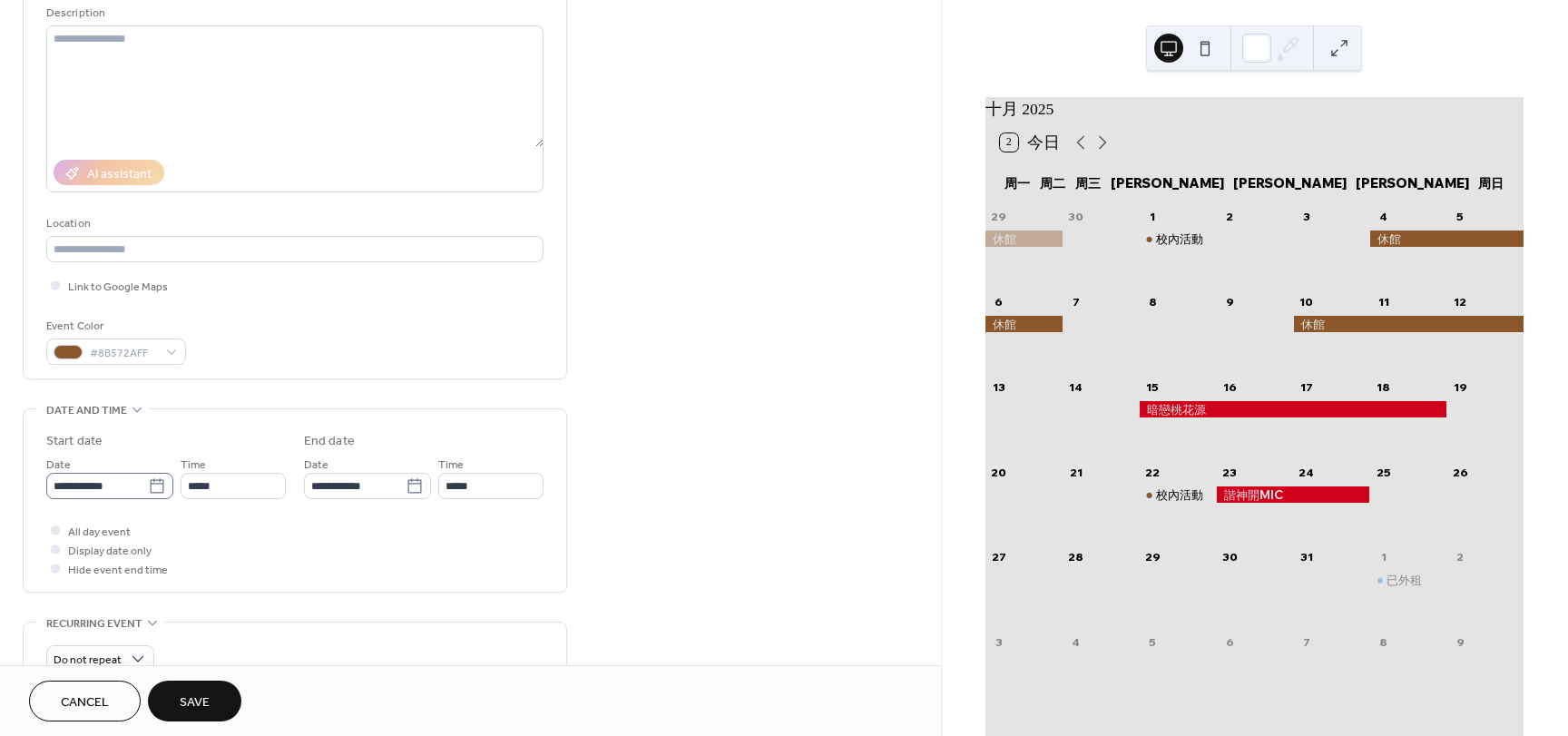 click 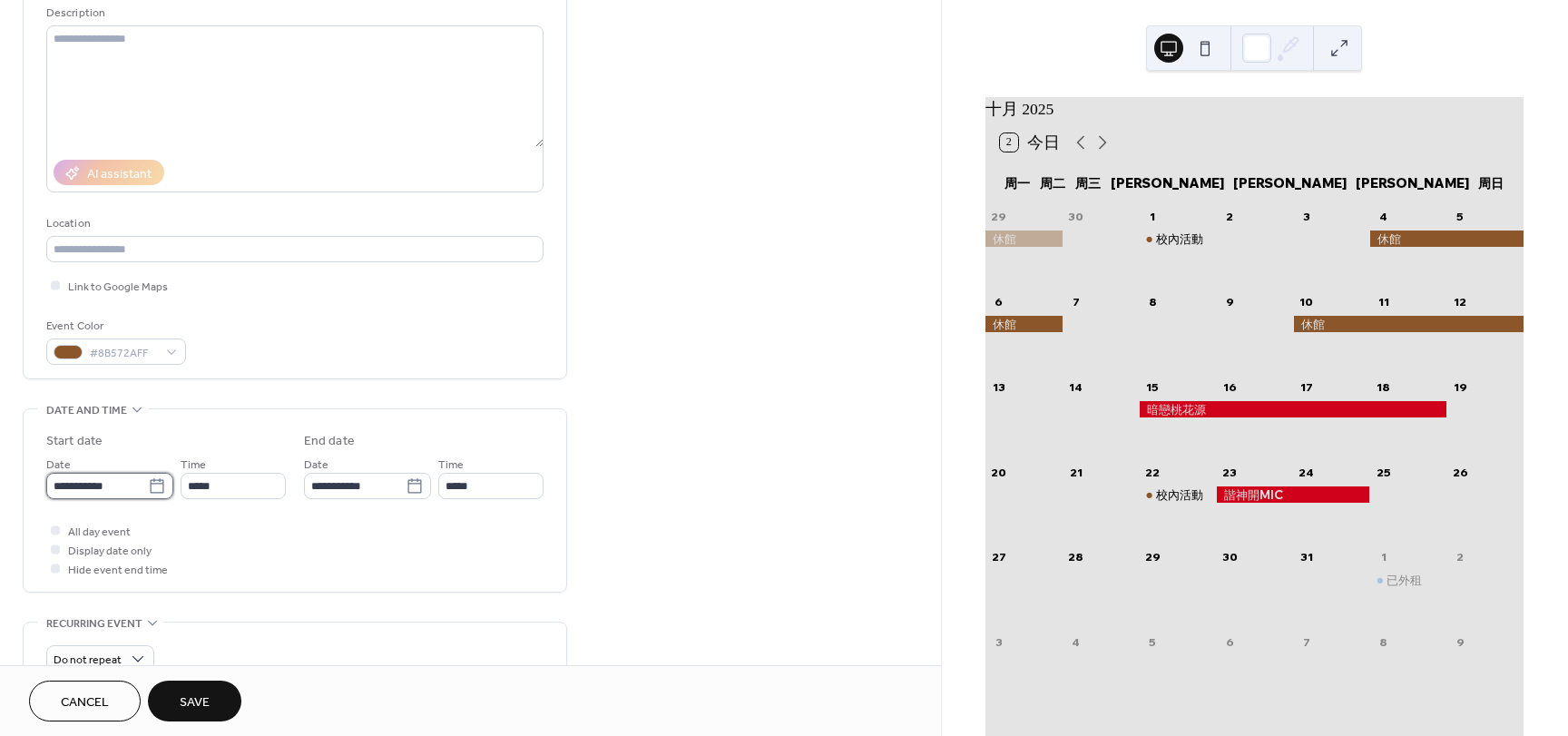 click on "**********" at bounding box center [97, 486] 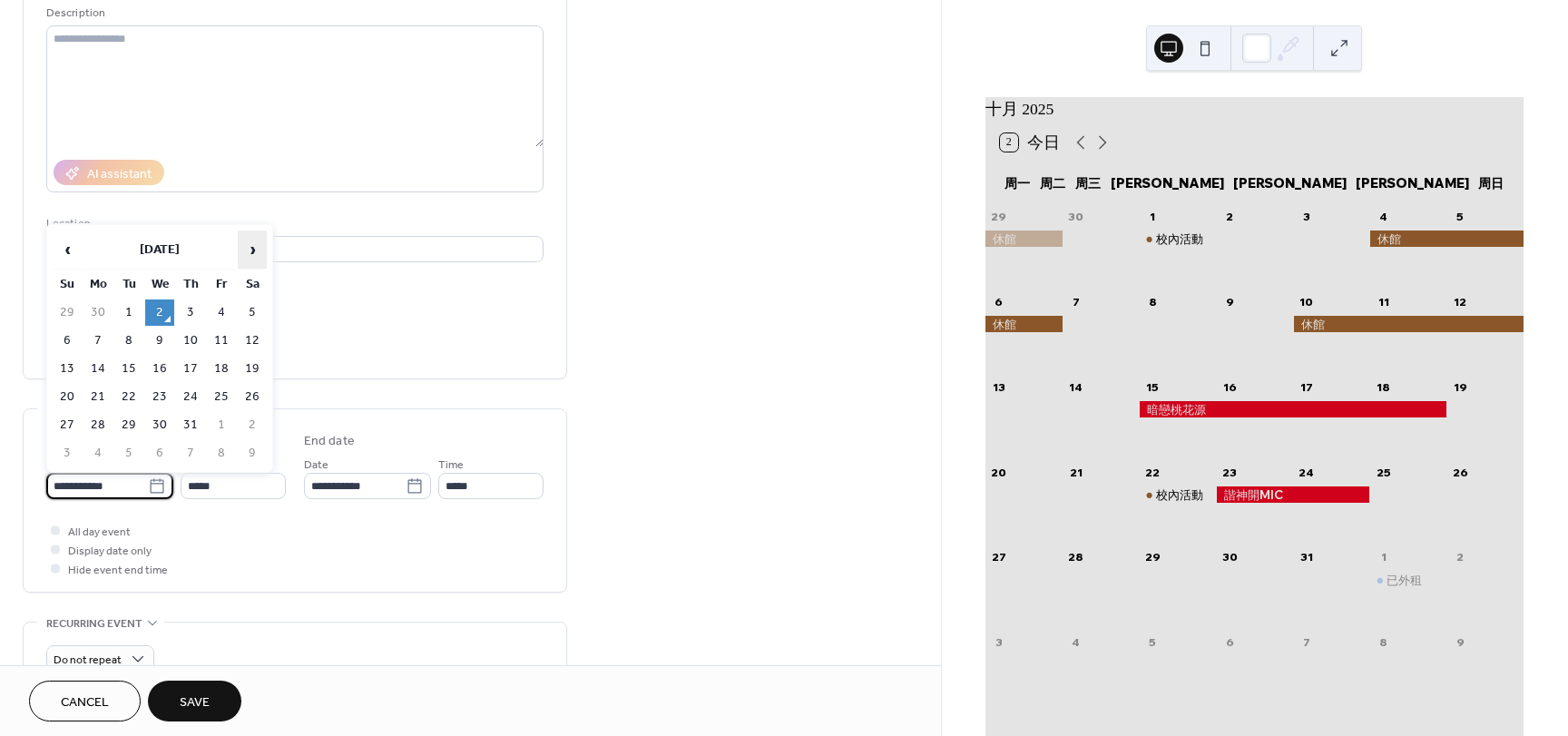 click on "›" at bounding box center [252, 250] 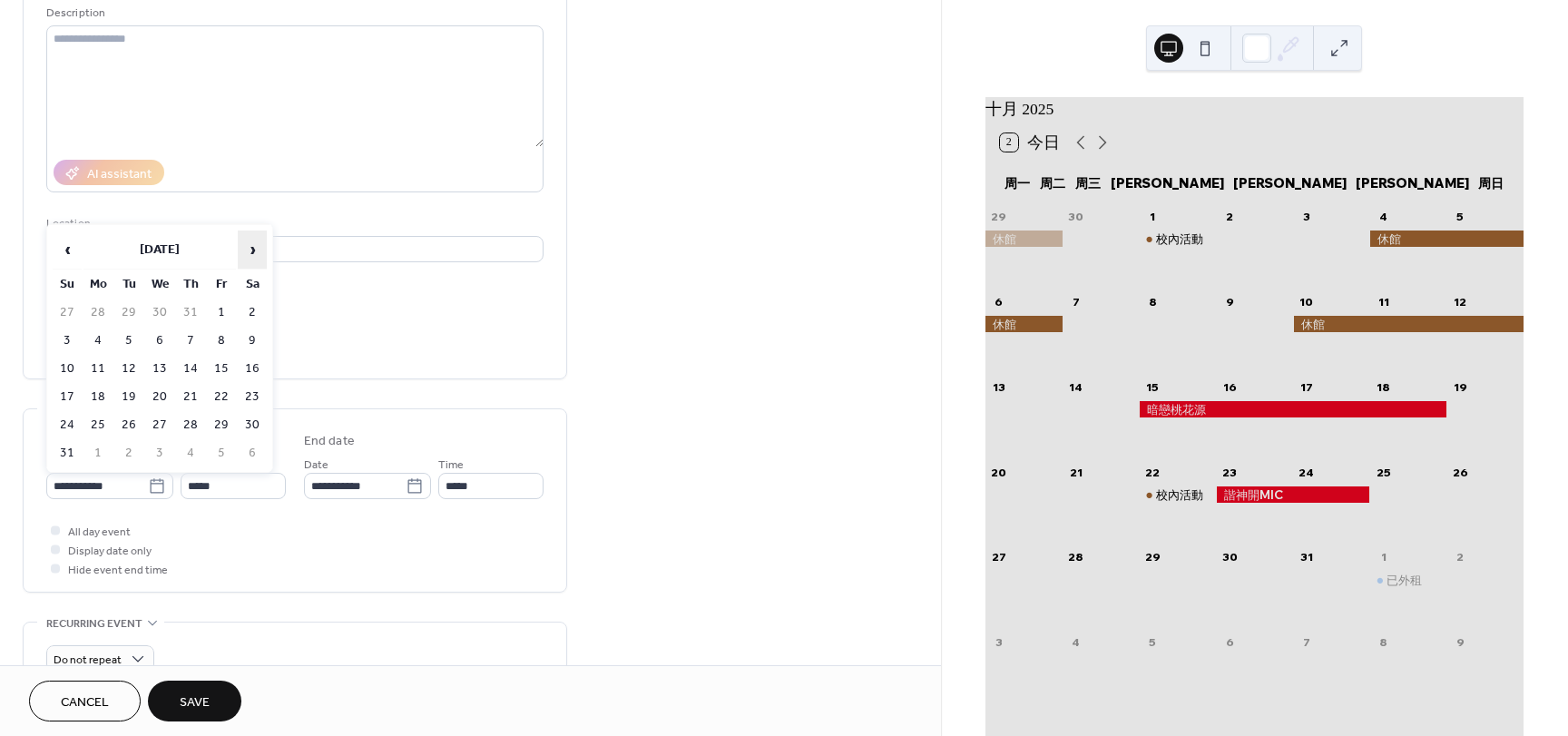 click on "›" at bounding box center (252, 250) 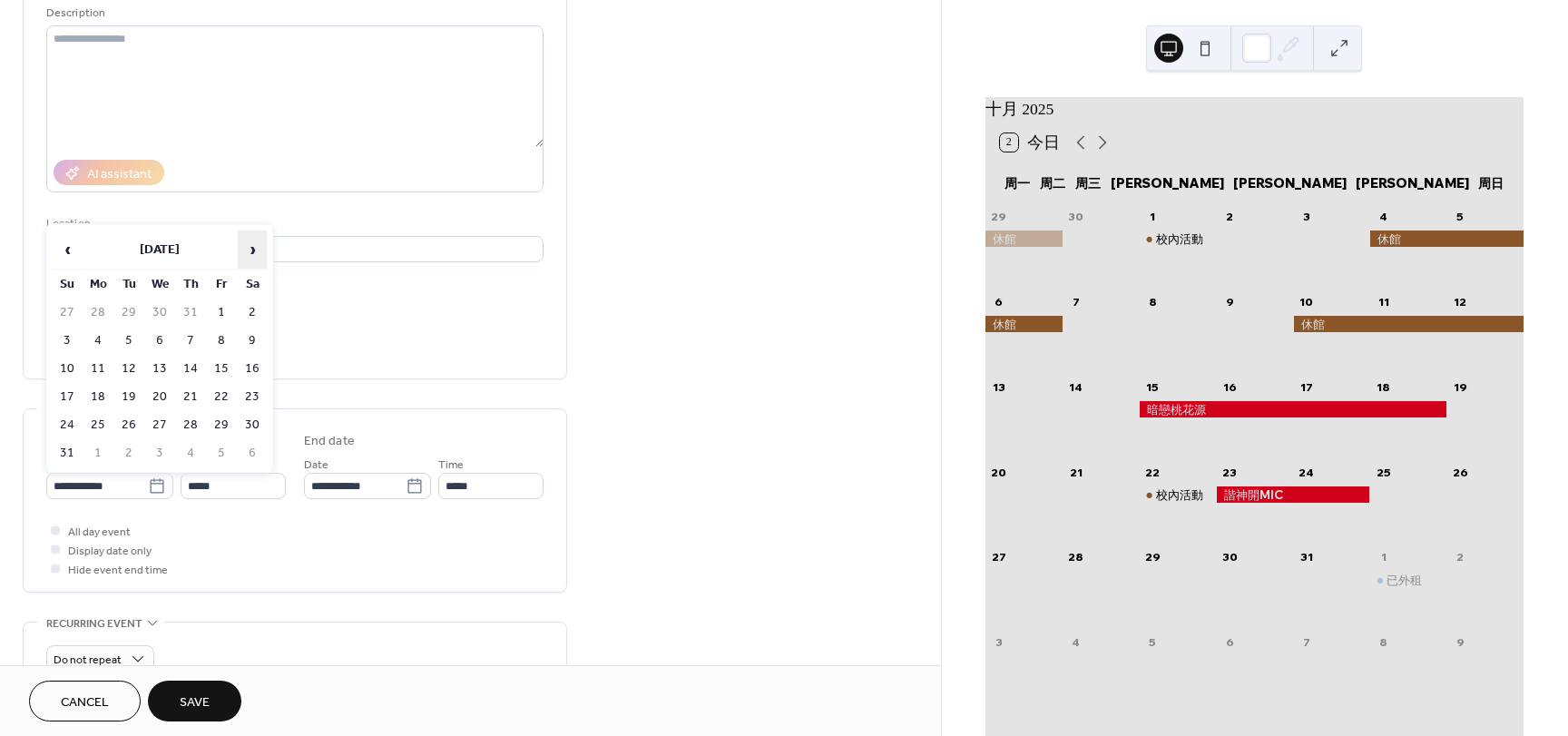 click on "›" at bounding box center [252, 250] 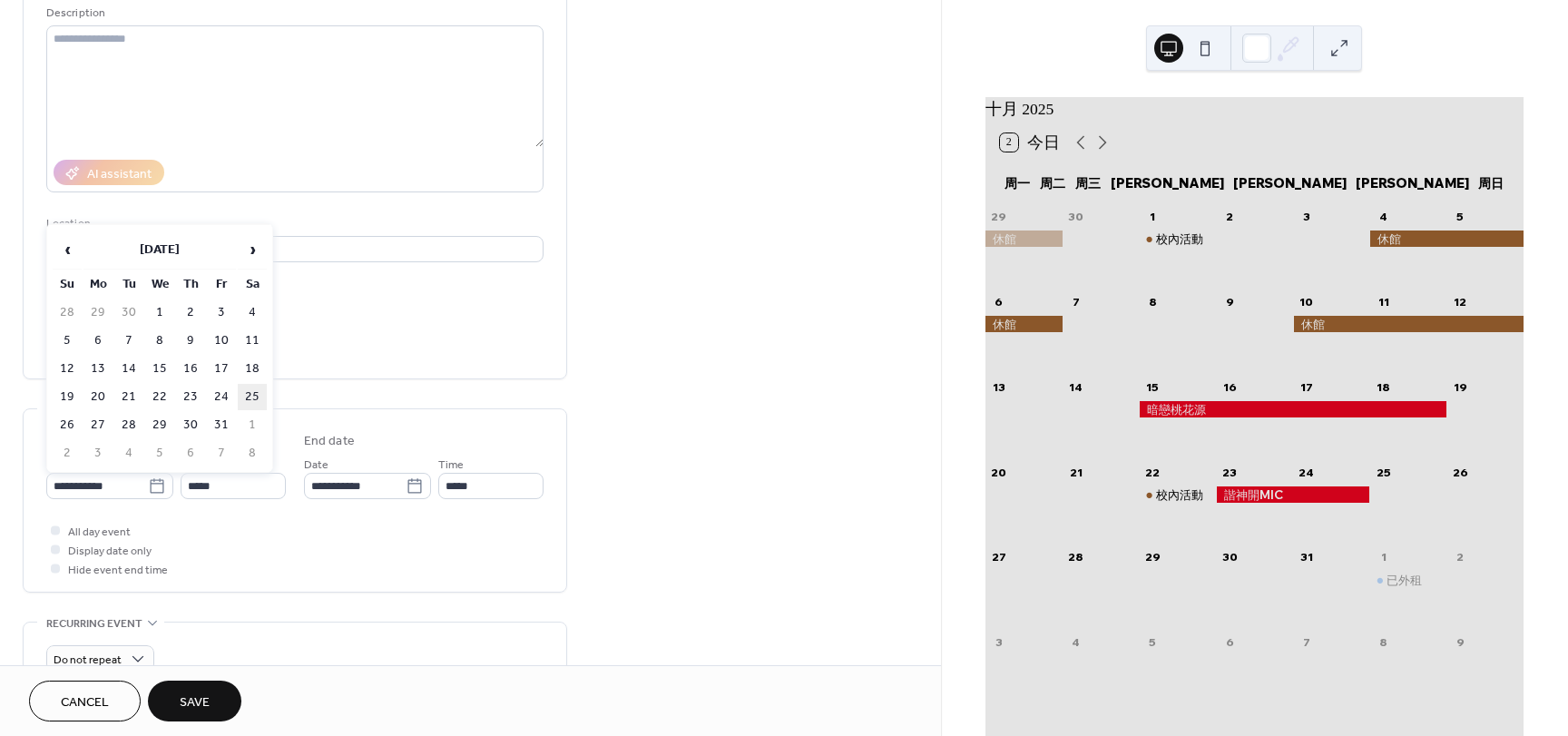 click on "25" at bounding box center (252, 397) 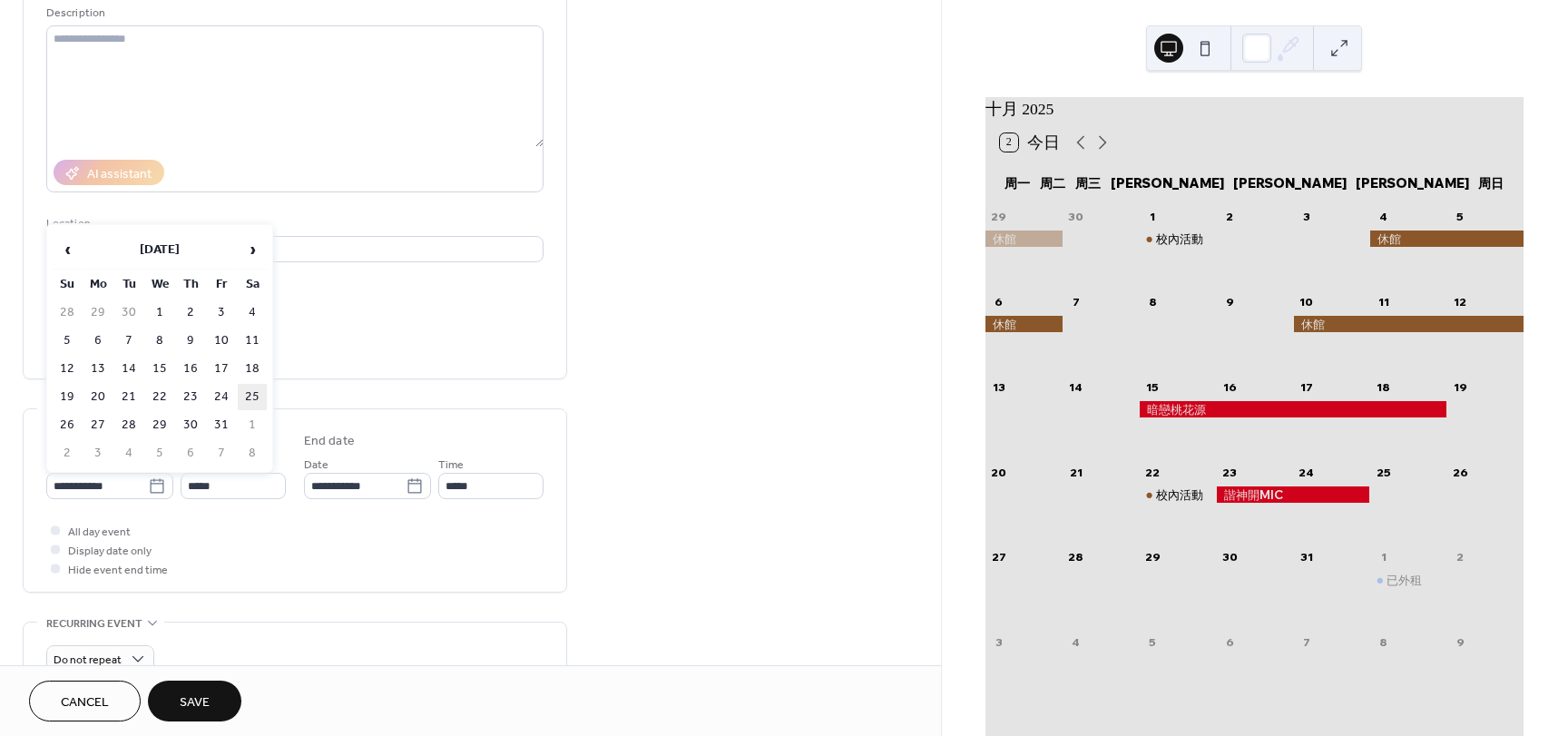 type on "**********" 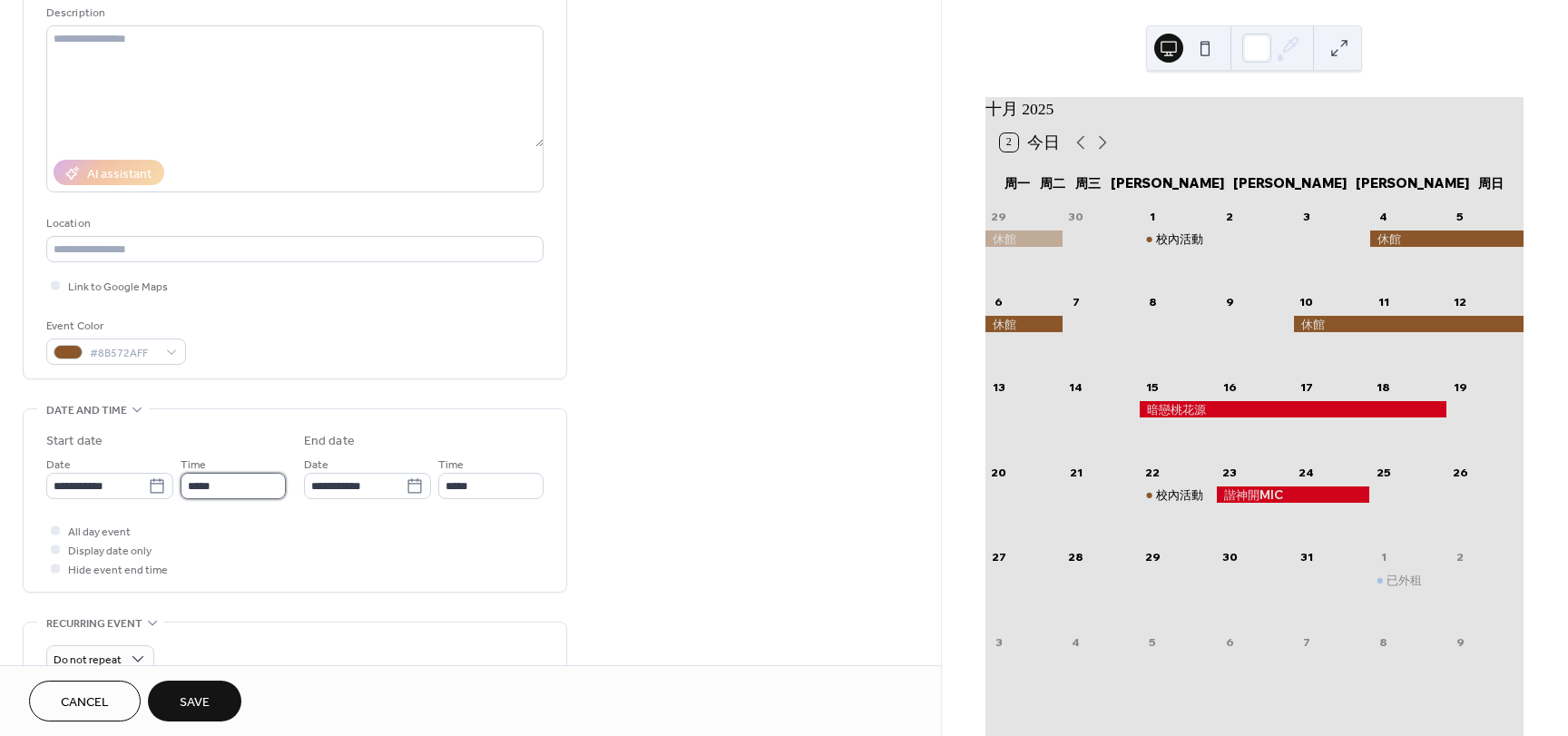 click on "*****" at bounding box center (233, 486) 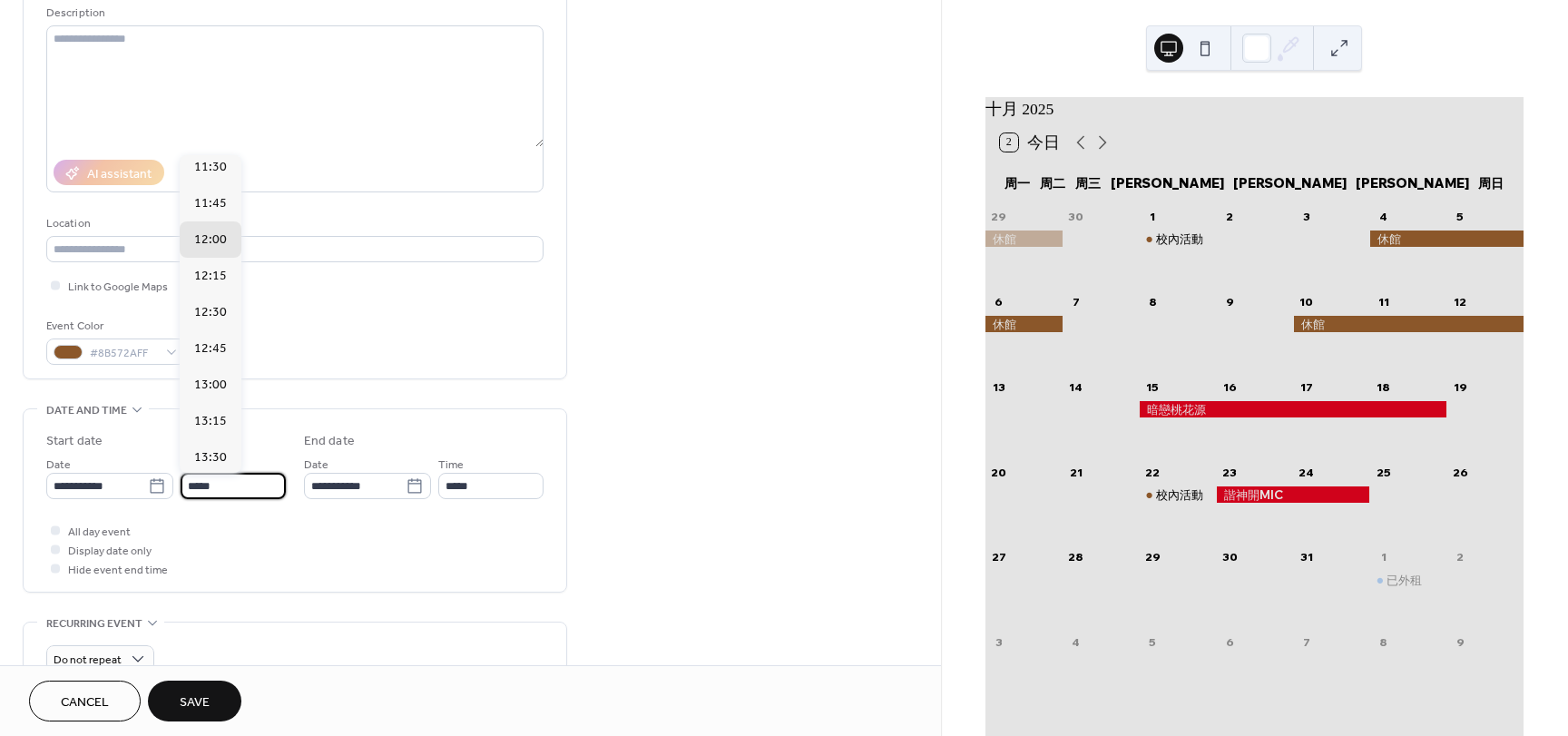 scroll, scrollTop: 1151, scrollLeft: 0, axis: vertical 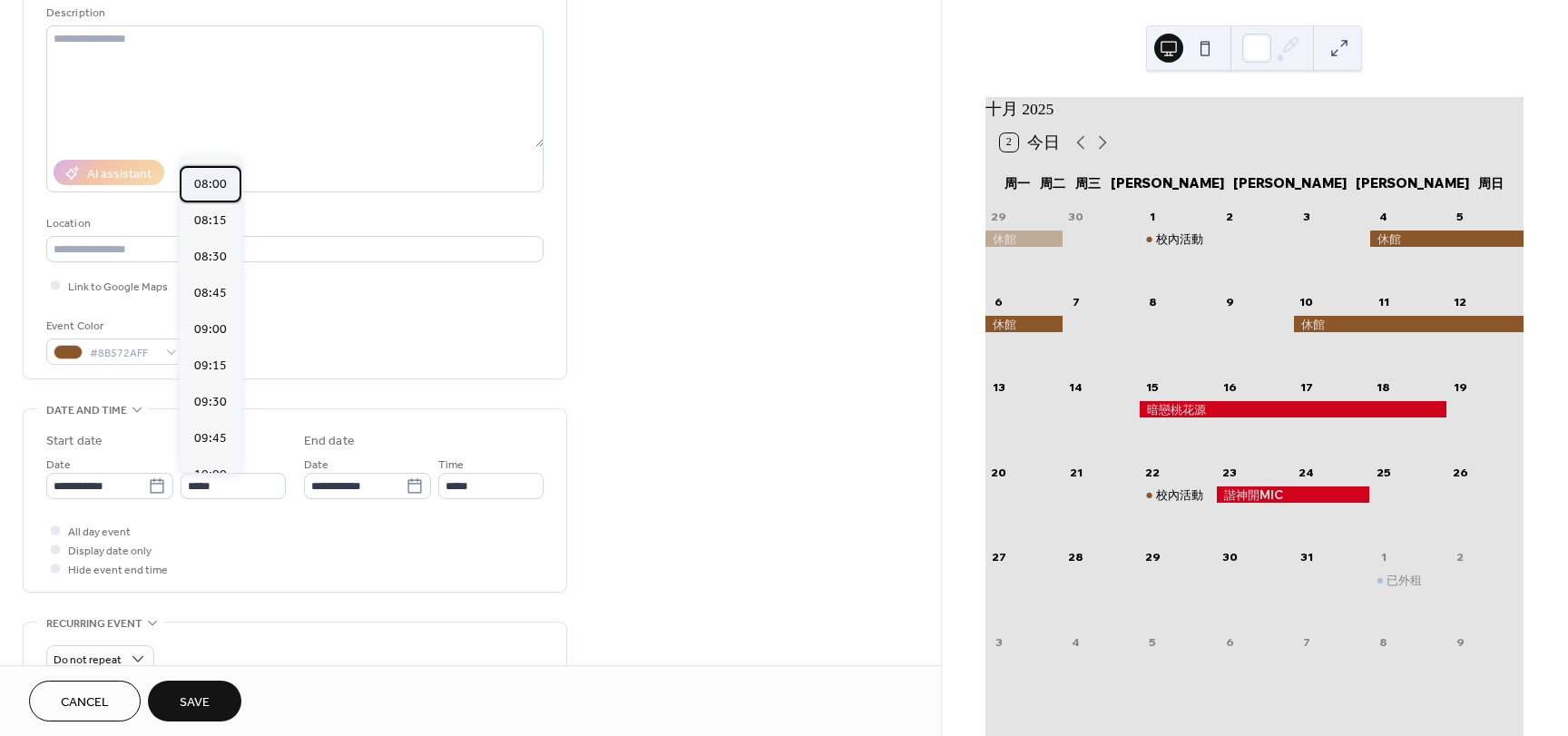 click on "08:00" at bounding box center [211, 184] 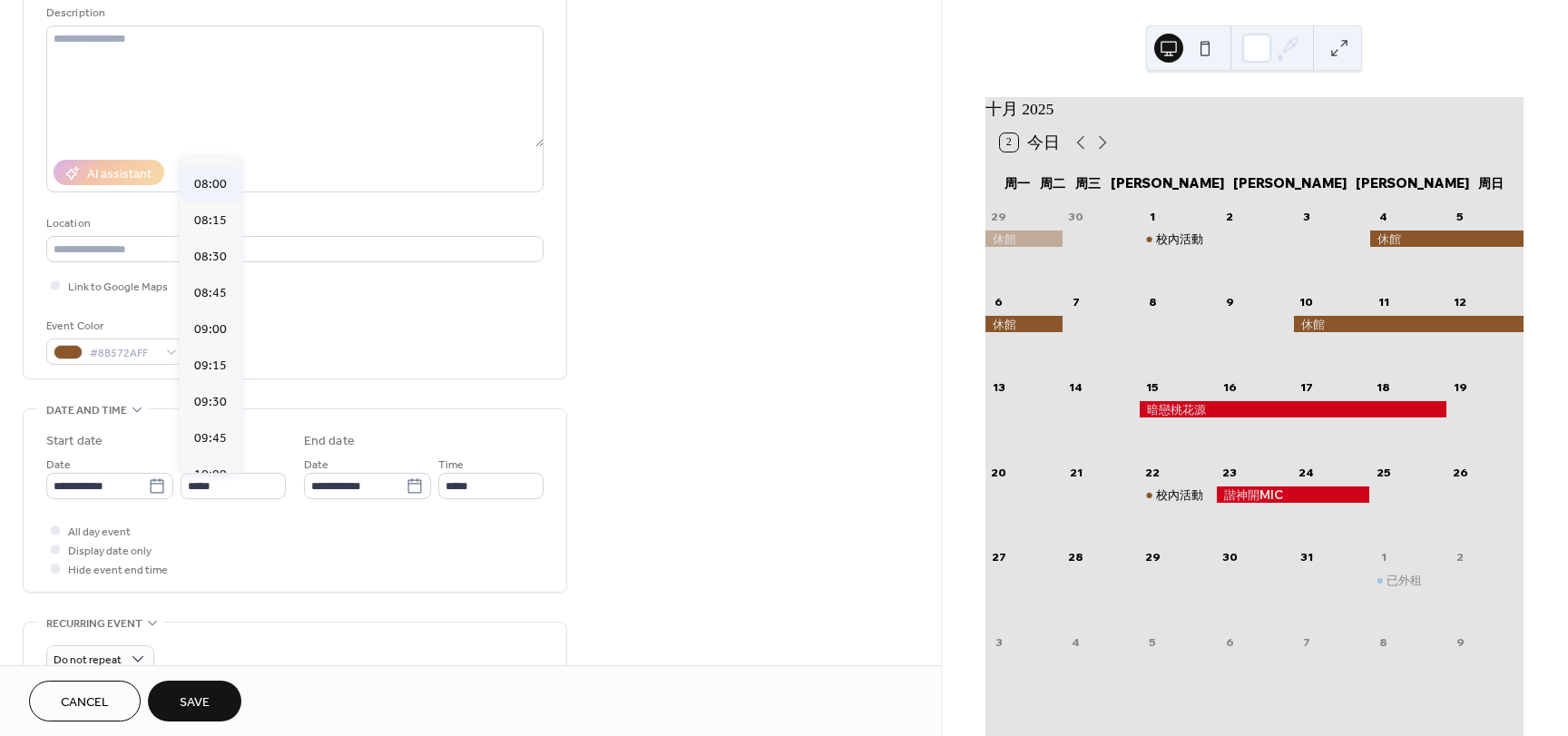 type on "*****" 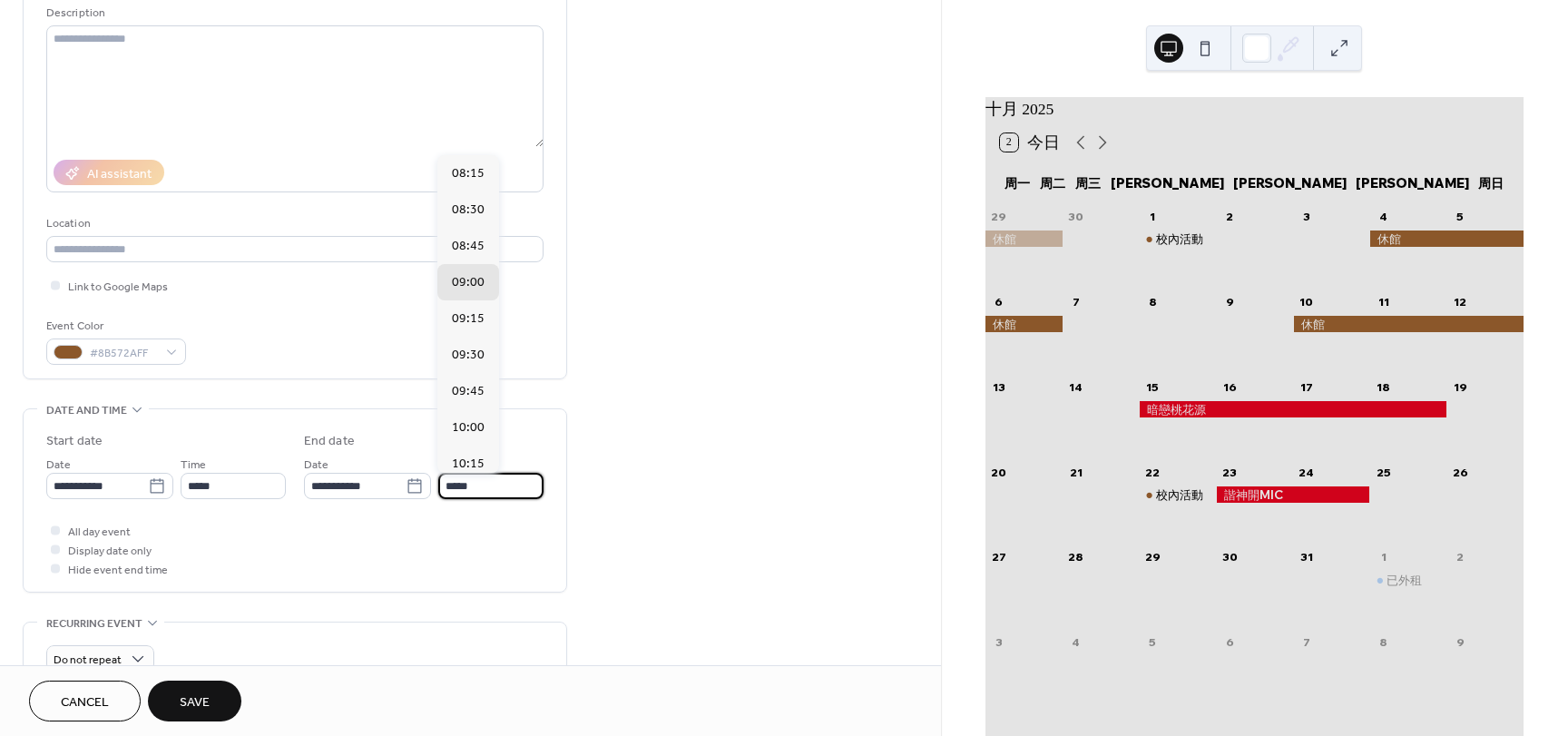 click on "*****" at bounding box center [491, 486] 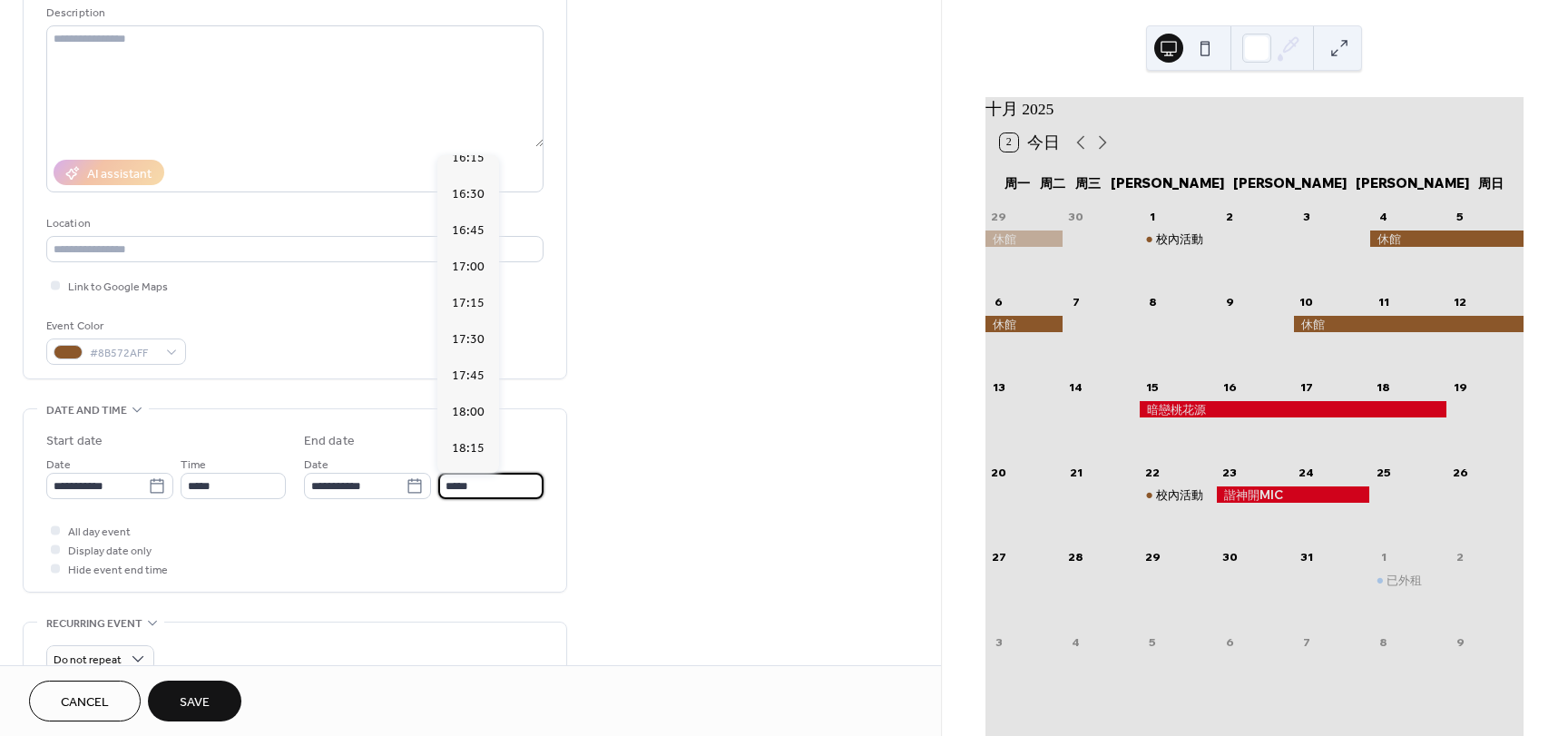 scroll, scrollTop: 1180, scrollLeft: 0, axis: vertical 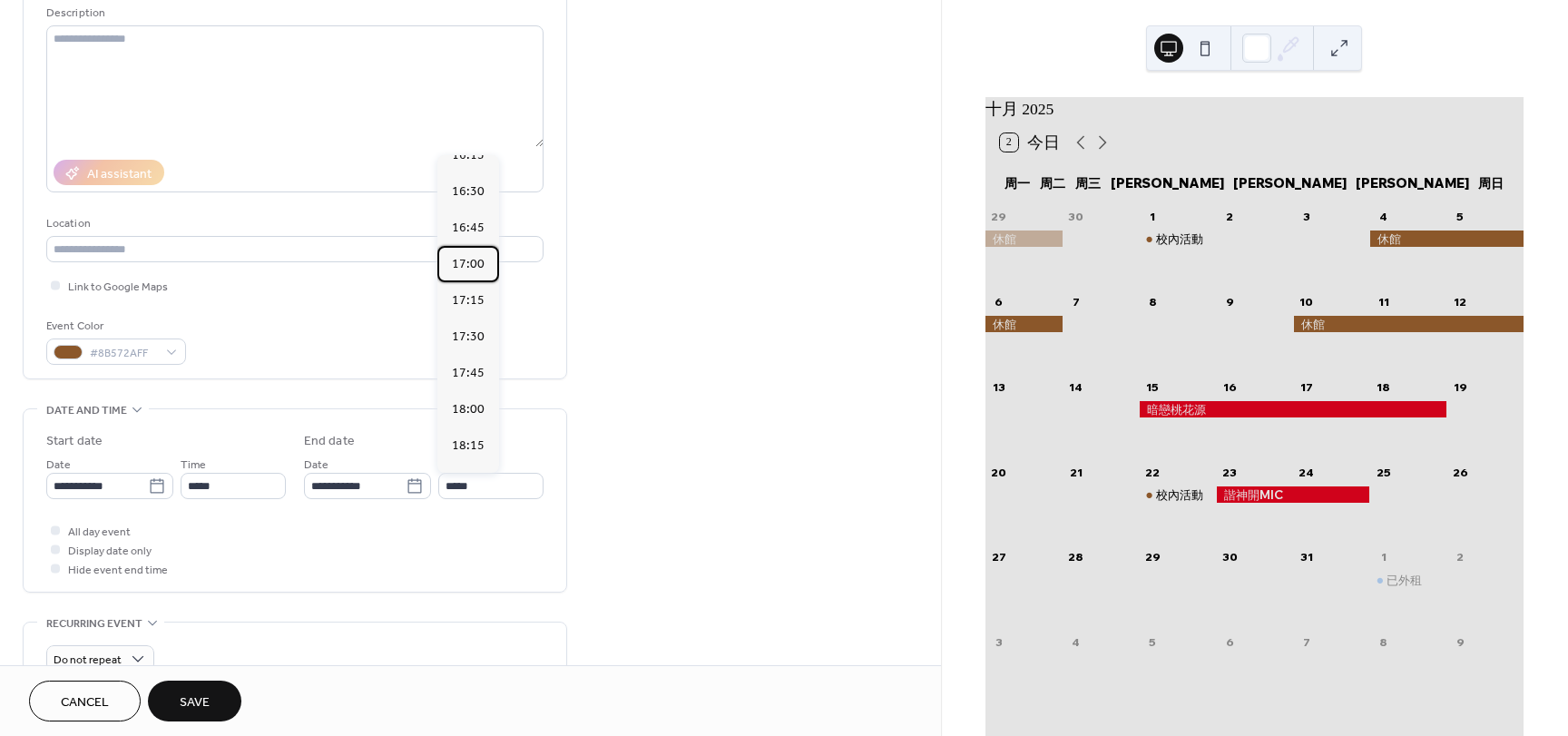drag, startPoint x: 470, startPoint y: 293, endPoint x: 464, endPoint y: 317, distance: 24.738634 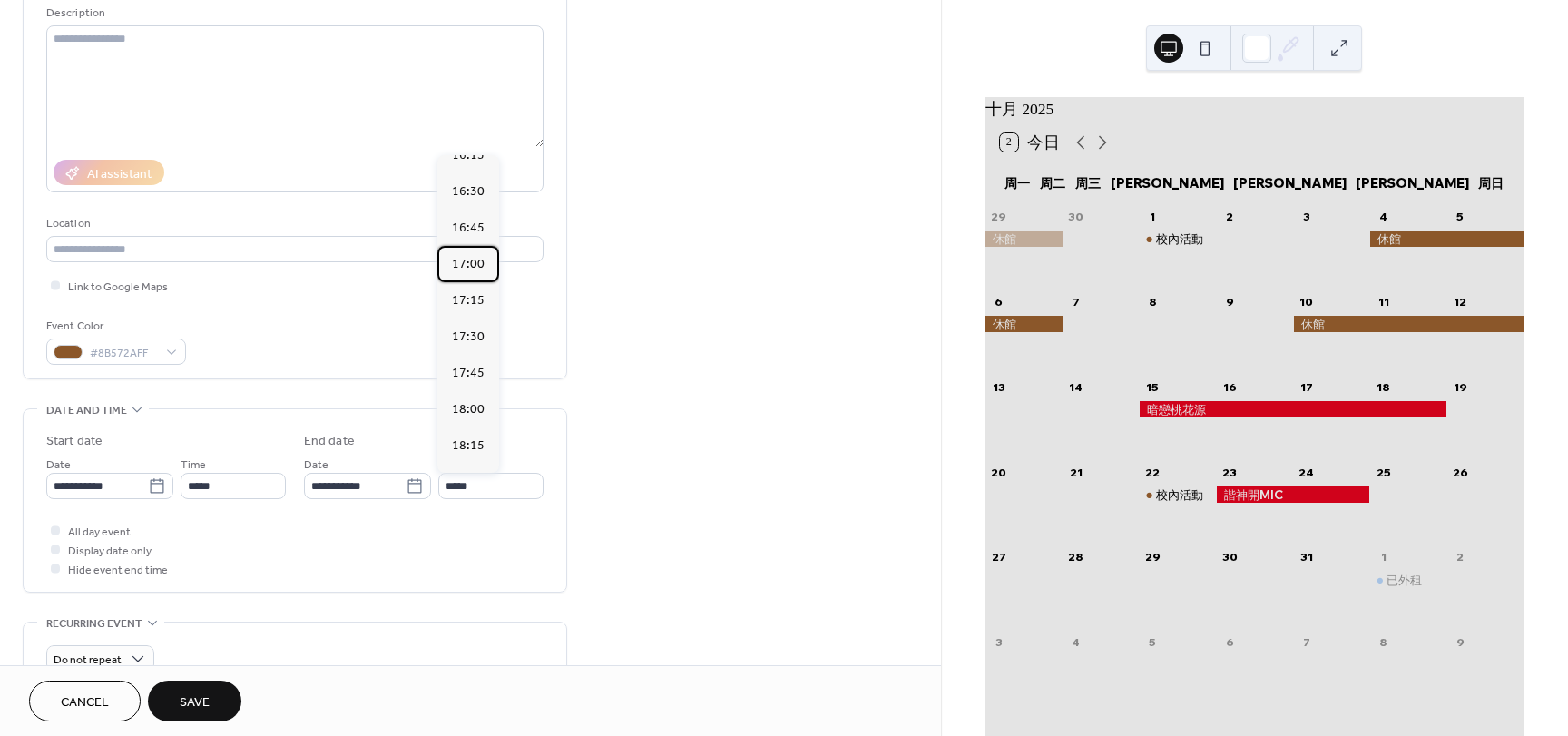 click on "17:00" at bounding box center [468, 264] 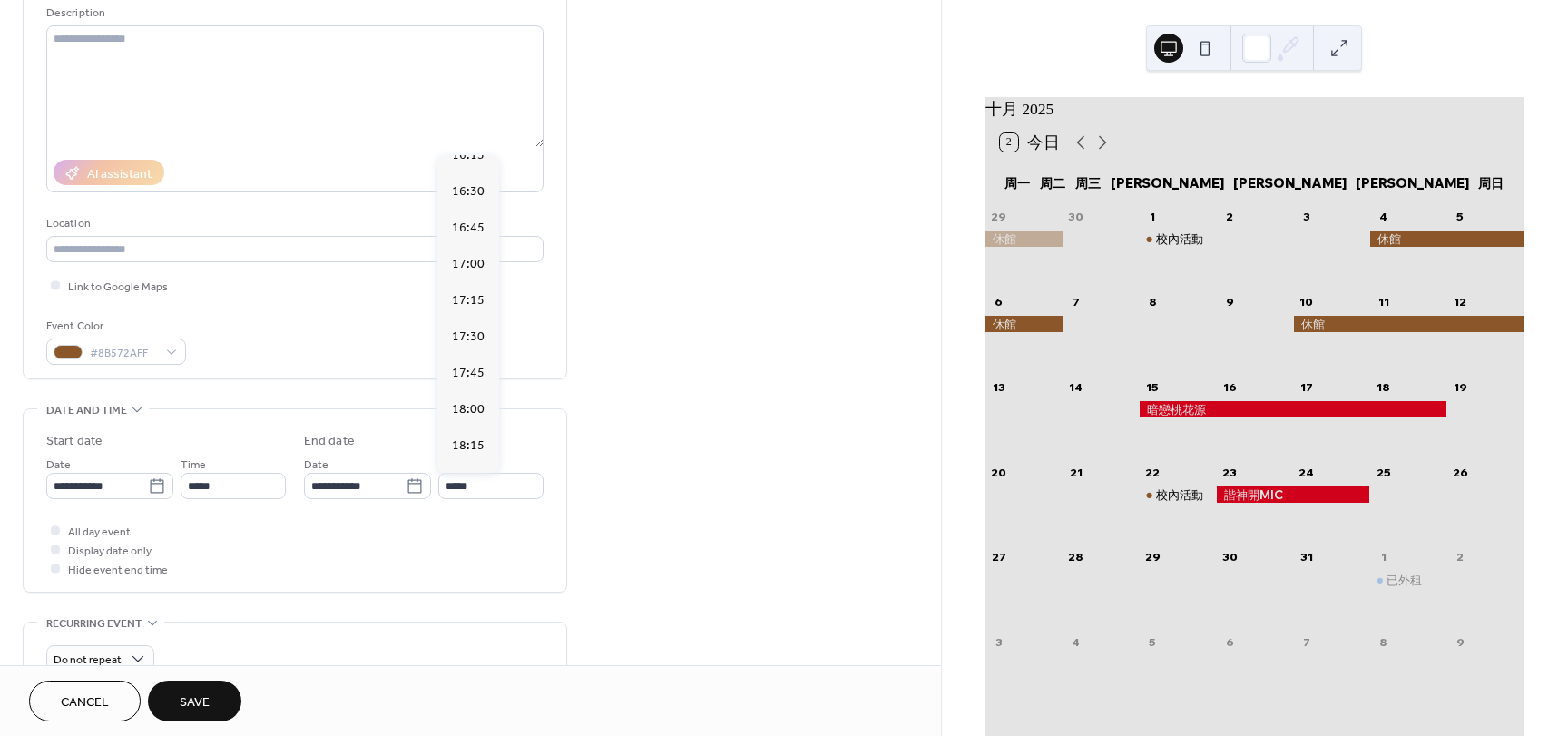 type on "*****" 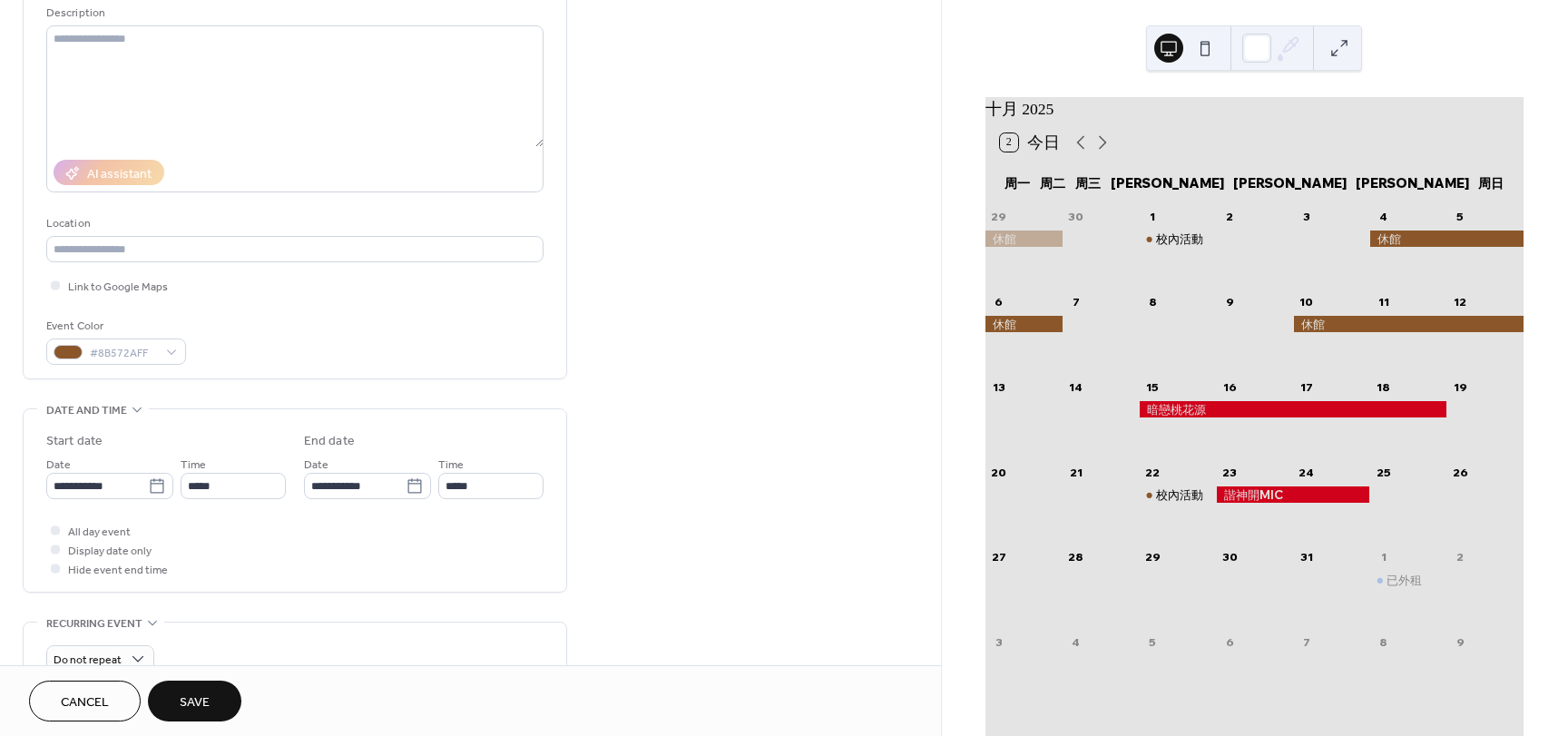 click on "Save" at bounding box center (194, 702) 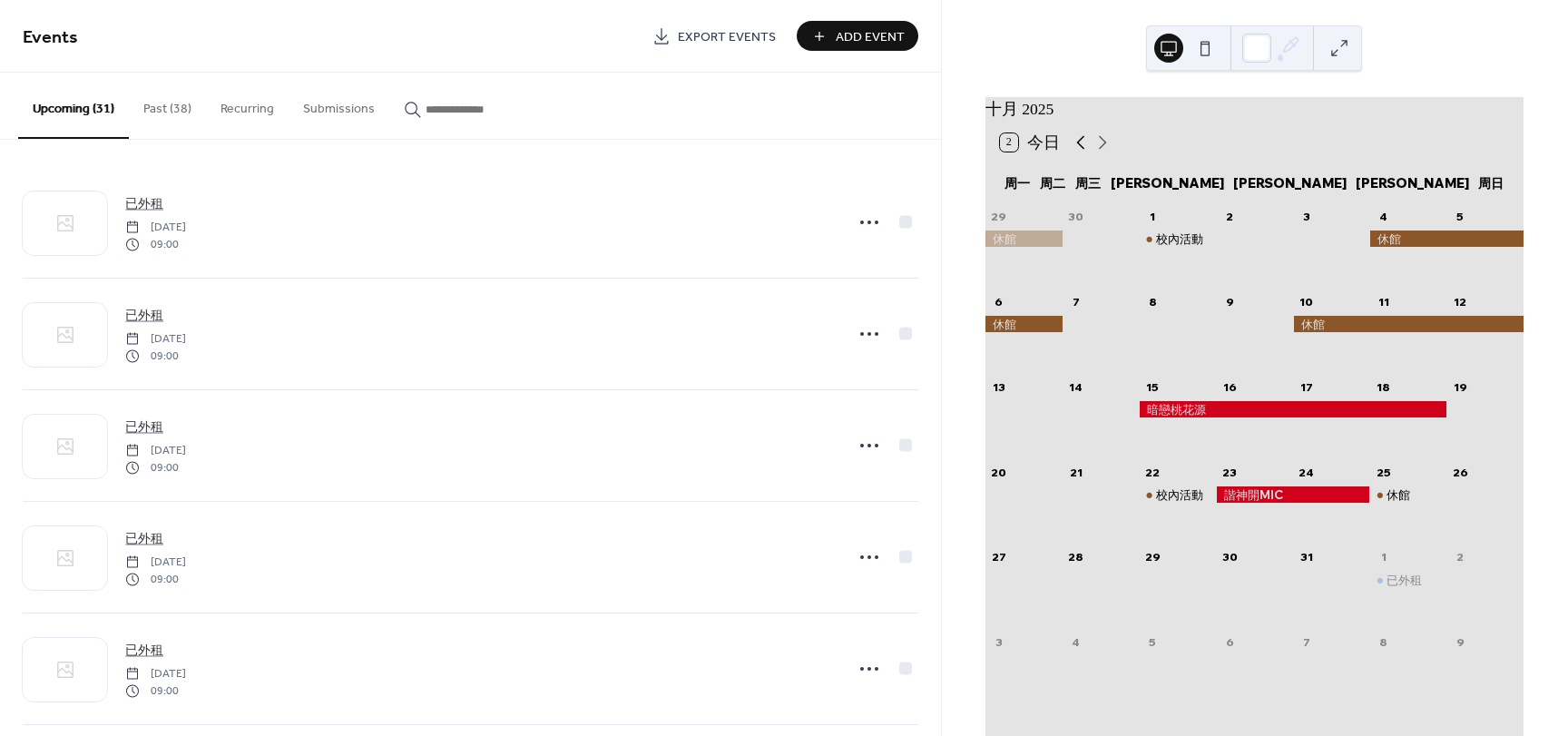 click 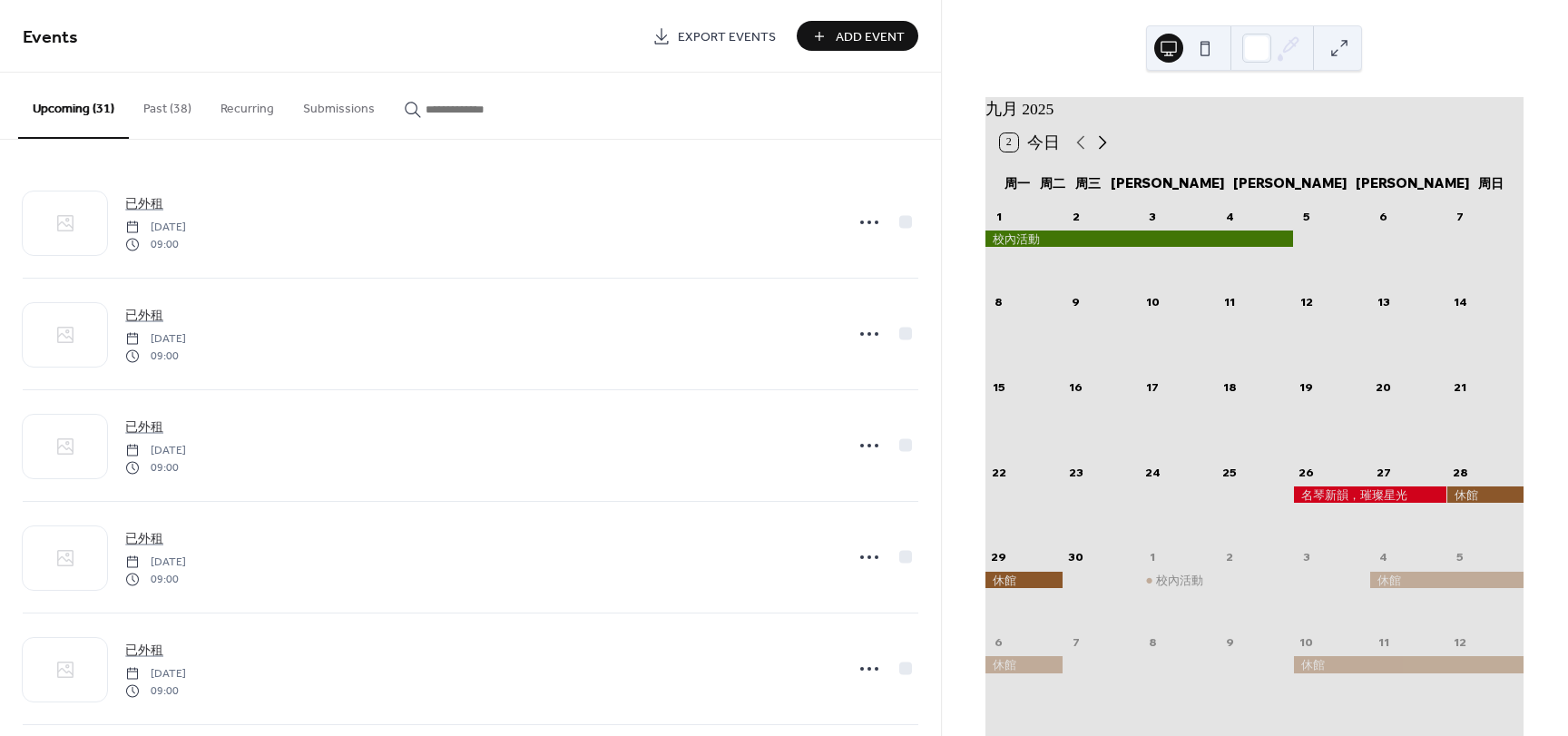 click 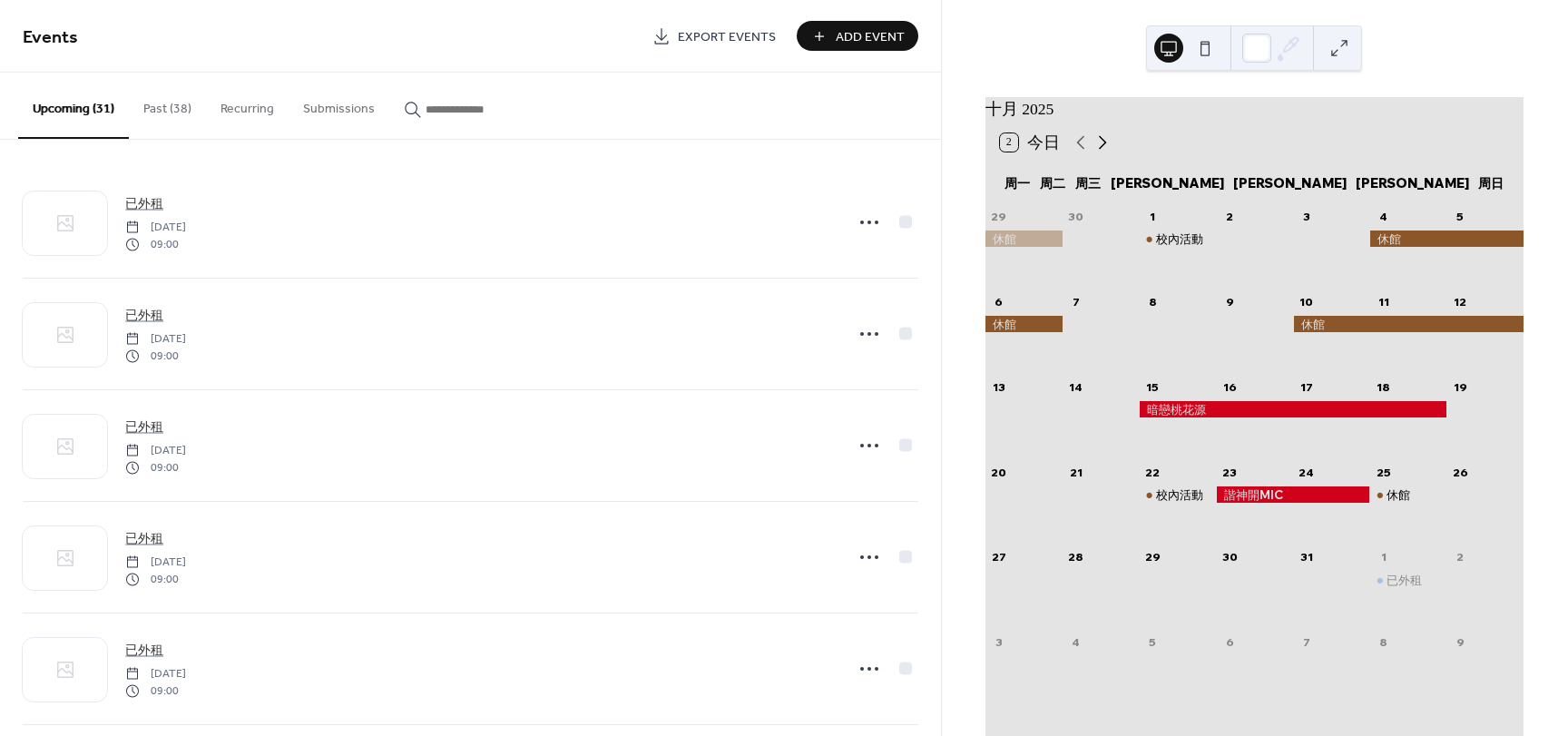 click 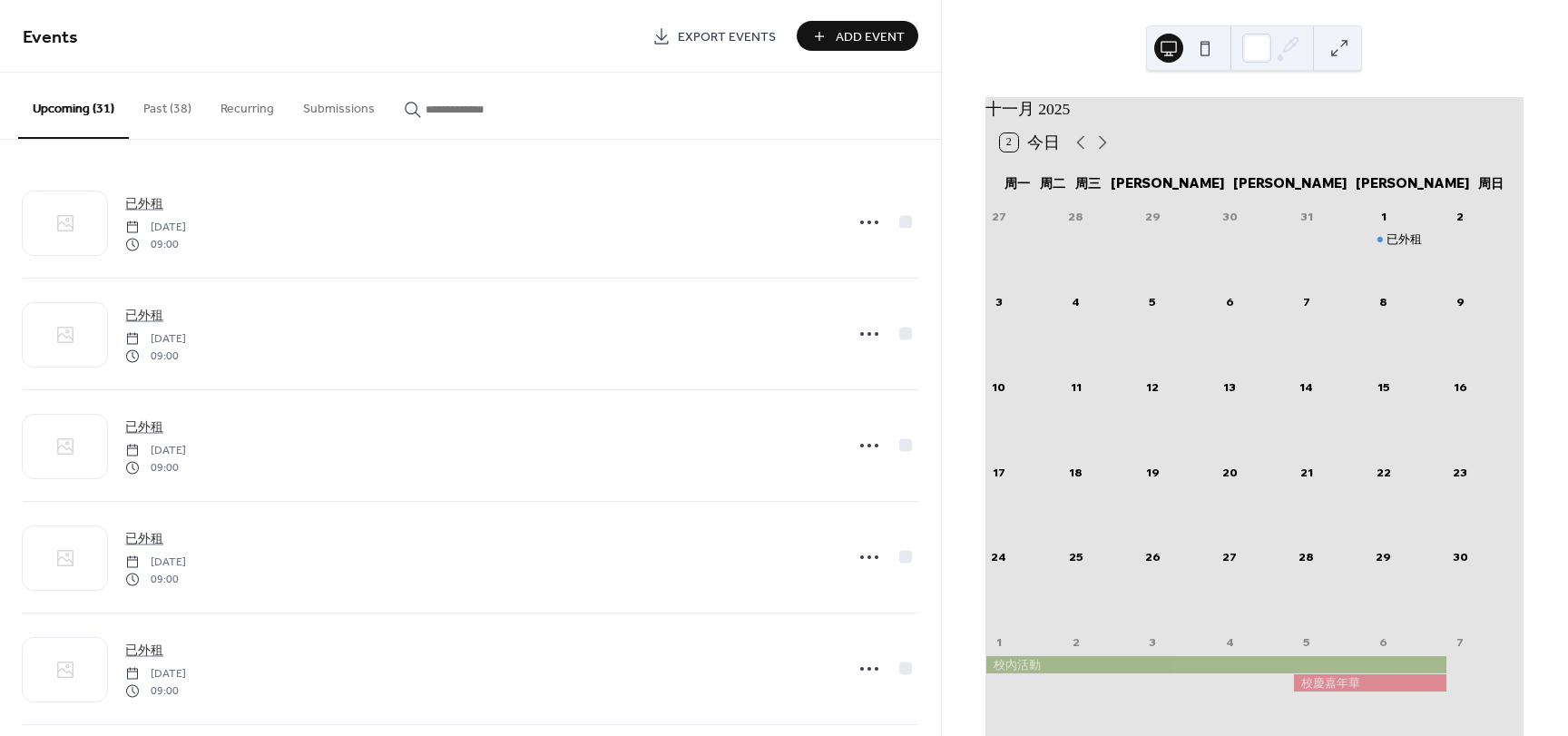 click on "Add Event" at bounding box center (870, 37) 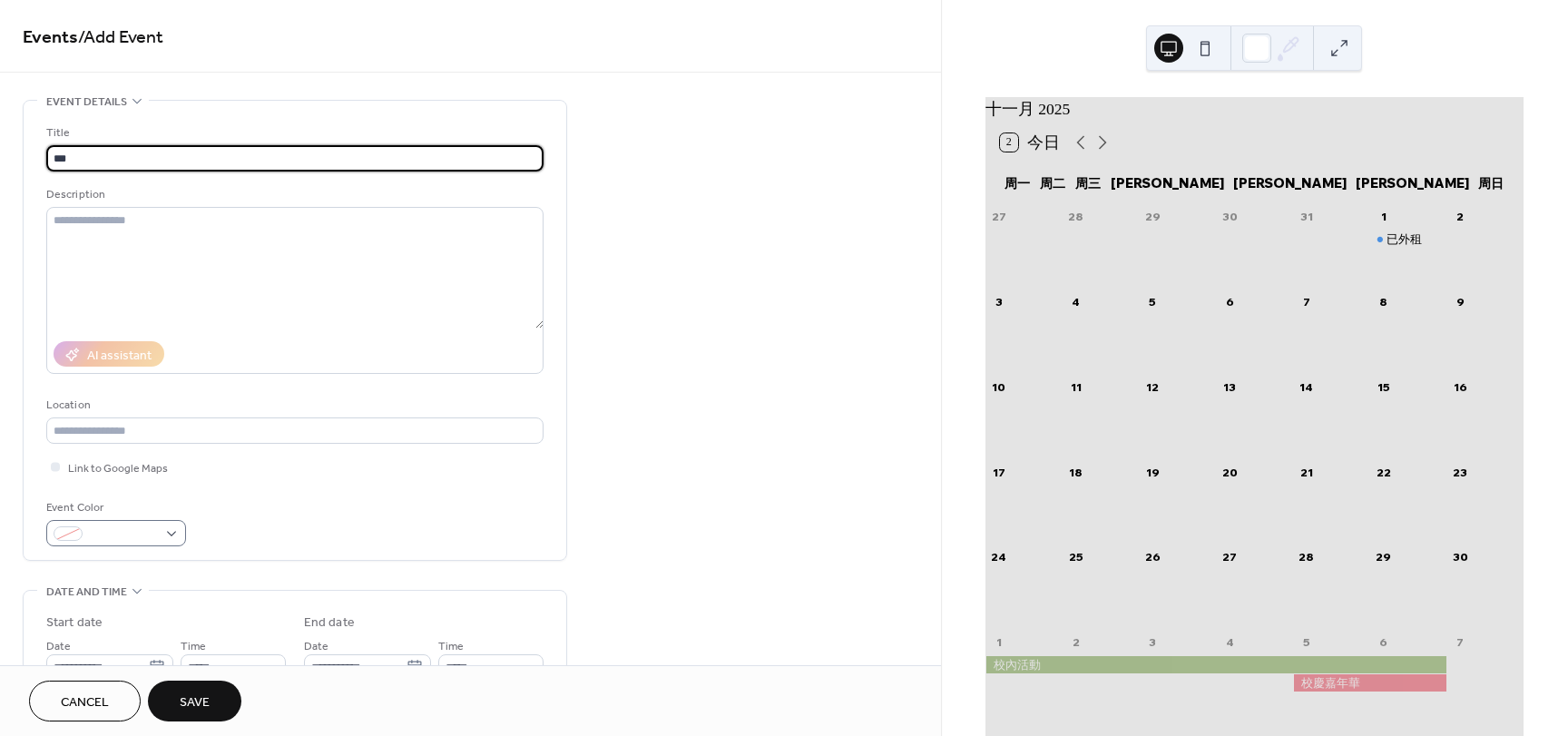 type on "***" 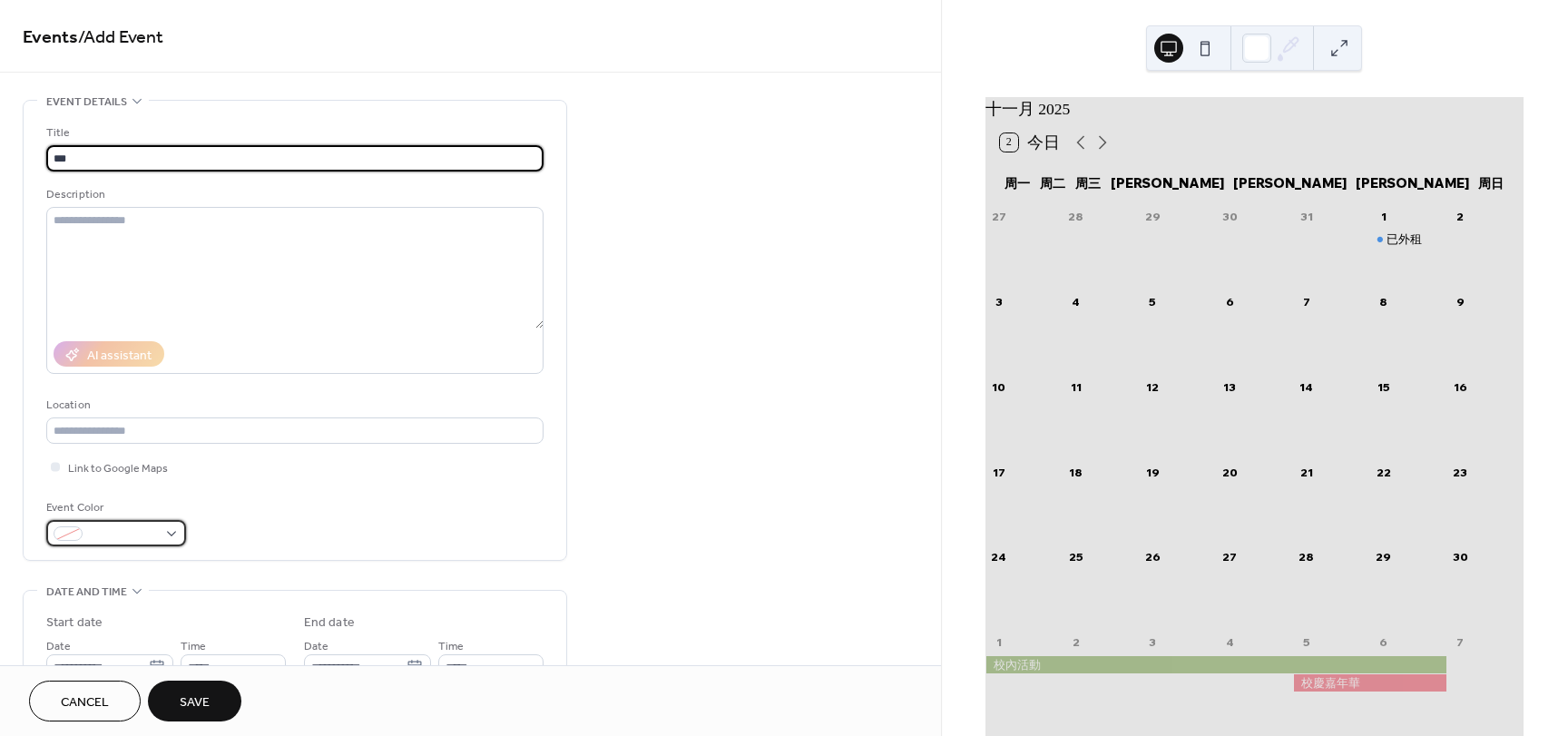 click at bounding box center (116, 533) 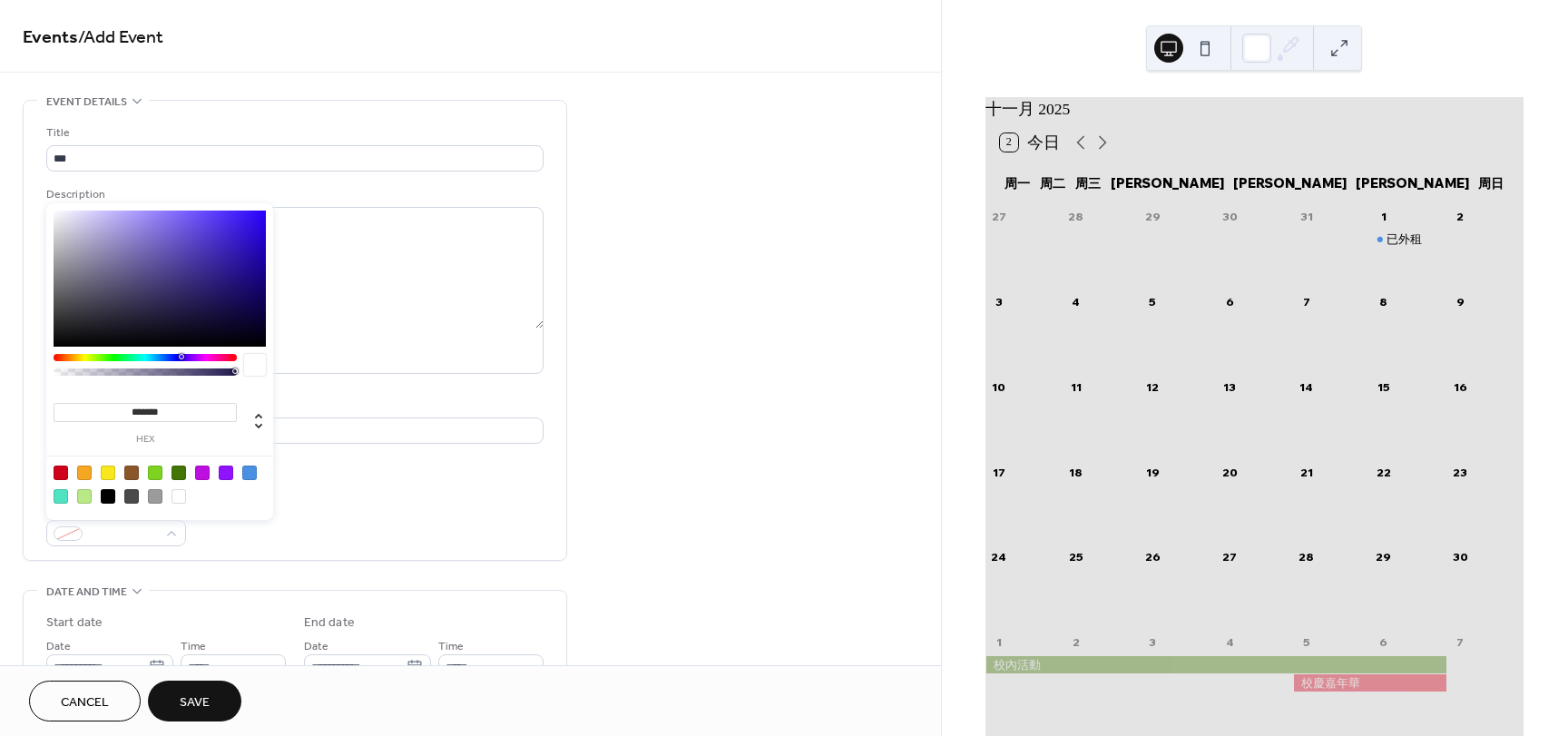 click at bounding box center (160, 484) 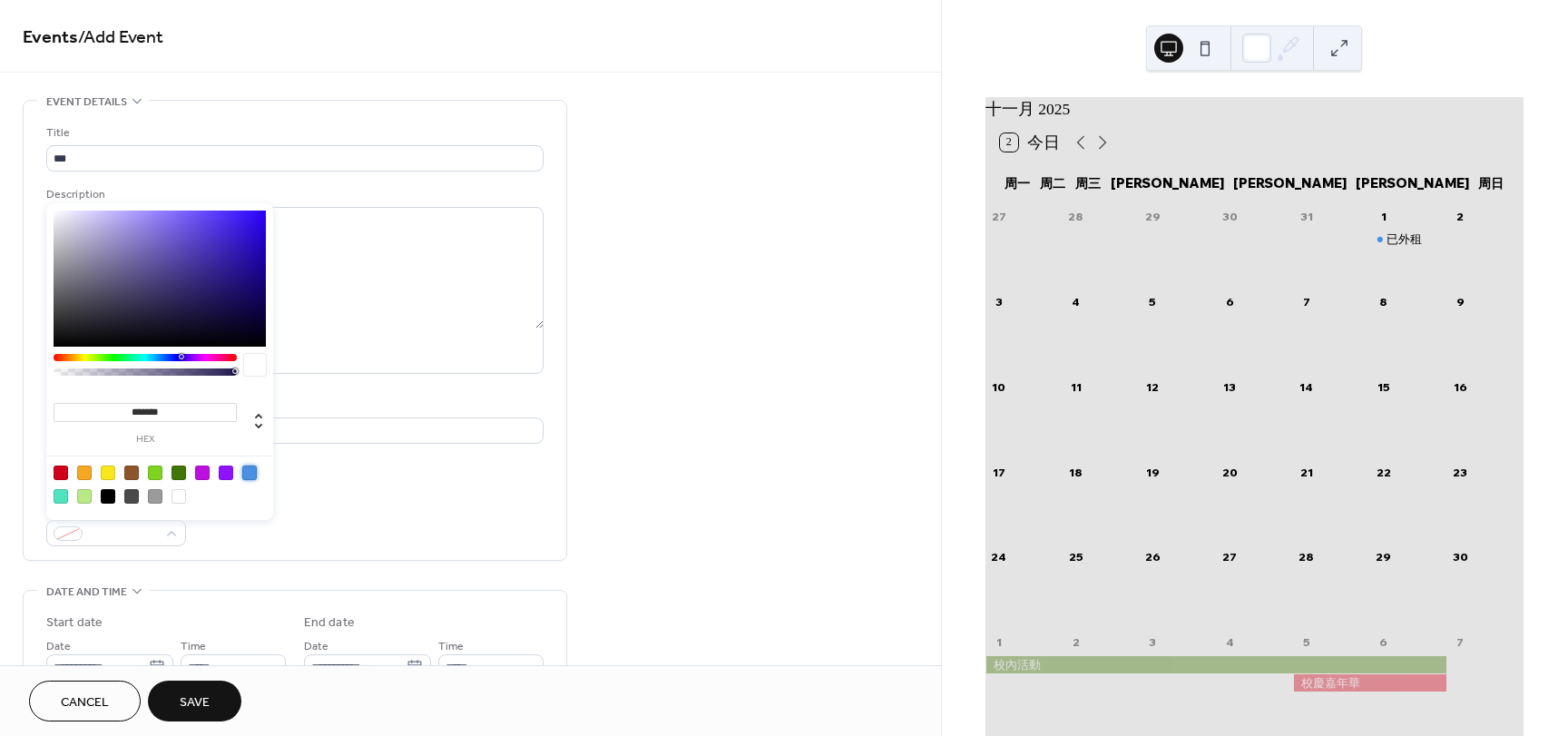 click at bounding box center [250, 473] 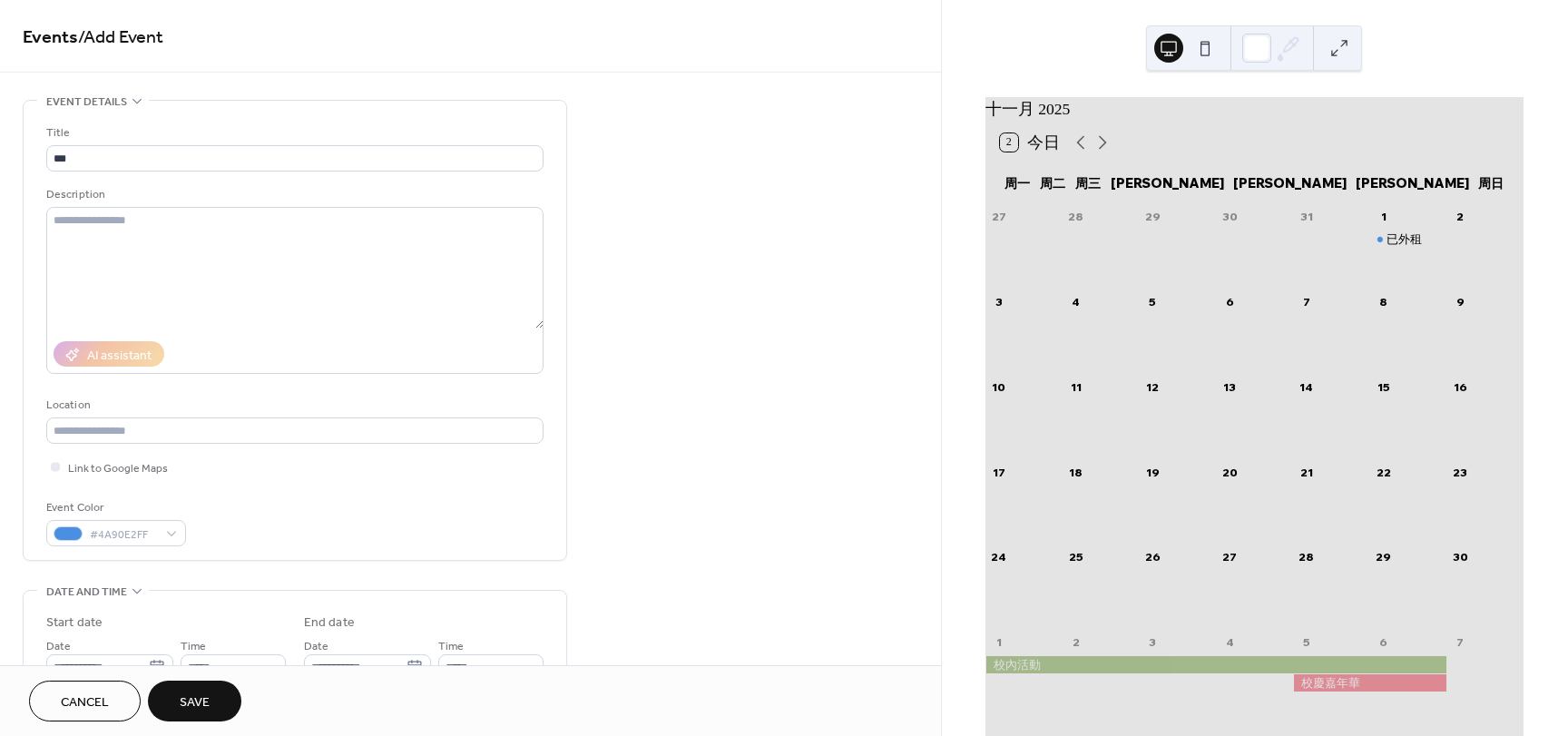 click on "**********" at bounding box center [470, 761] 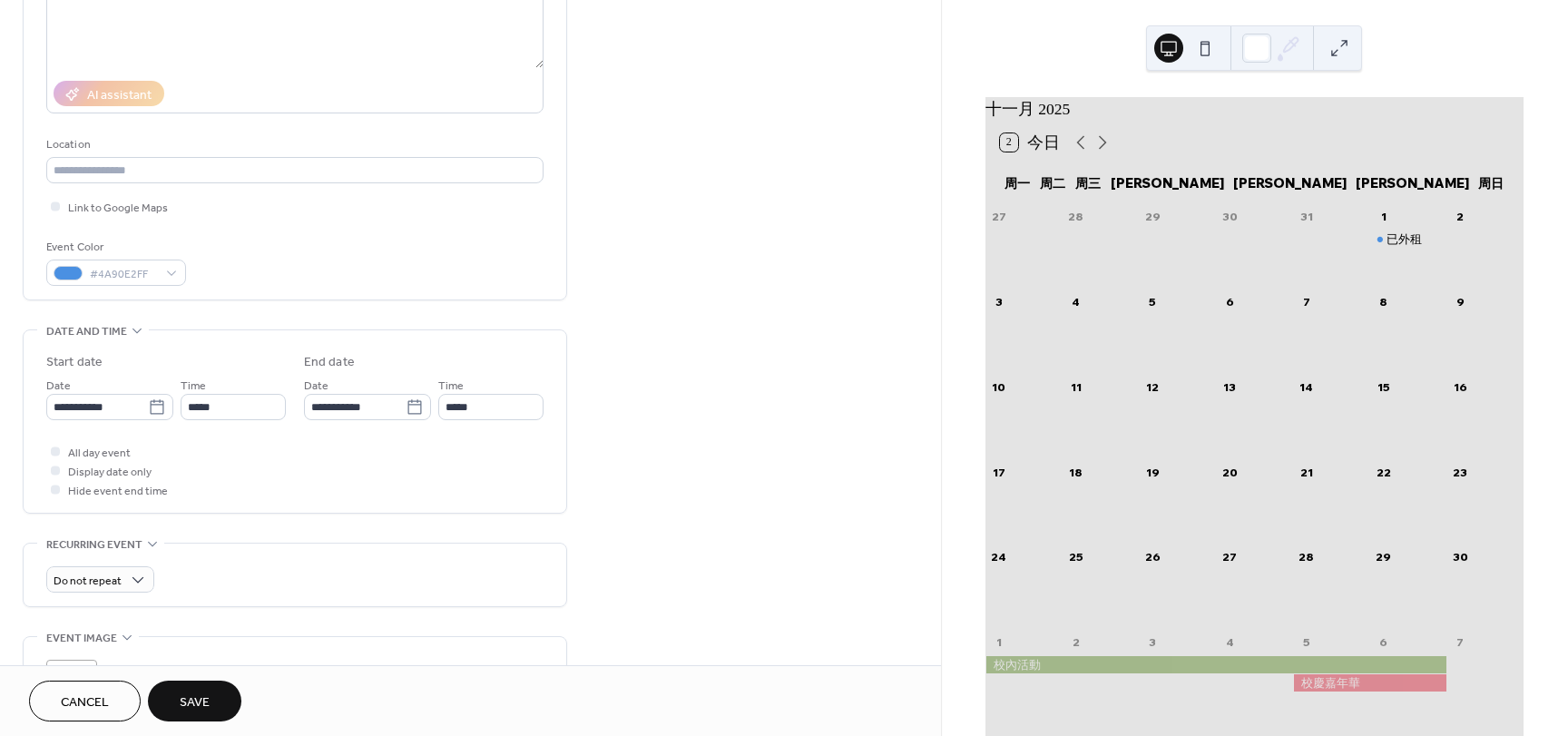 scroll, scrollTop: 272, scrollLeft: 0, axis: vertical 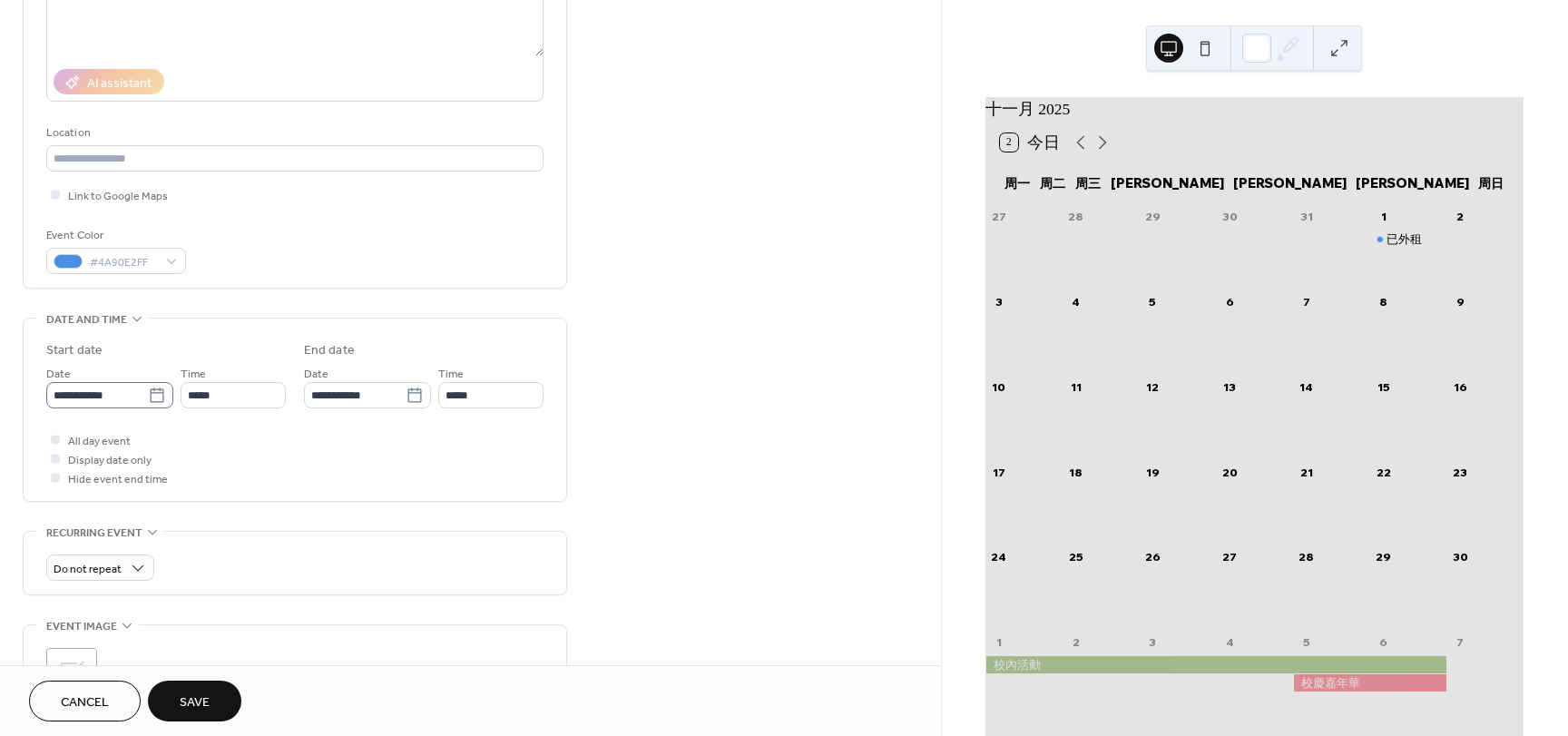 click 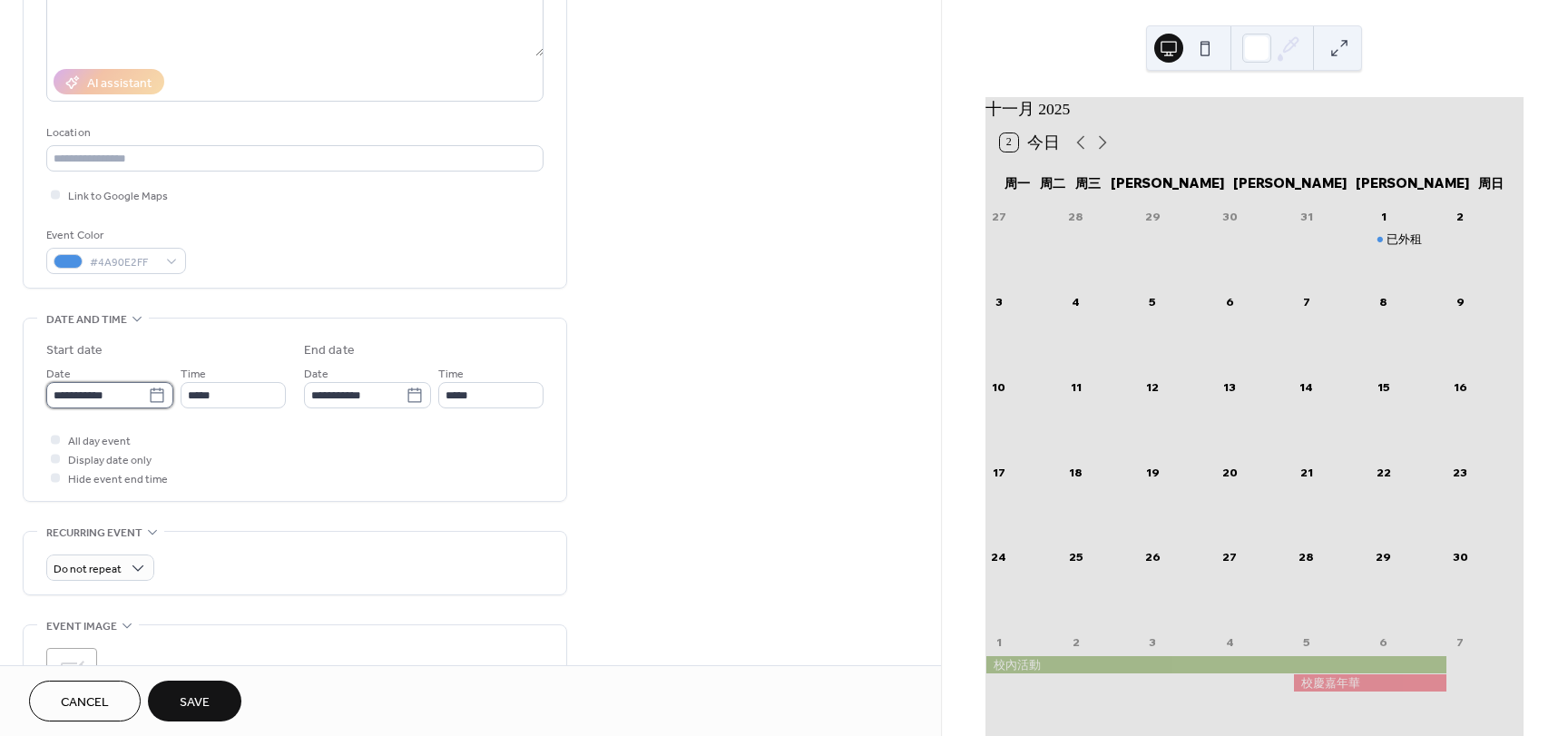 click on "**********" at bounding box center (97, 395) 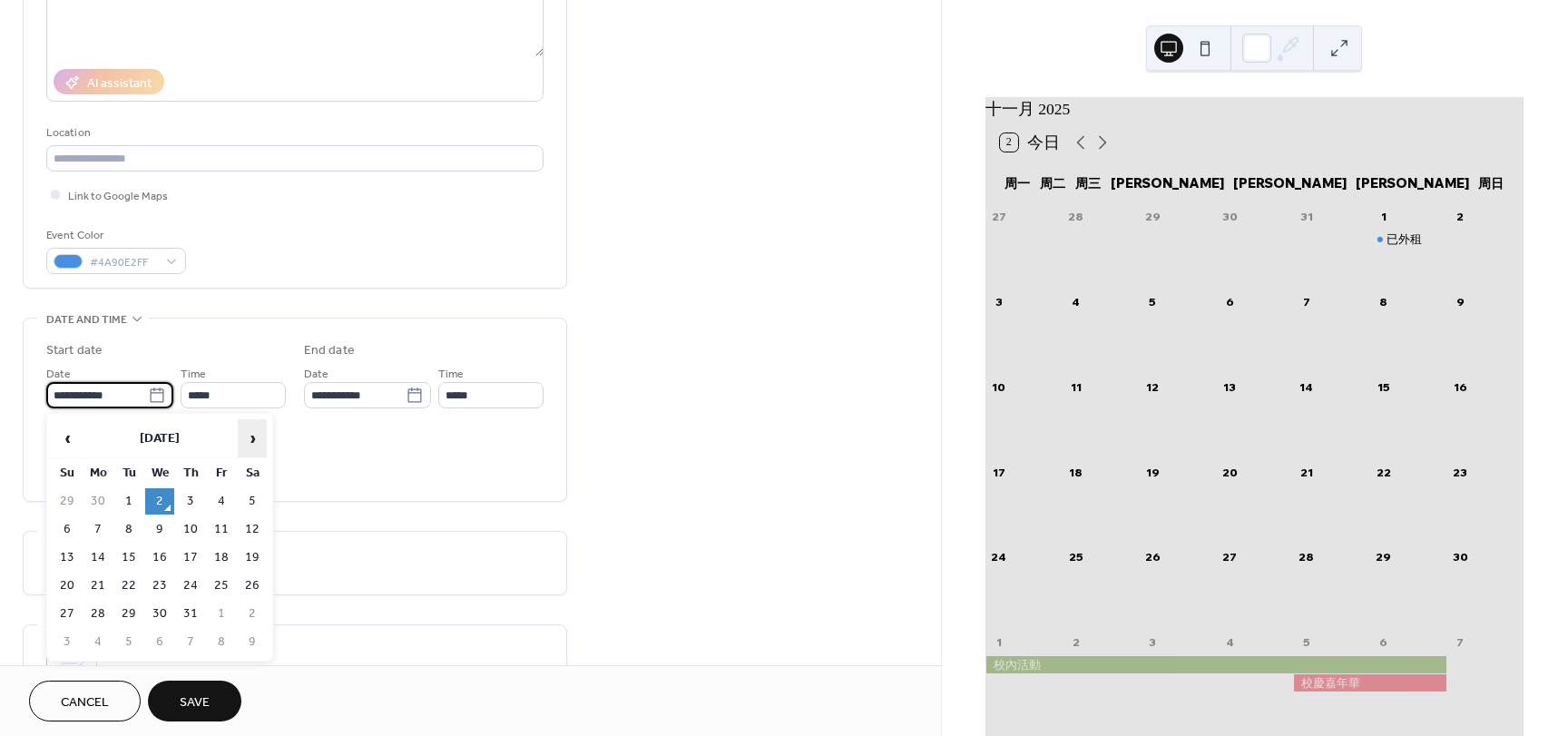 click on "›" at bounding box center [252, 438] 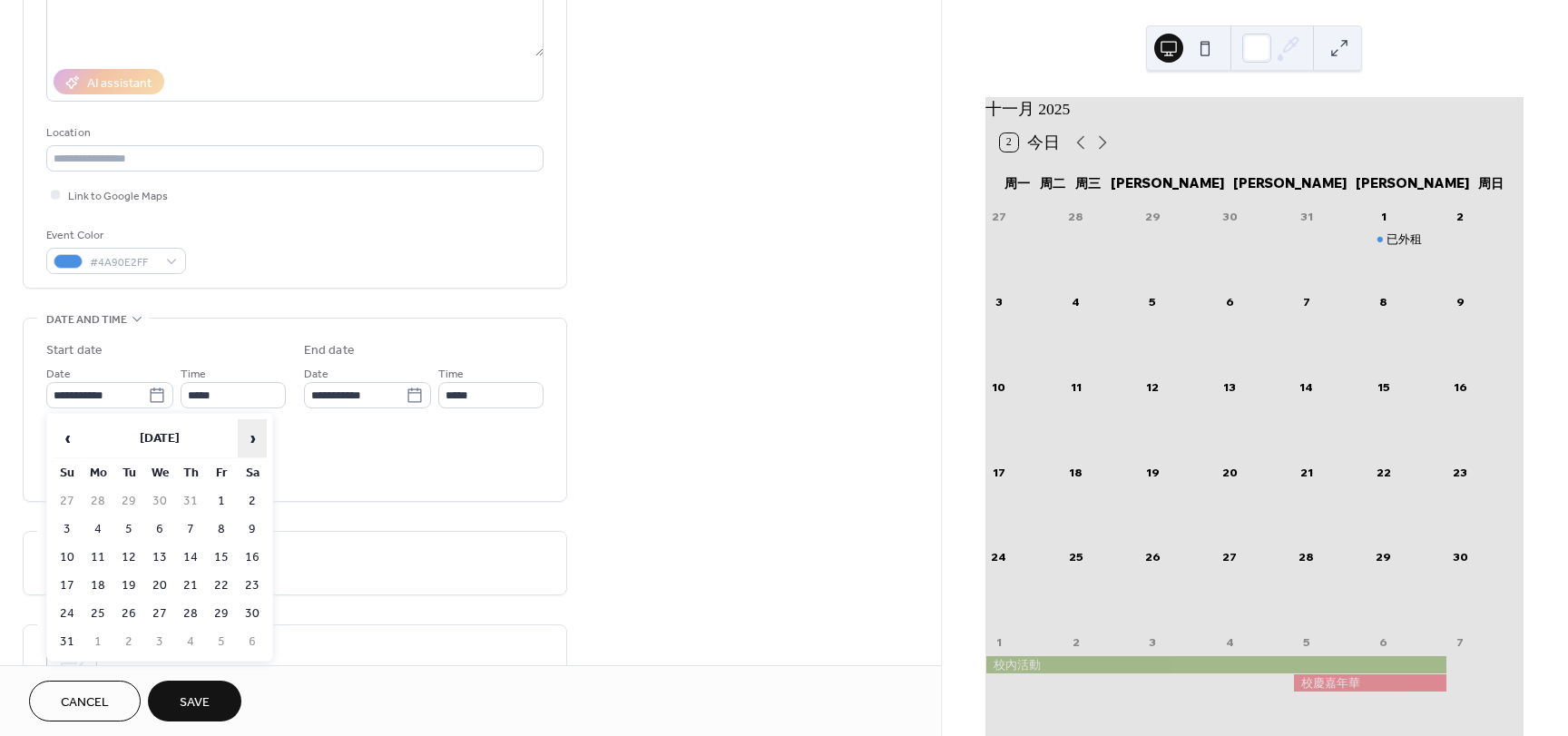 click on "›" at bounding box center (252, 438) 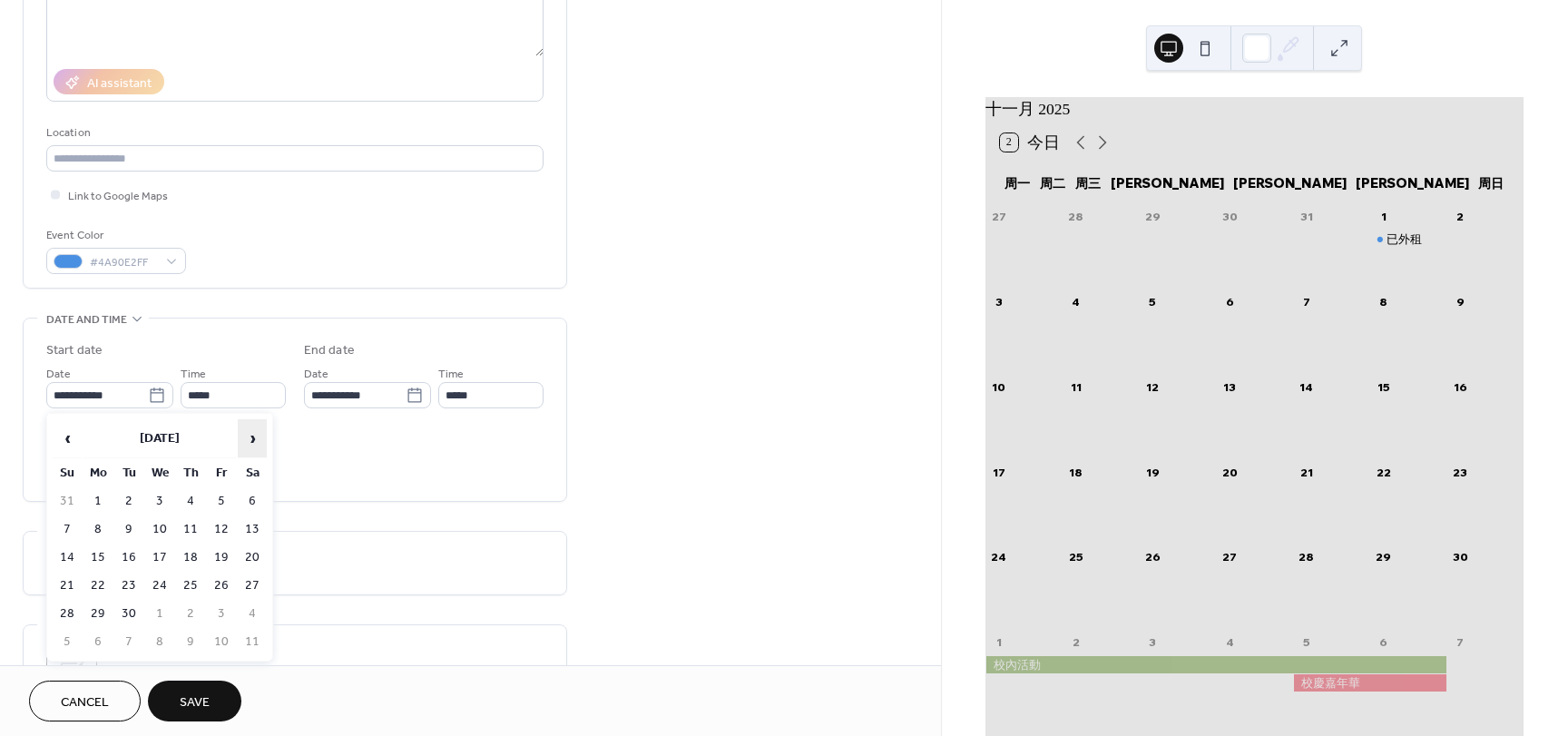 click on "›" at bounding box center [252, 438] 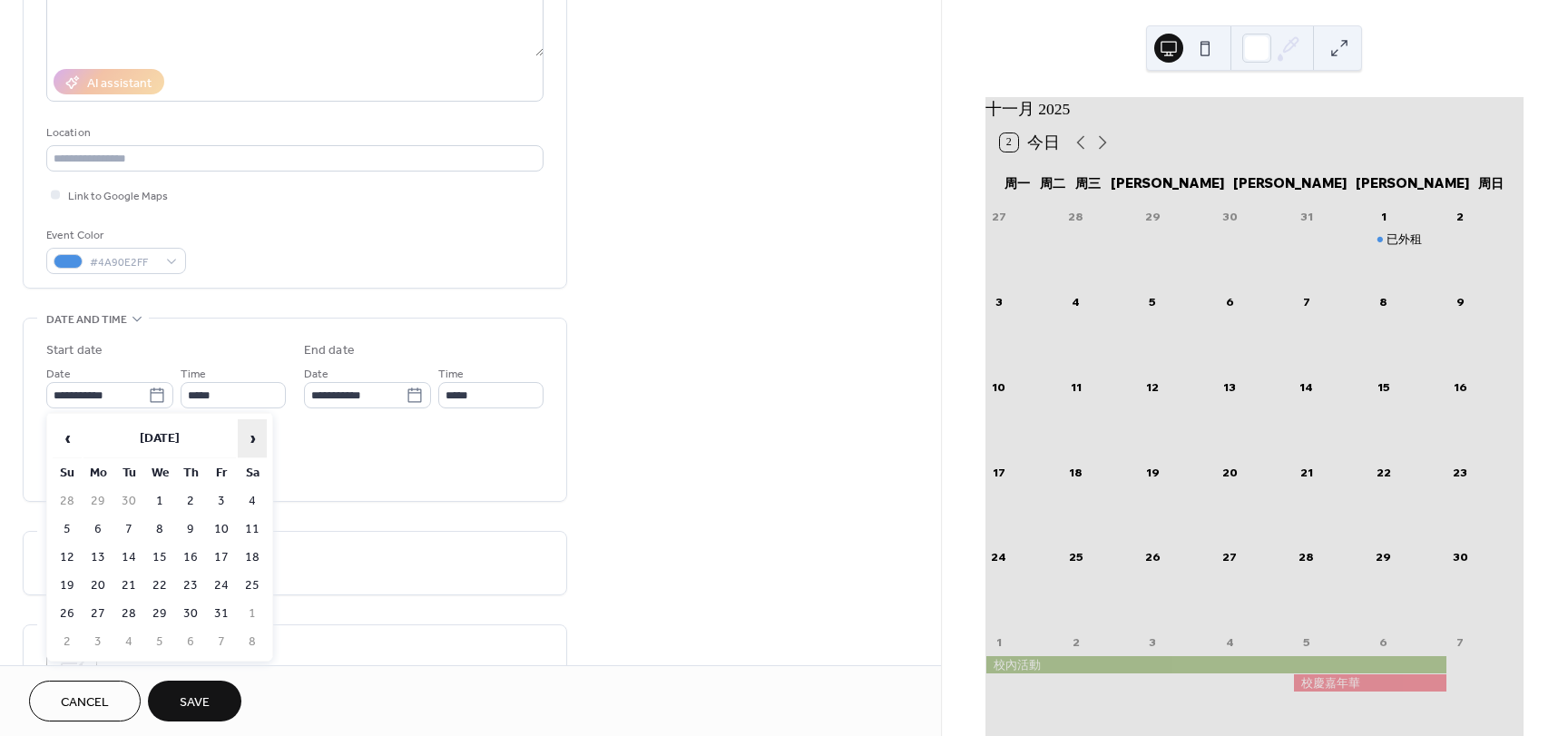 click on "›" at bounding box center (252, 438) 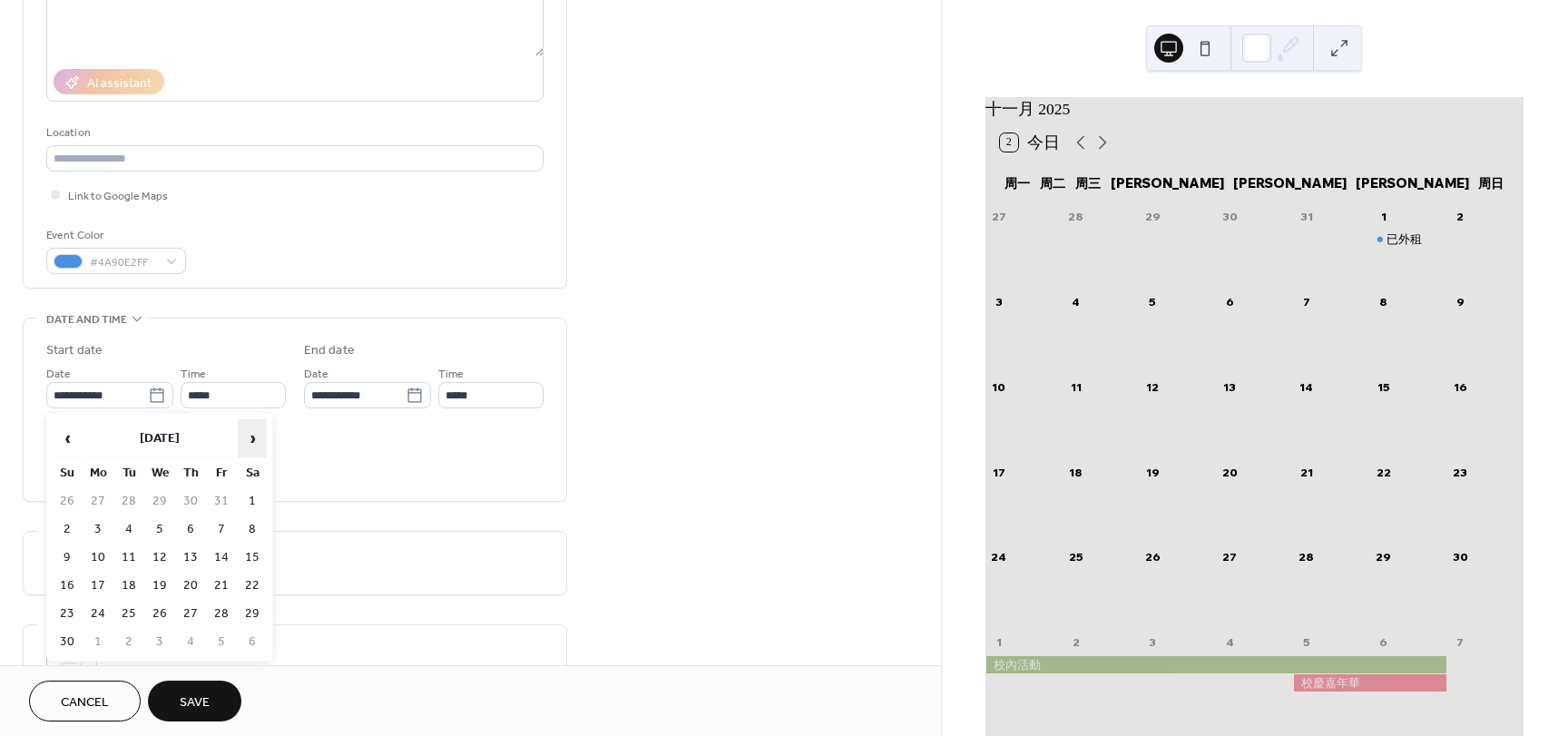 click on "›" at bounding box center (252, 438) 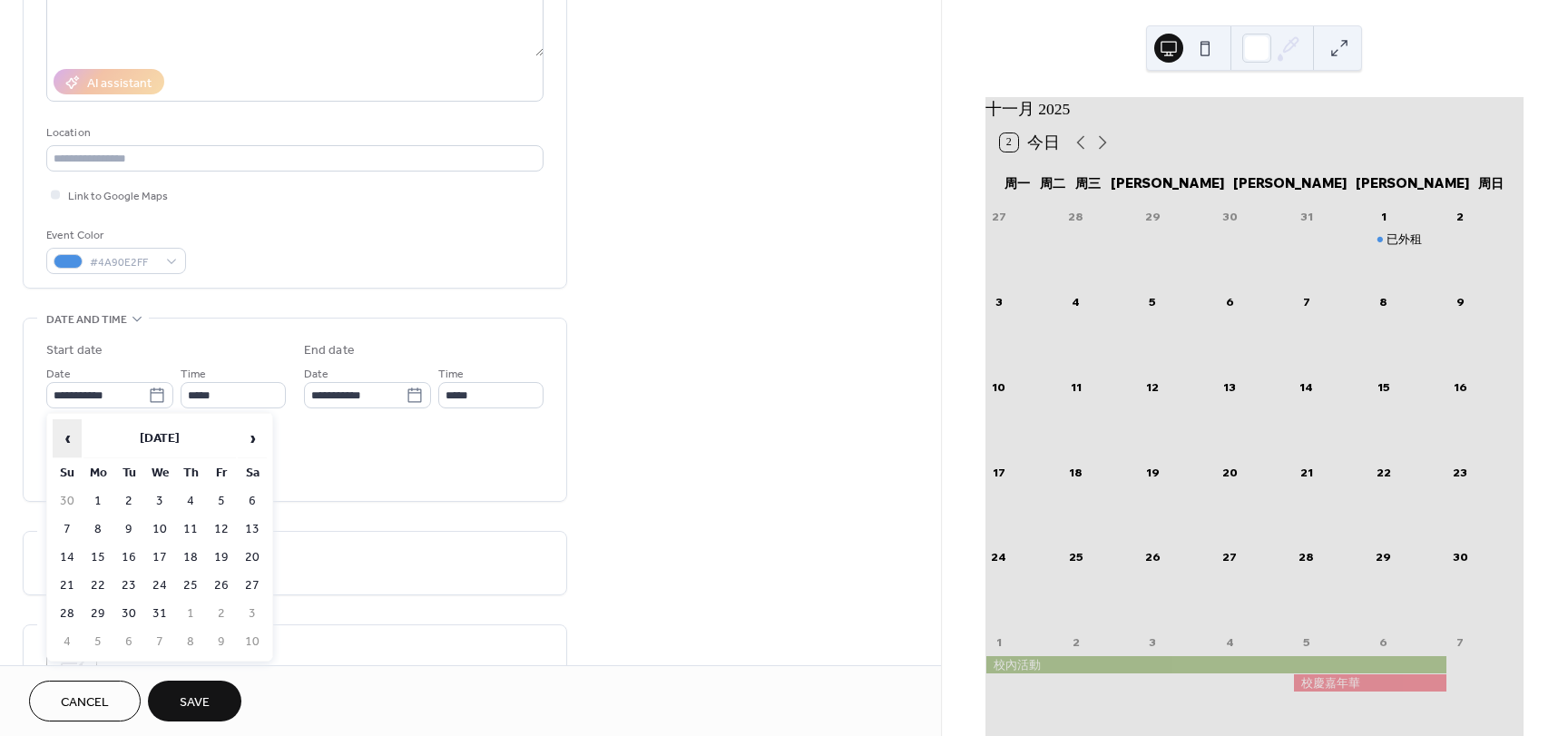 click on "‹" at bounding box center (67, 438) 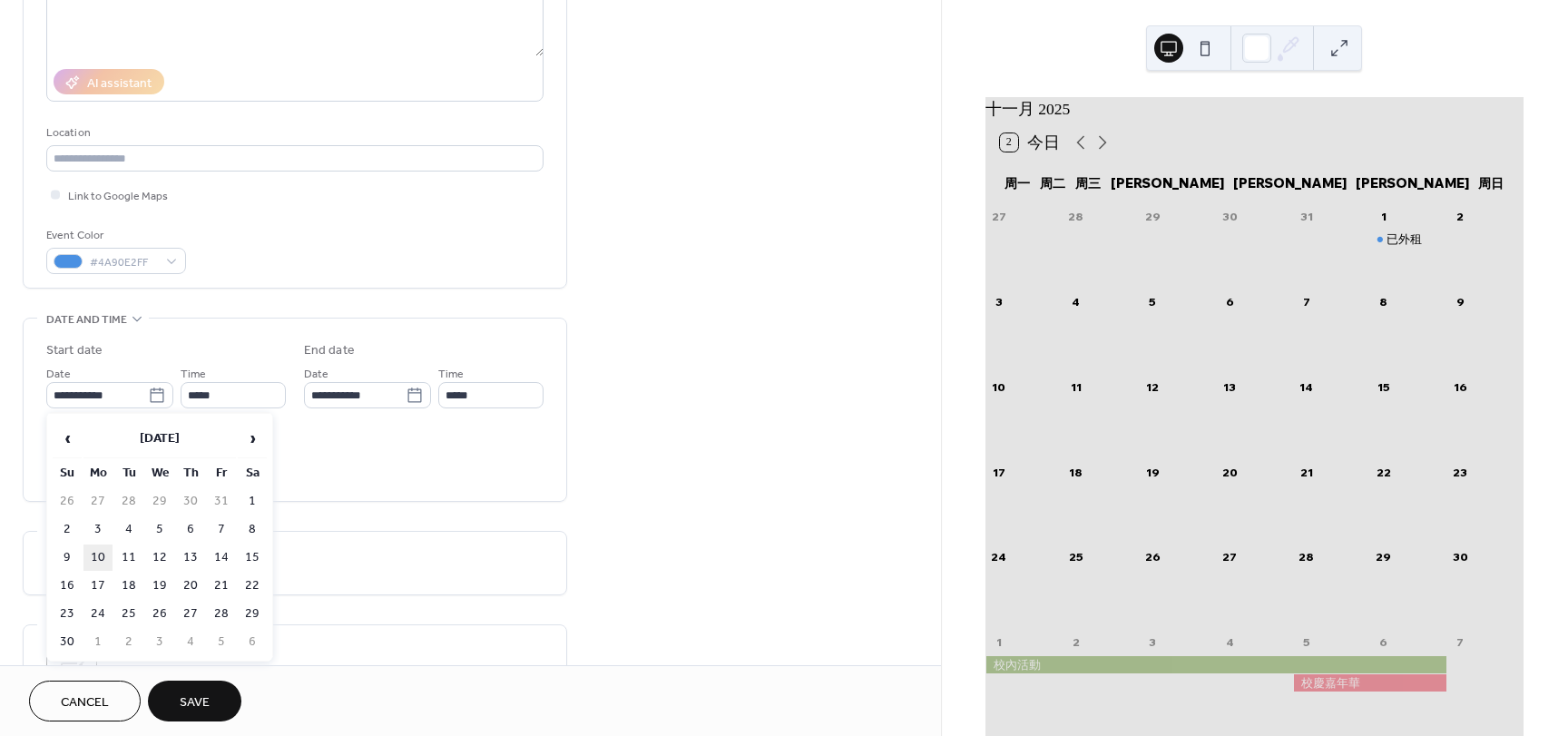 click on "10" at bounding box center (98, 557) 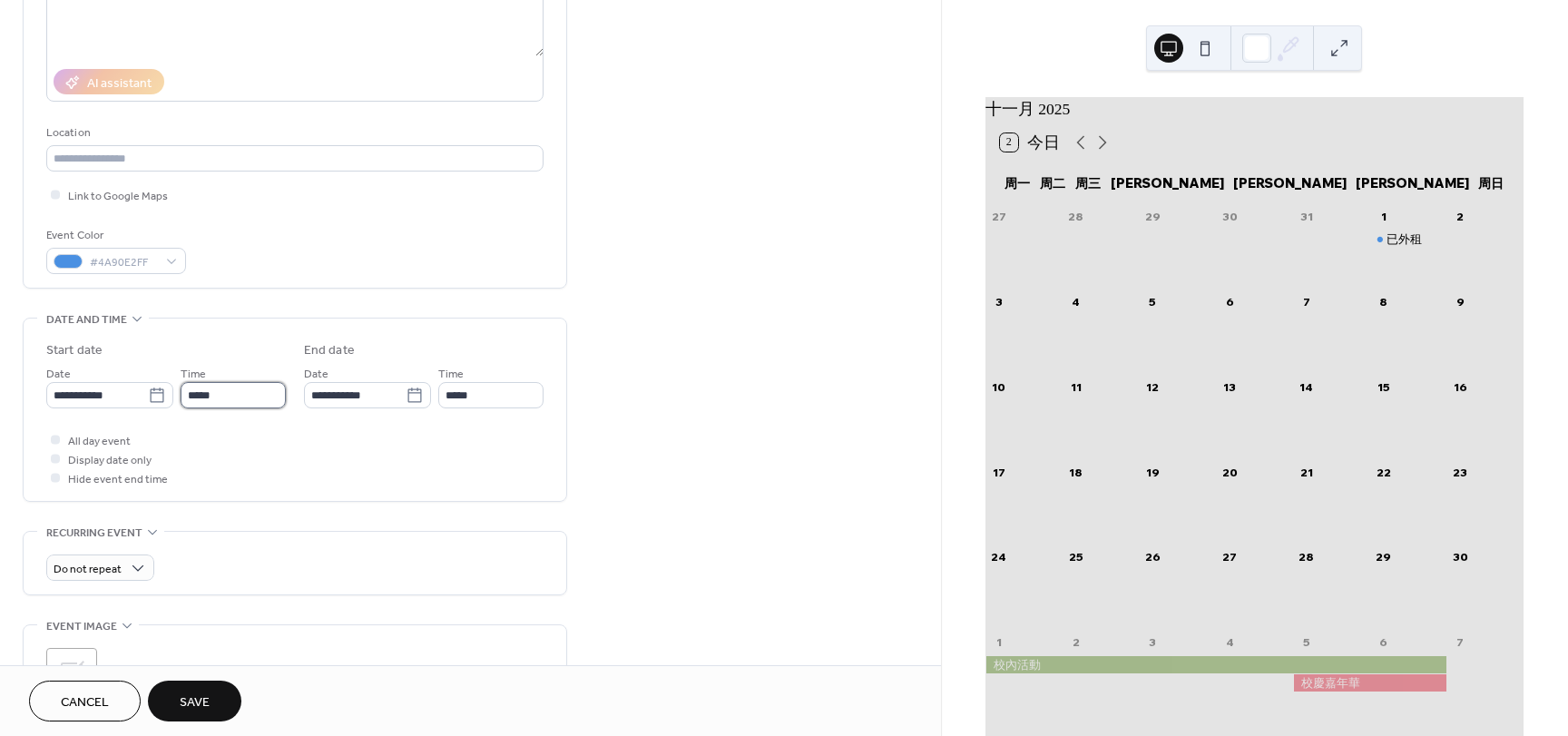 click on "*****" at bounding box center (233, 395) 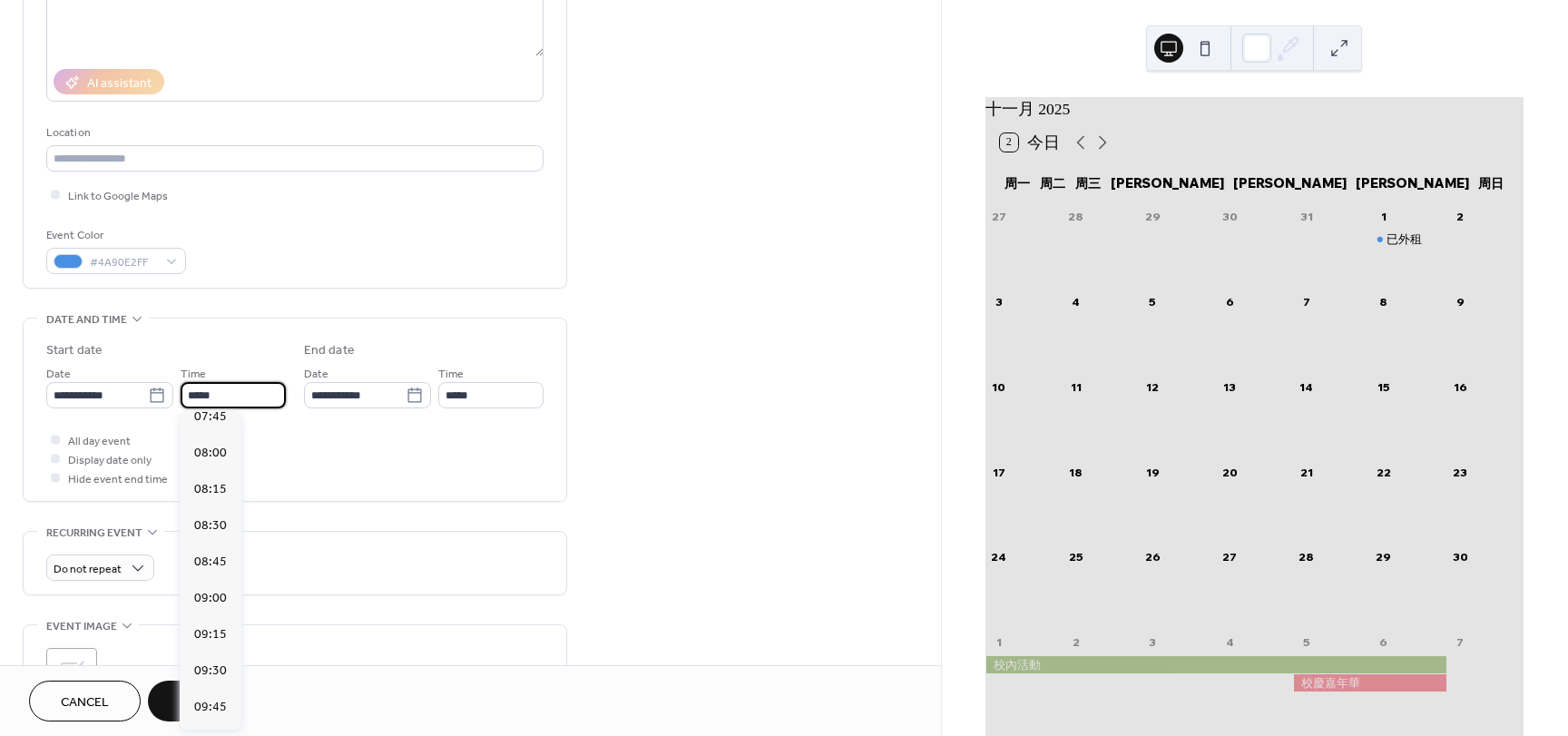 scroll, scrollTop: 1151, scrollLeft: 0, axis: vertical 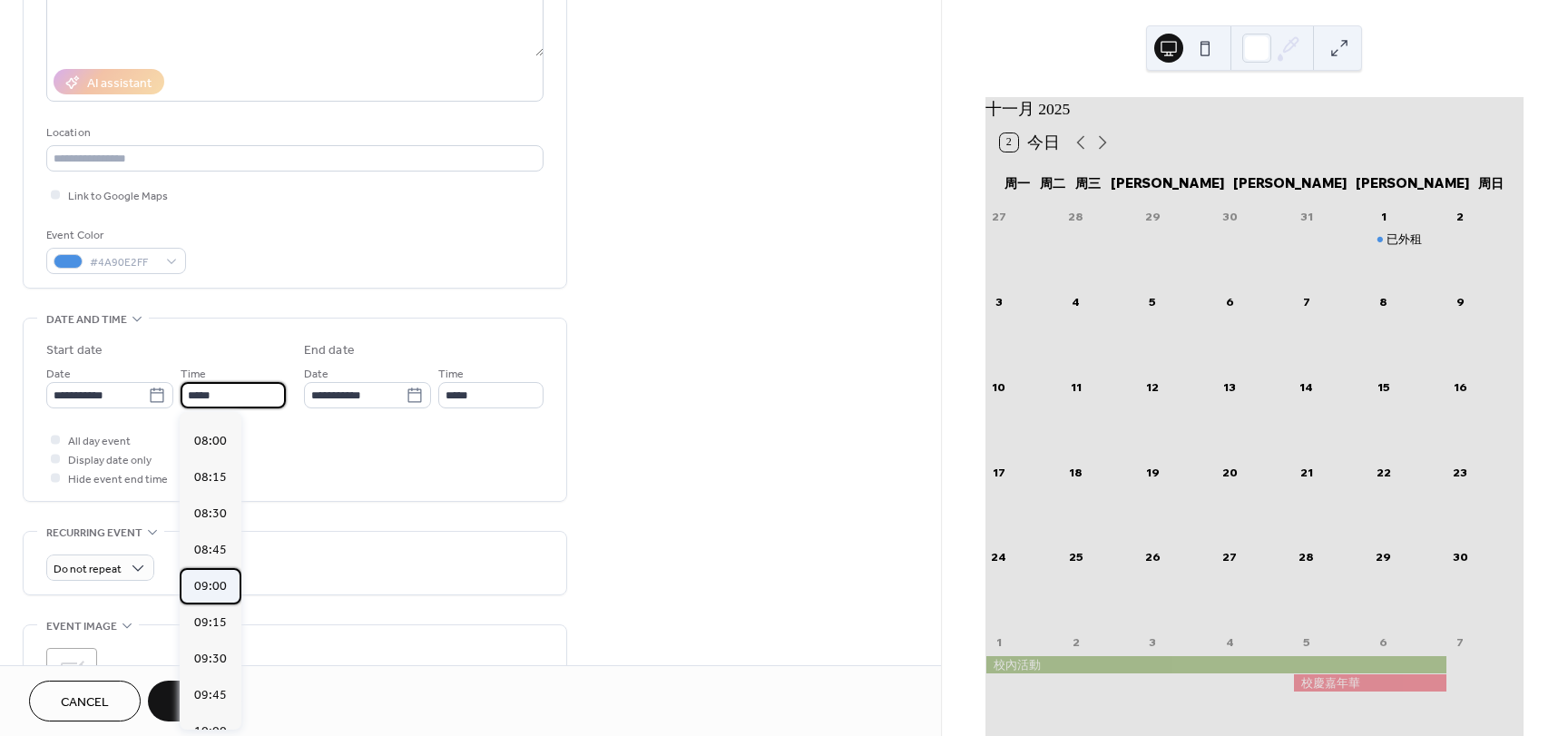 click on "09:00" at bounding box center [211, 586] 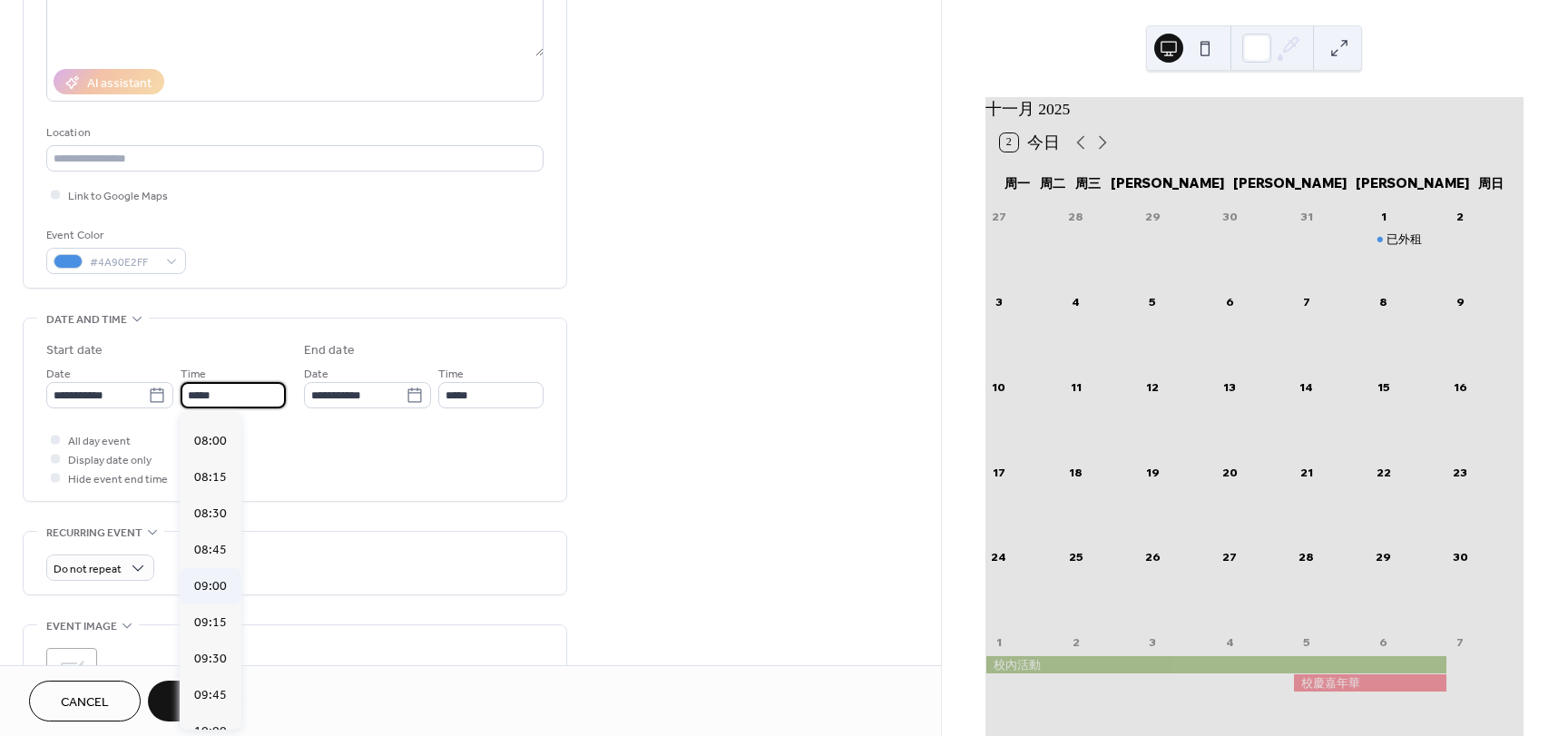 type on "*****" 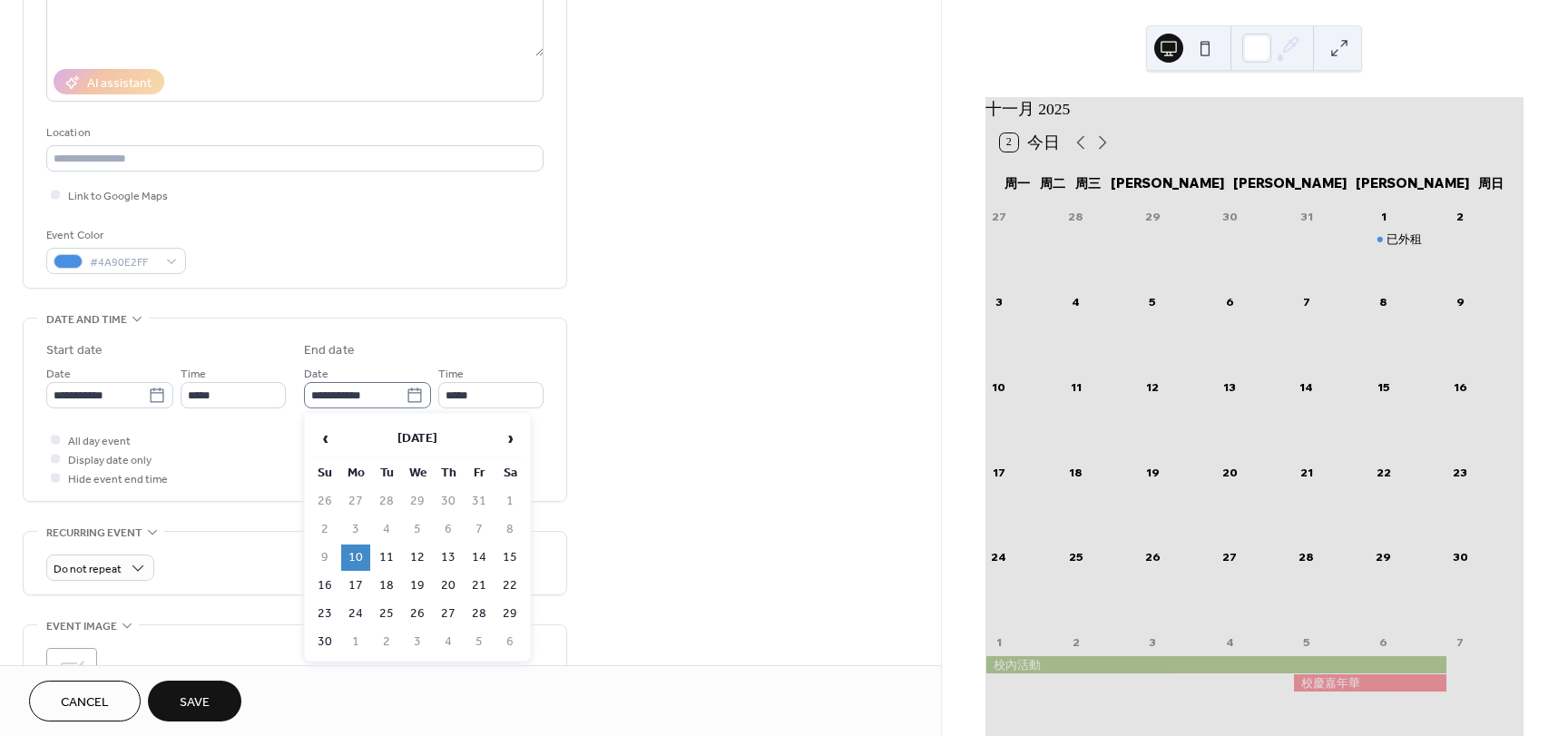 click 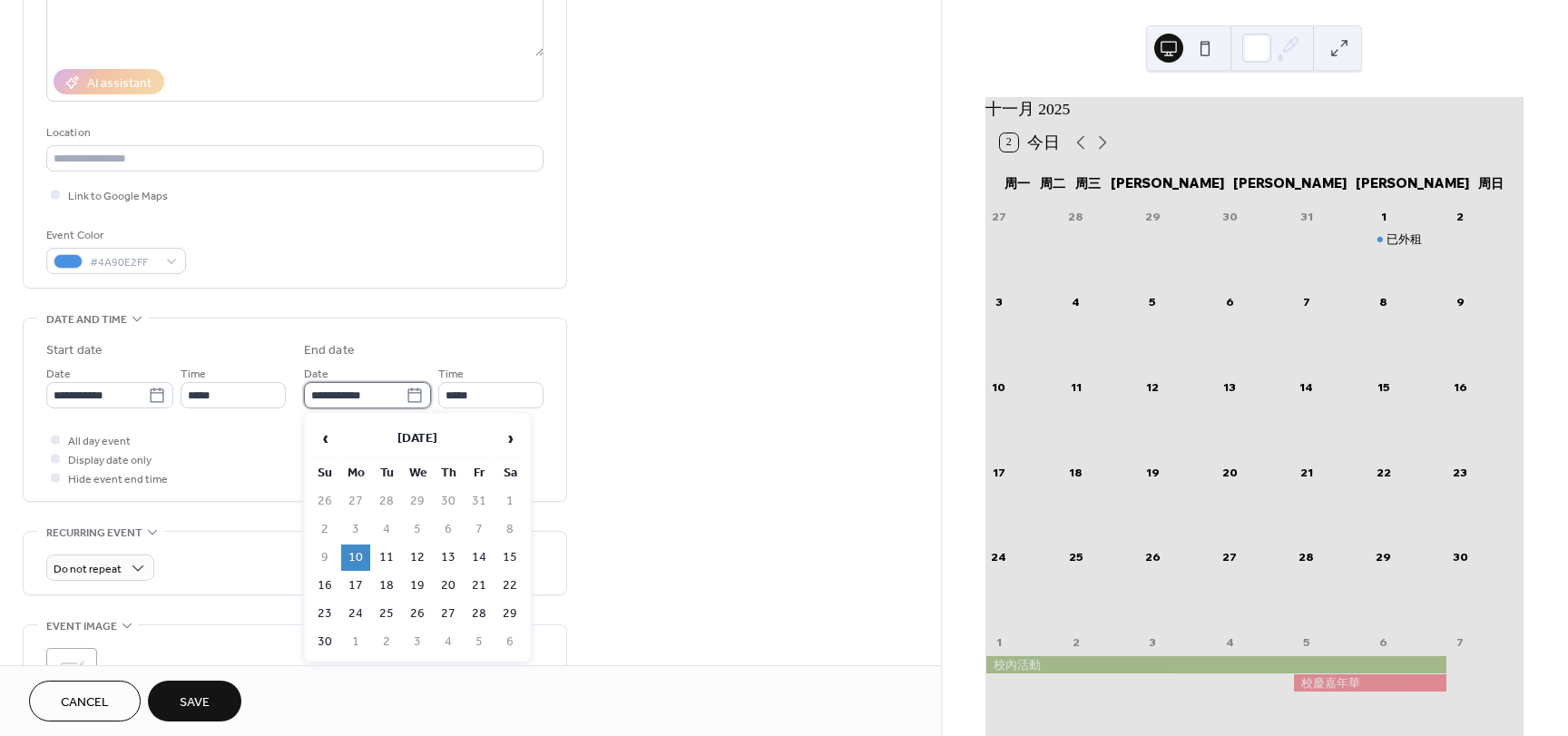 click on "**********" at bounding box center (355, 395) 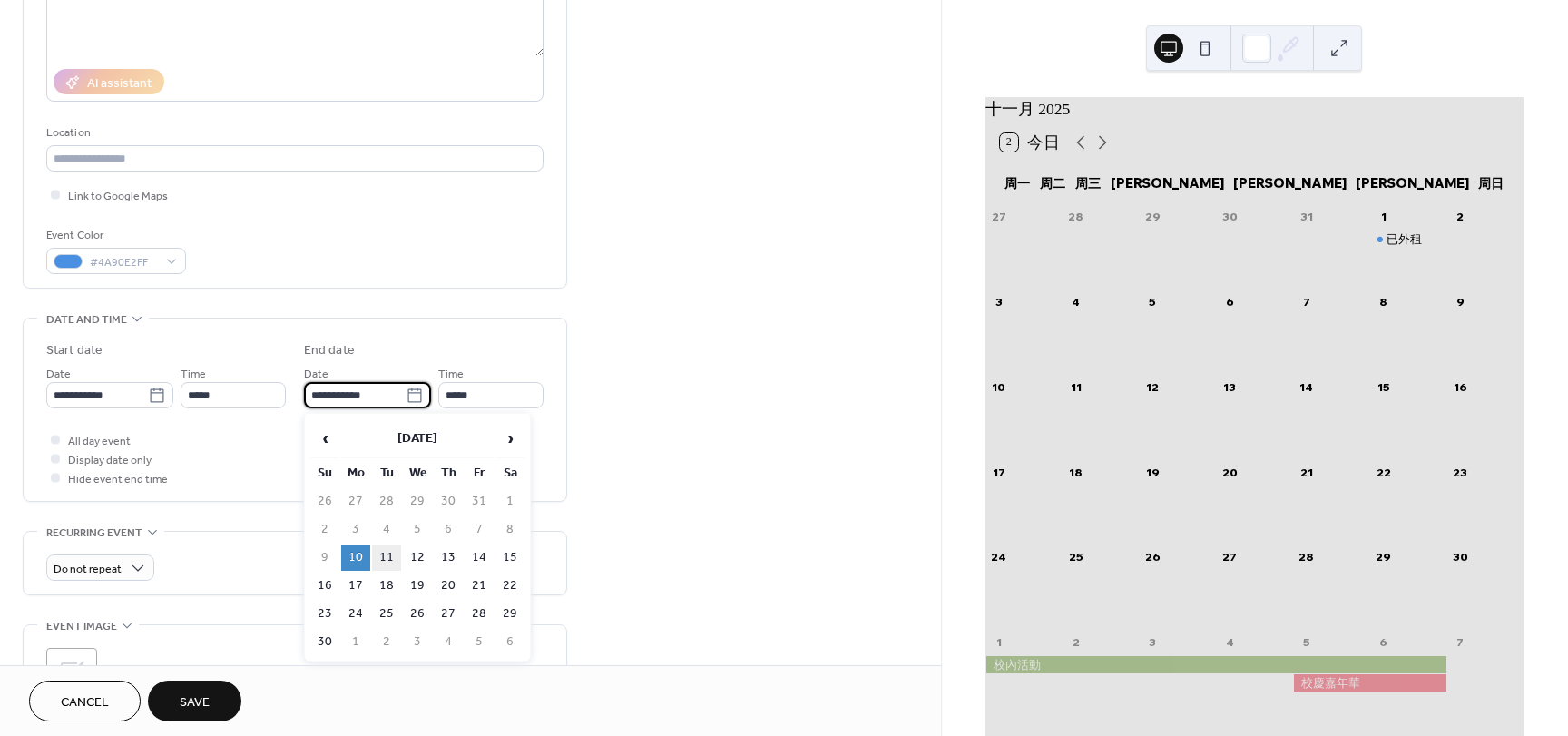 click on "11" at bounding box center (387, 557) 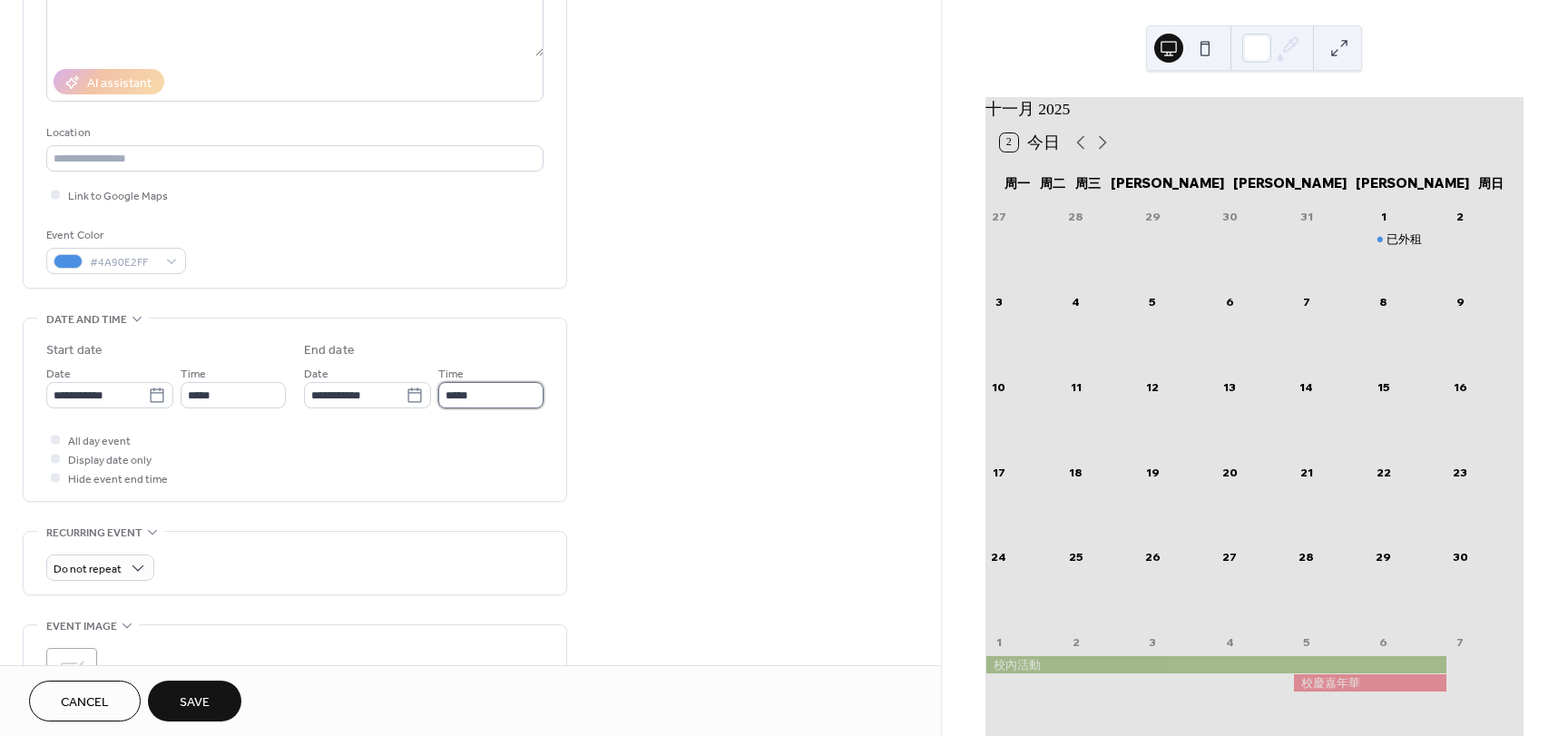 click on "*****" at bounding box center [491, 395] 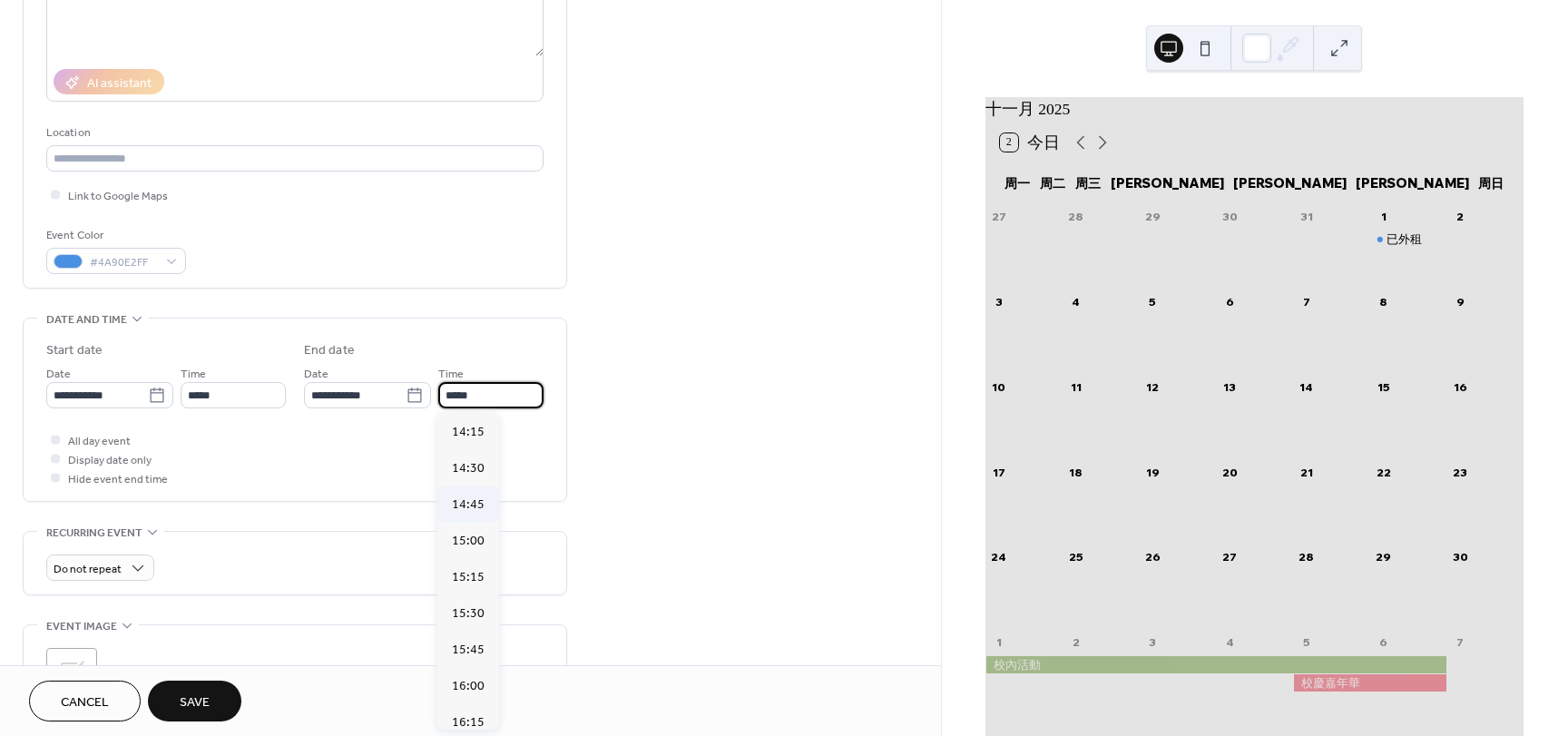scroll, scrollTop: 2396, scrollLeft: 0, axis: vertical 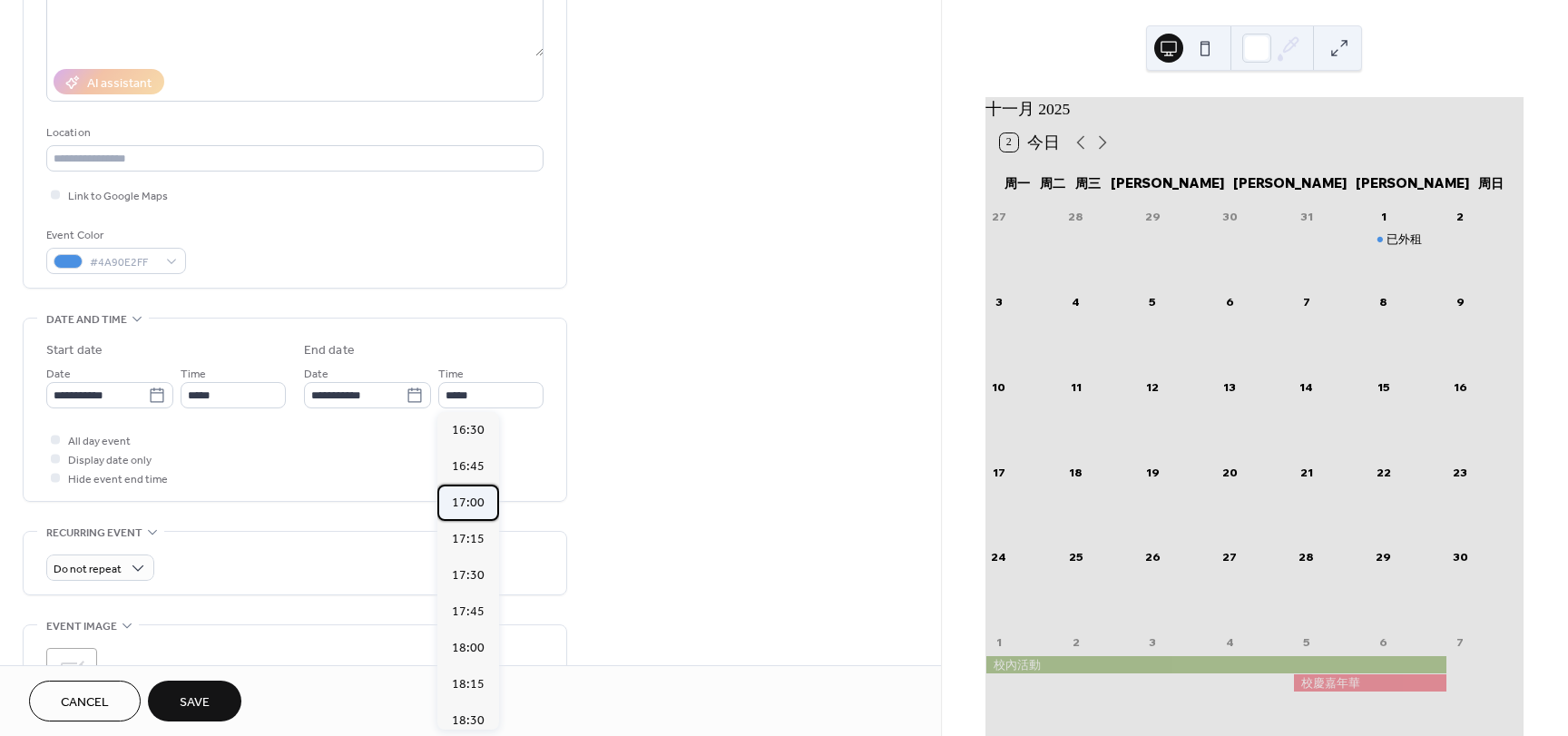 click on "17:00" at bounding box center [468, 503] 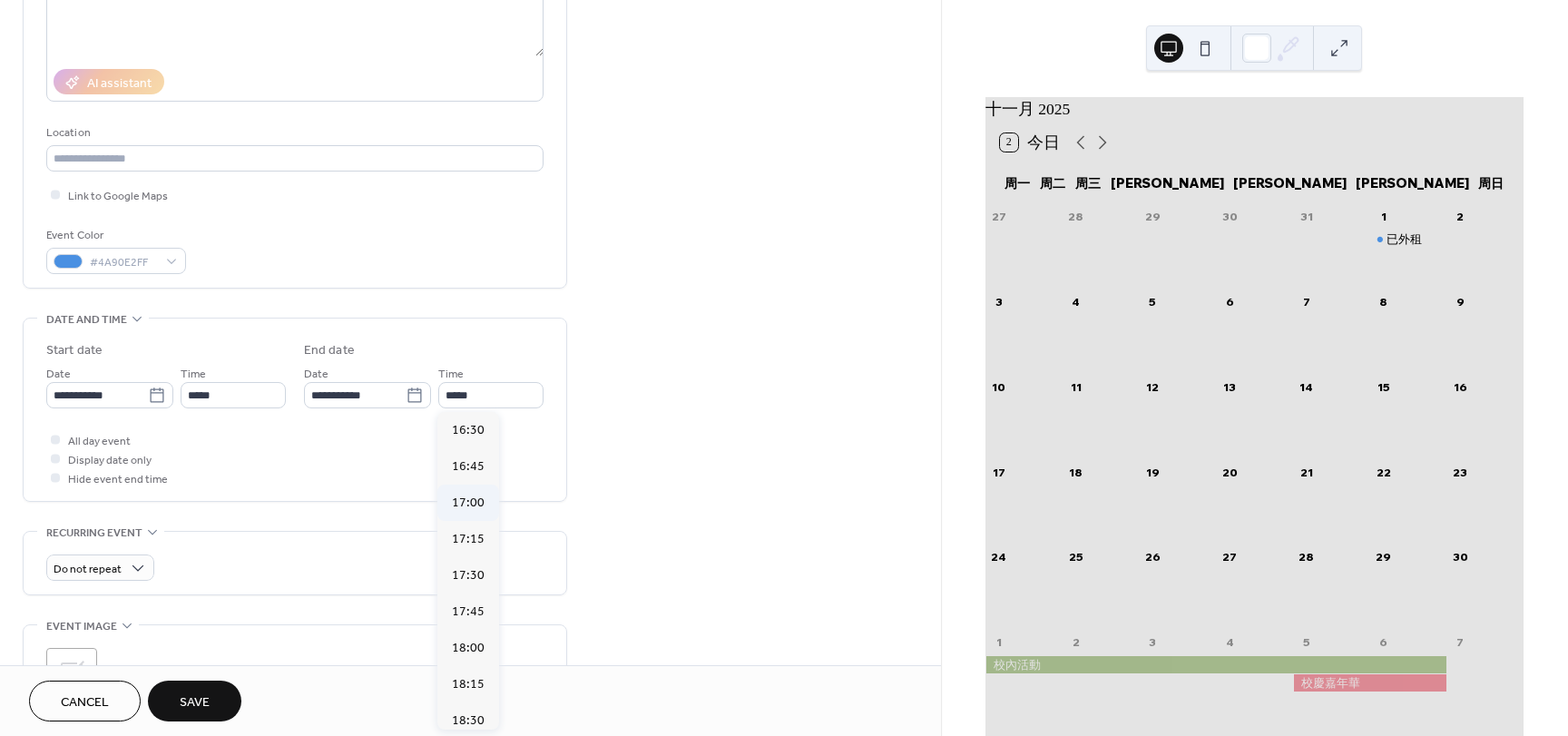 type on "*****" 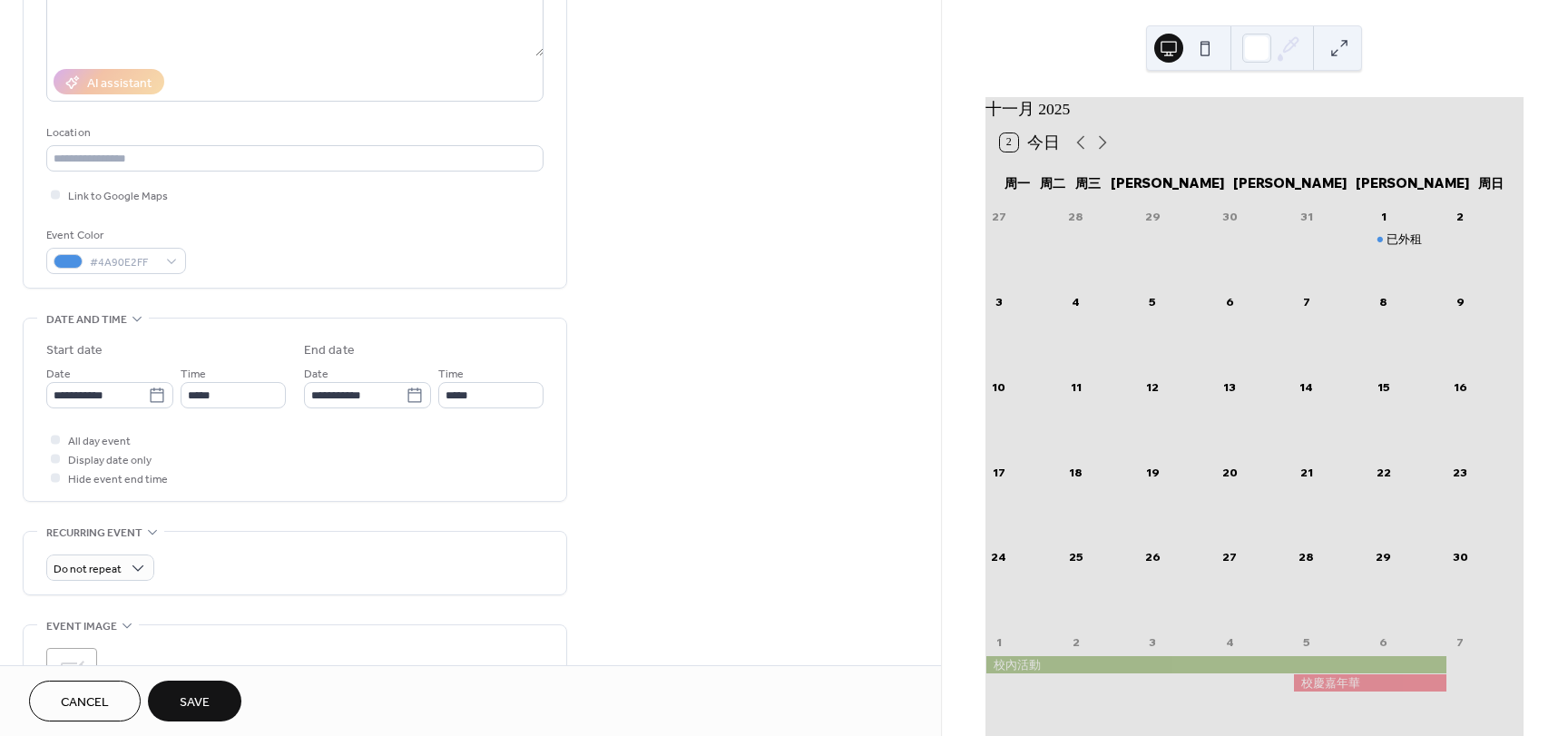 click on "Save" at bounding box center [194, 702] 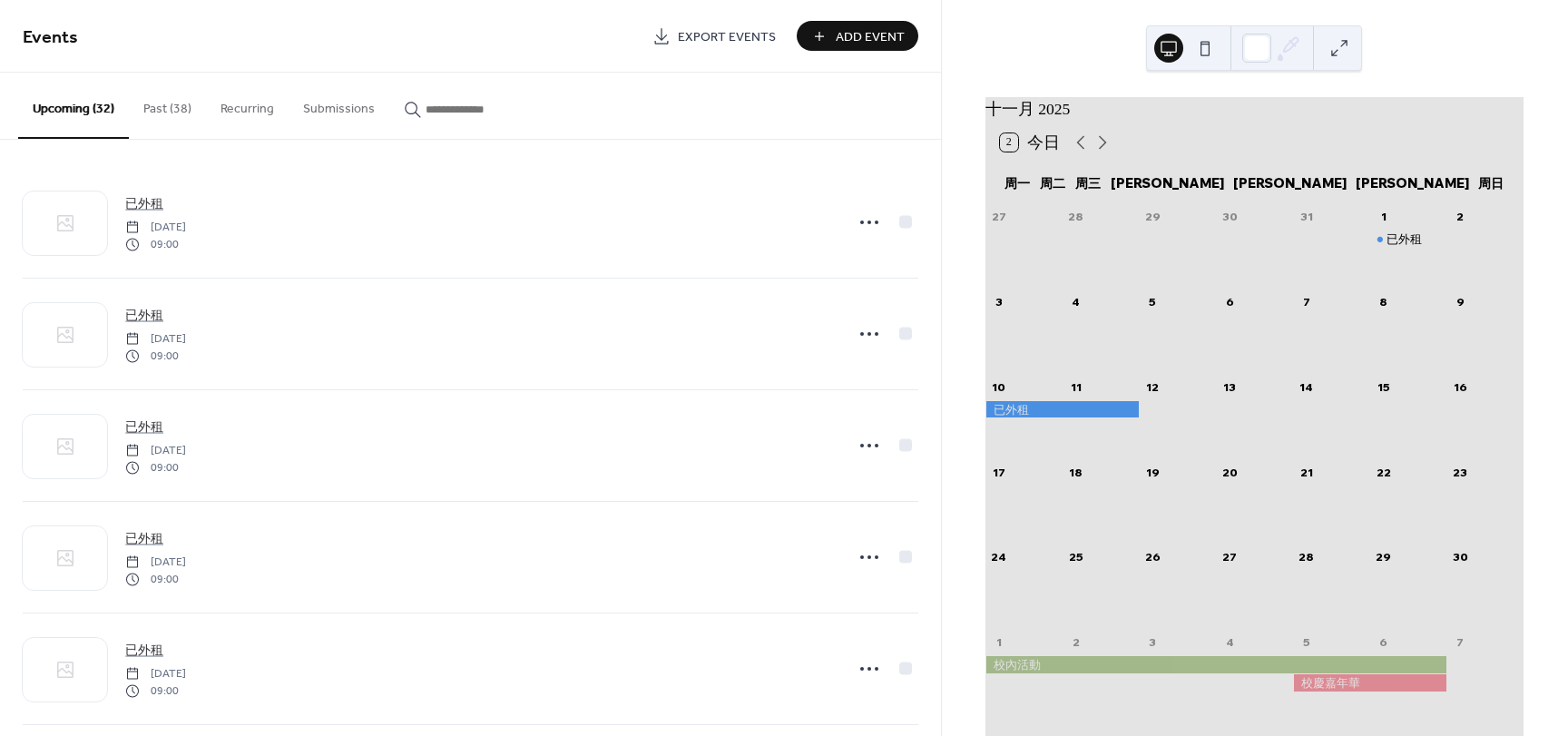 click on "Add Event" at bounding box center (858, 35) 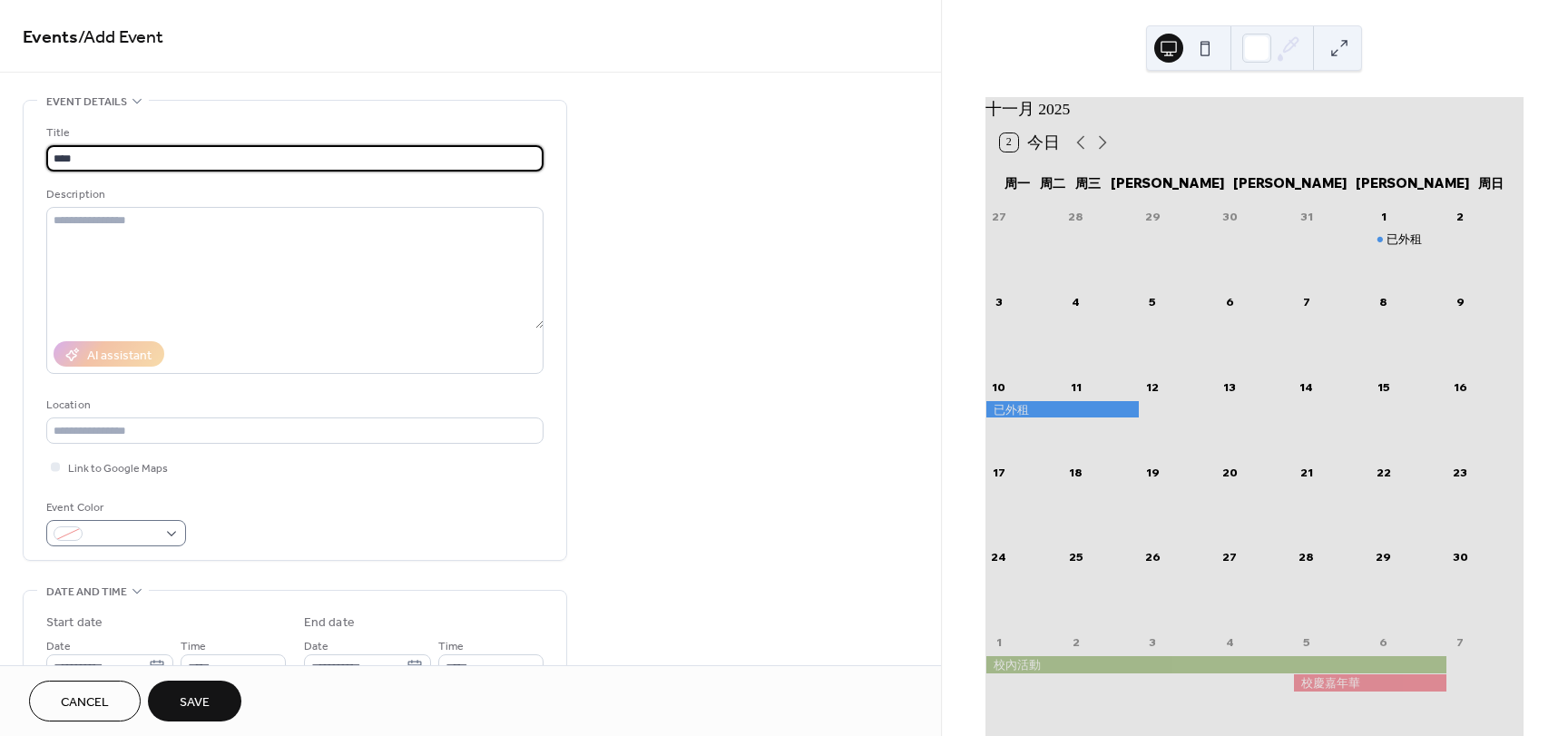 type on "****" 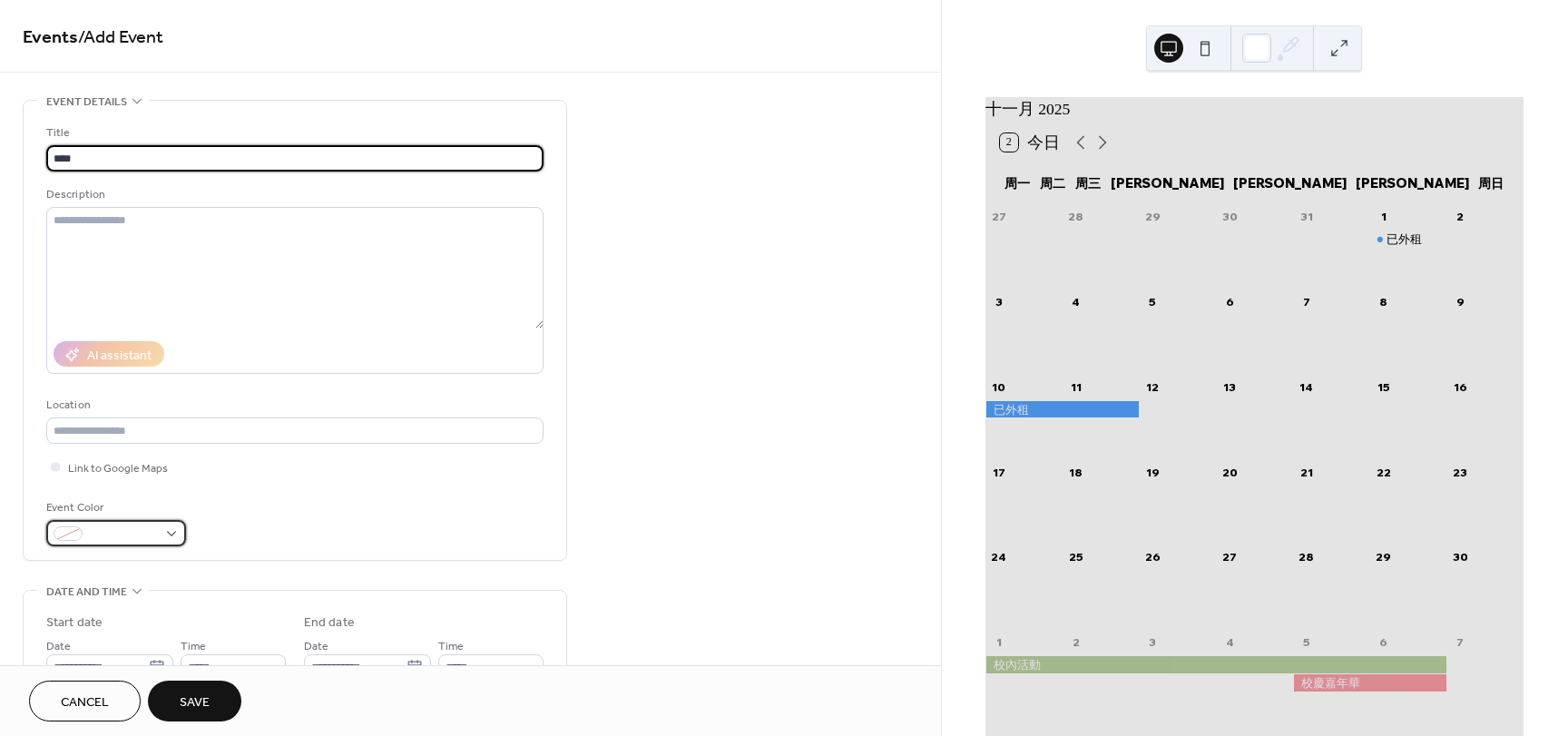 click at bounding box center [116, 533] 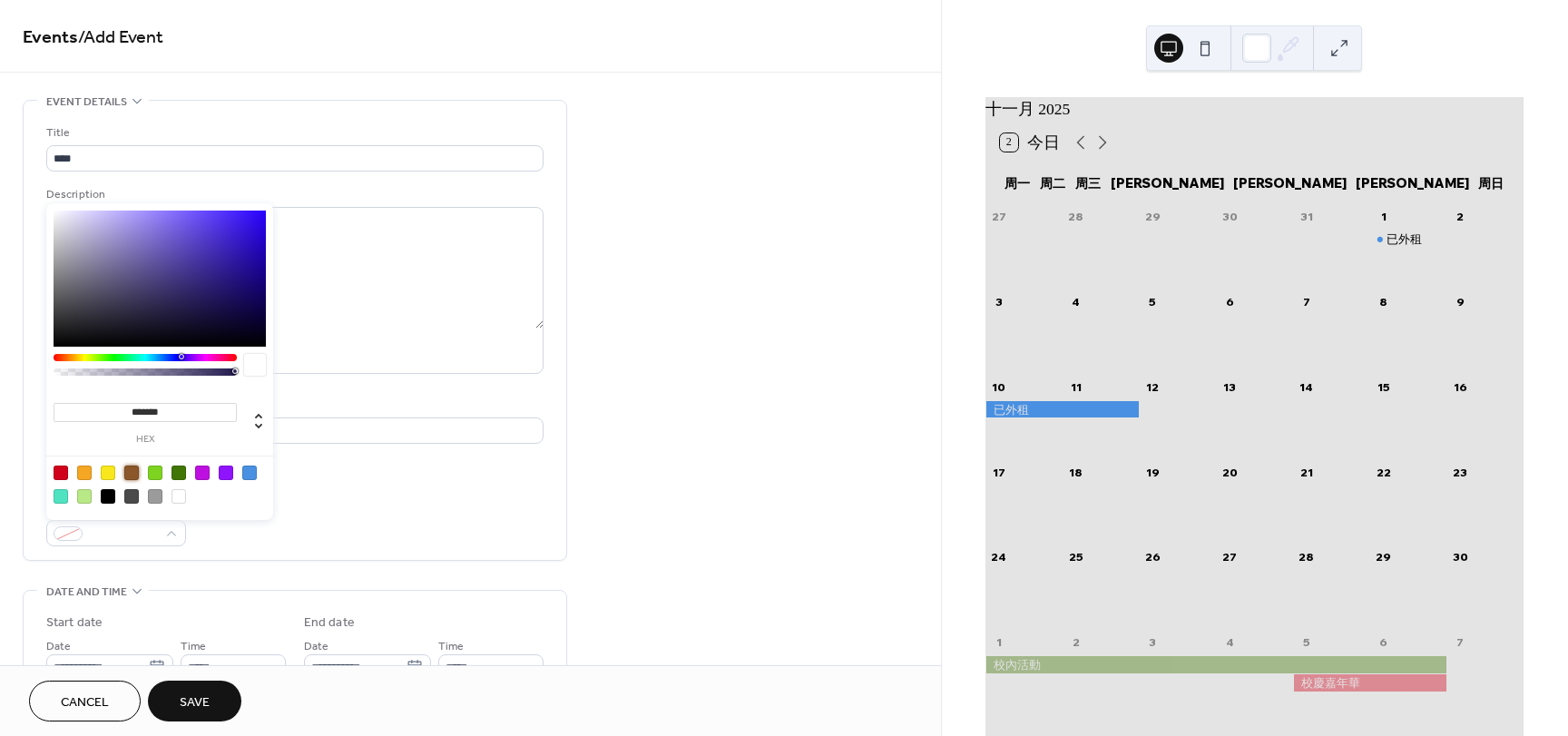 click at bounding box center [132, 473] 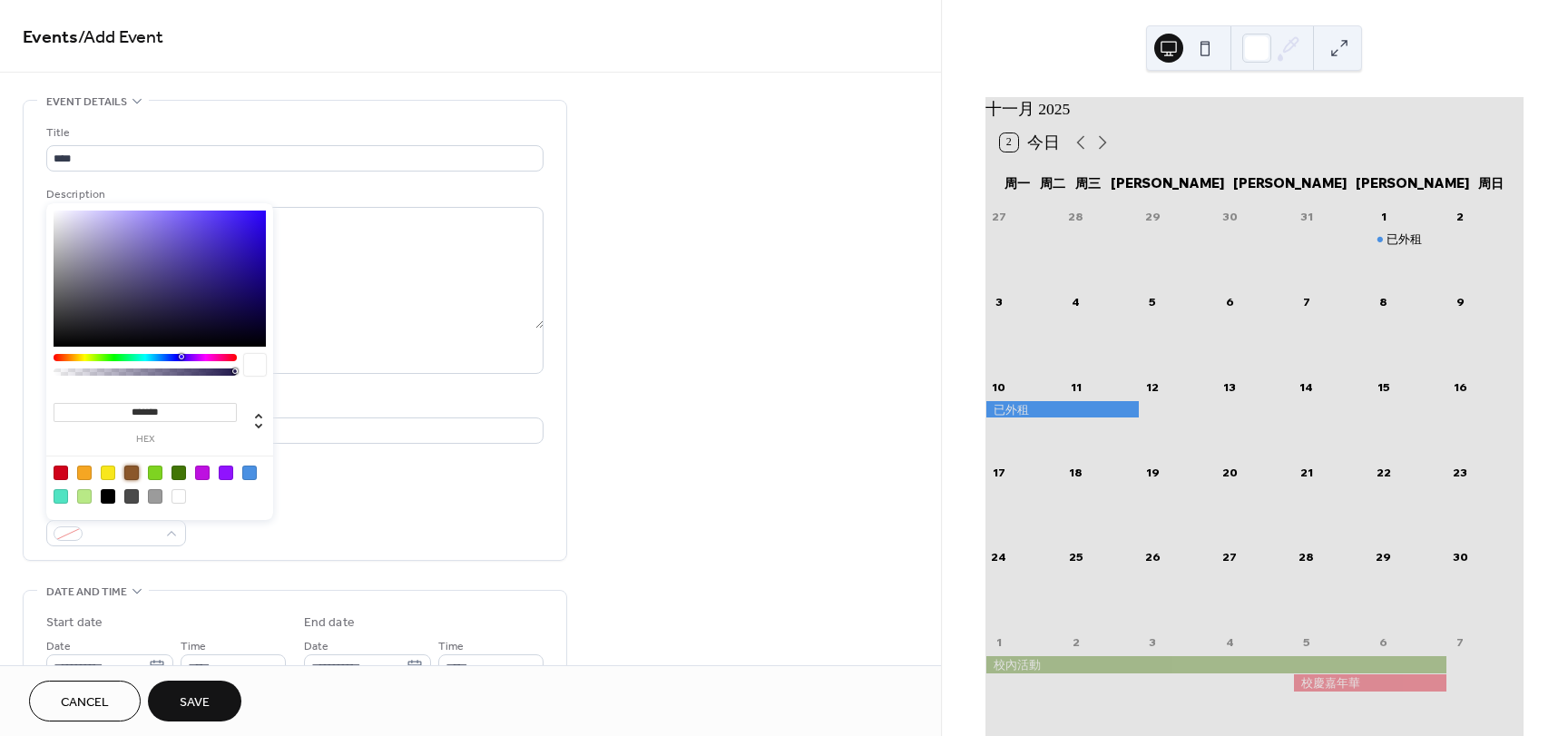 type on "*******" 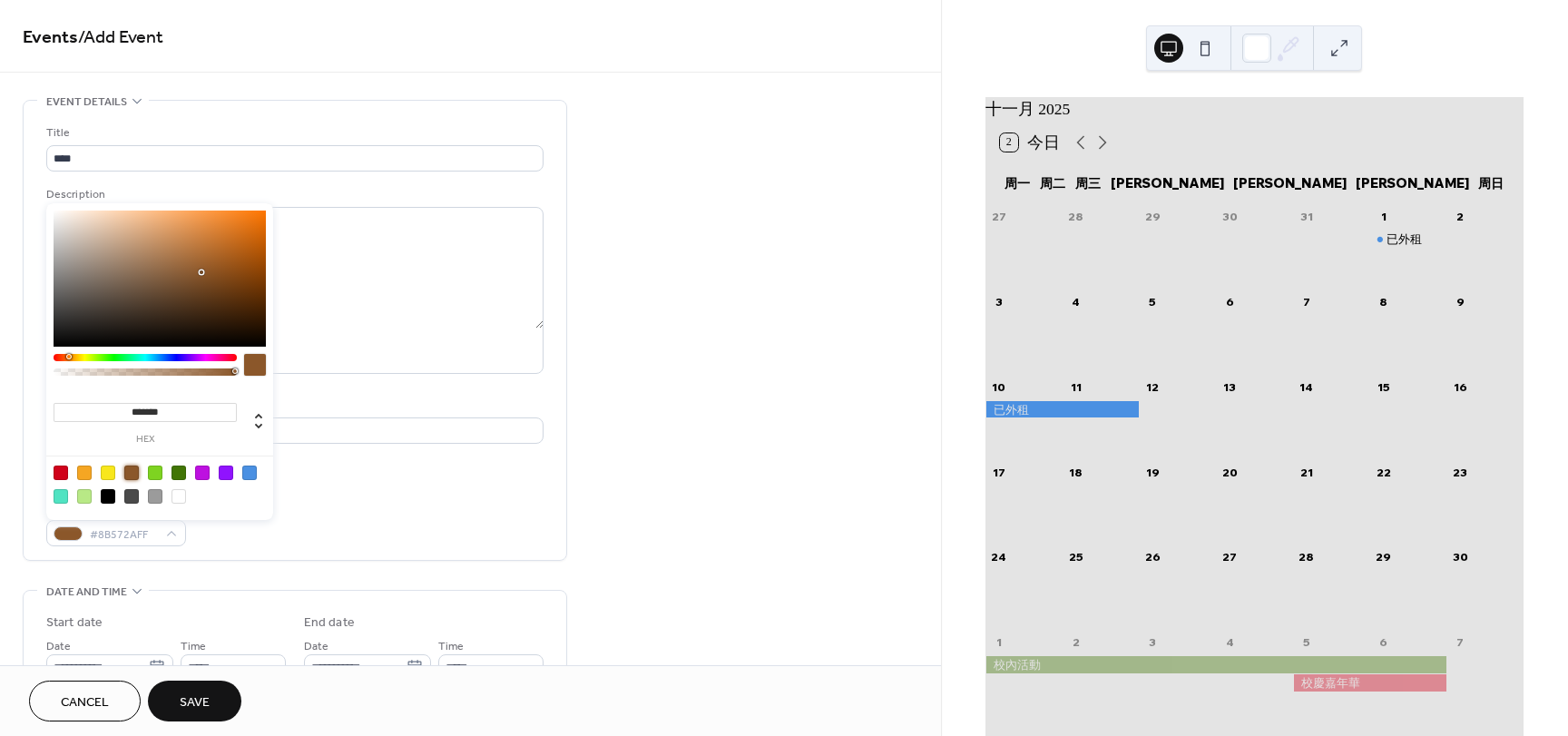 click on "**********" at bounding box center (470, 761) 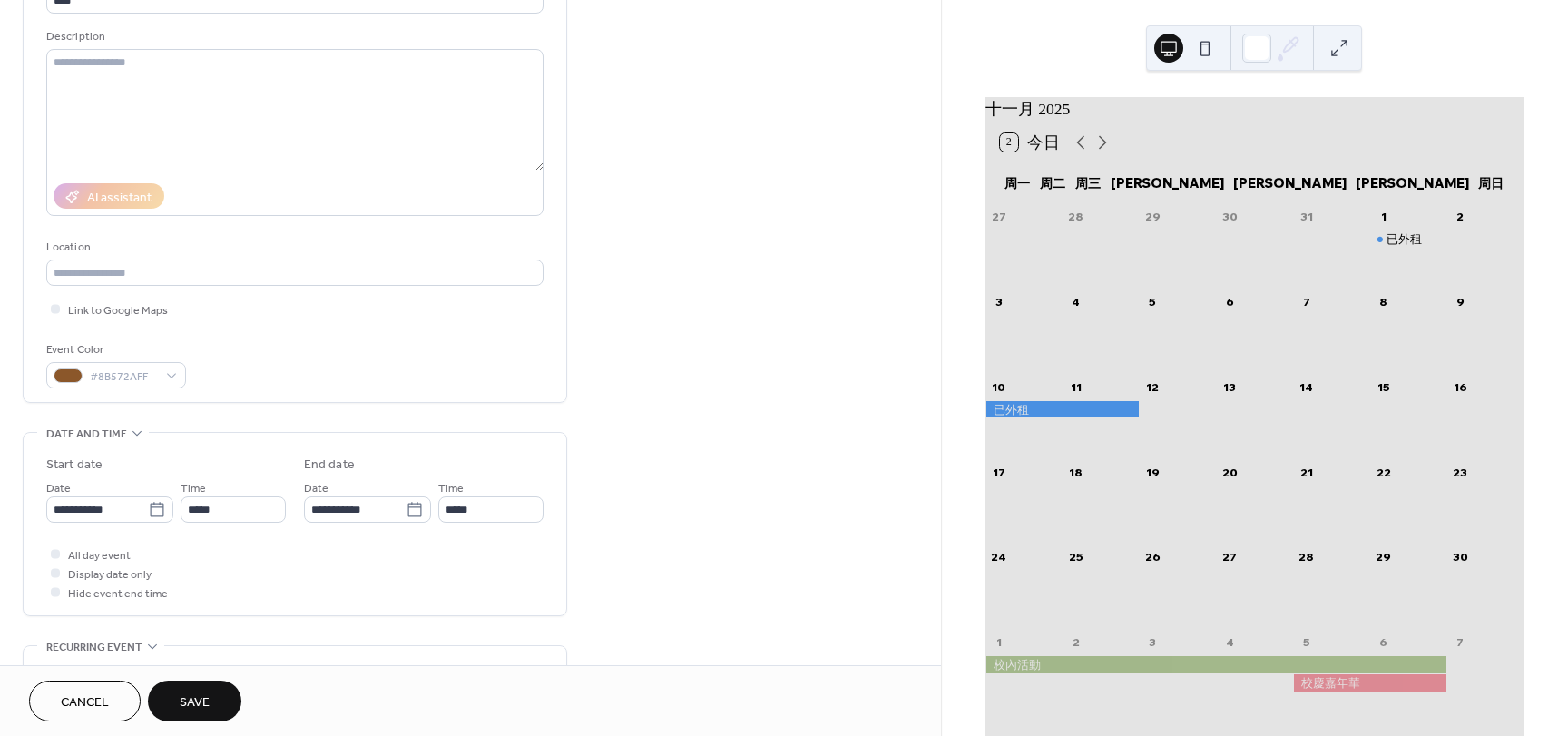 scroll, scrollTop: 182, scrollLeft: 0, axis: vertical 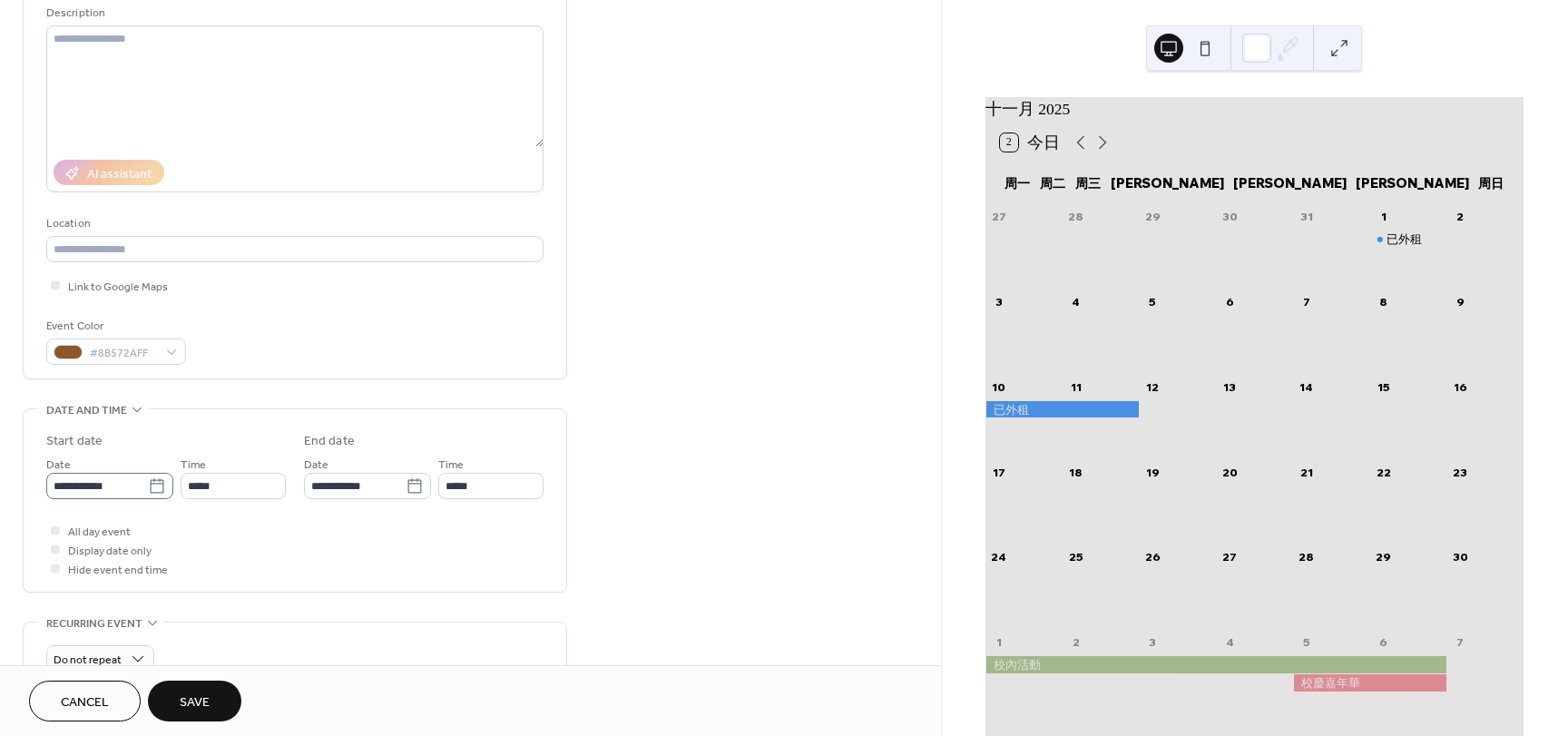 click 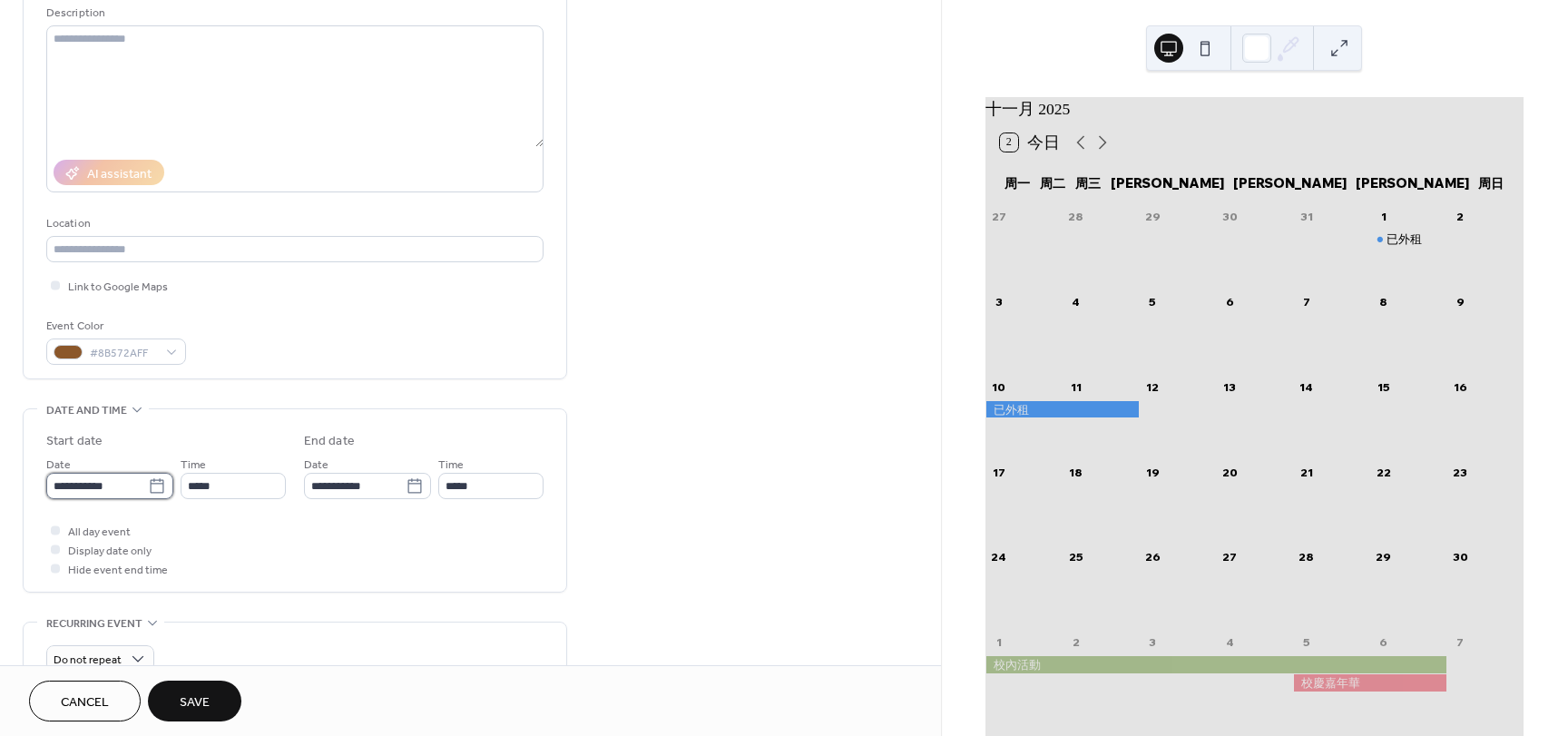 click on "**********" at bounding box center (97, 486) 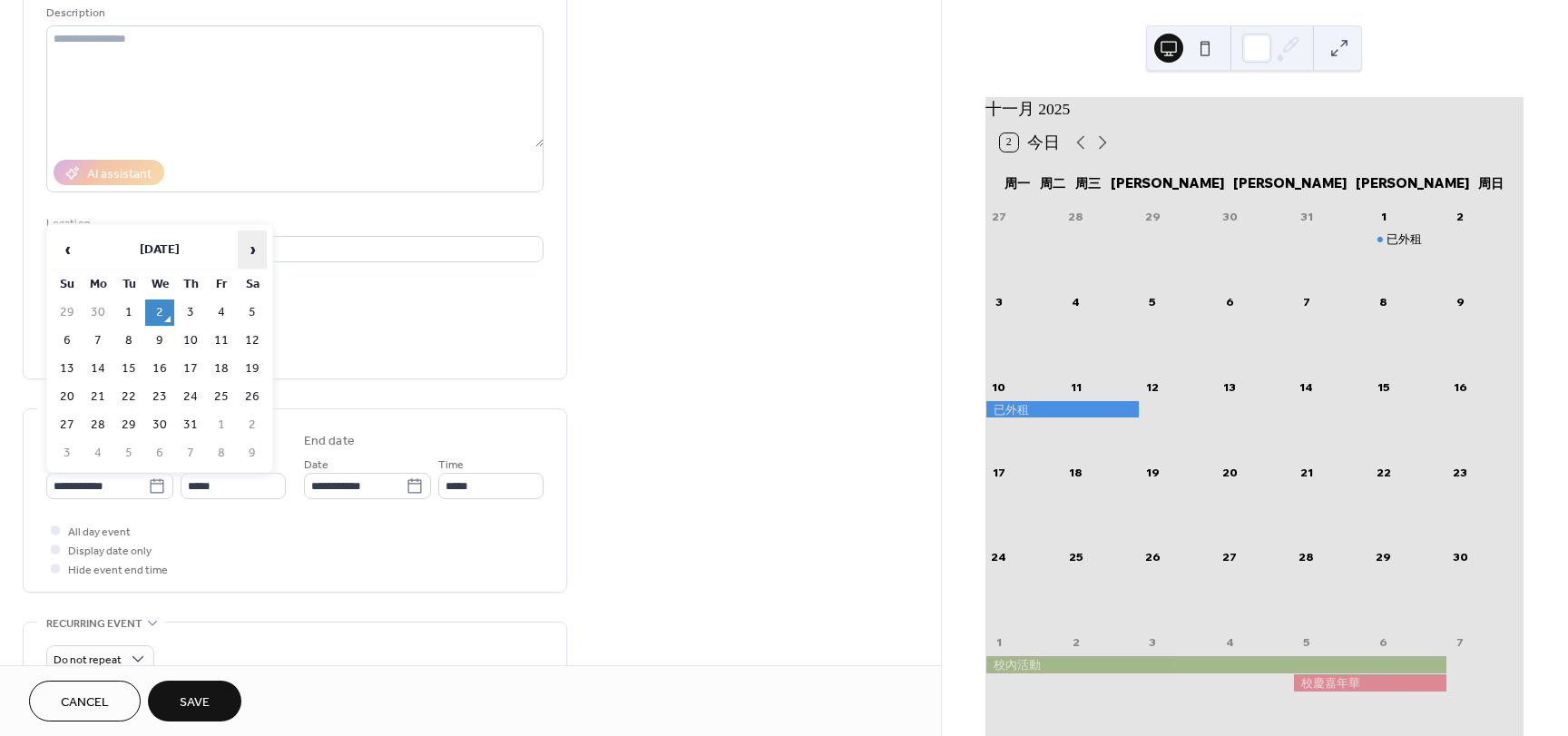 click on "›" at bounding box center [252, 250] 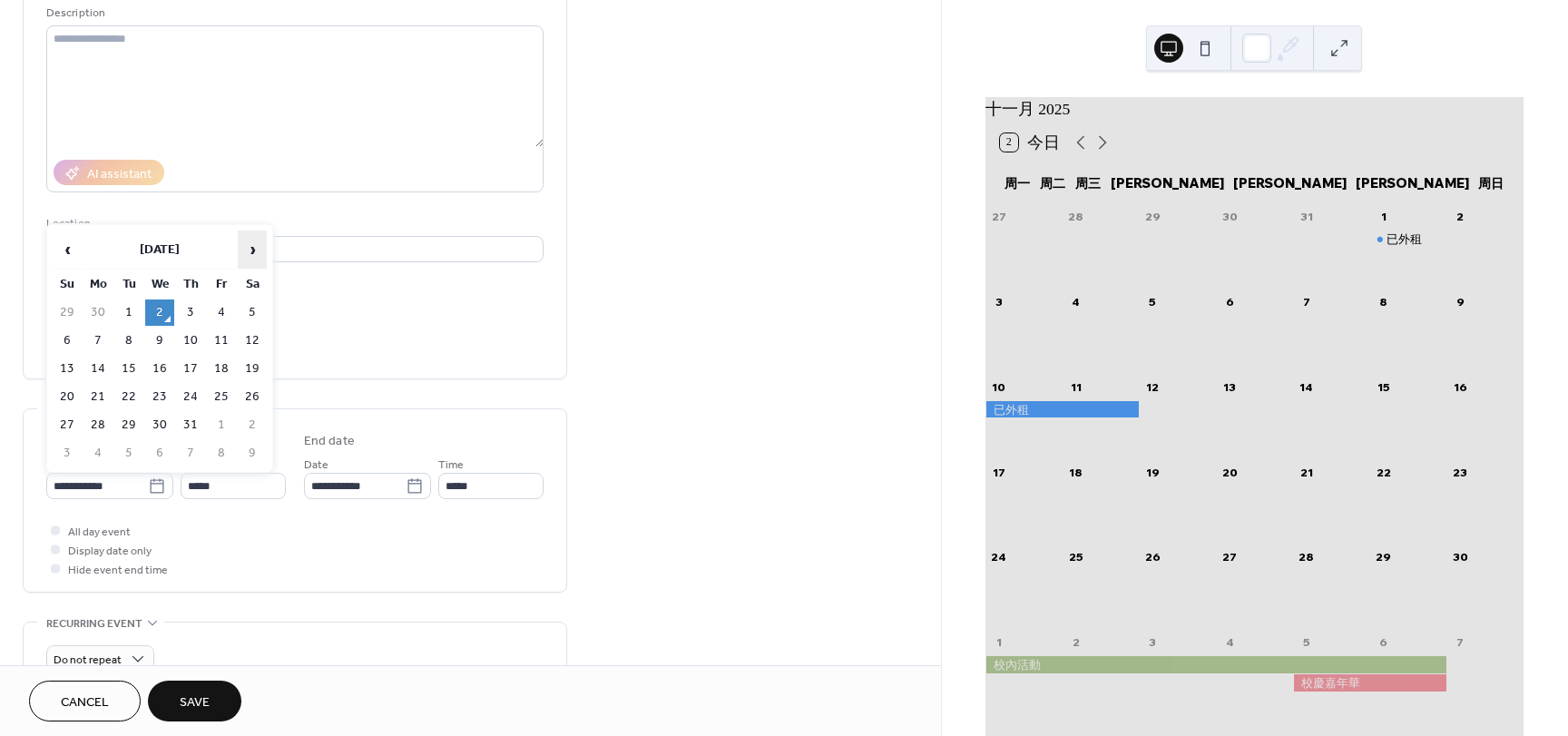 click on "›" at bounding box center [252, 250] 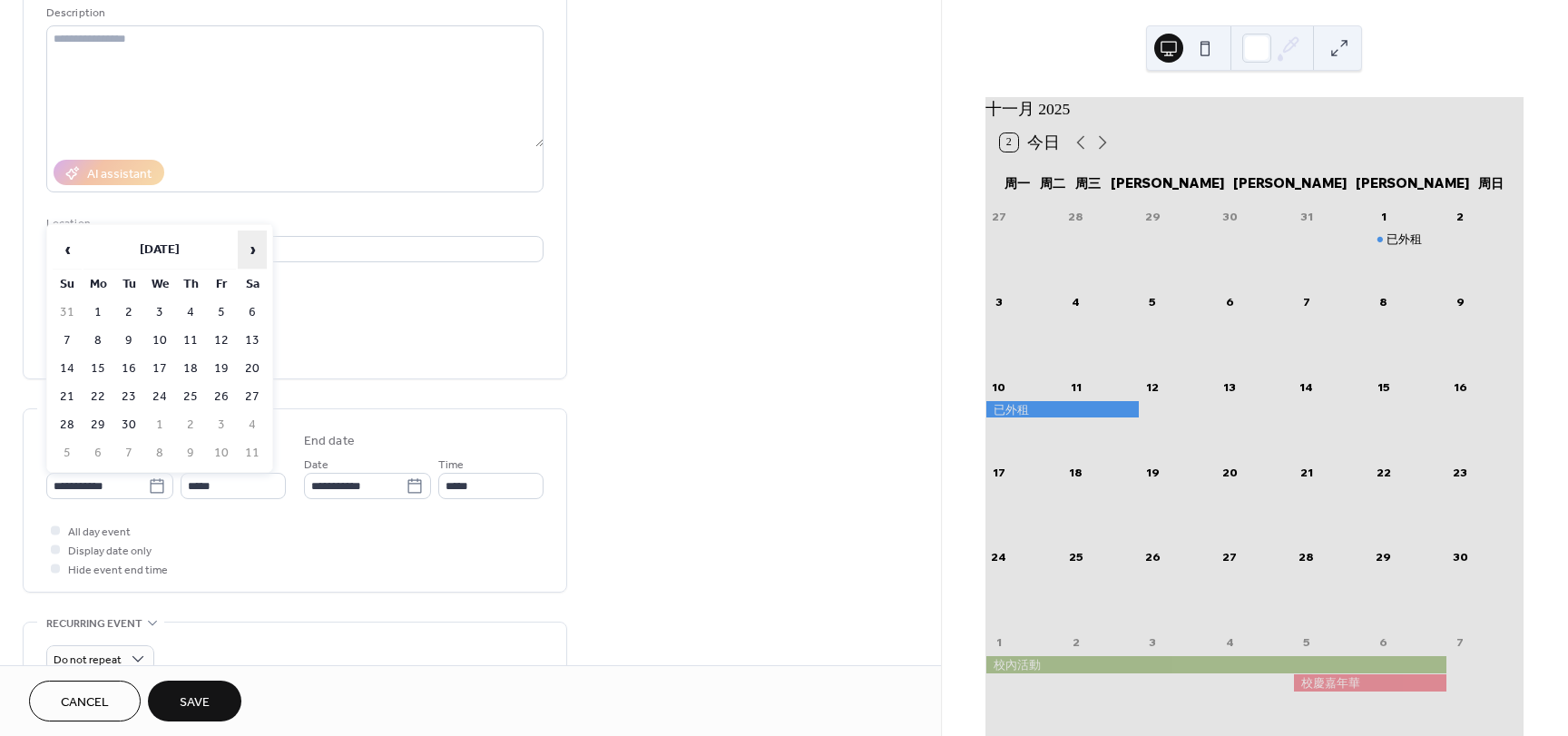 click on "›" at bounding box center (252, 250) 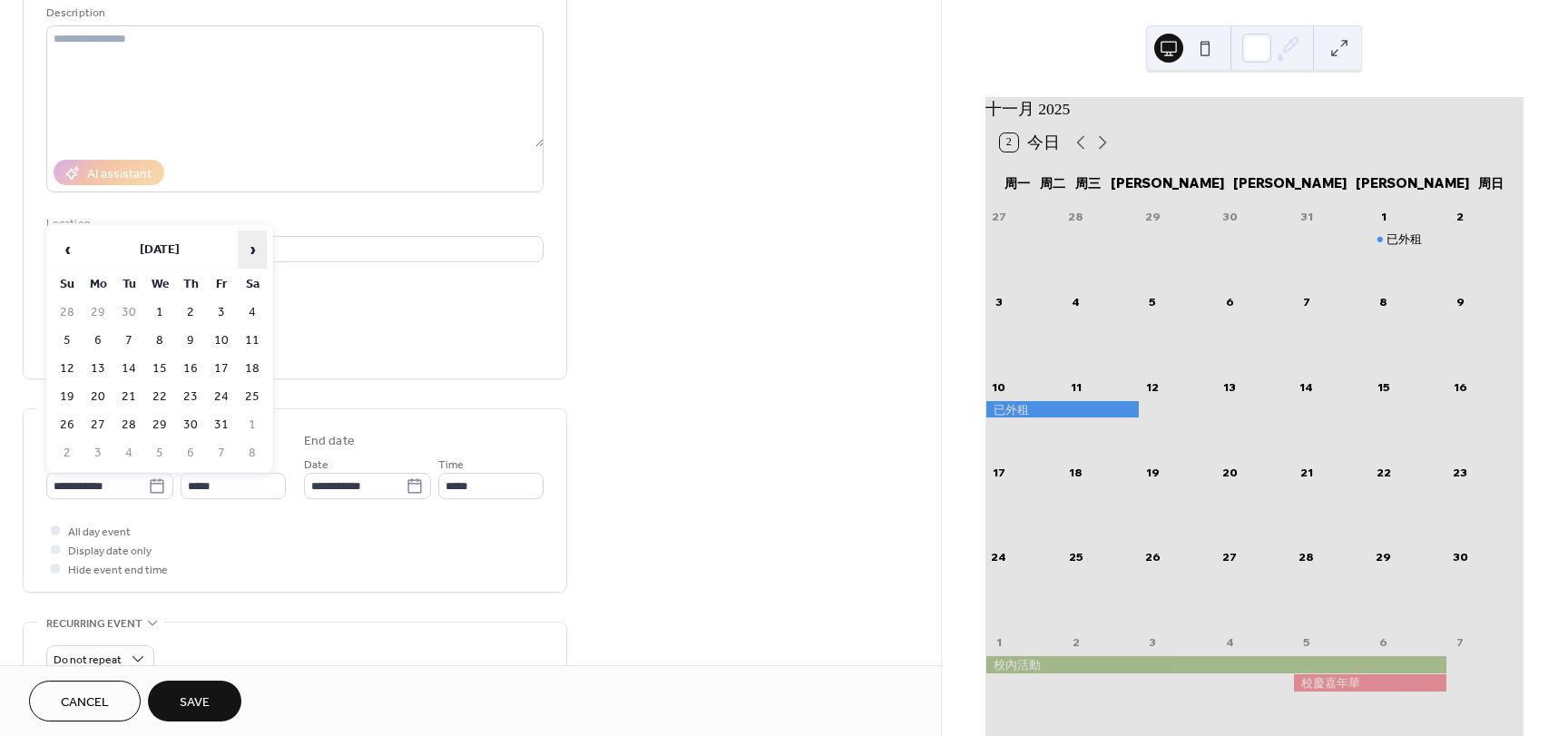 click on "›" at bounding box center (252, 250) 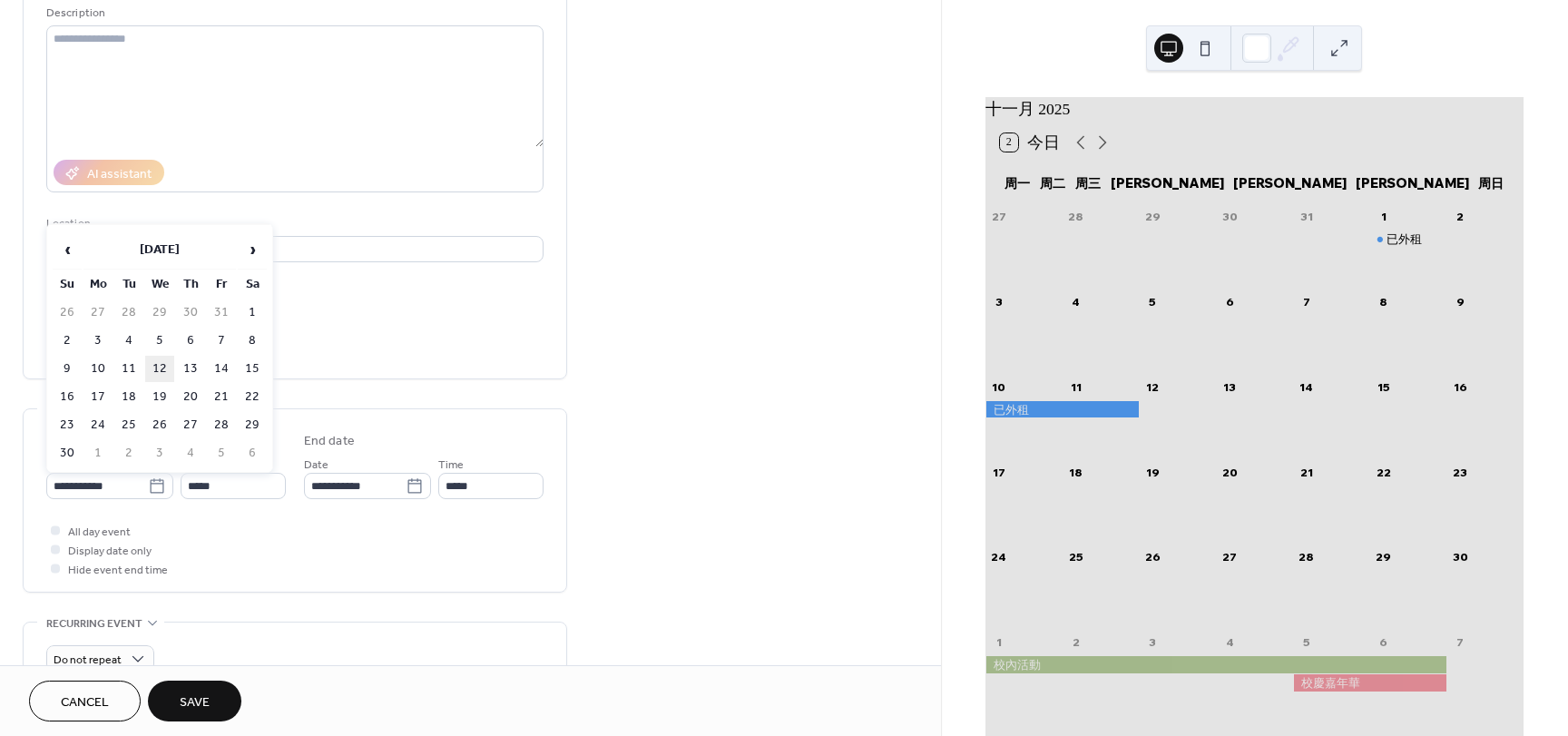 click on "12" at bounding box center (160, 368) 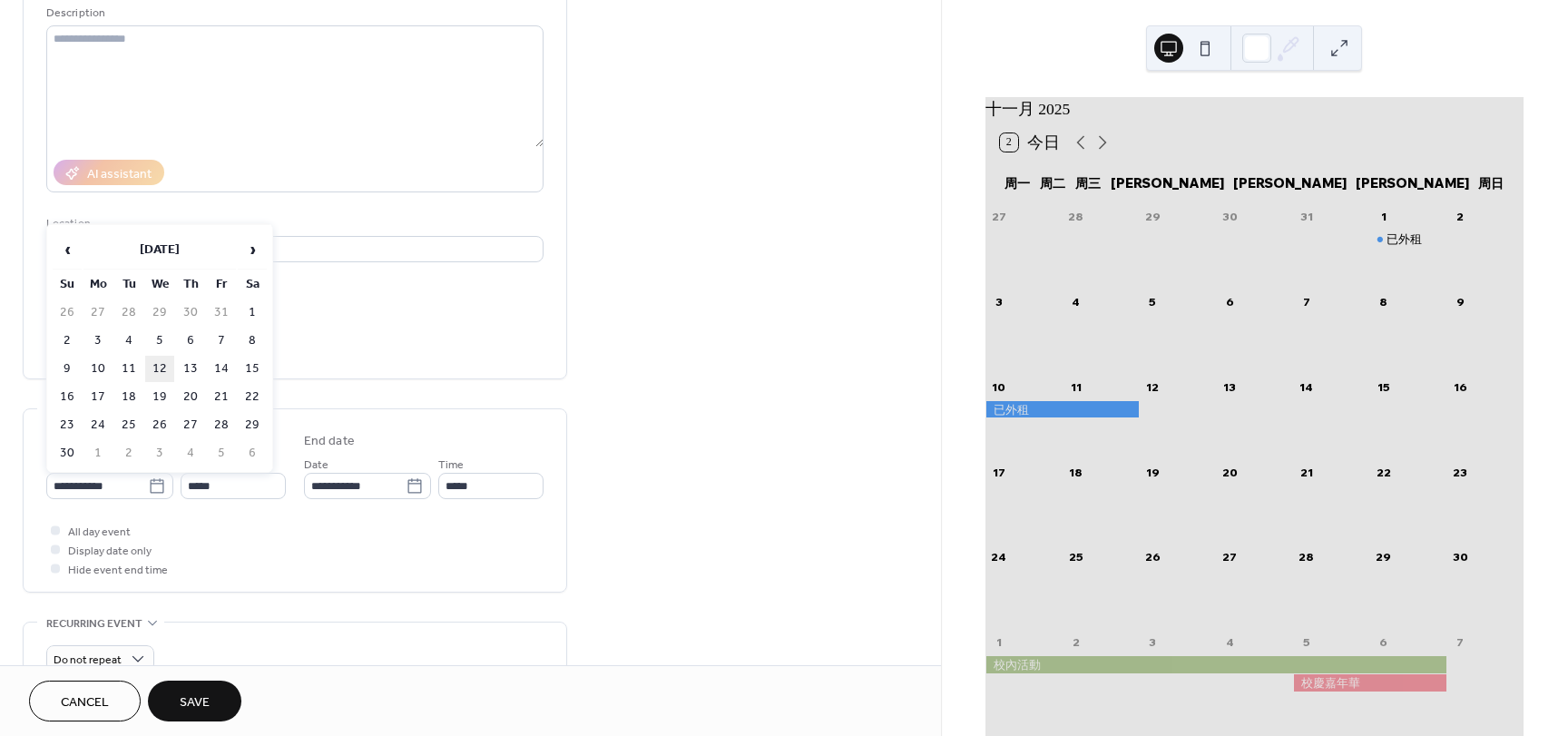 type on "**********" 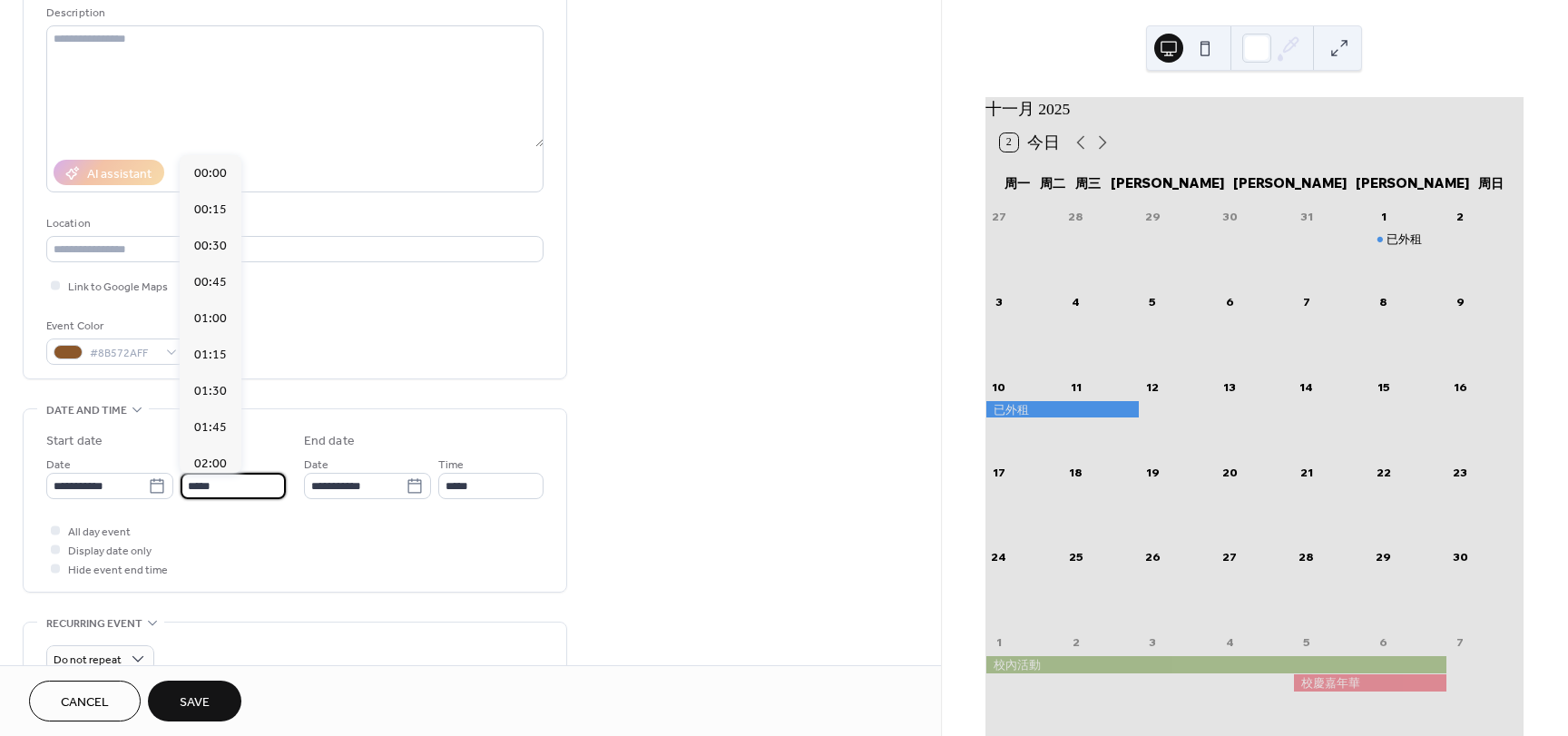 click on "*****" at bounding box center [233, 486] 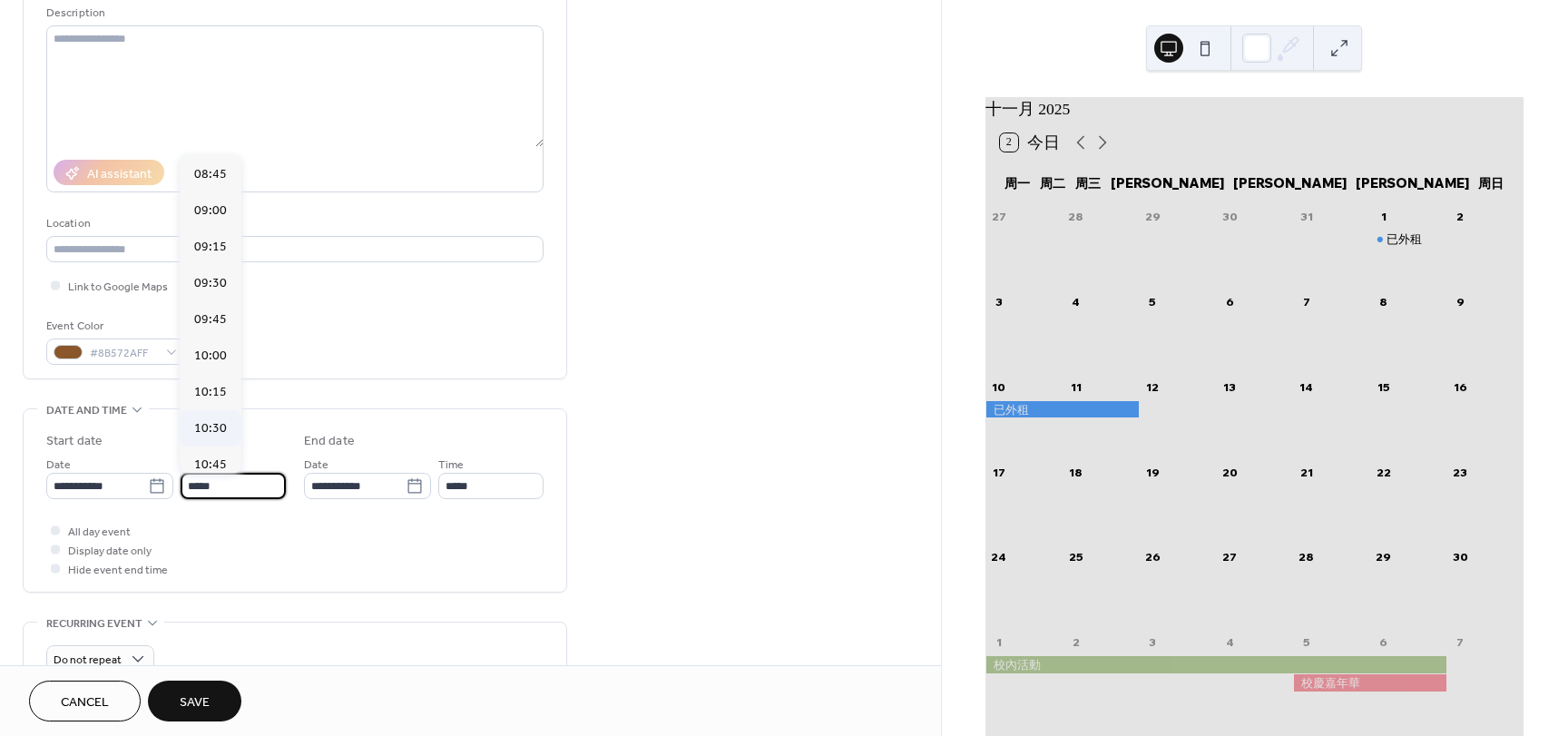 scroll, scrollTop: 1241, scrollLeft: 0, axis: vertical 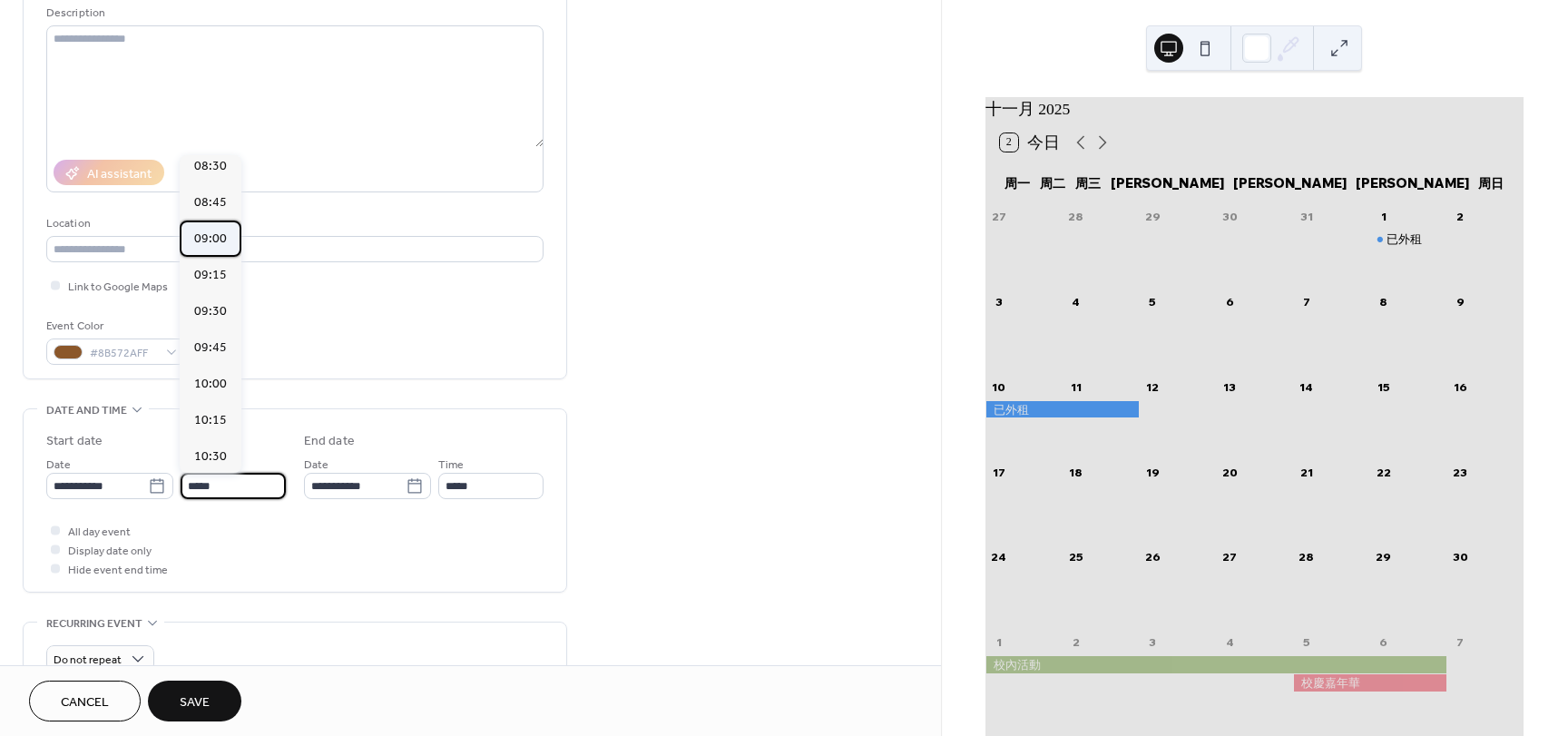 click on "09:00" at bounding box center [211, 239] 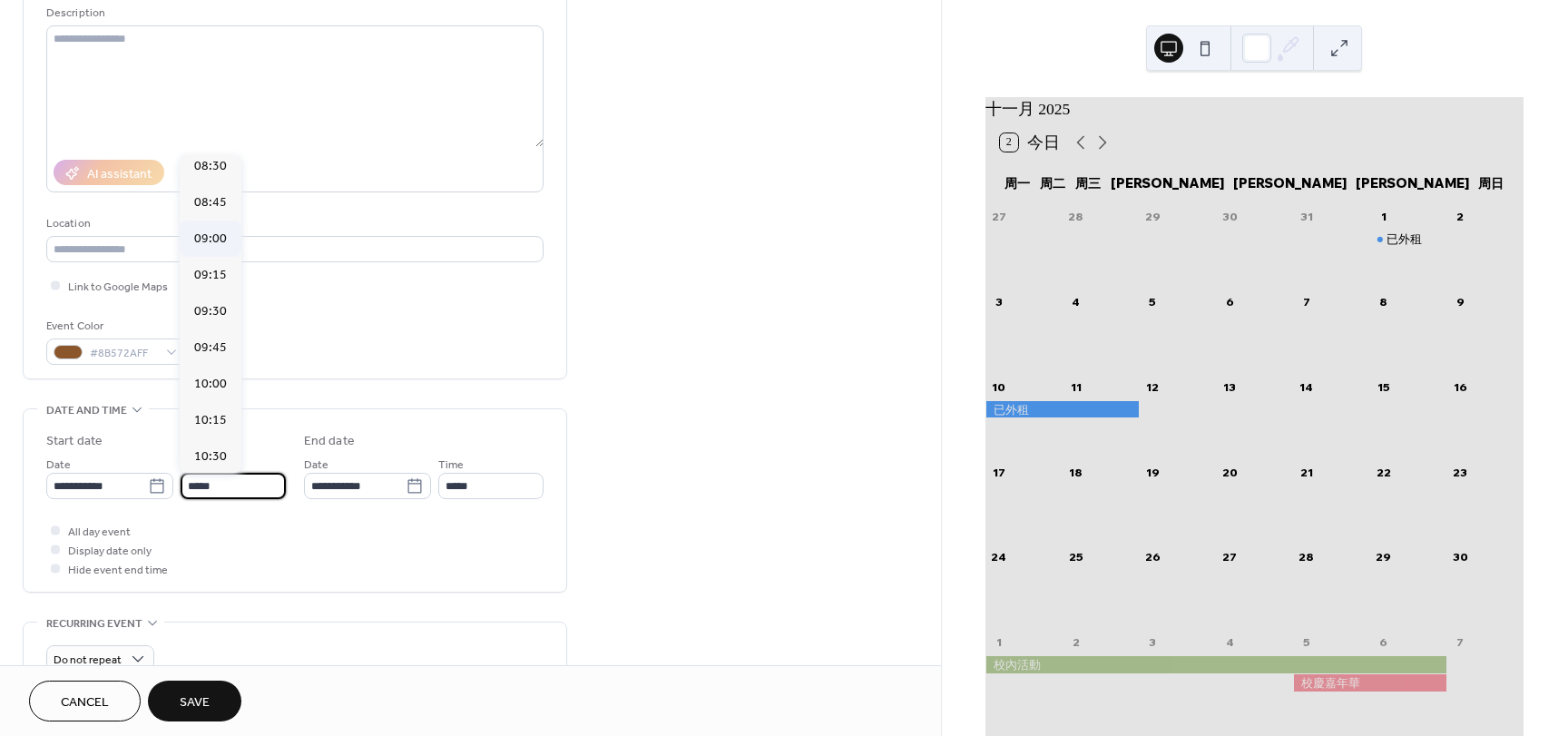 type on "*****" 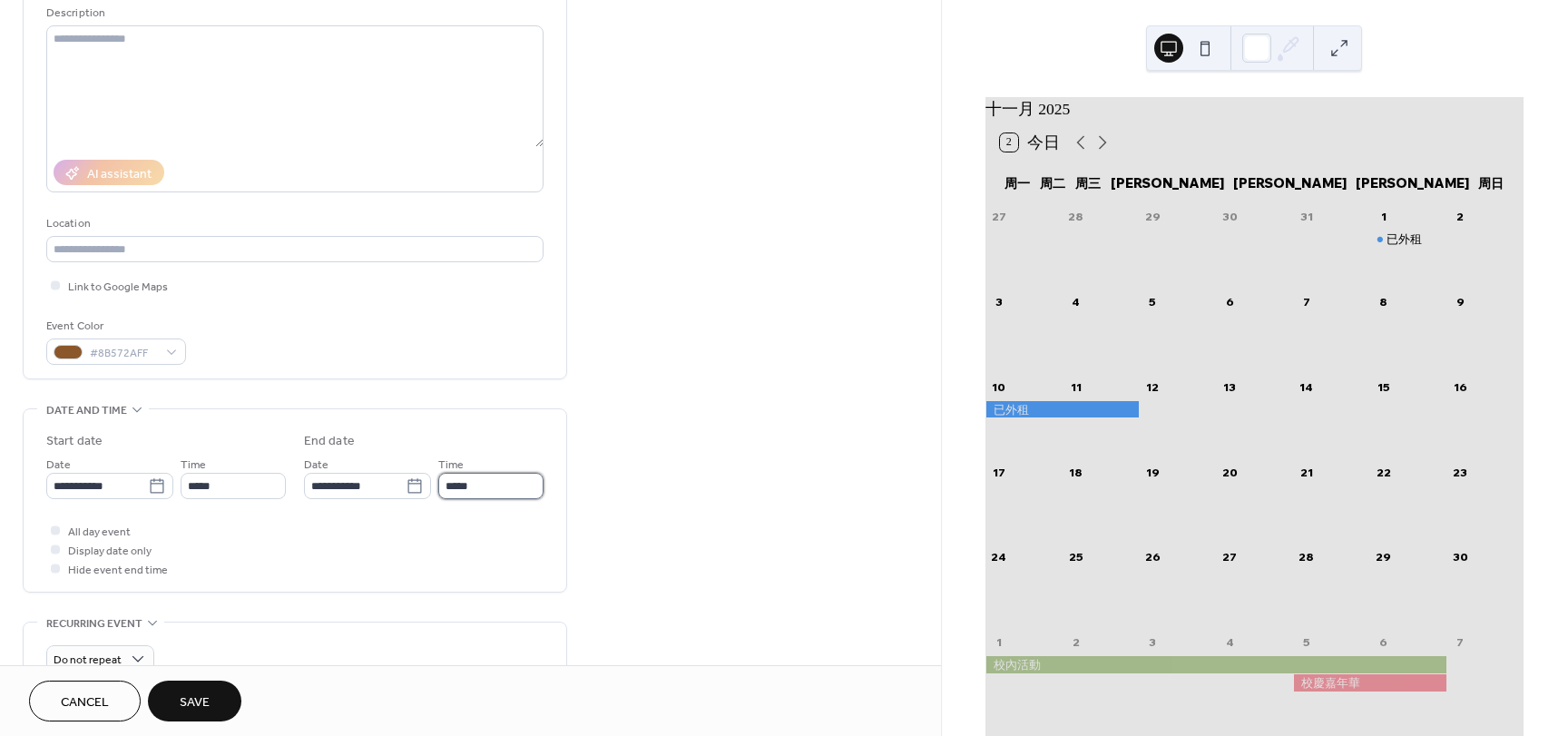 click on "*****" at bounding box center [491, 486] 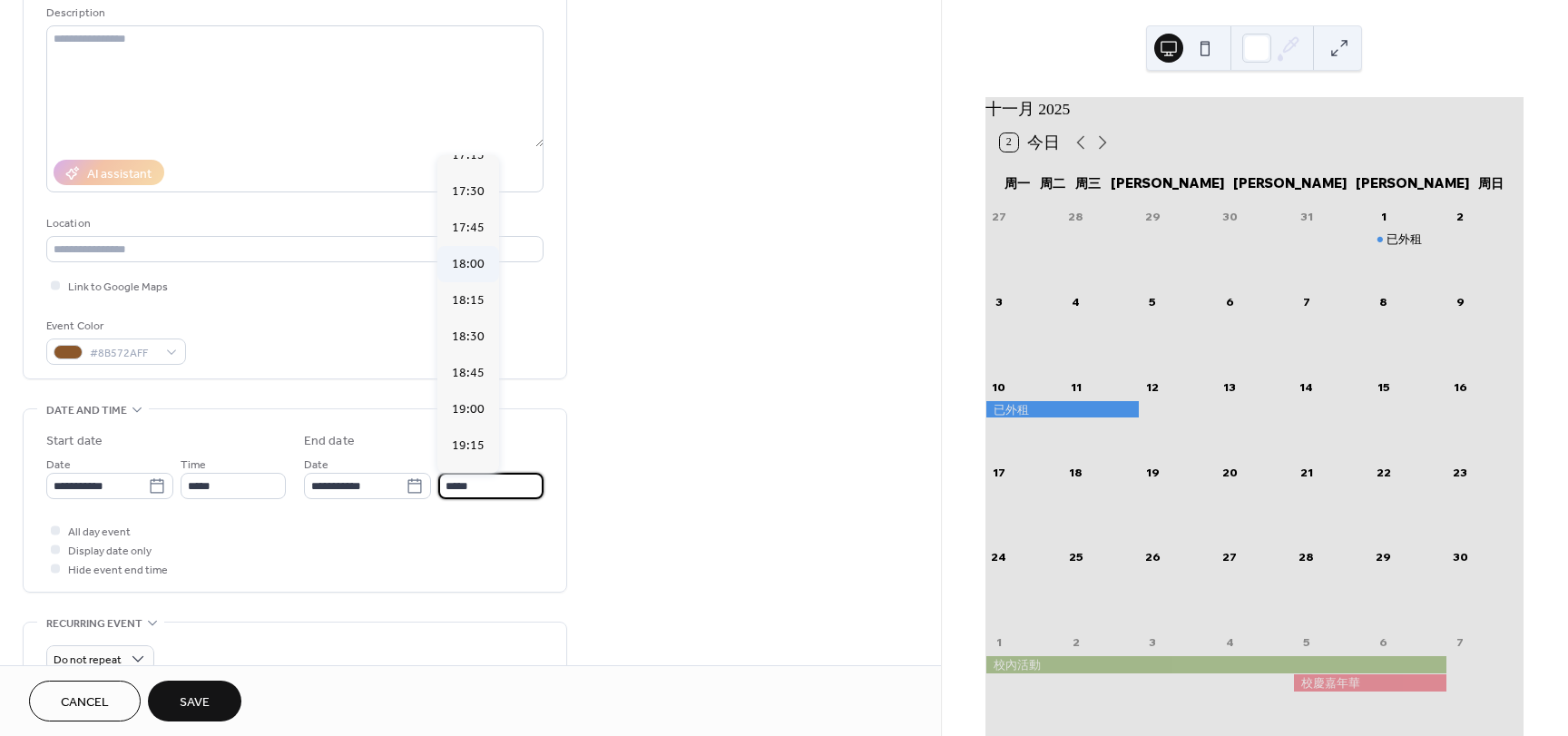 scroll, scrollTop: 1089, scrollLeft: 0, axis: vertical 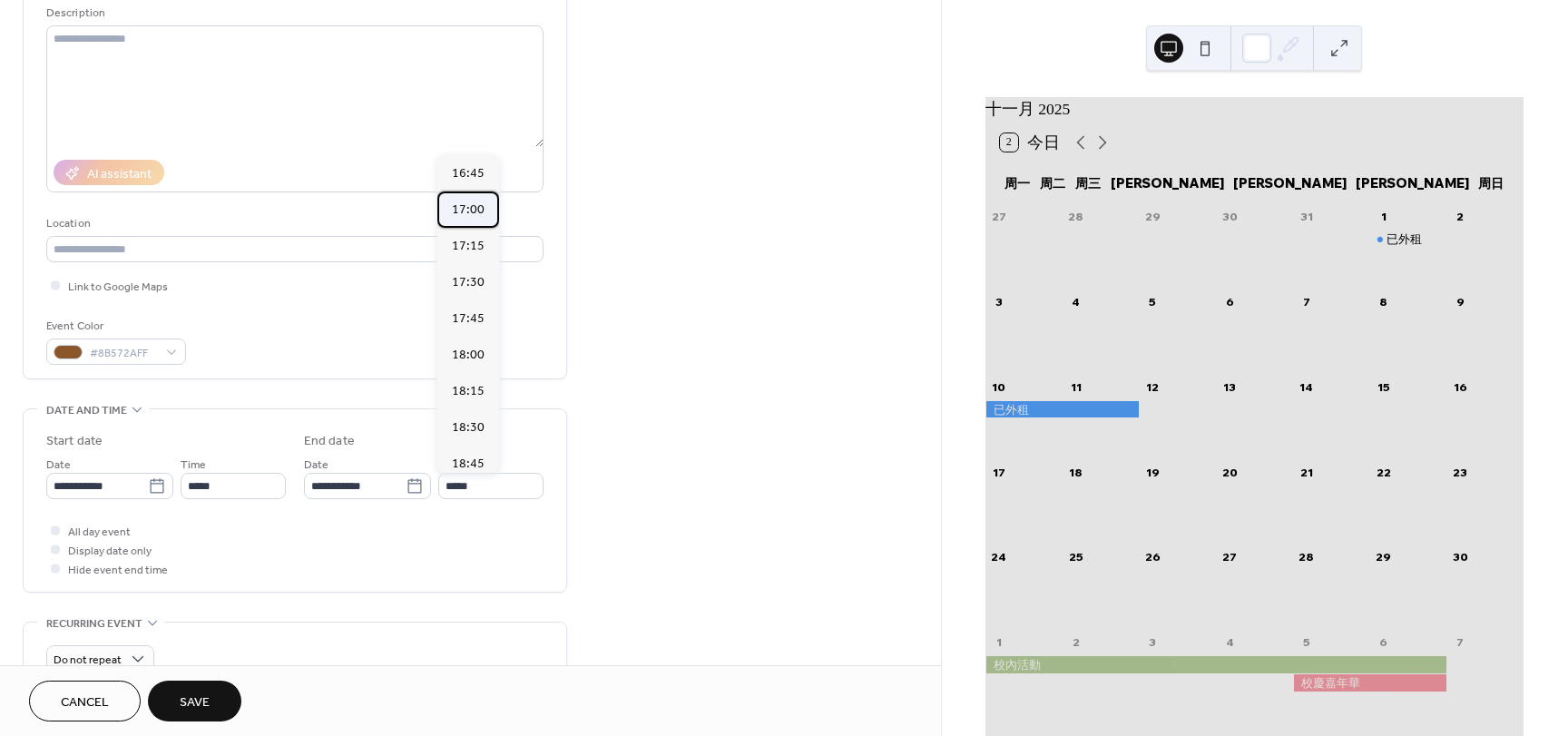 click on "17:00" at bounding box center [468, 210] 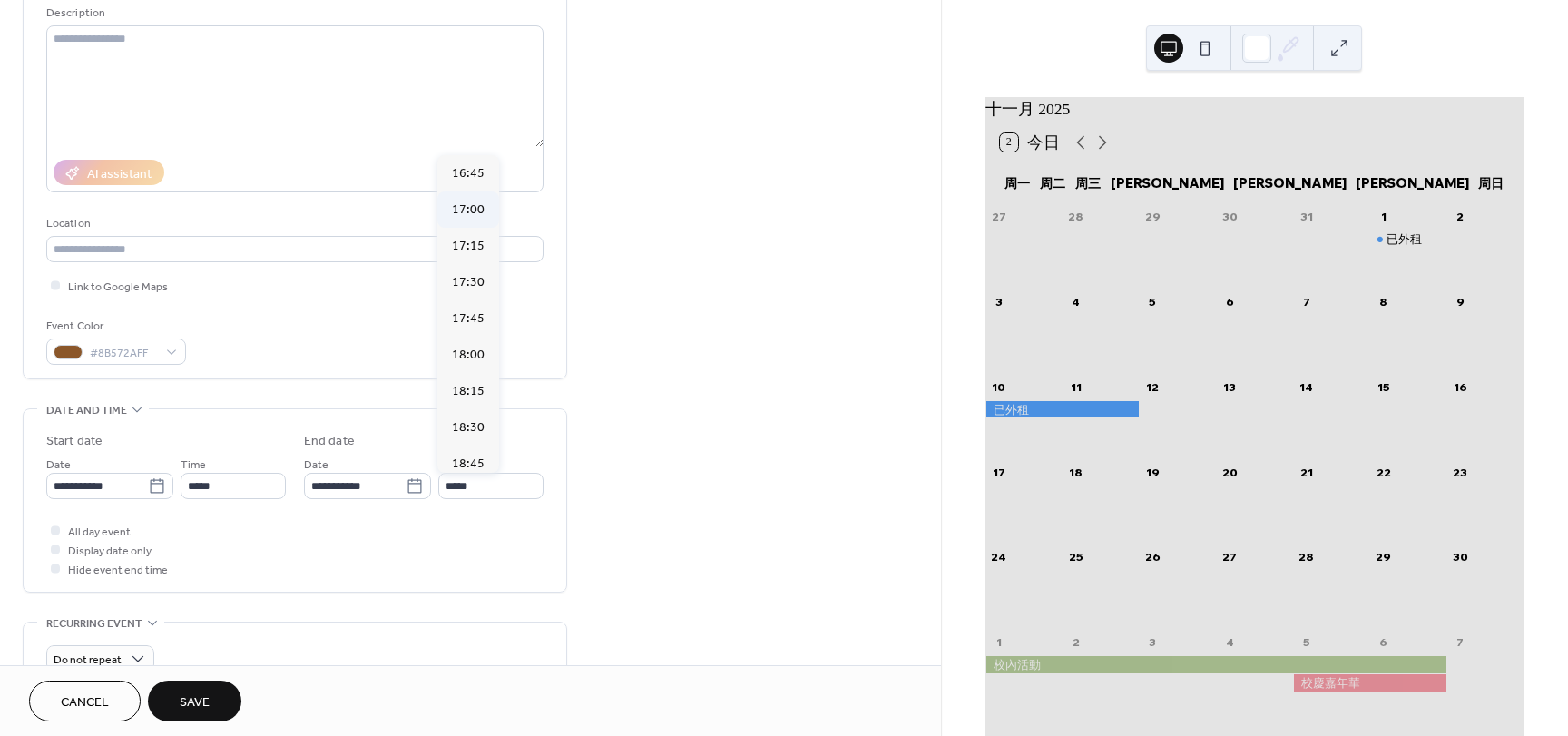 type on "*****" 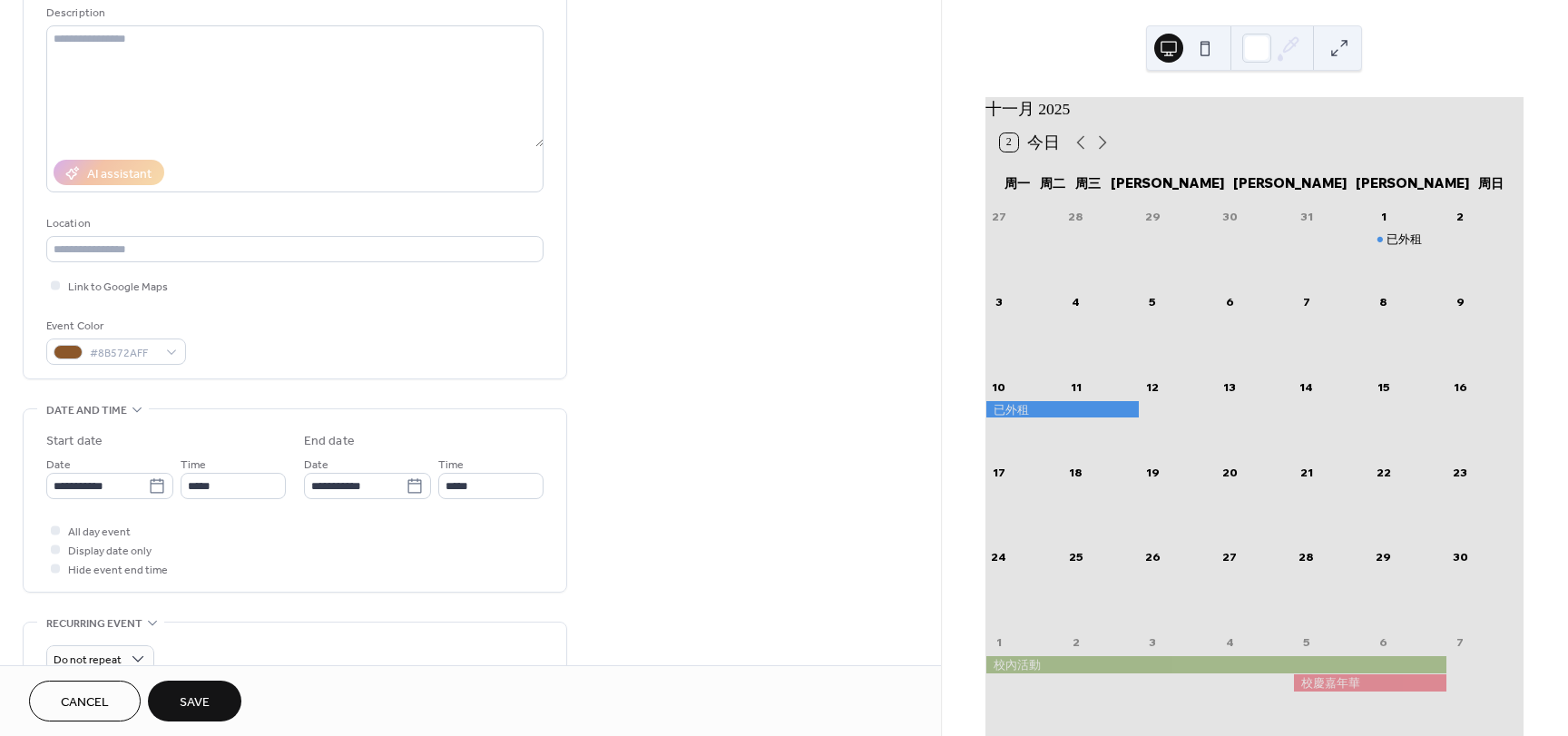 click on "Save" at bounding box center (194, 702) 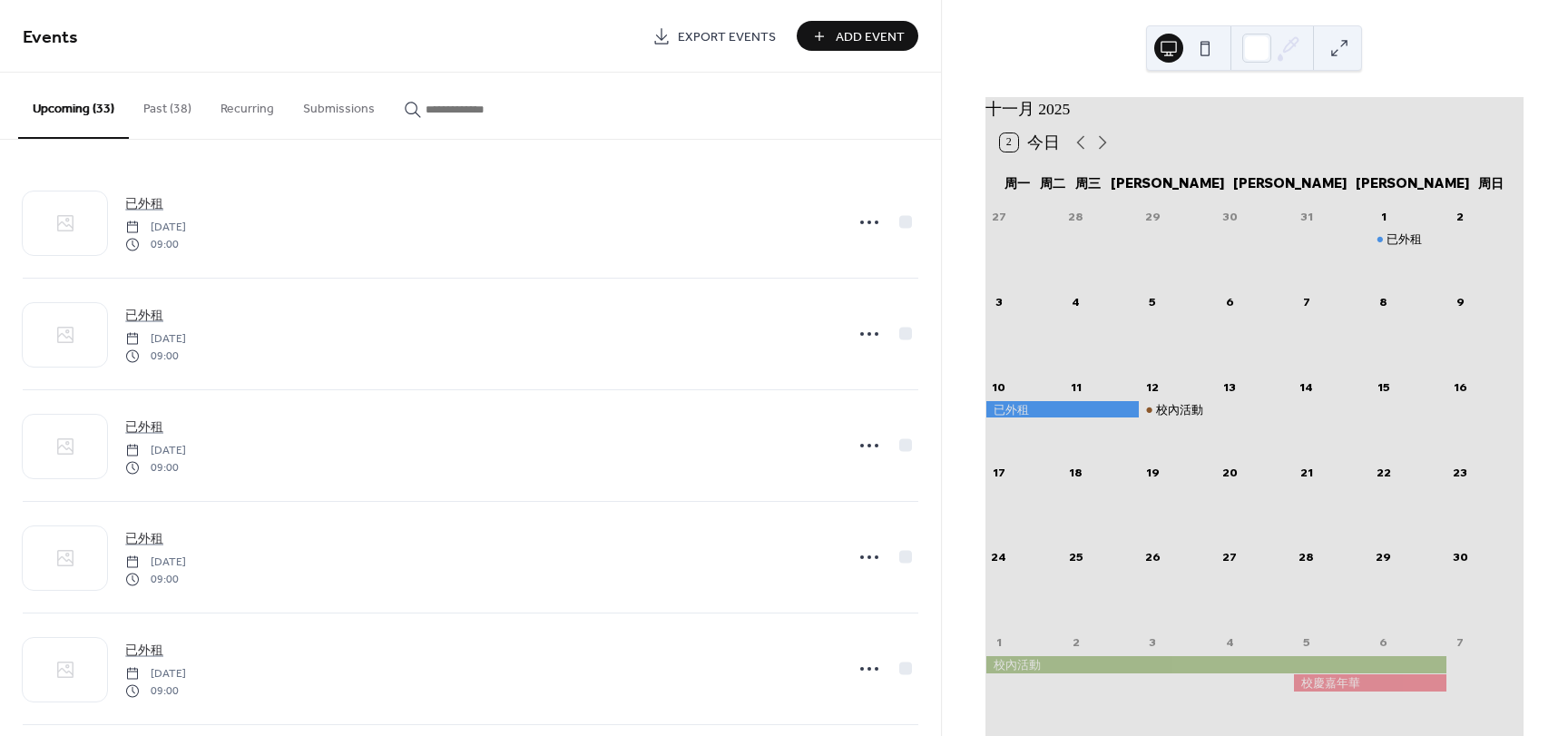 click on "Add Event" at bounding box center [870, 37] 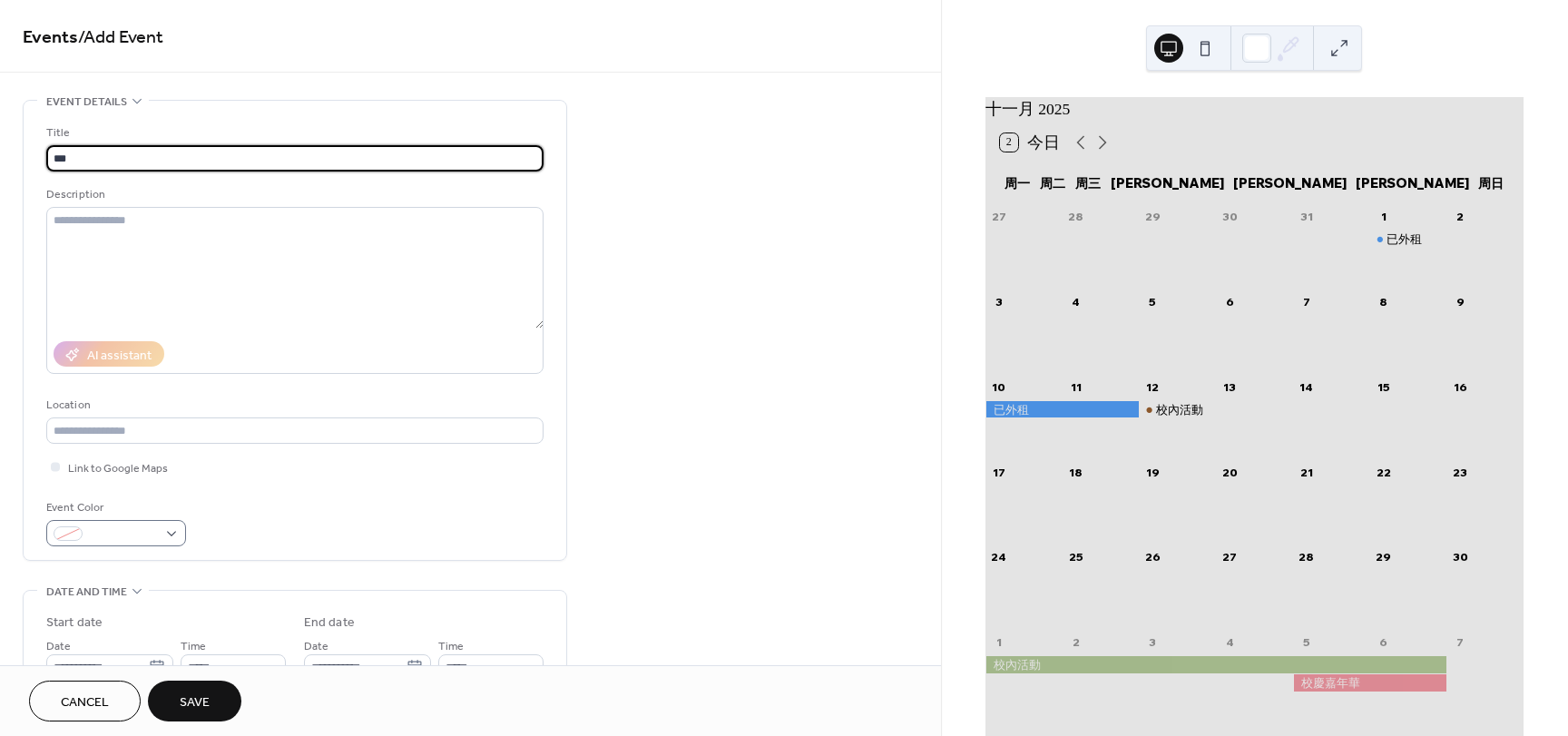 type on "***" 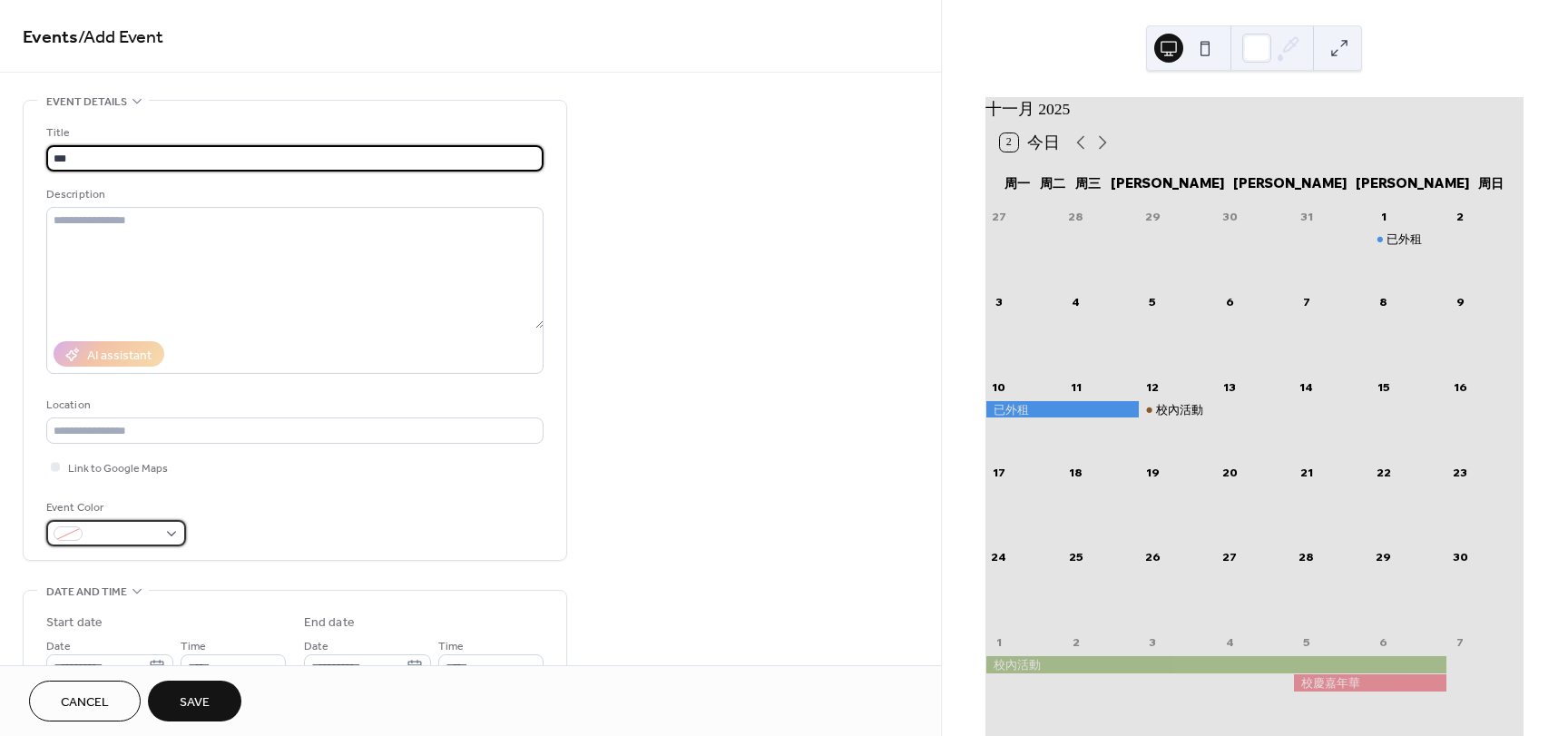 click at bounding box center [123, 535] 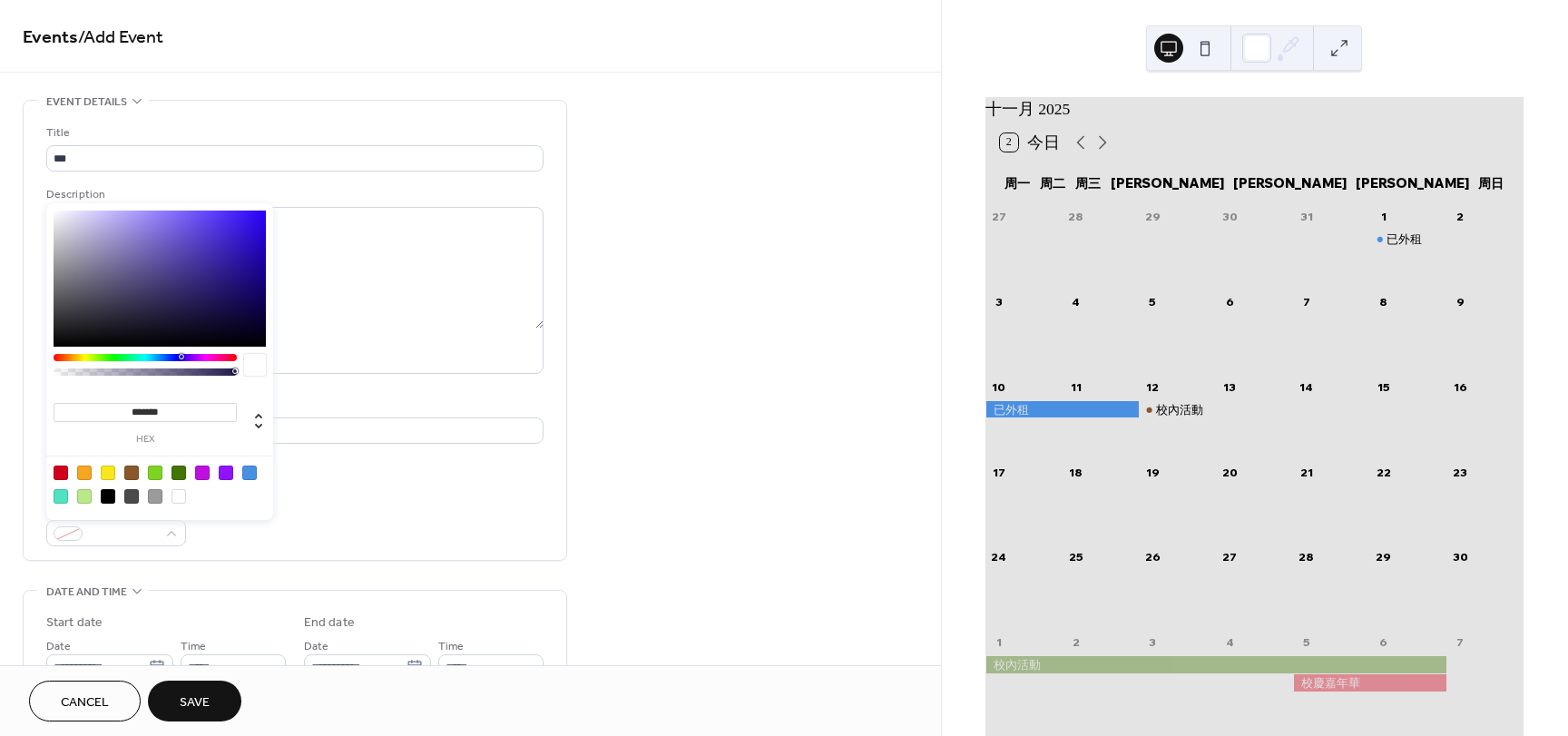 drag, startPoint x: 244, startPoint y: 473, endPoint x: 270, endPoint y: 545, distance: 76.55064 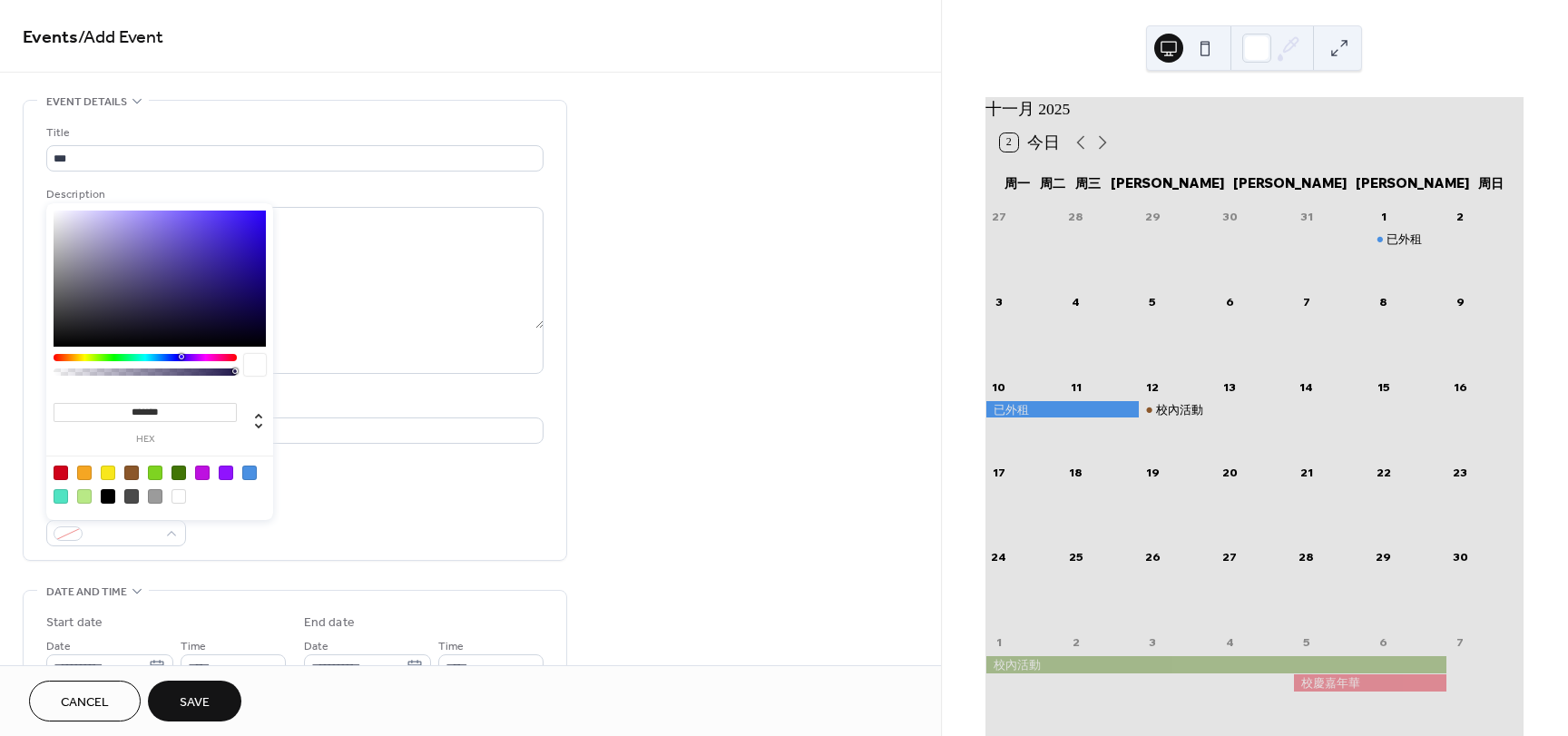 click at bounding box center [250, 473] 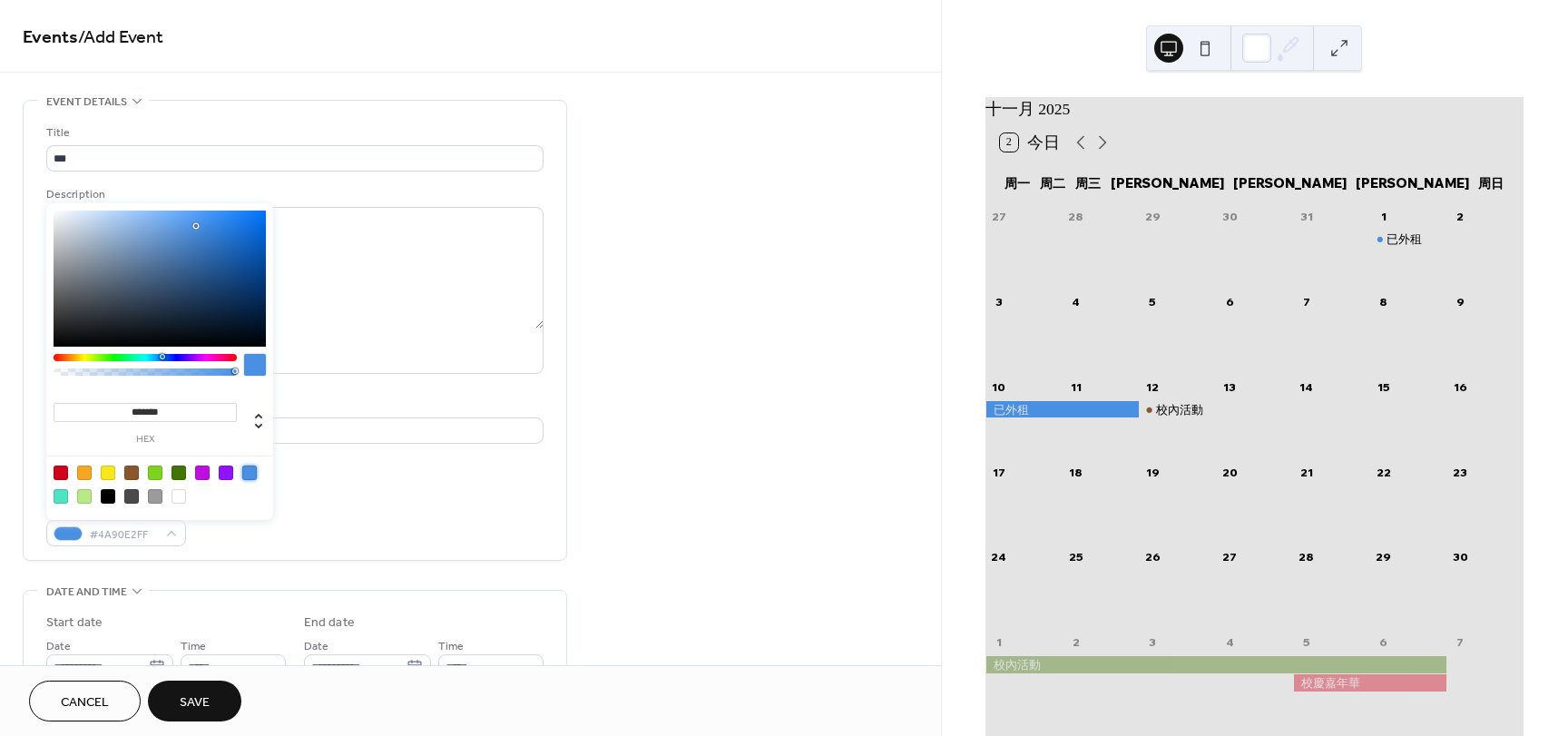 click on "**********" at bounding box center (470, 761) 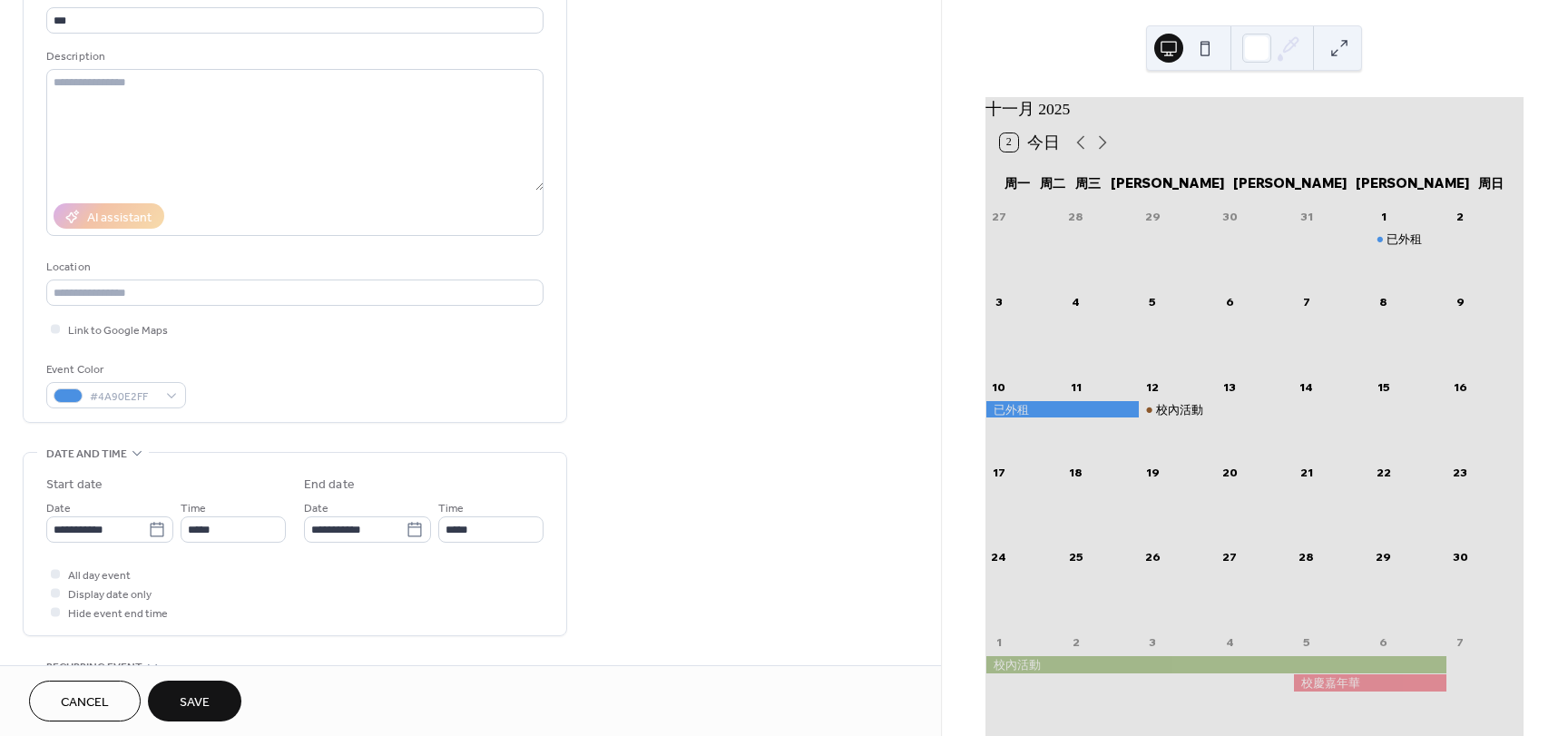 scroll, scrollTop: 272, scrollLeft: 0, axis: vertical 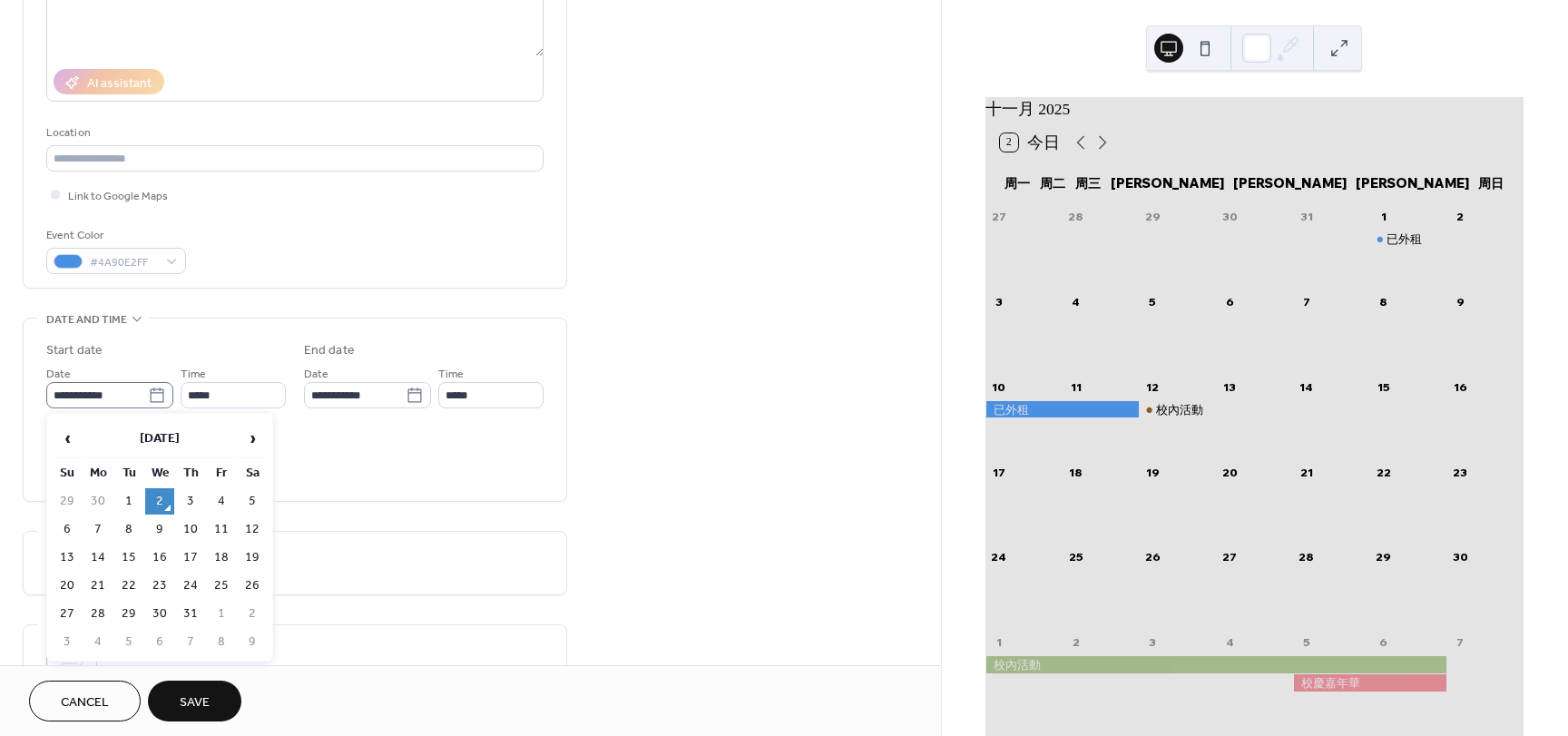click 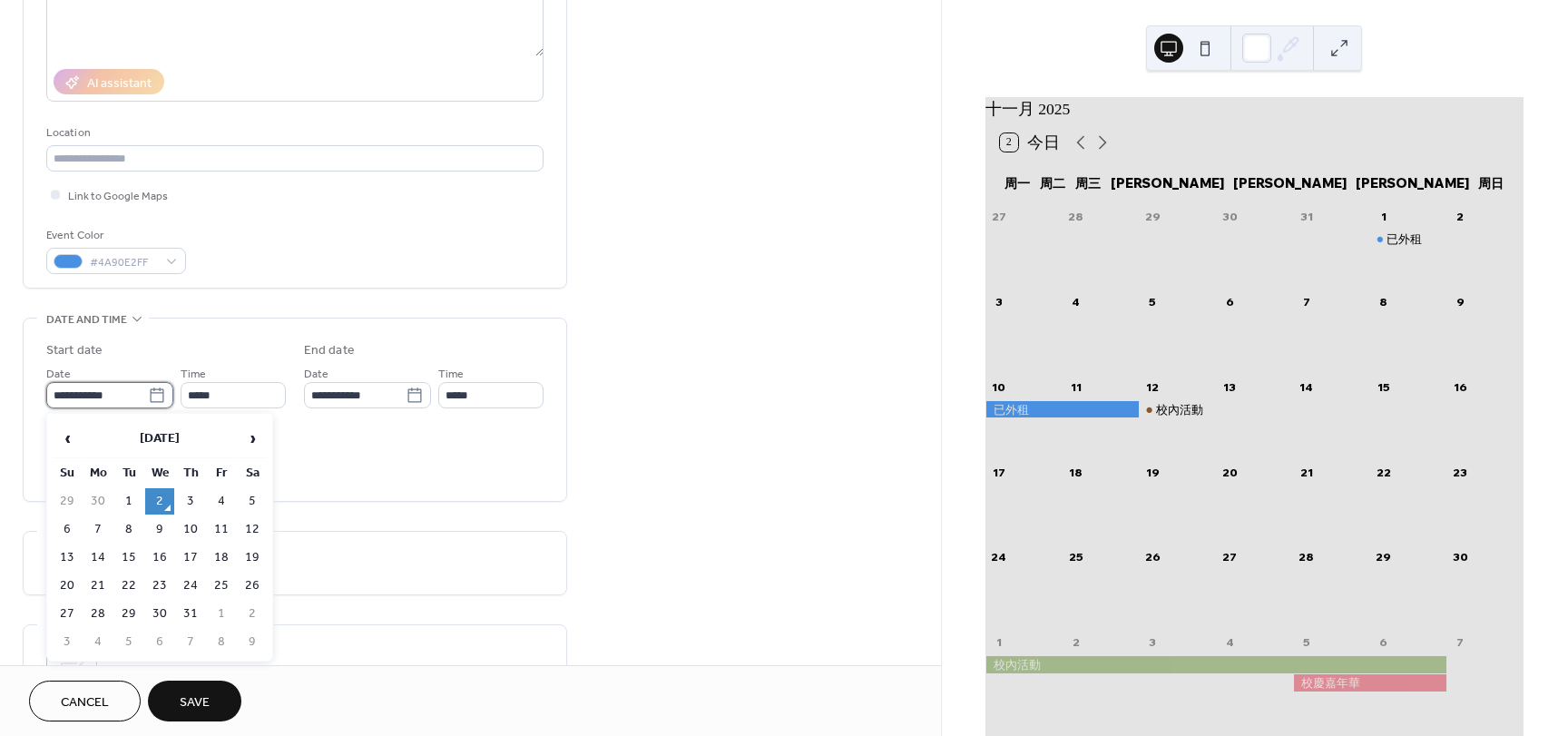 click on "**********" at bounding box center [97, 395] 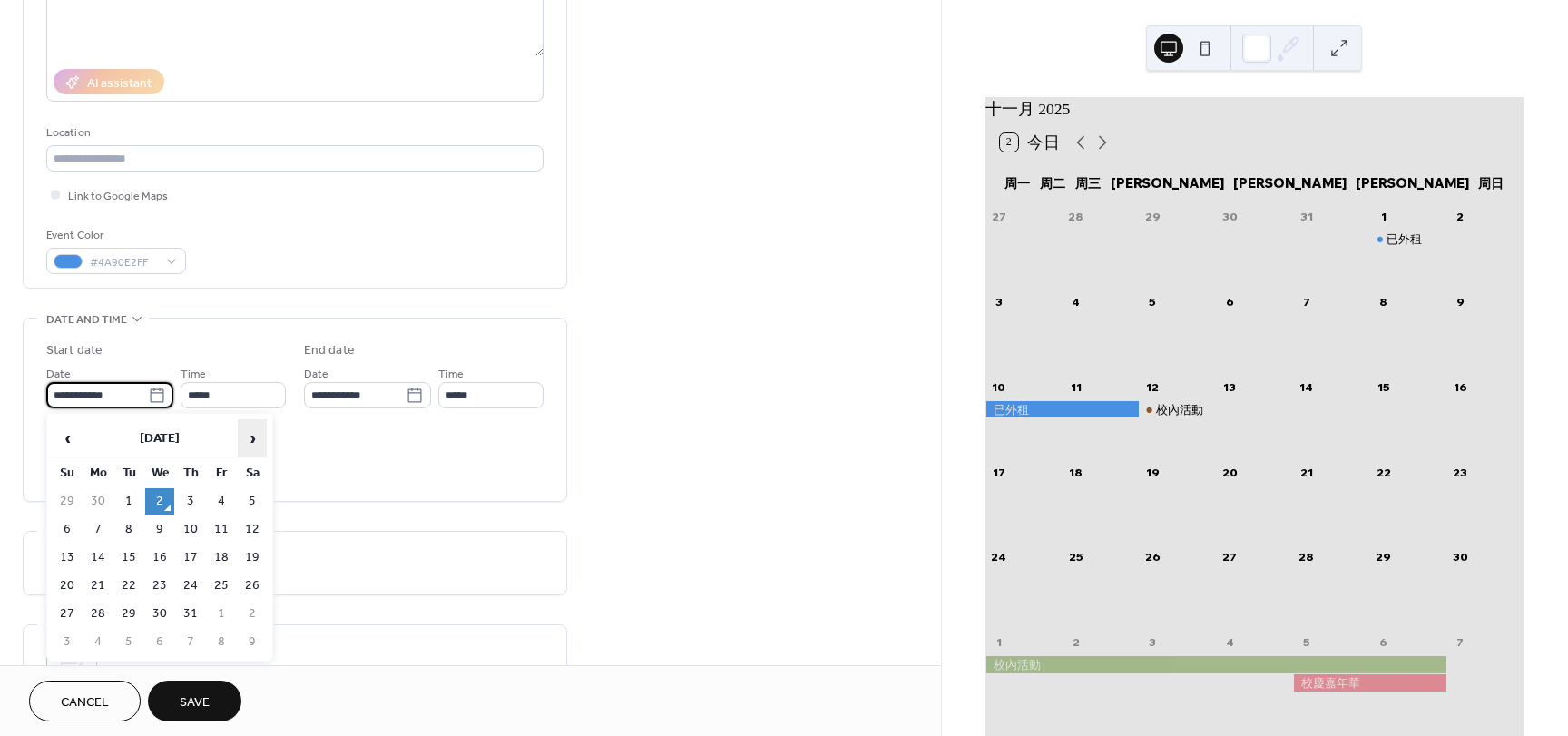 click on "›" at bounding box center (252, 438) 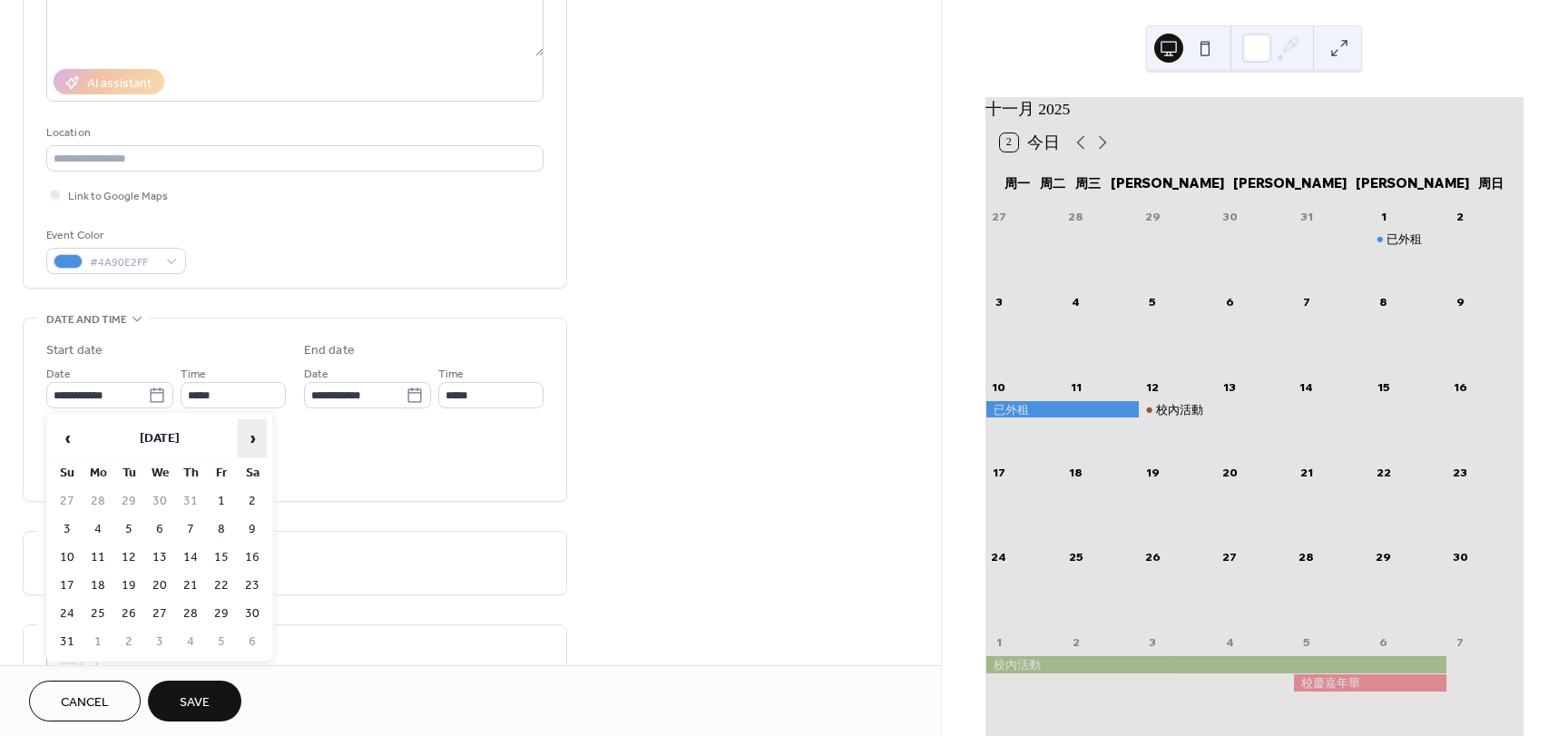 click on "›" at bounding box center [252, 438] 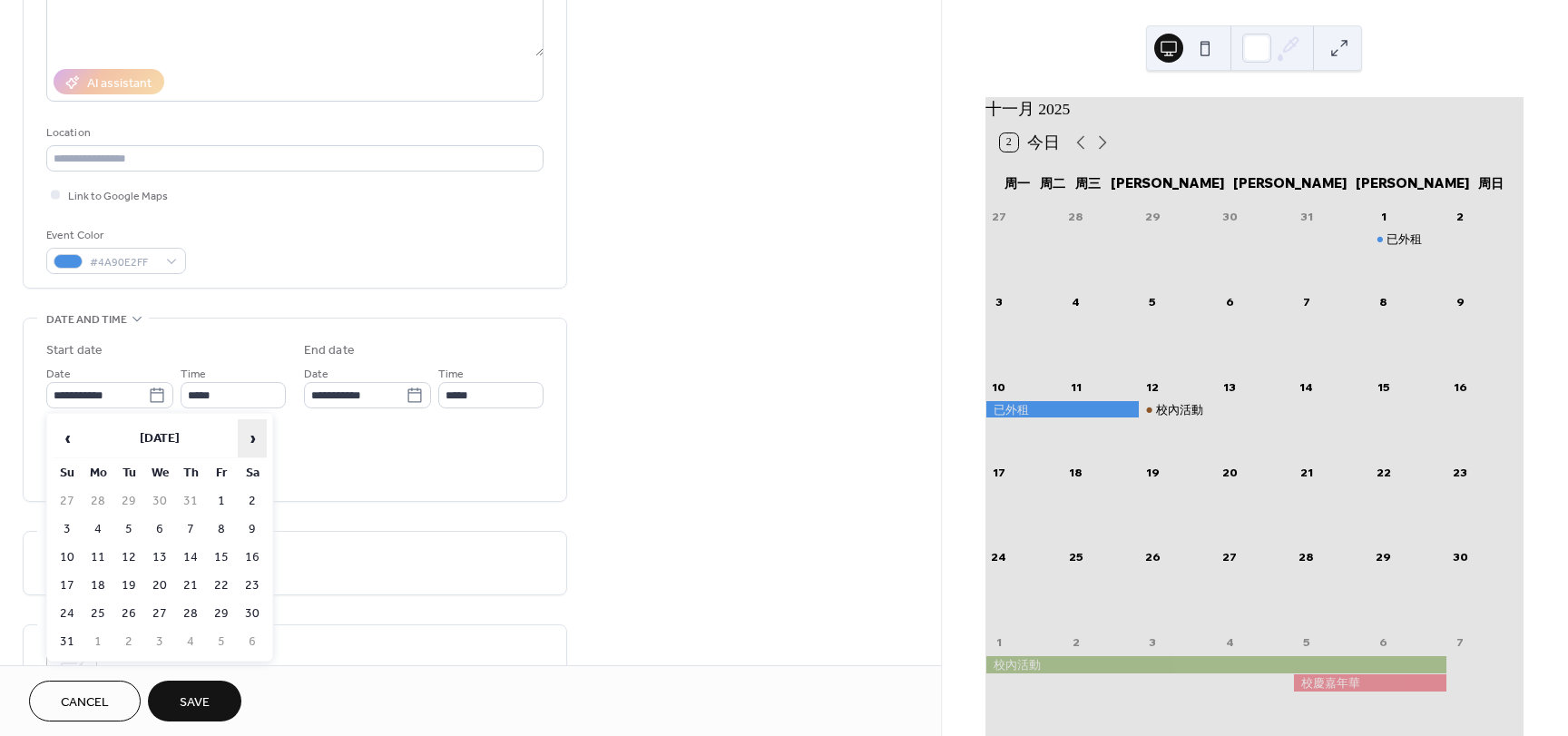 click on "›" at bounding box center (252, 438) 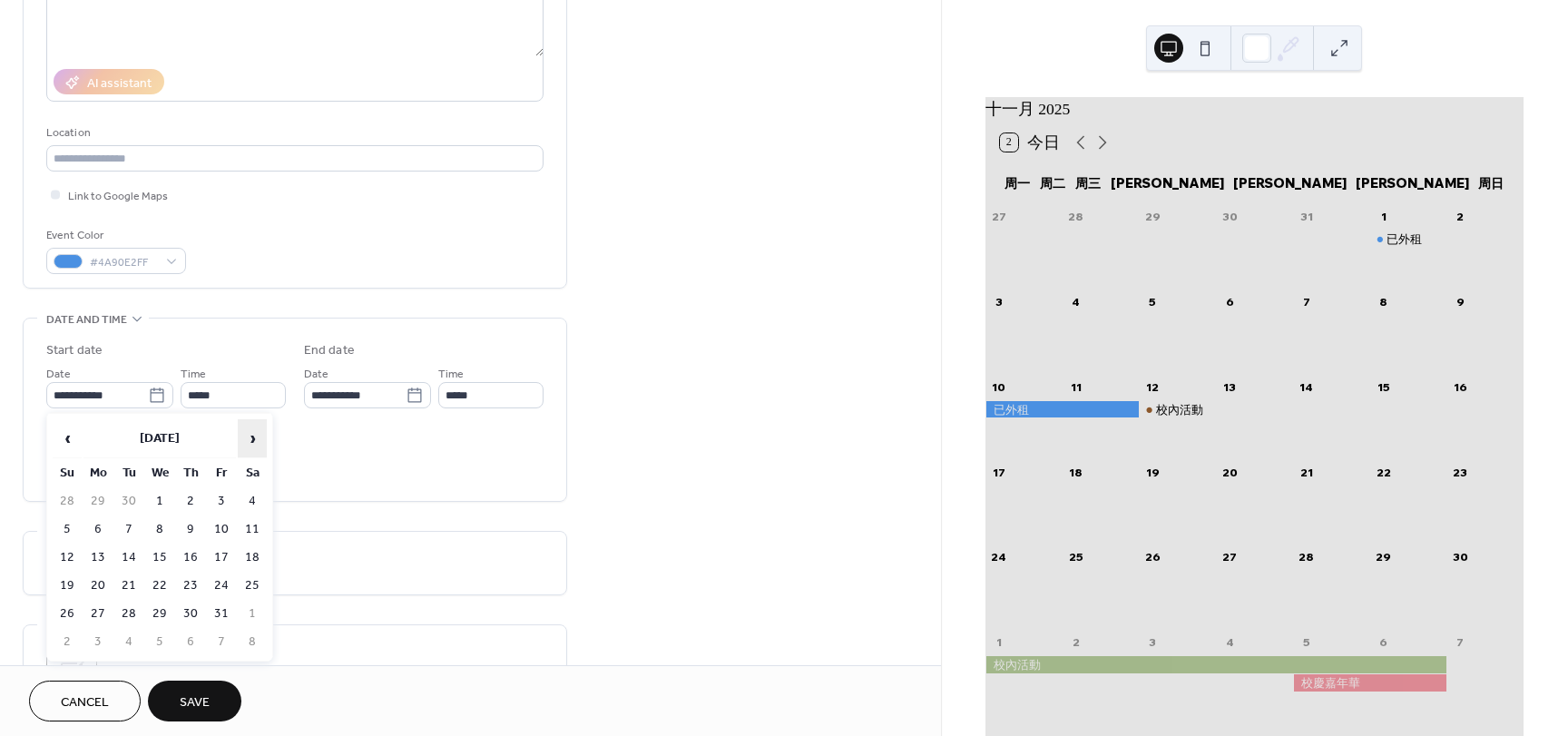 click on "›" at bounding box center (252, 438) 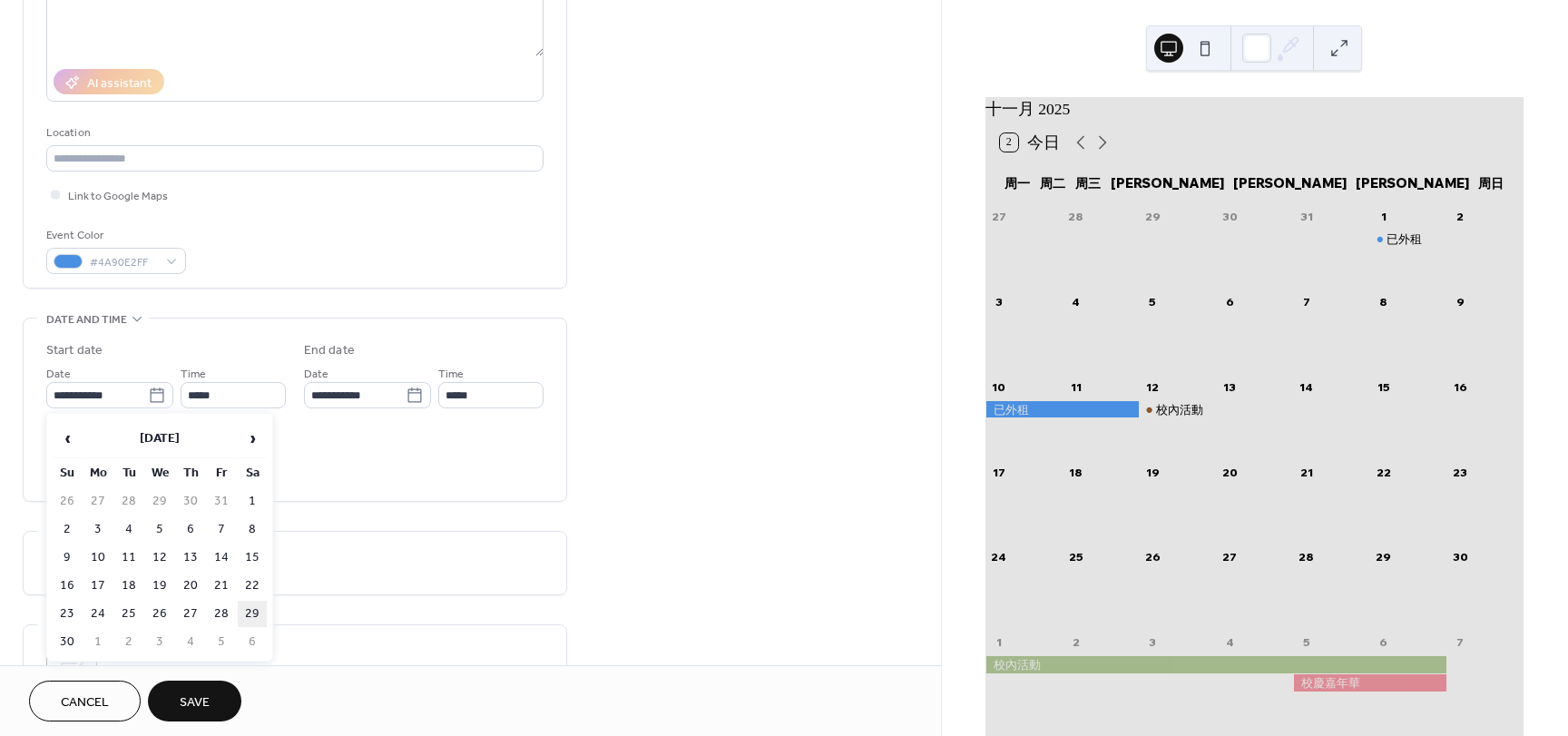 click on "29" at bounding box center (252, 613) 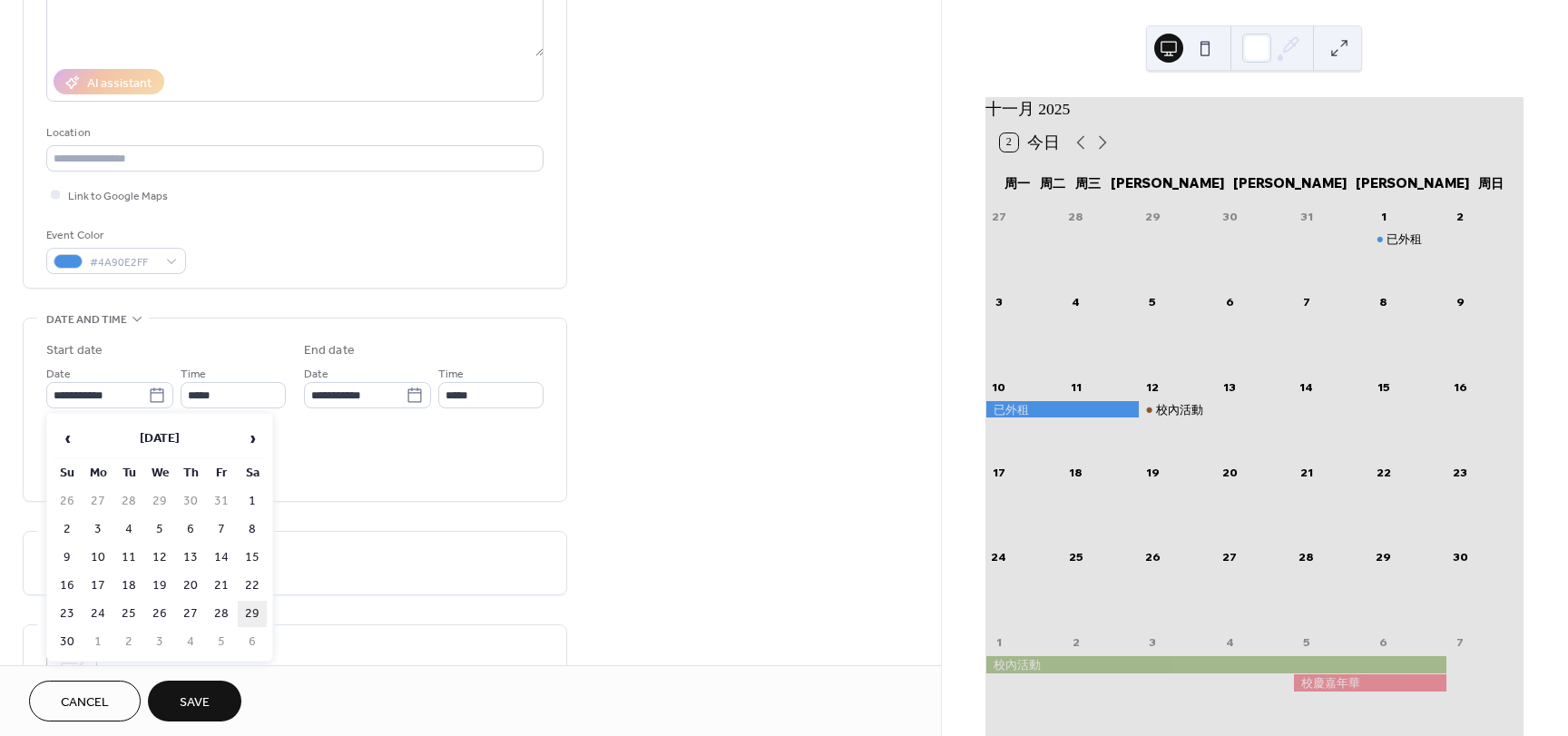type on "**********" 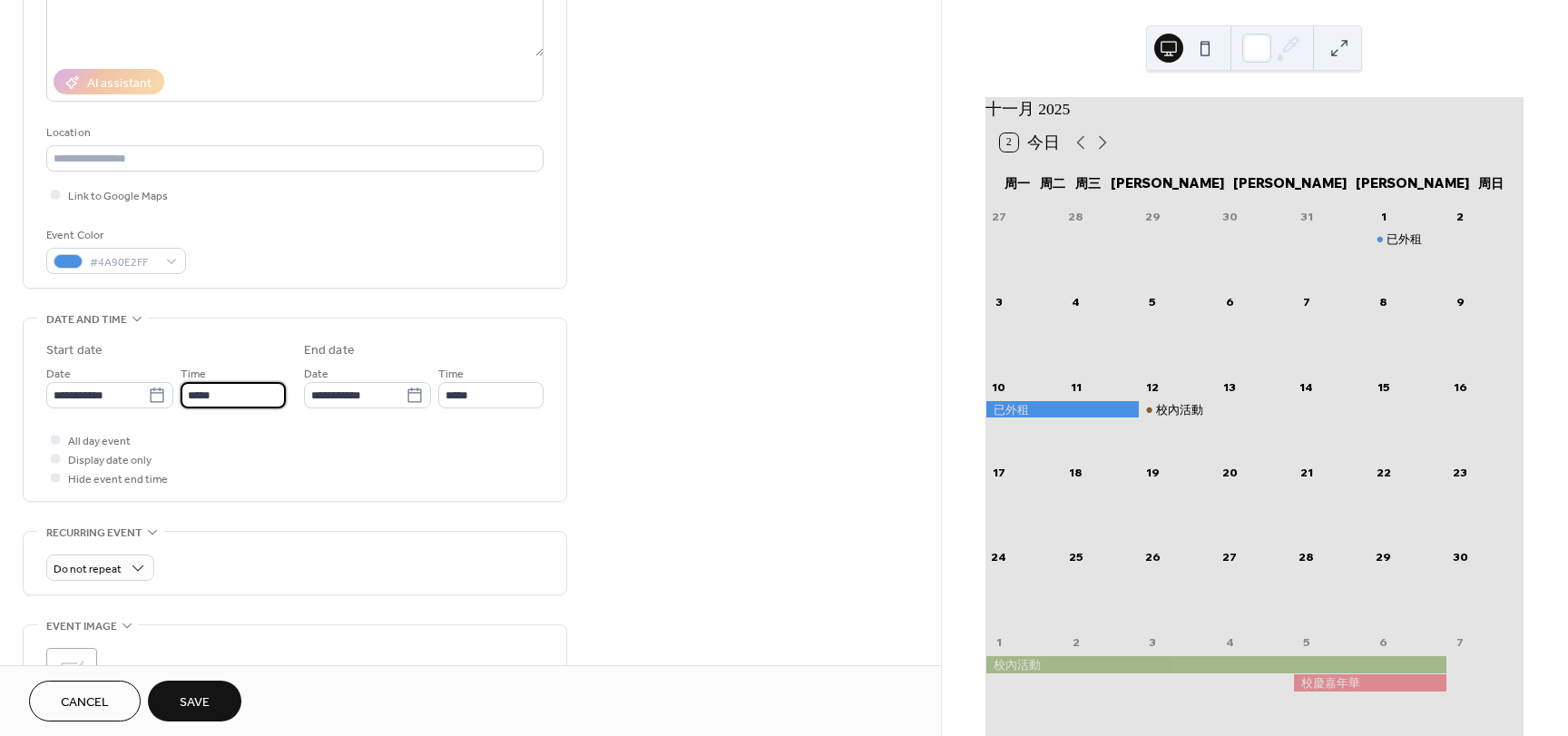 drag, startPoint x: 268, startPoint y: 395, endPoint x: 259, endPoint y: 415, distance: 21.931712 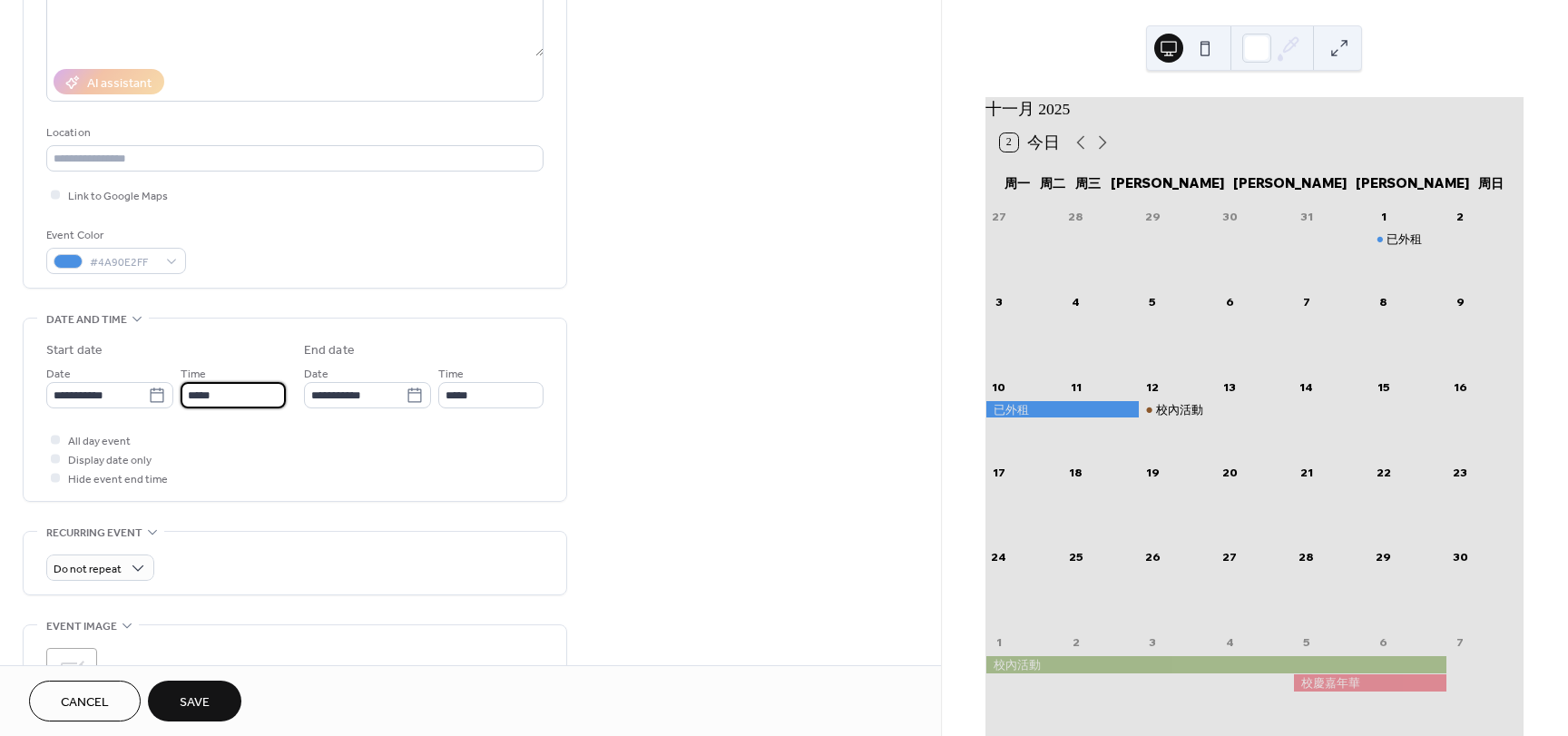 click on "*****" at bounding box center [233, 395] 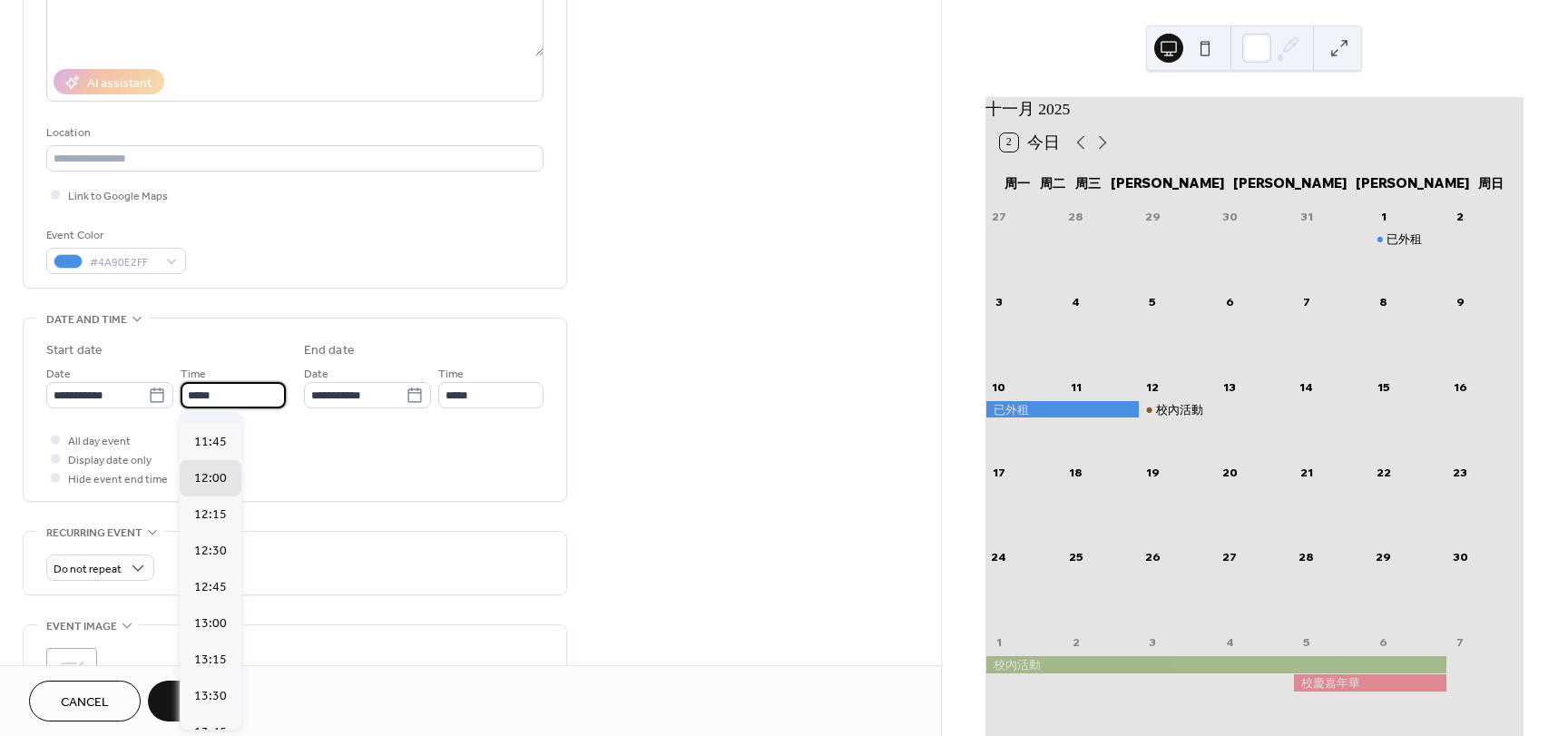 scroll, scrollTop: 1151, scrollLeft: 0, axis: vertical 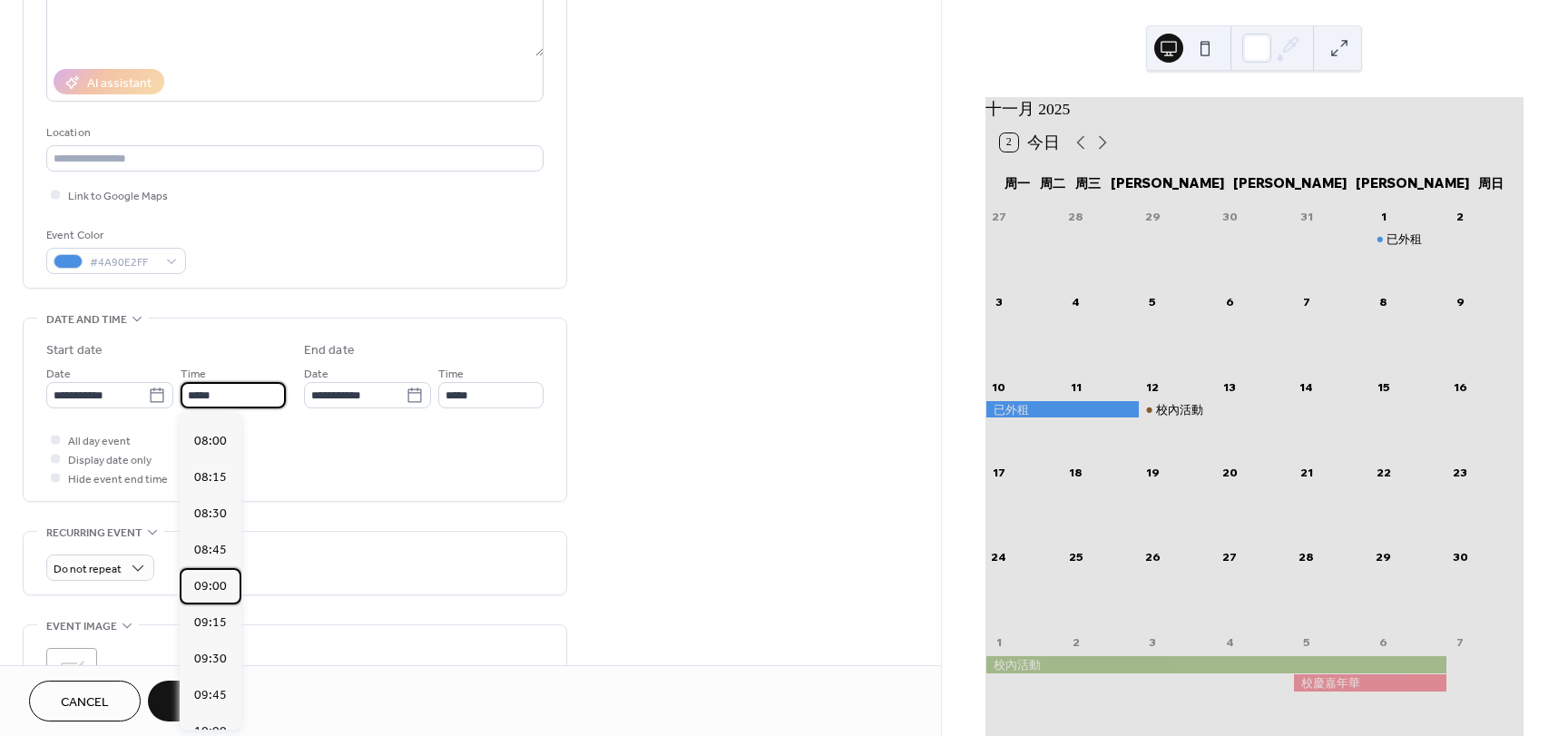 drag, startPoint x: 217, startPoint y: 615, endPoint x: 243, endPoint y: 565, distance: 56.356011 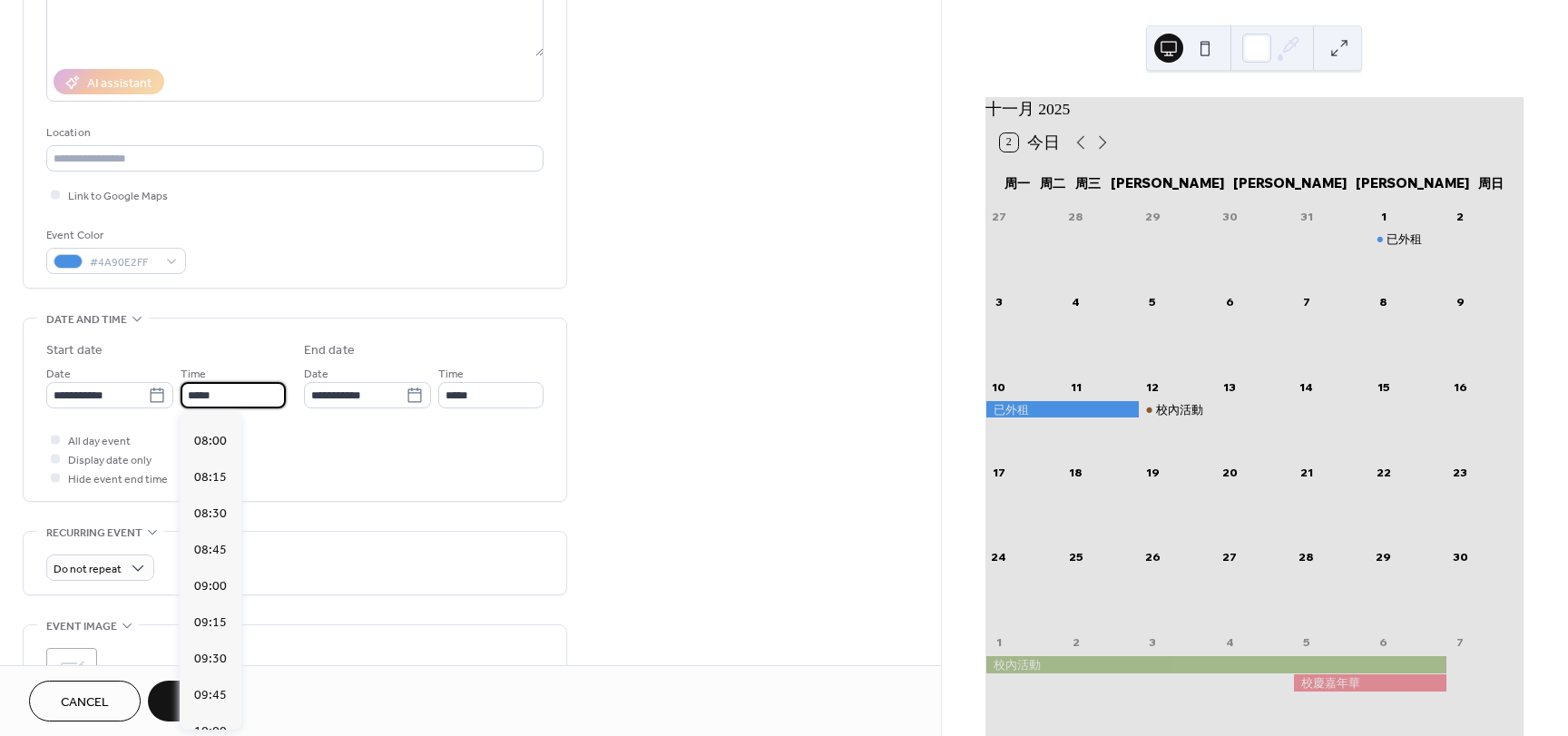 type on "*****" 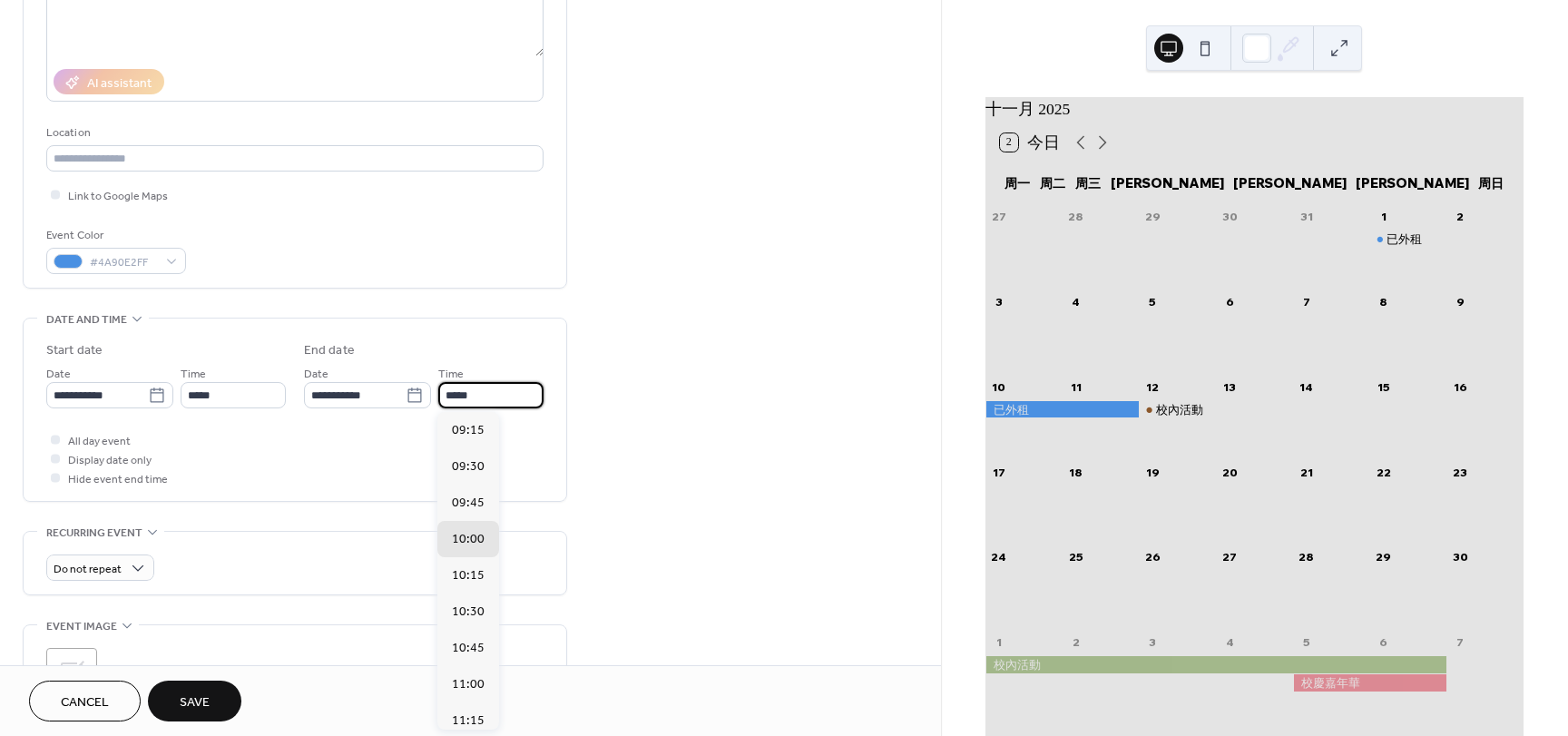 click on "*****" at bounding box center (491, 395) 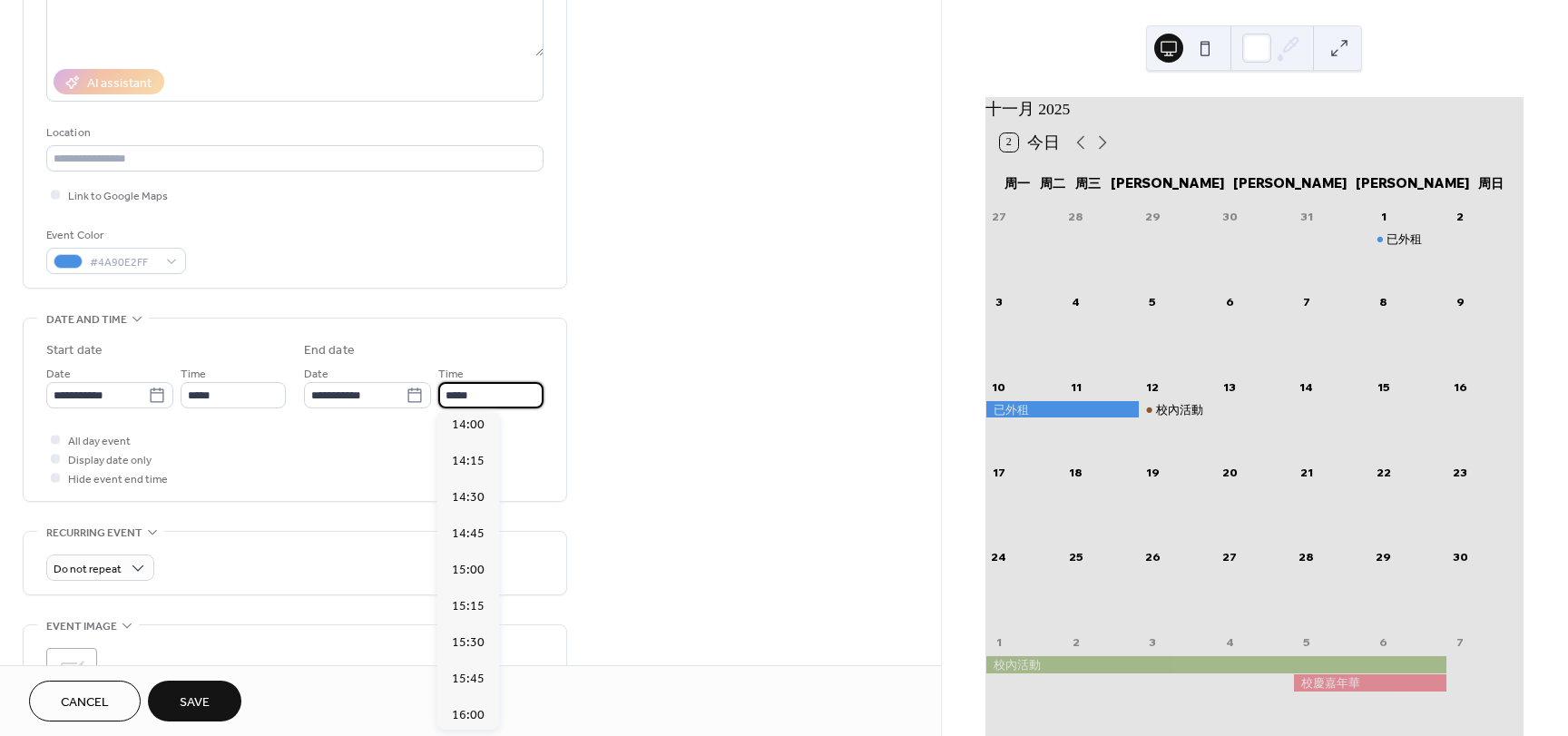 scroll, scrollTop: 1089, scrollLeft: 0, axis: vertical 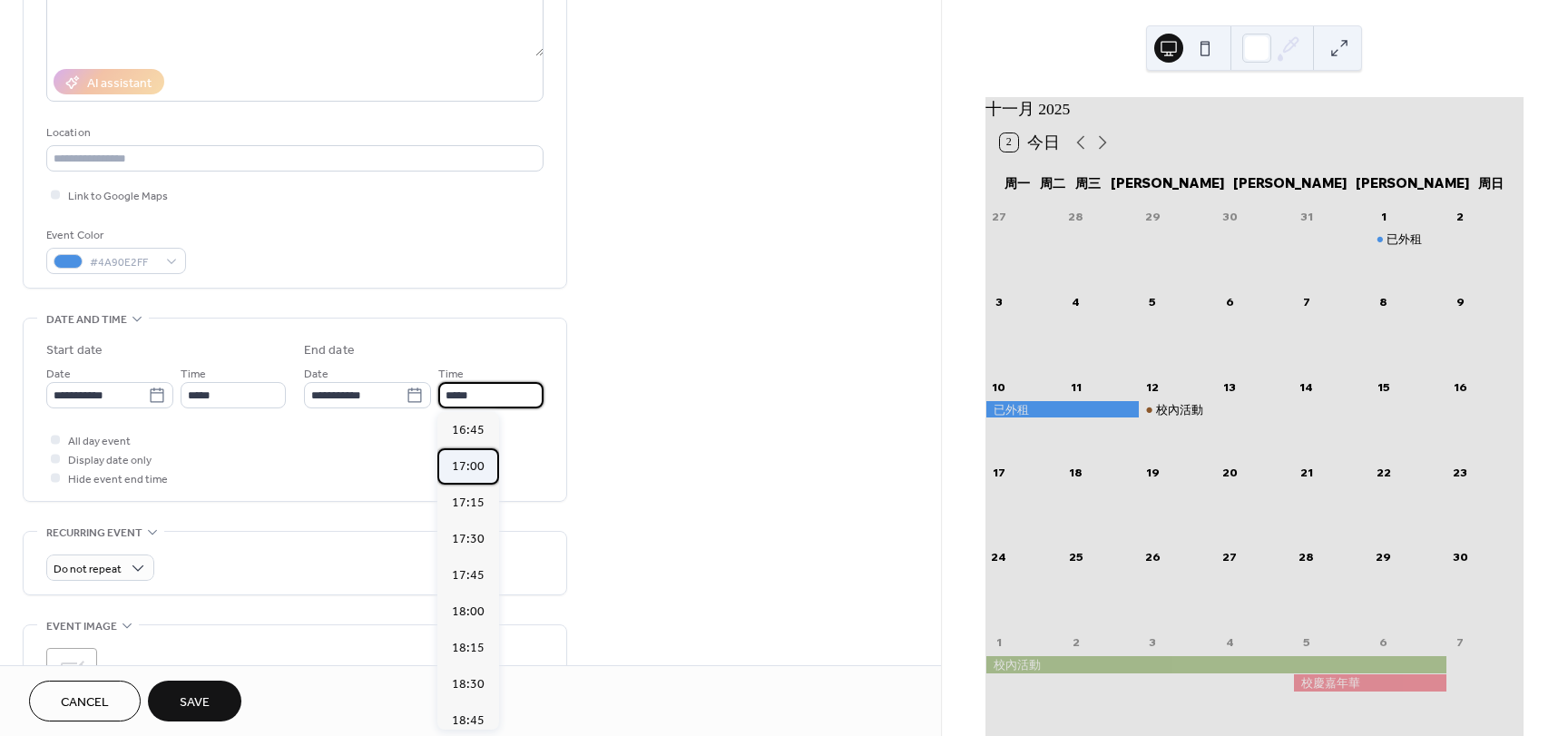 click on "17:00" at bounding box center (468, 466) 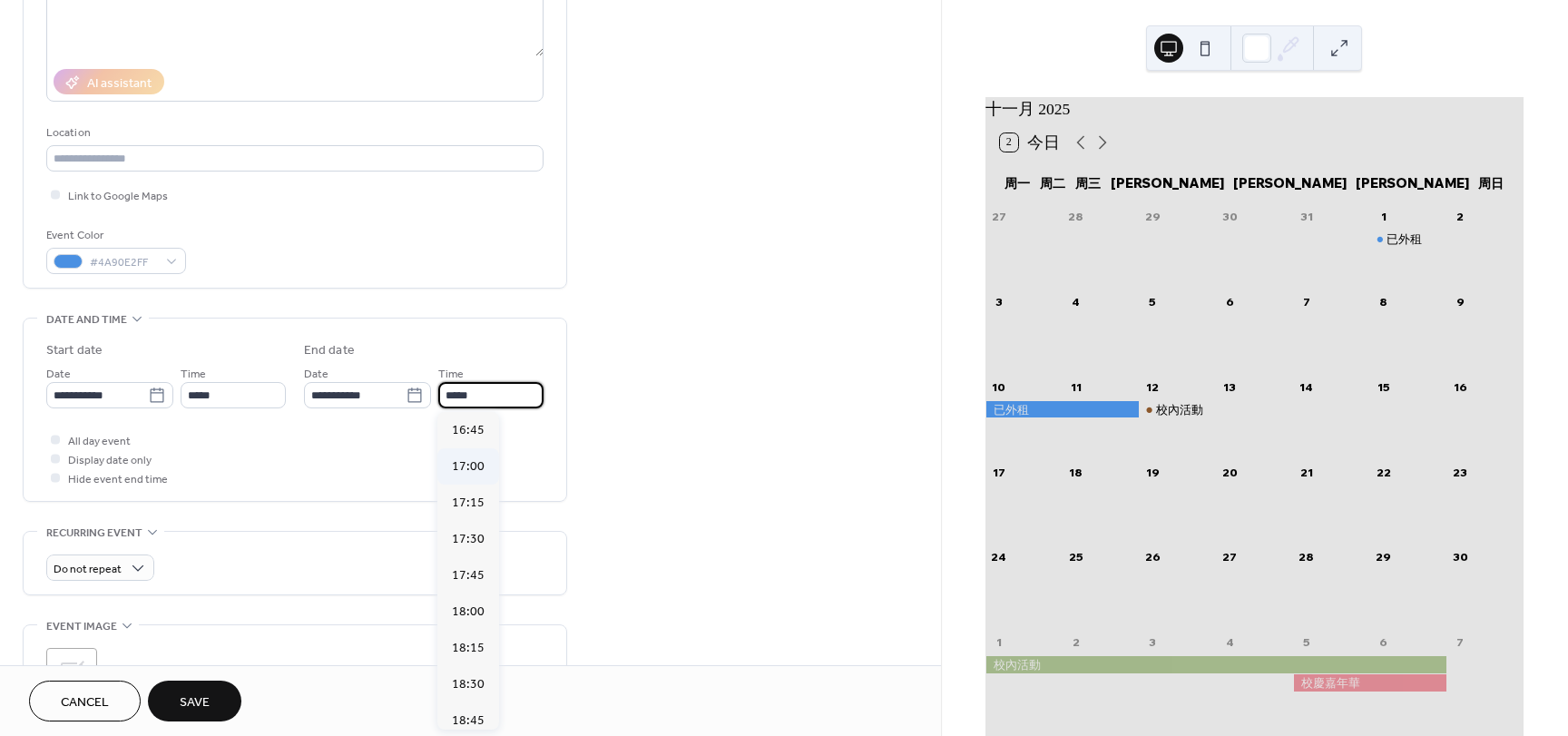 type on "*****" 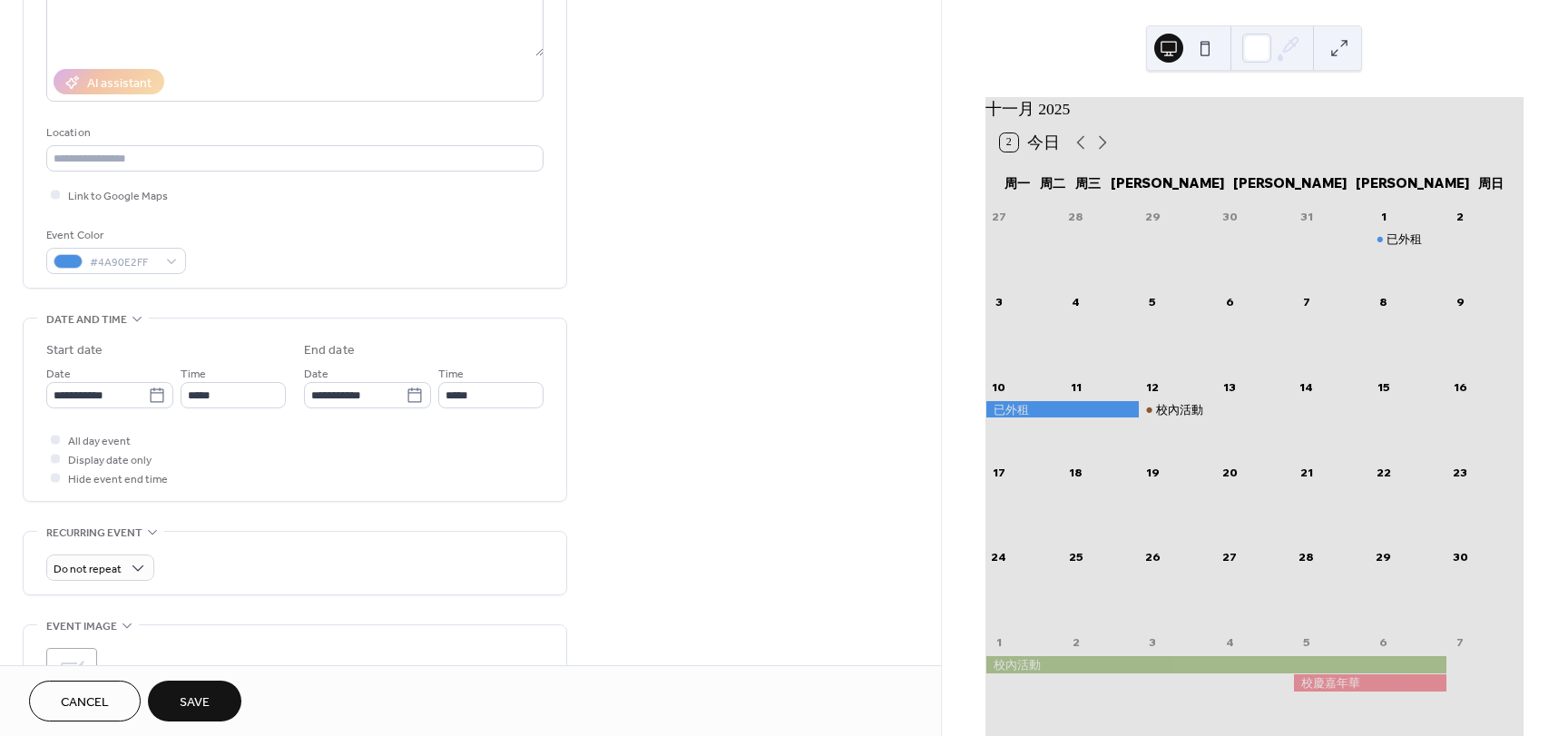 drag, startPoint x: 214, startPoint y: 705, endPoint x: 417, endPoint y: 647, distance: 211.12319 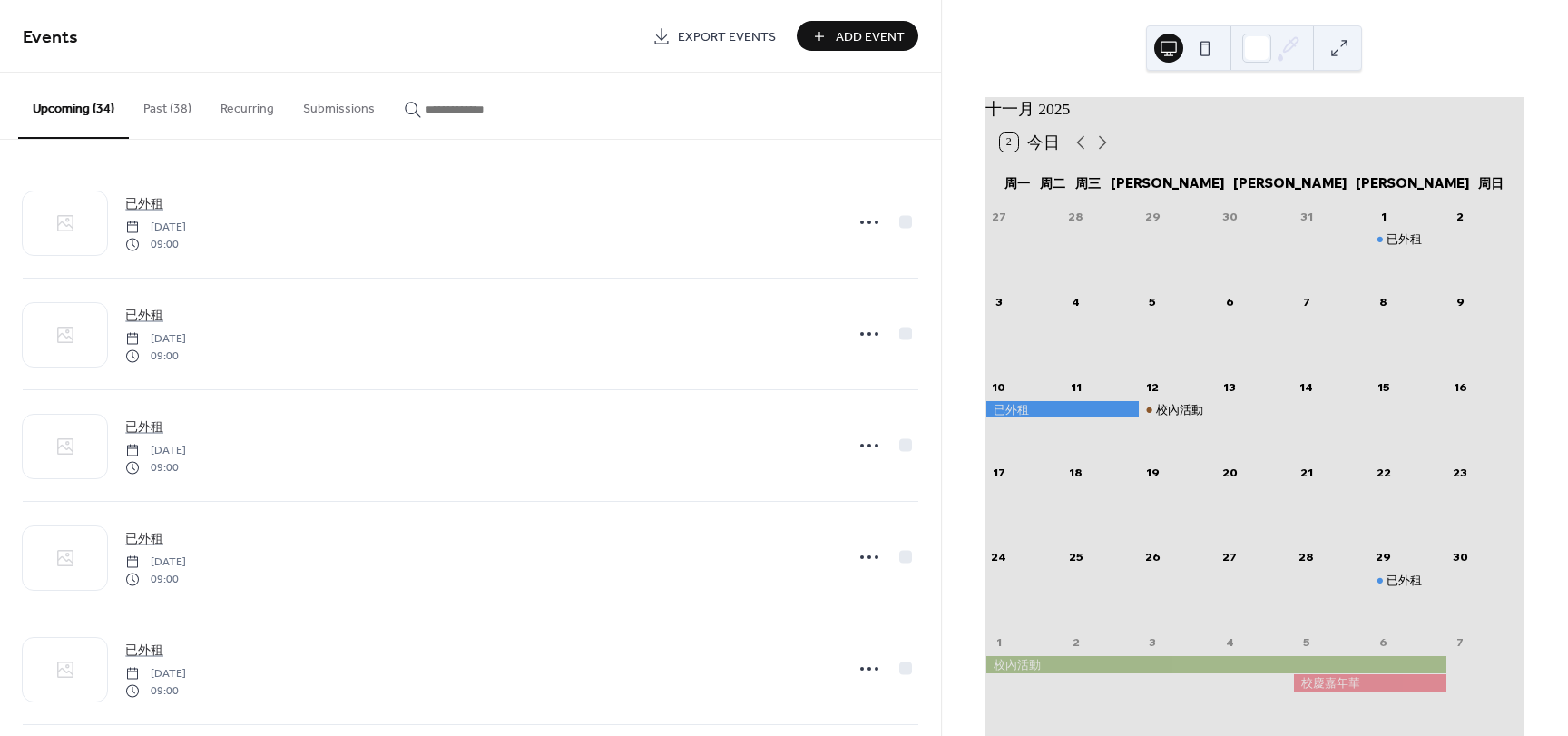click on "Events Export Events Add Event" at bounding box center [470, 36] 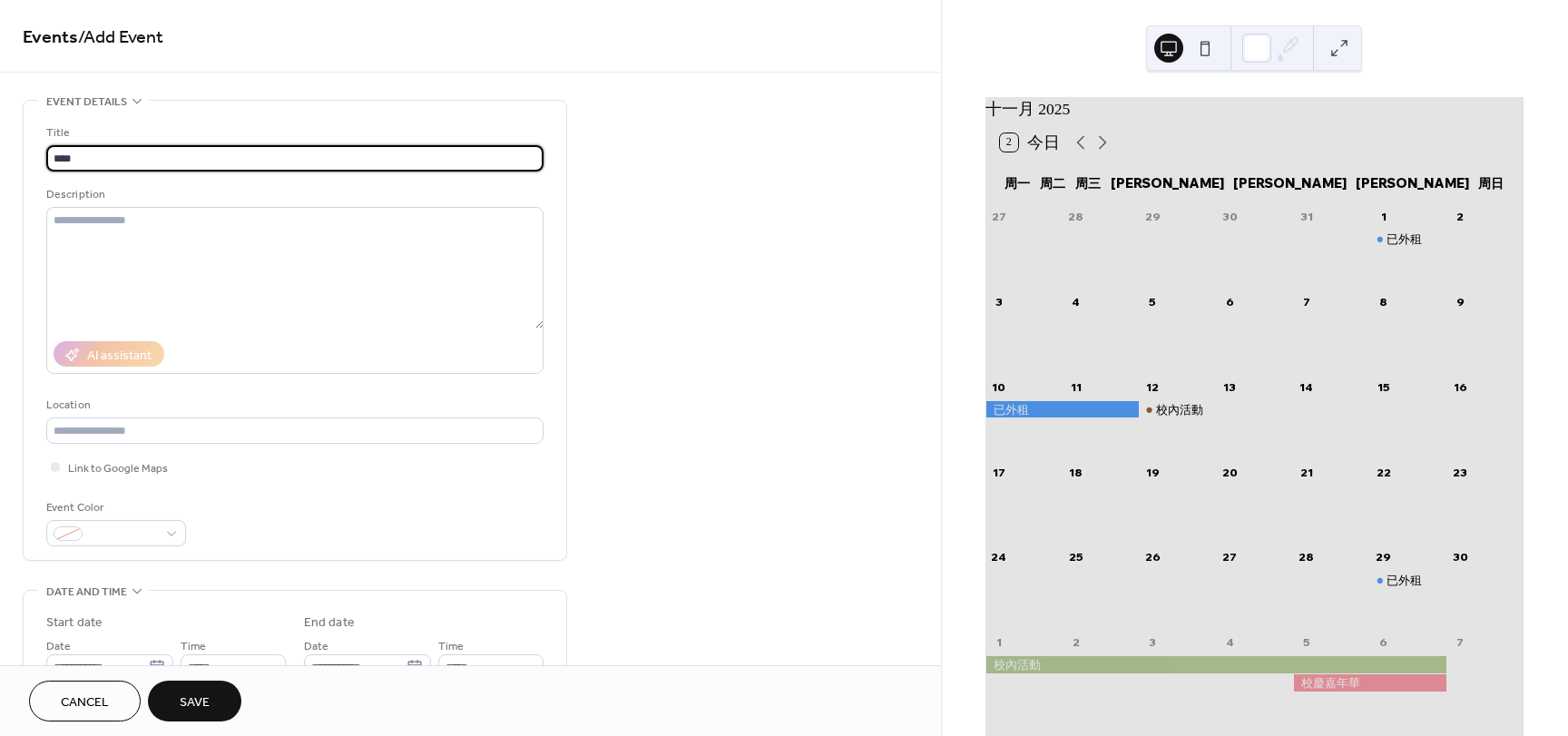 type on "****" 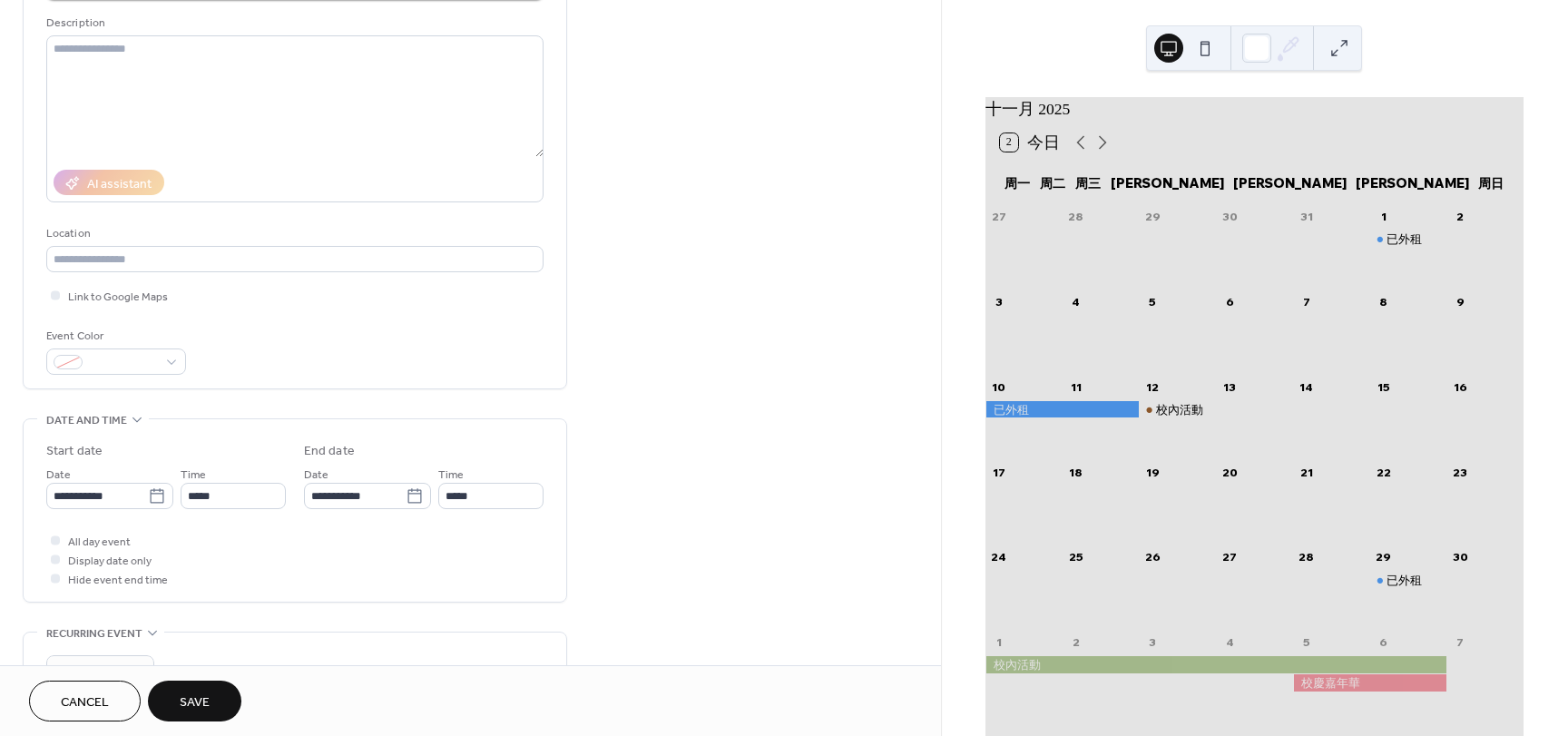scroll, scrollTop: 182, scrollLeft: 0, axis: vertical 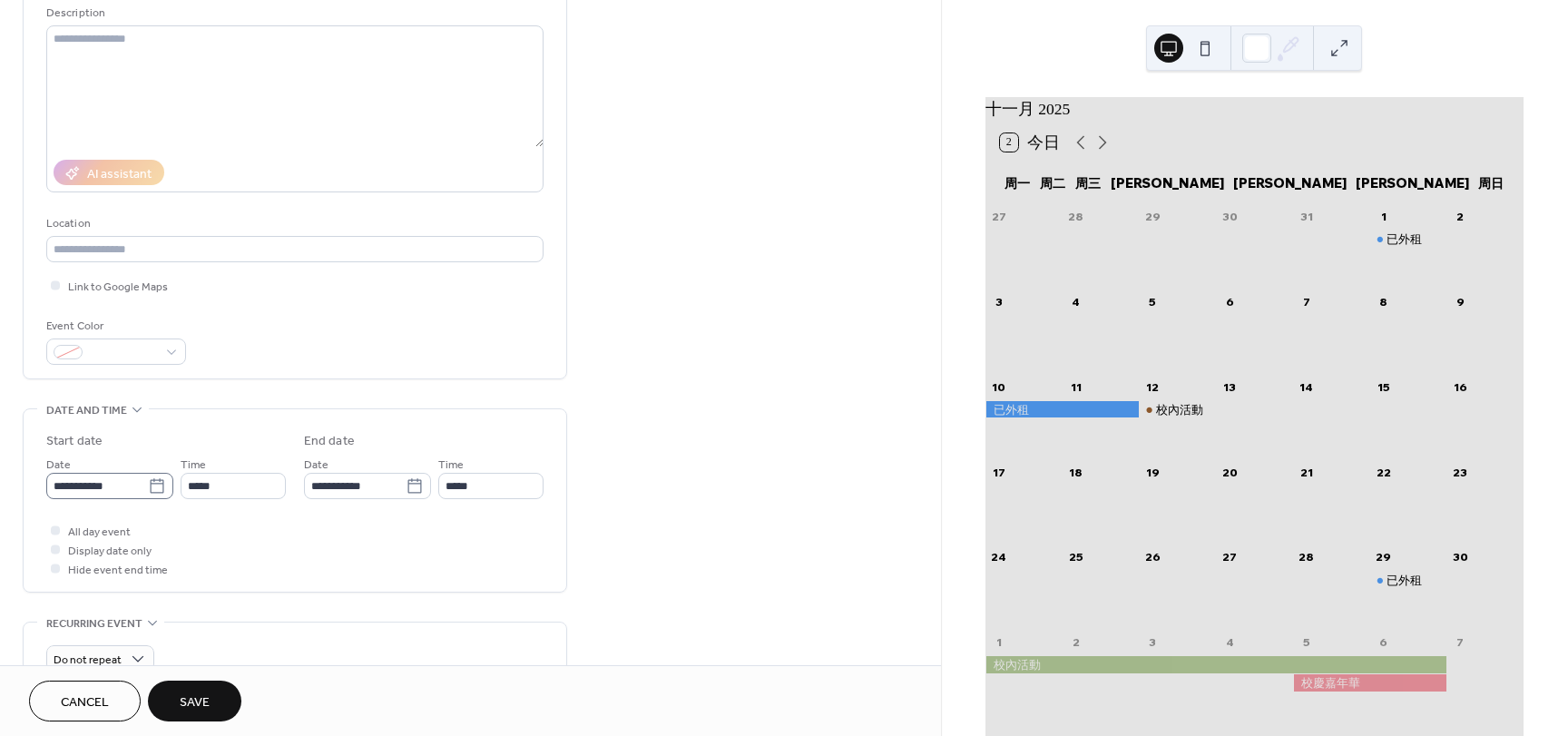 click 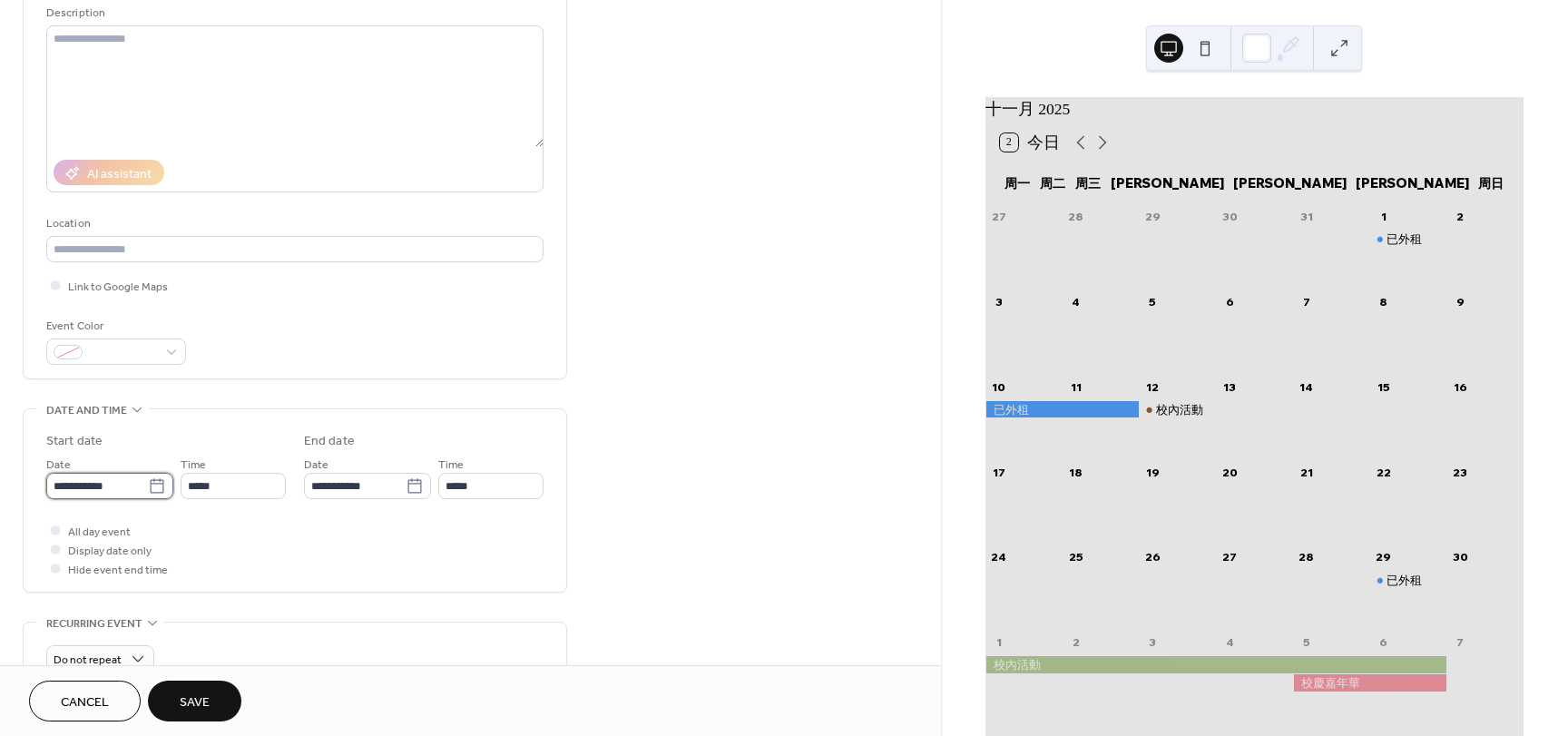click on "**********" at bounding box center (97, 486) 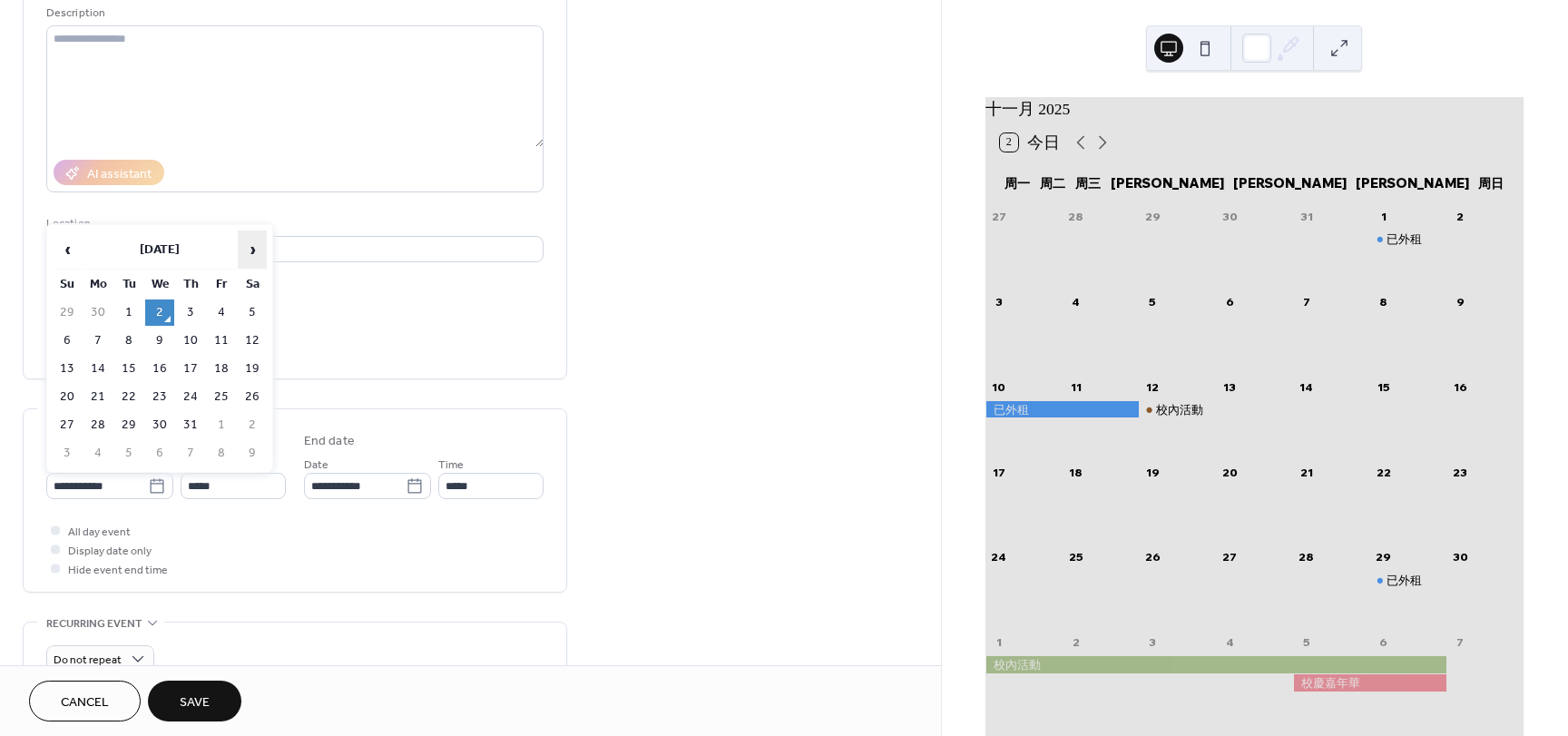 click on "›" at bounding box center [252, 250] 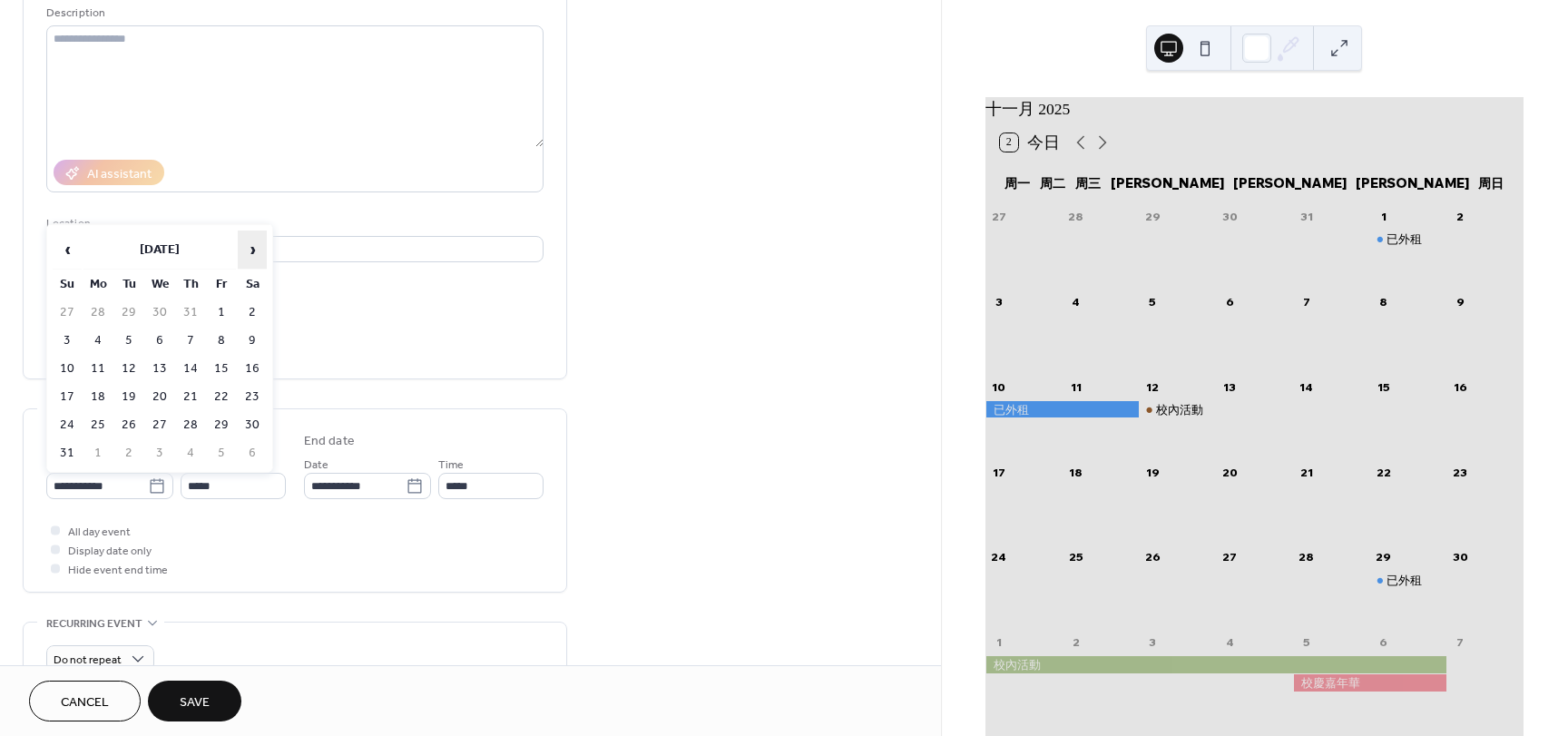 click on "›" at bounding box center (252, 250) 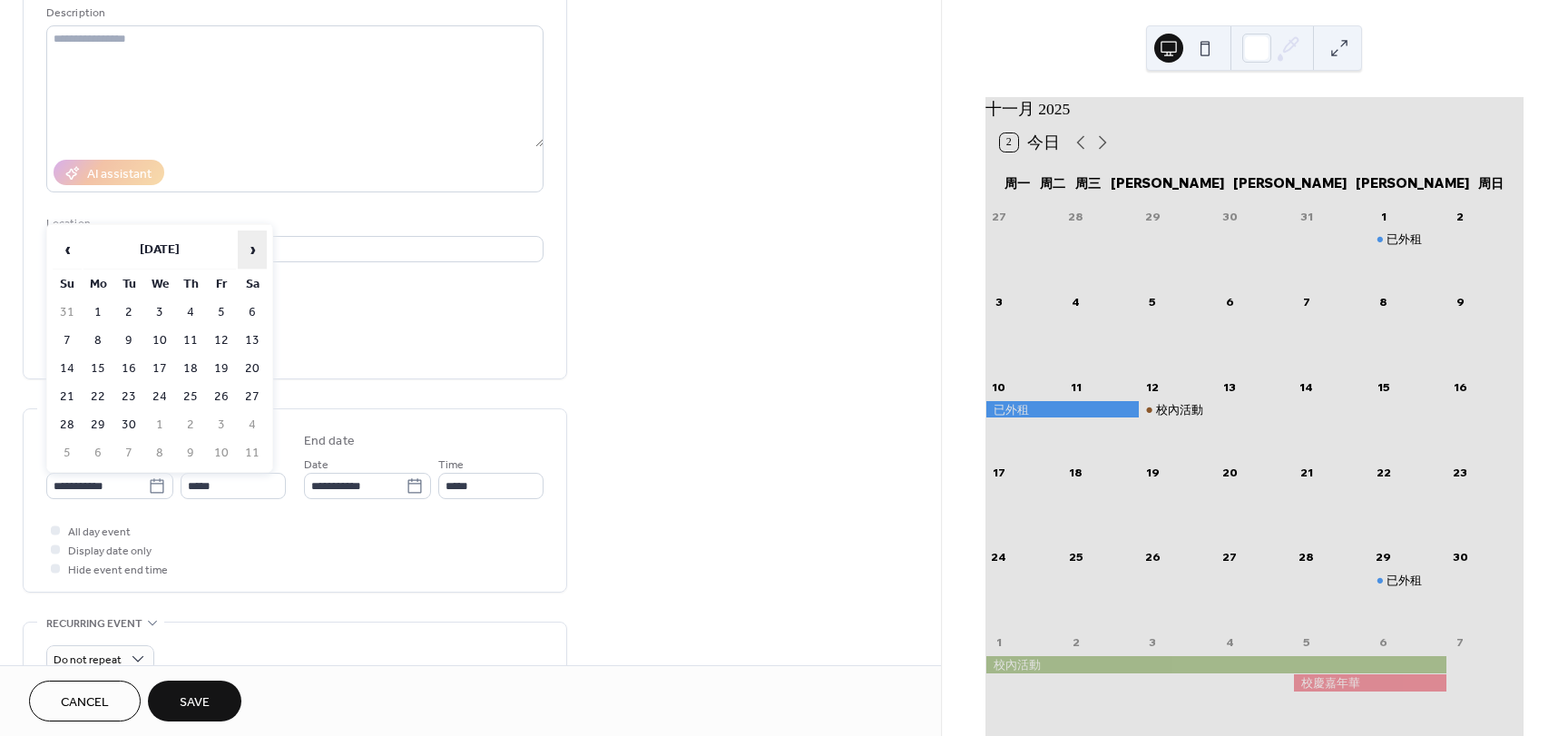 click on "›" at bounding box center [252, 250] 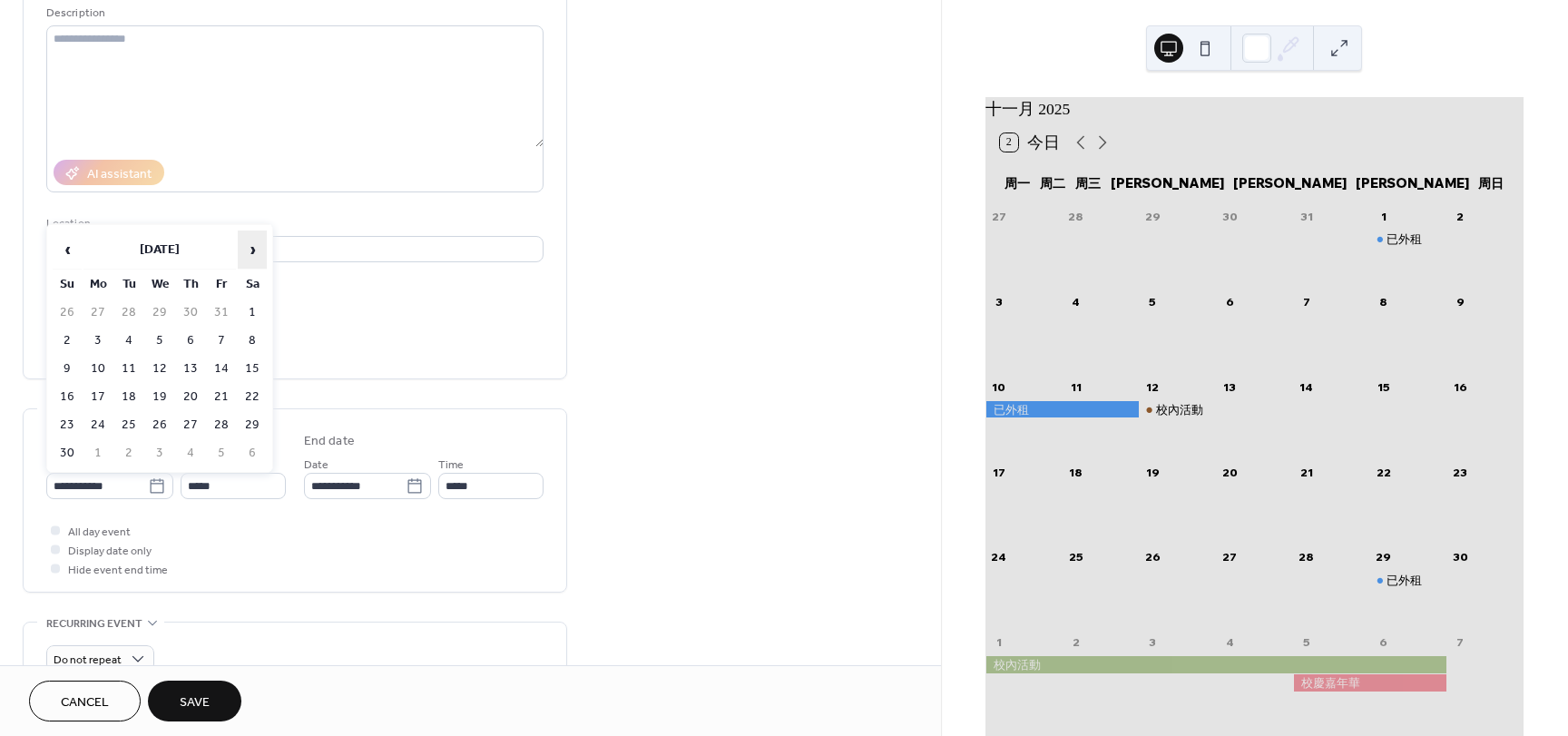 click on "›" at bounding box center (252, 250) 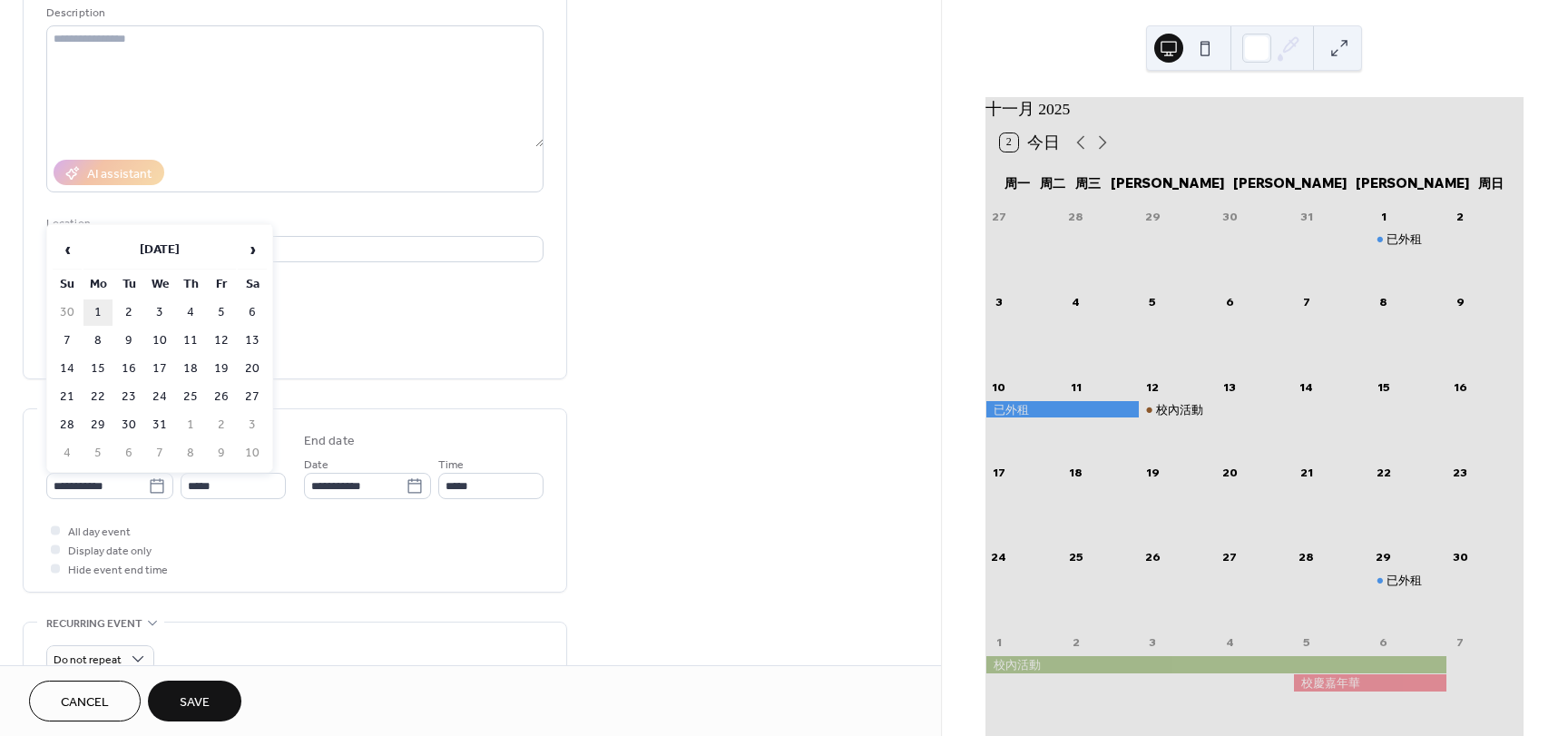 click on "1" at bounding box center [98, 312] 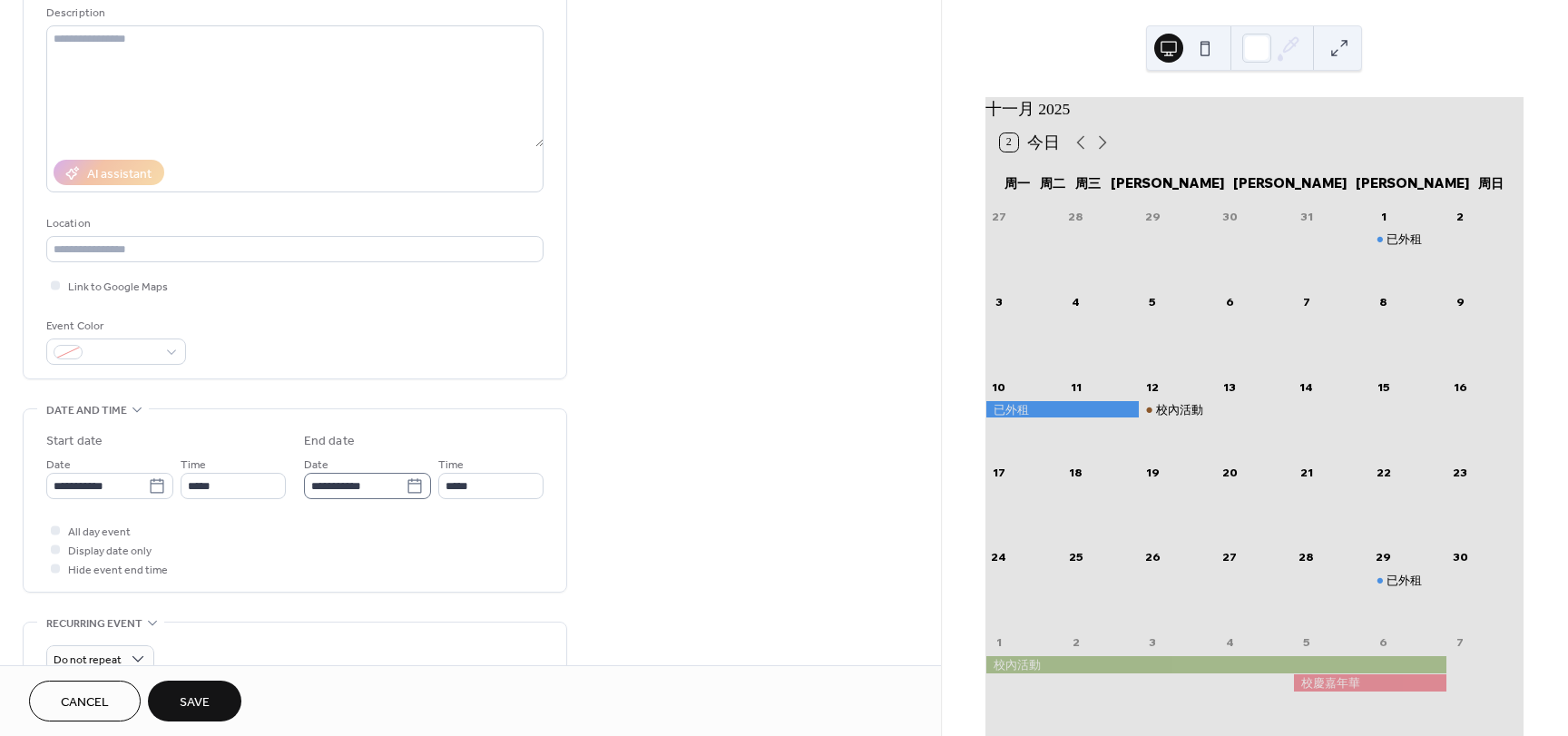 click 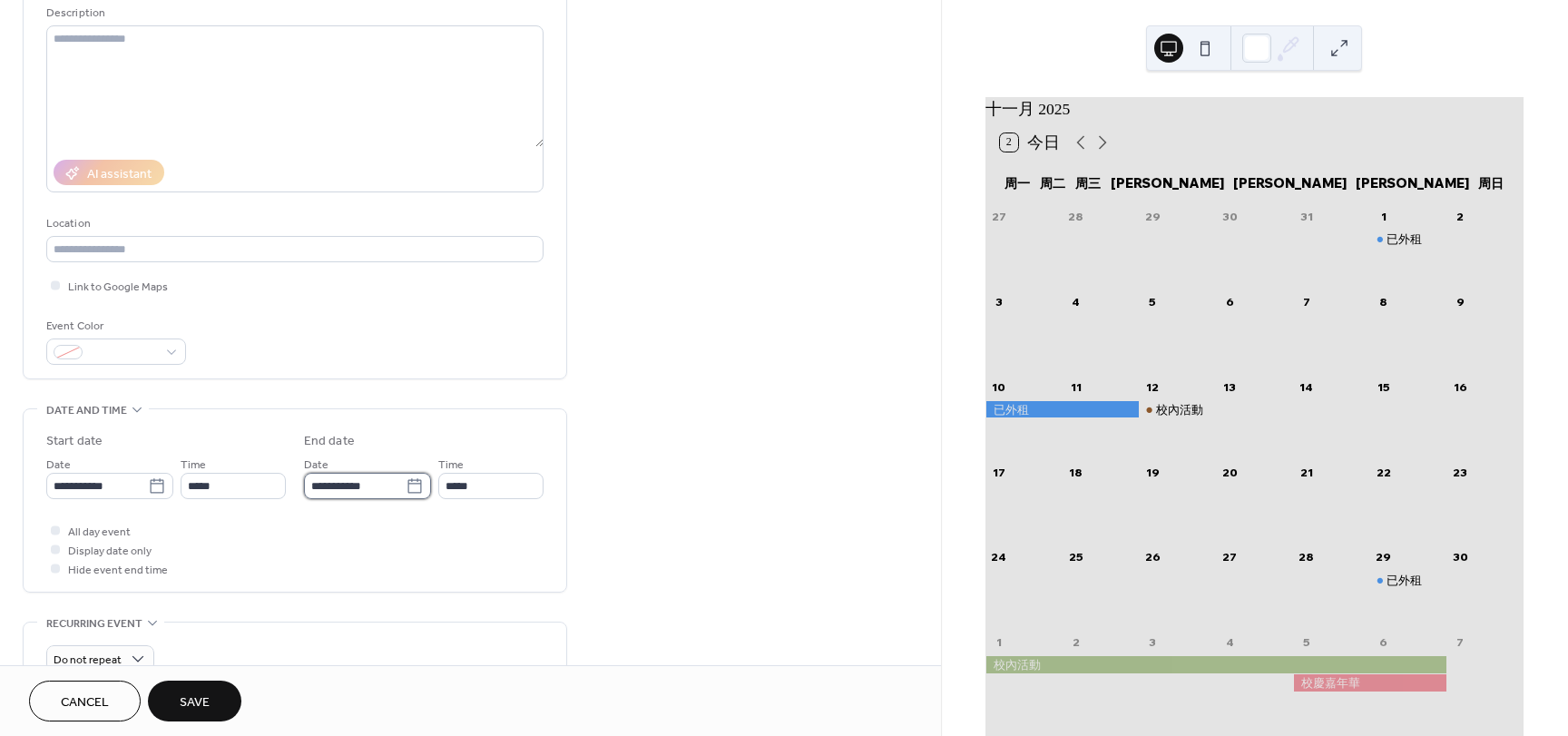 click on "**********" at bounding box center [355, 486] 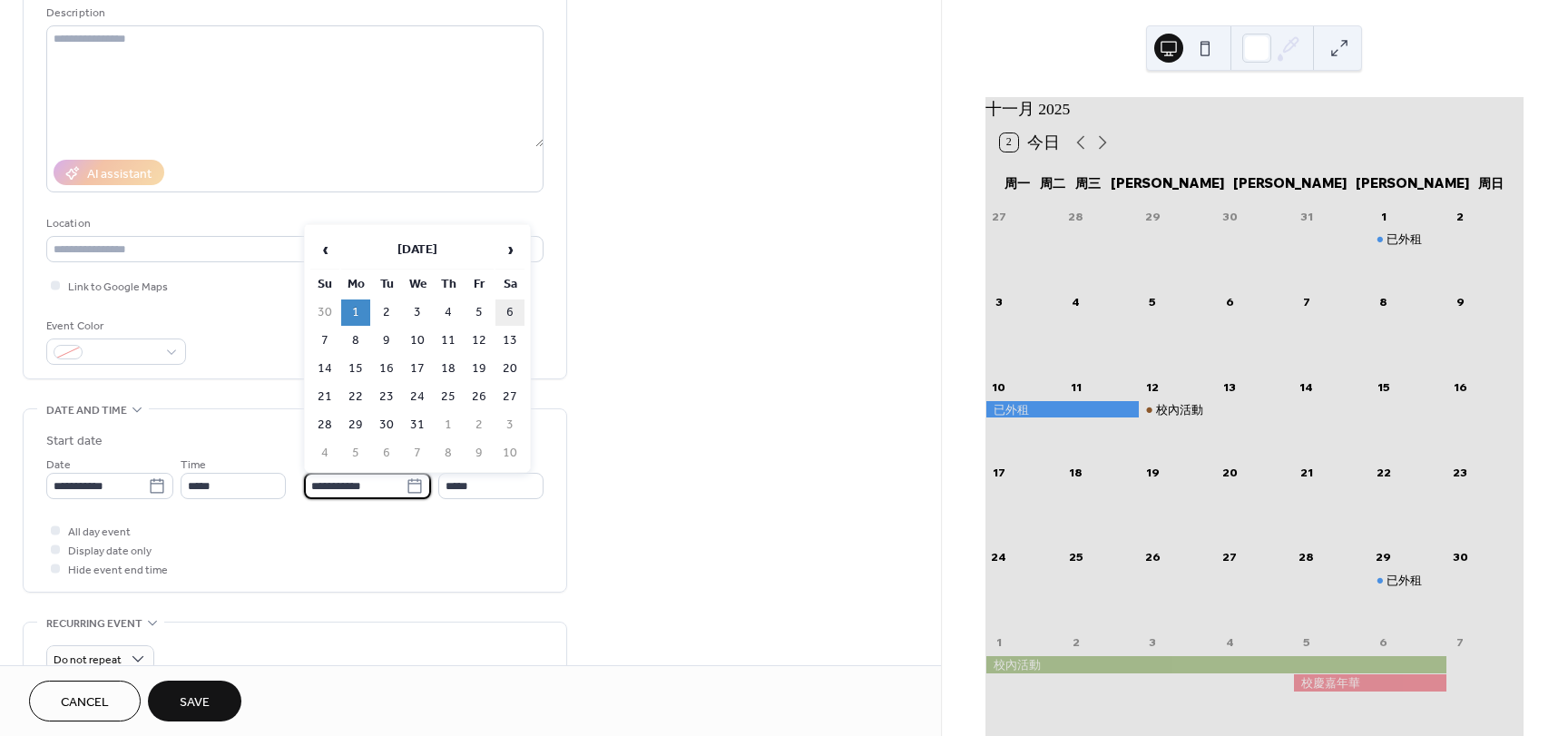 click on "6" at bounding box center [510, 312] 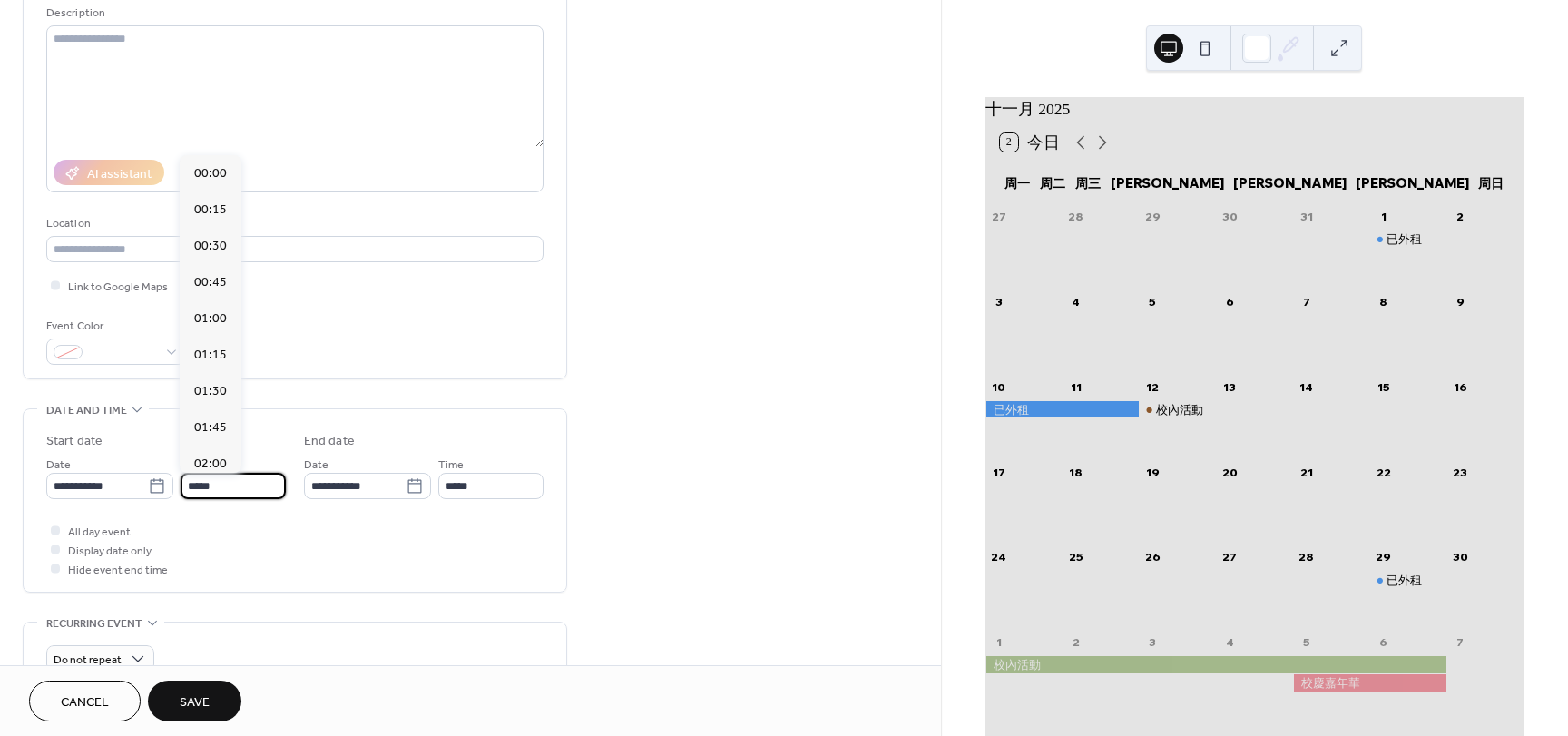click on "*****" at bounding box center (233, 486) 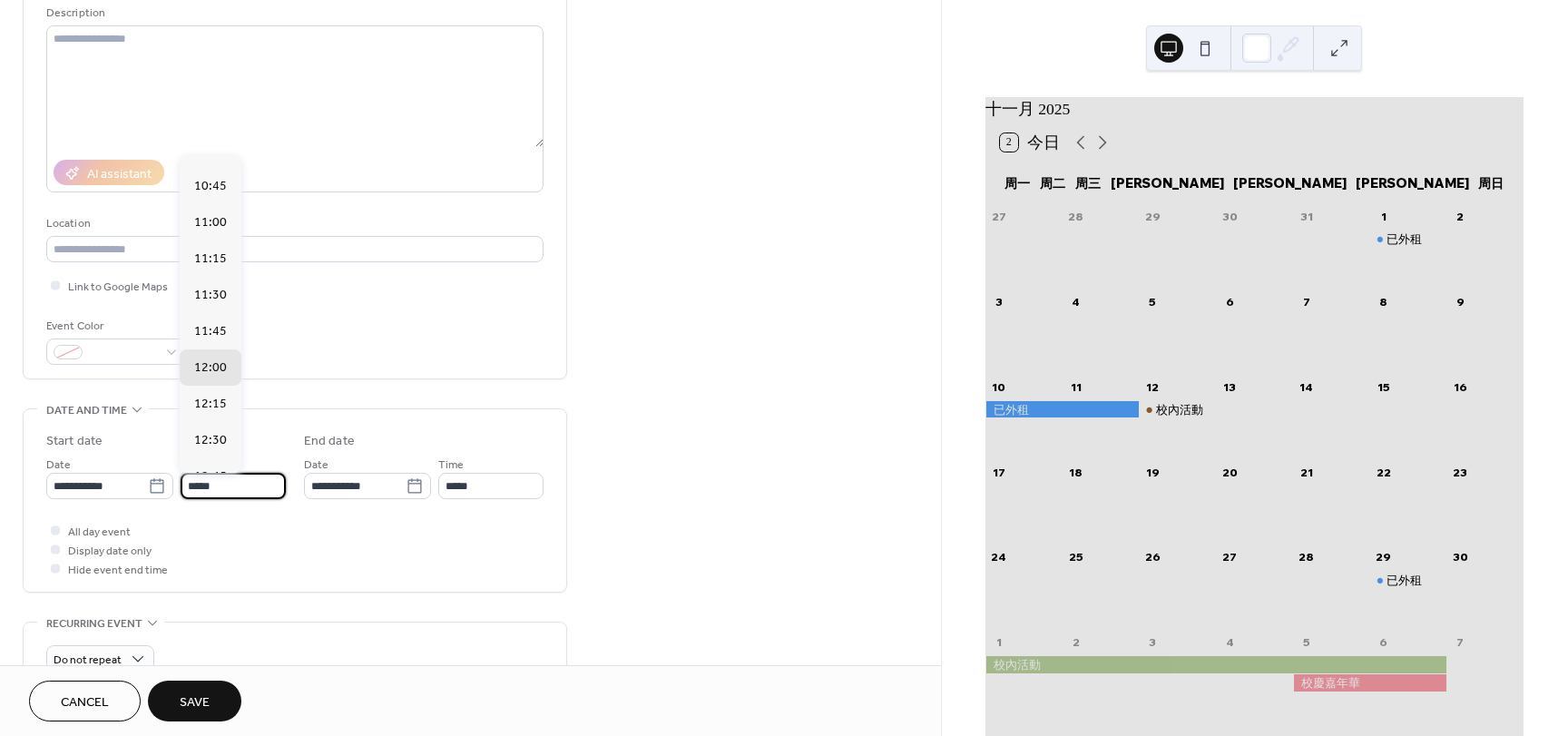 scroll, scrollTop: 1151, scrollLeft: 0, axis: vertical 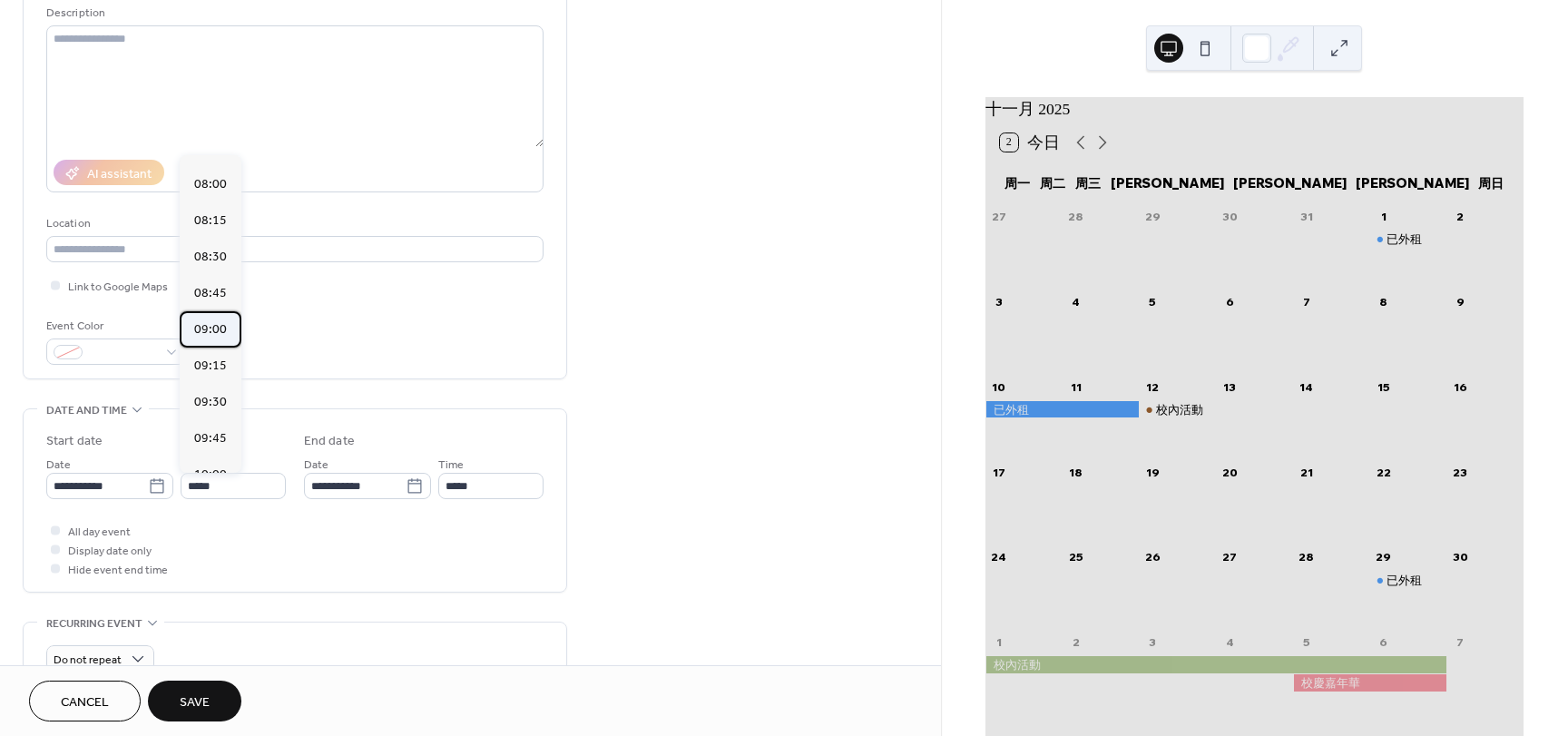 click on "09:00" at bounding box center [211, 329] 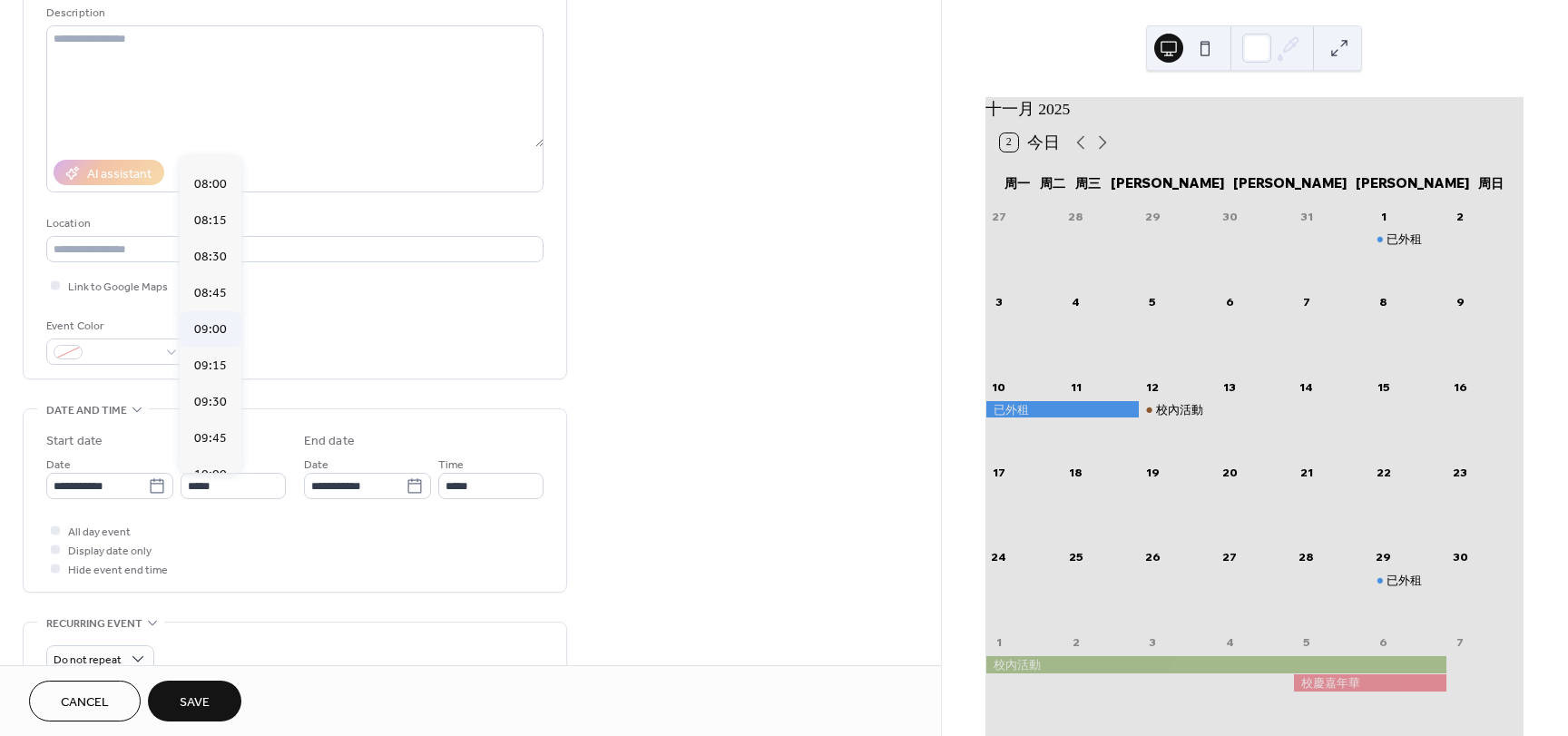 type on "*****" 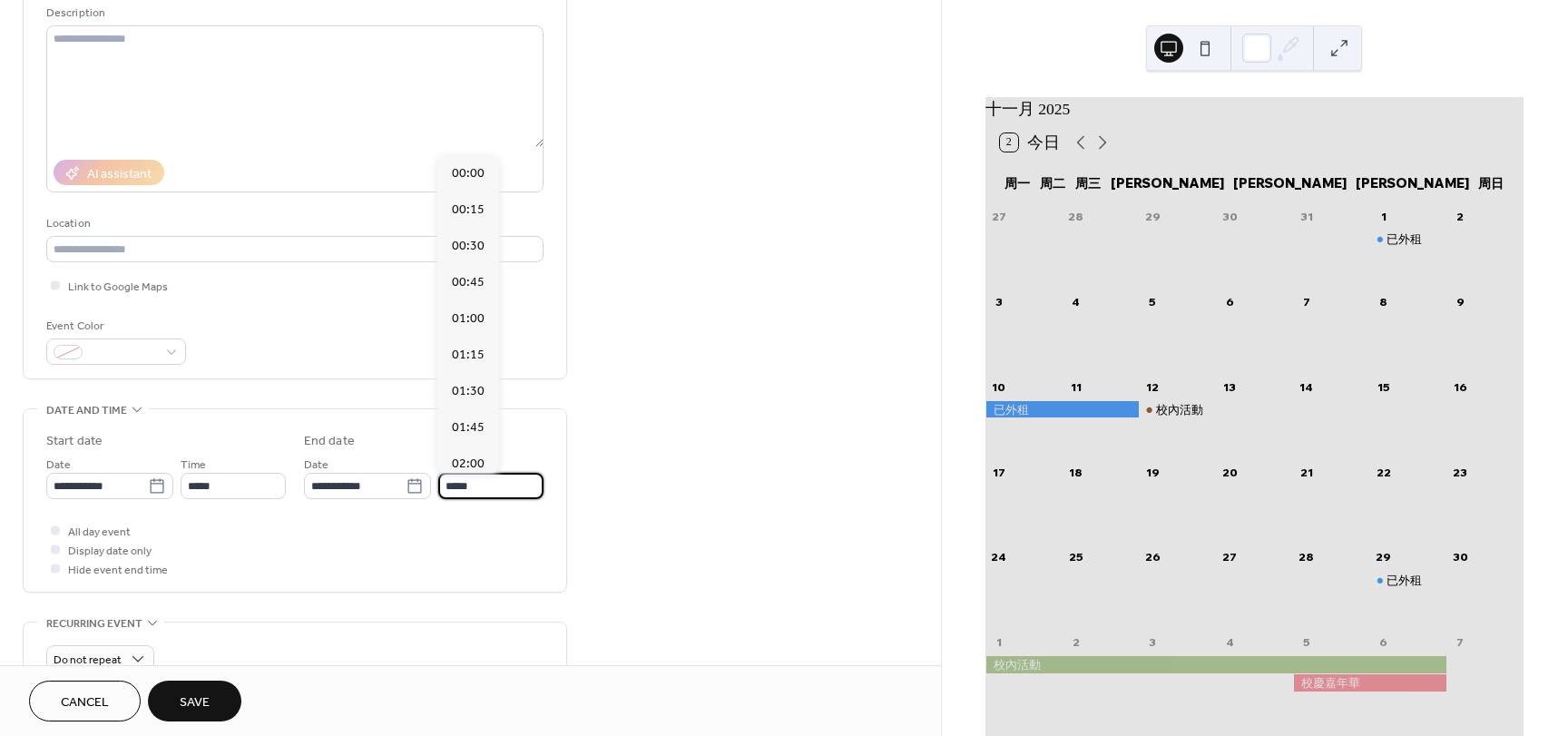 click on "*****" at bounding box center [491, 486] 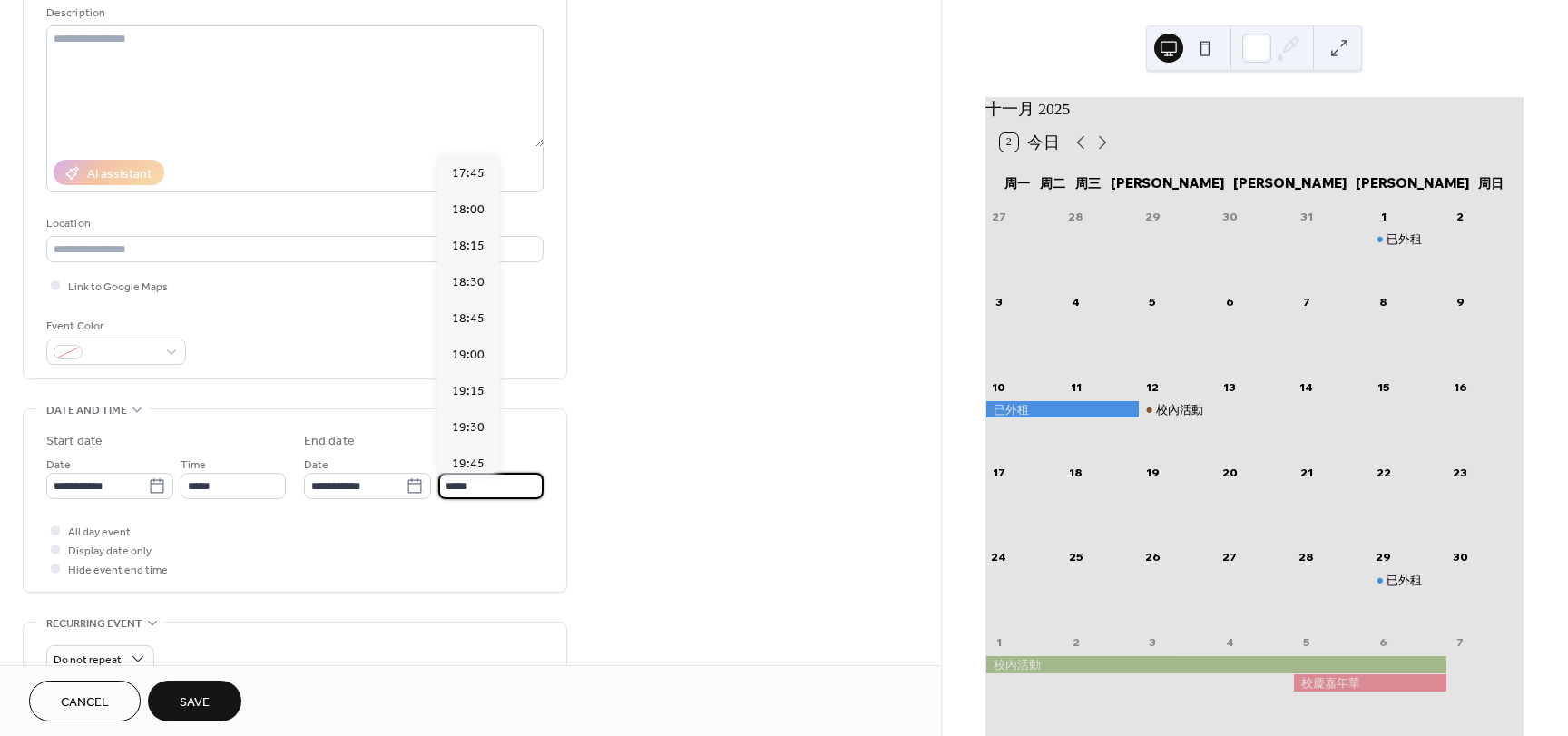 scroll, scrollTop: 2487, scrollLeft: 0, axis: vertical 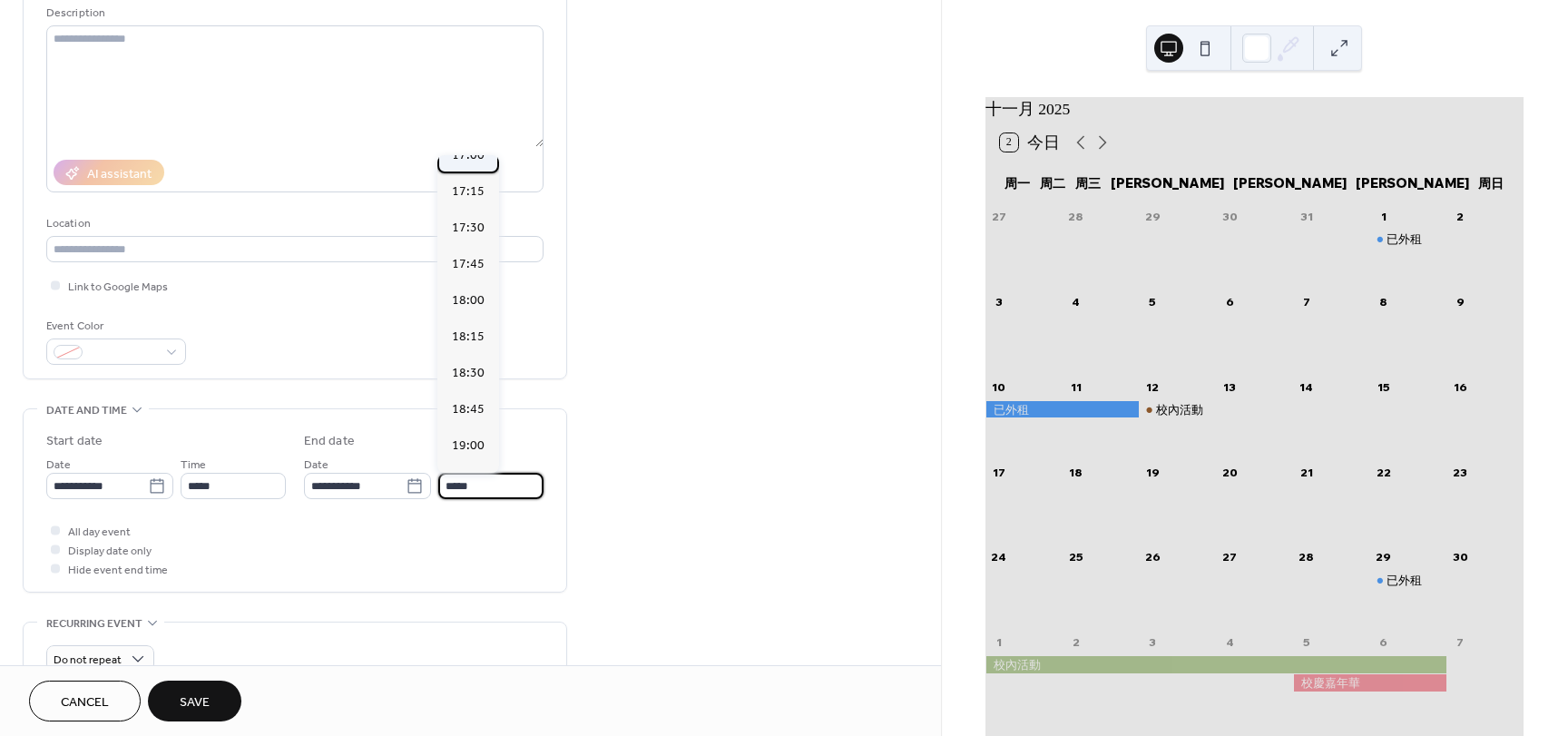 click on "17:00" at bounding box center [468, 155] 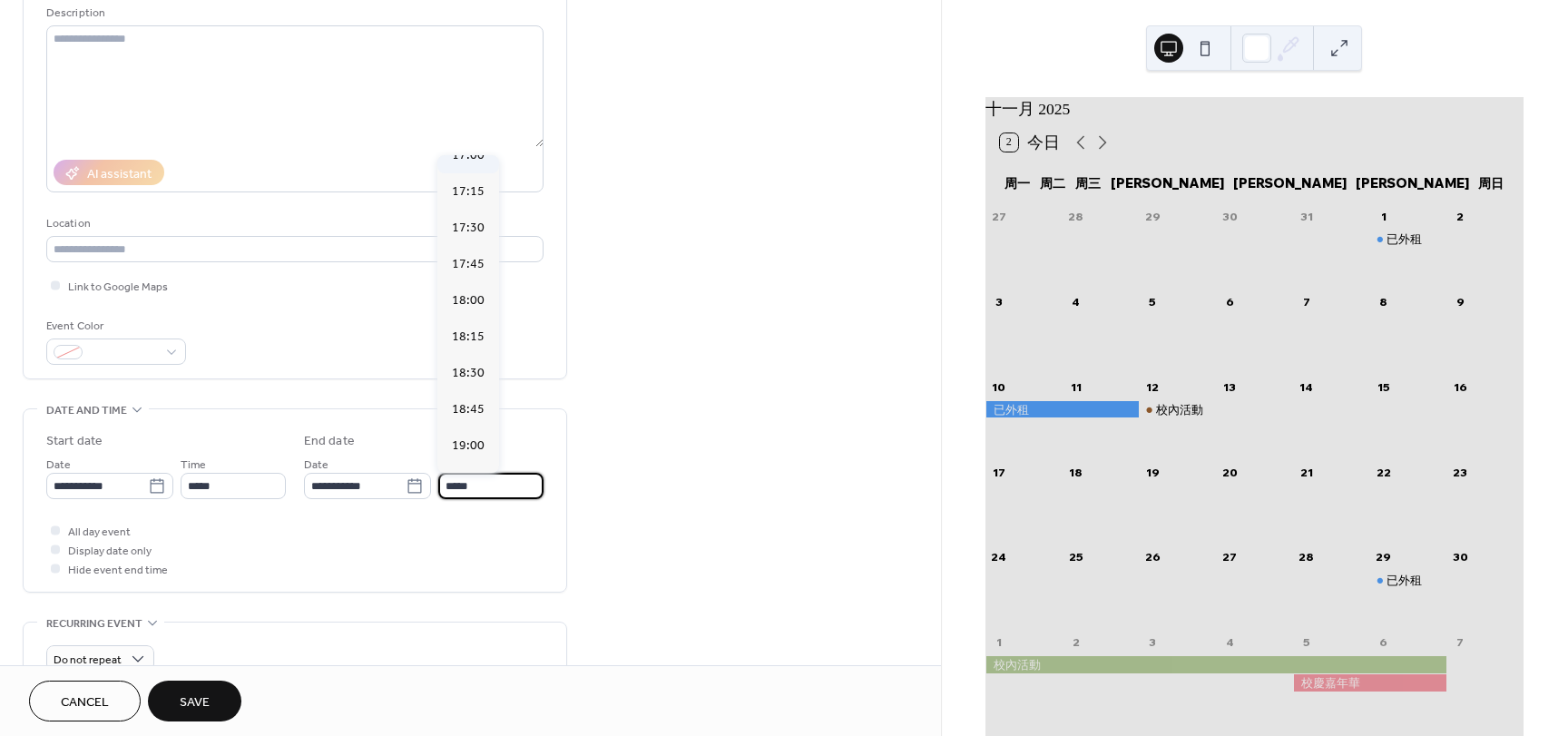 type on "*****" 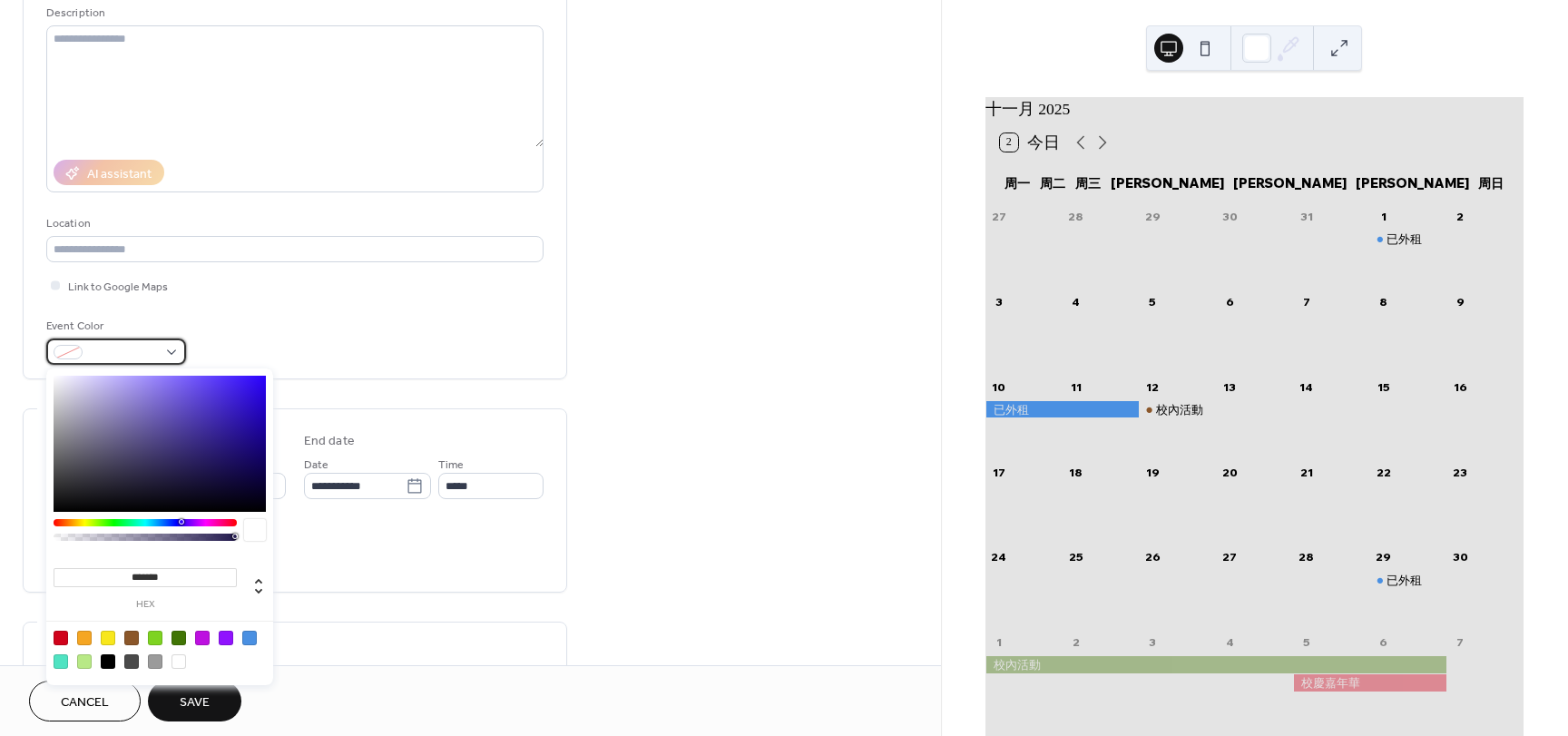 click at bounding box center (116, 351) 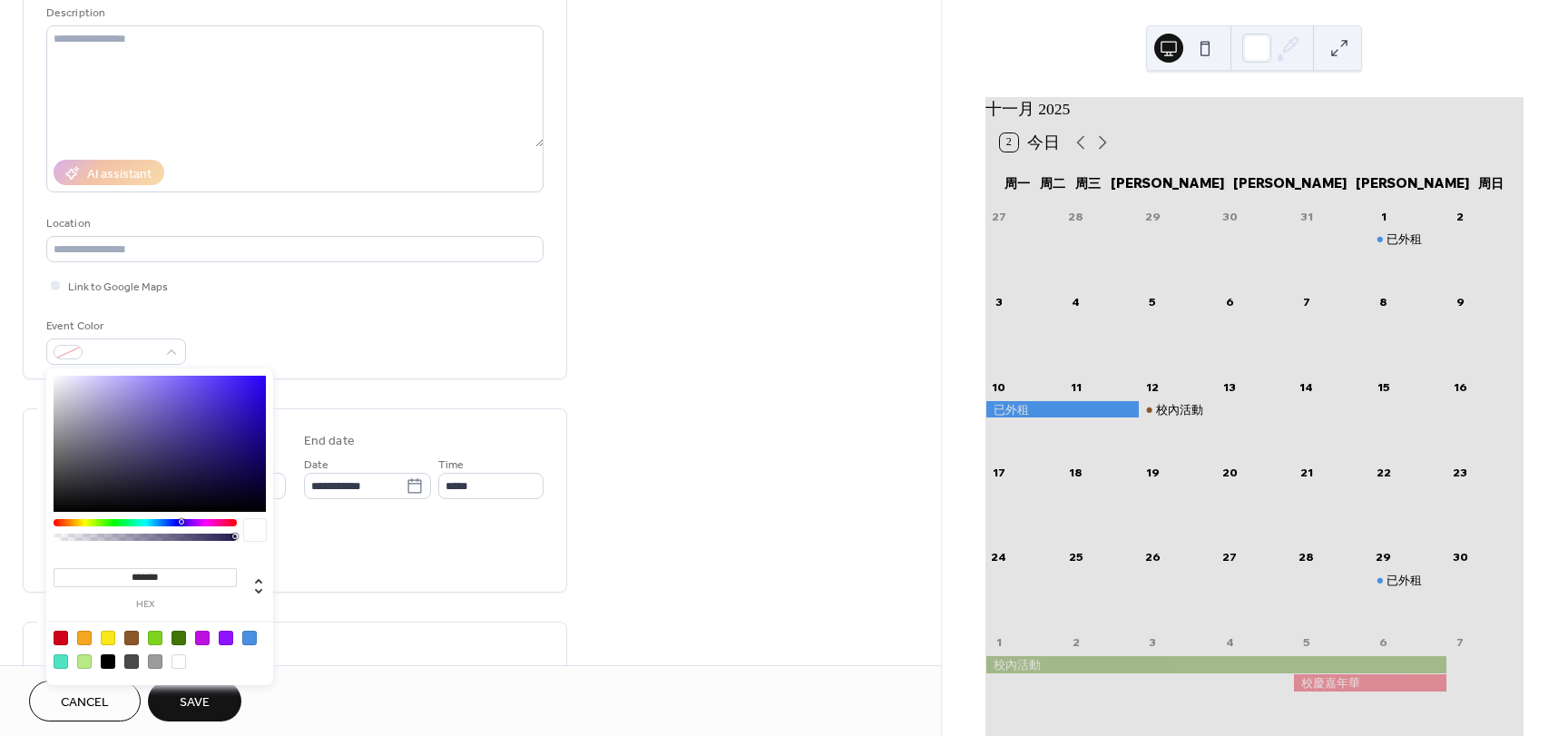 click at bounding box center (132, 638) 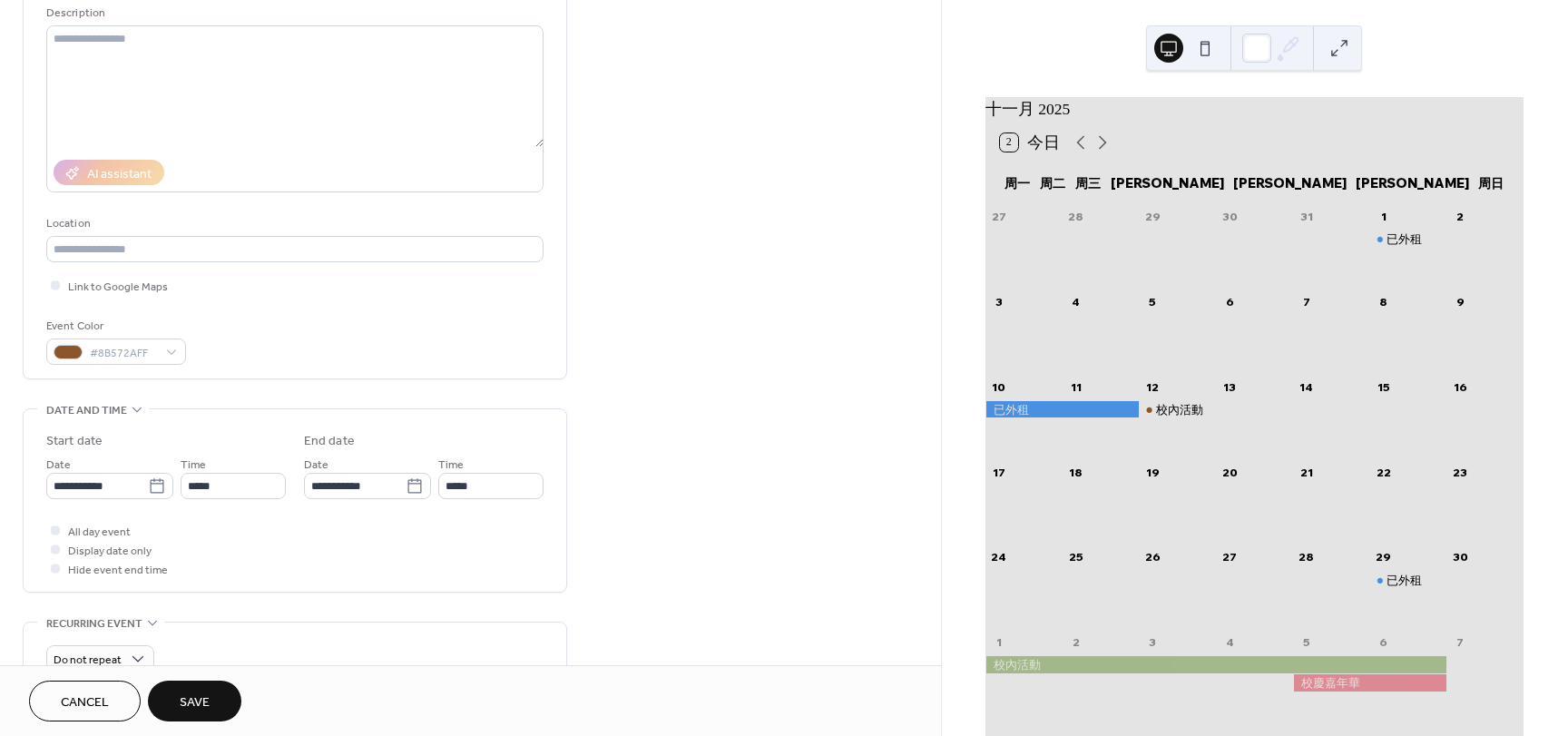 click on "Save" at bounding box center [194, 702] 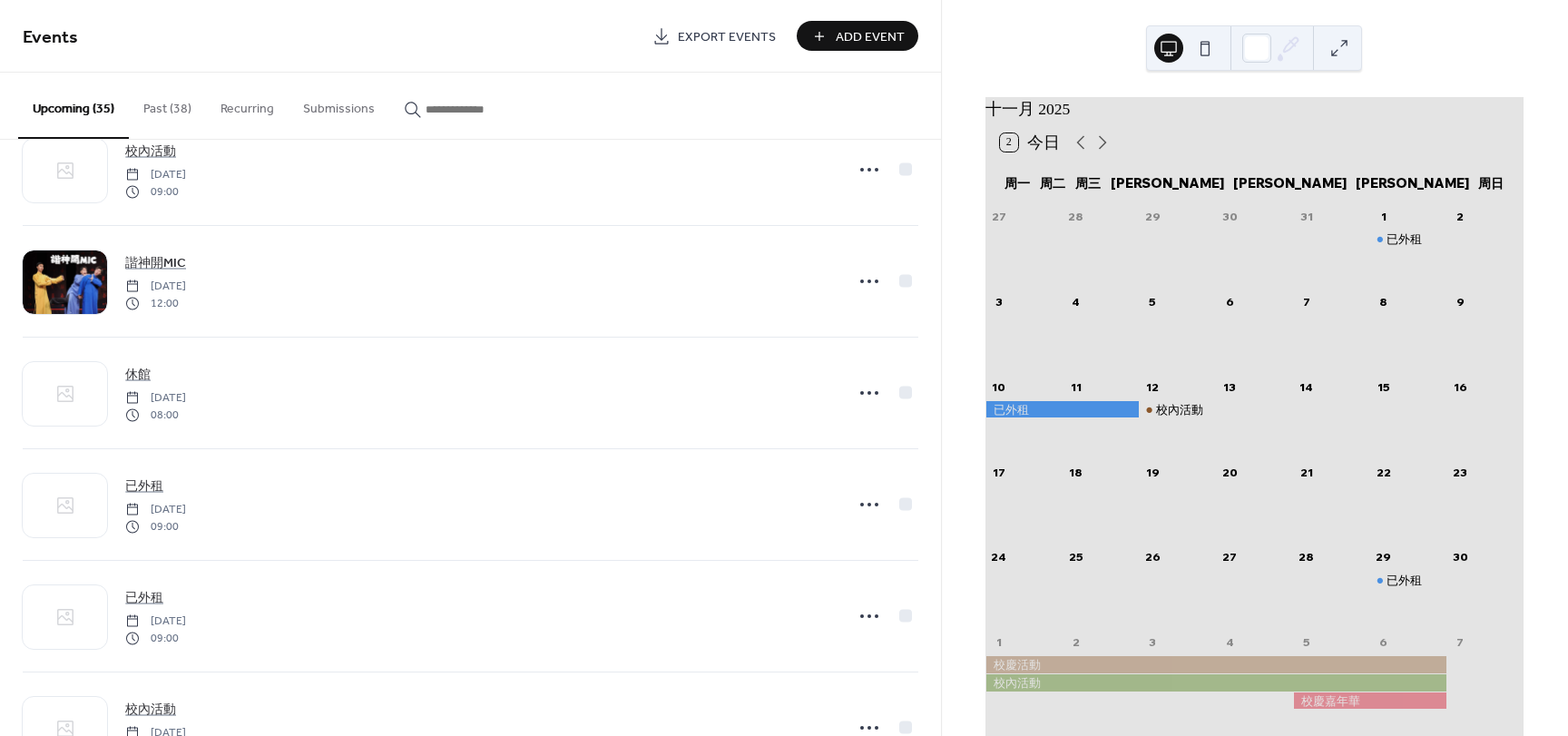 scroll, scrollTop: 3176, scrollLeft: 0, axis: vertical 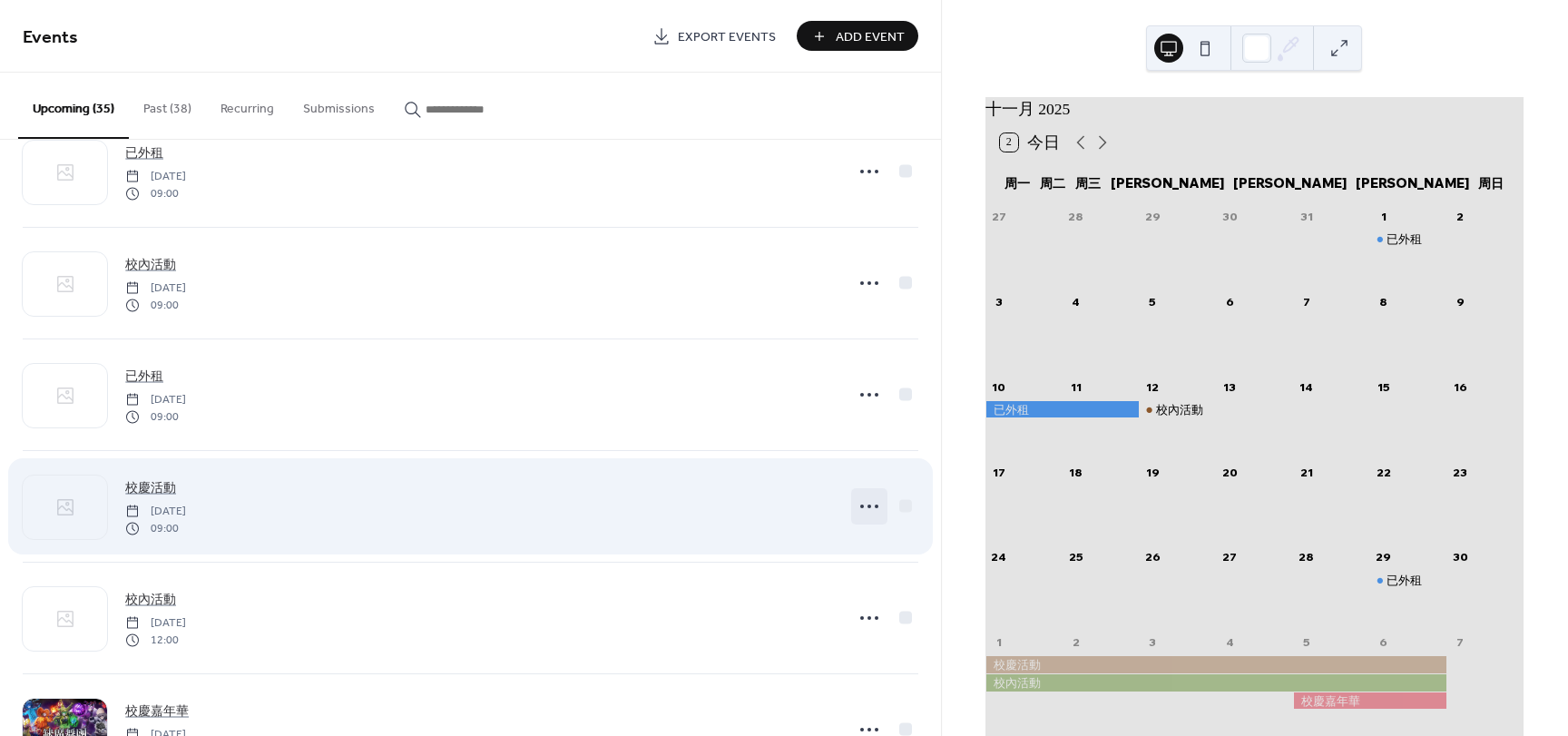 click 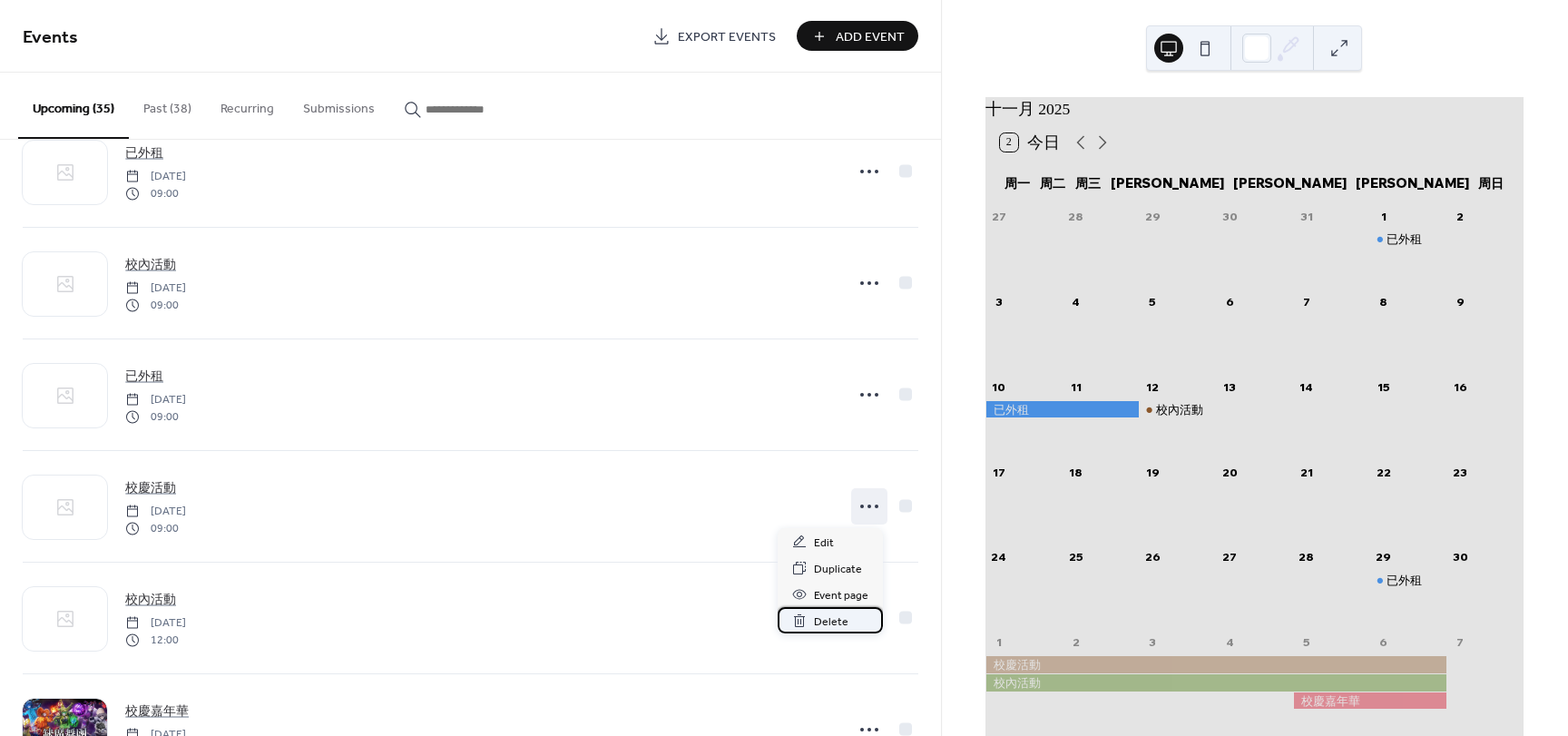 click on "Delete" at bounding box center (831, 622) 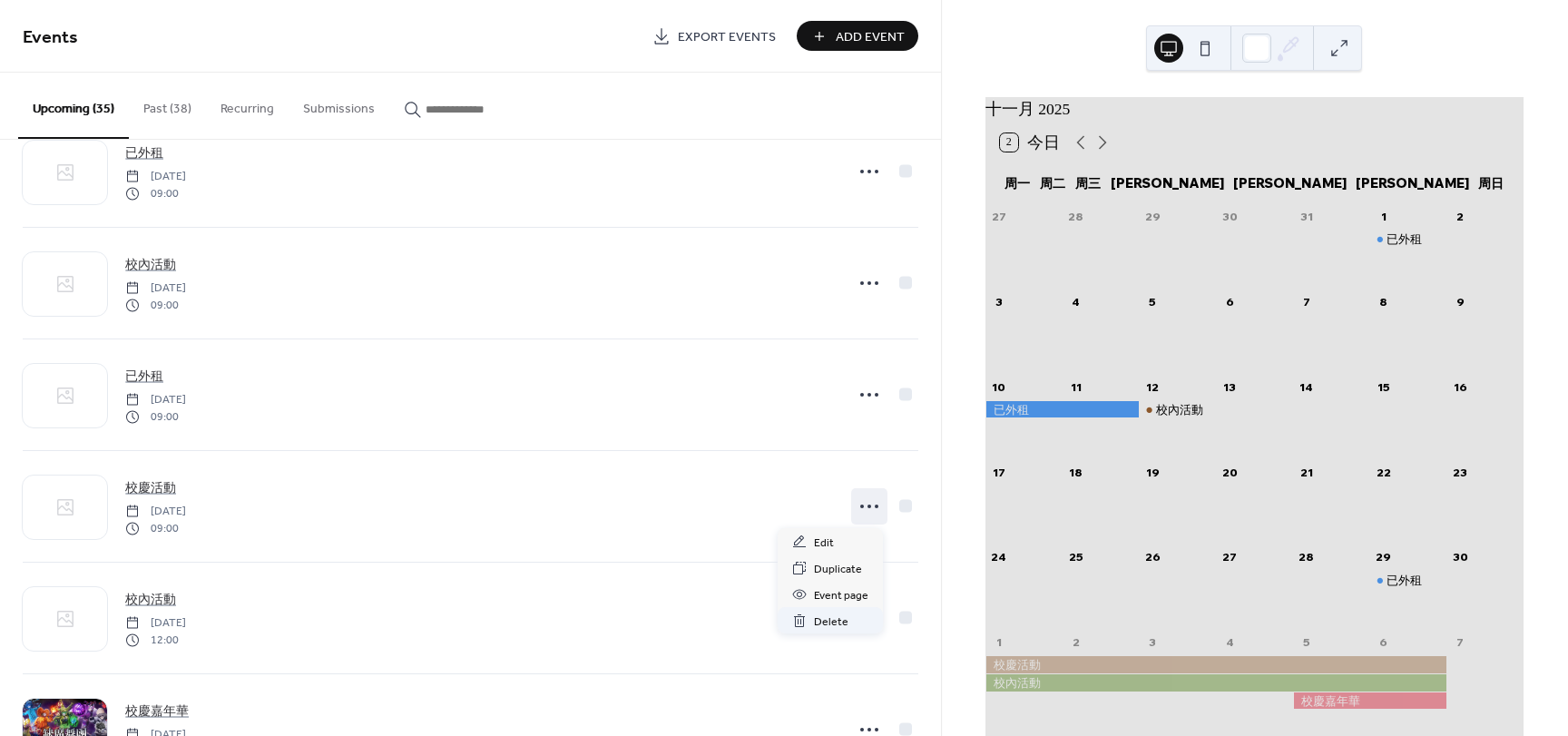 scroll, scrollTop: 3176, scrollLeft: 0, axis: vertical 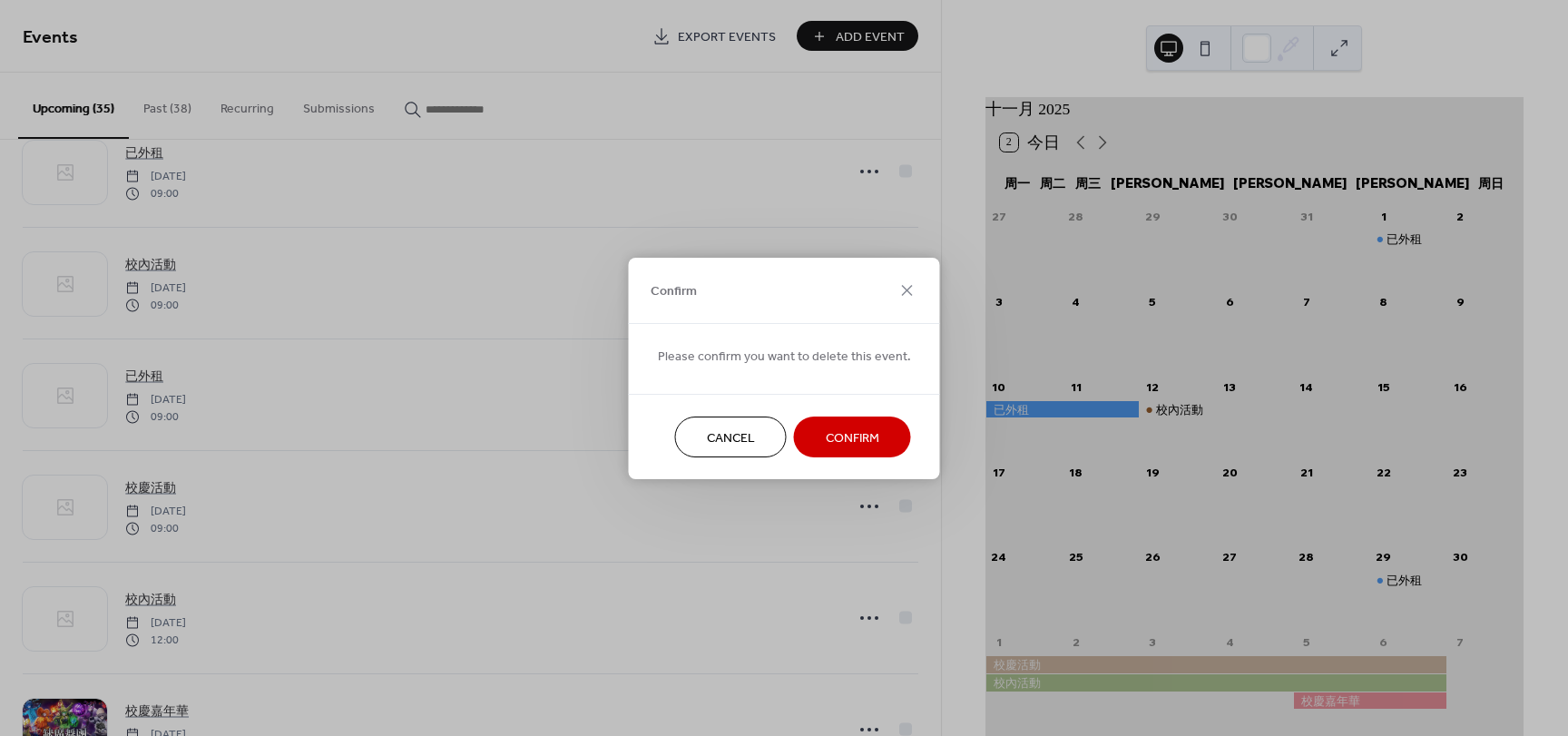 click on "Confirm" at bounding box center [852, 437] 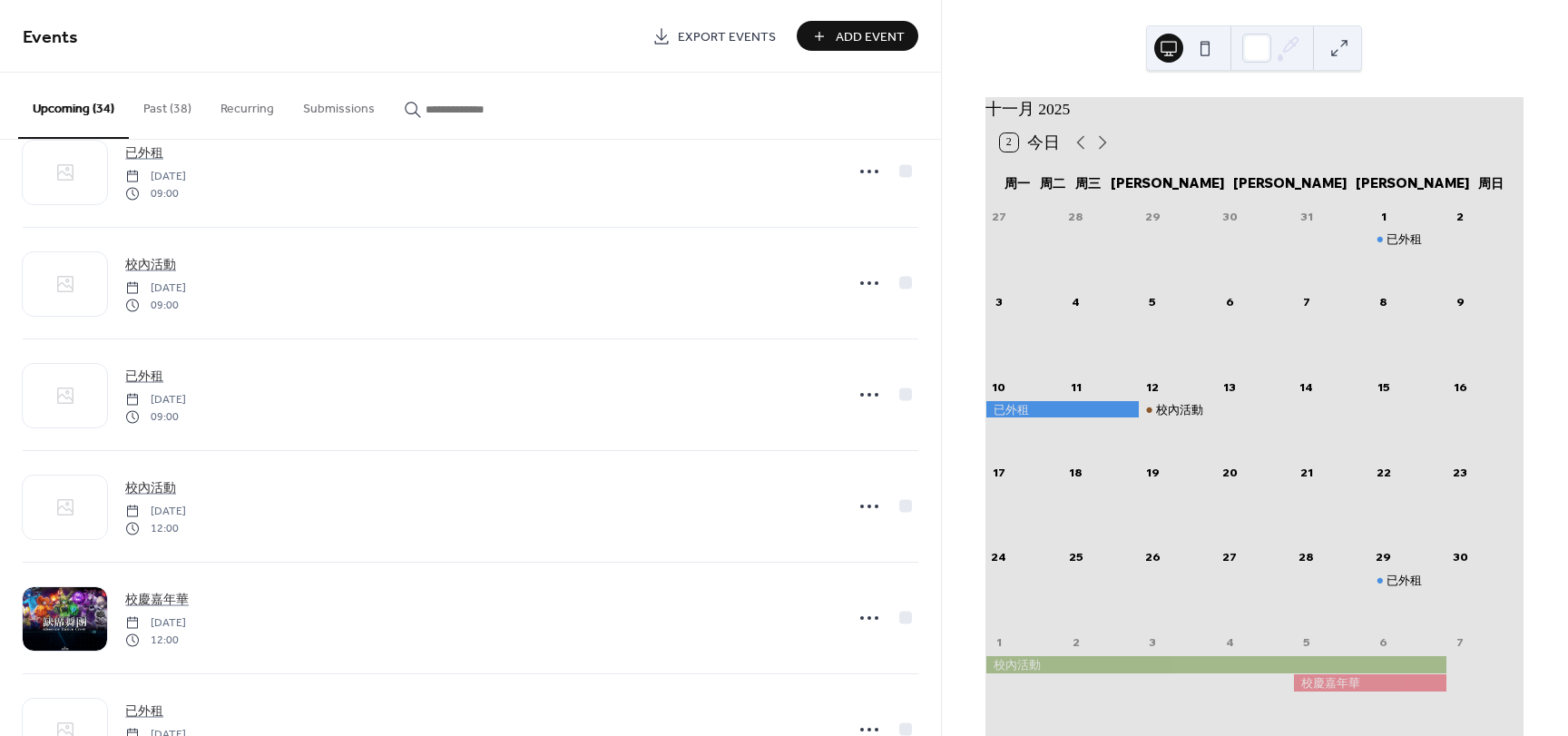 scroll, scrollTop: 3176, scrollLeft: 0, axis: vertical 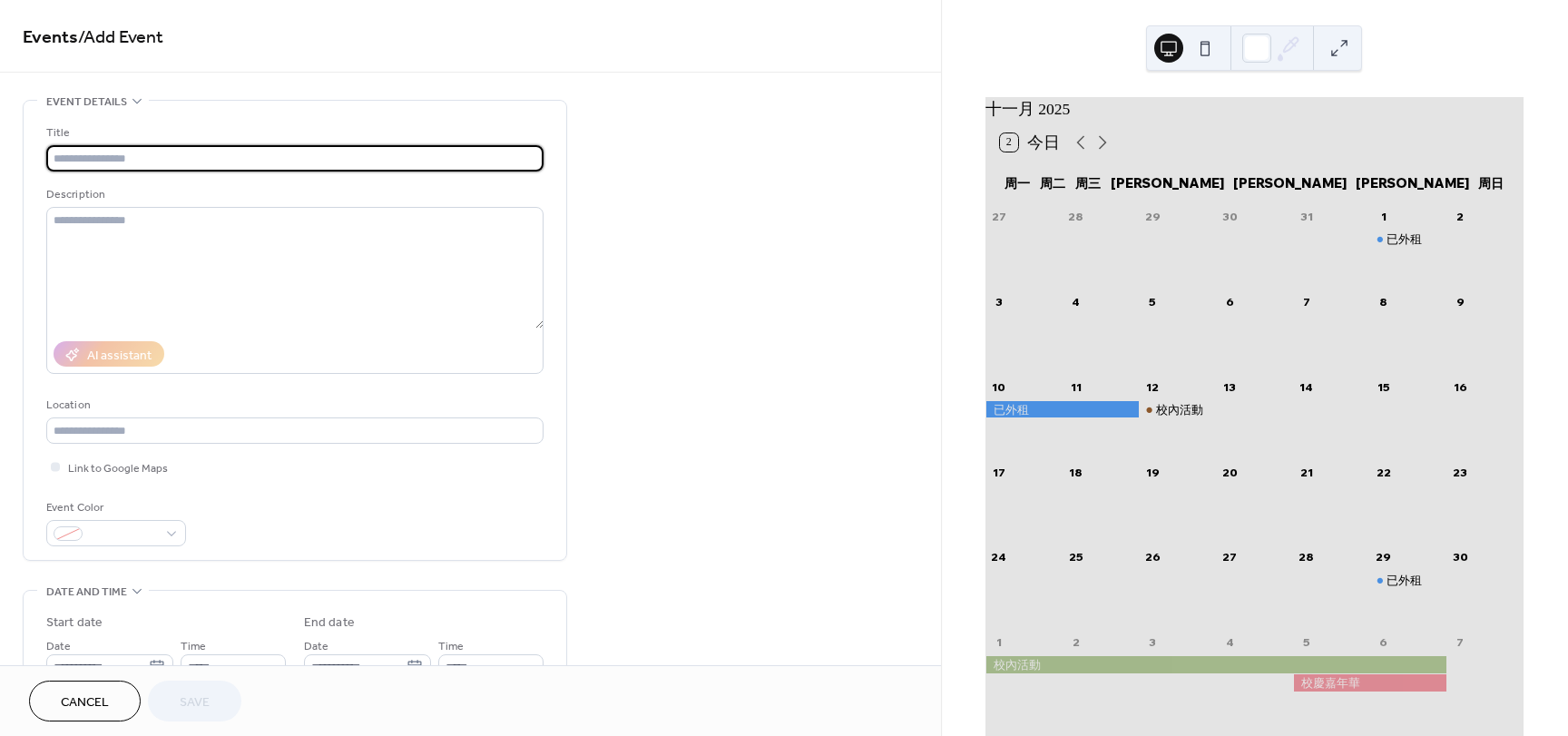 click on "十一月 2025 2 今日 周一 周二 周三 周四 周五 周六 周日 27 28 29 30 31 1 已外租 2 3 4 5 6 7 8 9 10 11 12 校內活動 13 14 15 16 17 18 19 20 21 22 23 24 25 26 27 28 29 已外租 30 1 2 3 4 5 6 7 Subscribe" at bounding box center [1254, 368] 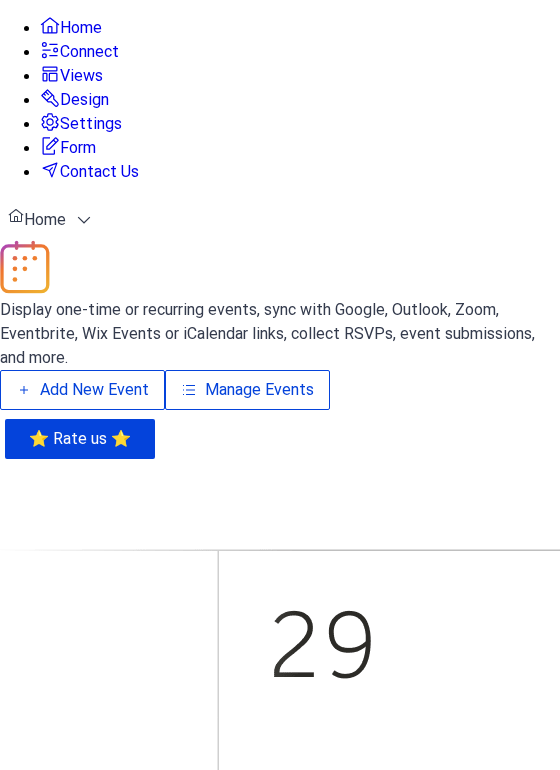 scroll, scrollTop: 0, scrollLeft: 0, axis: both 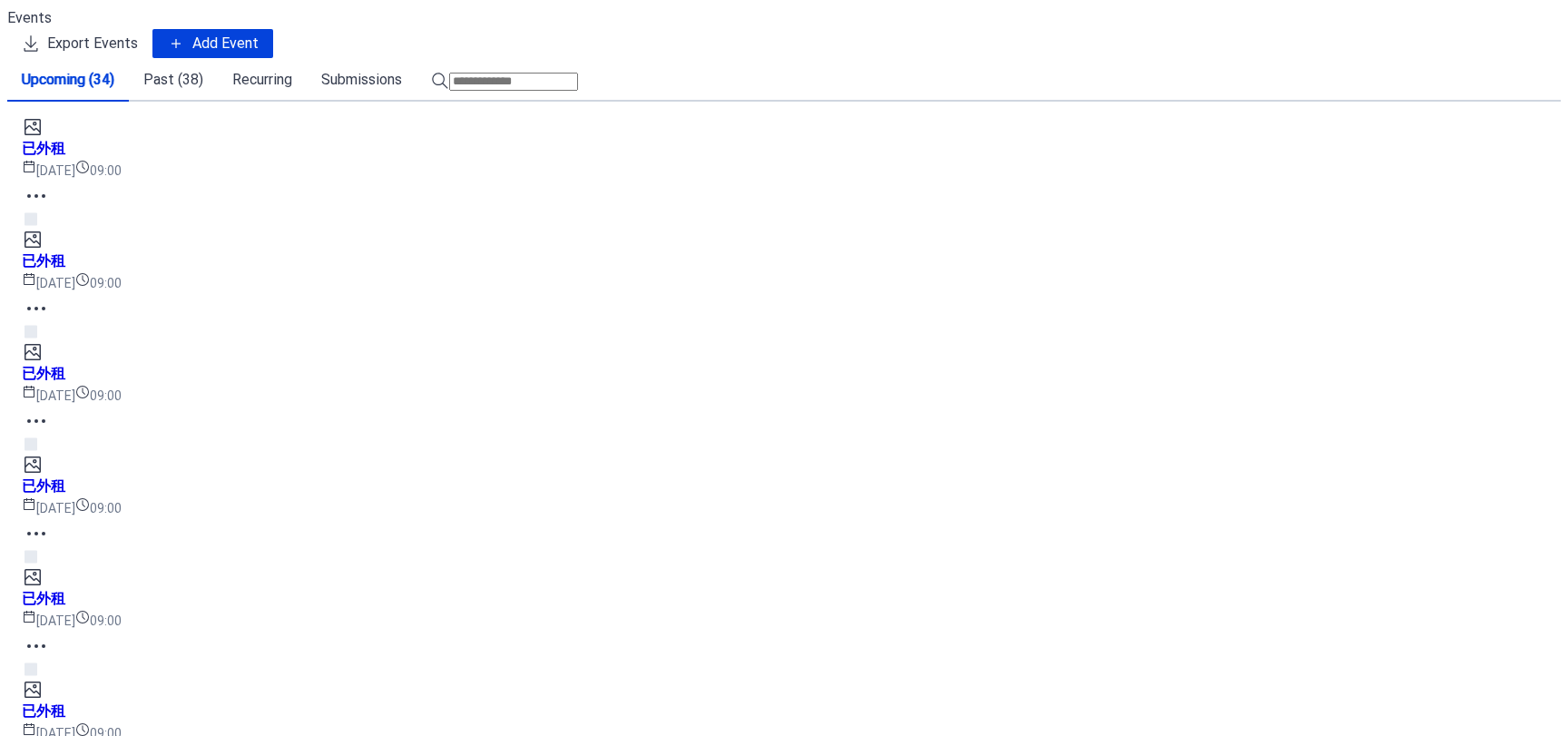 click 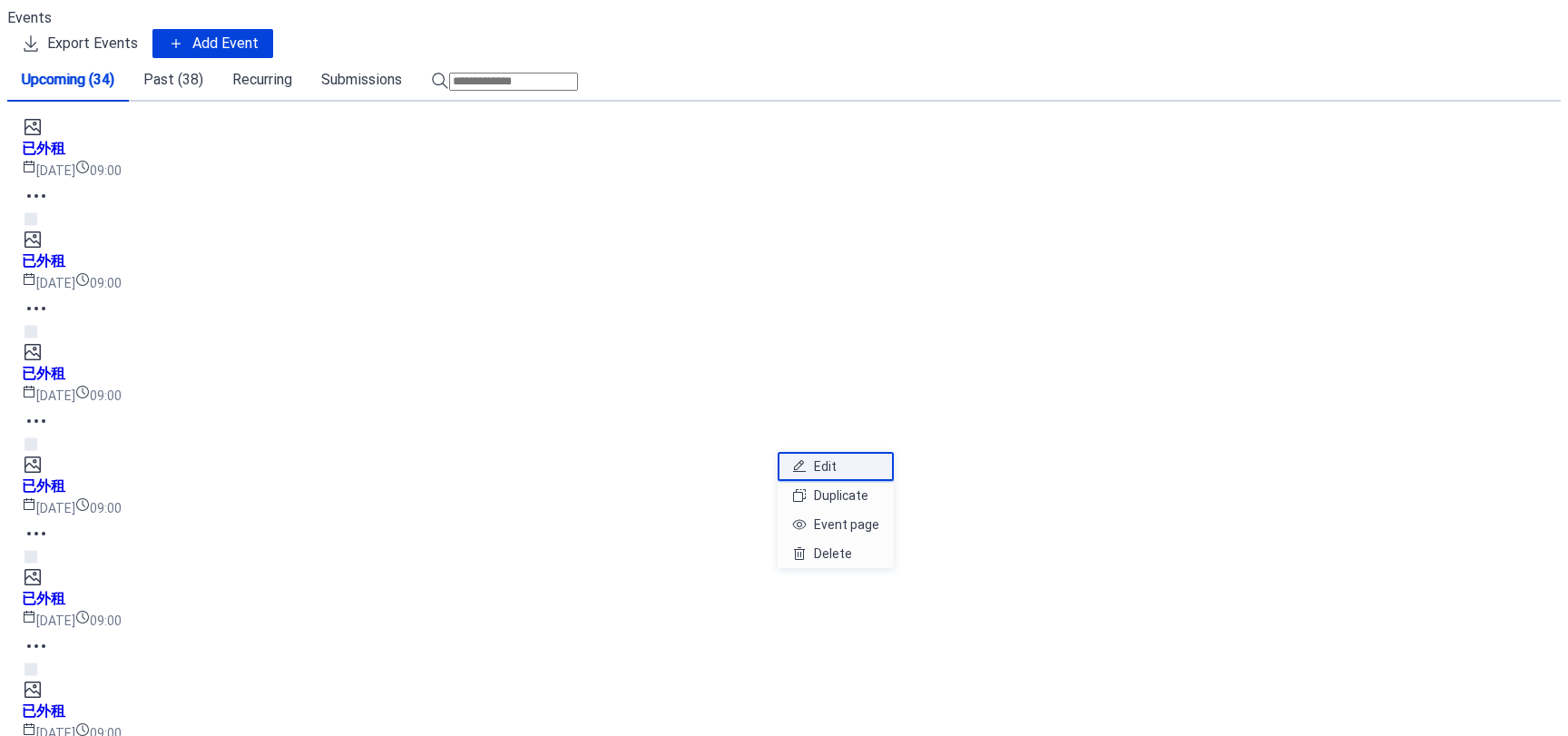 click on "Edit" at bounding box center [836, 466] 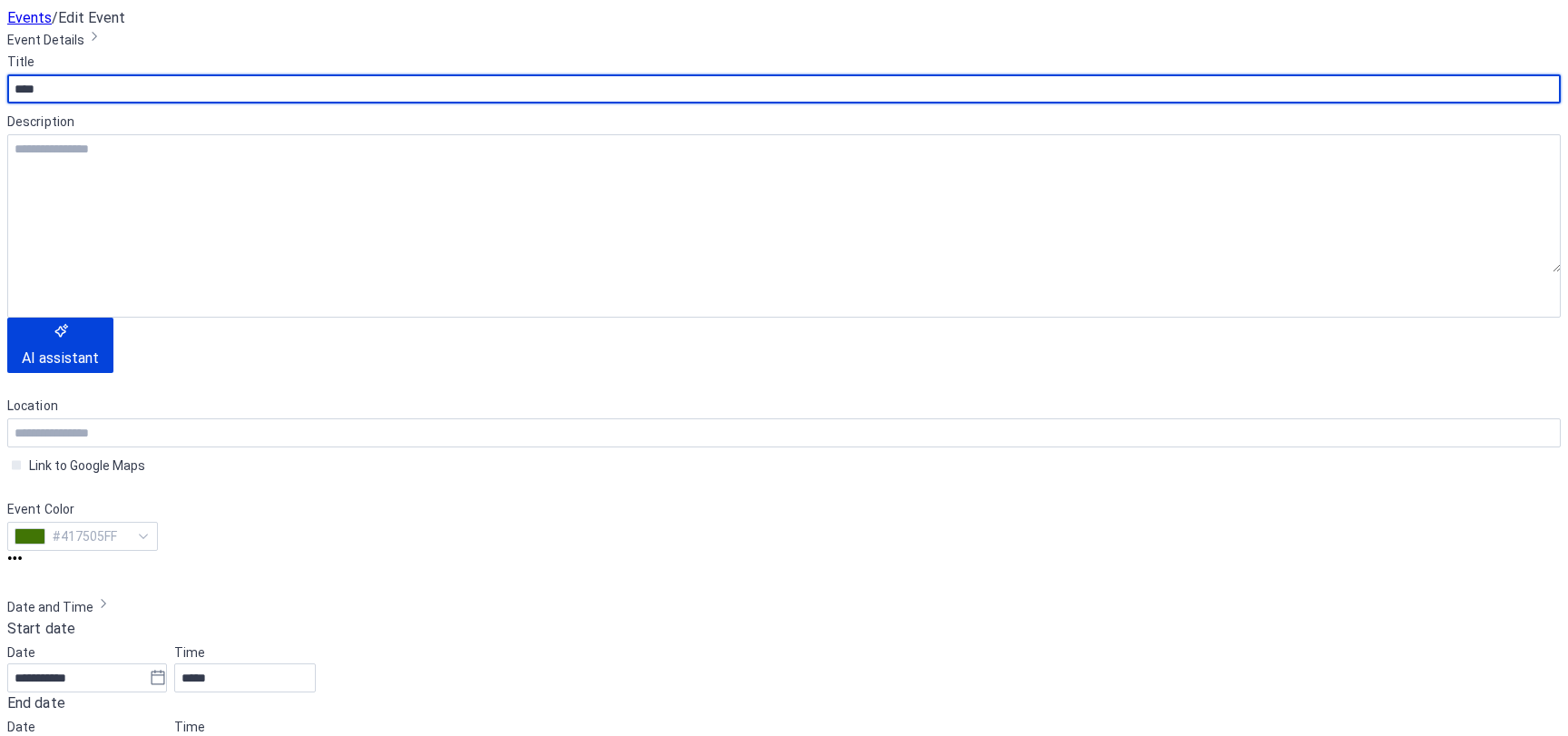 scroll, scrollTop: 272, scrollLeft: 0, axis: vertical 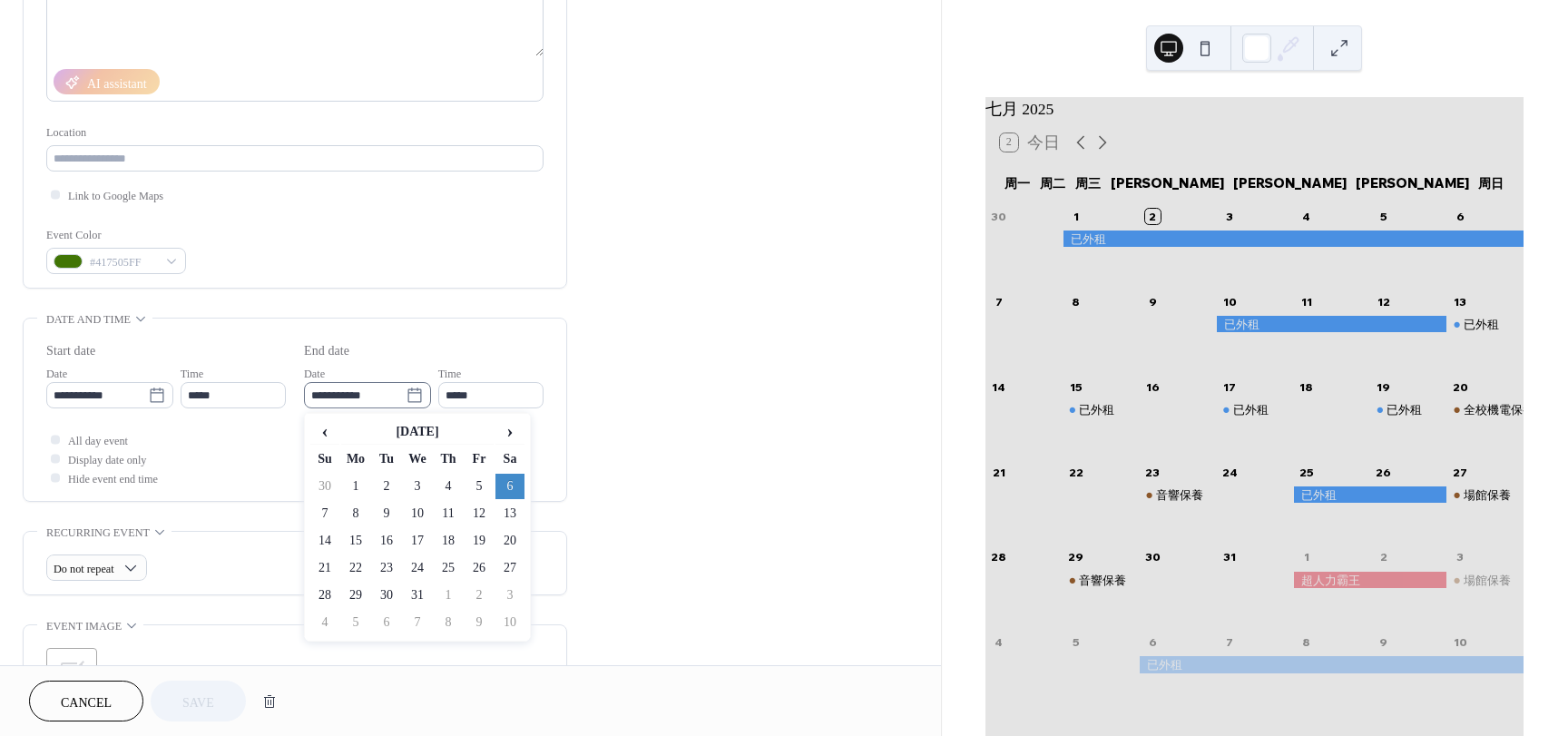 click 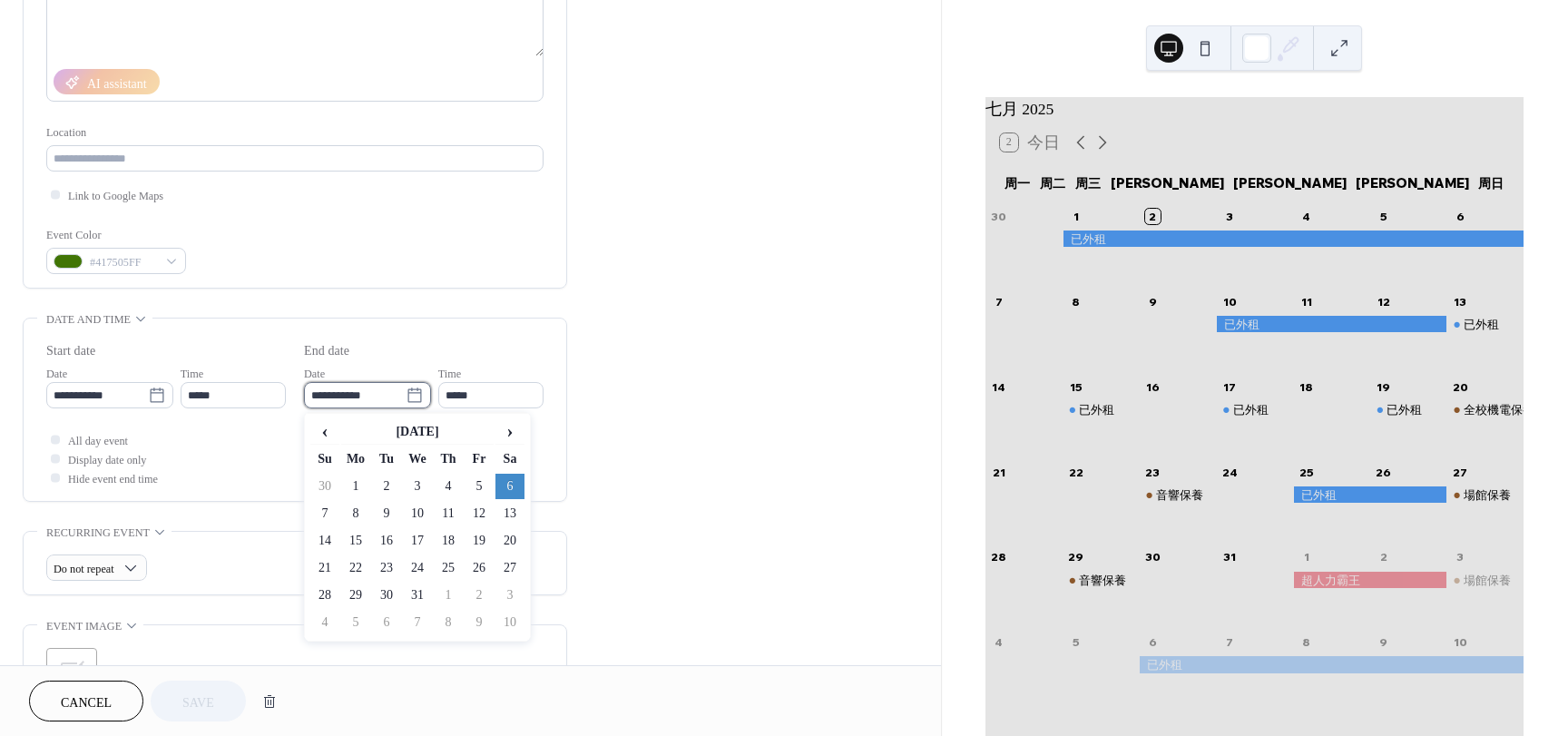 click on "**********" at bounding box center (355, 395) 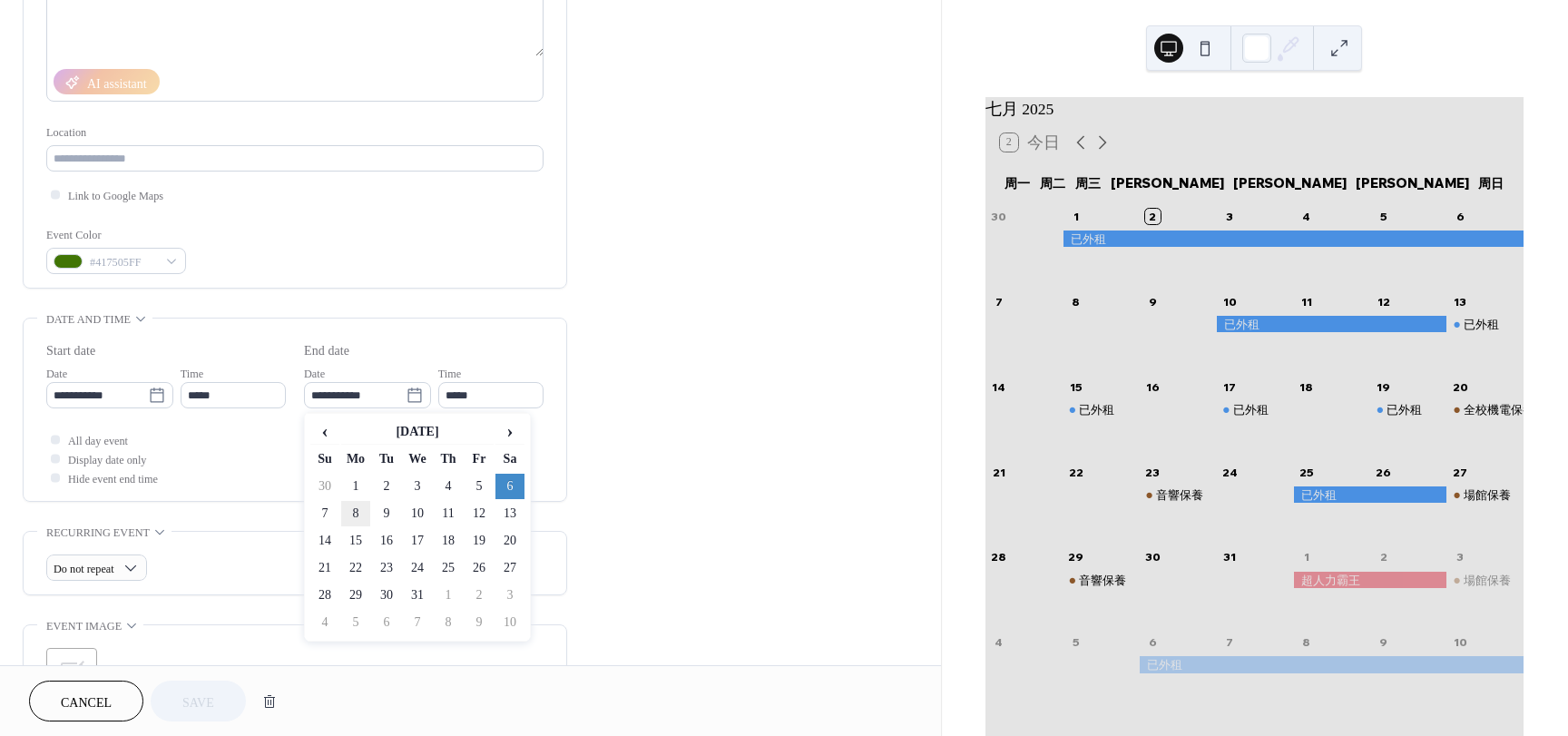 click on "8" at bounding box center (356, 514) 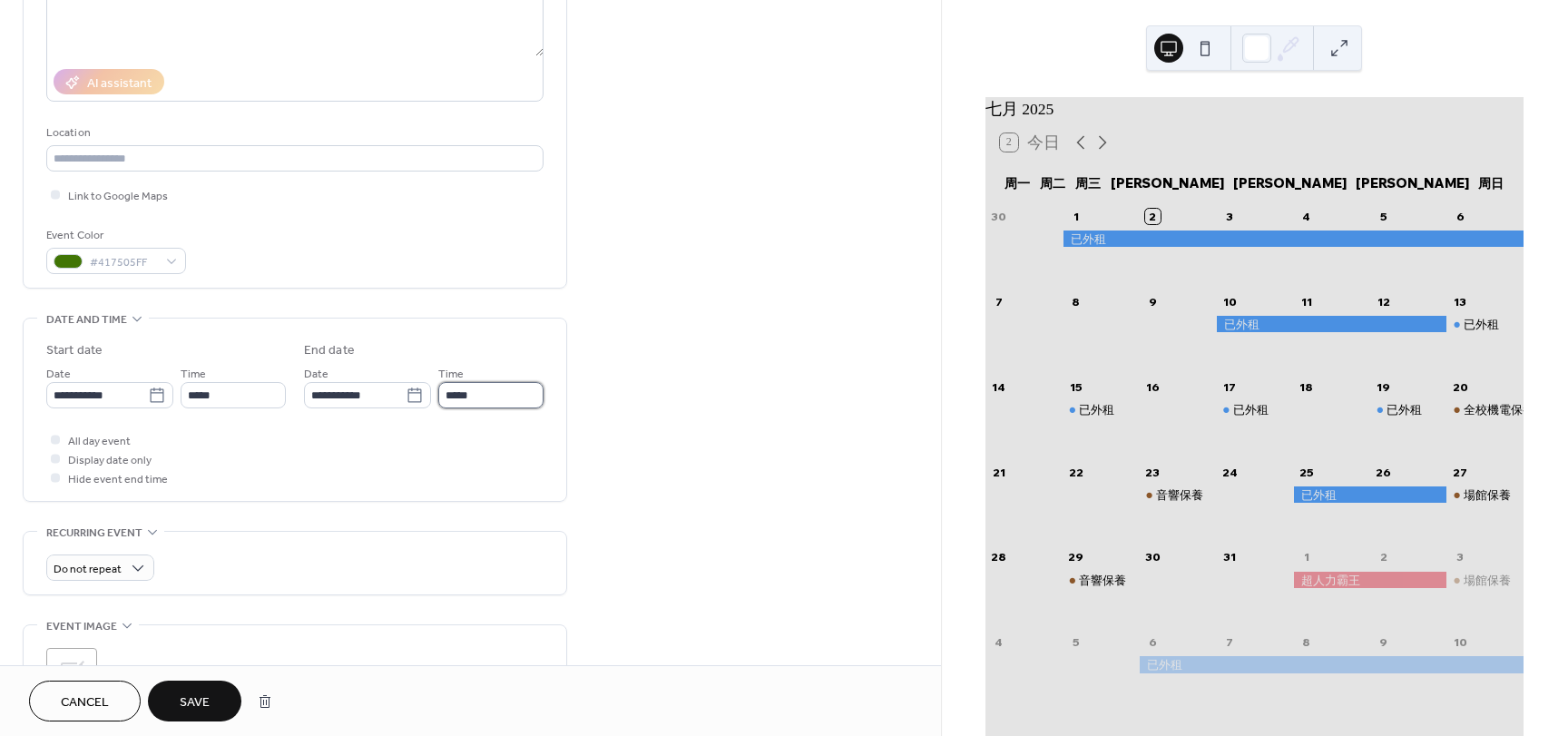 click on "*****" at bounding box center [491, 395] 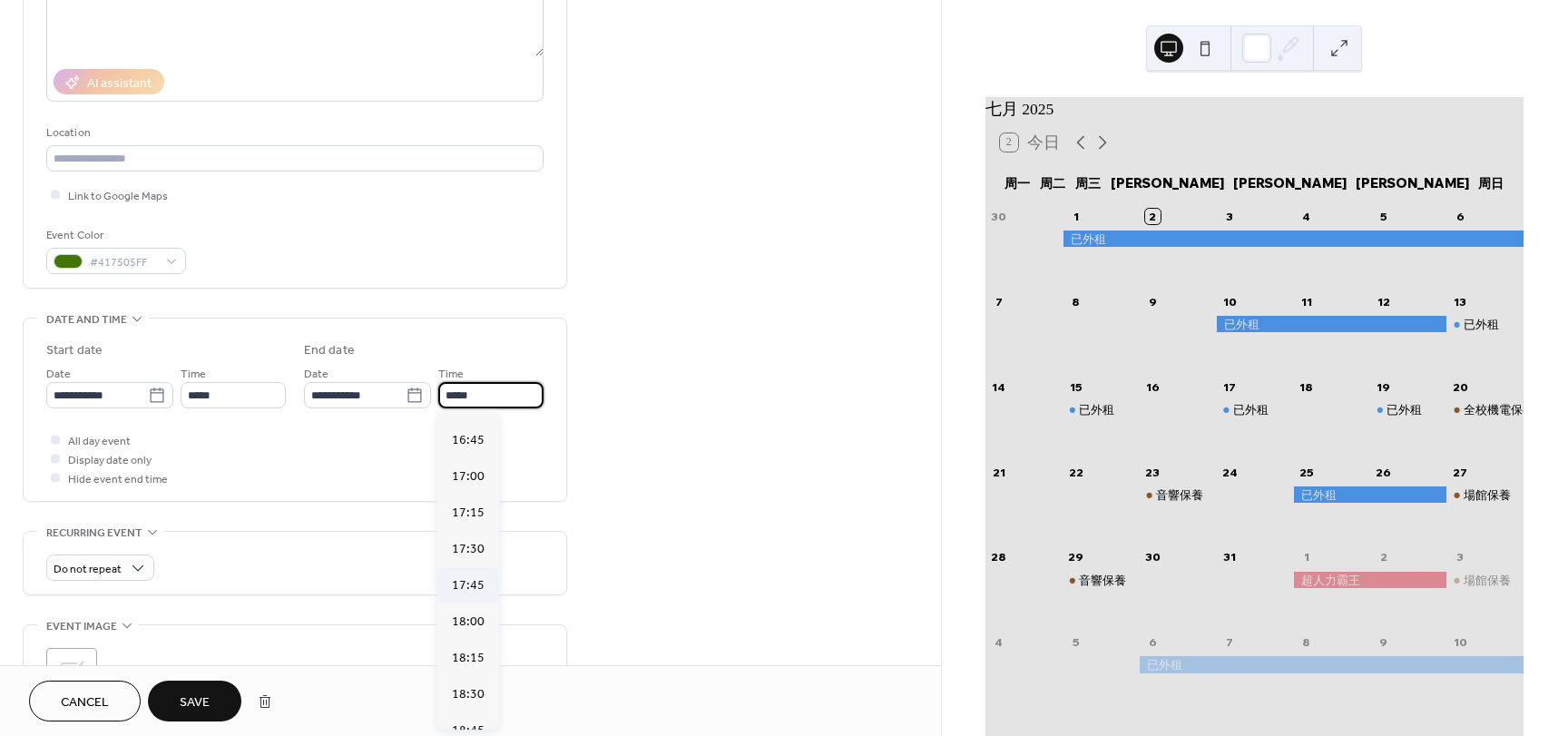 scroll, scrollTop: 2381, scrollLeft: 0, axis: vertical 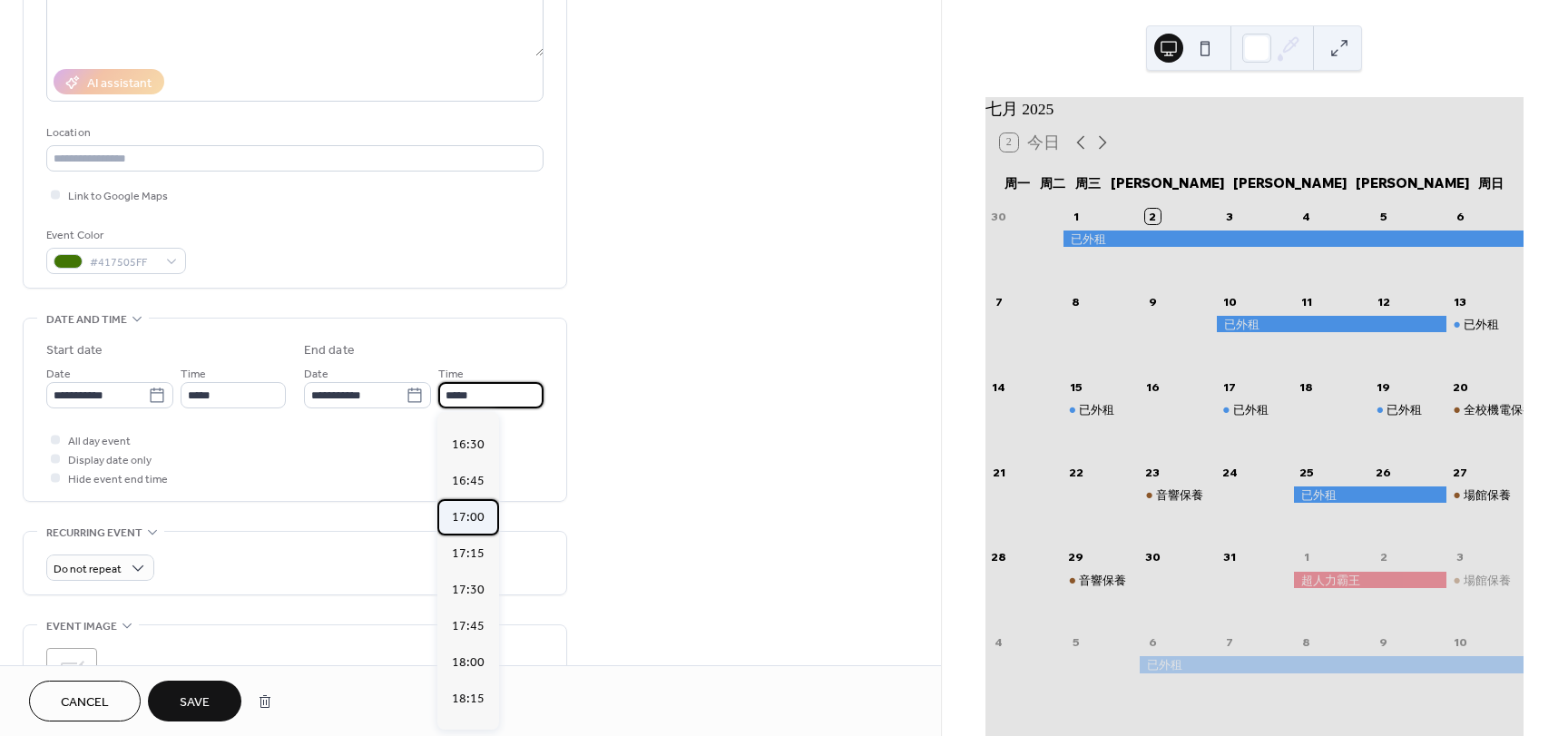 click on "17:00" at bounding box center (468, 517) 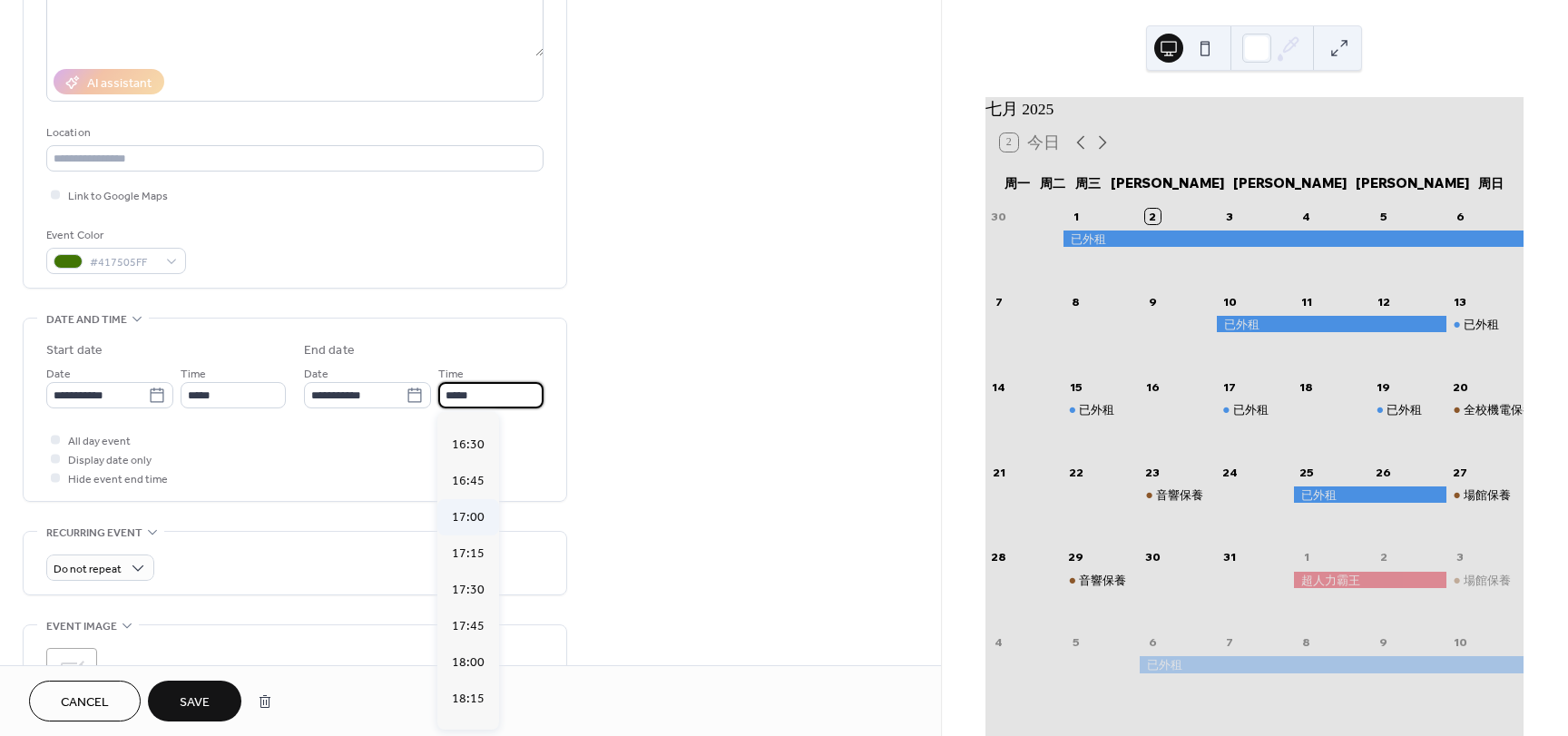 type on "*****" 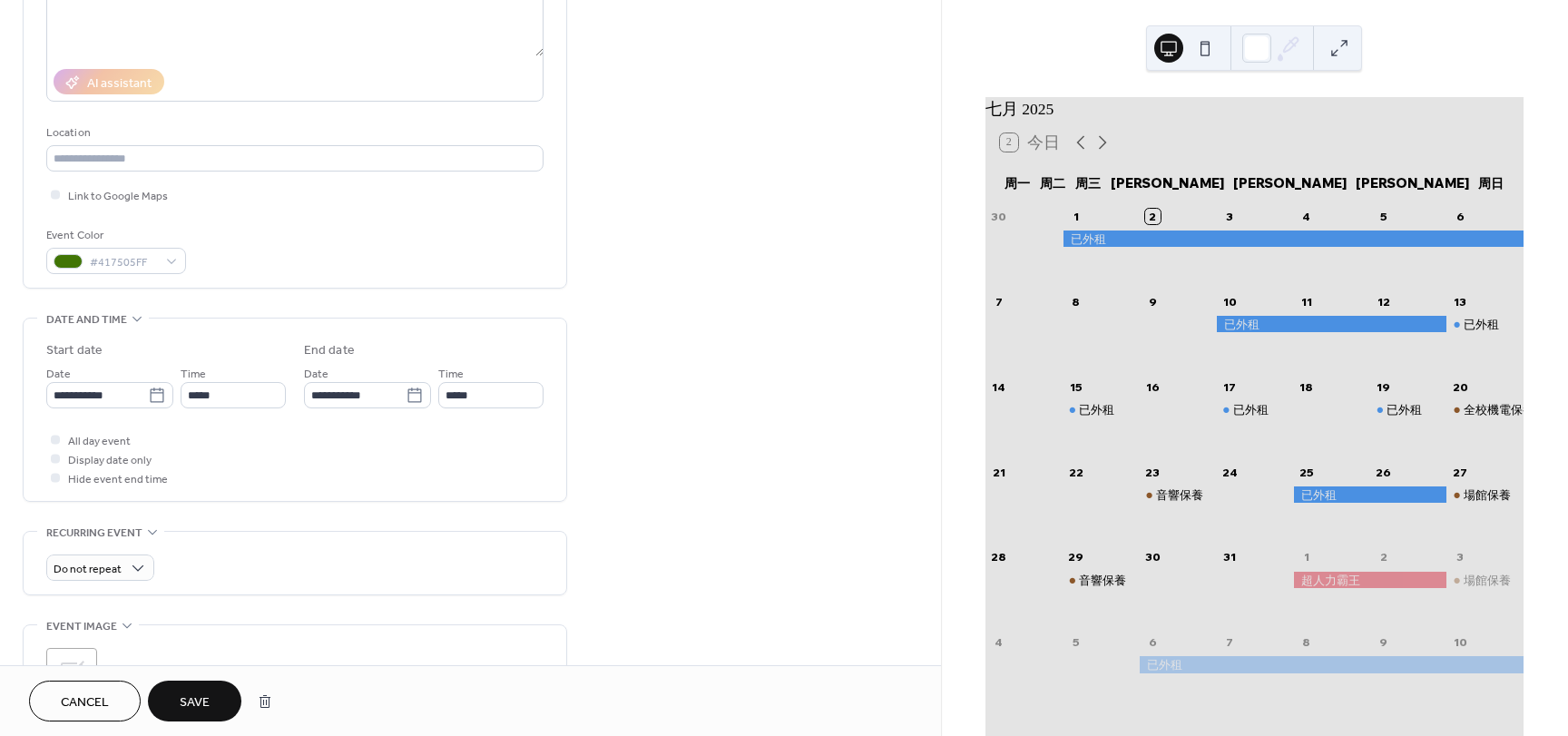 click on "Save" at bounding box center [194, 702] 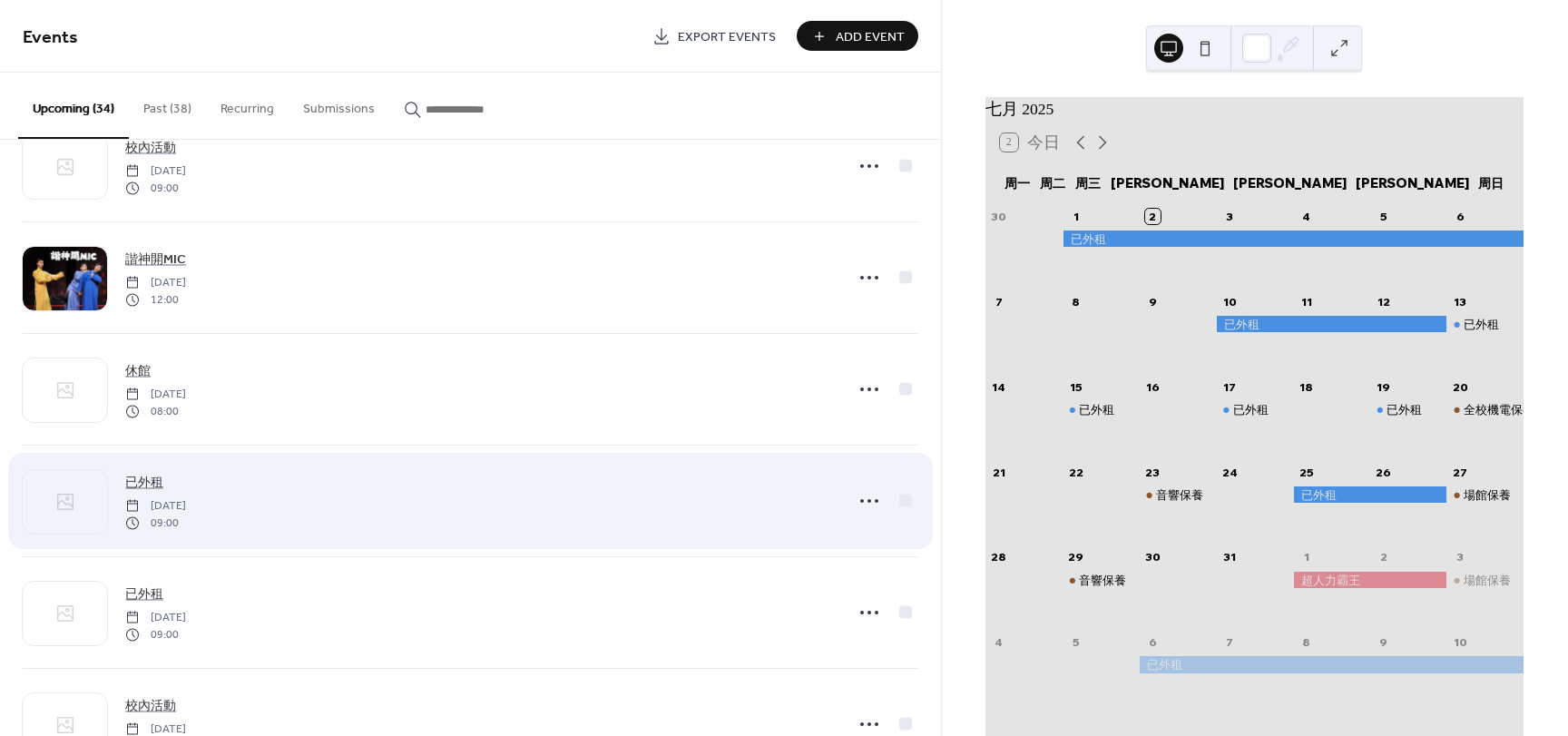 scroll, scrollTop: 3253, scrollLeft: 0, axis: vertical 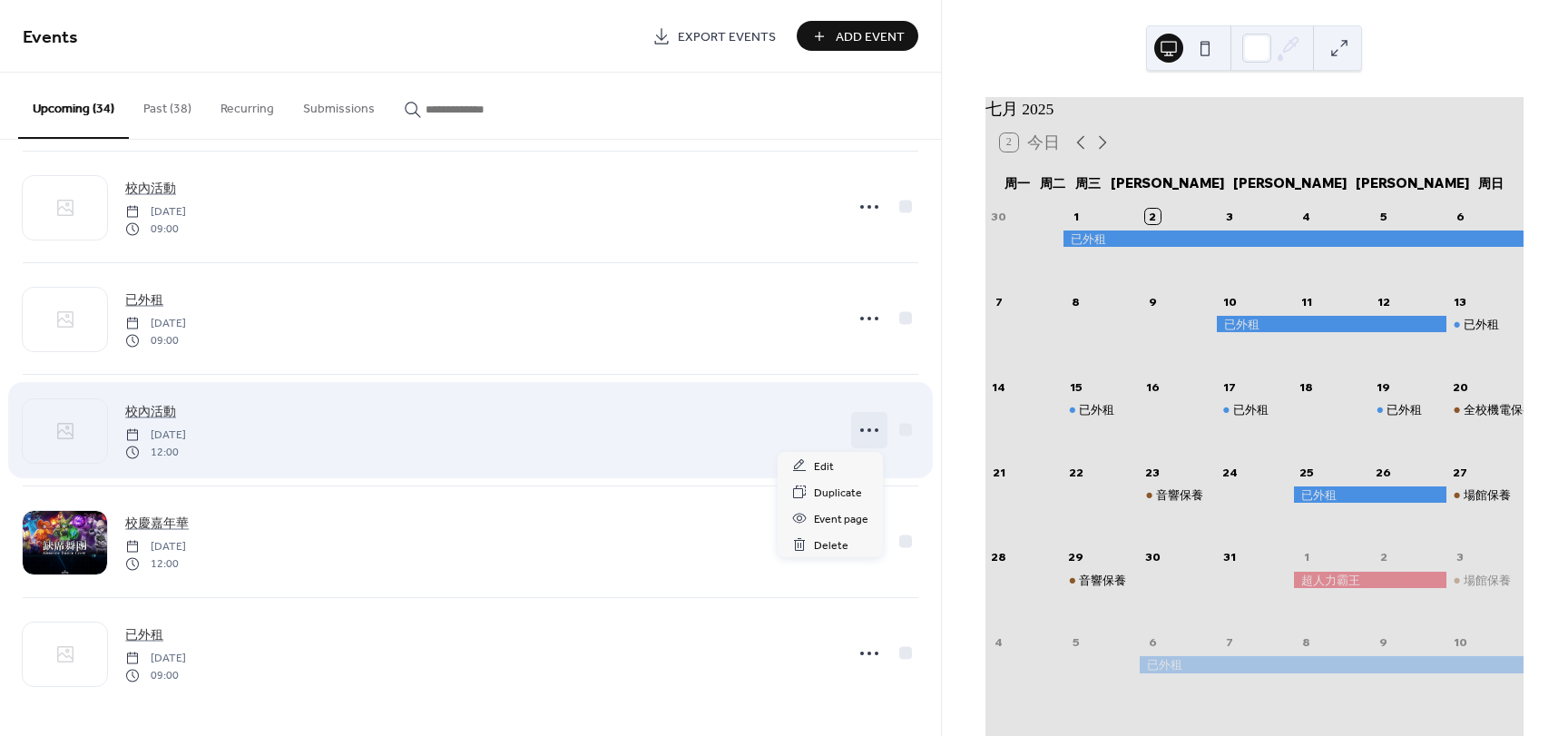 click 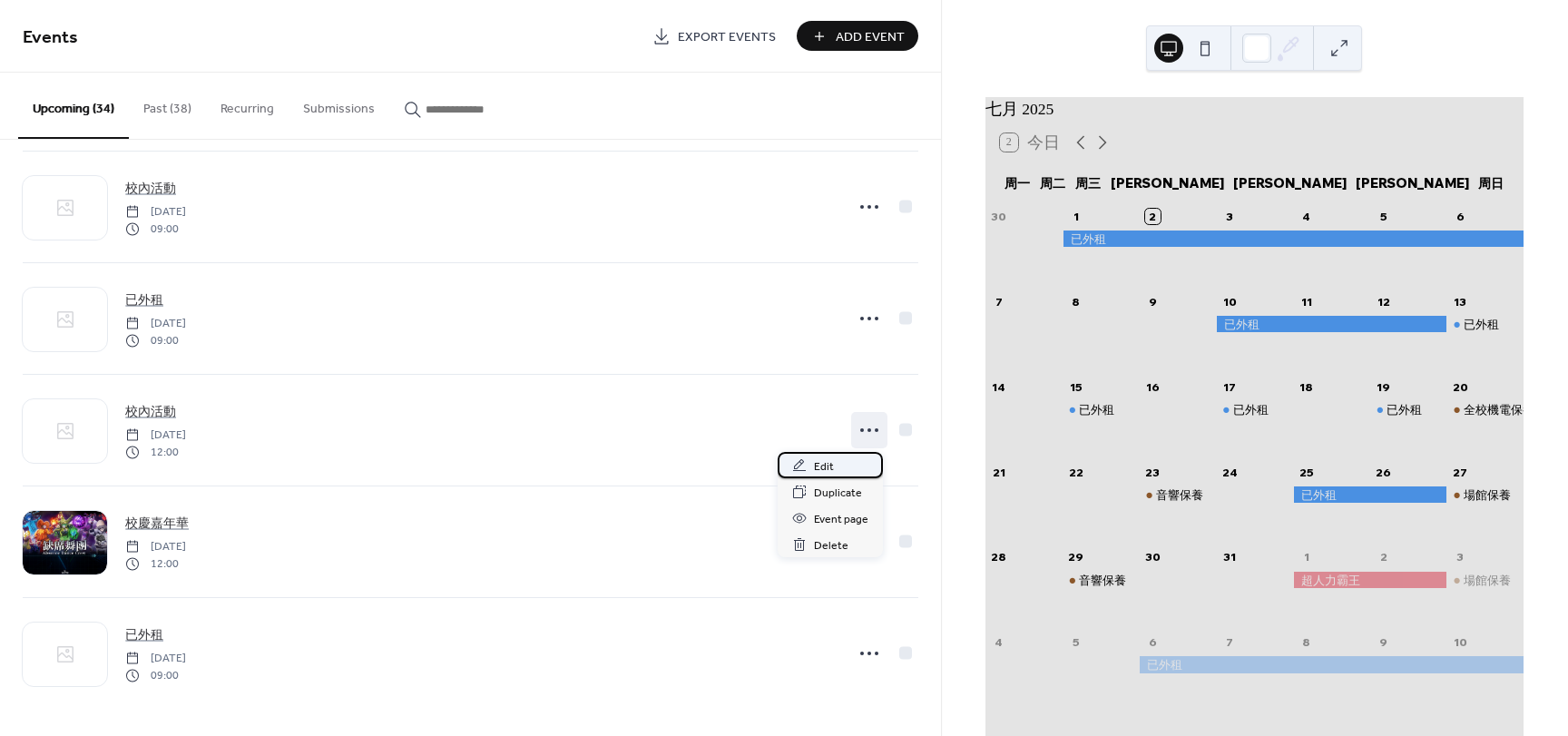 click on "Edit" at bounding box center [830, 465] 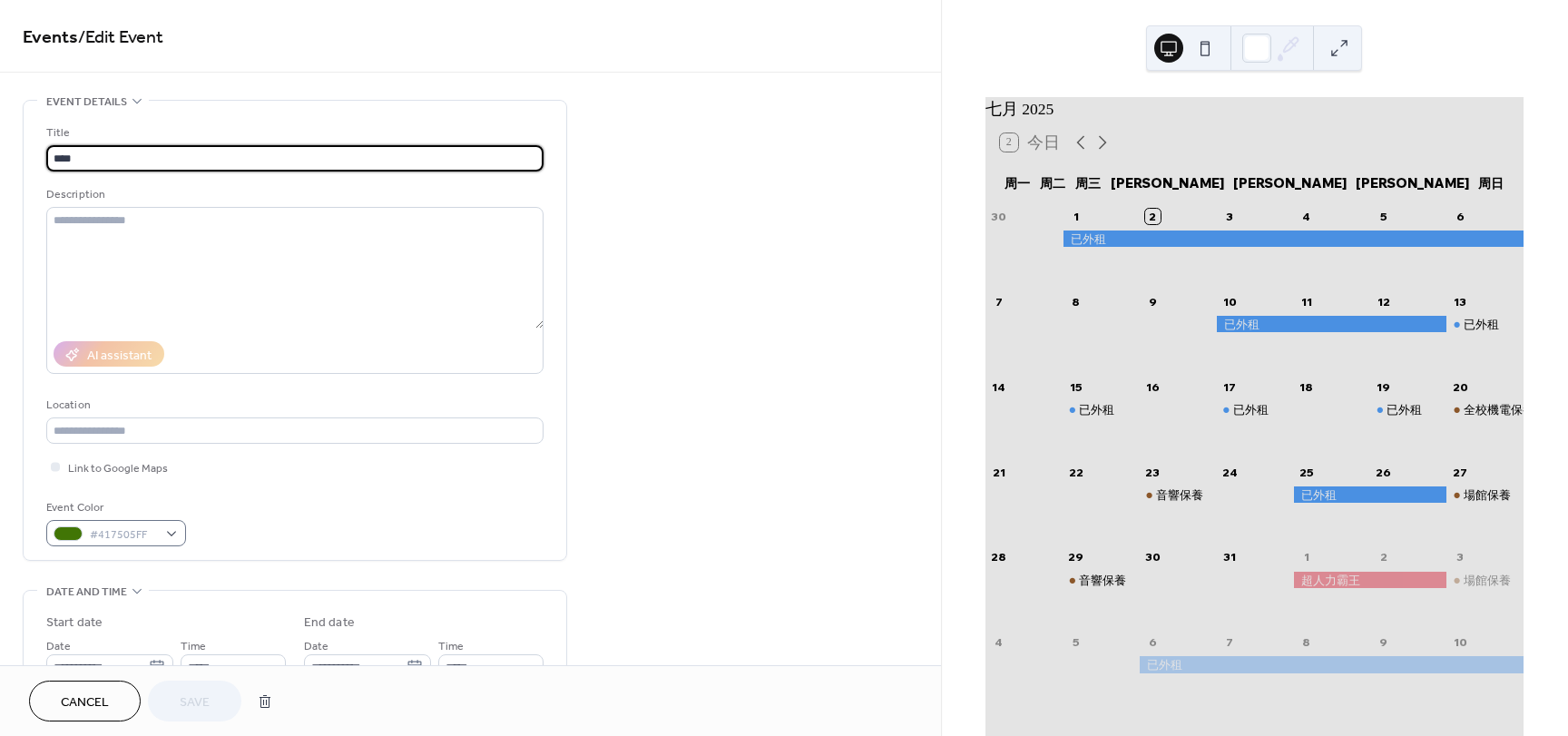 drag, startPoint x: 192, startPoint y: 532, endPoint x: 175, endPoint y: 543, distance: 20.248457 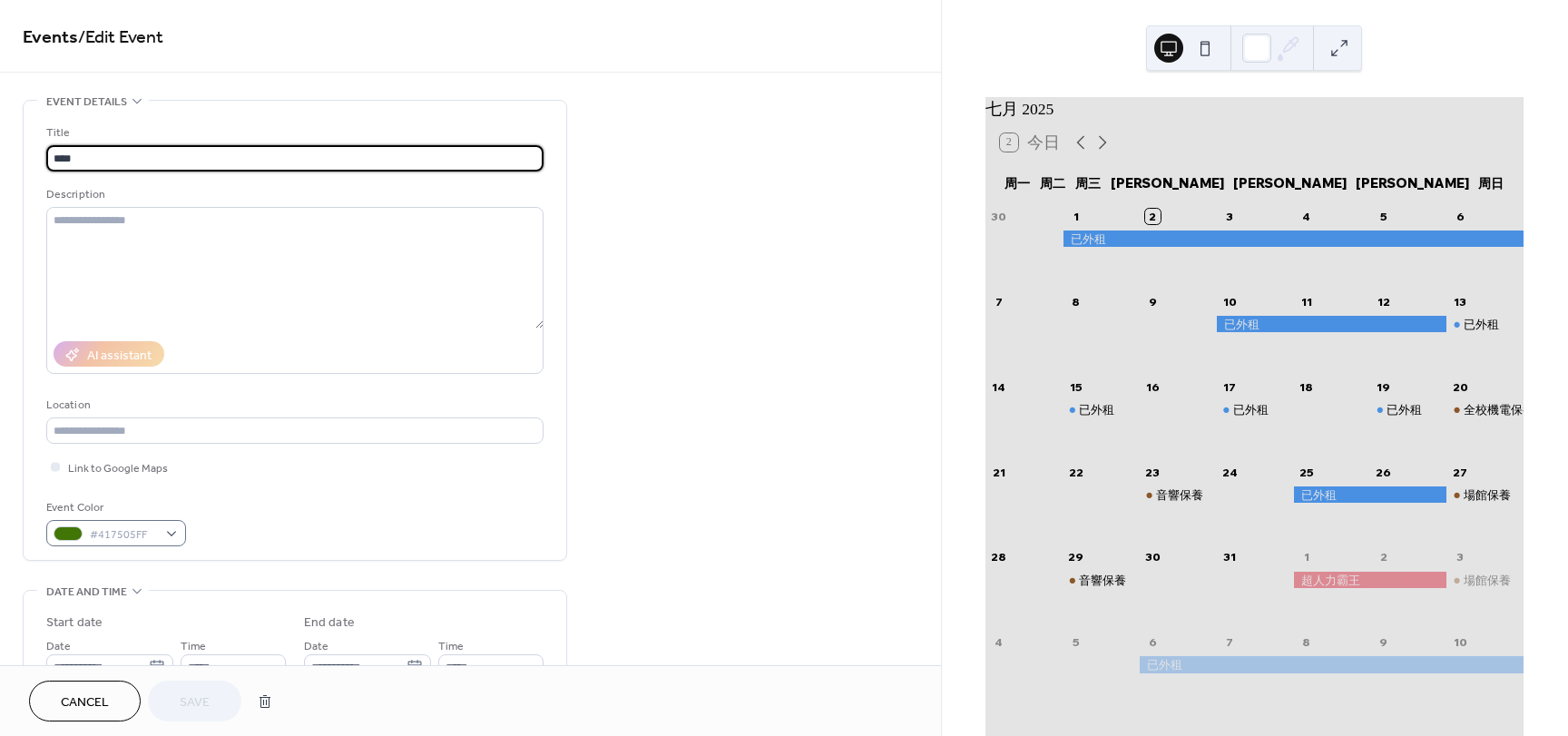 click on "Event Color #417505FF" at bounding box center (295, 522) 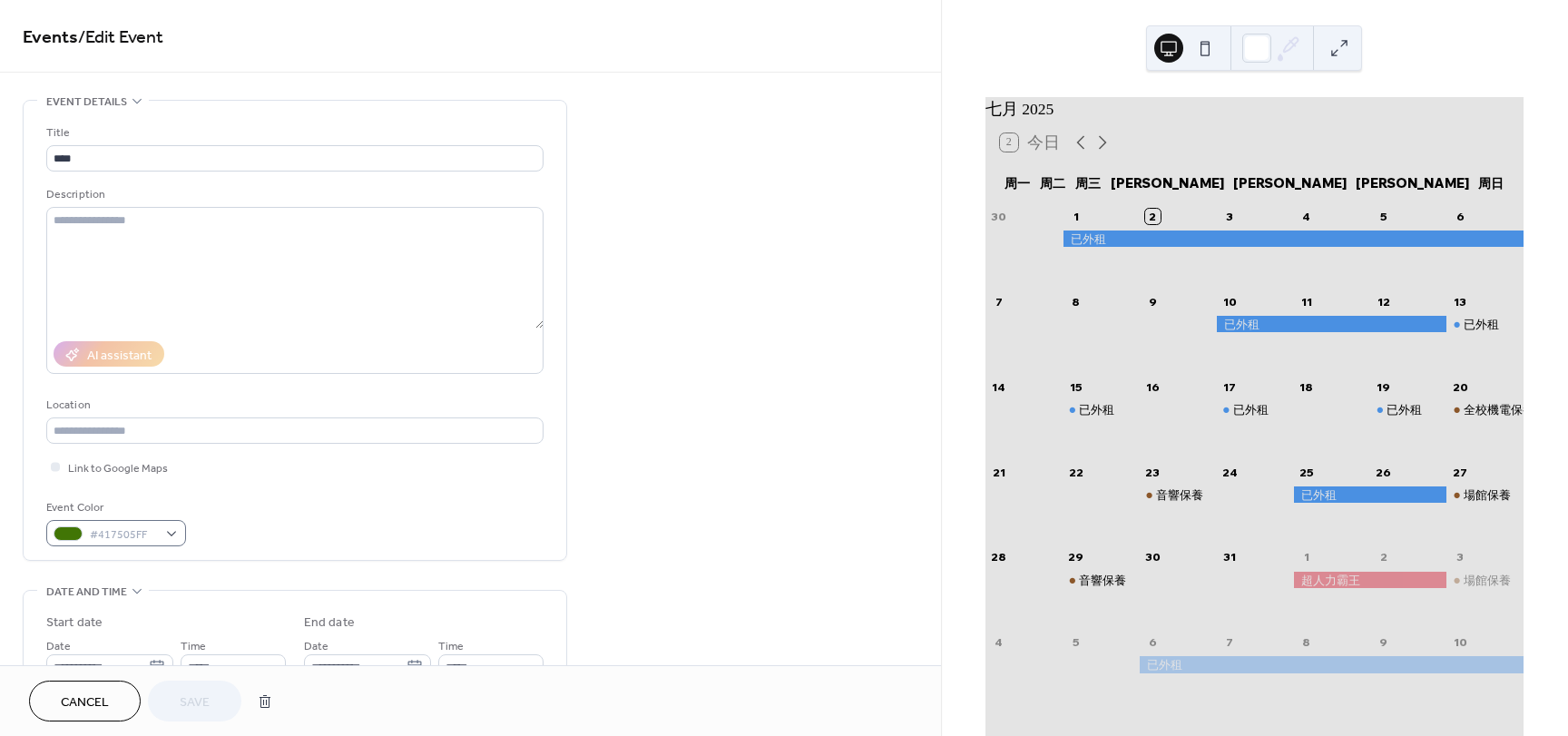 click on "Title **** Description AI assistant Location Link to Google Maps Event Color #417505FF" at bounding box center [295, 330] 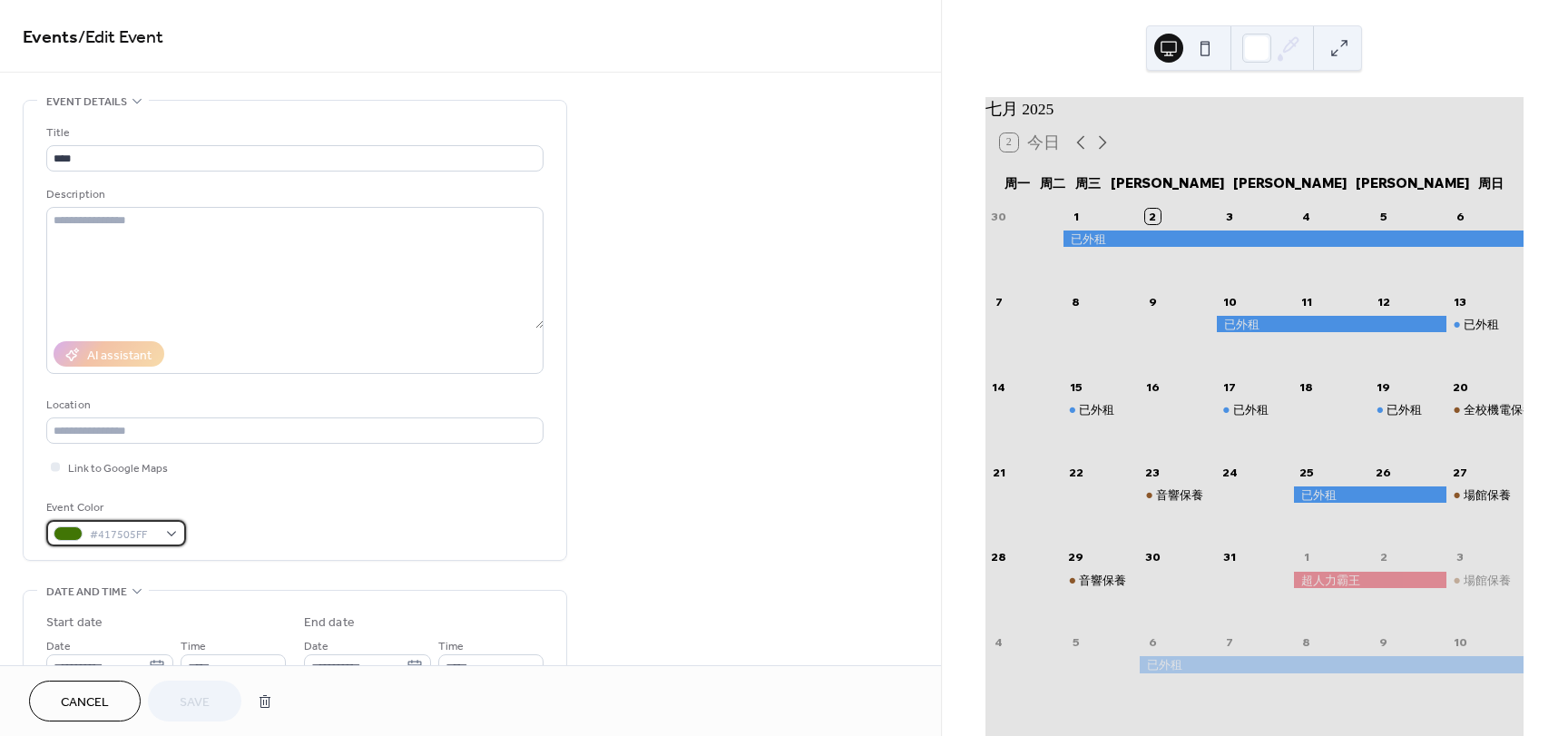 click on "#417505FF" at bounding box center [116, 533] 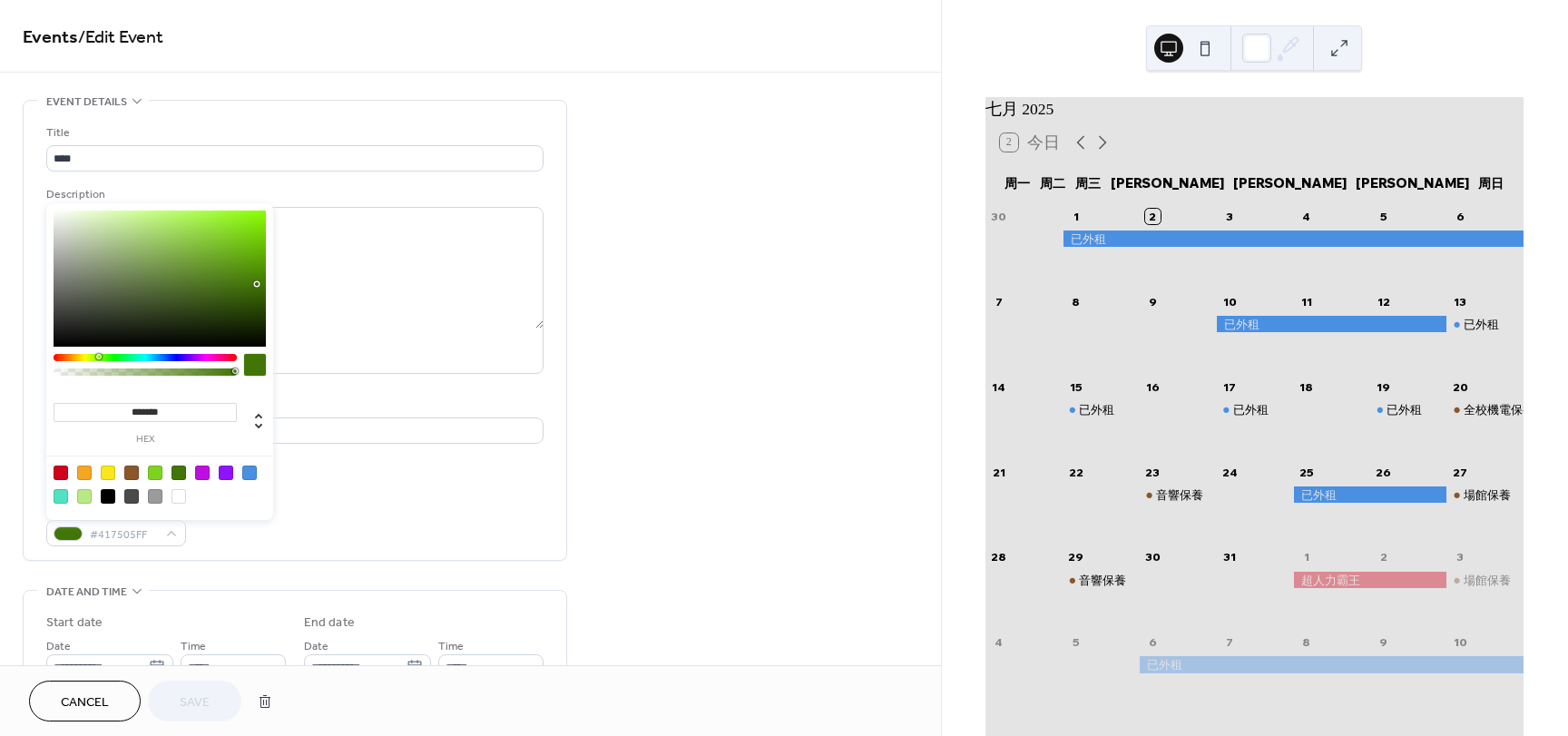 click at bounding box center [132, 473] 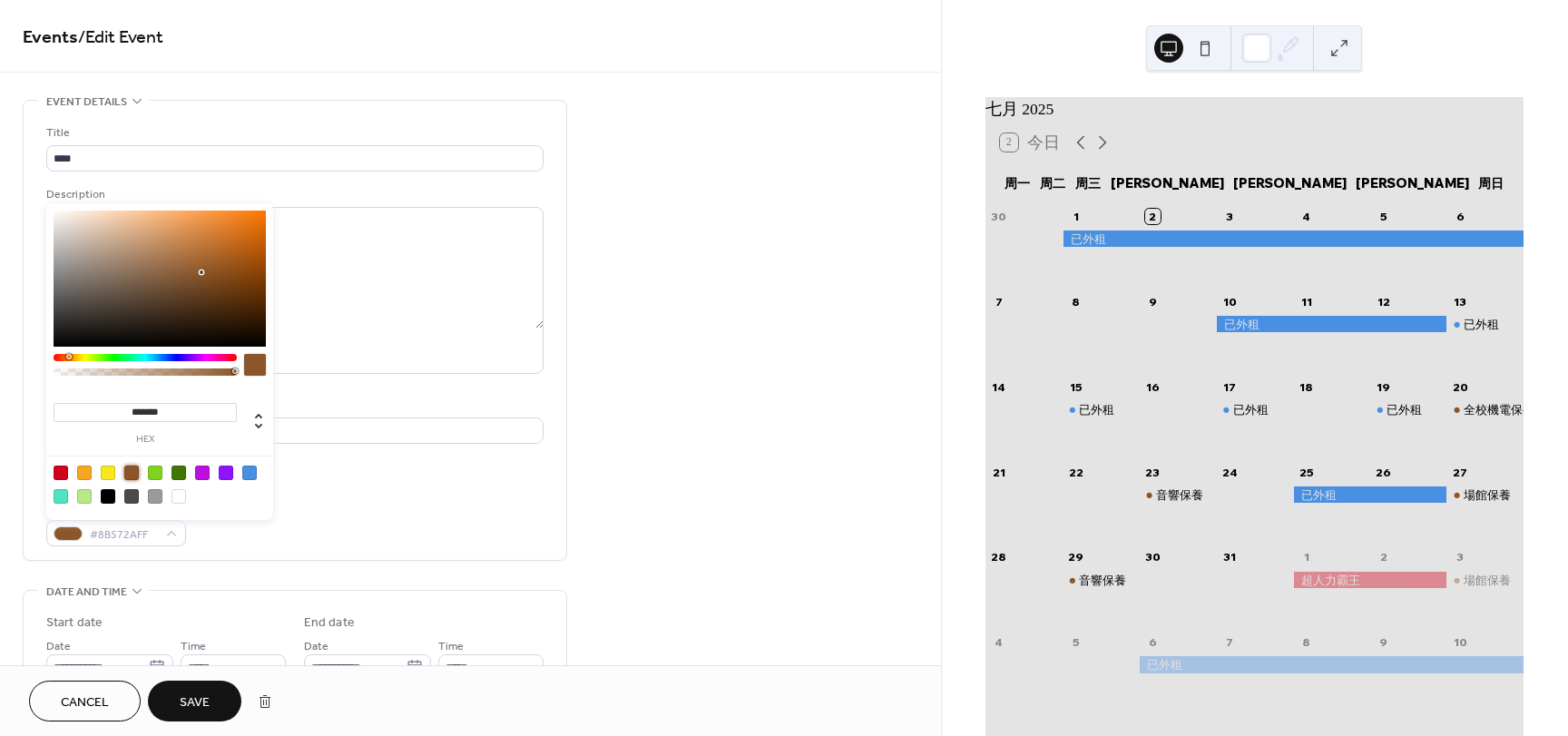 click on "Save" at bounding box center (194, 702) 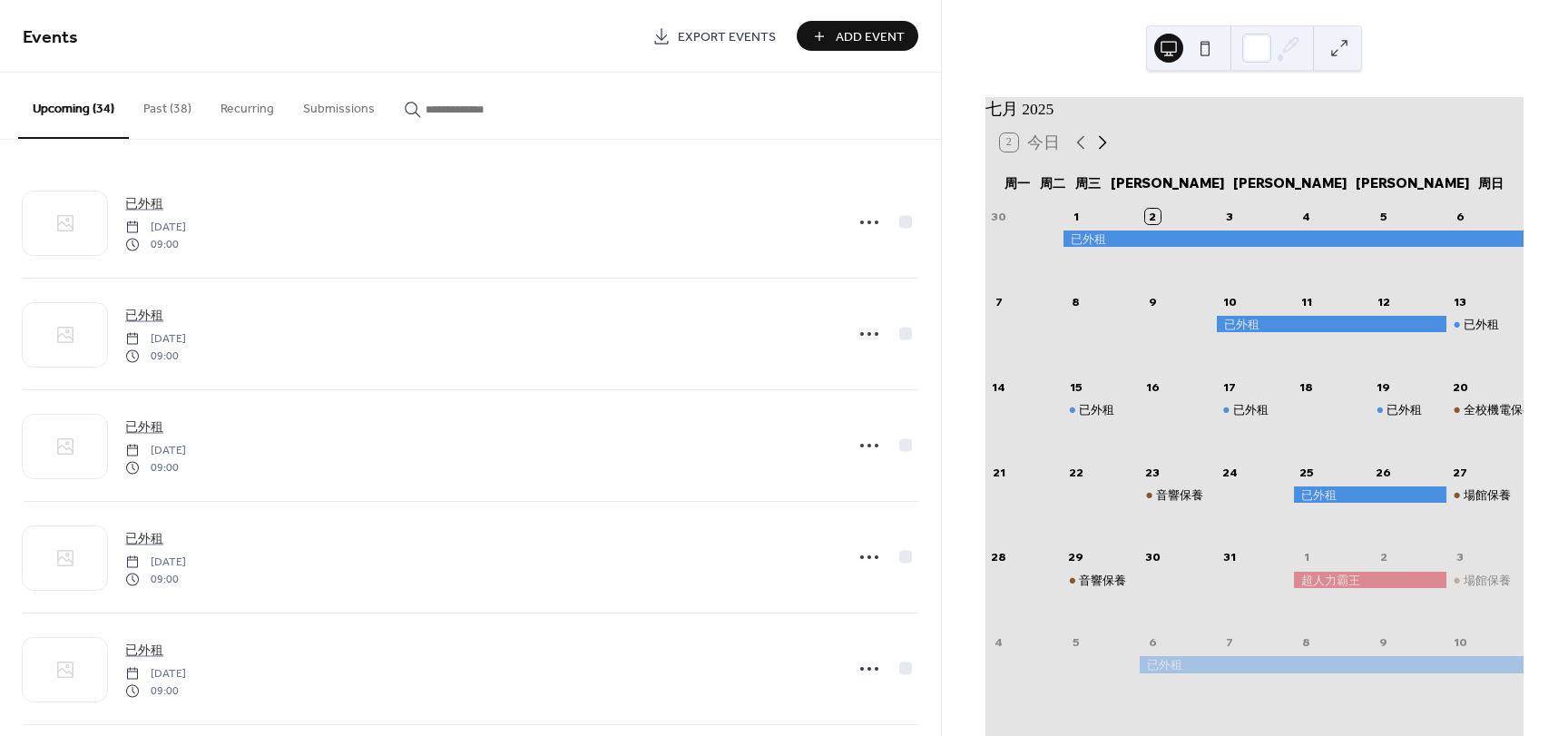 click 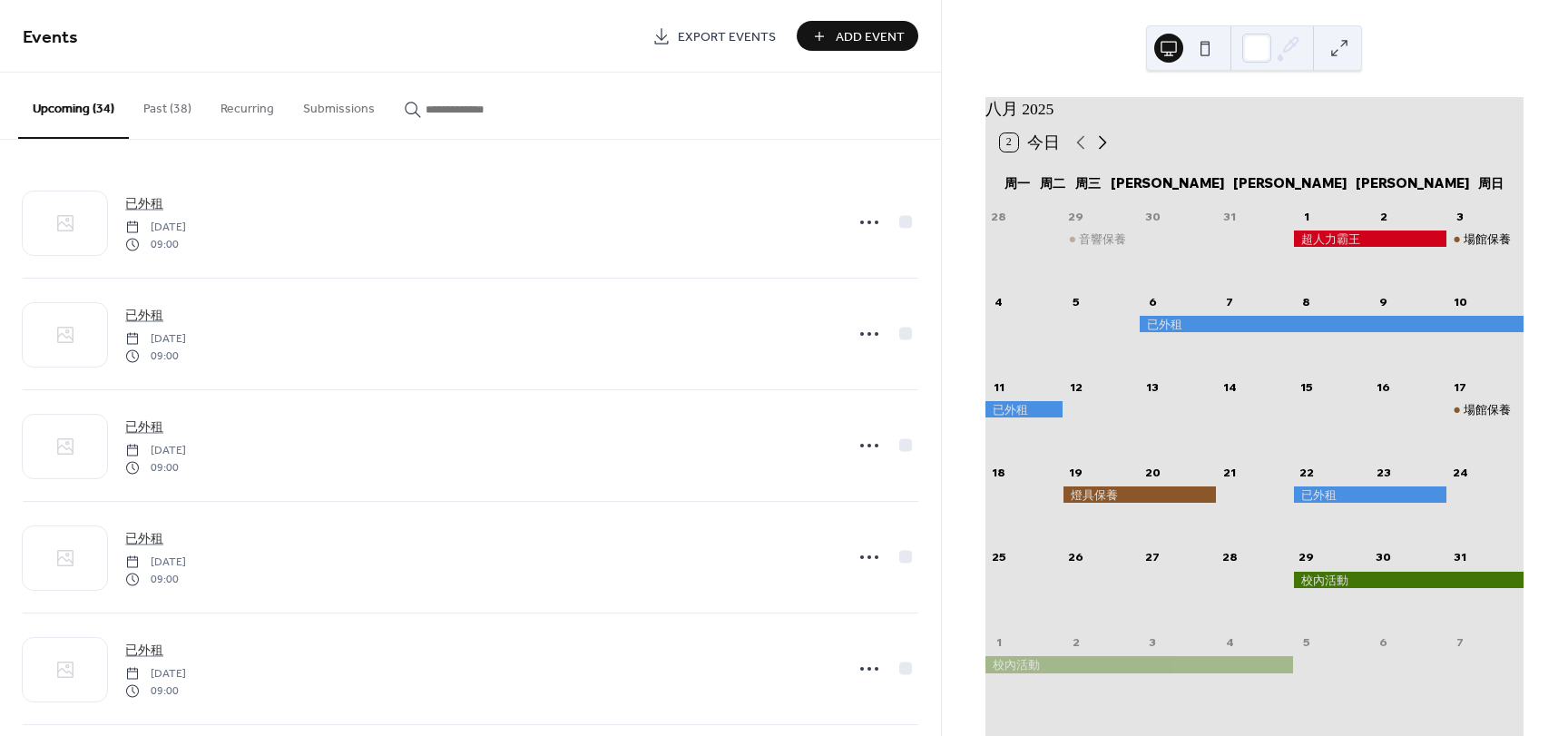 click 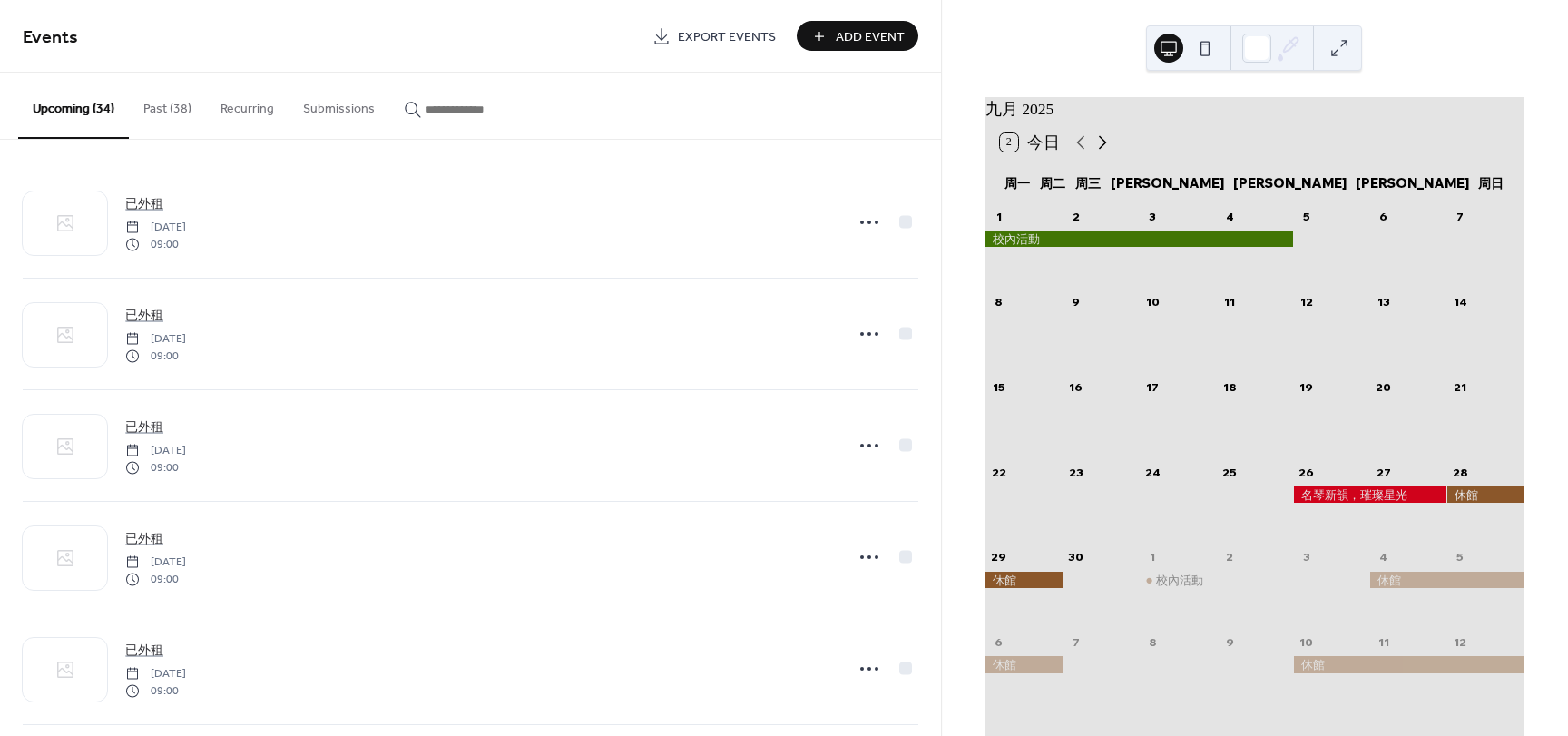 click 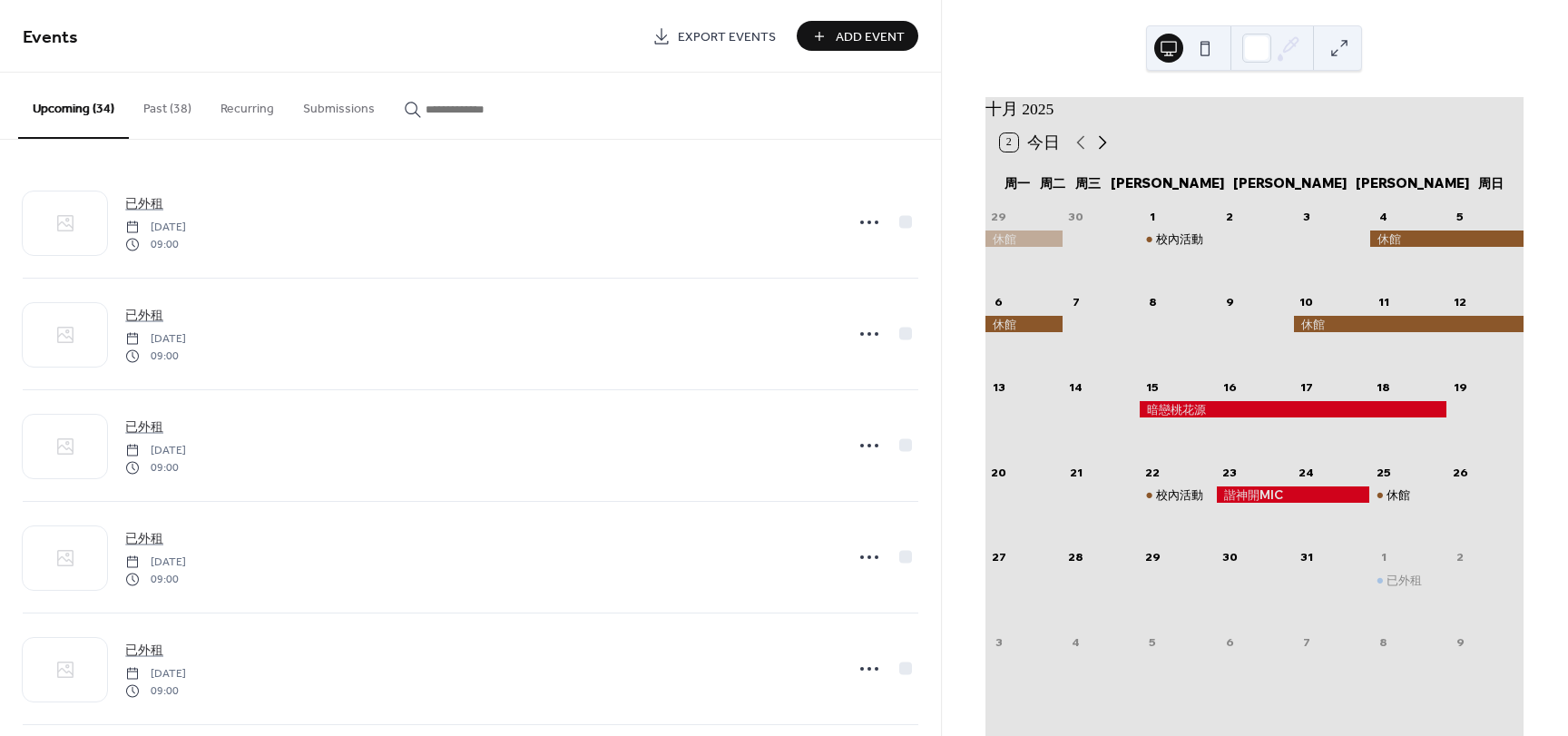 click 